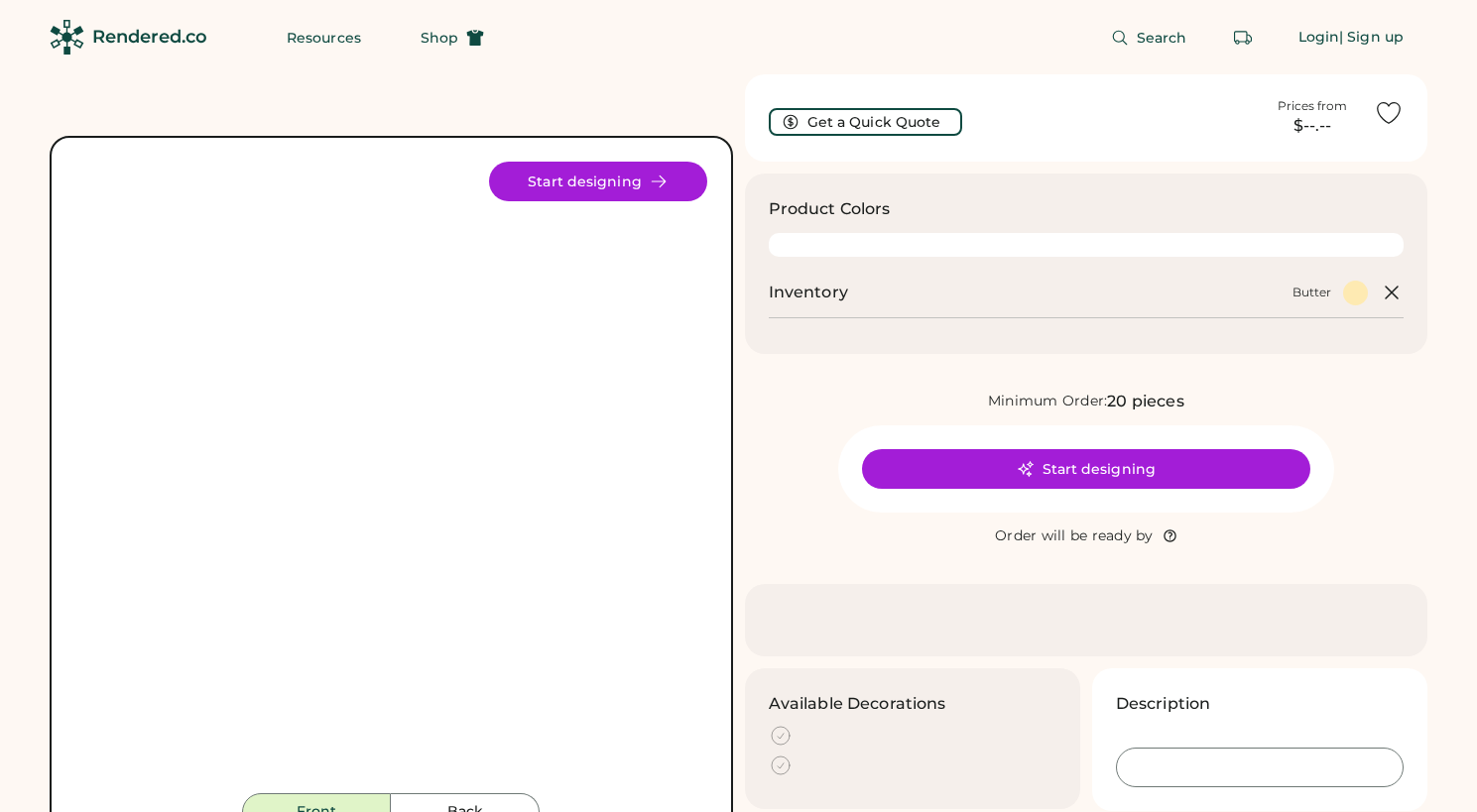 scroll, scrollTop: 0, scrollLeft: 0, axis: both 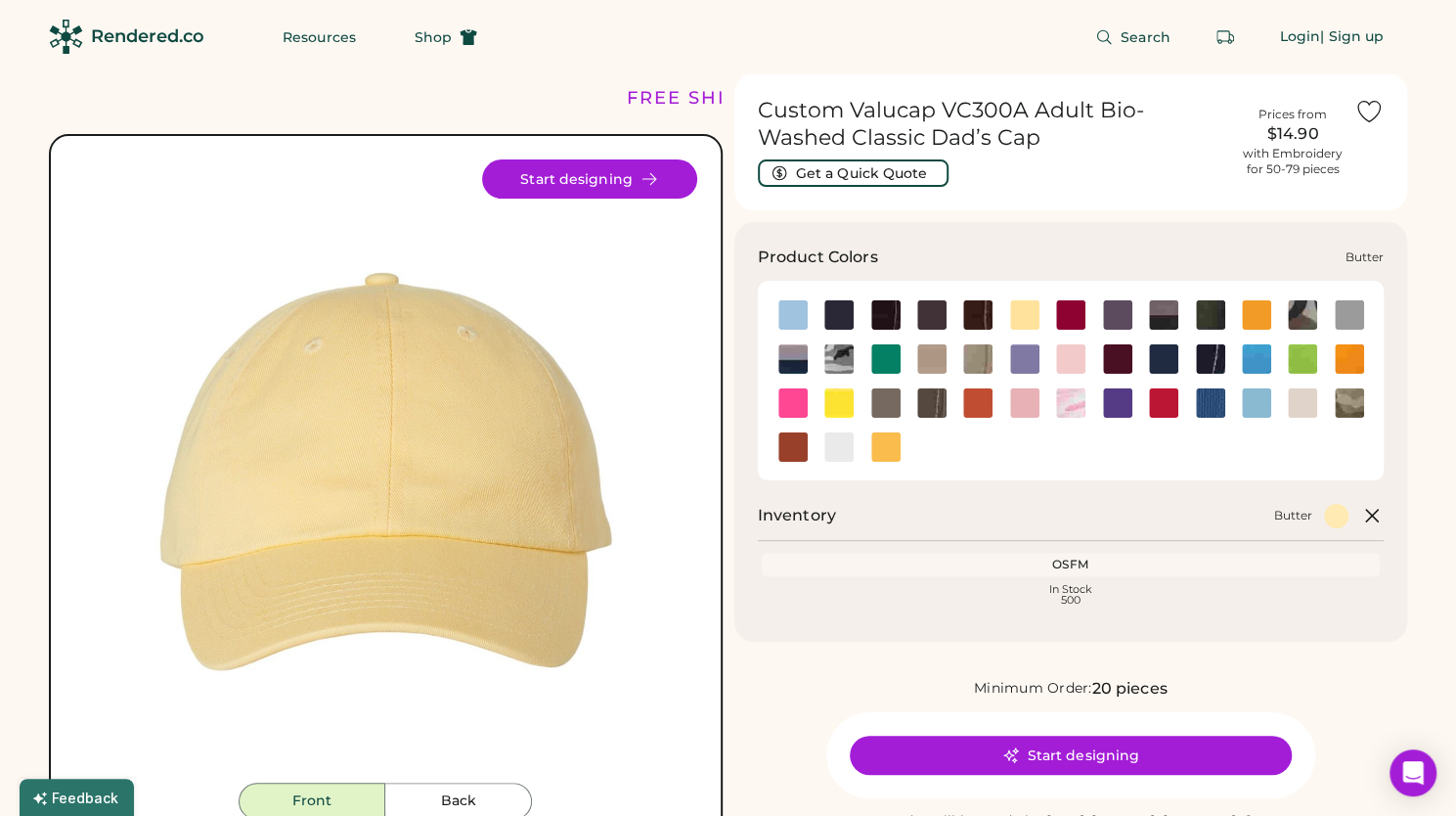 click 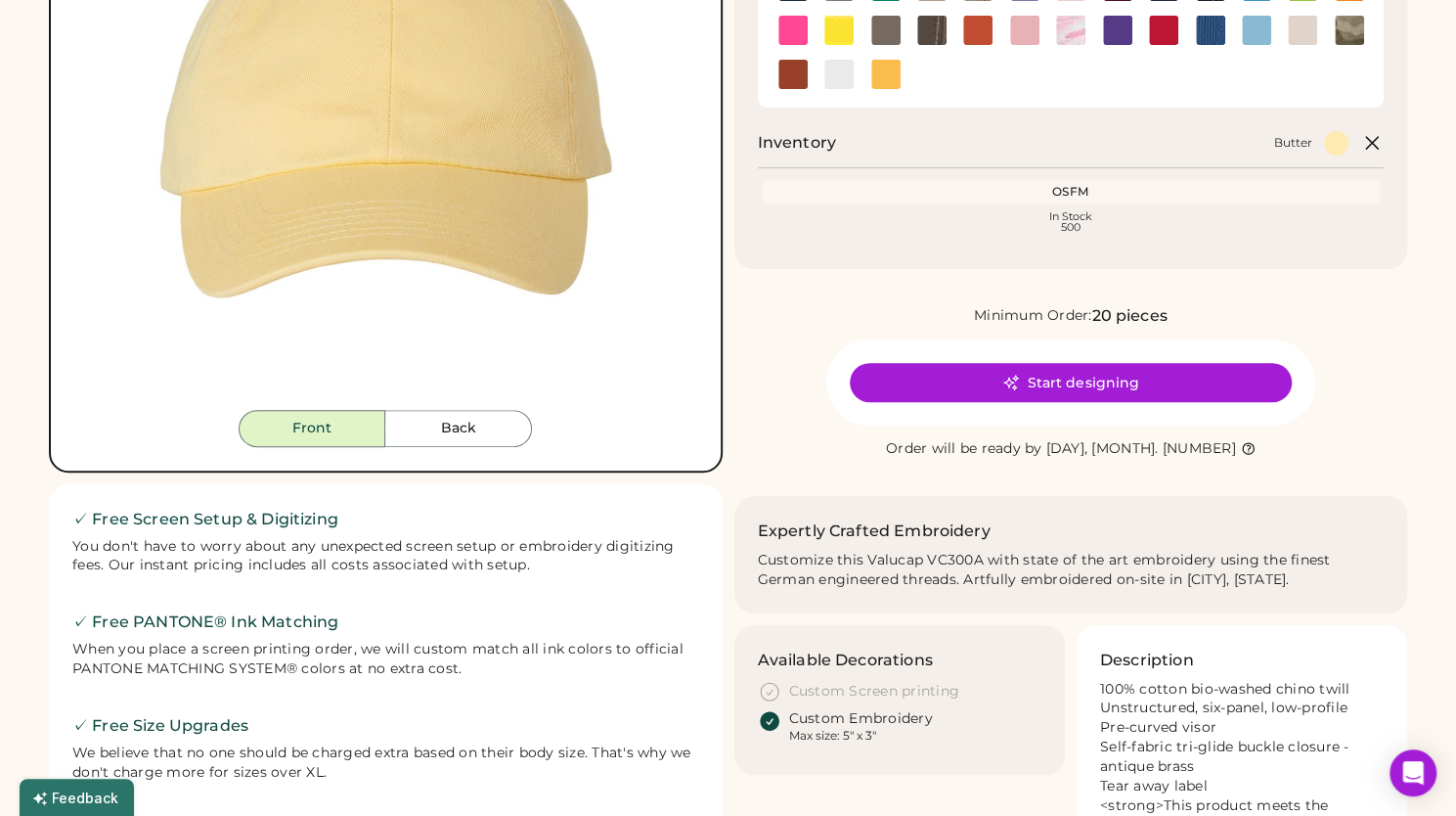 scroll, scrollTop: 380, scrollLeft: 0, axis: vertical 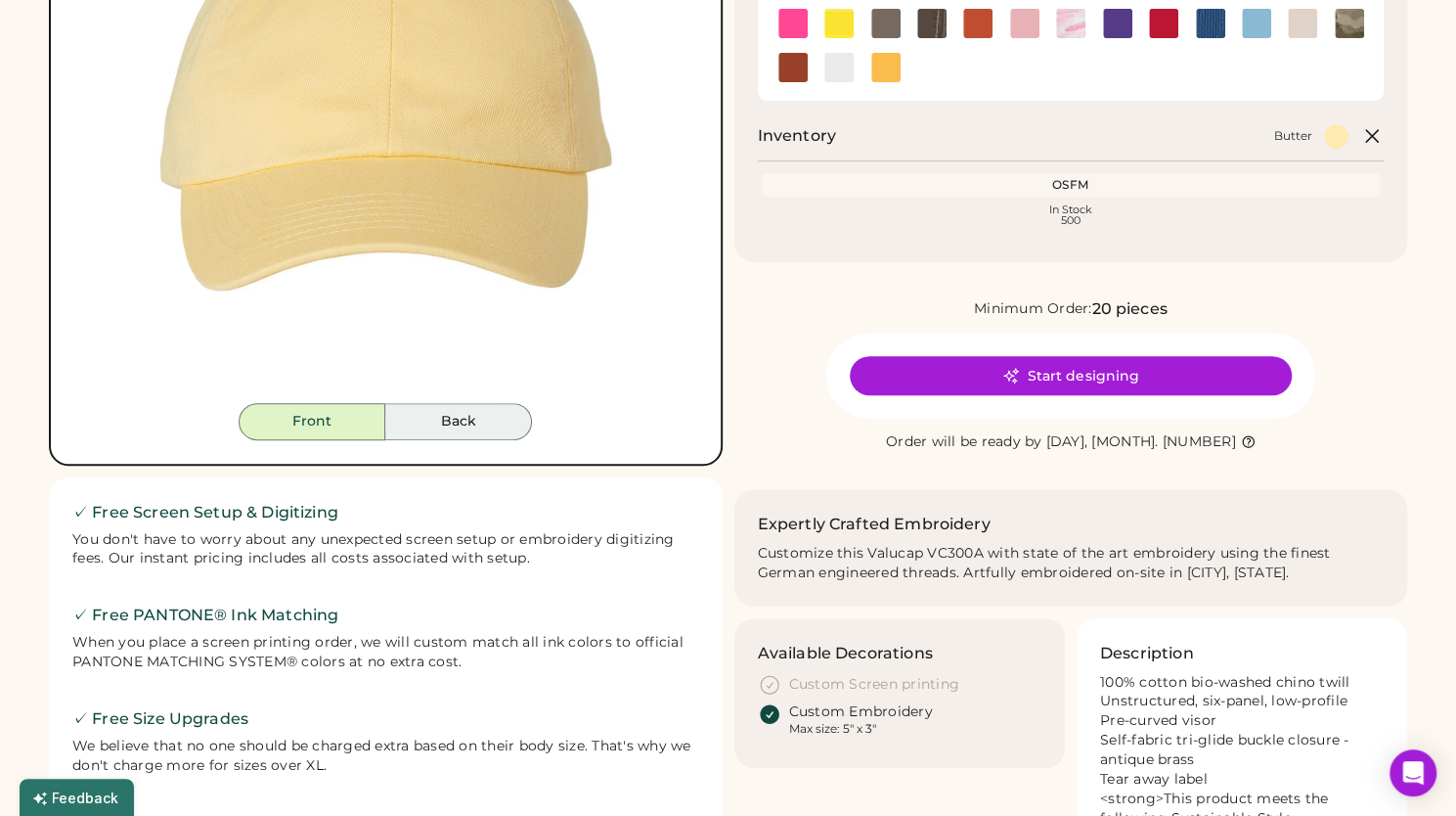 click on "Back" at bounding box center [459, 422] 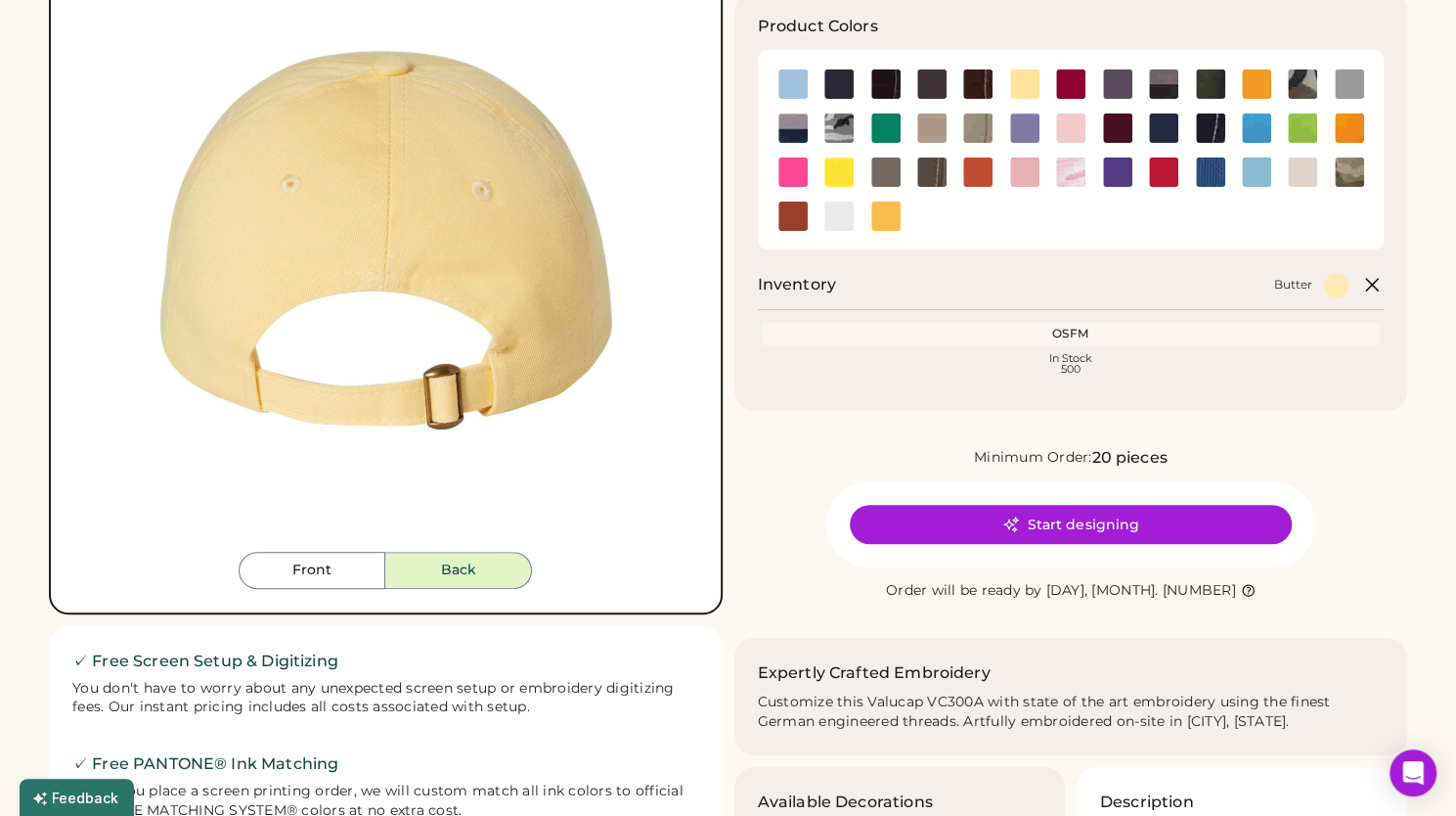 scroll, scrollTop: 228, scrollLeft: 0, axis: vertical 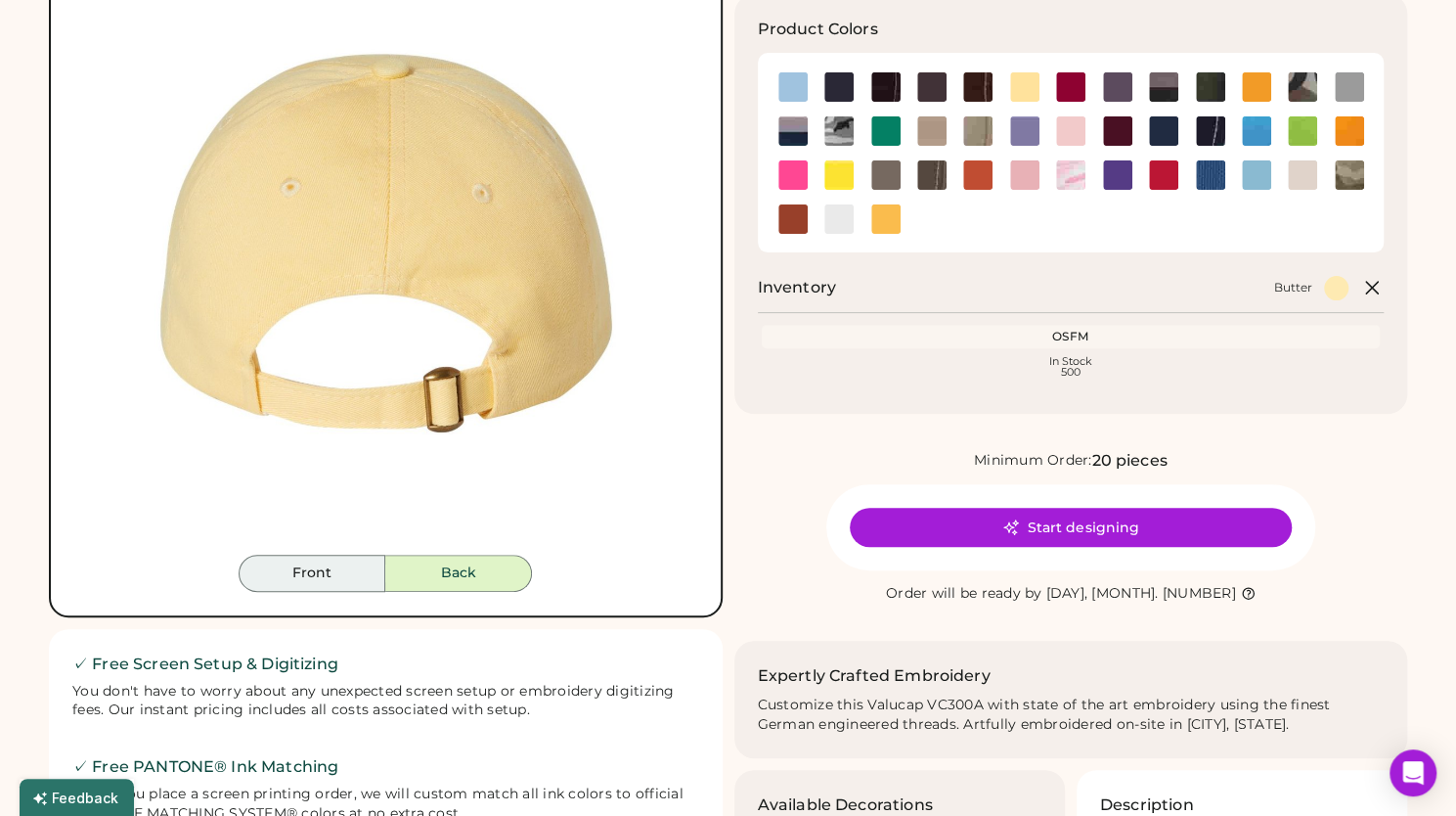 click on "Front" at bounding box center [312, 573] 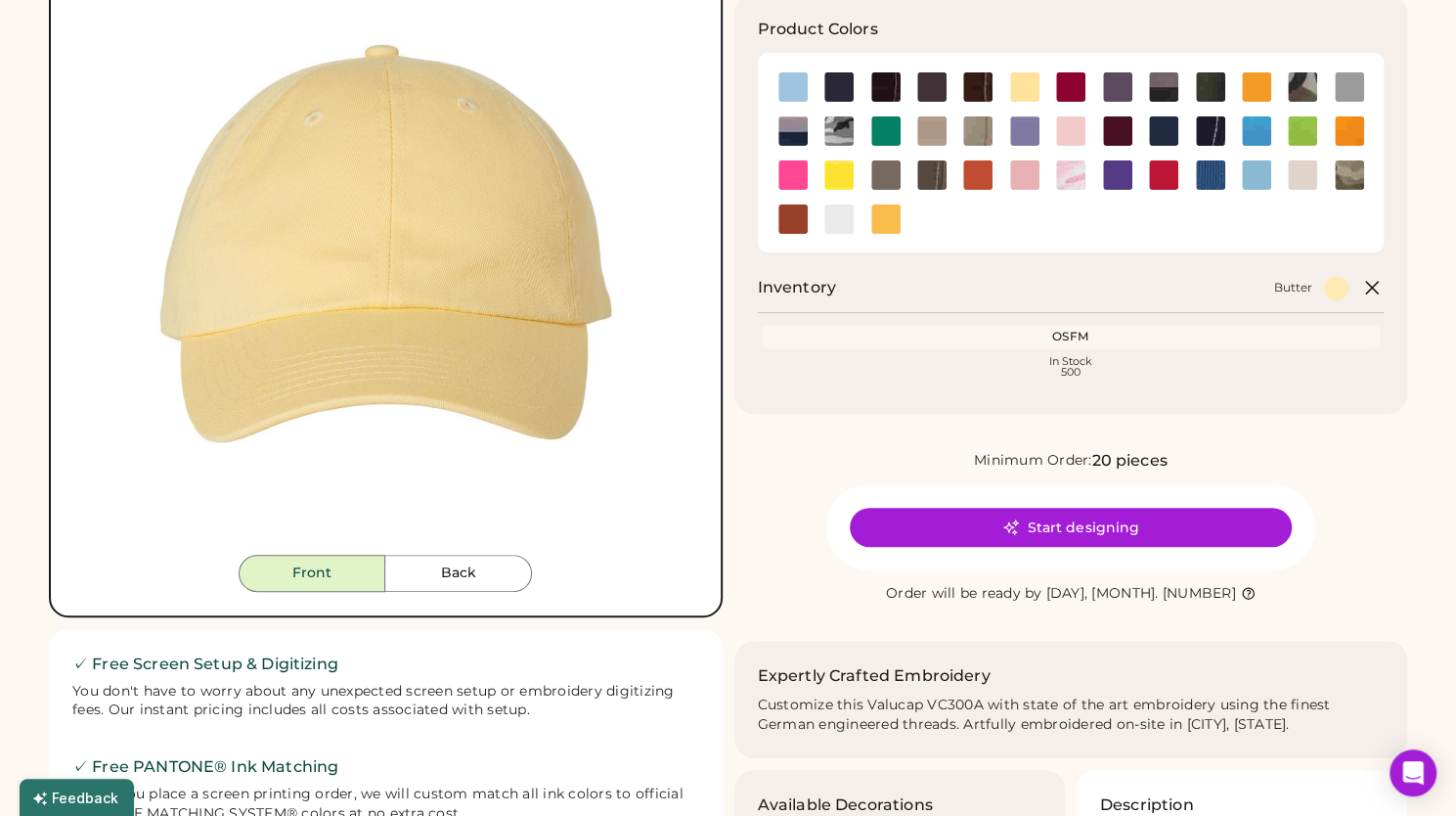 scroll, scrollTop: 0, scrollLeft: 0, axis: both 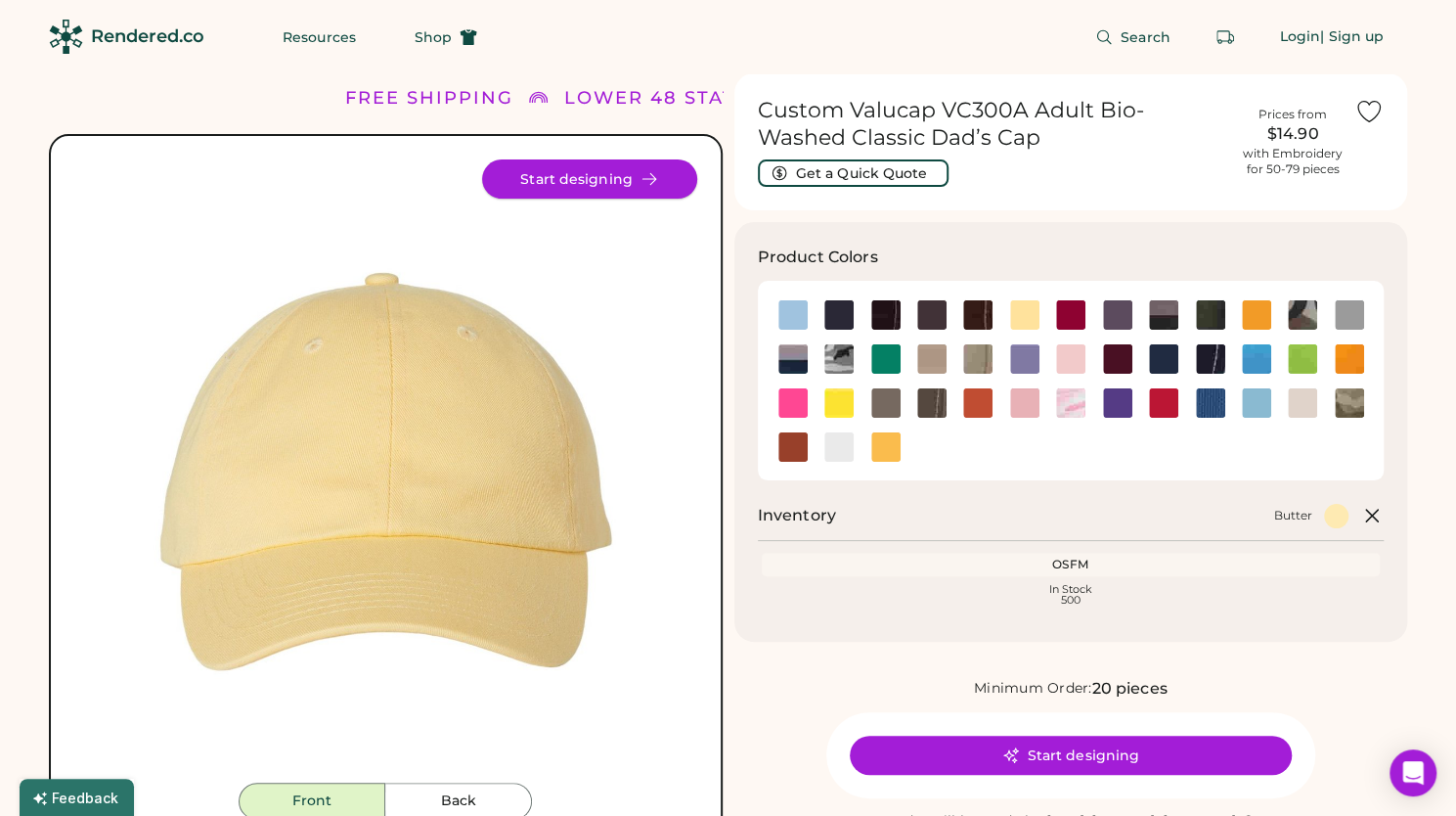 click on "Start designing" at bounding box center [590, 179] 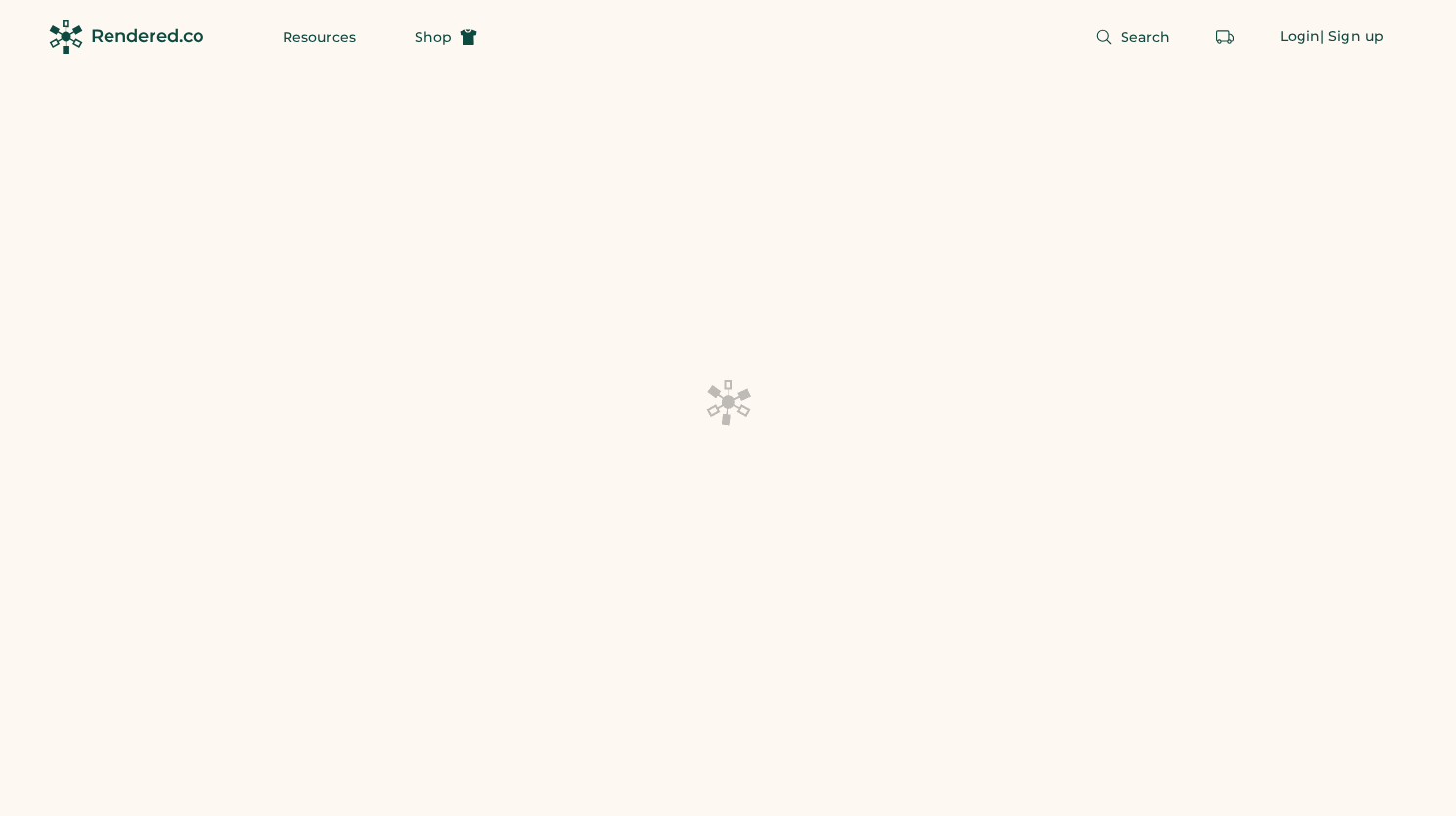 scroll, scrollTop: 0, scrollLeft: 0, axis: both 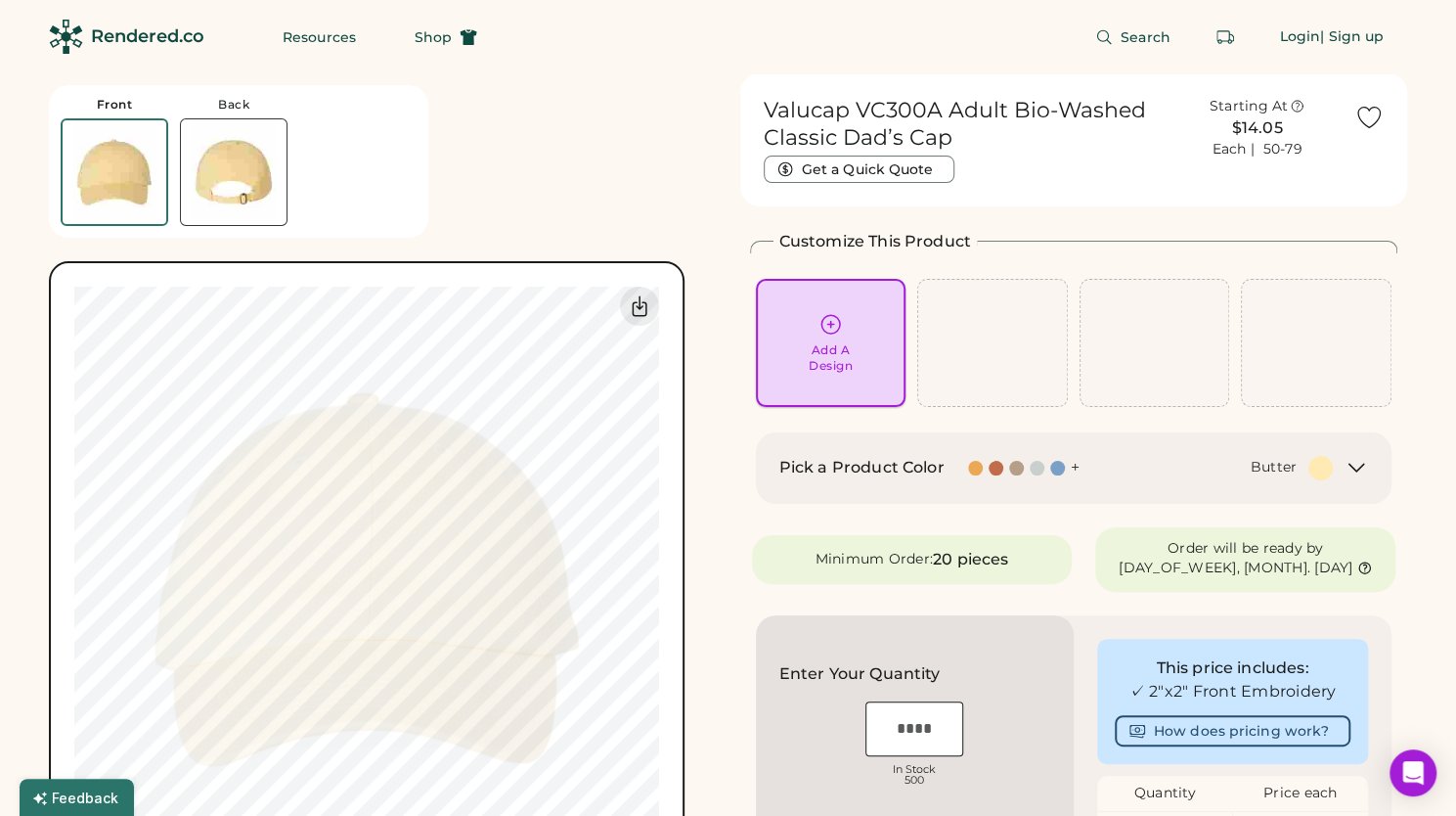 click 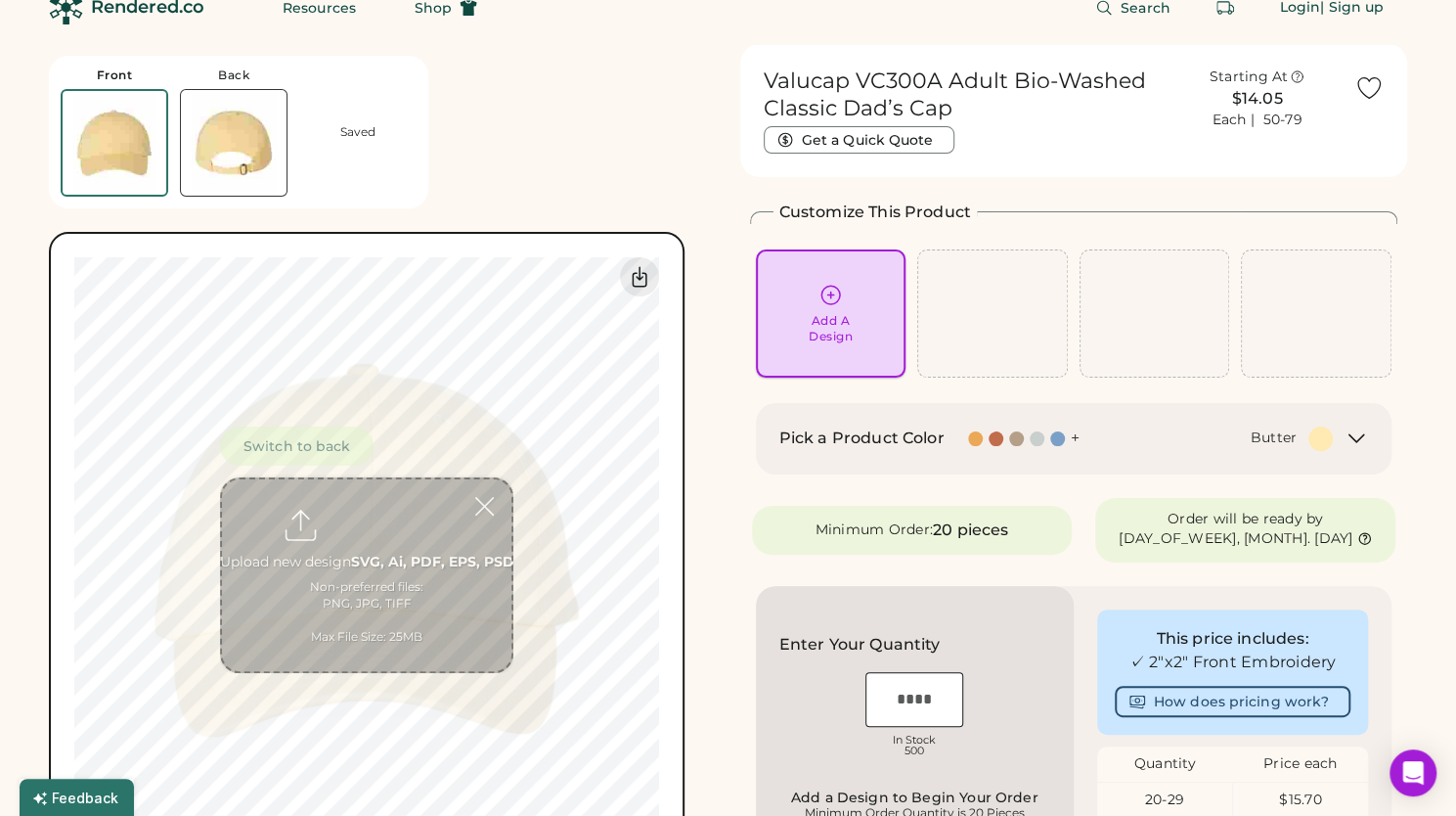 scroll, scrollTop: 73, scrollLeft: 0, axis: vertical 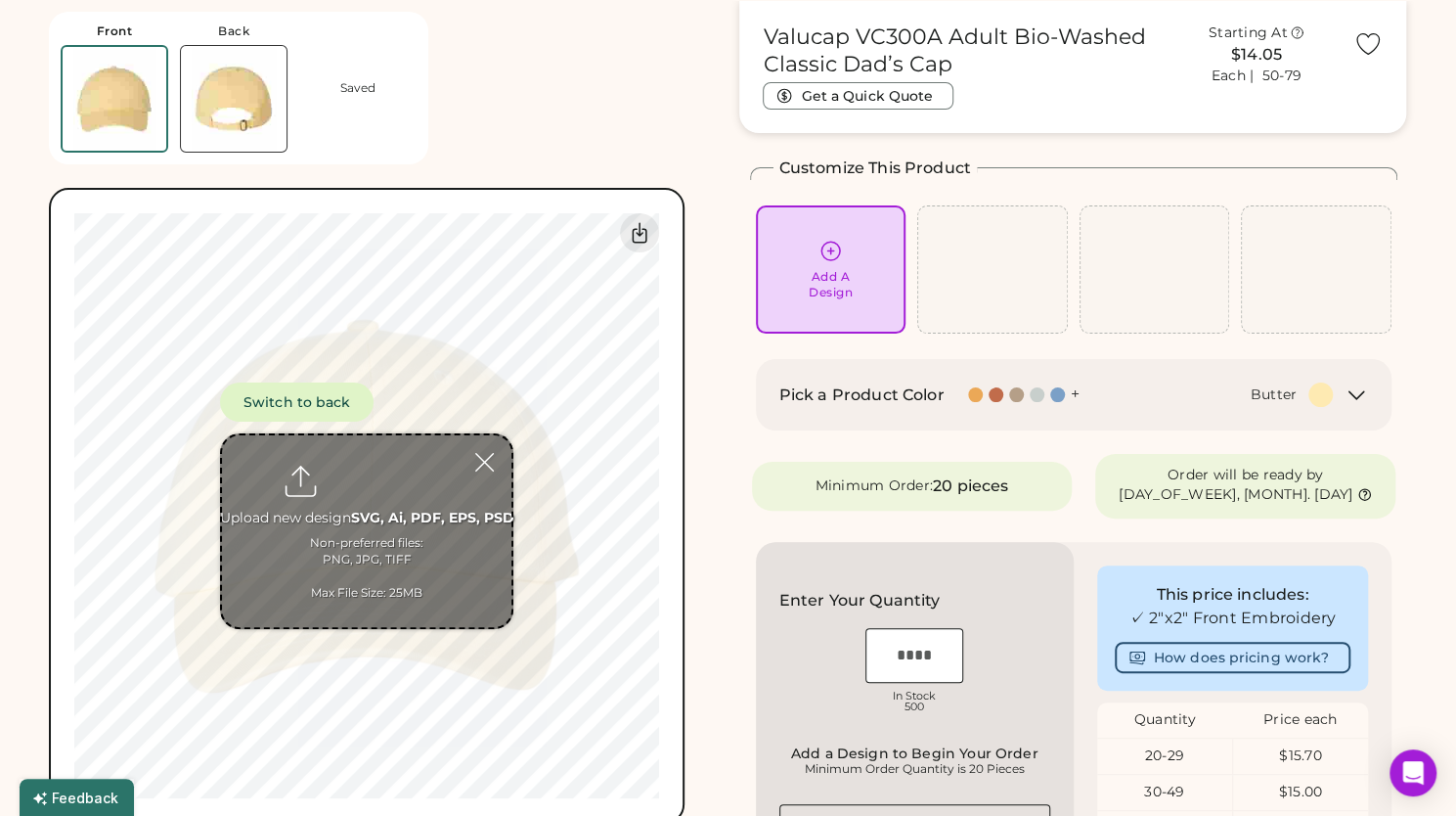 click at bounding box center (367, 531) 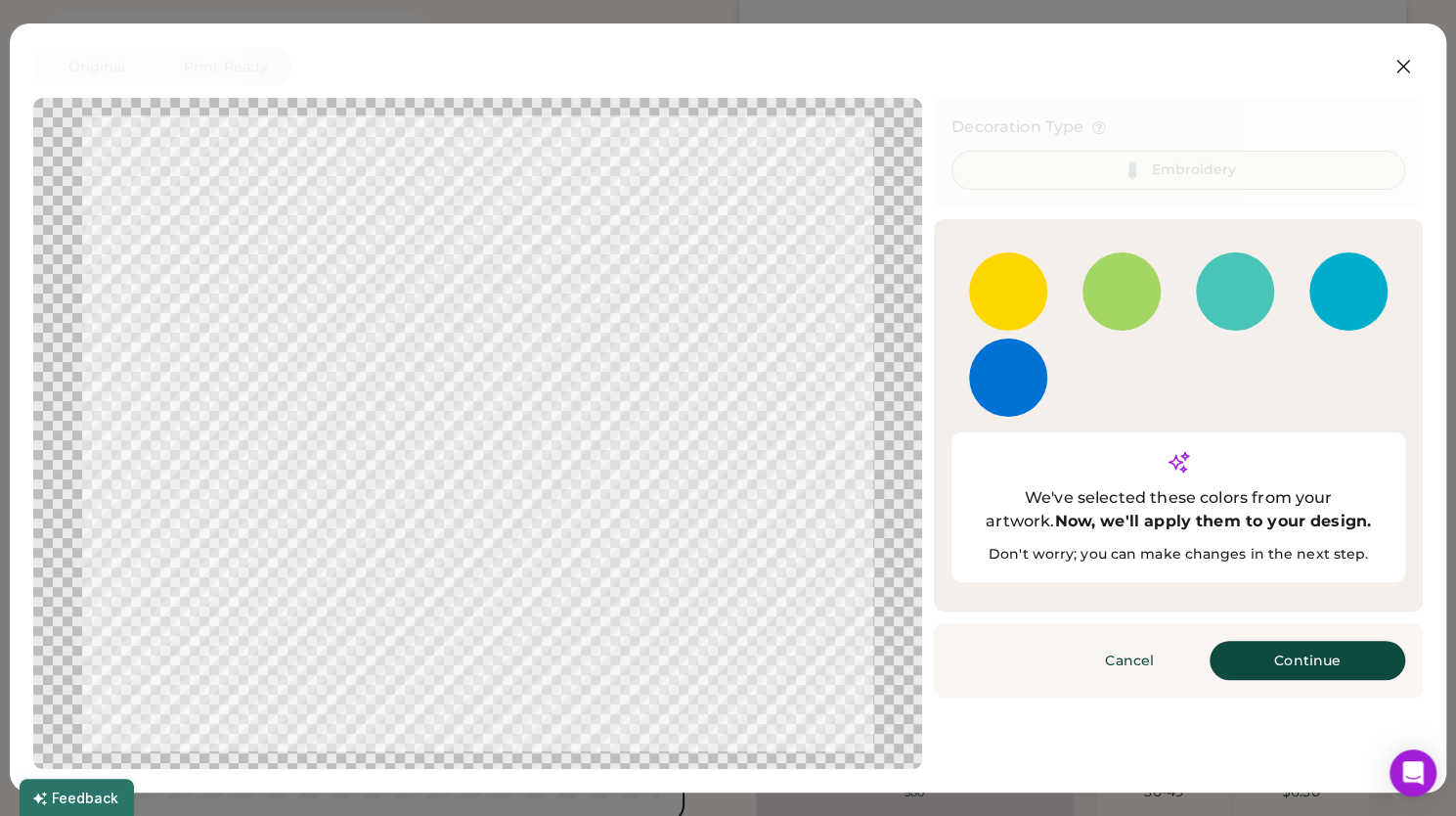 click at bounding box center [1008, 292] 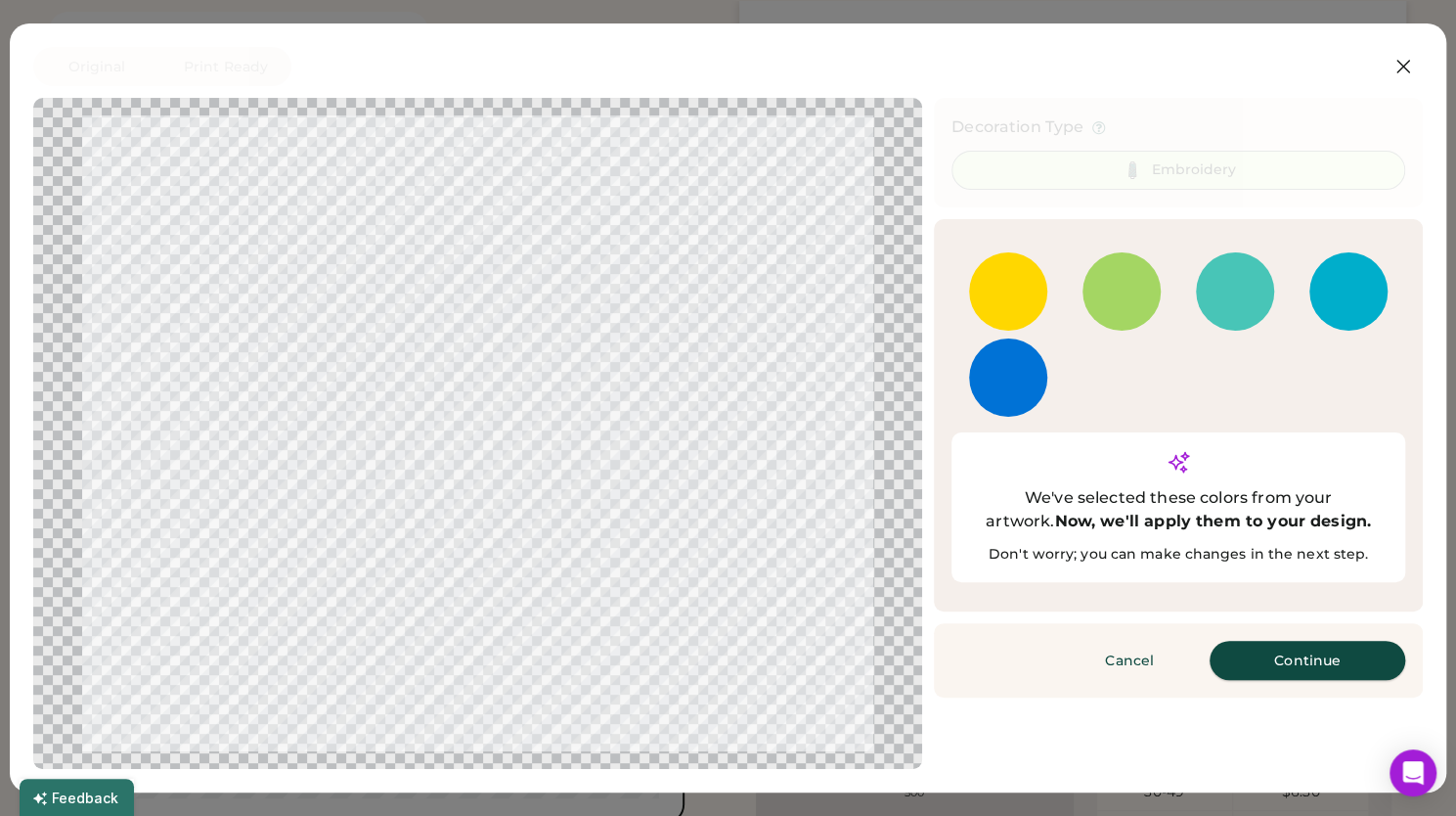 click on "Continue" at bounding box center [1307, 660] 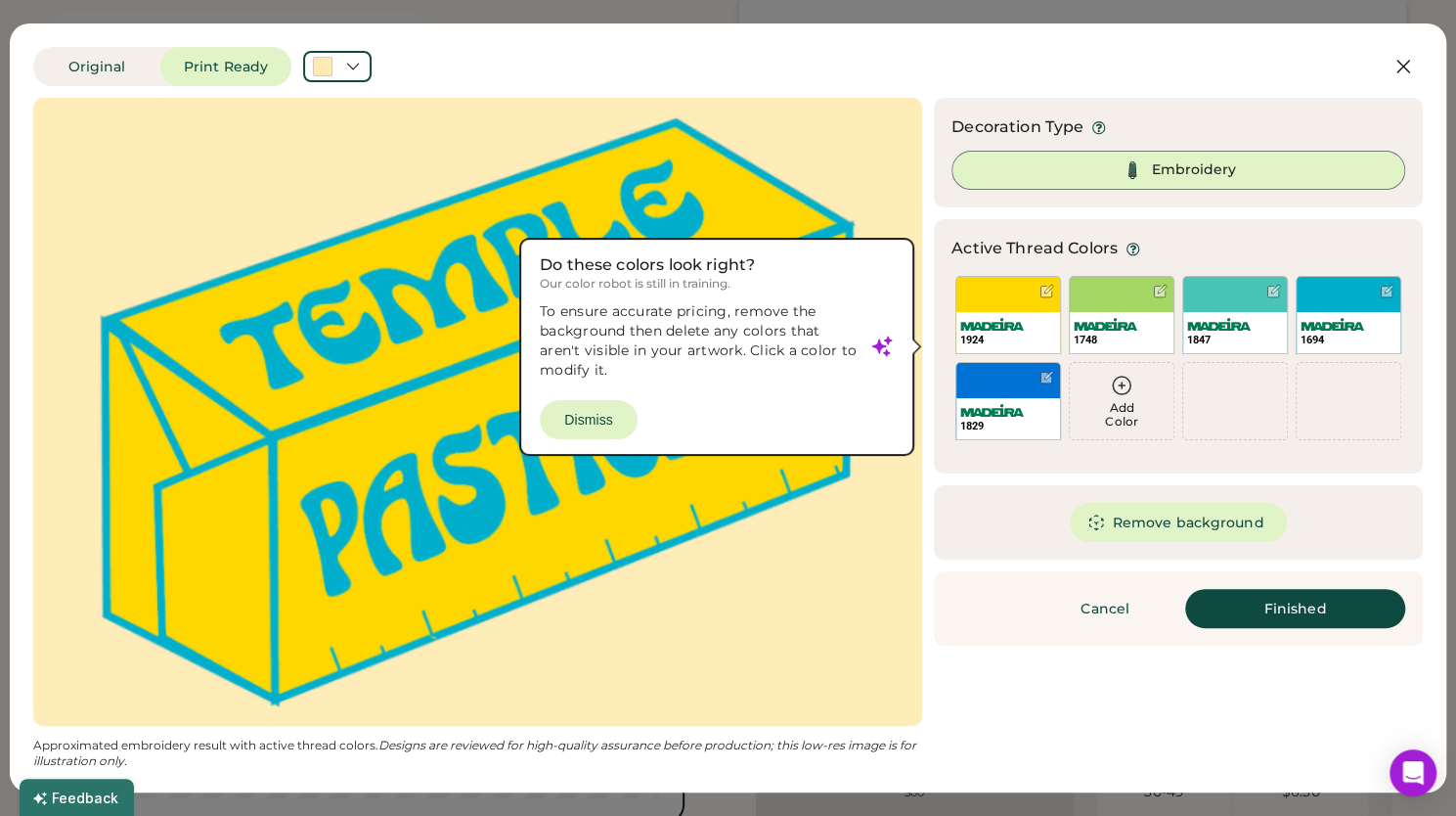 click on "Embroidery" at bounding box center [1194, 170] 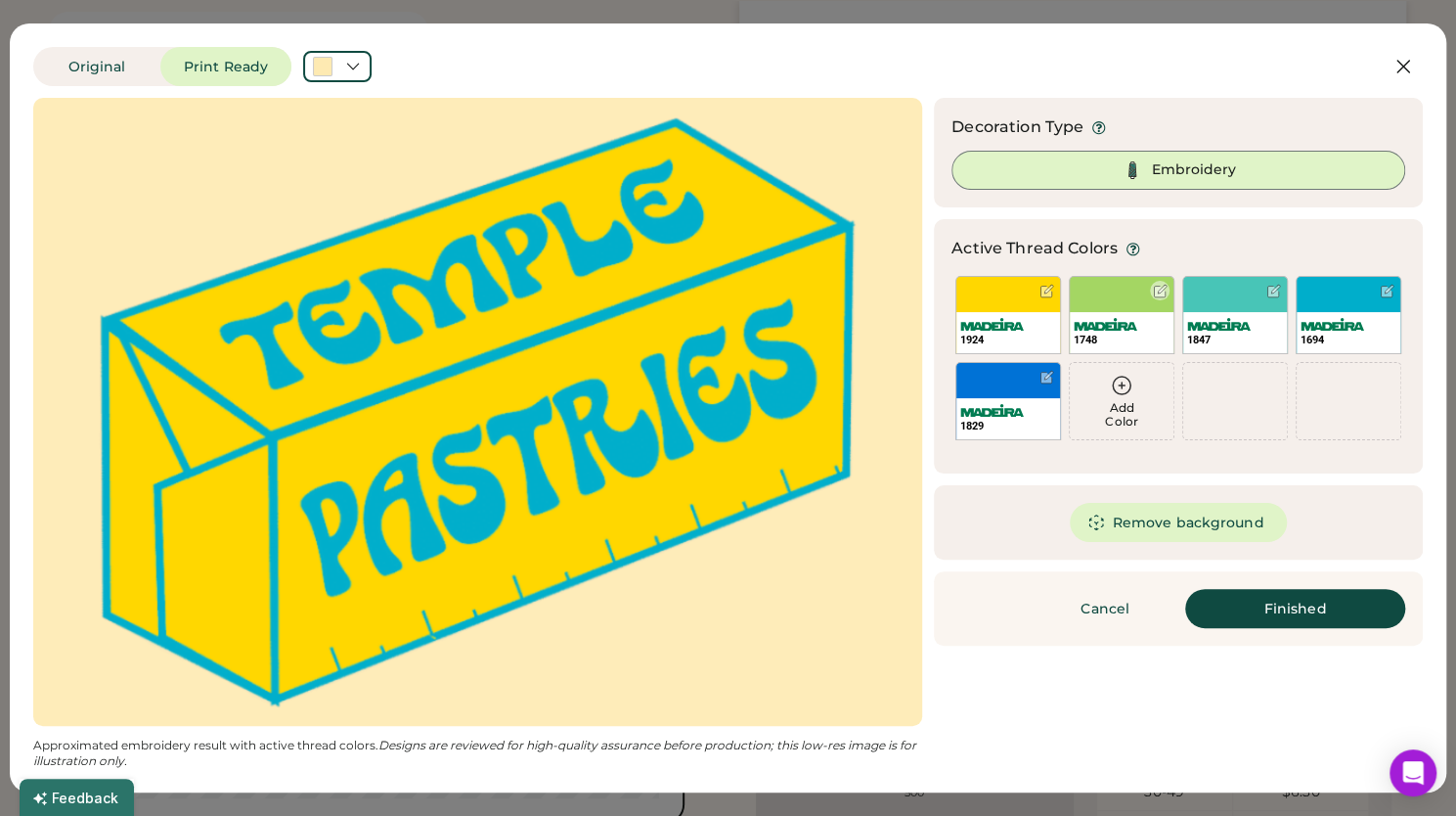 click at bounding box center [1160, 291] 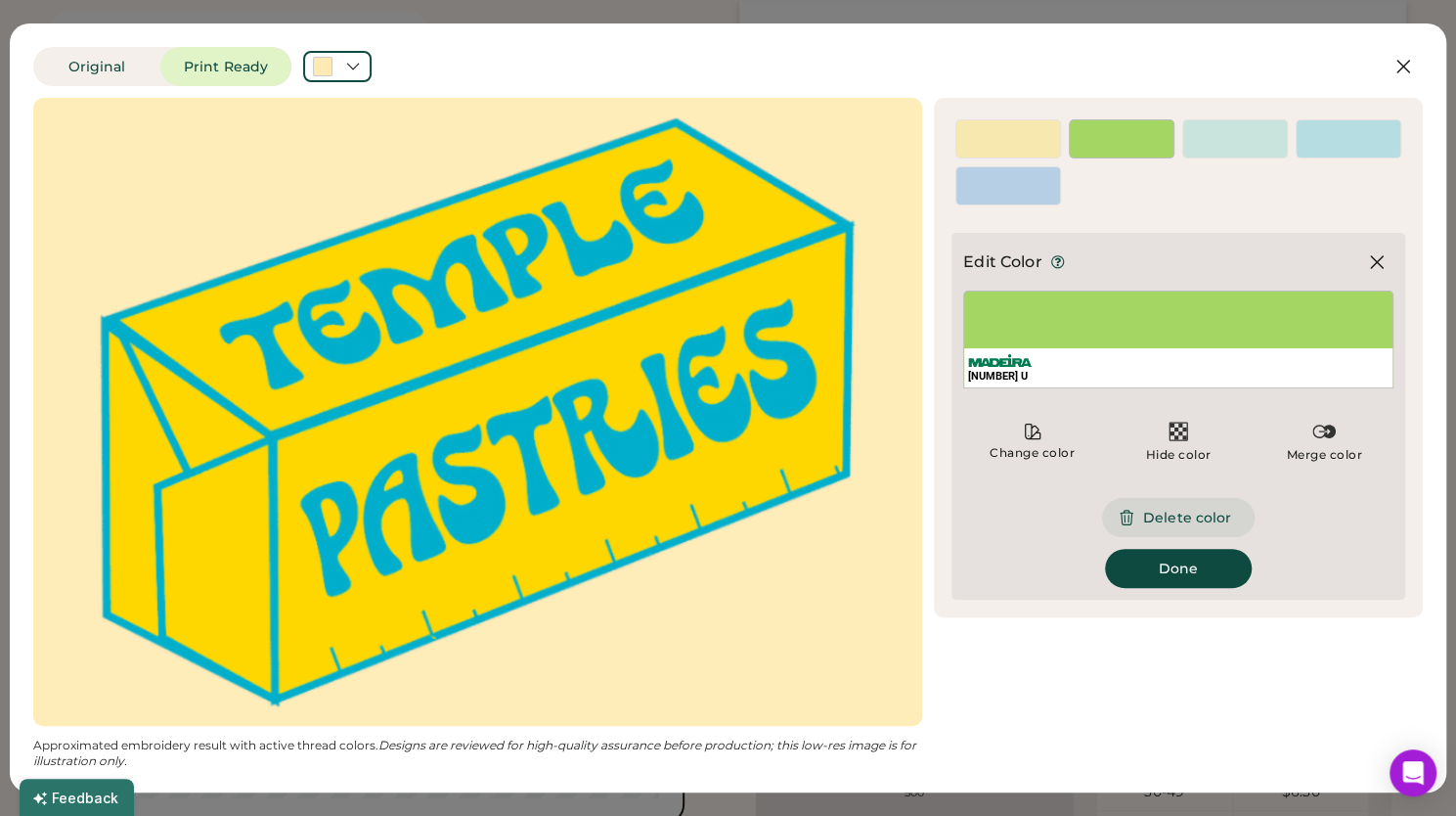 click on "Delete color" at bounding box center (1178, 518) 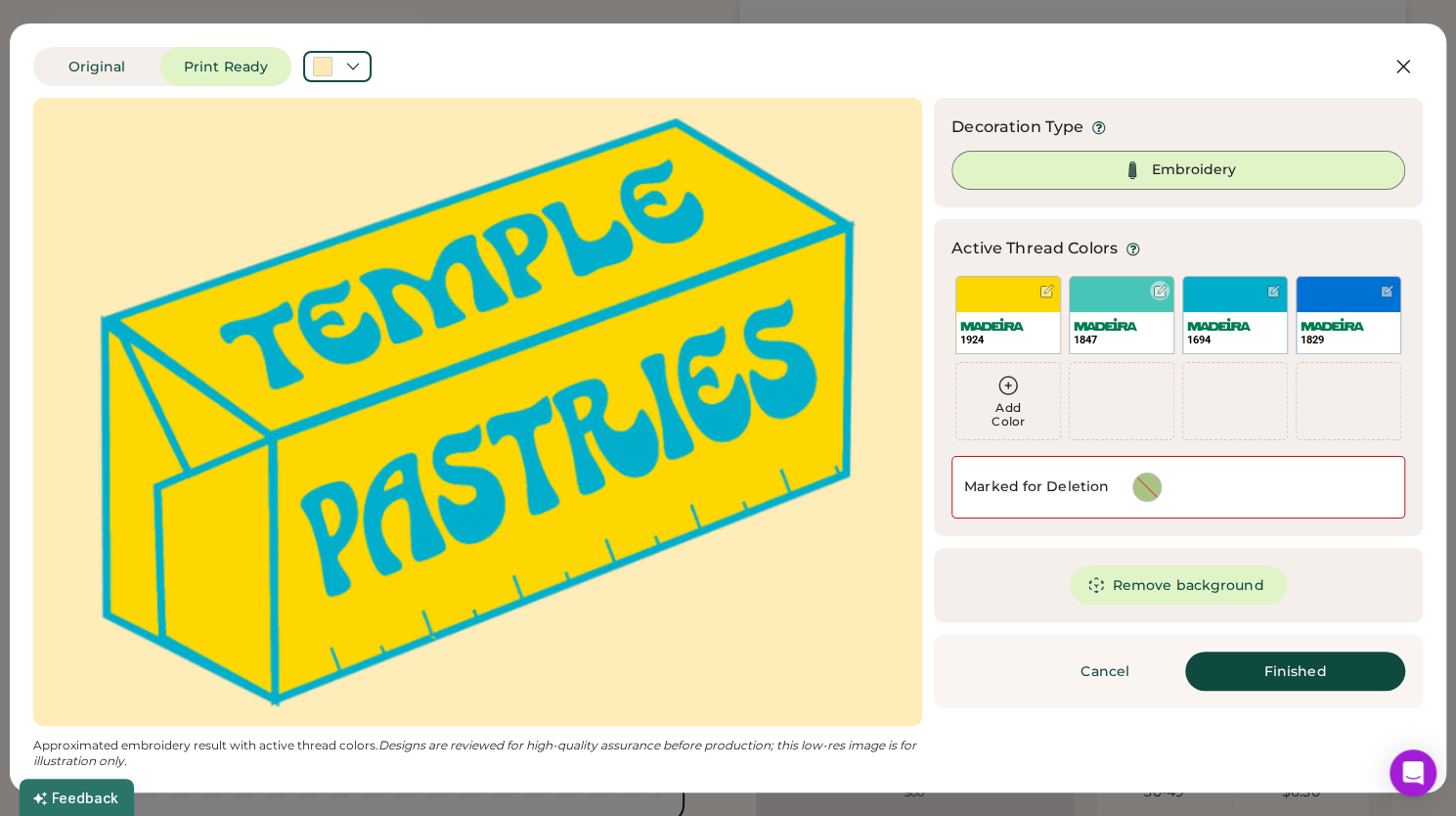 click at bounding box center (1160, 291) 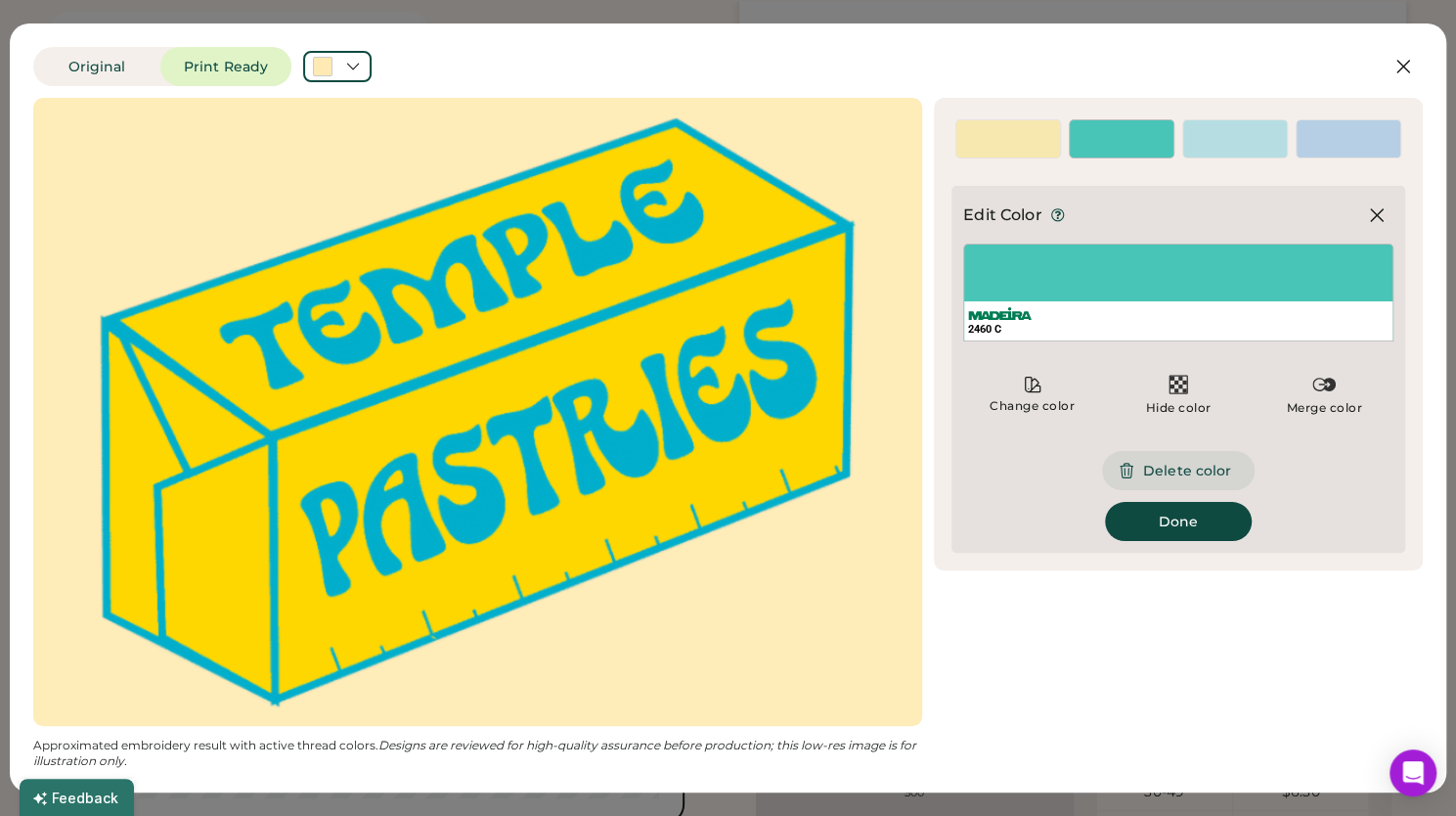 click on "Delete color" at bounding box center [1178, 471] 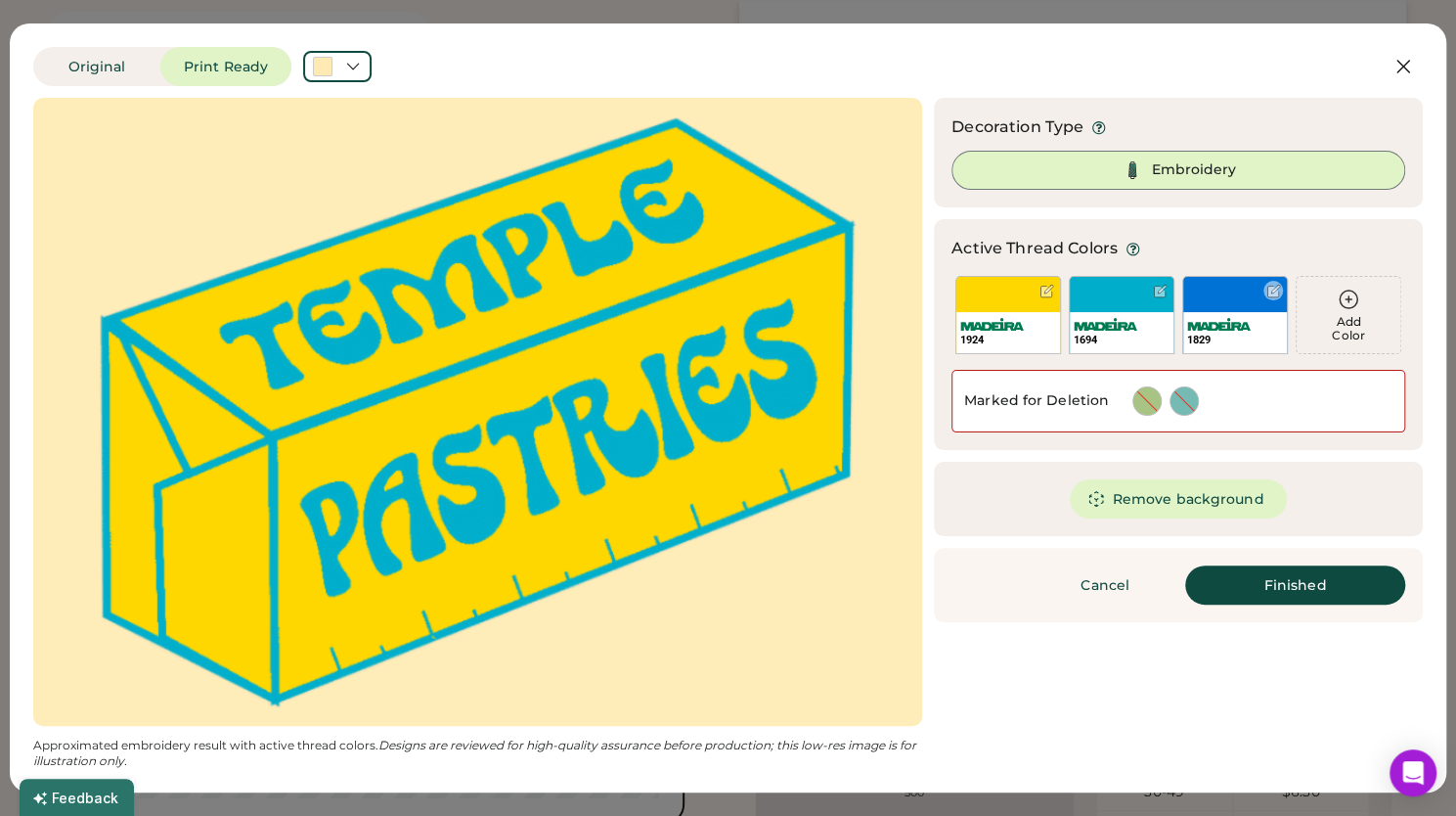 click at bounding box center (1273, 291) 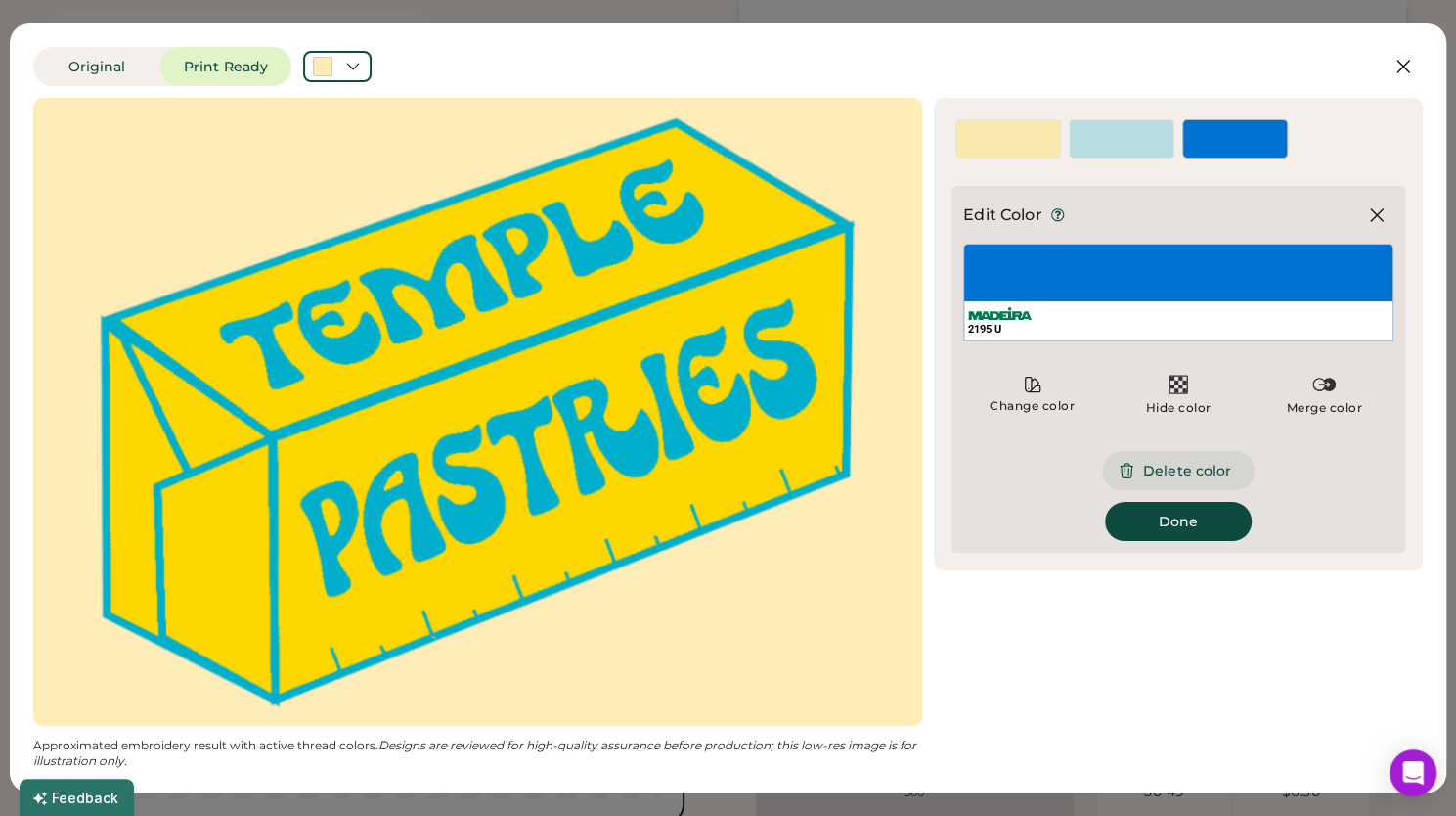 click 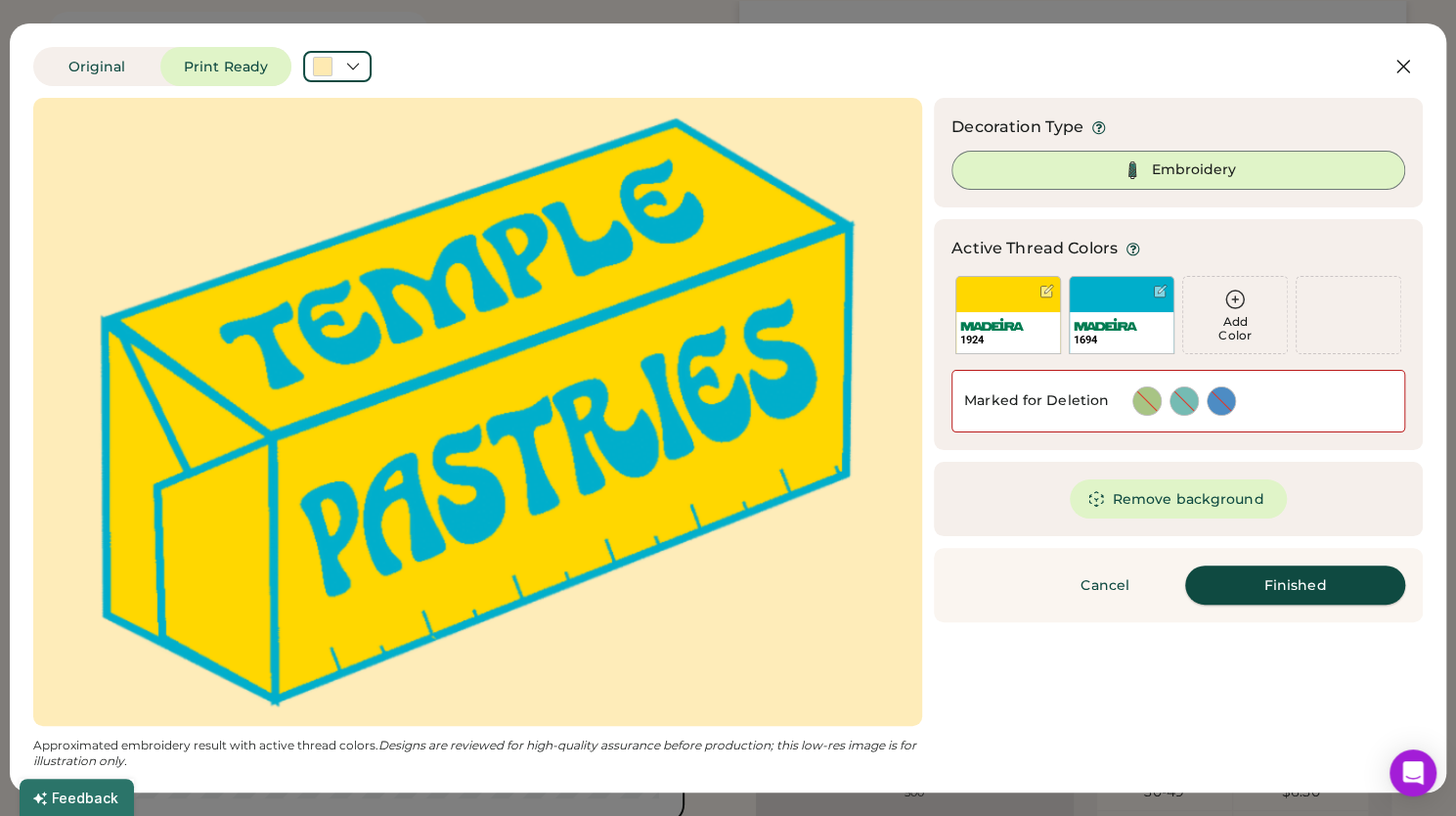 click on "Finished" at bounding box center [1295, 585] 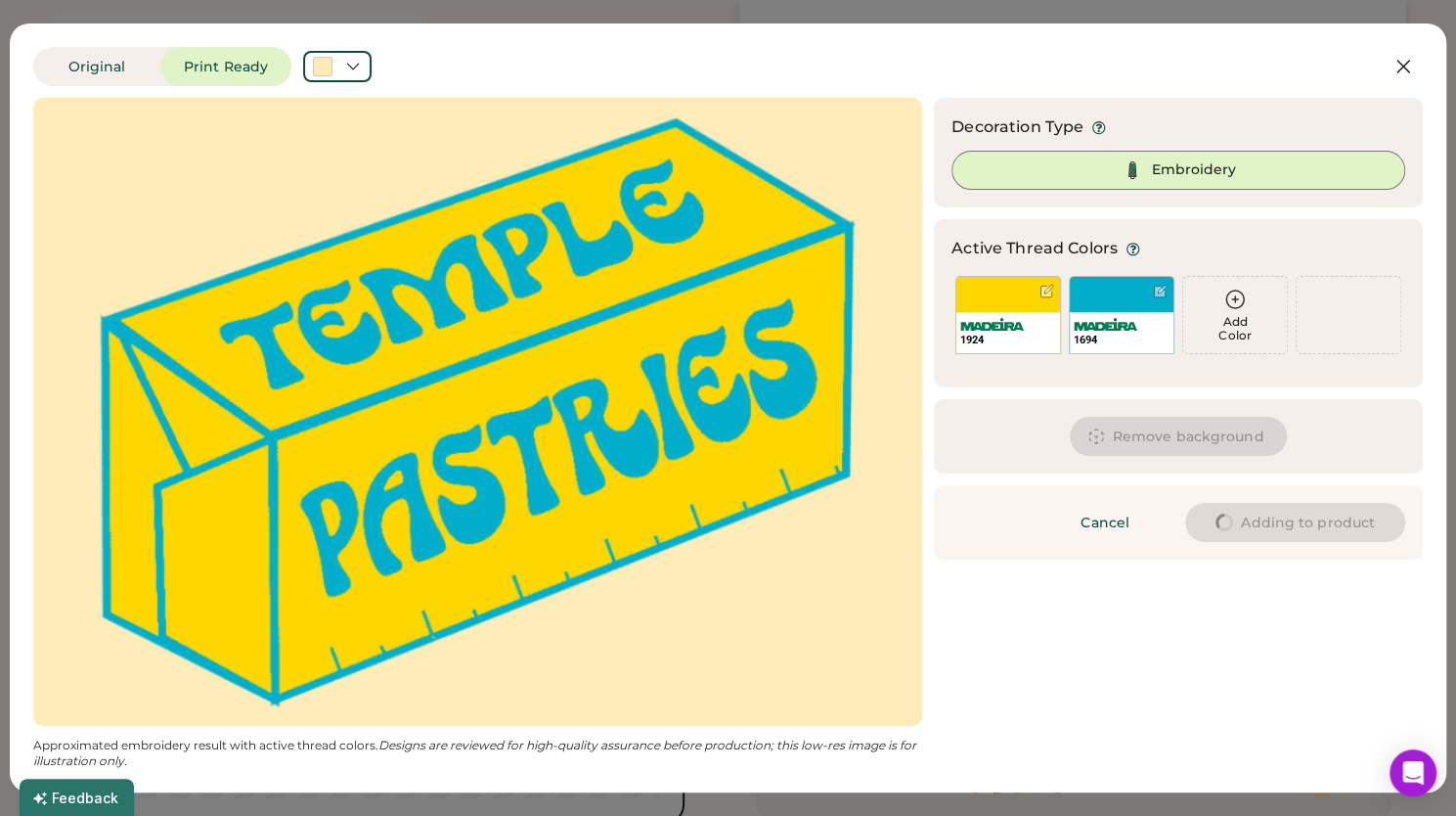 type on "****" 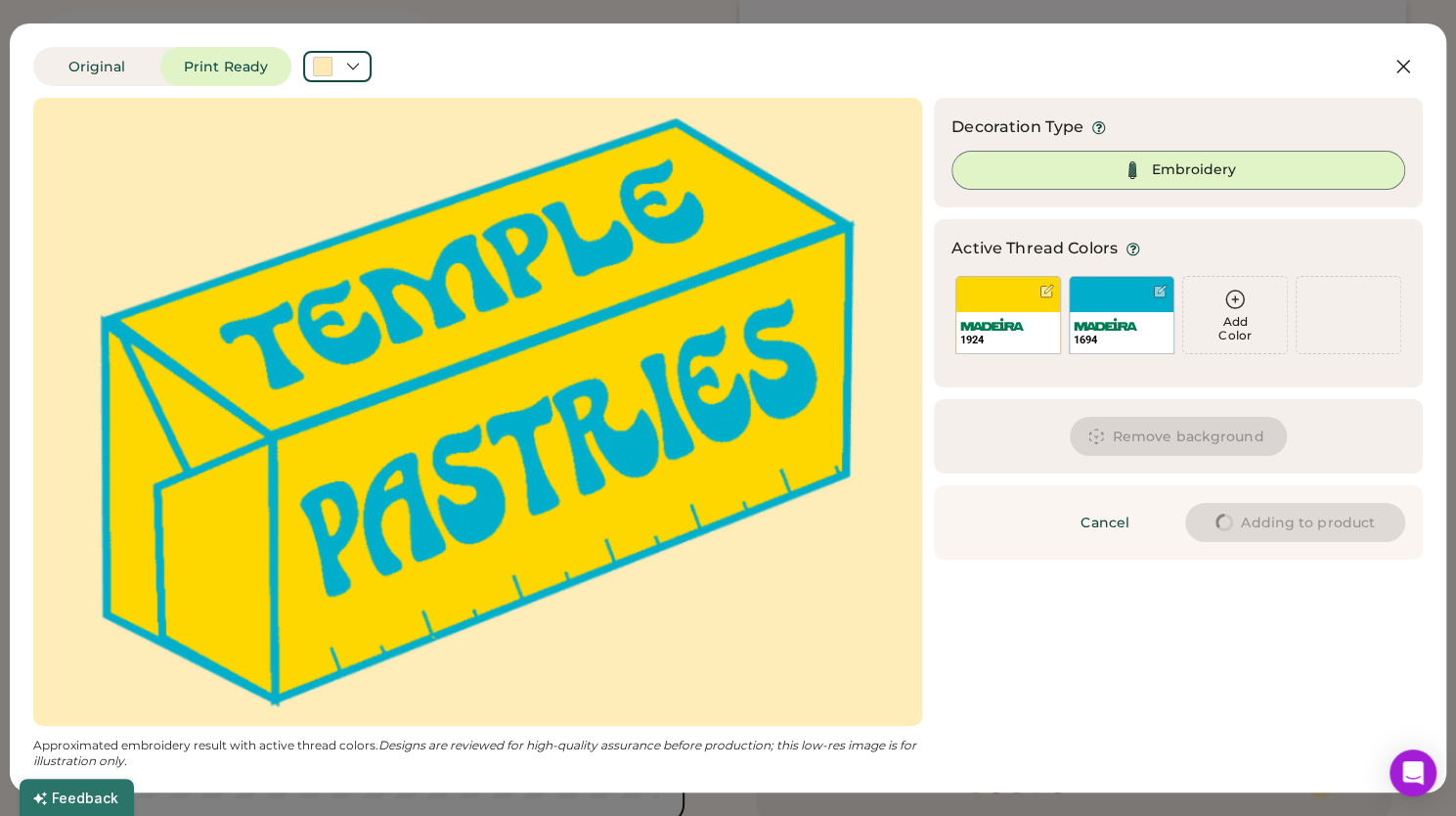 type on "****" 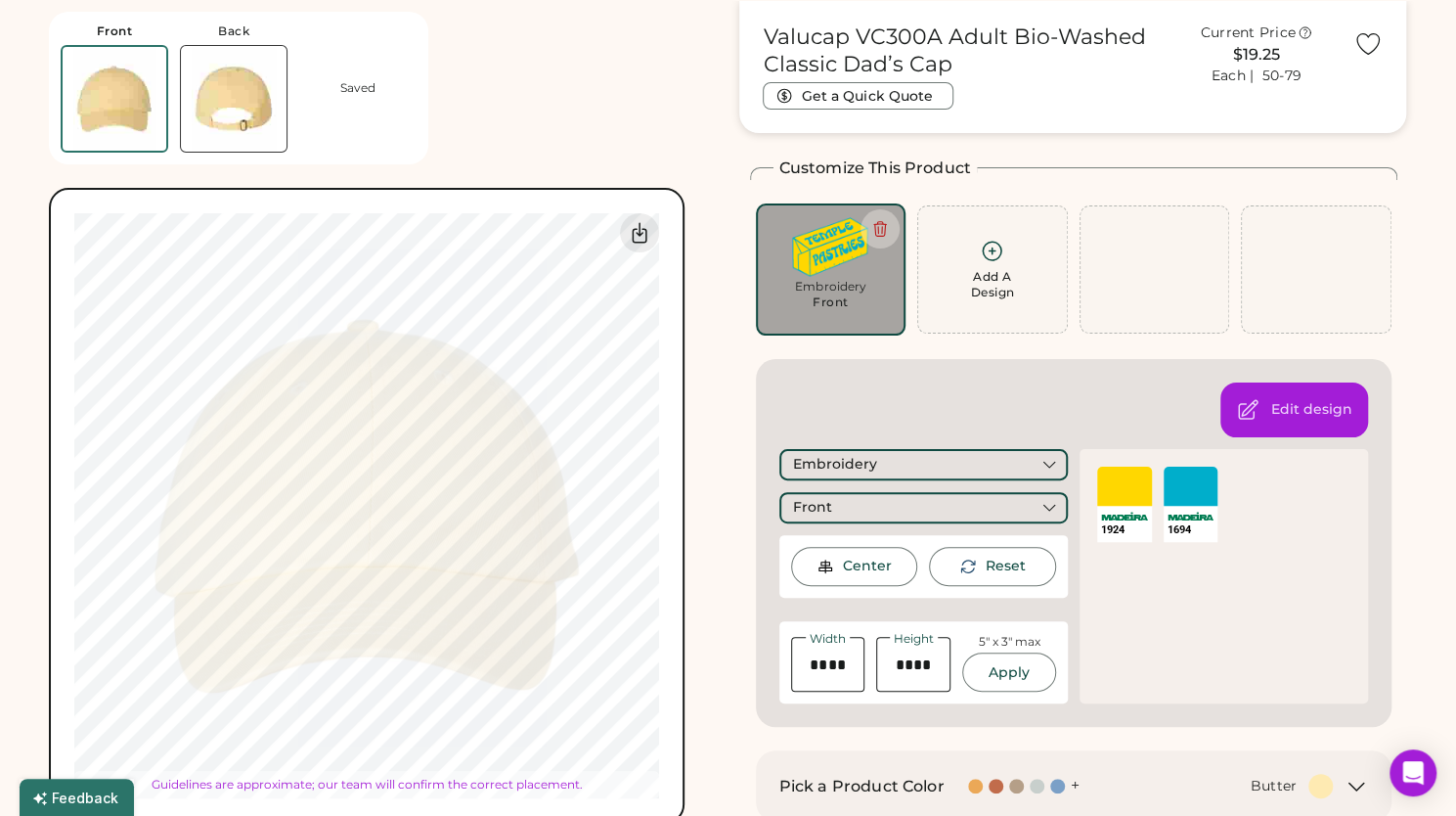 type on "****" 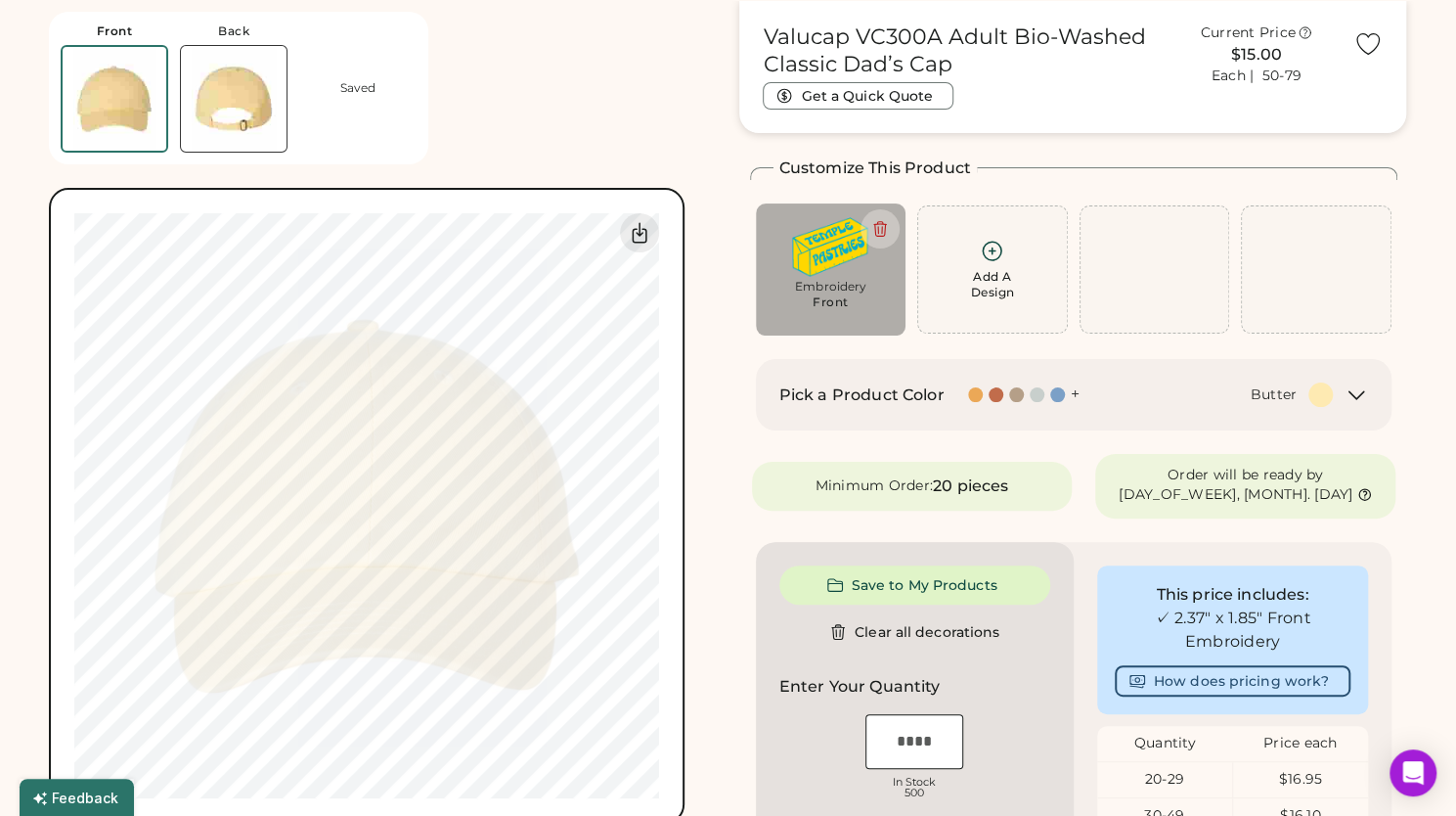type on "****" 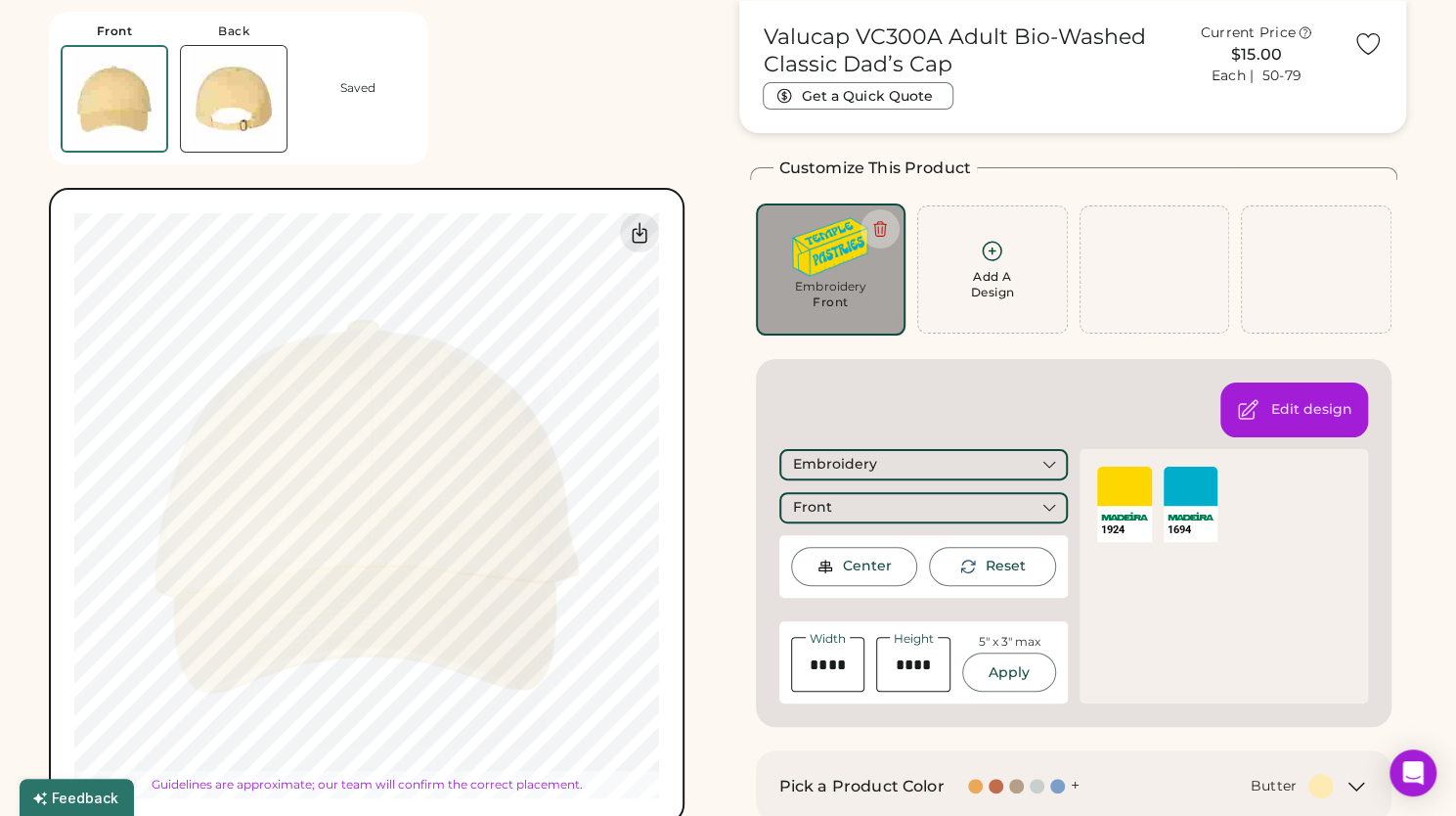 type on "****" 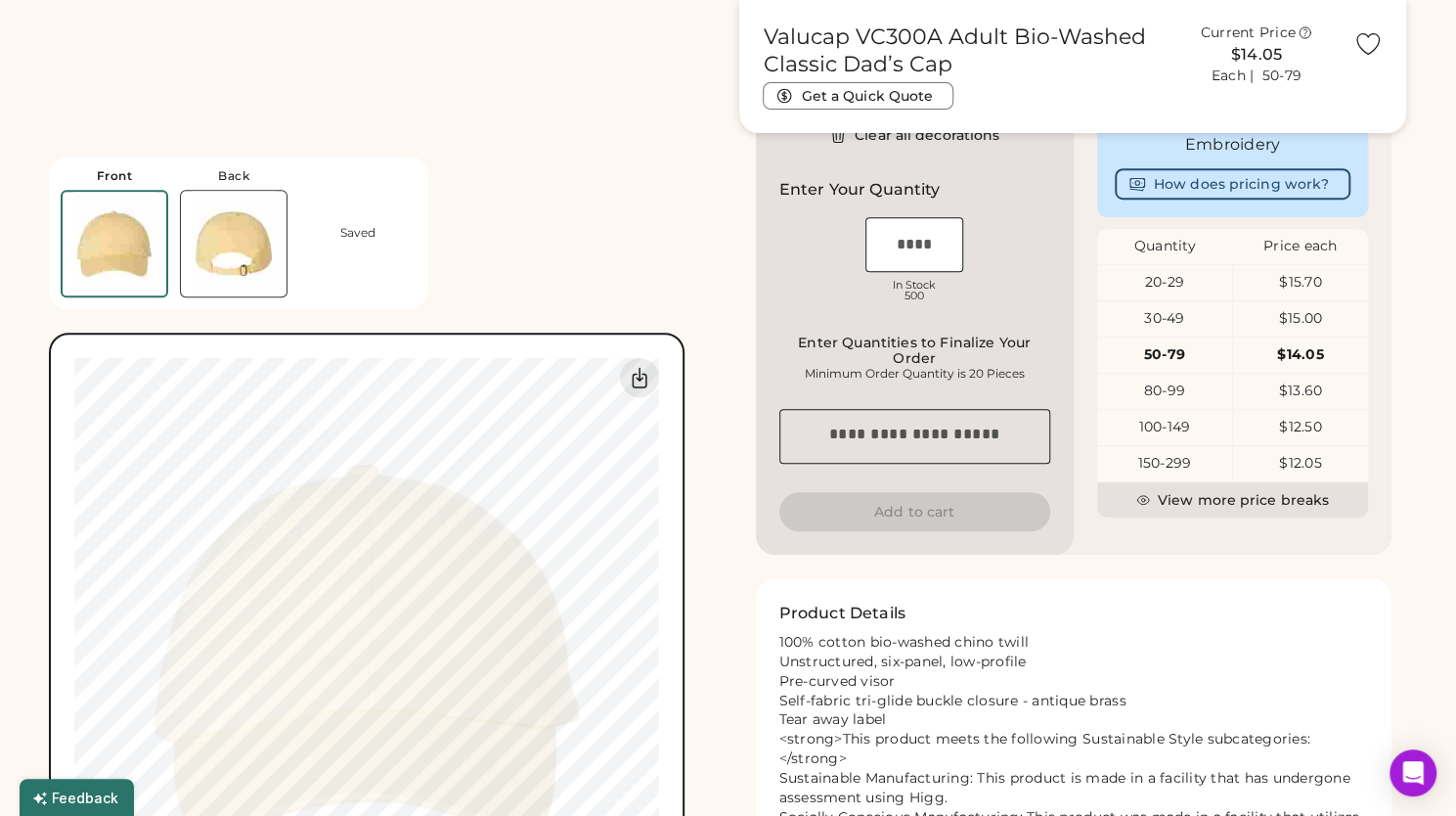 scroll, scrollTop: 0, scrollLeft: 0, axis: both 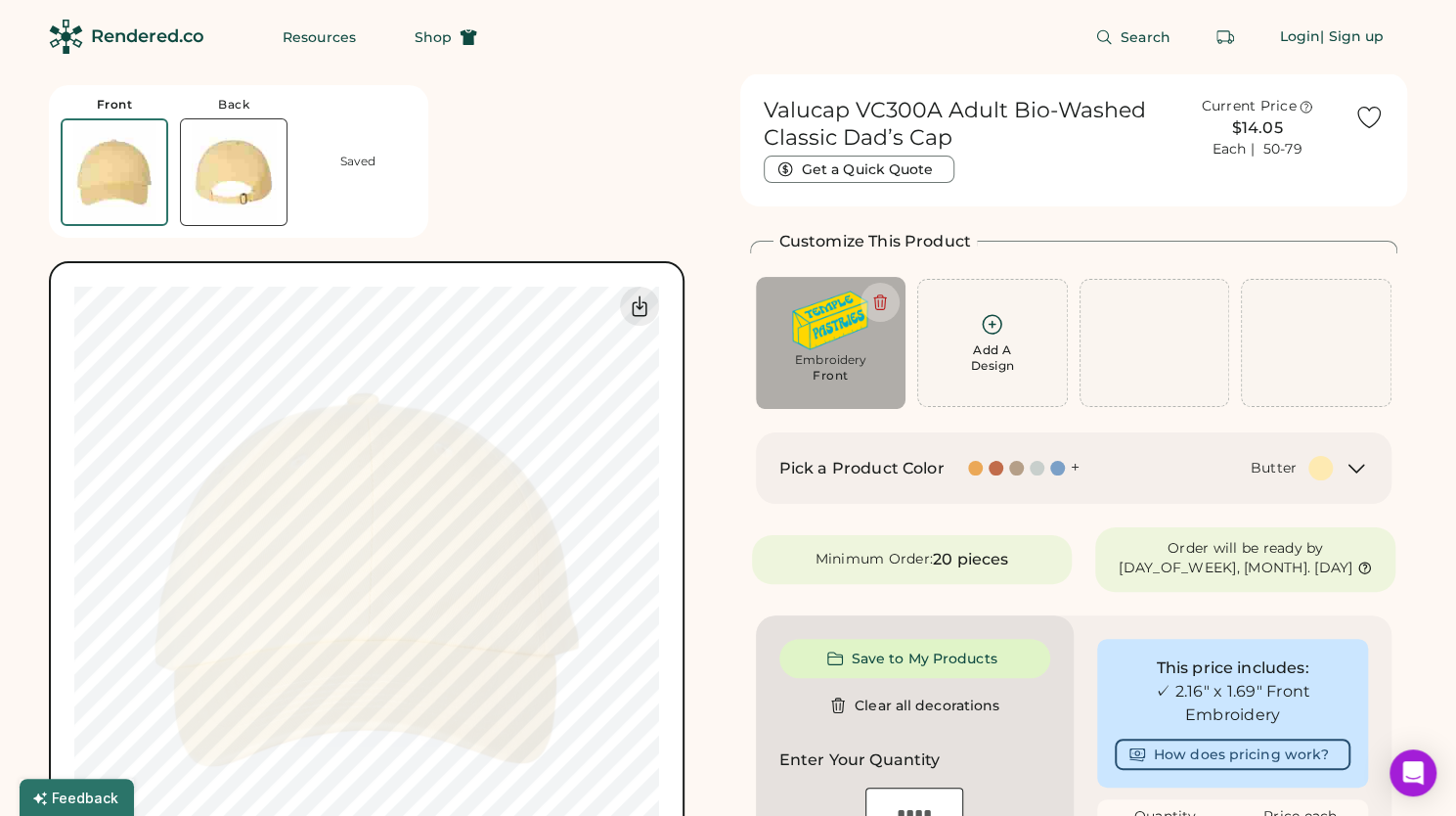 click at bounding box center (234, 172) 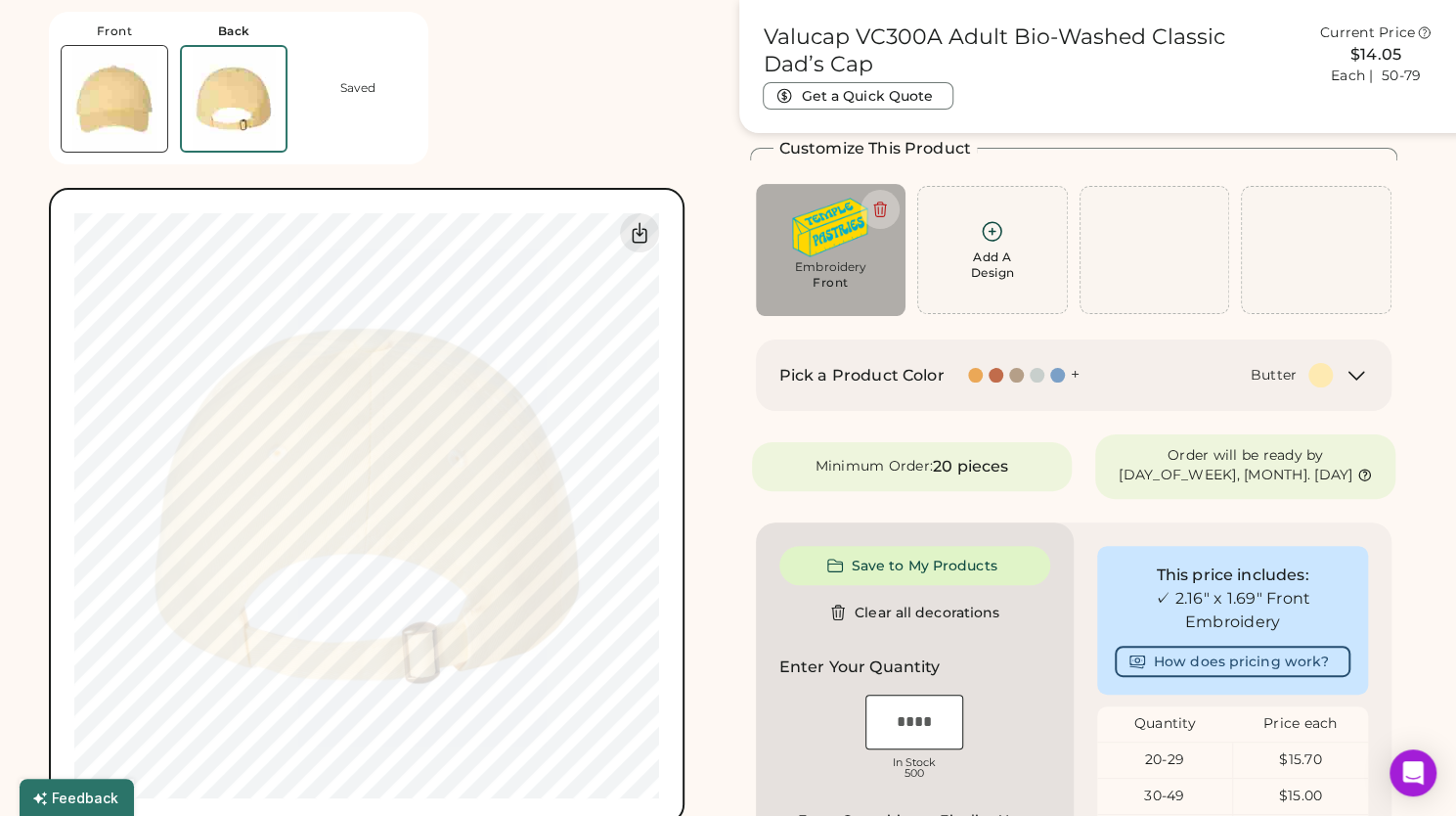 scroll, scrollTop: 81, scrollLeft: 0, axis: vertical 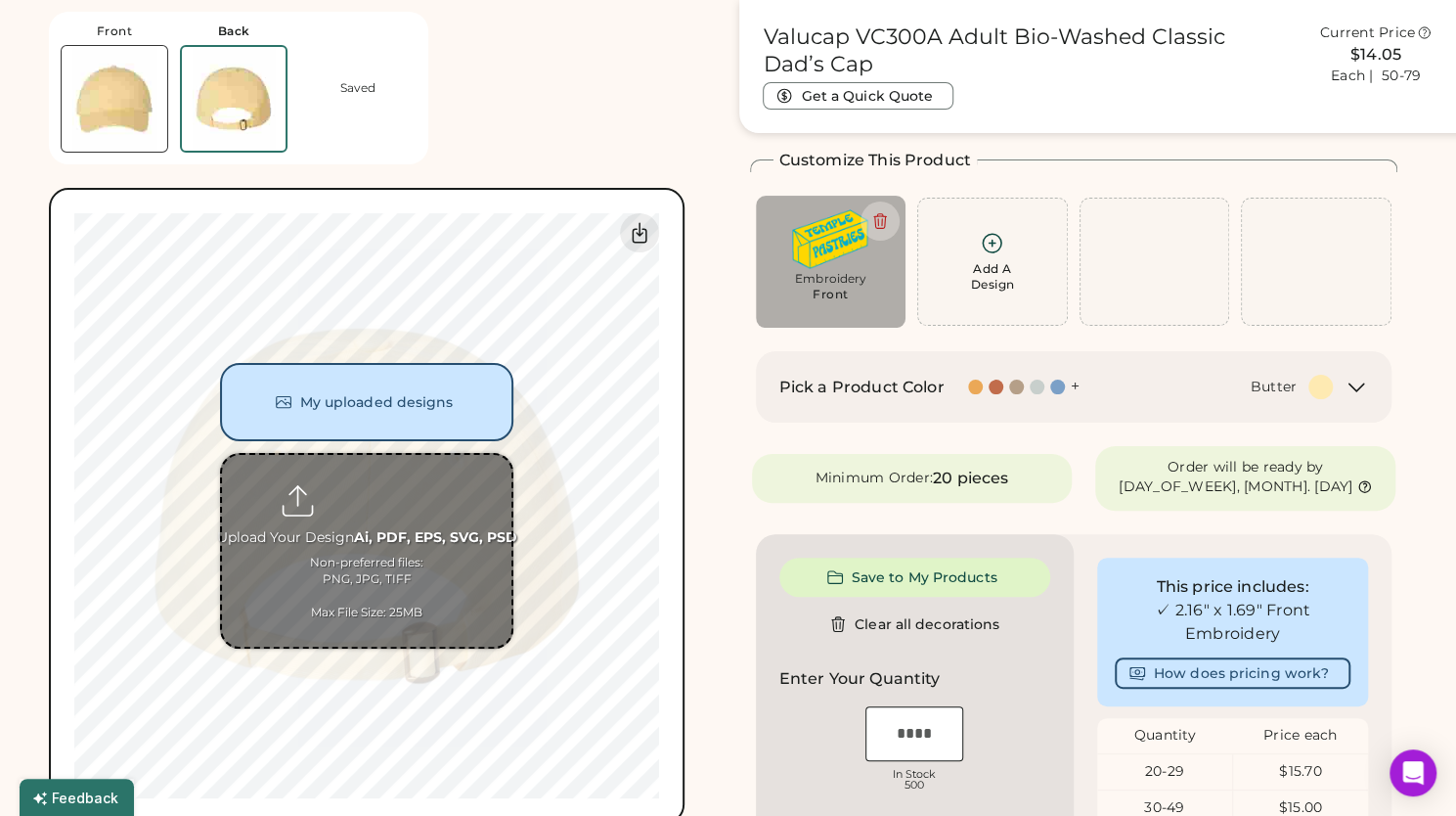 click at bounding box center (367, 551) 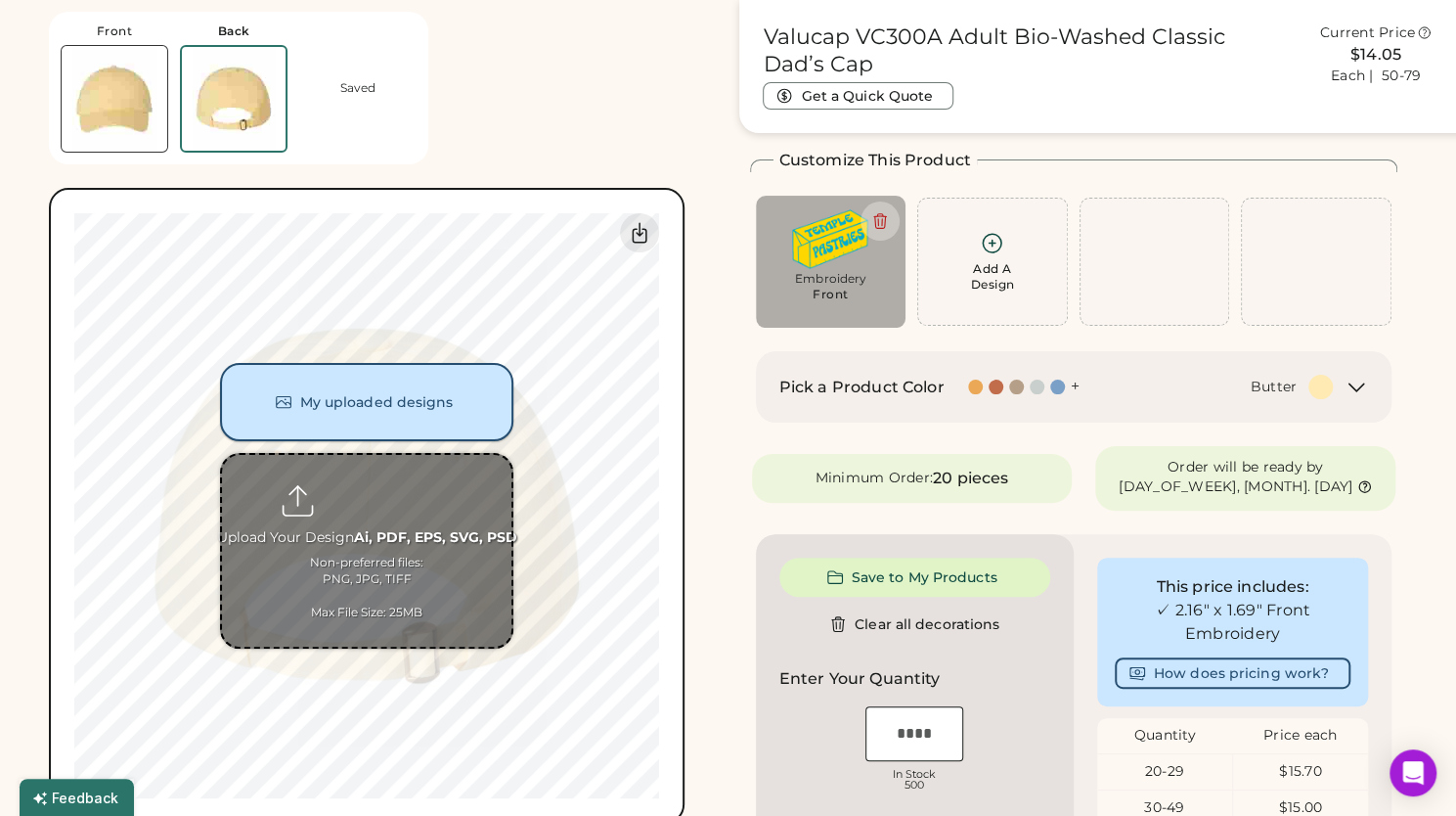 click on "My uploaded designs" at bounding box center [367, 402] 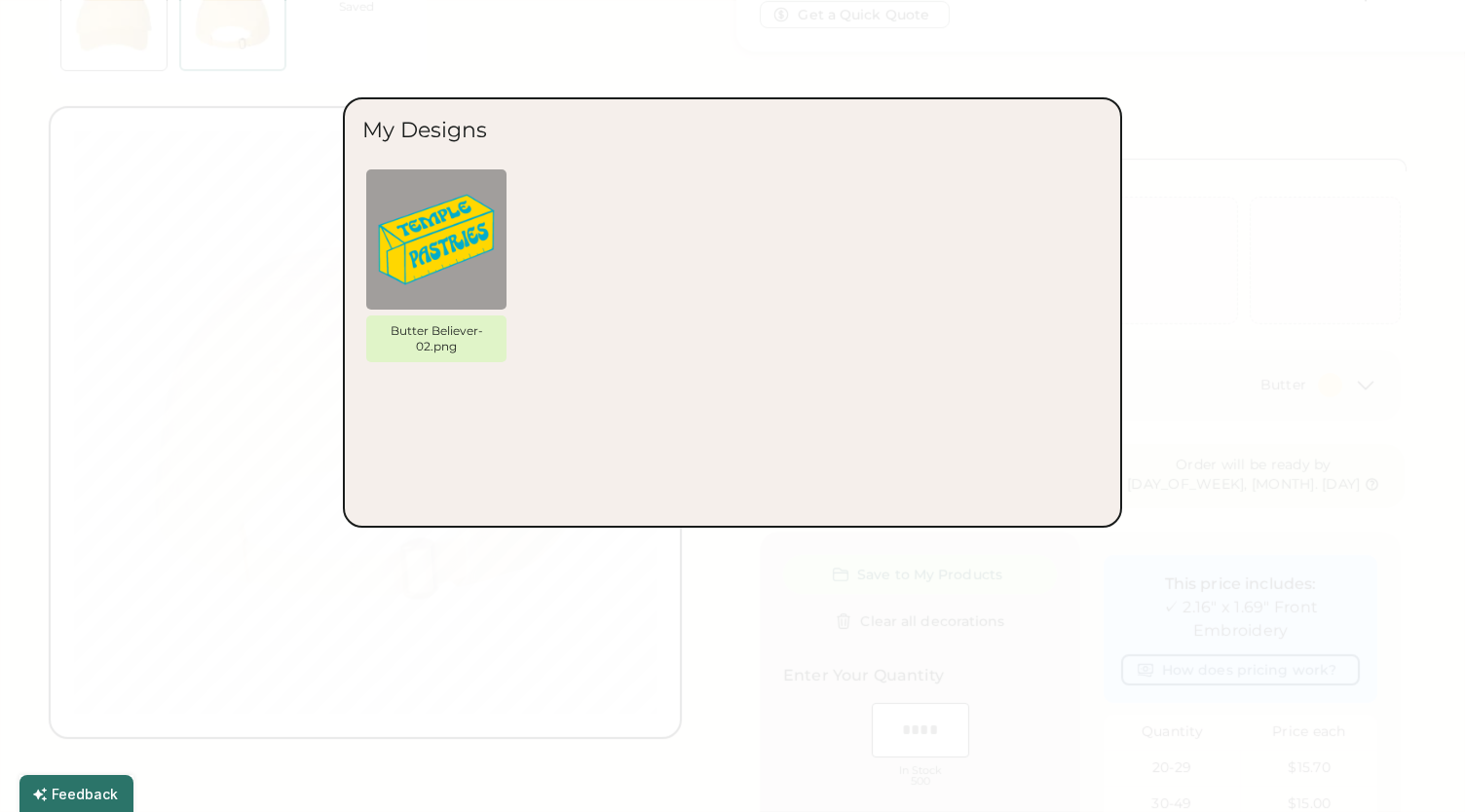 click at bounding box center [732, 406] 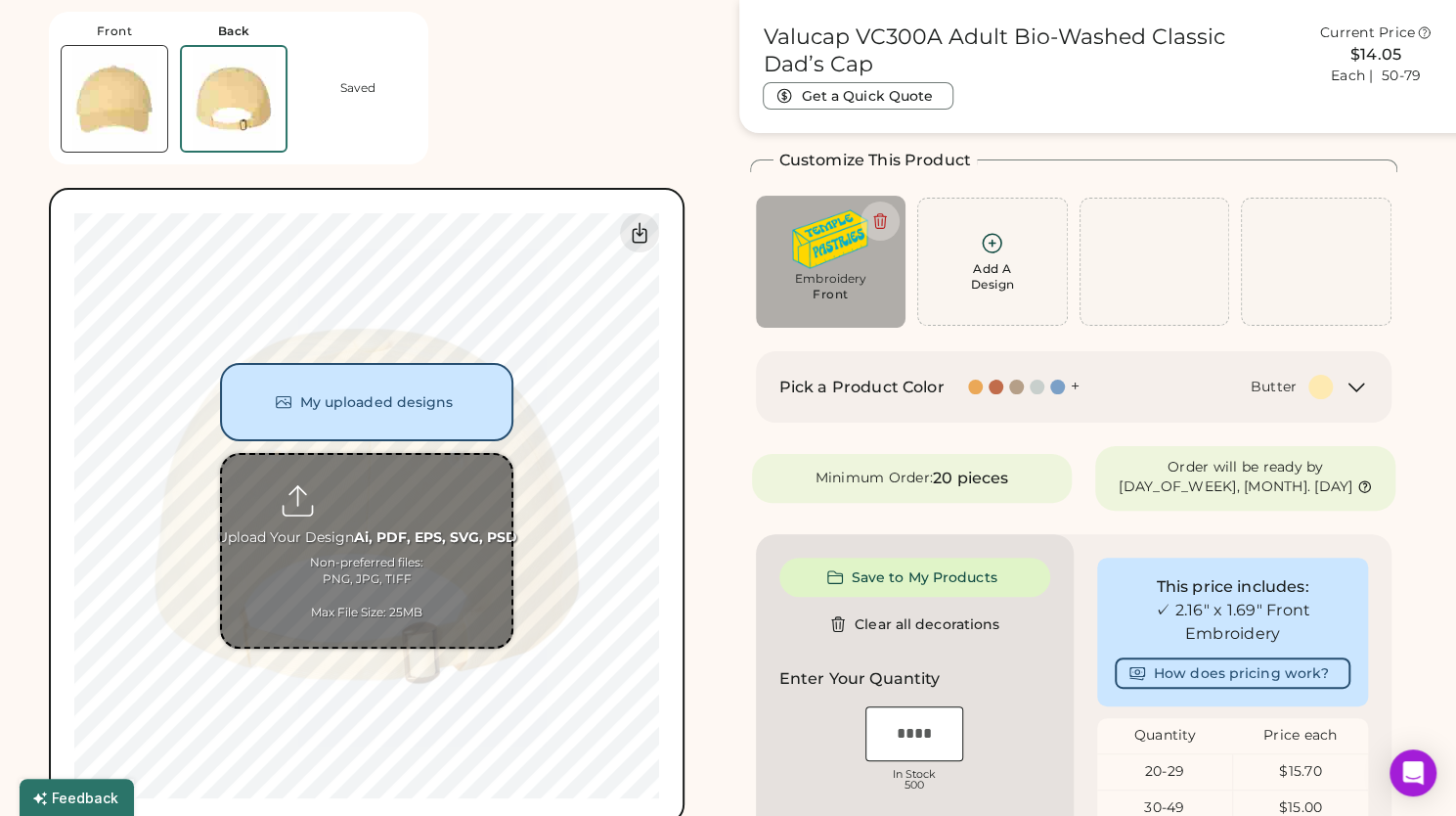 click at bounding box center (367, 551) 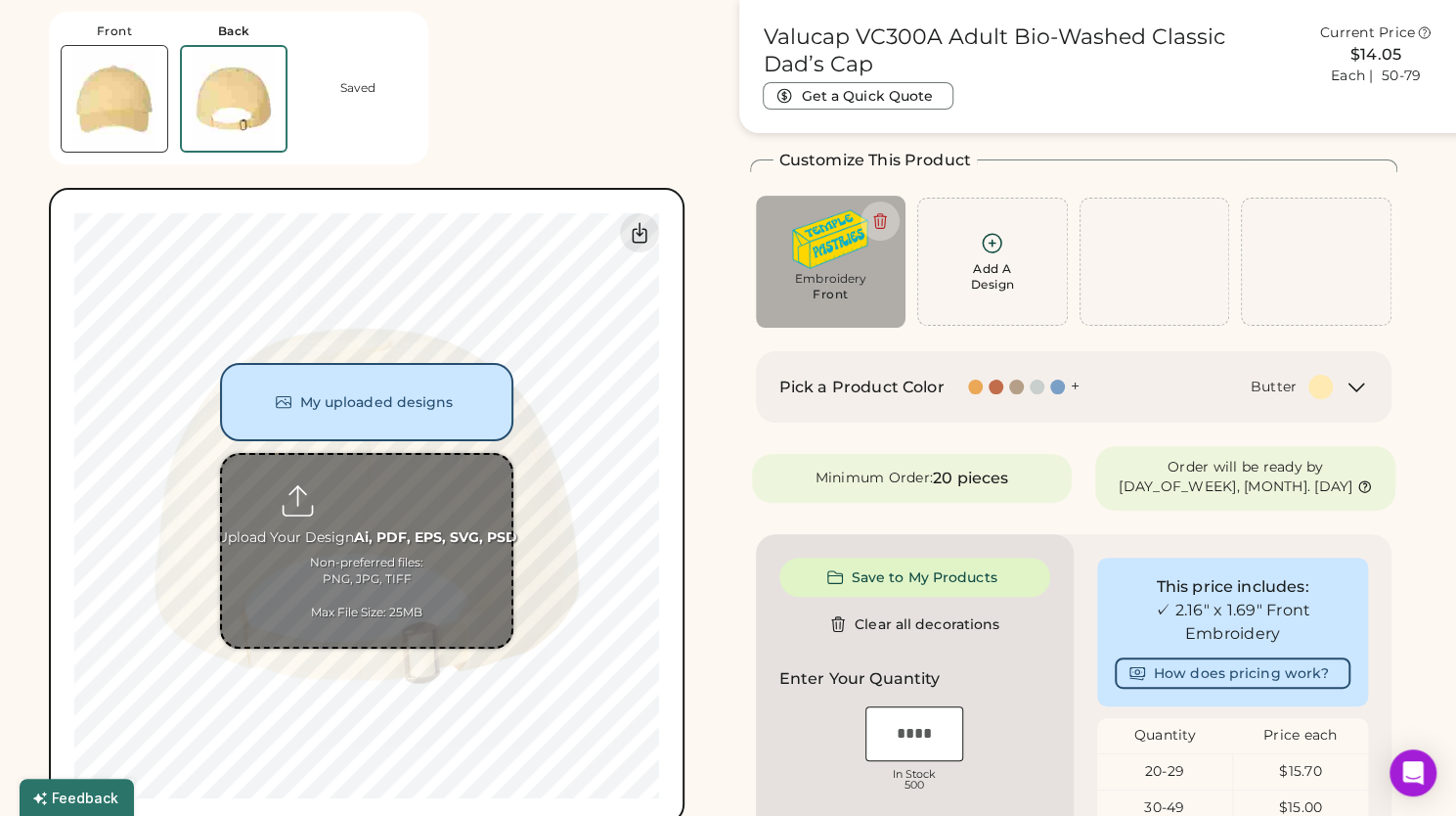 type on "**********" 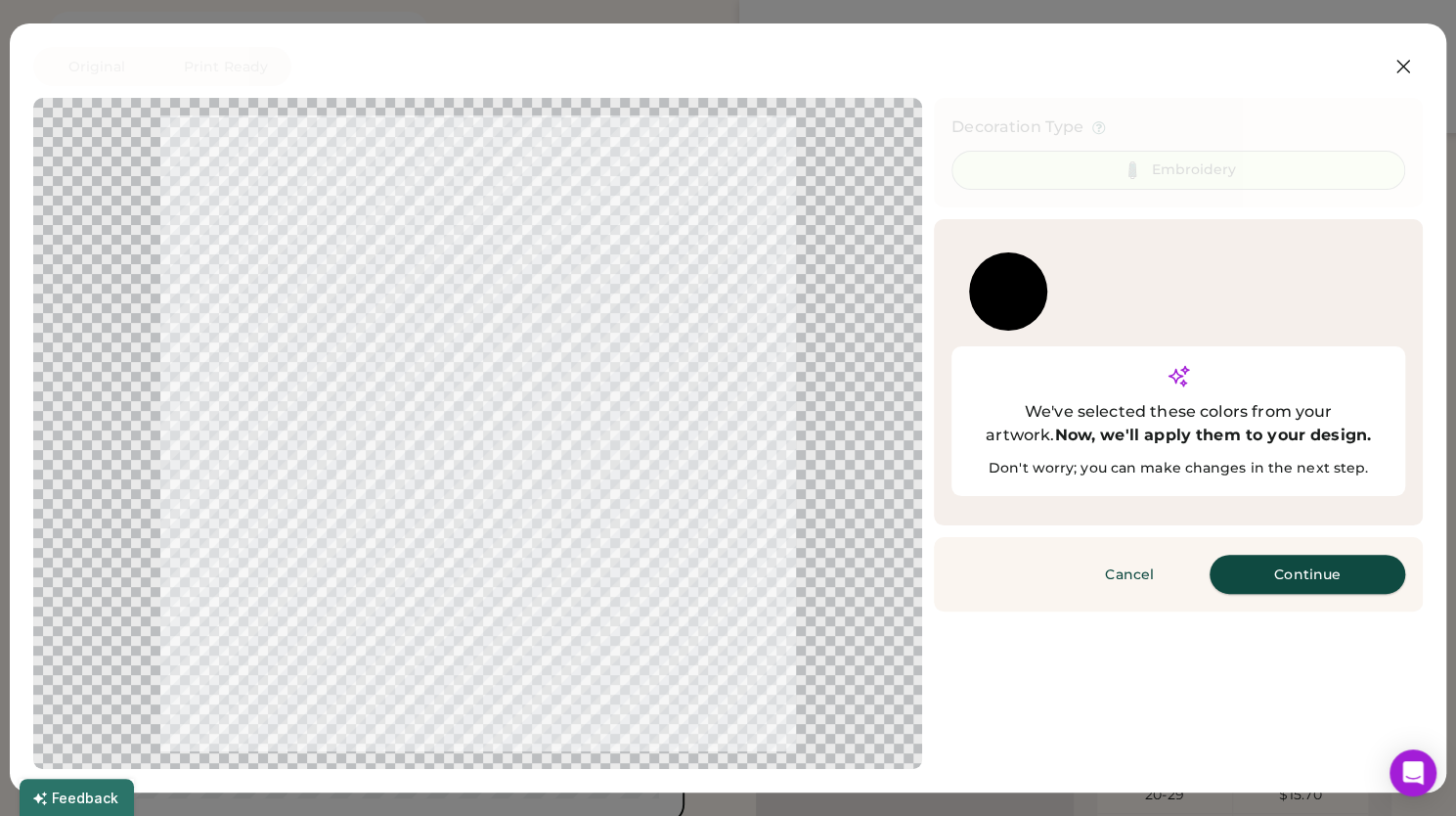 click on "Continue" at bounding box center (1307, 574) 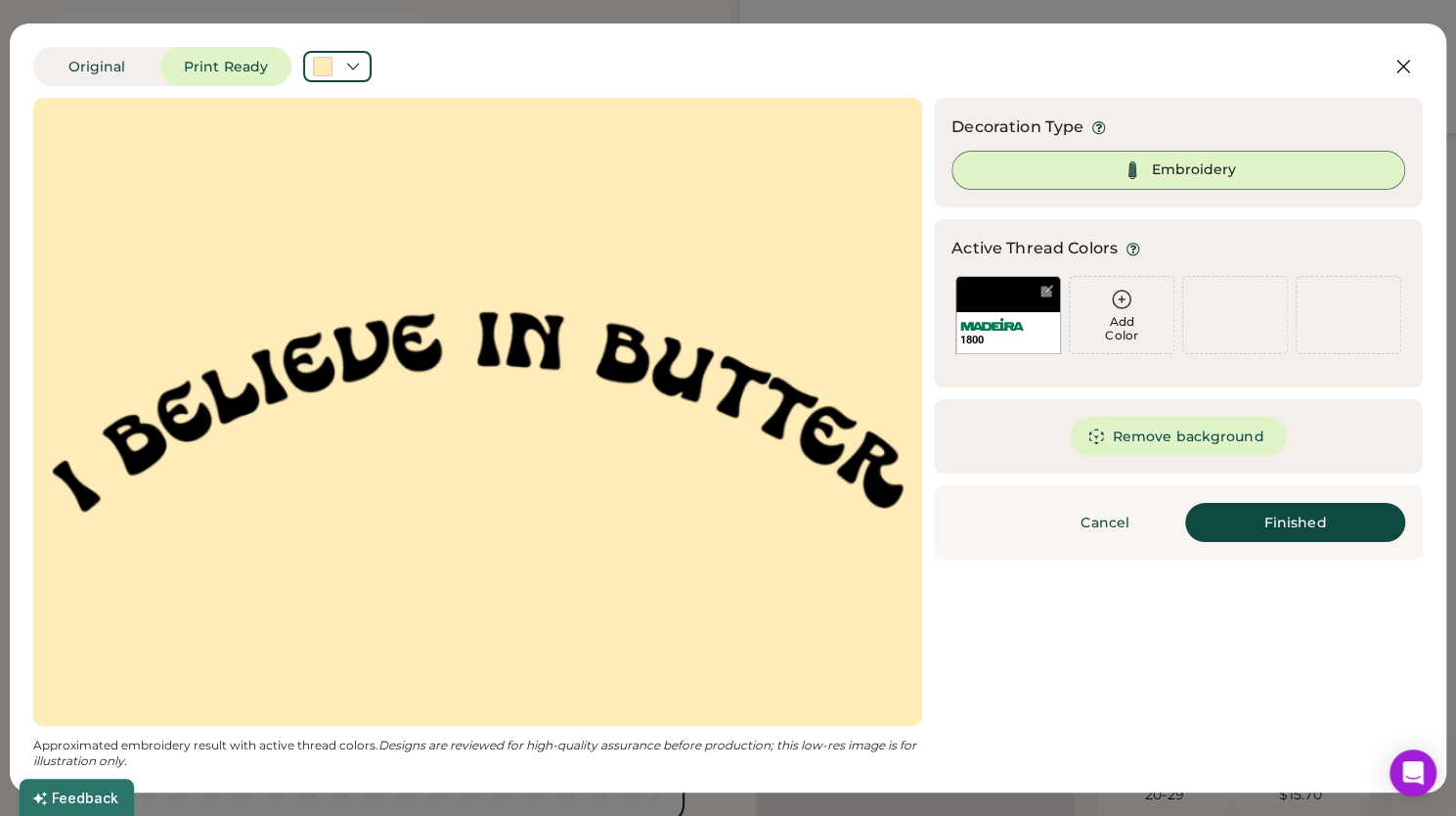 click on "Add
Color" at bounding box center (1122, 315) 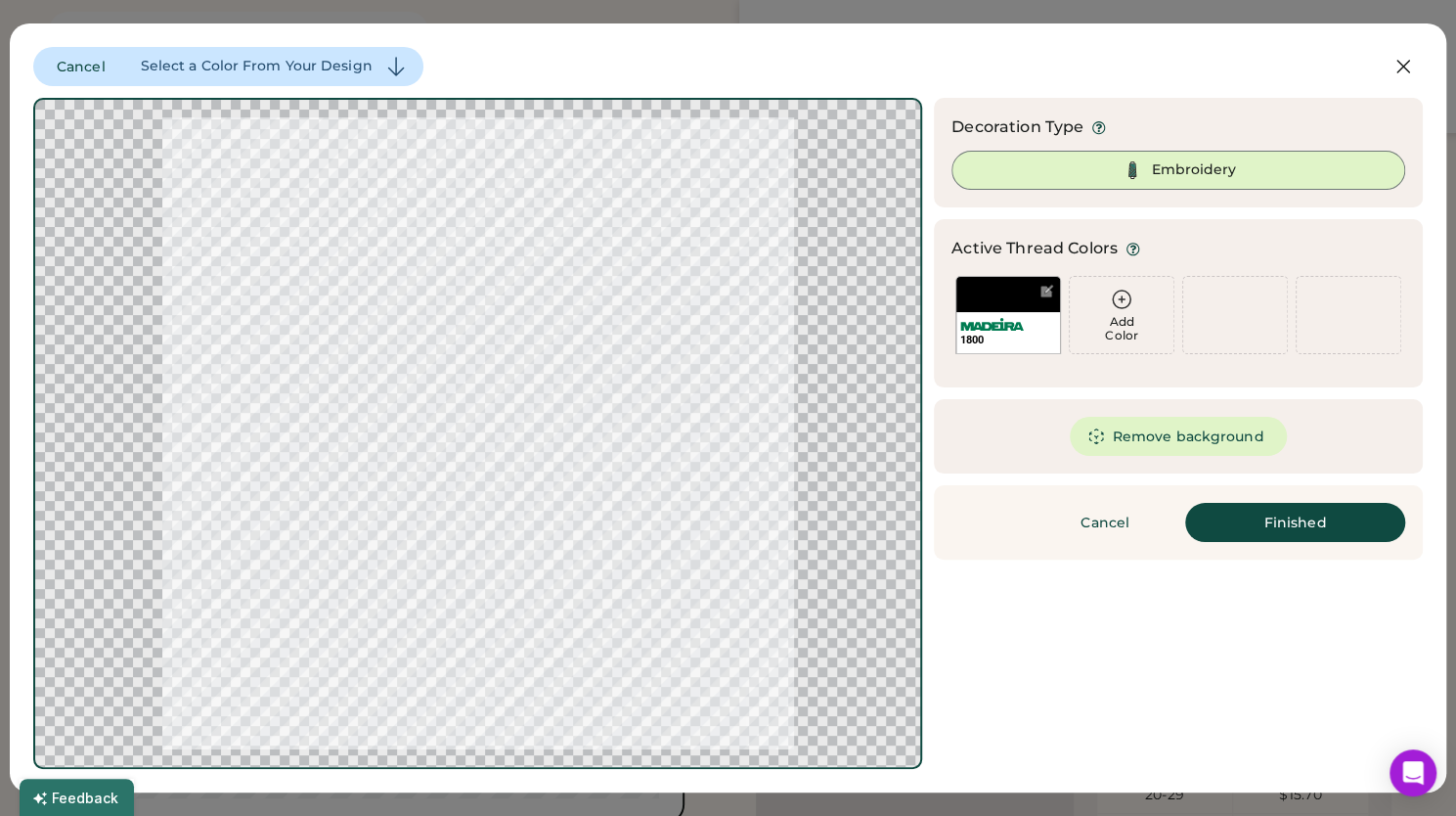click 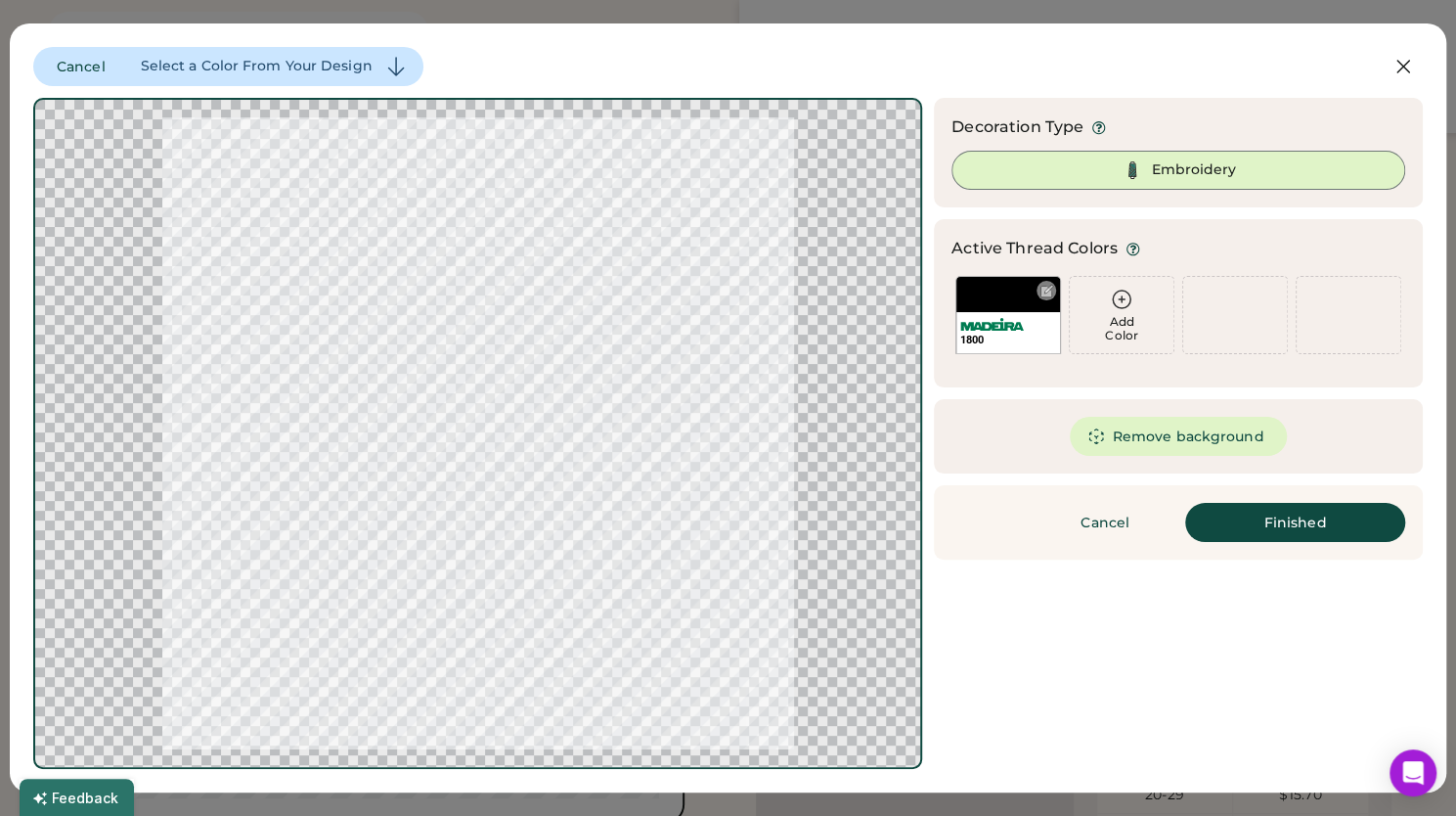 click at bounding box center [1046, 291] 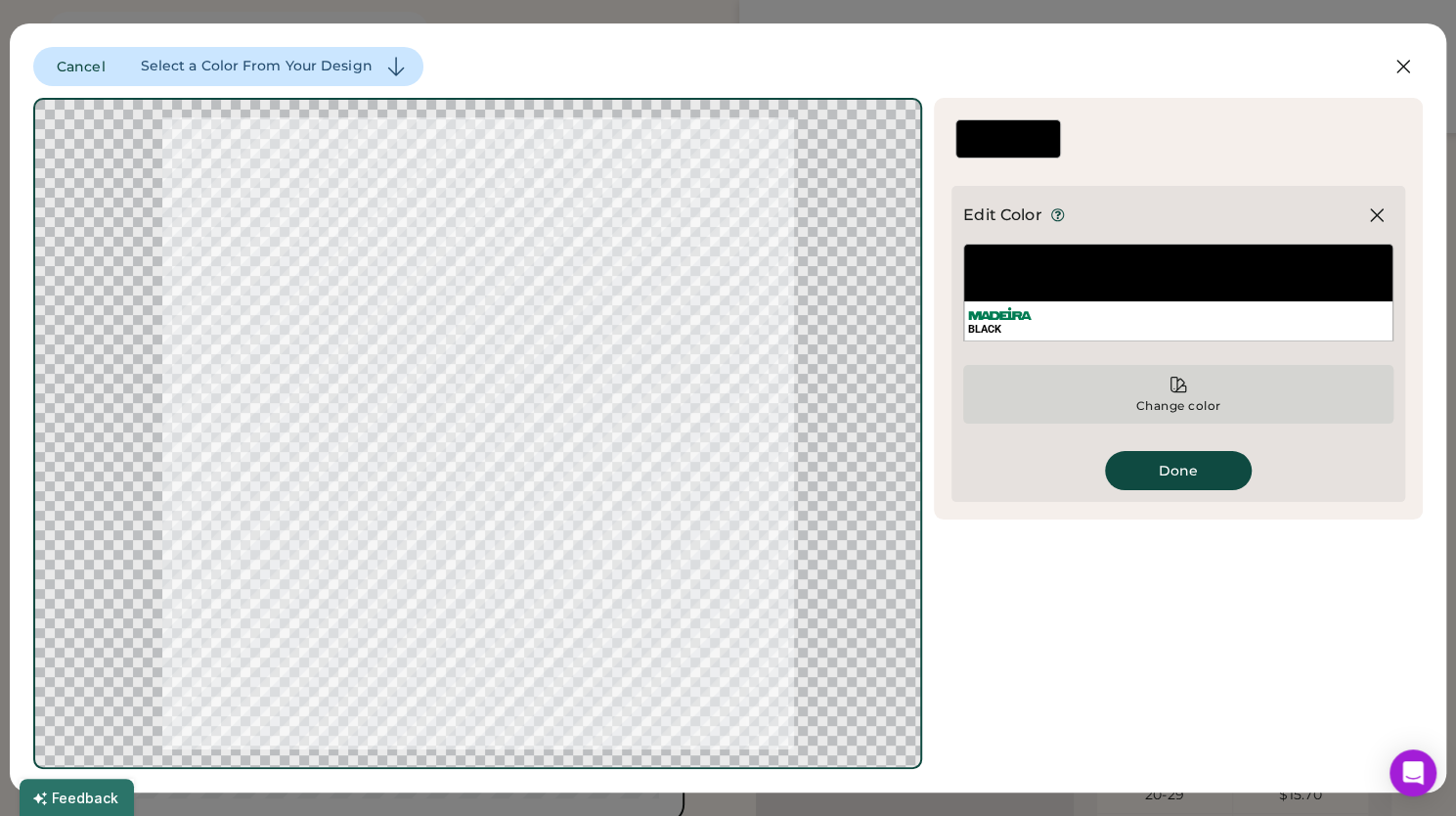 click on "Change color" at bounding box center (1178, 406) 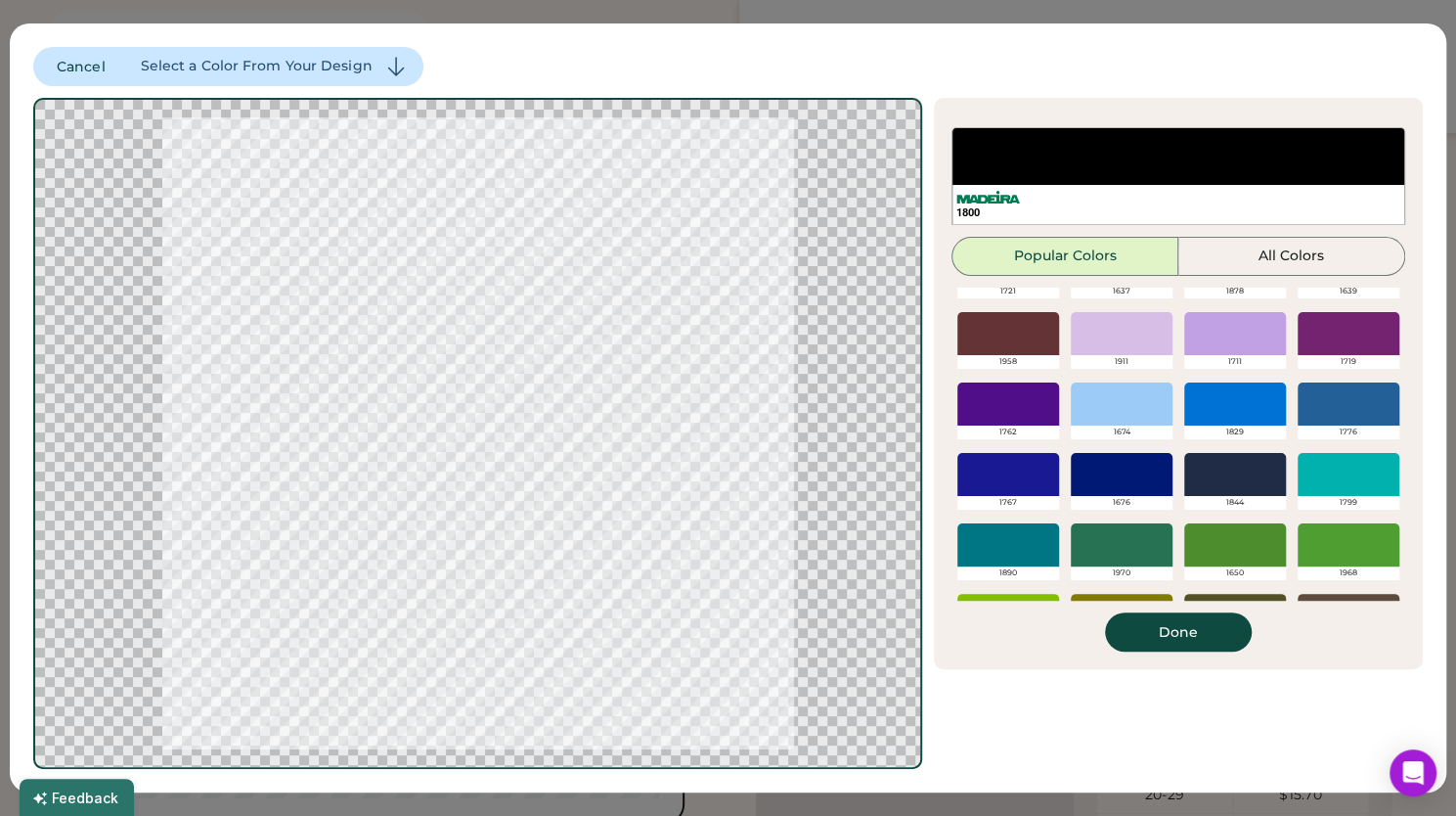 scroll, scrollTop: 405, scrollLeft: 0, axis: vertical 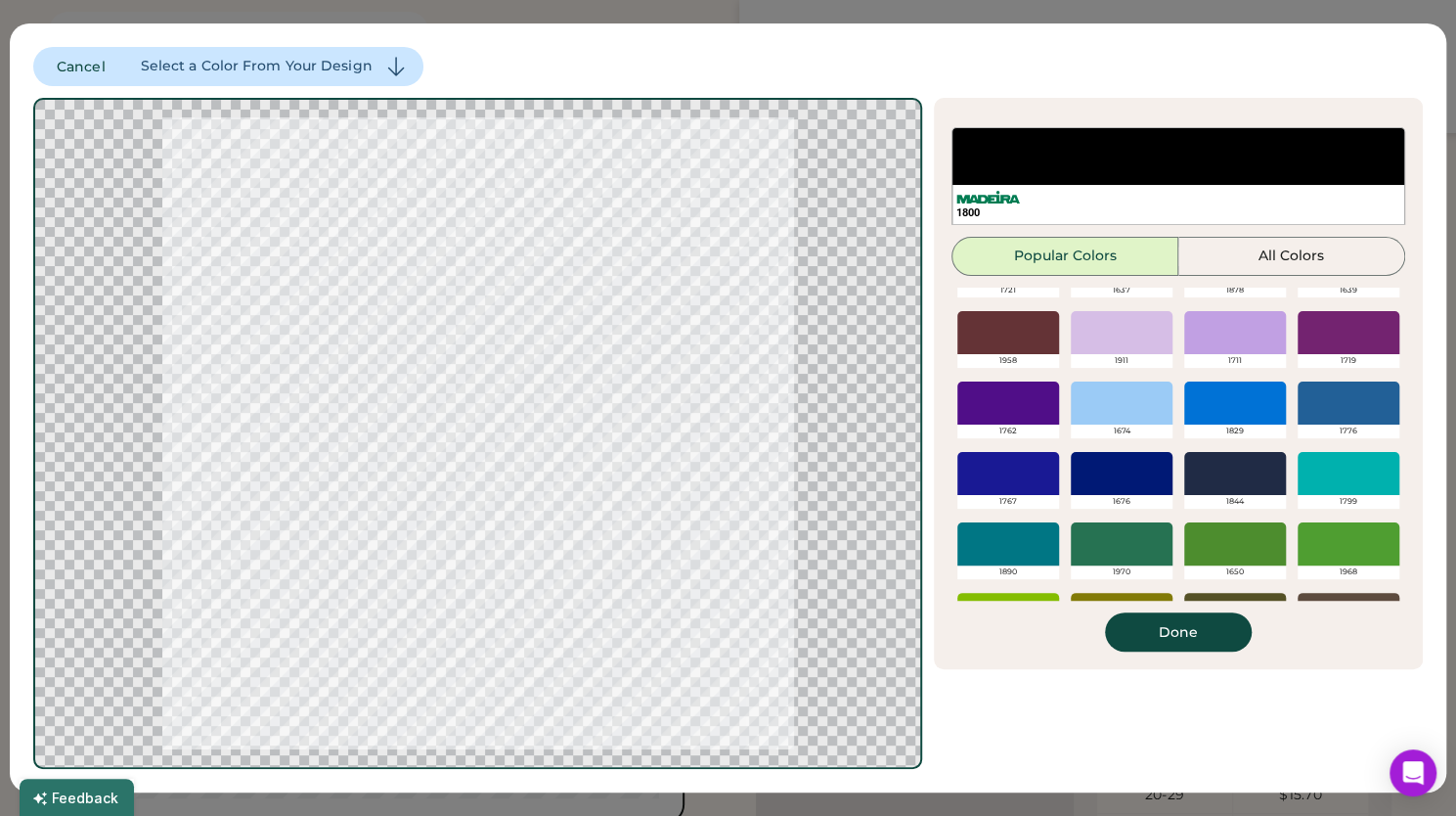 click at bounding box center [1235, 403] 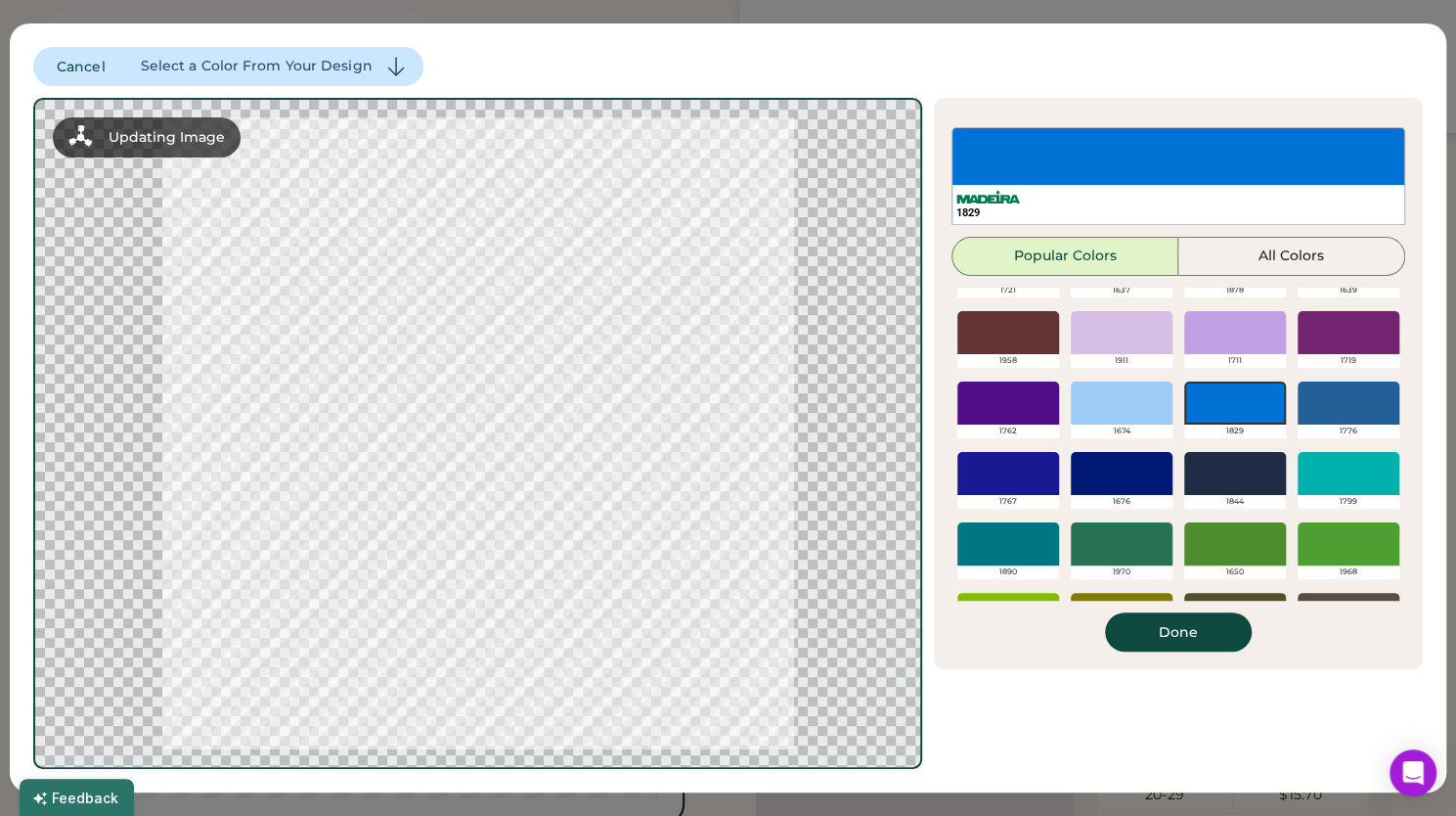 scroll, scrollTop: 462, scrollLeft: 0, axis: vertical 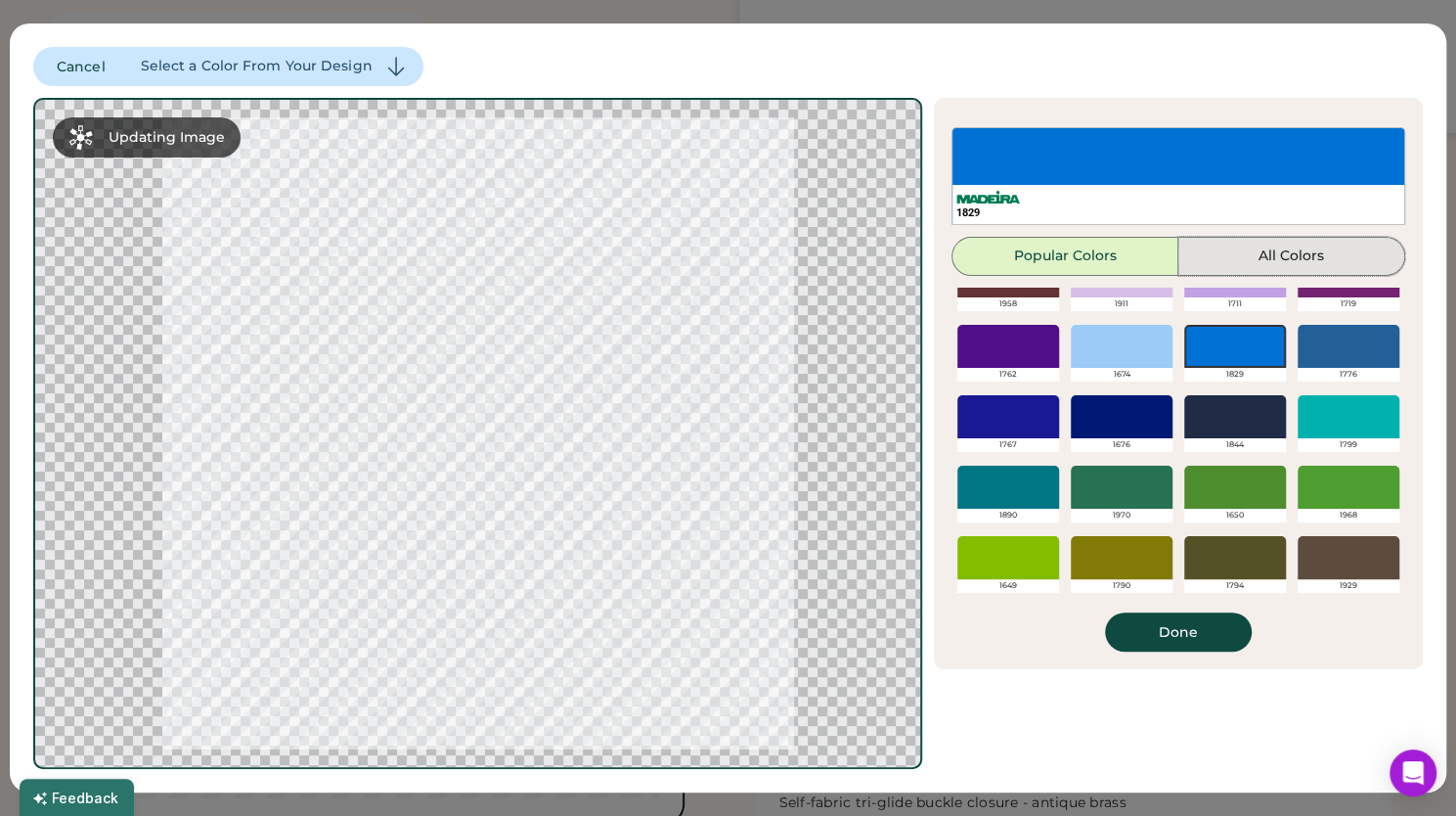 click on "All Colors" at bounding box center (1292, 256) 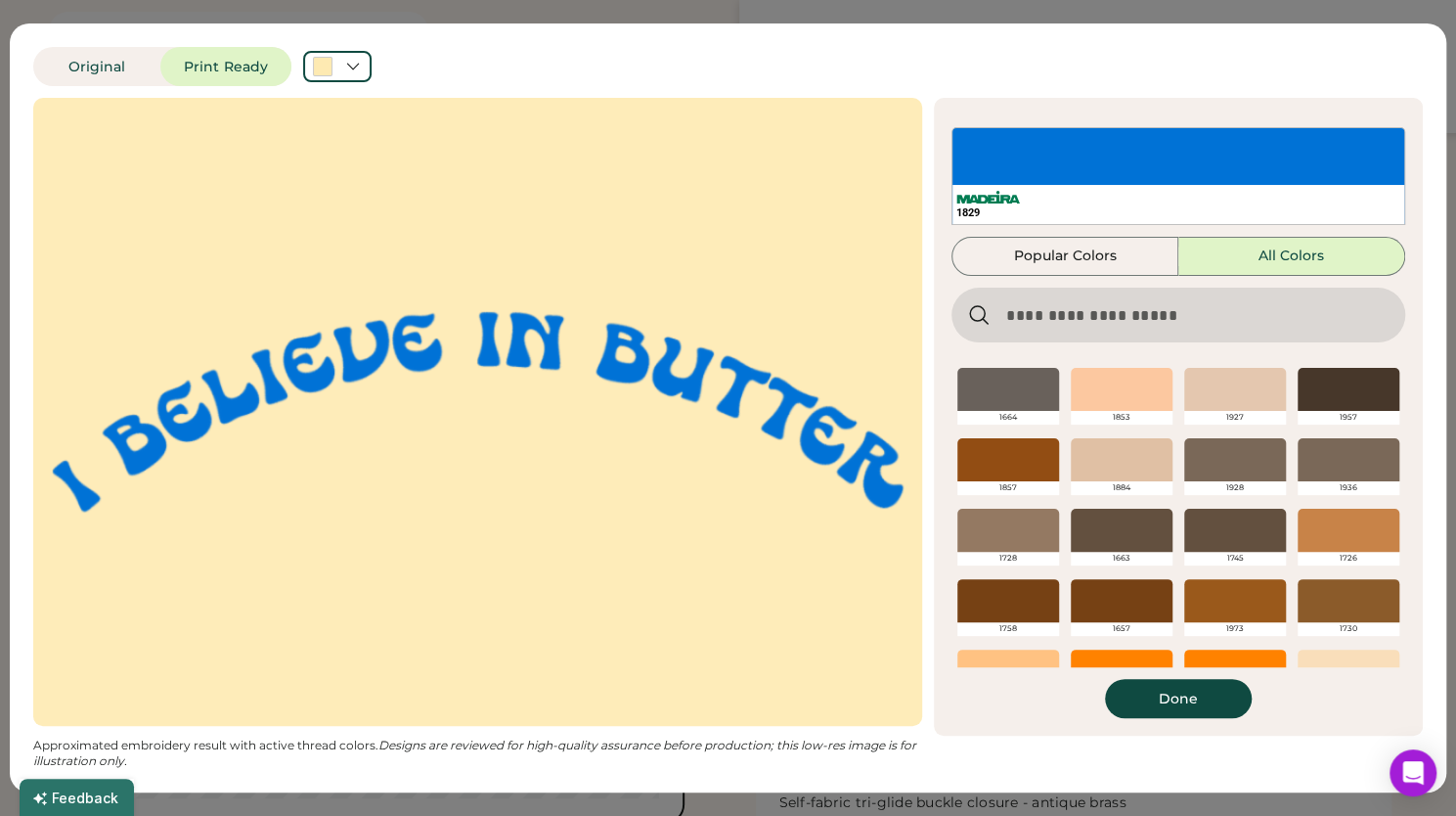 scroll, scrollTop: 744, scrollLeft: 0, axis: vertical 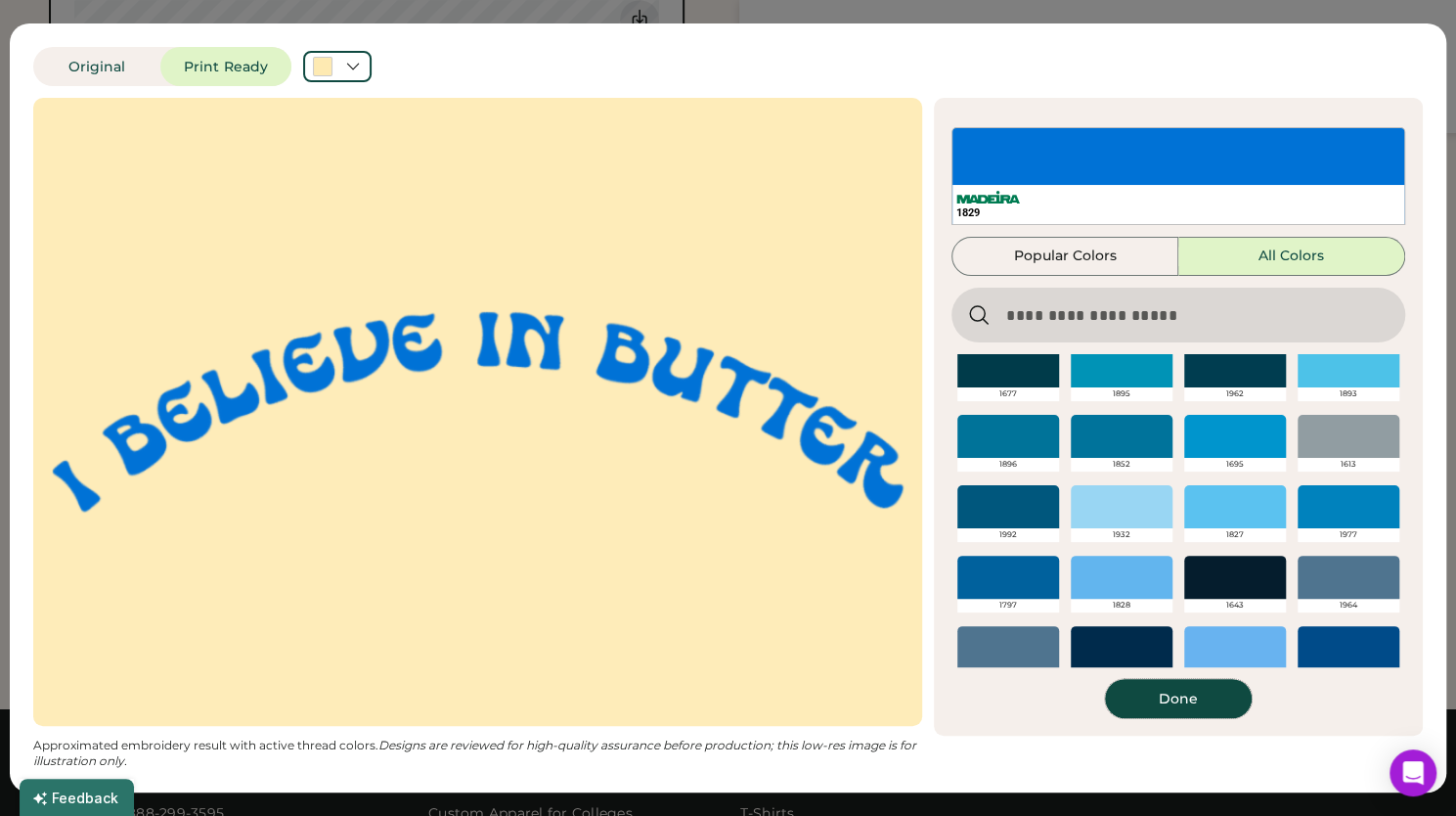 click on "Done" at bounding box center (1178, 699) 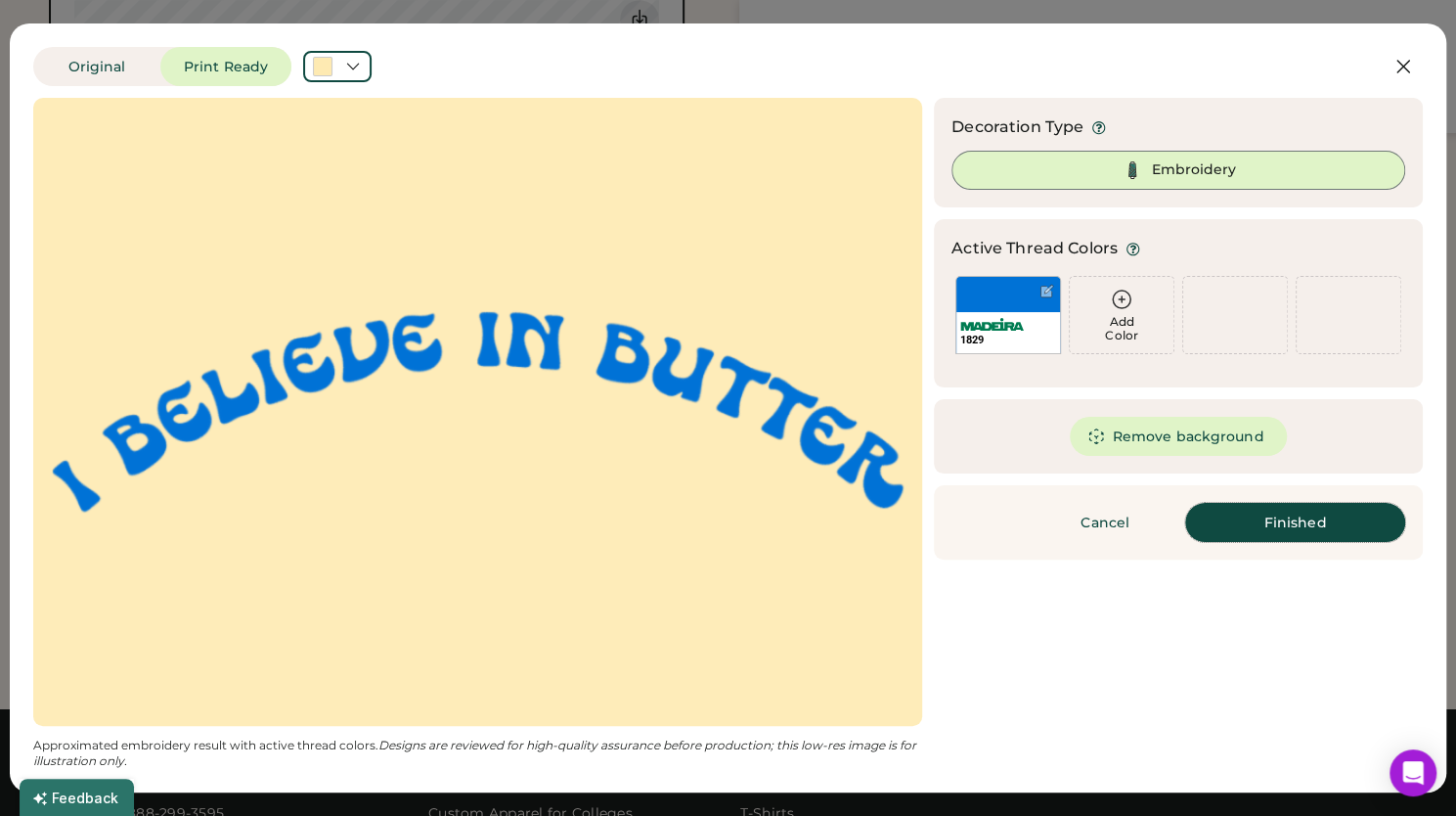 click on "Finished" at bounding box center (1295, 522) 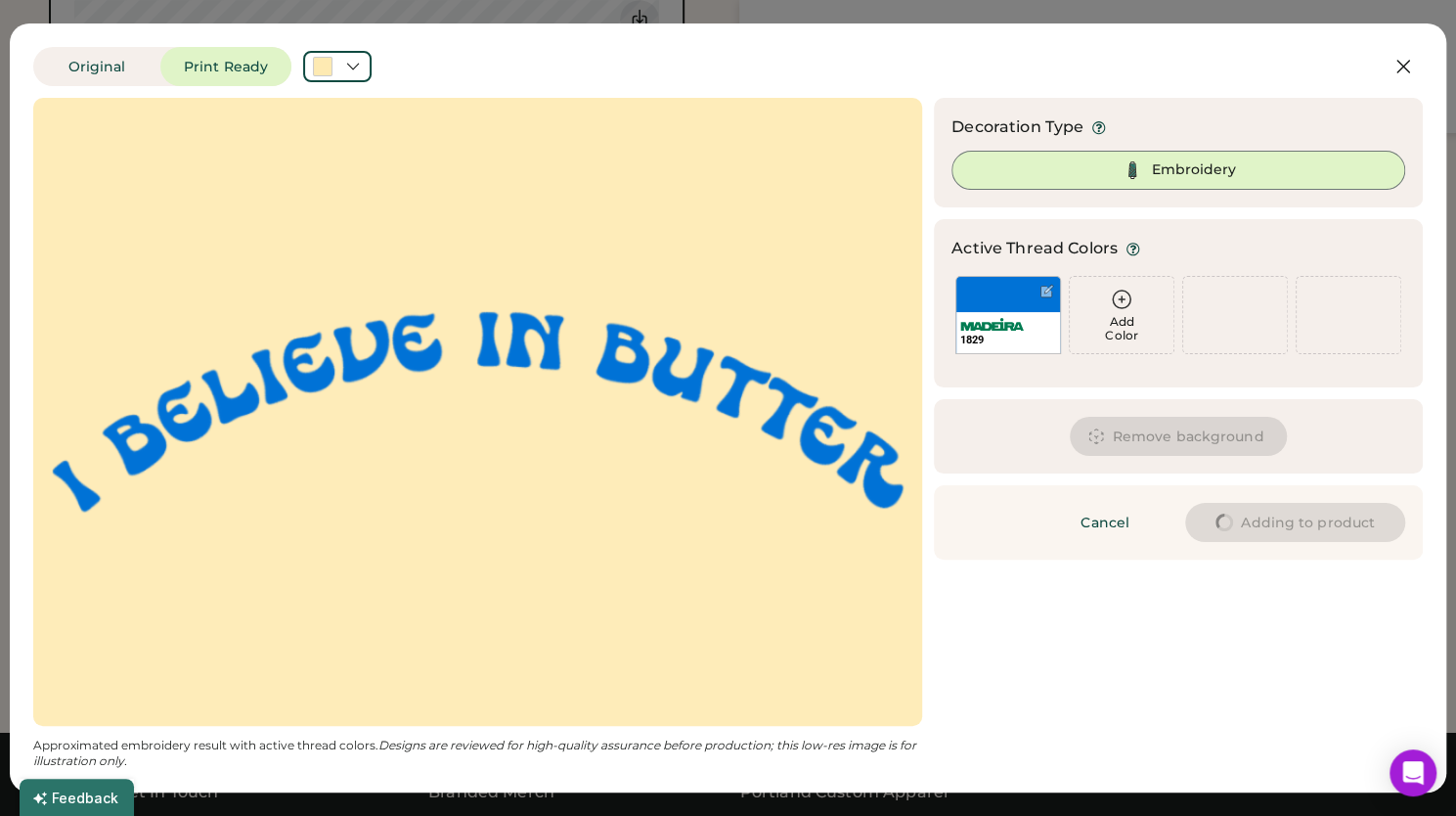type on "****" 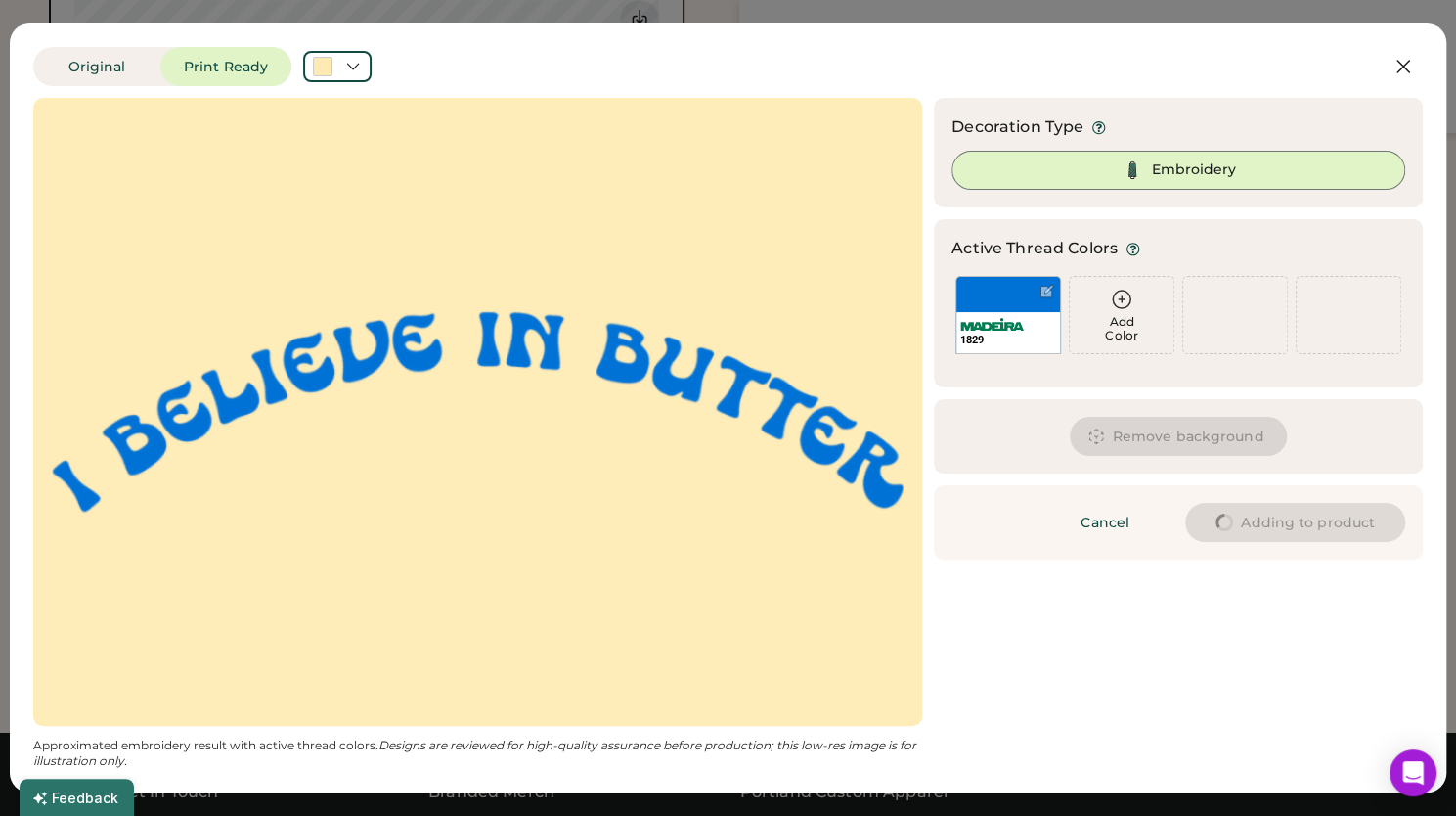 type on "****" 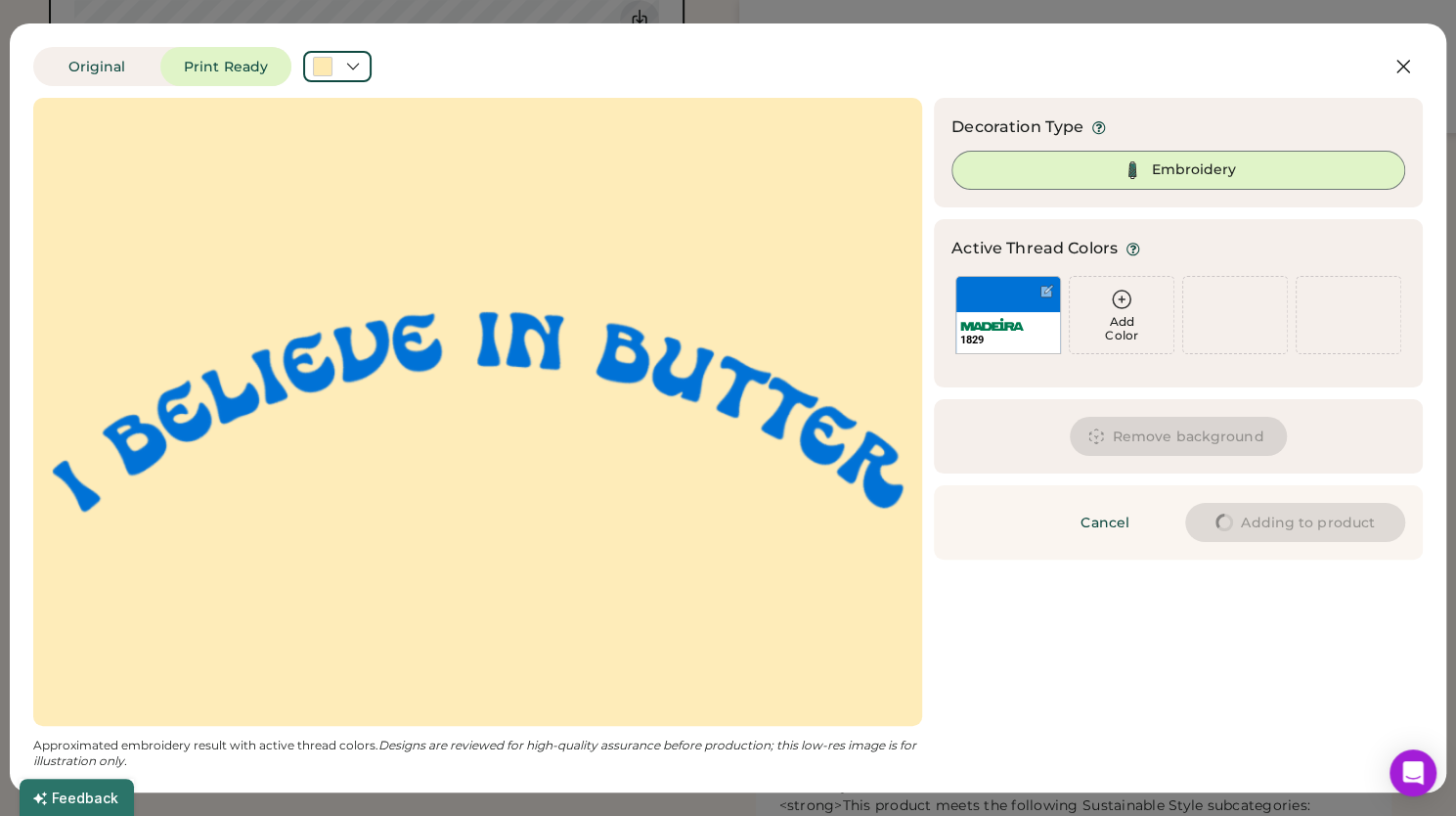 type on "****" 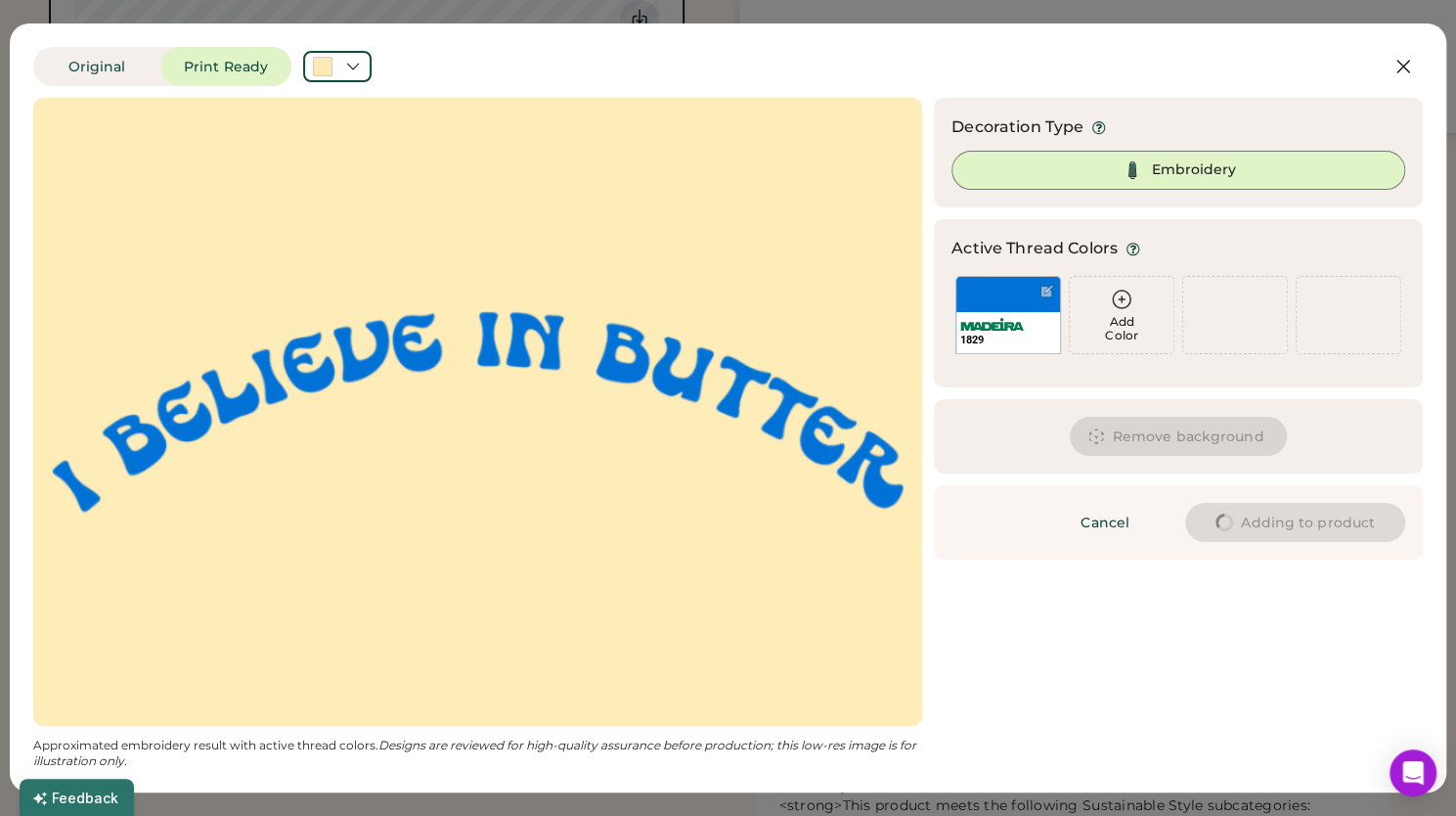 type on "****" 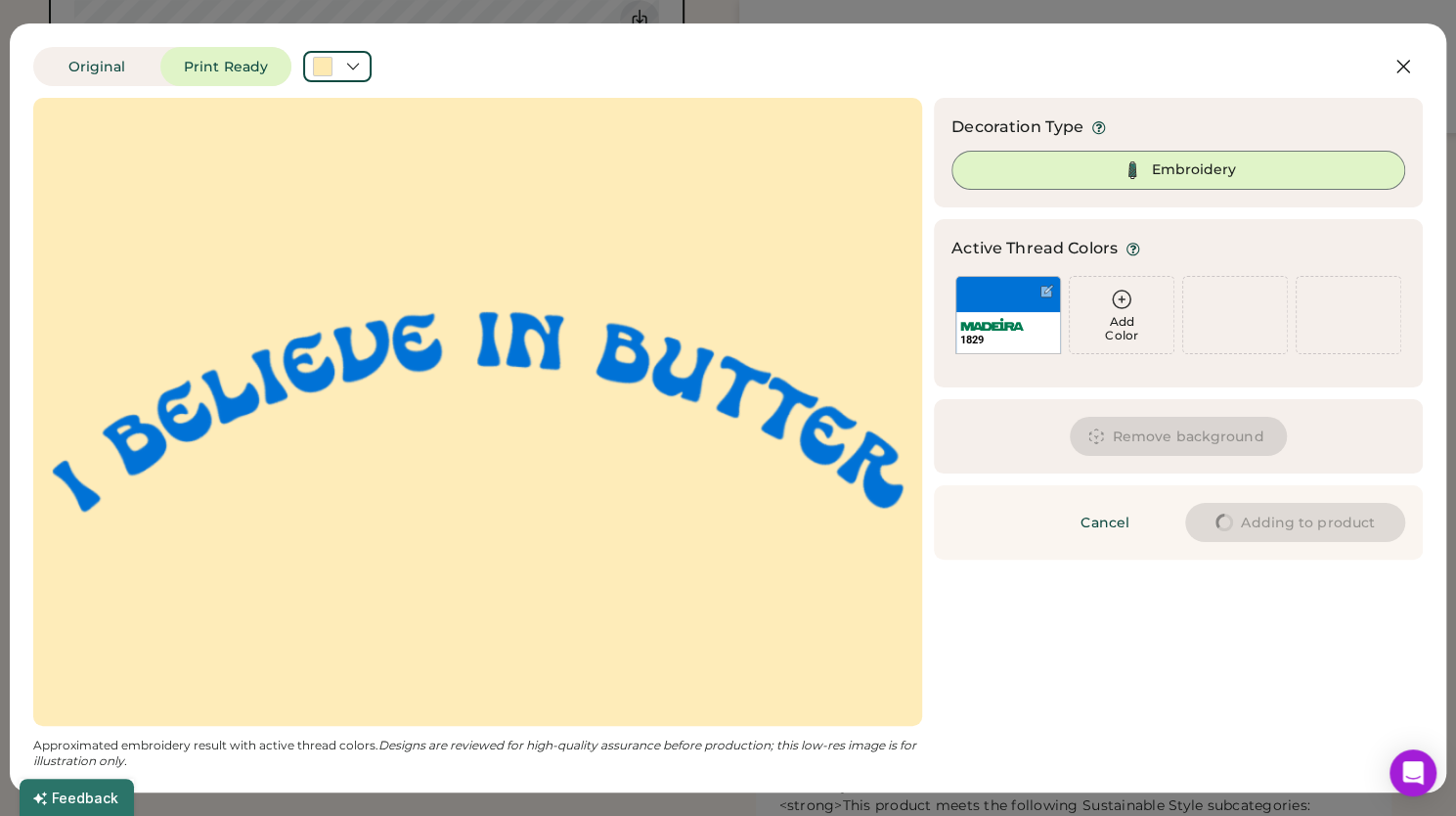 type on "****" 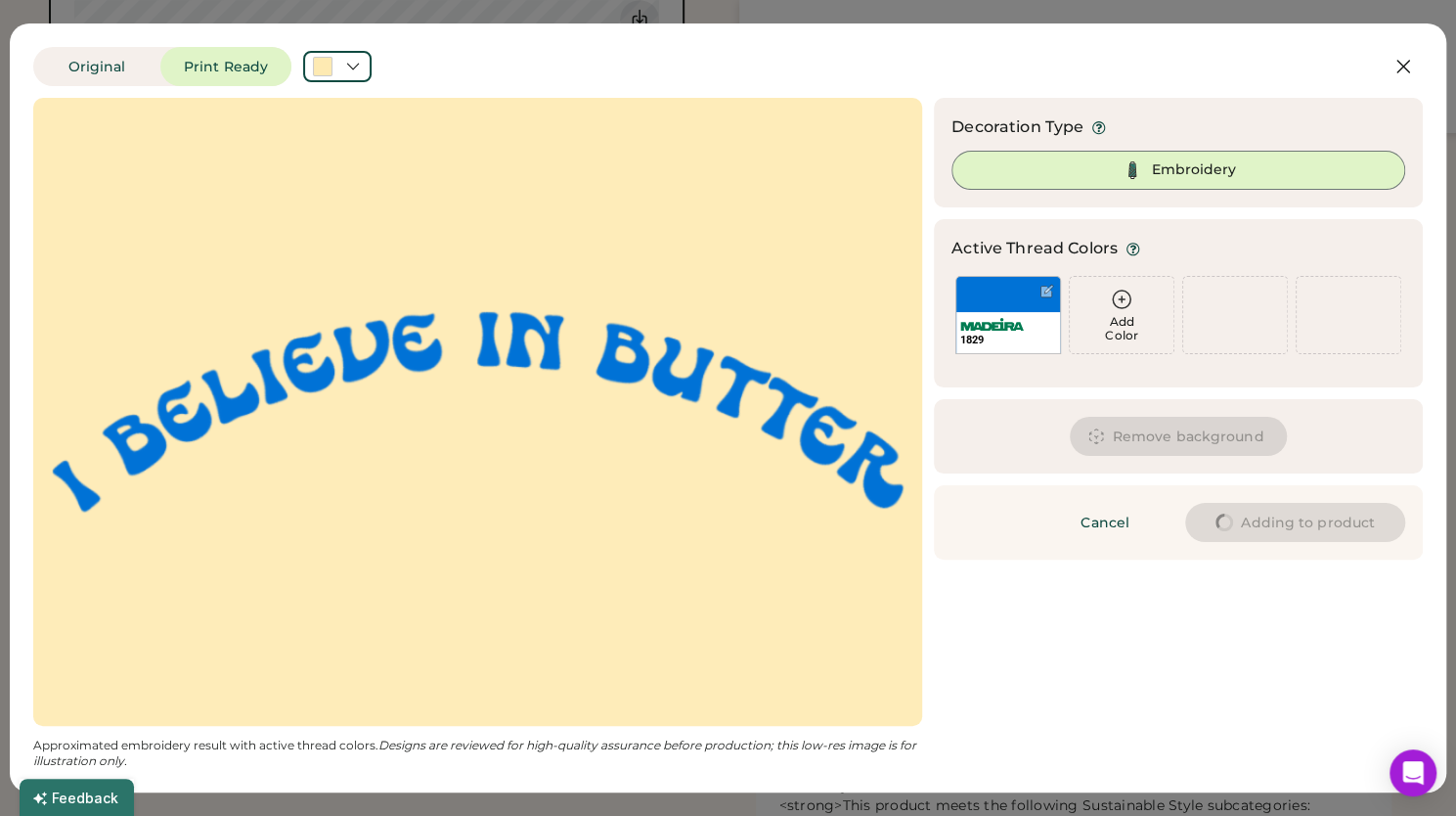 type on "****" 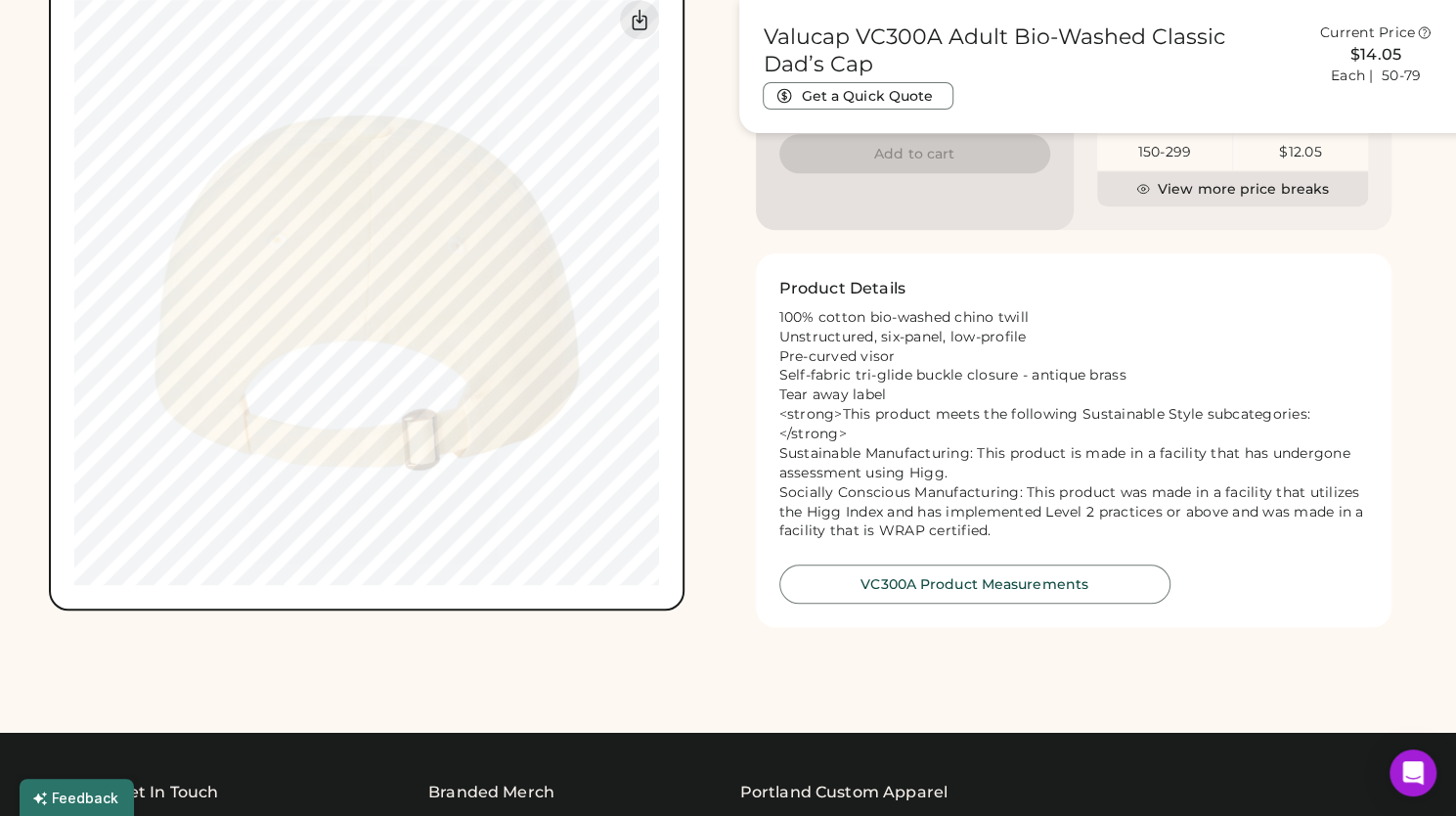 type on "****" 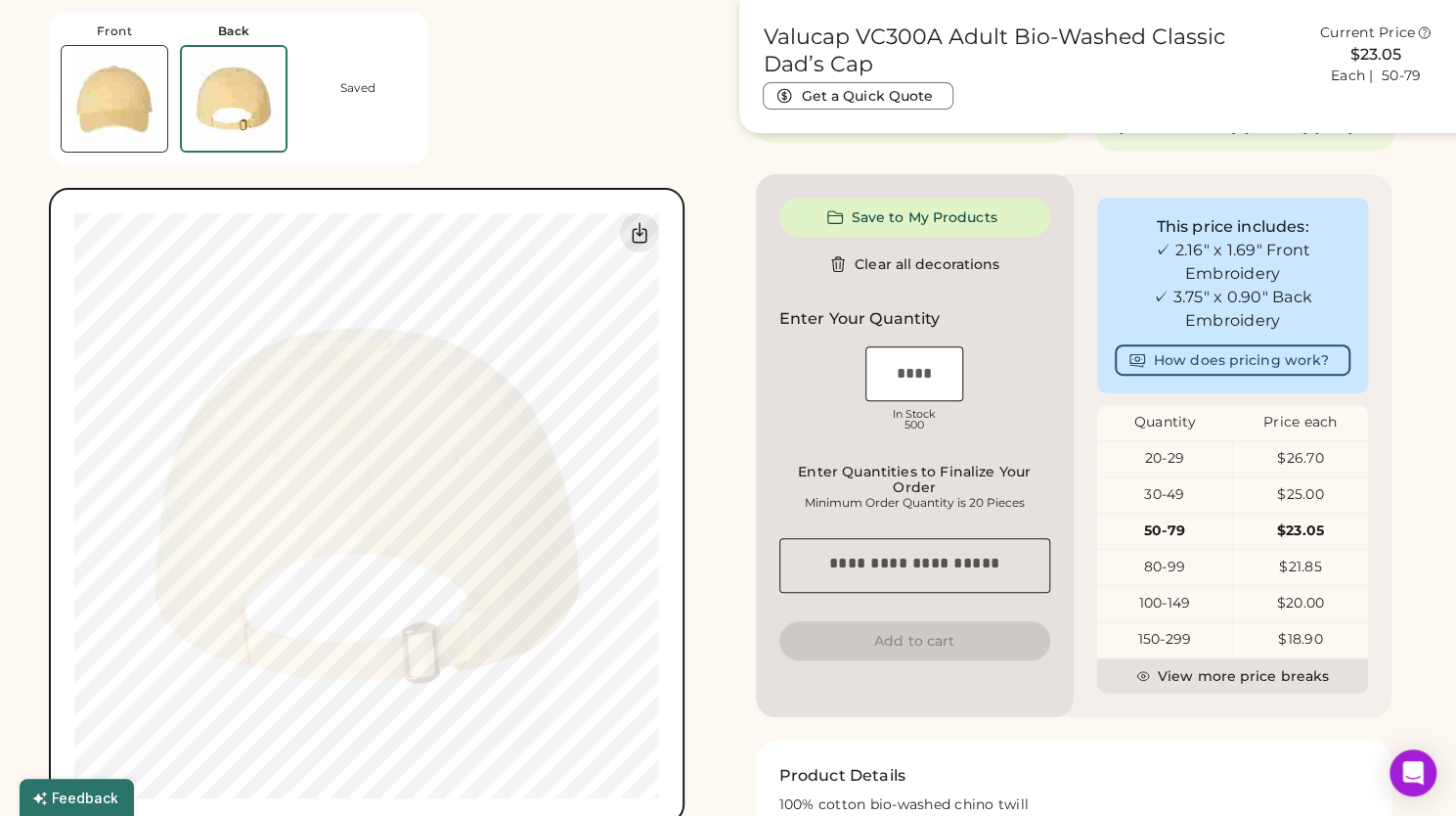 scroll, scrollTop: 436, scrollLeft: 0, axis: vertical 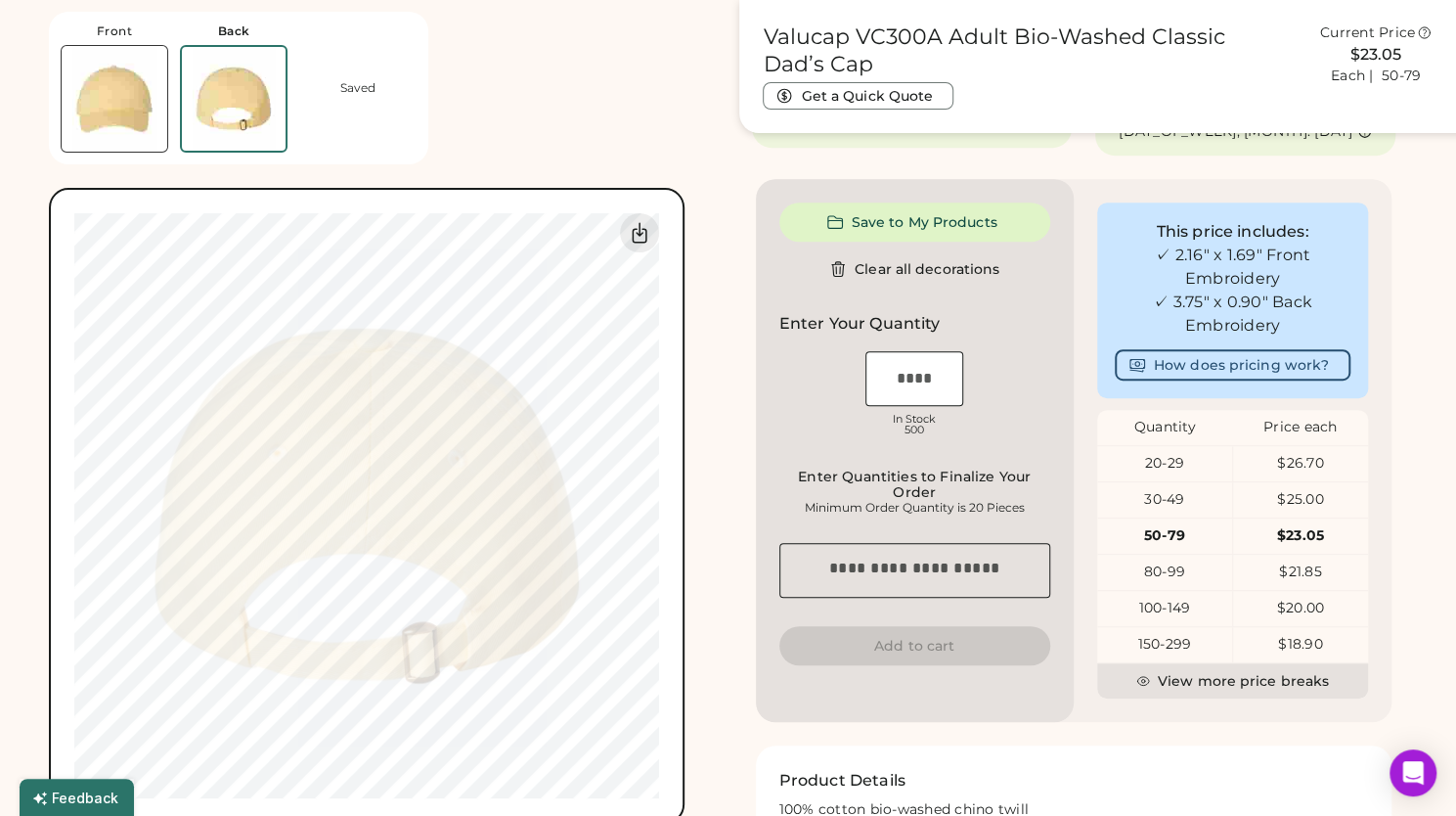 click at bounding box center [114, 99] 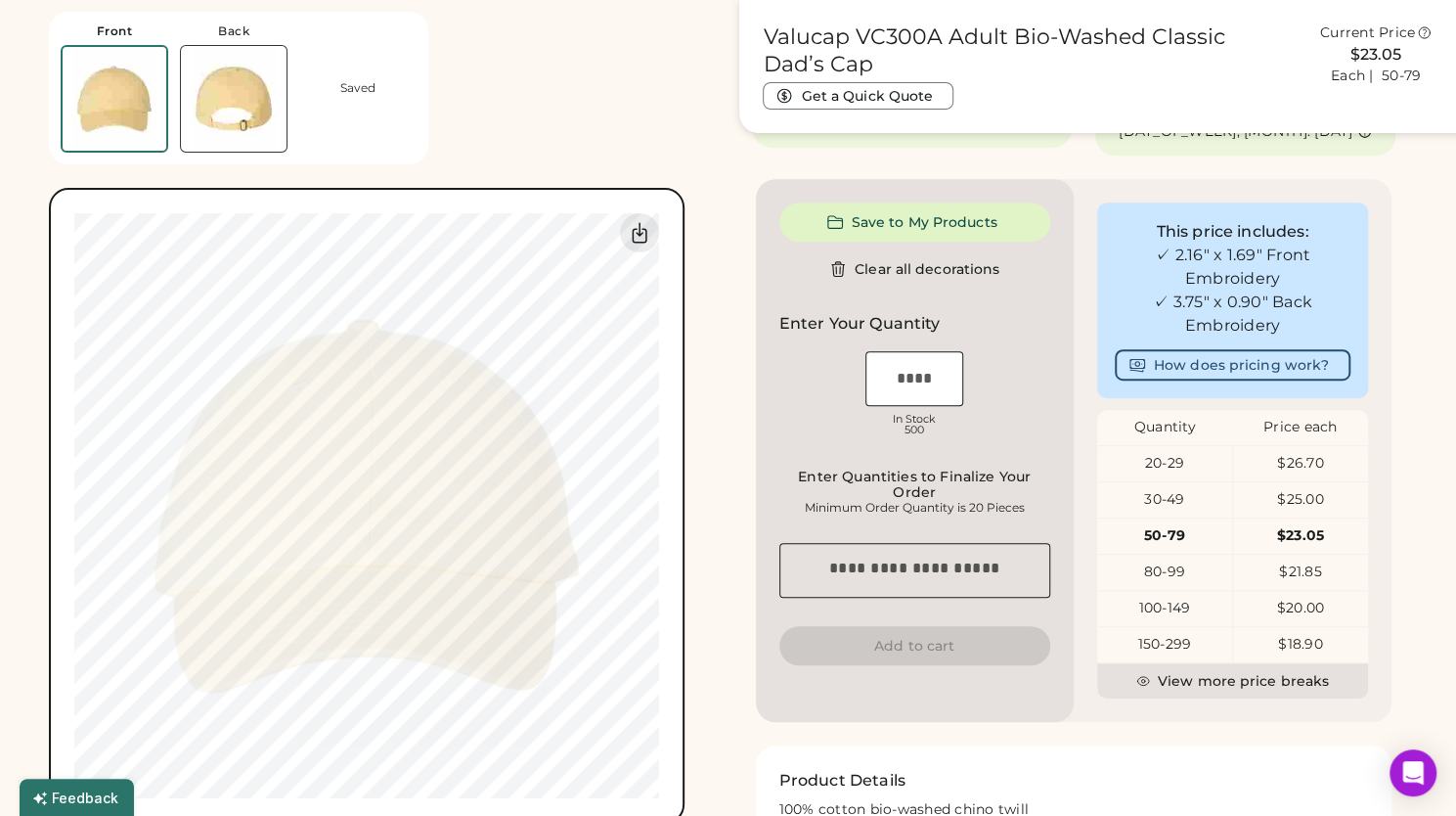 type on "****" 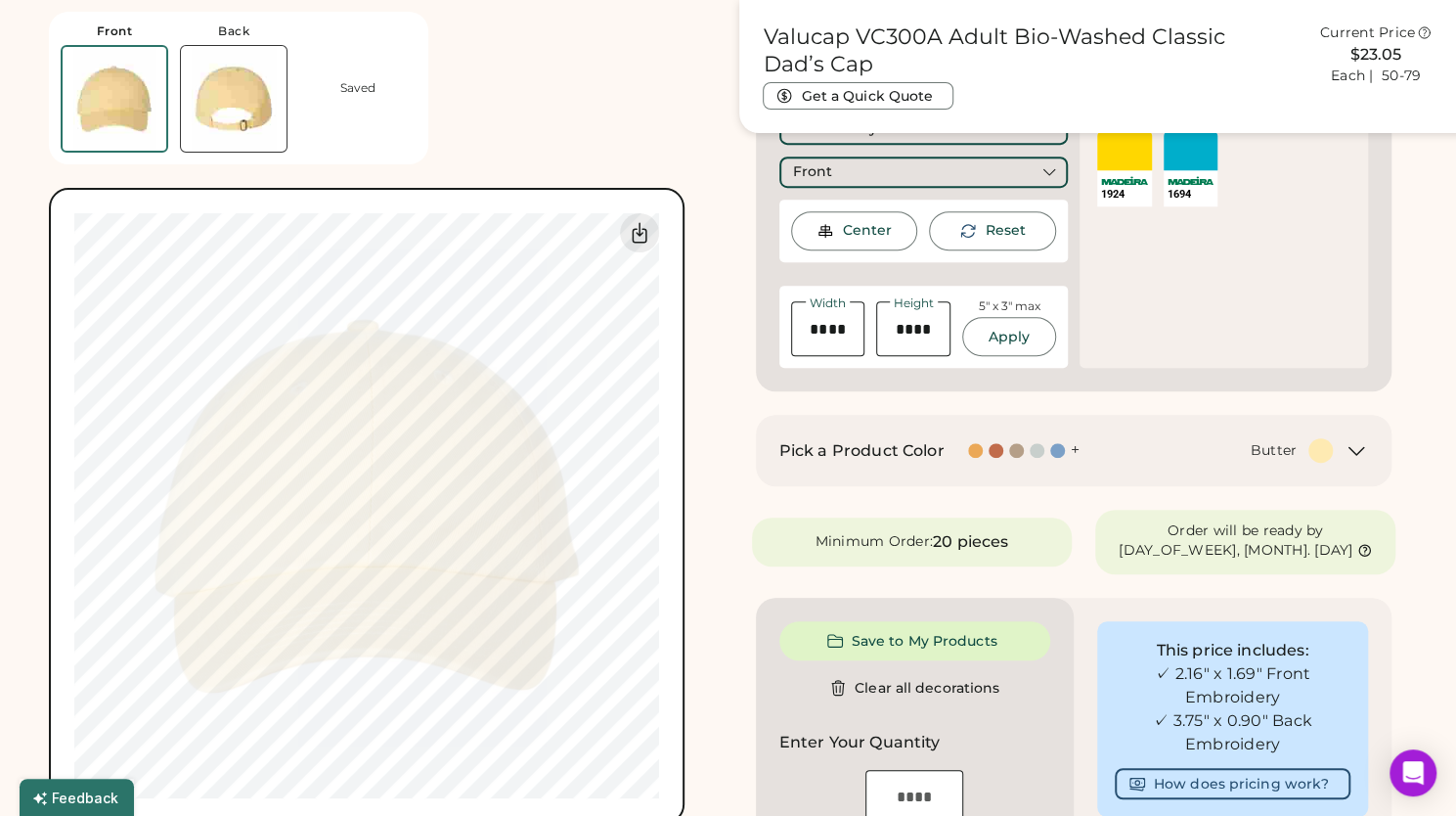 scroll, scrollTop: 408, scrollLeft: 0, axis: vertical 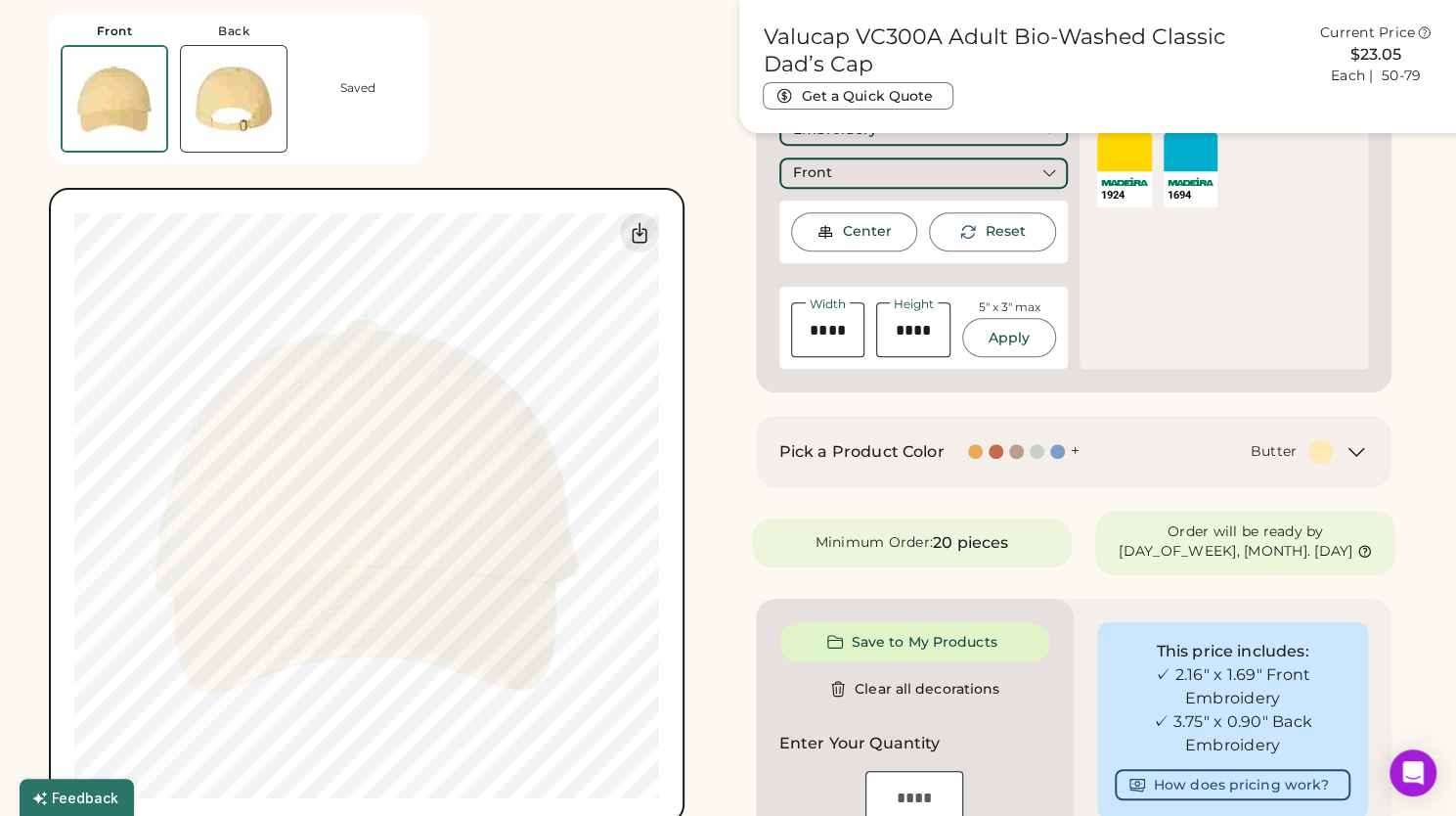 click at bounding box center [234, 99] 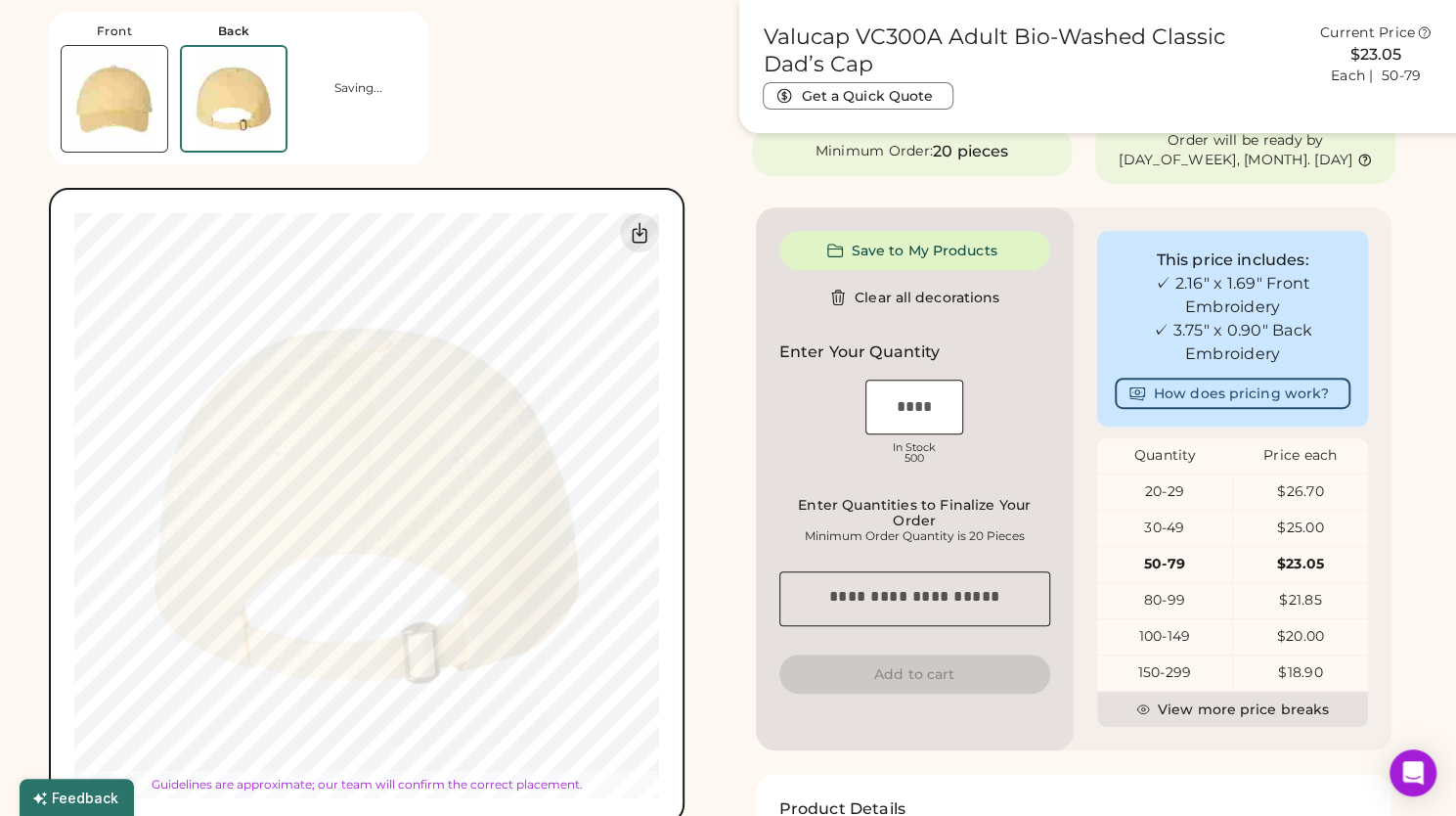 type on "****" 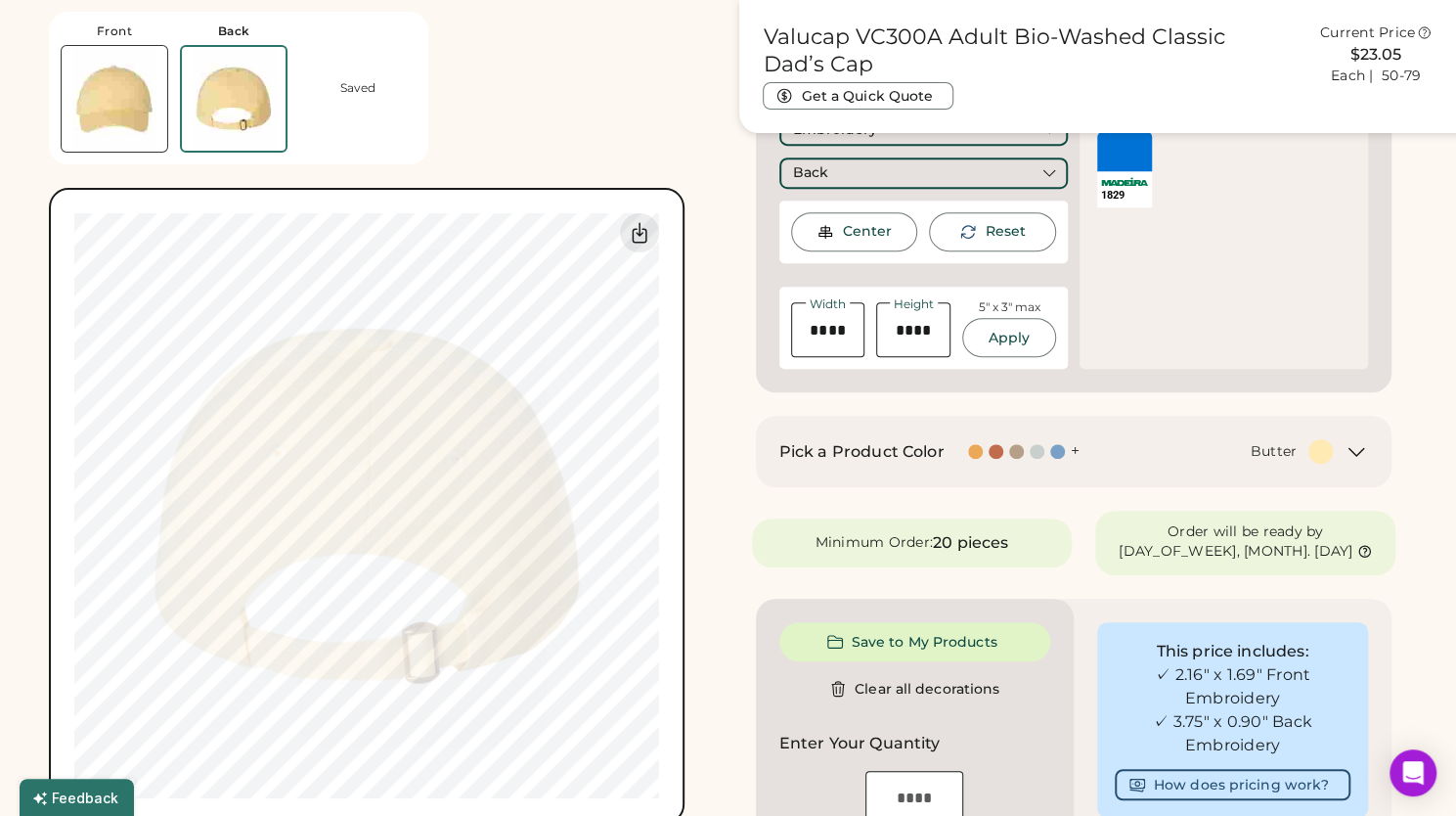 click at bounding box center (1125, 152) 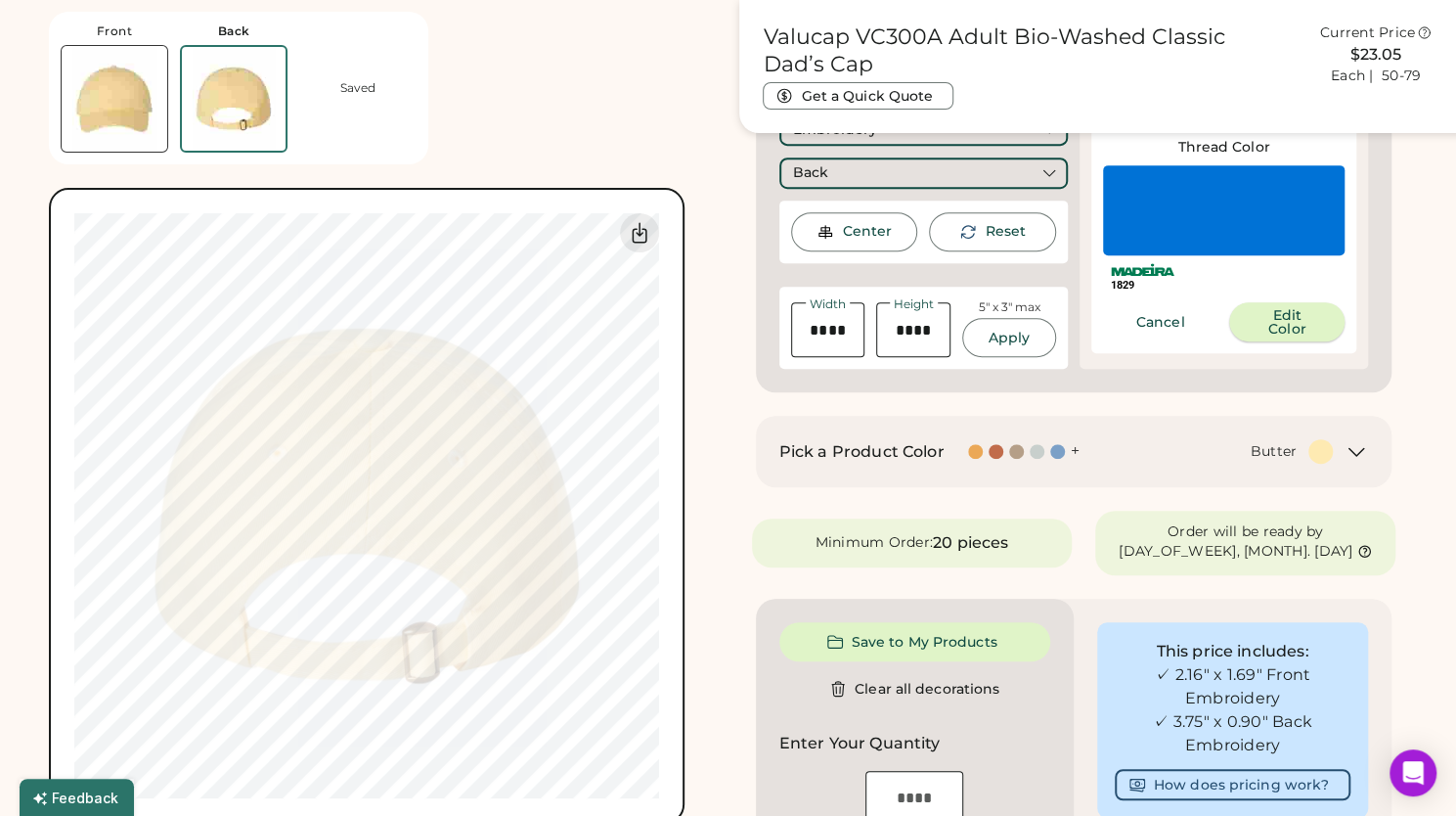 click on "Edit Color" at bounding box center (1287, 322) 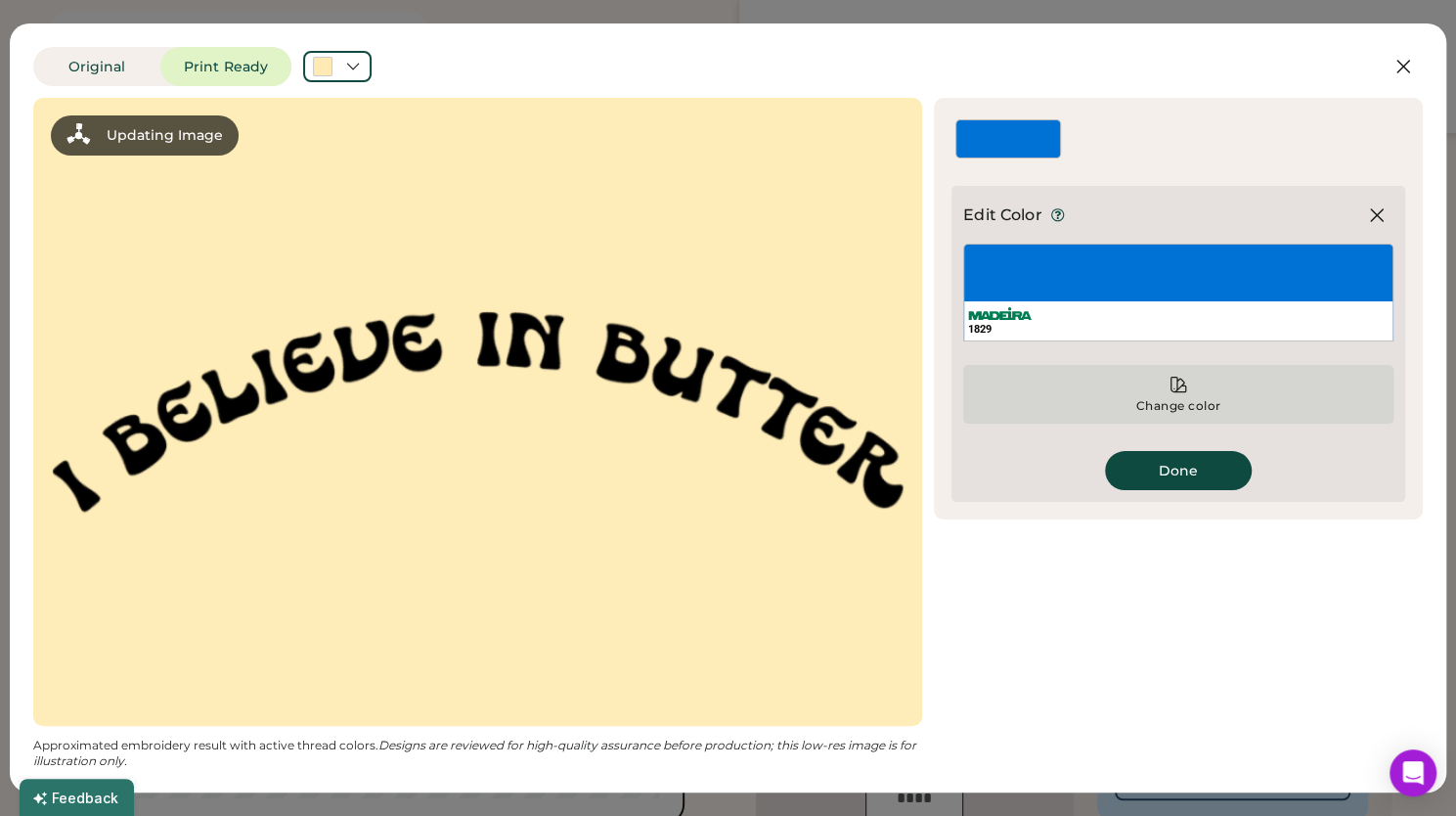 click on "Change color" at bounding box center [1178, 394] 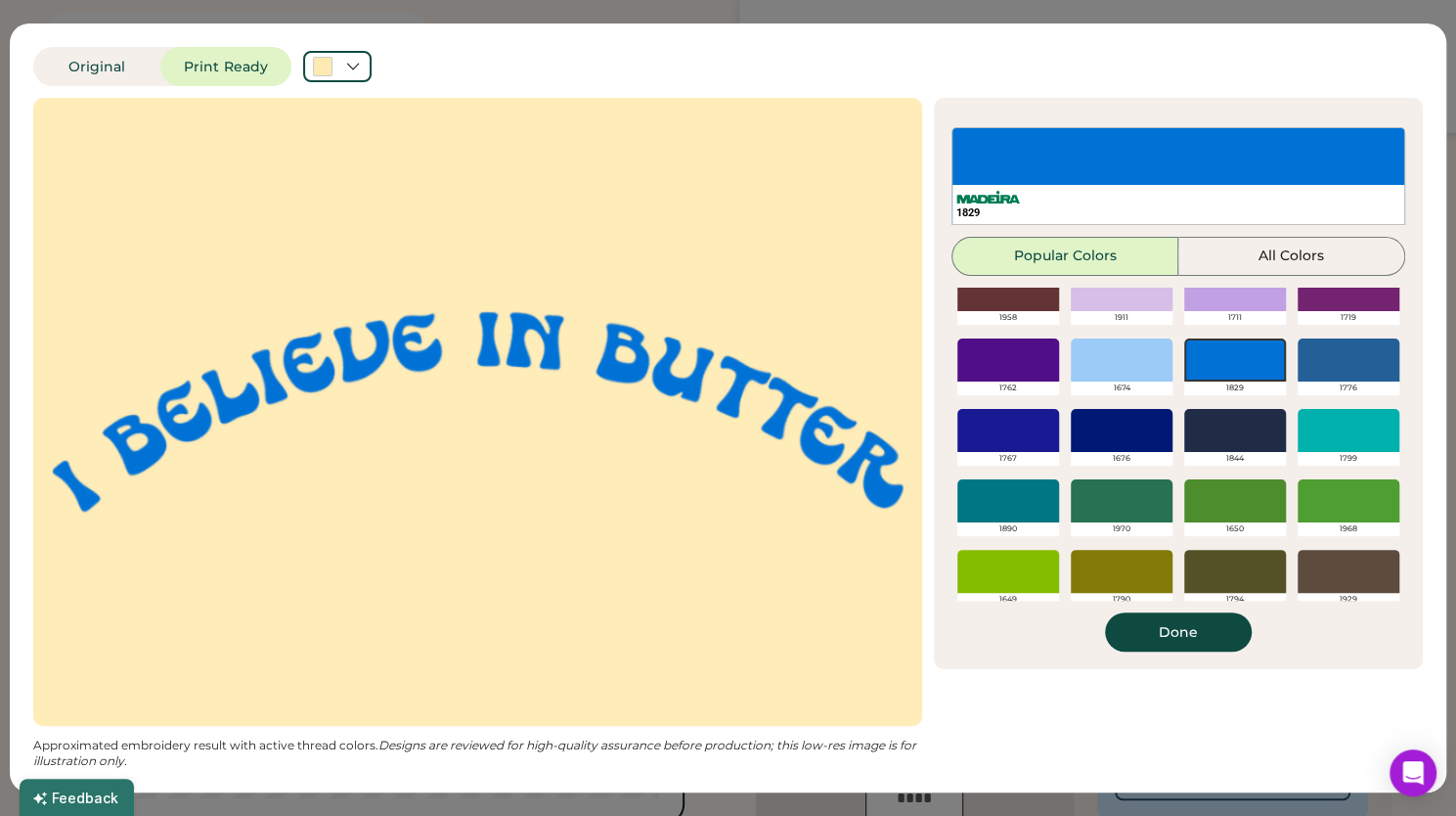 scroll, scrollTop: 462, scrollLeft: 0, axis: vertical 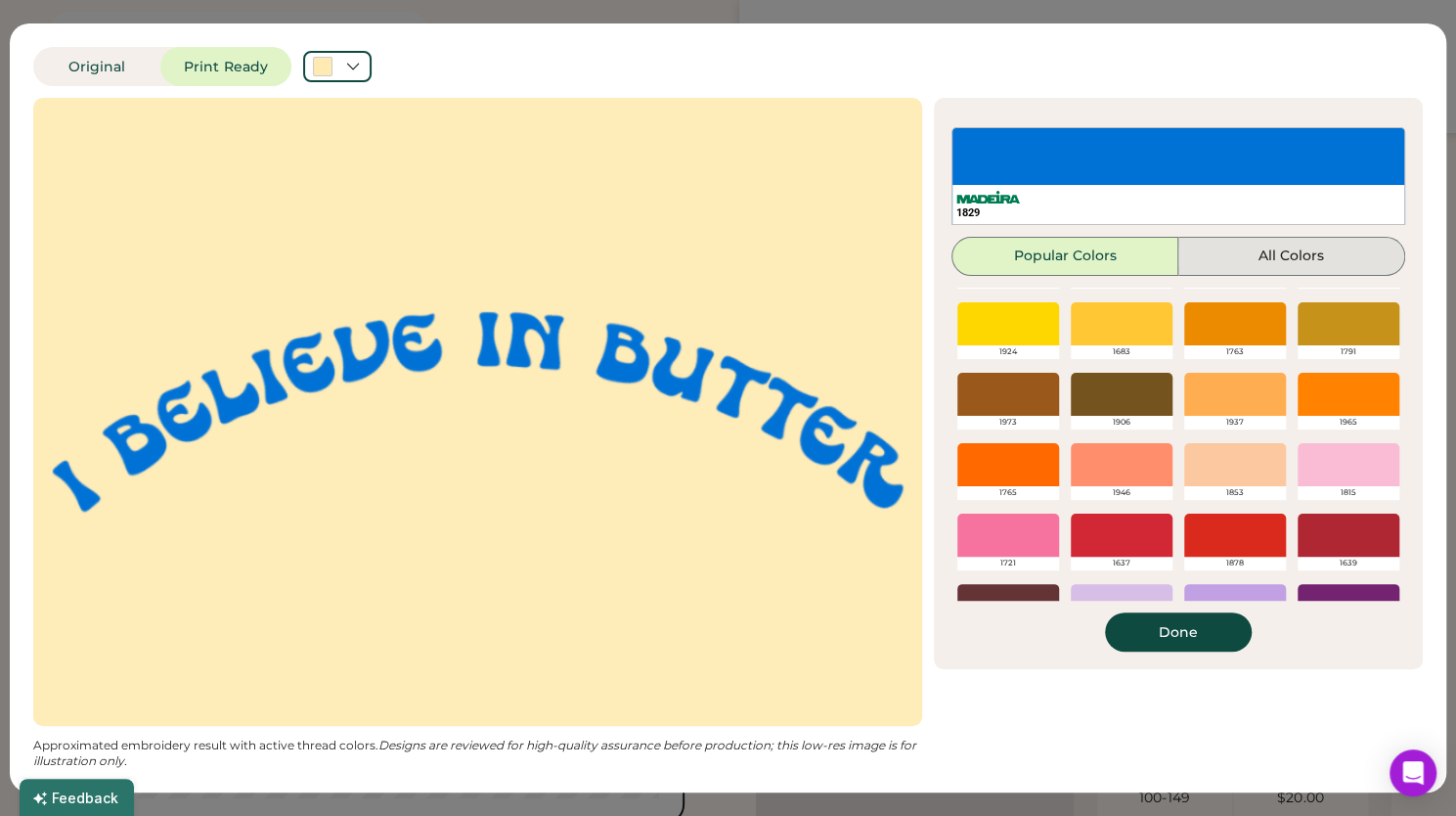 click on "All Colors" at bounding box center (1292, 256) 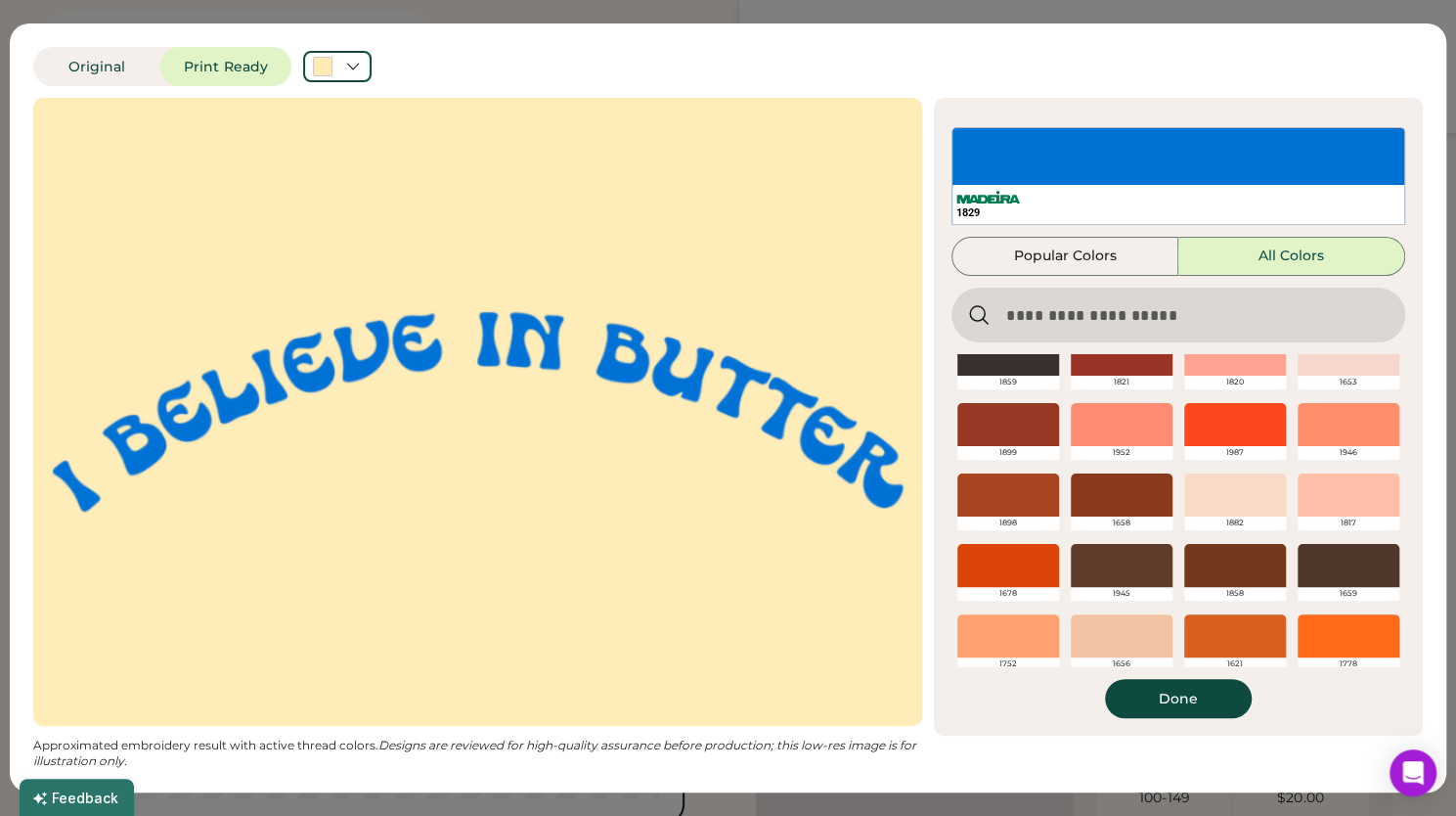 scroll, scrollTop: 143, scrollLeft: 0, axis: vertical 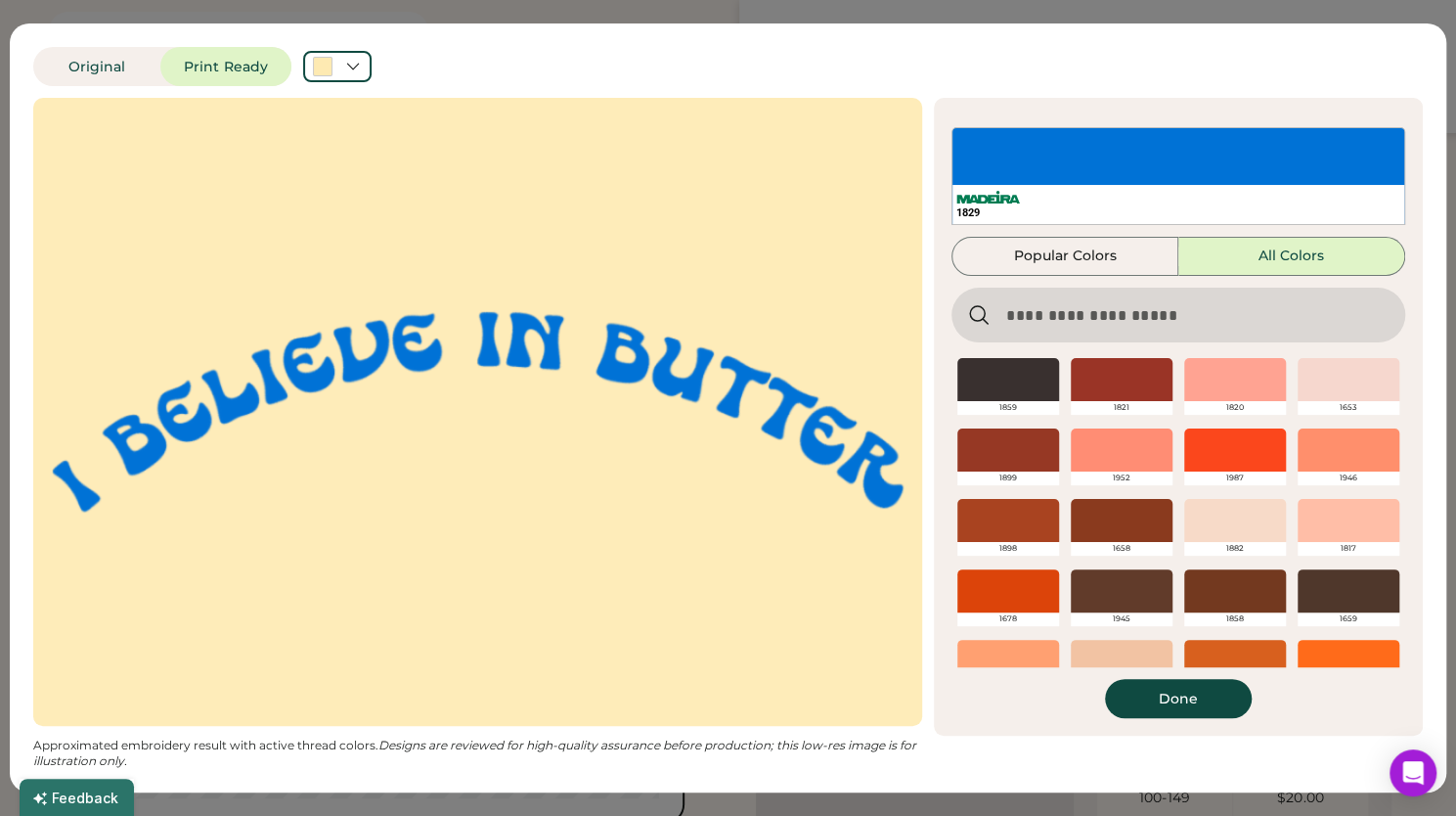 click at bounding box center [1178, 315] 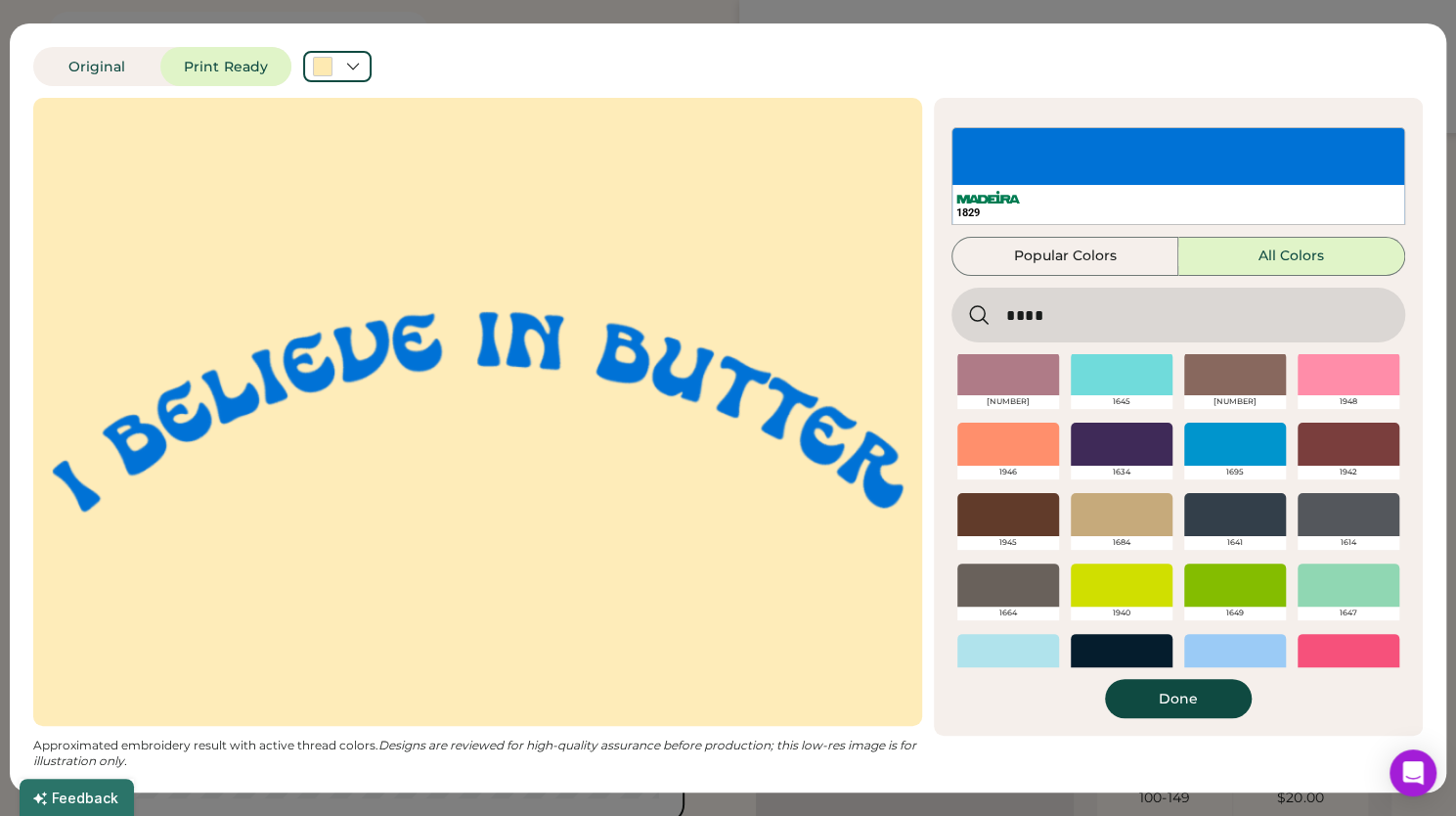 scroll, scrollTop: 211, scrollLeft: 0, axis: vertical 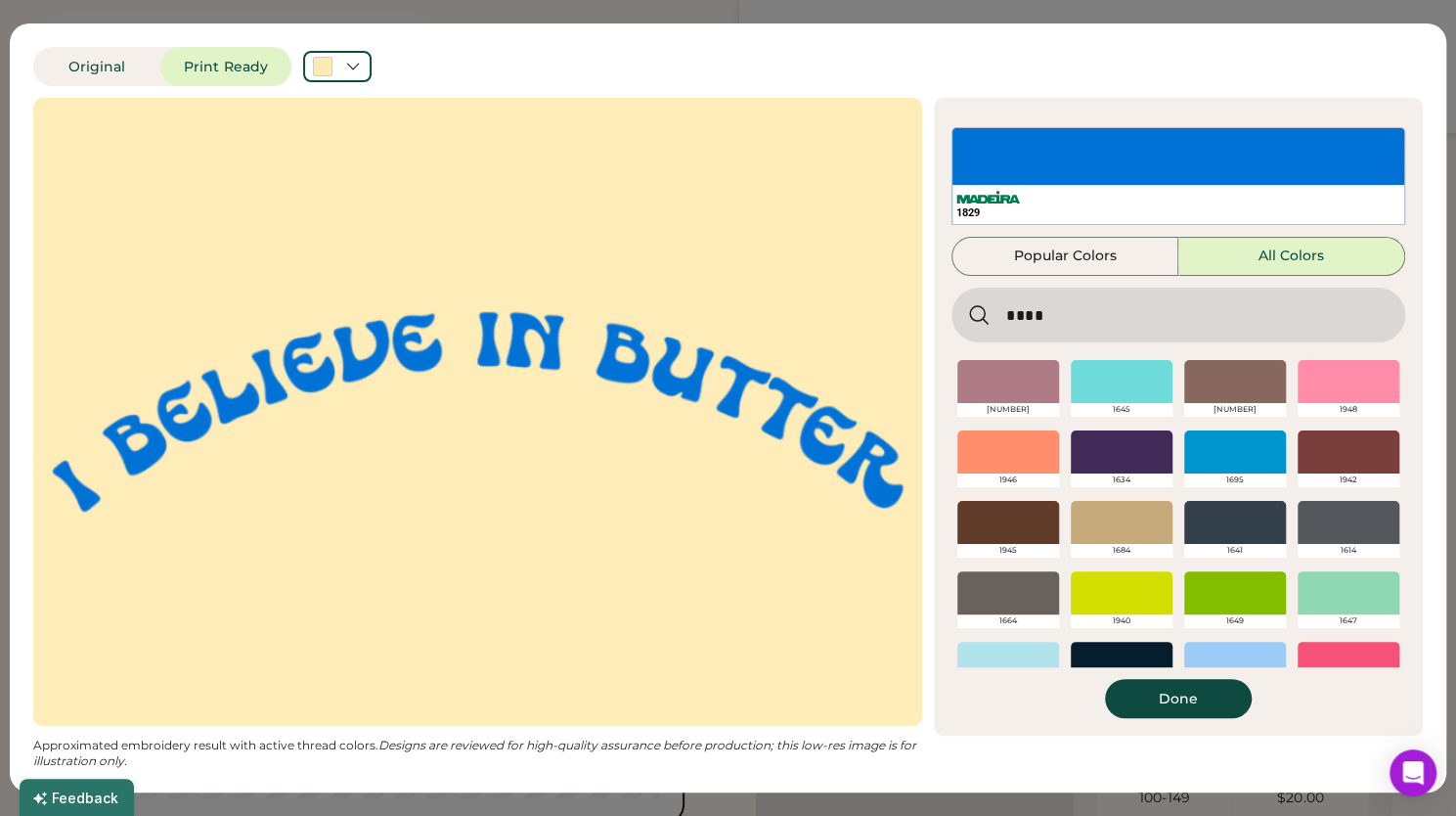 type on "****" 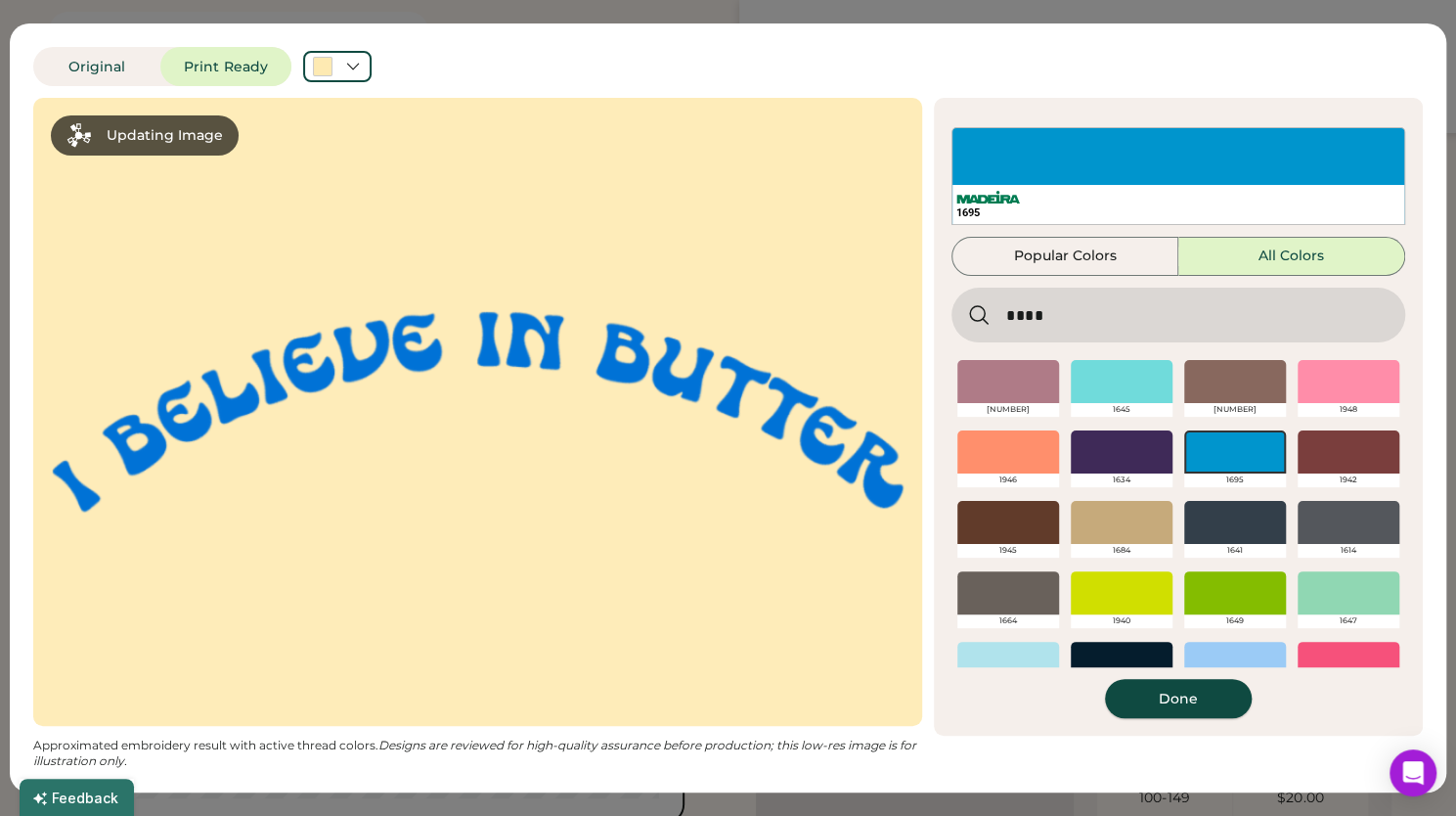 click on "Done" at bounding box center [1178, 699] 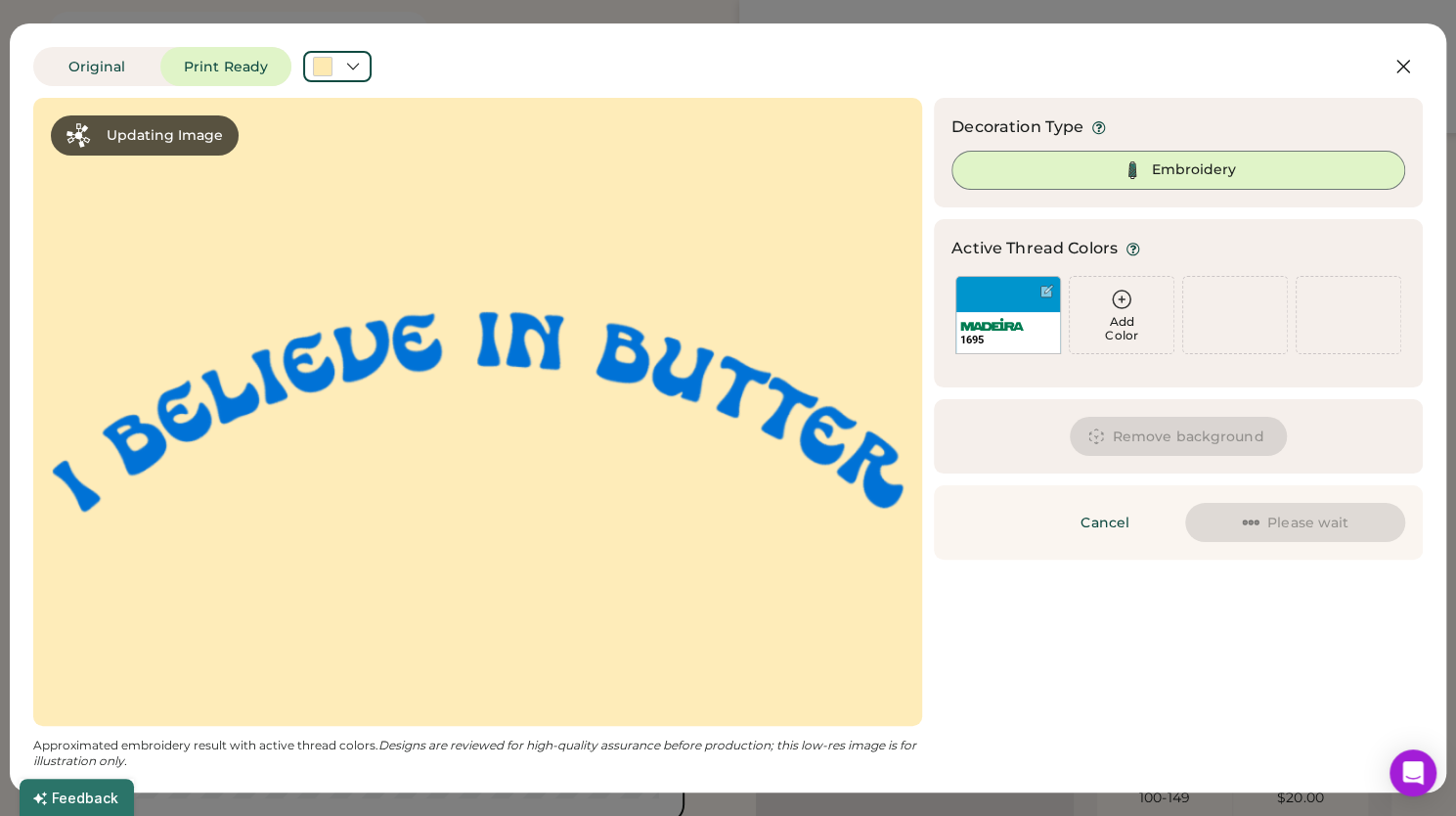 scroll, scrollTop: 0, scrollLeft: 0, axis: both 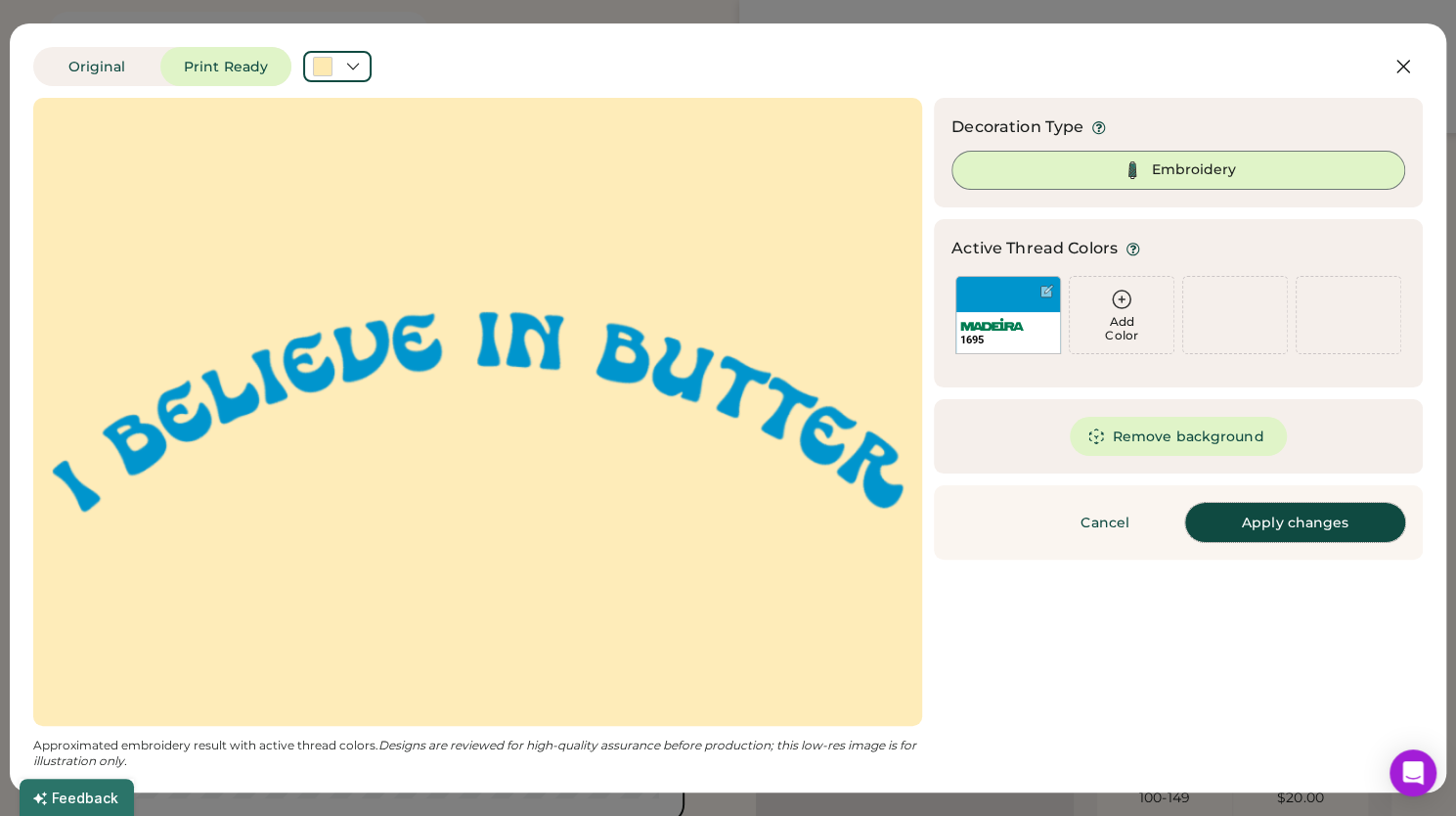 click on "Apply changes" at bounding box center (1295, 522) 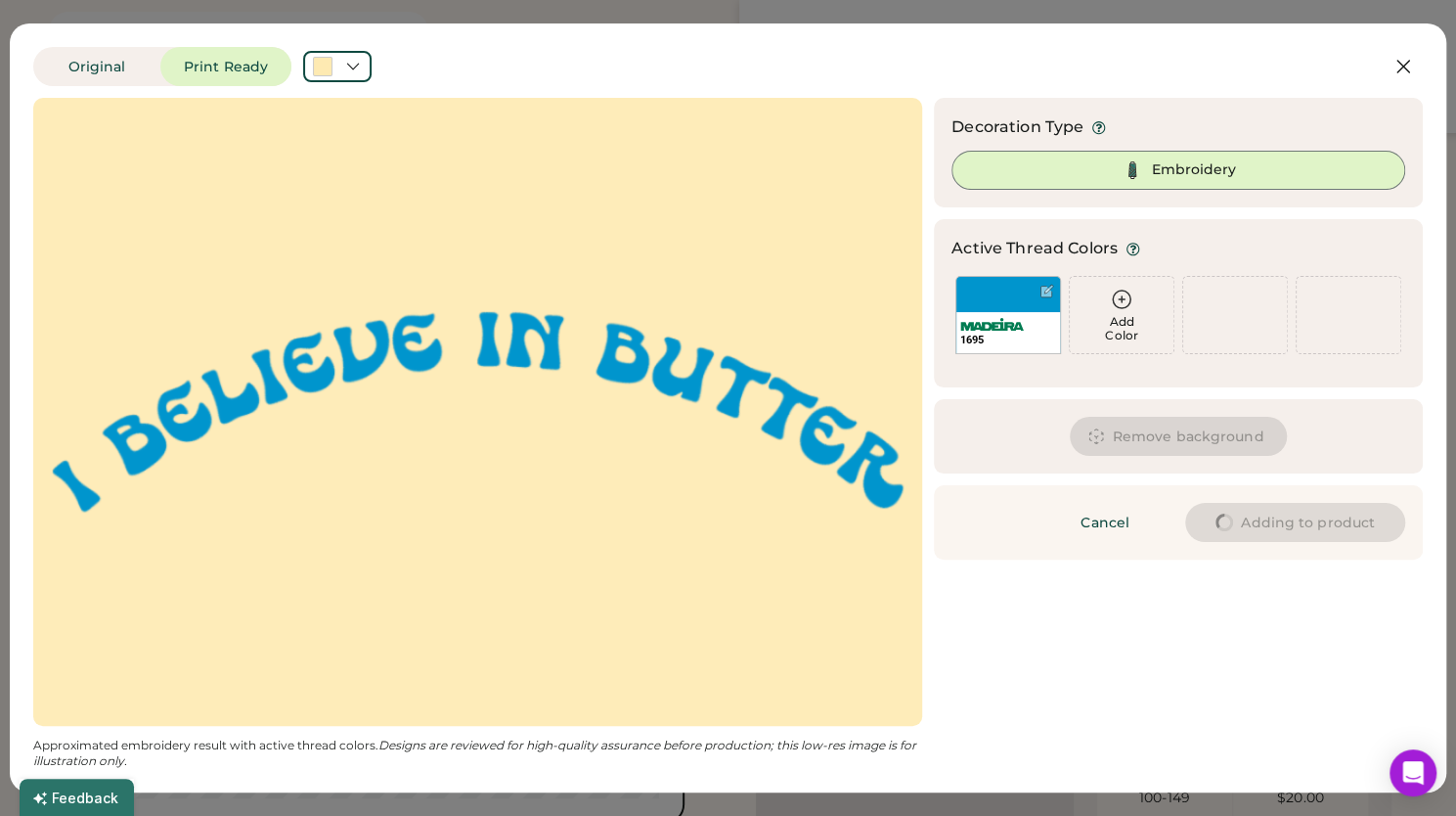 type on "****" 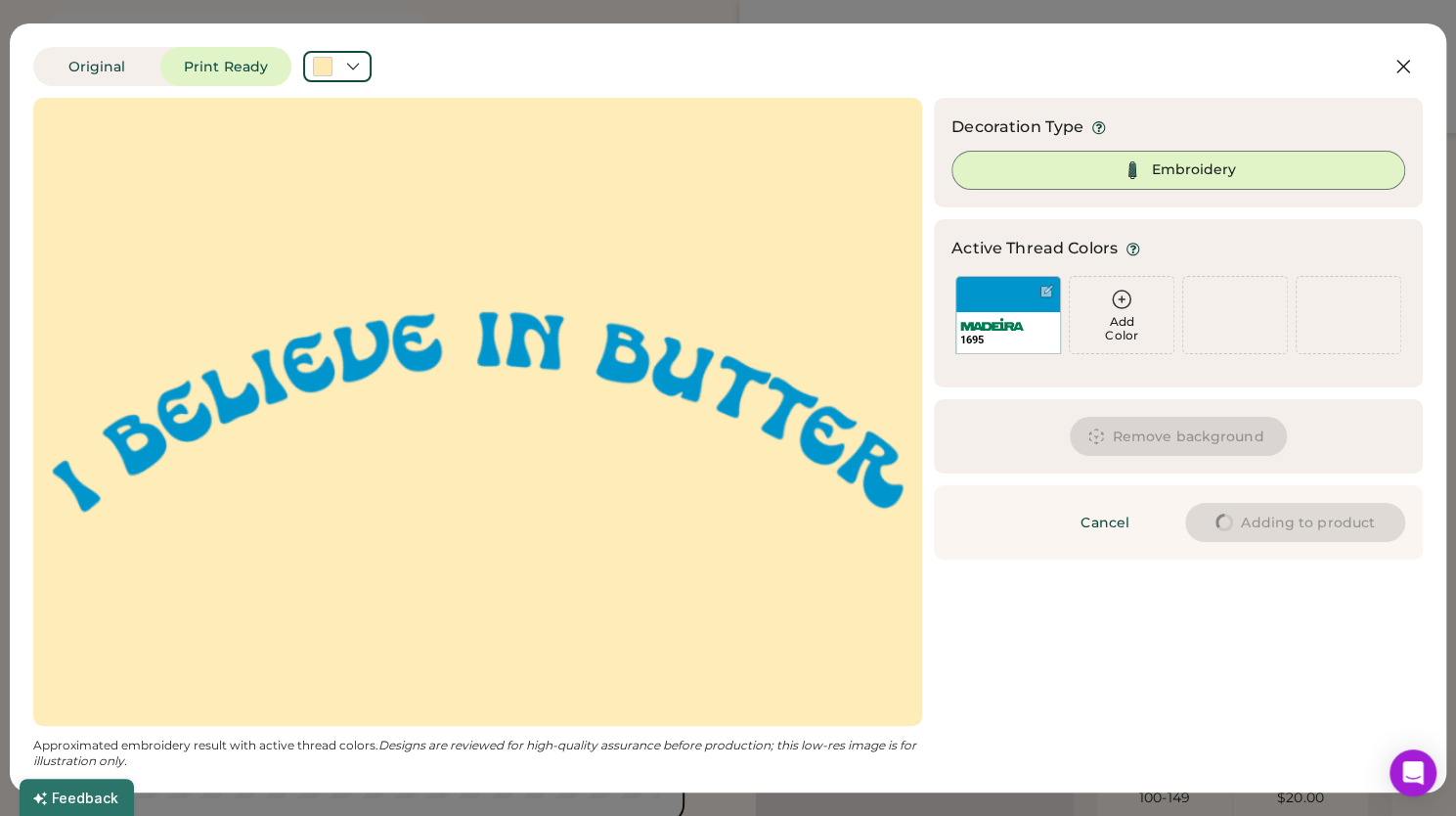 type on "****" 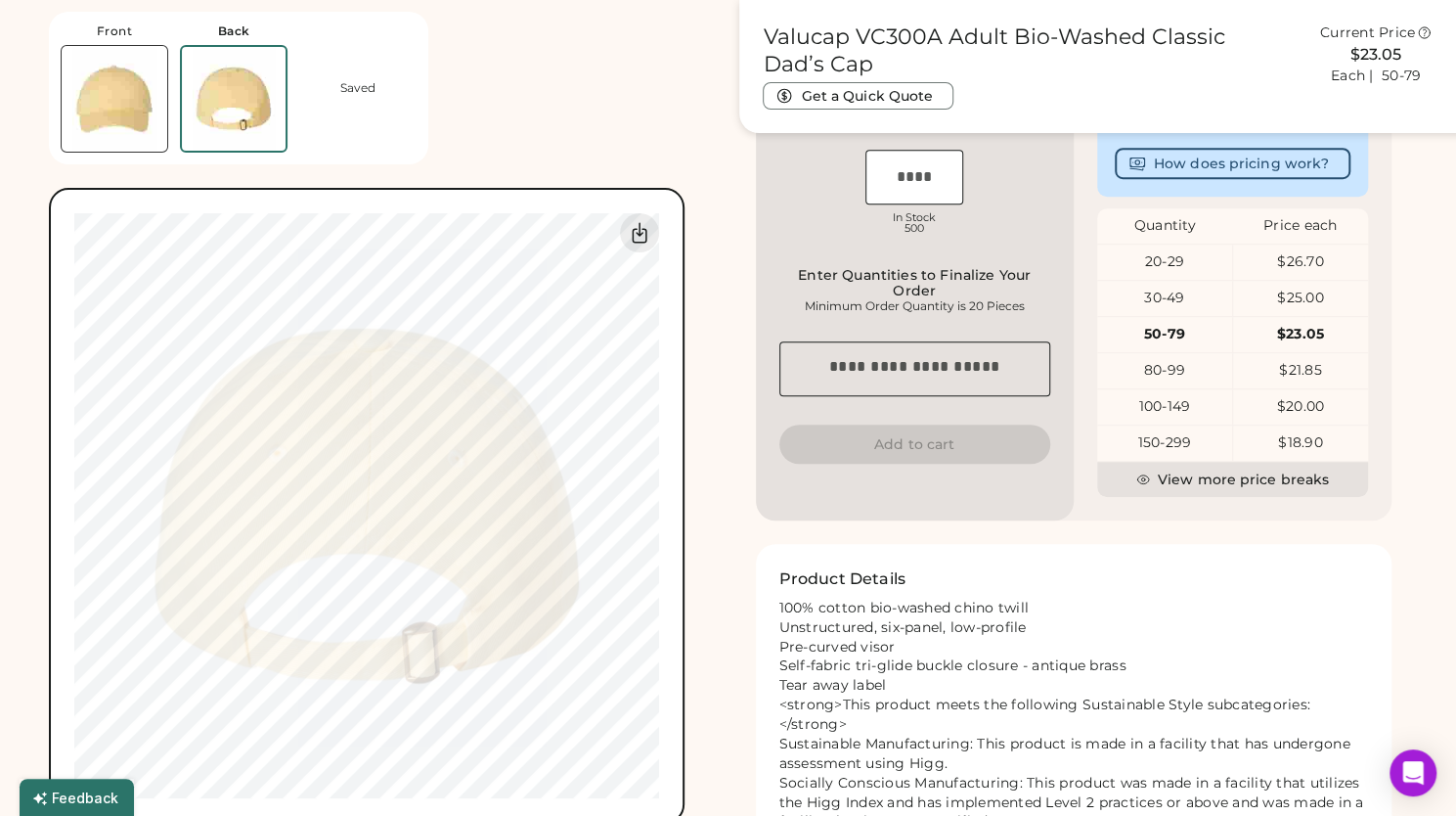 type on "****" 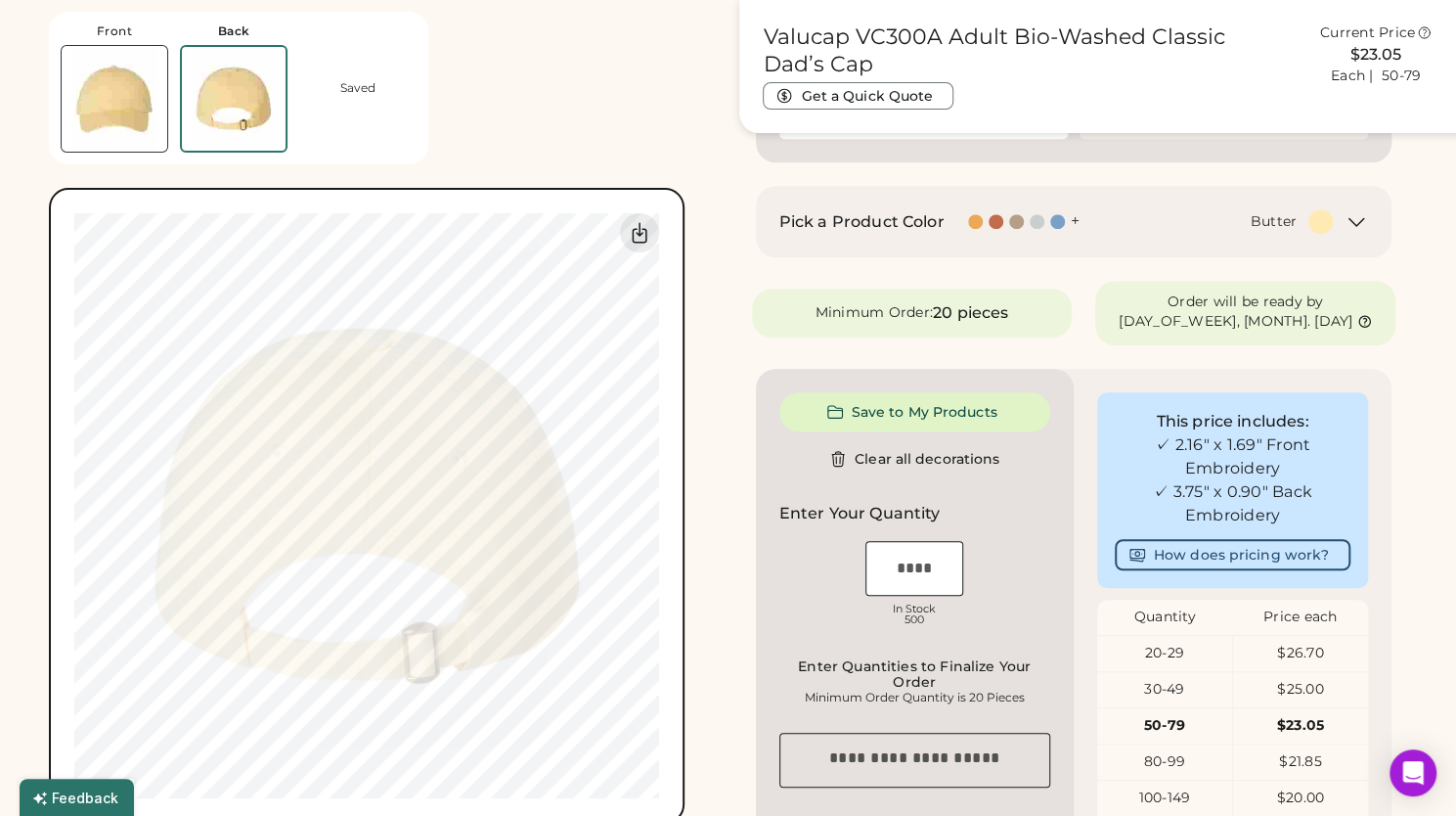 click at bounding box center [114, 99] 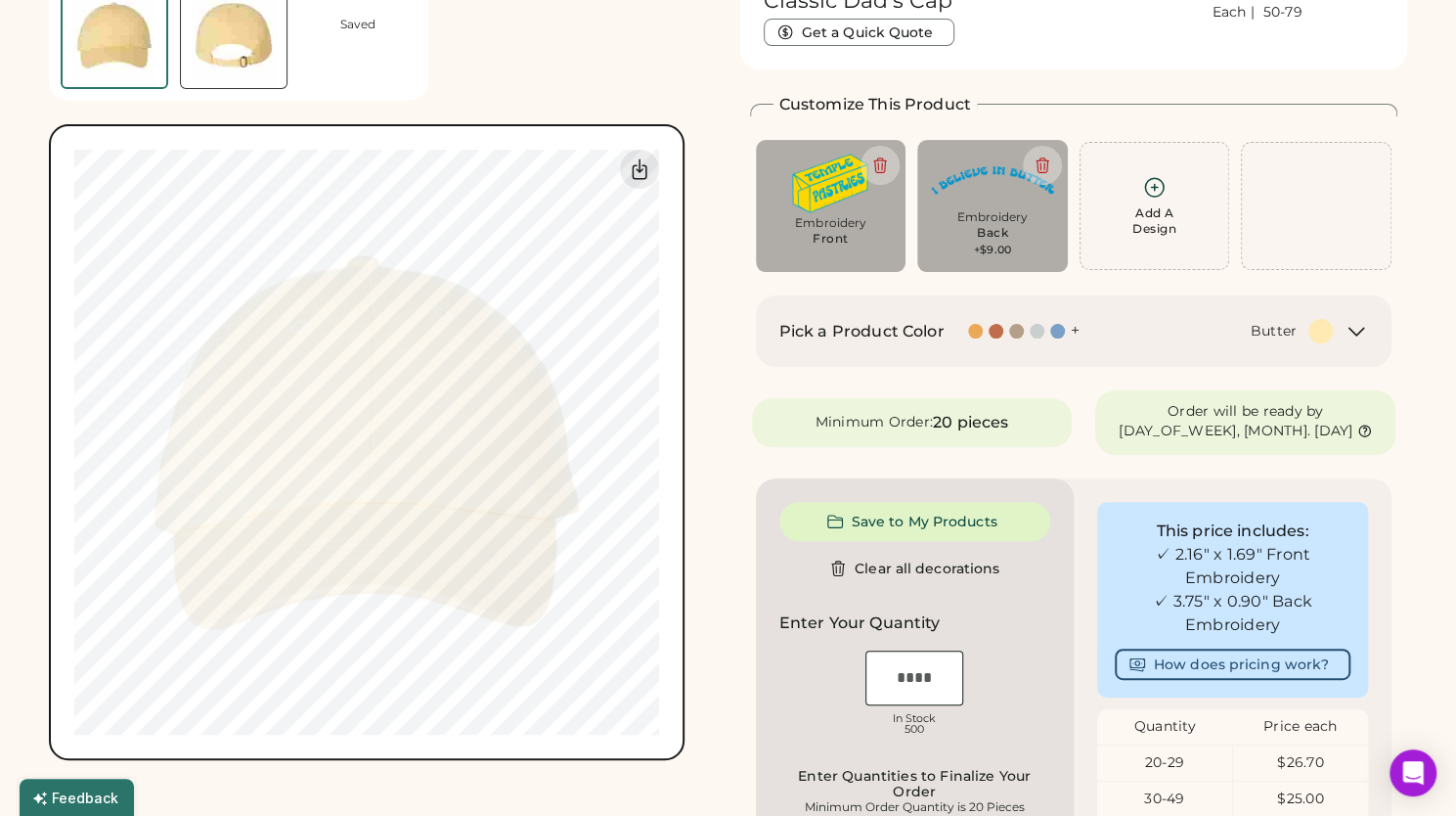 scroll, scrollTop: 0, scrollLeft: 0, axis: both 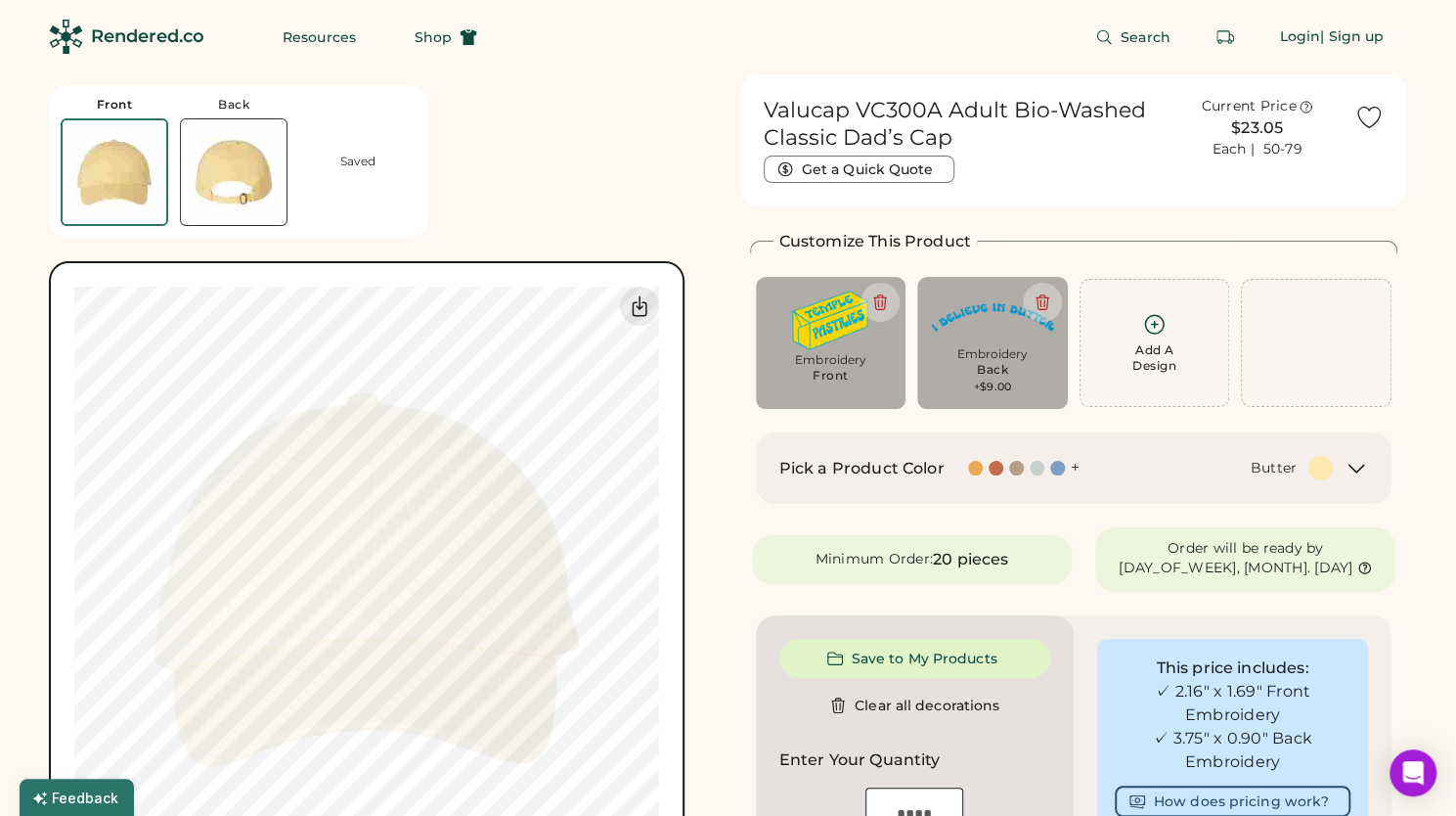 type on "****" 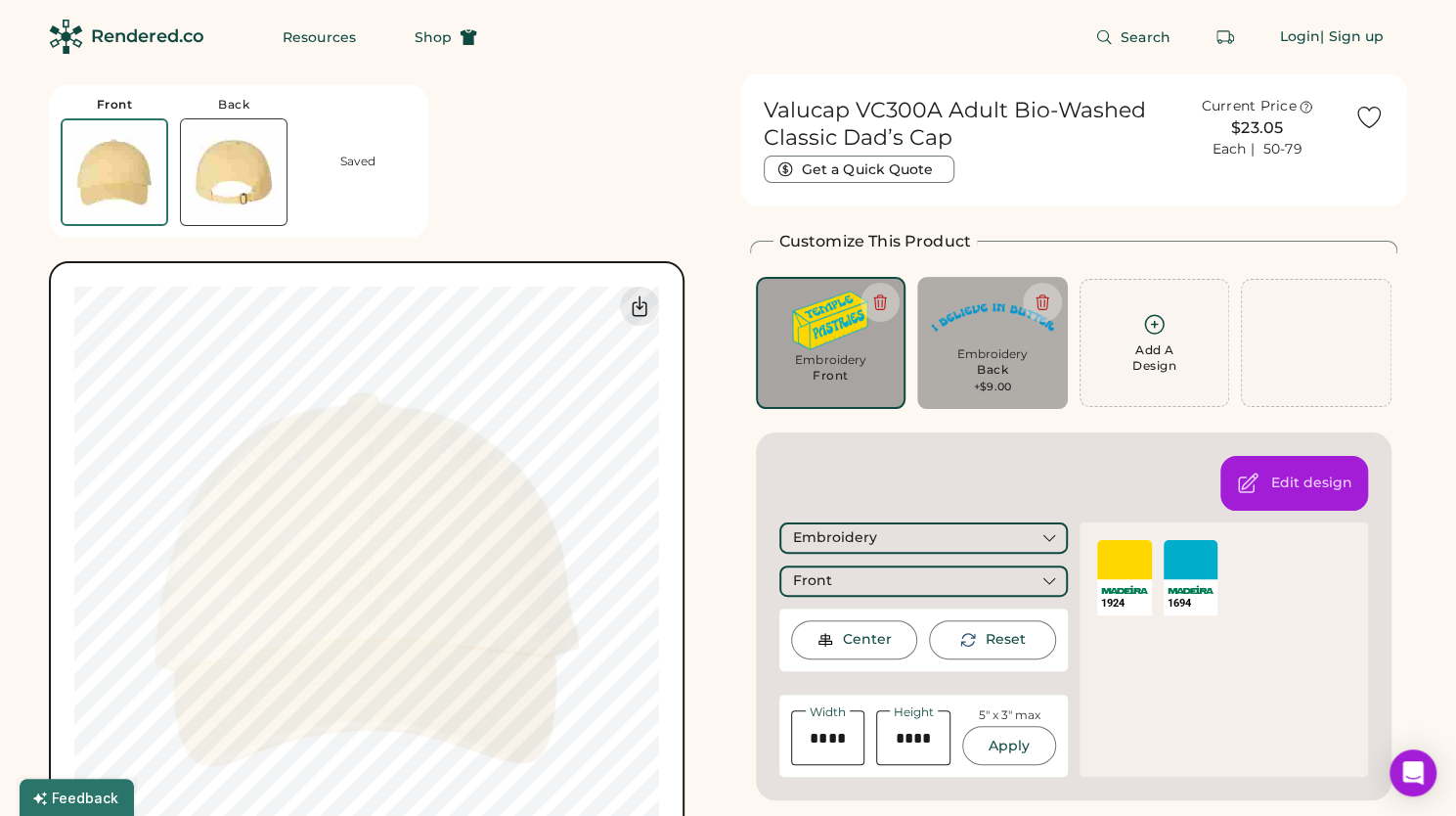 click on "+$9.00" at bounding box center [993, 387] 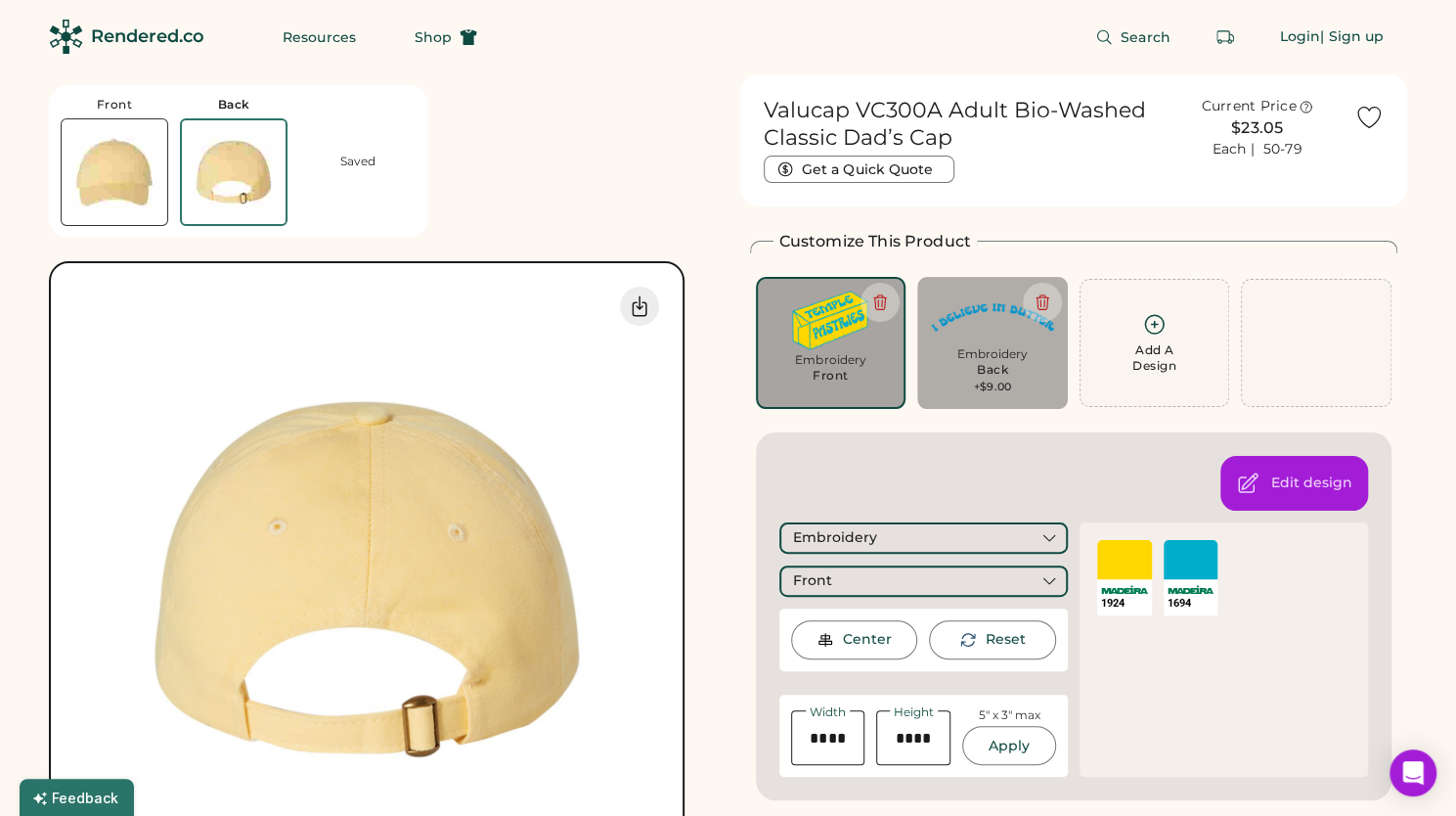 type on "****" 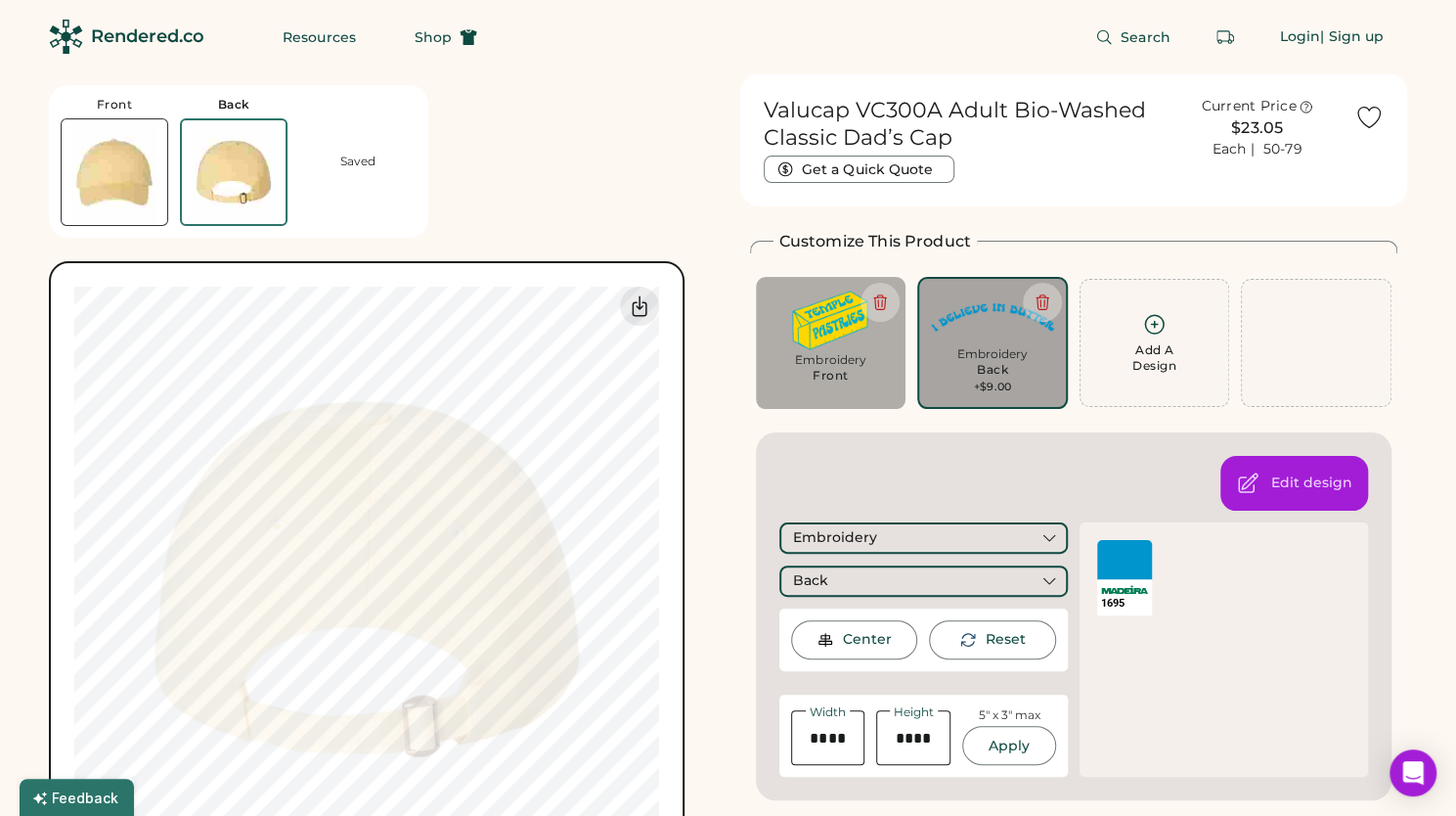 click at bounding box center (1125, 560) 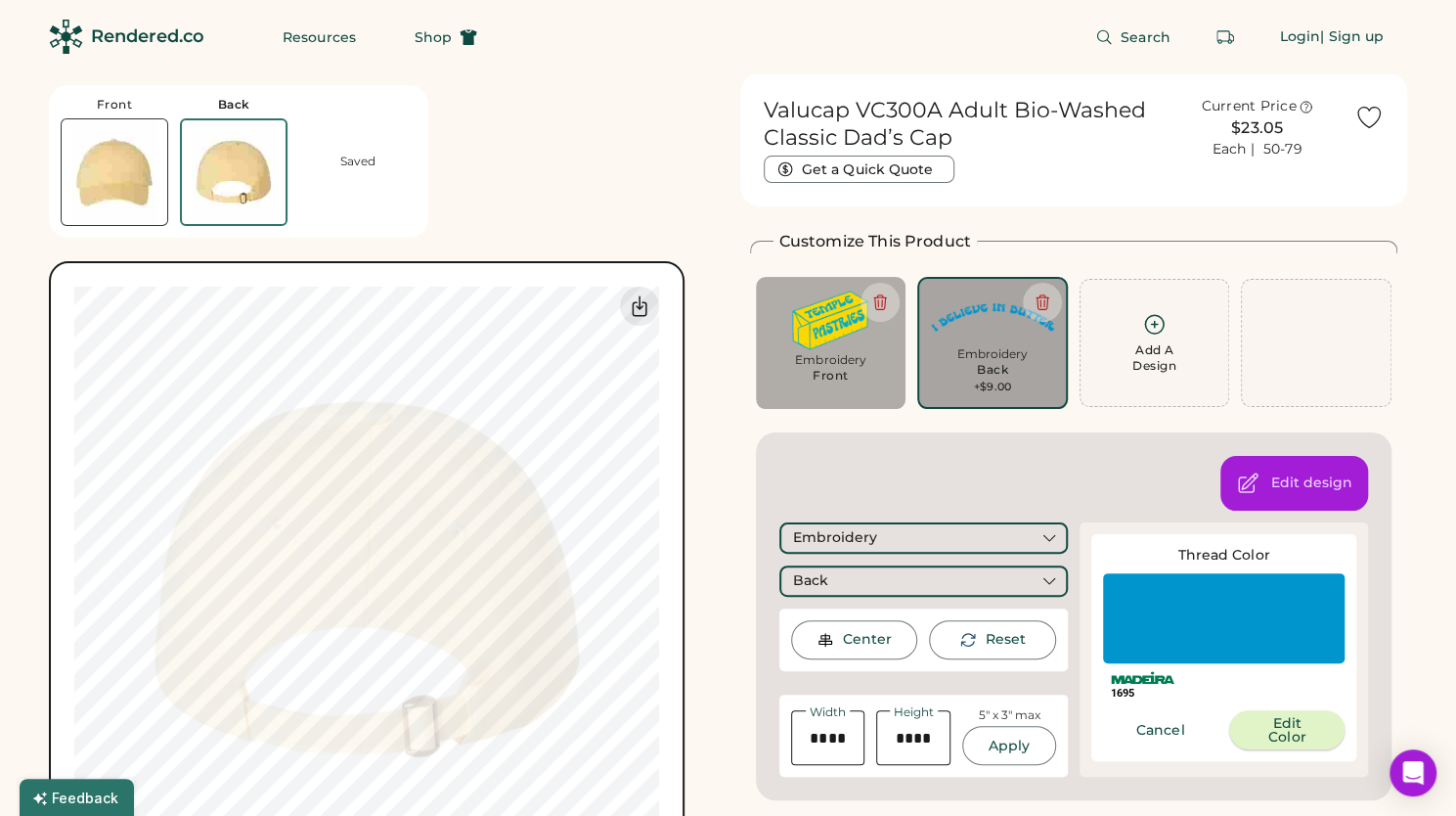 click on "Edit Color" at bounding box center (1287, 730) 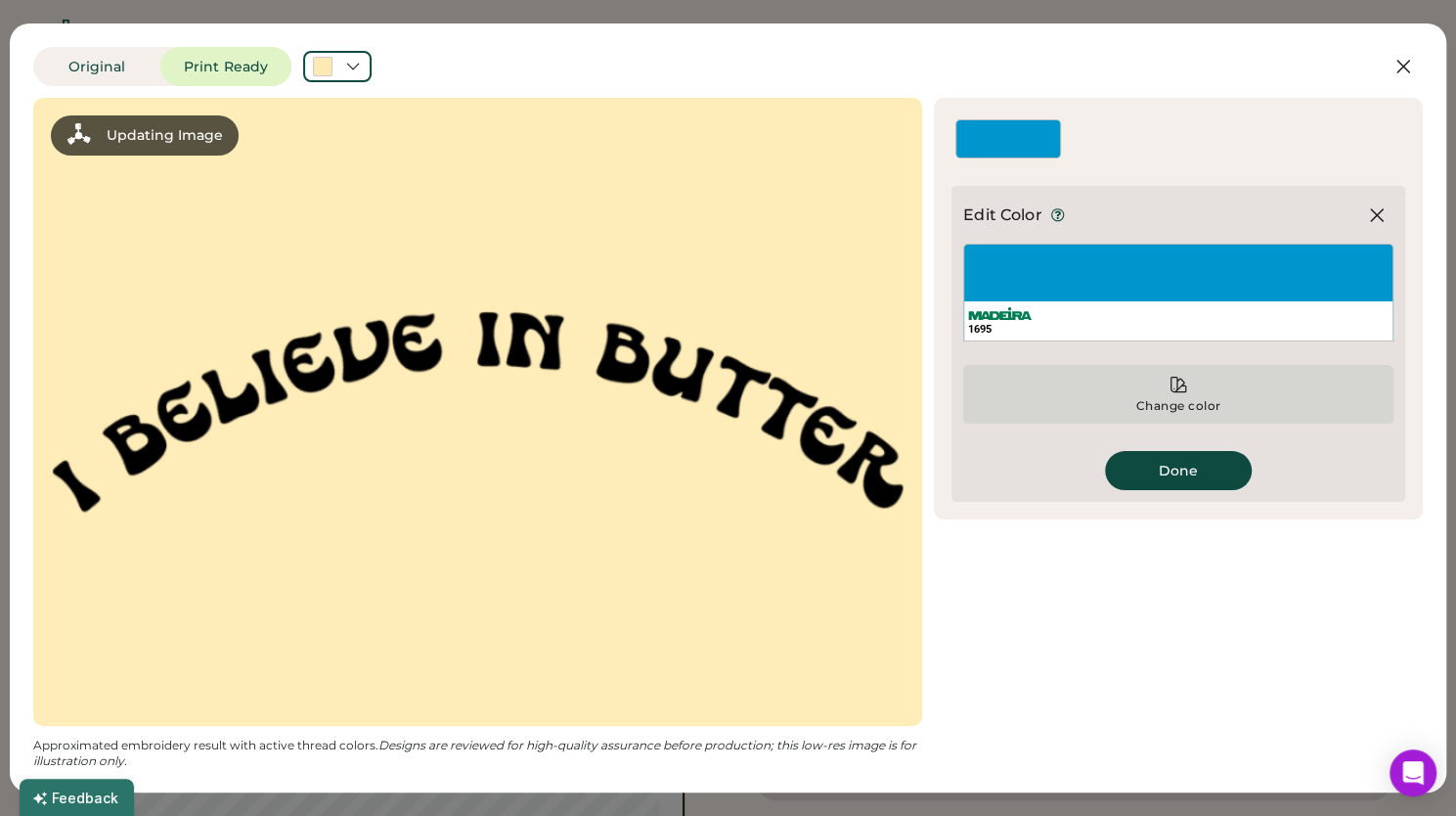 click on "Change color" at bounding box center (1178, 394) 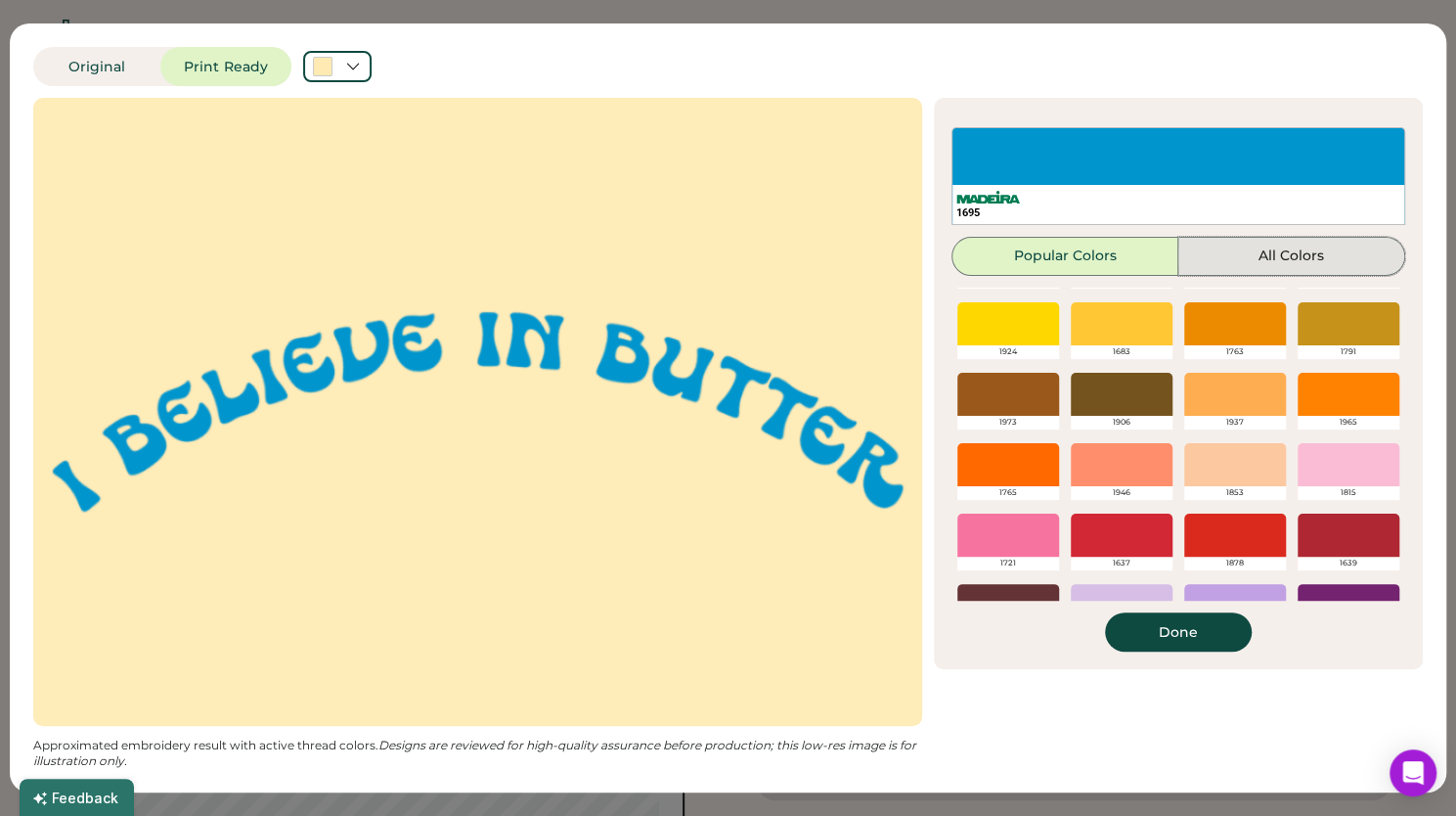 click on "All Colors" at bounding box center [1292, 256] 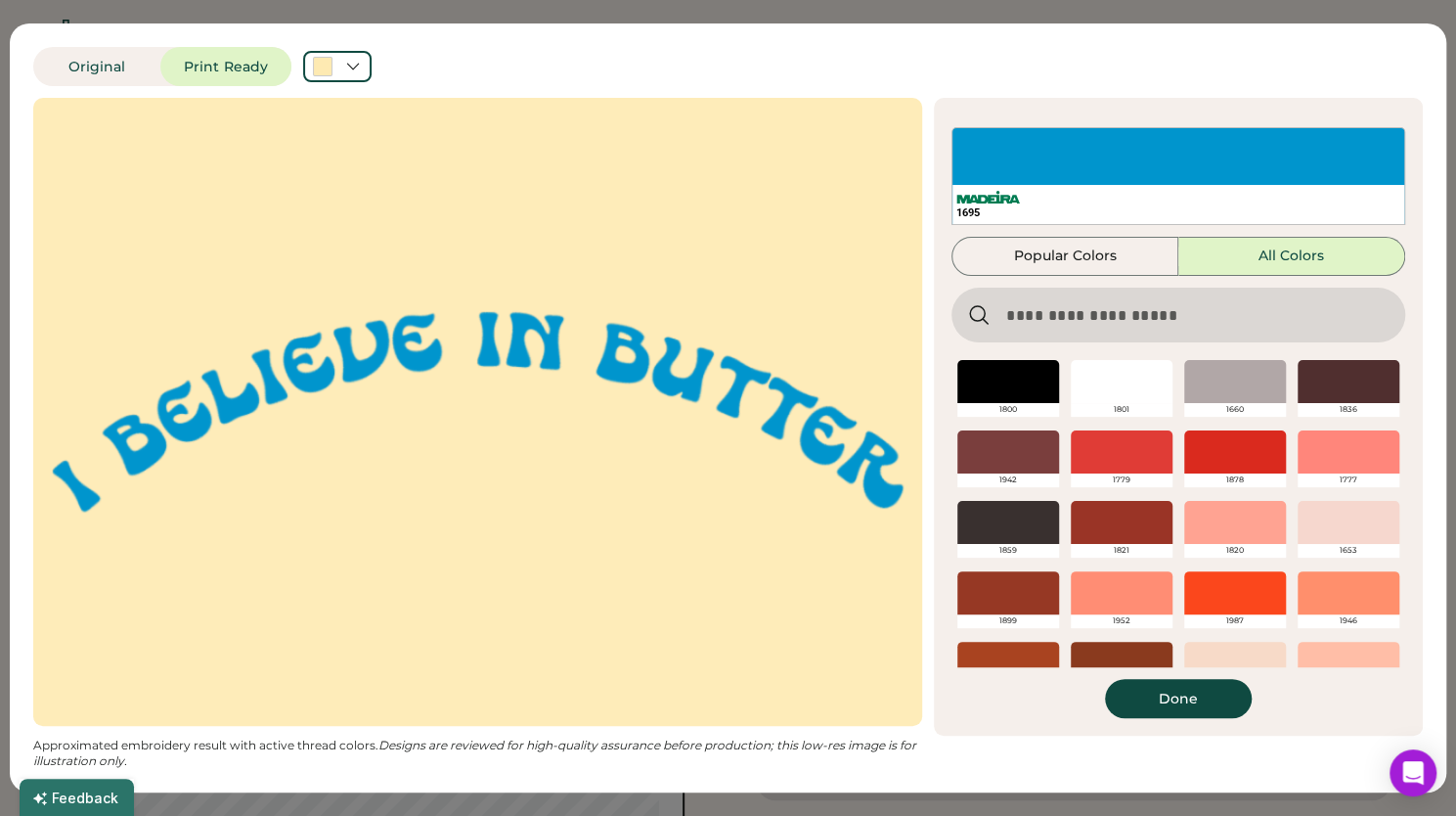 click at bounding box center [1178, 315] 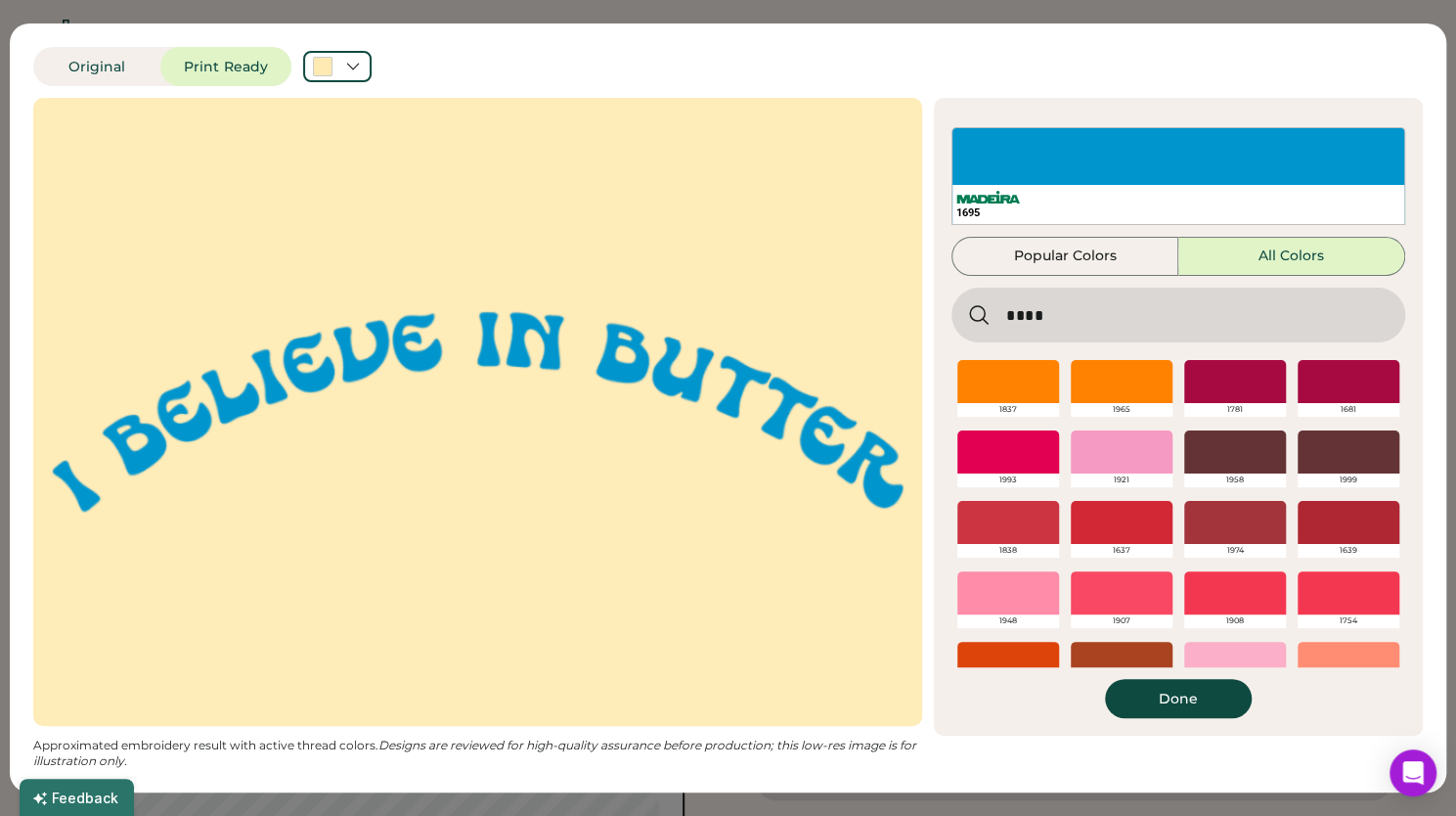 type on "****" 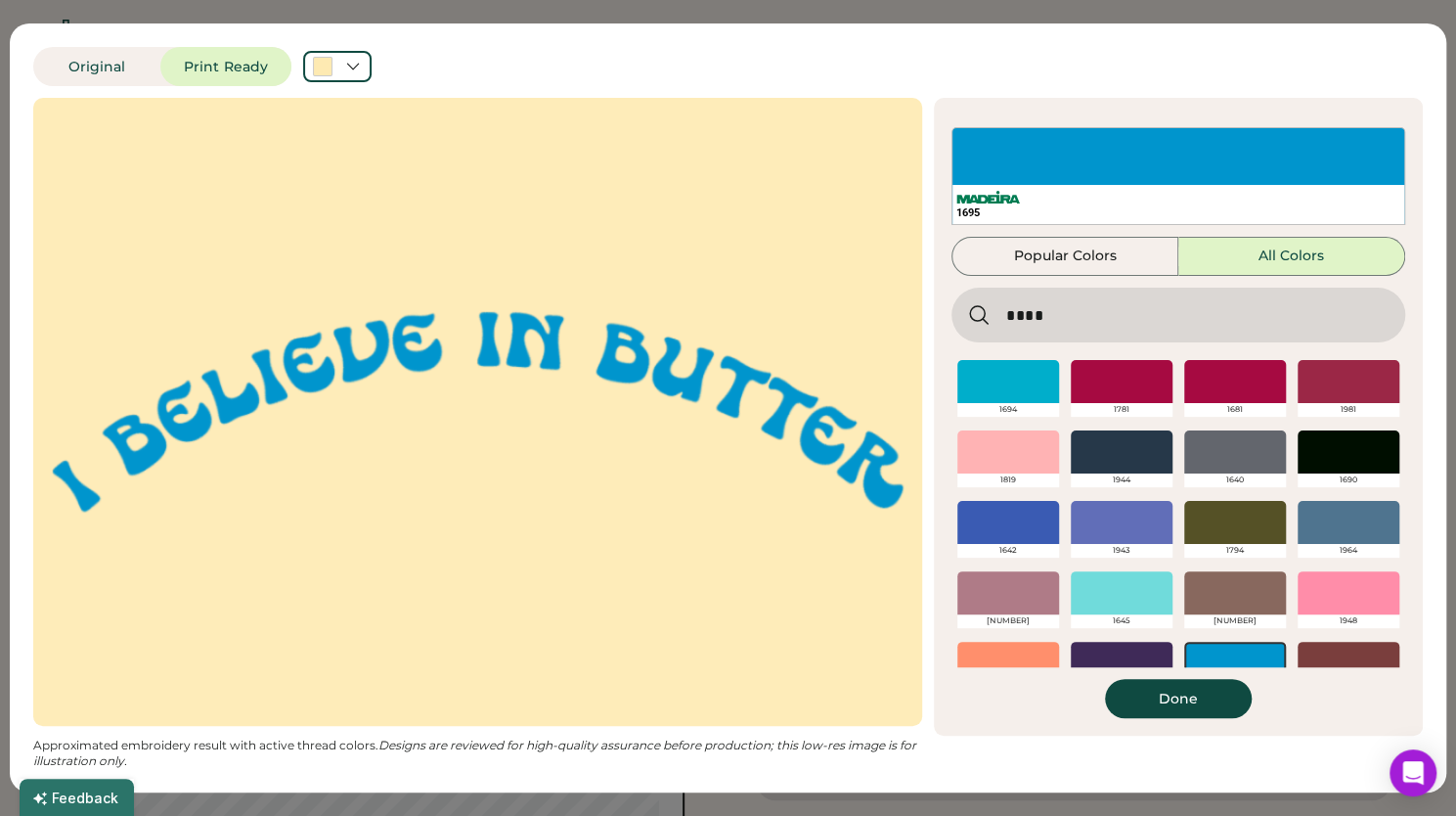 click at bounding box center [1008, 382] 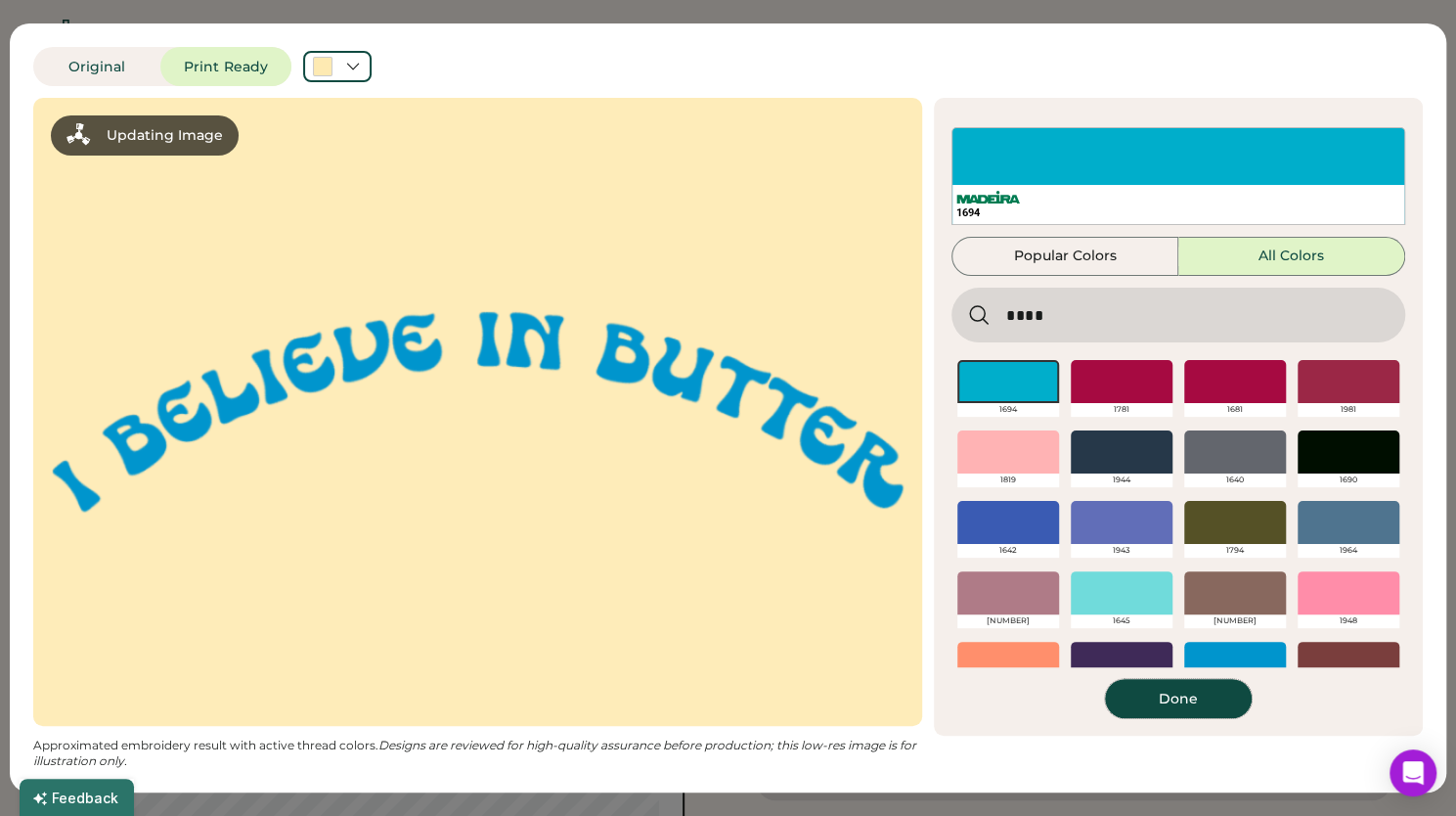 click on "Done" at bounding box center [1178, 699] 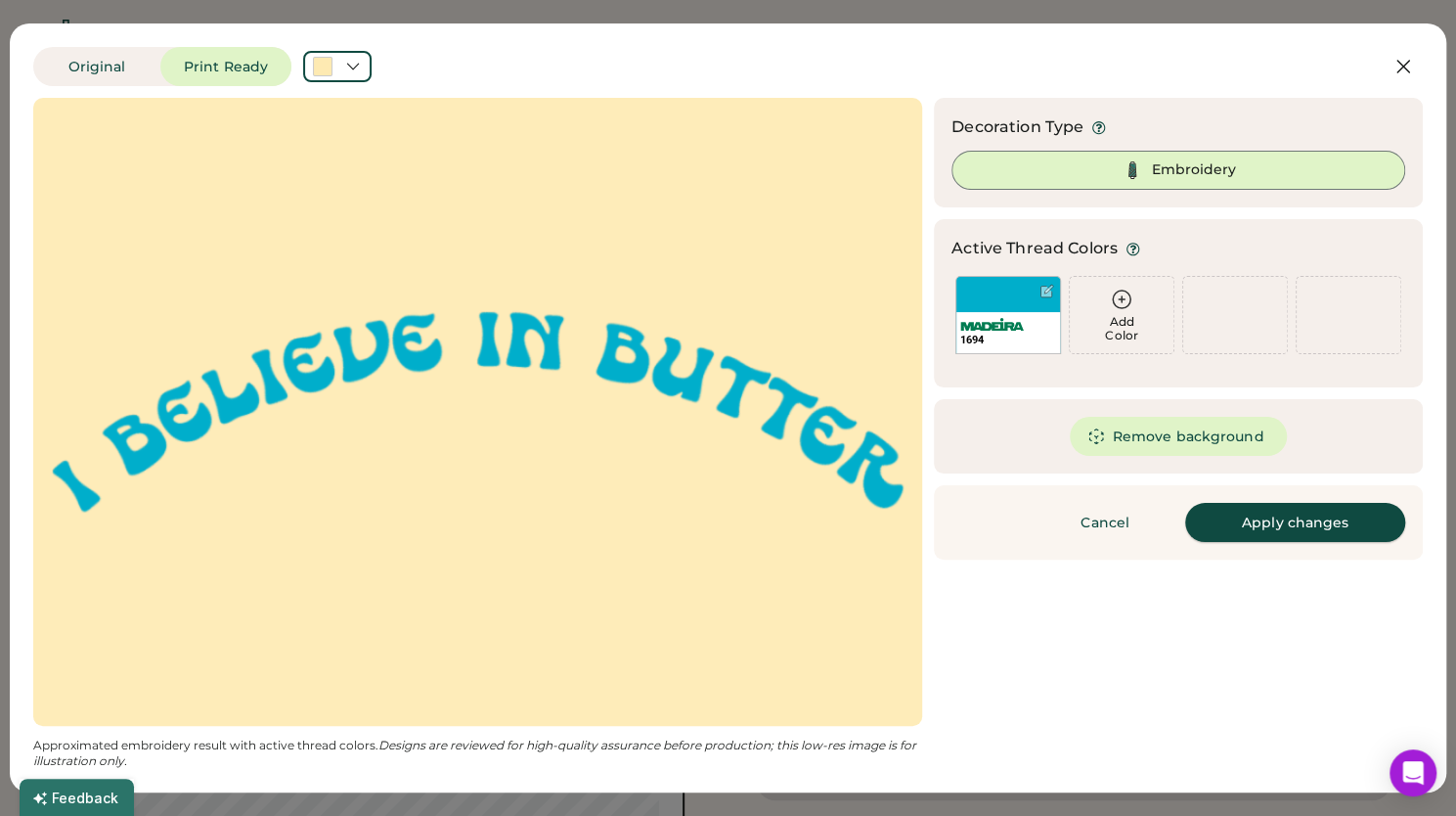 click on "Apply changes" at bounding box center (1295, 522) 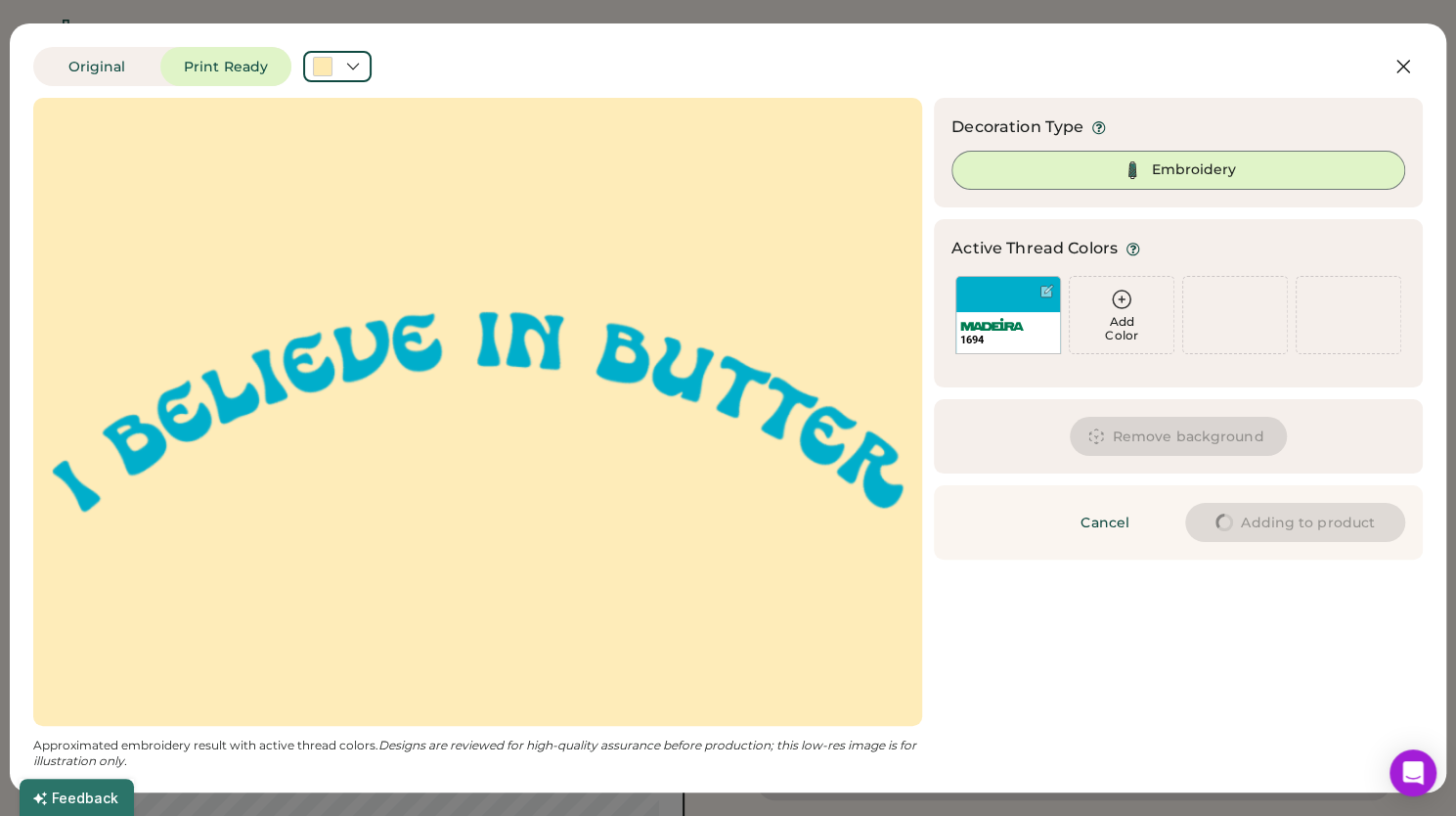 type on "****" 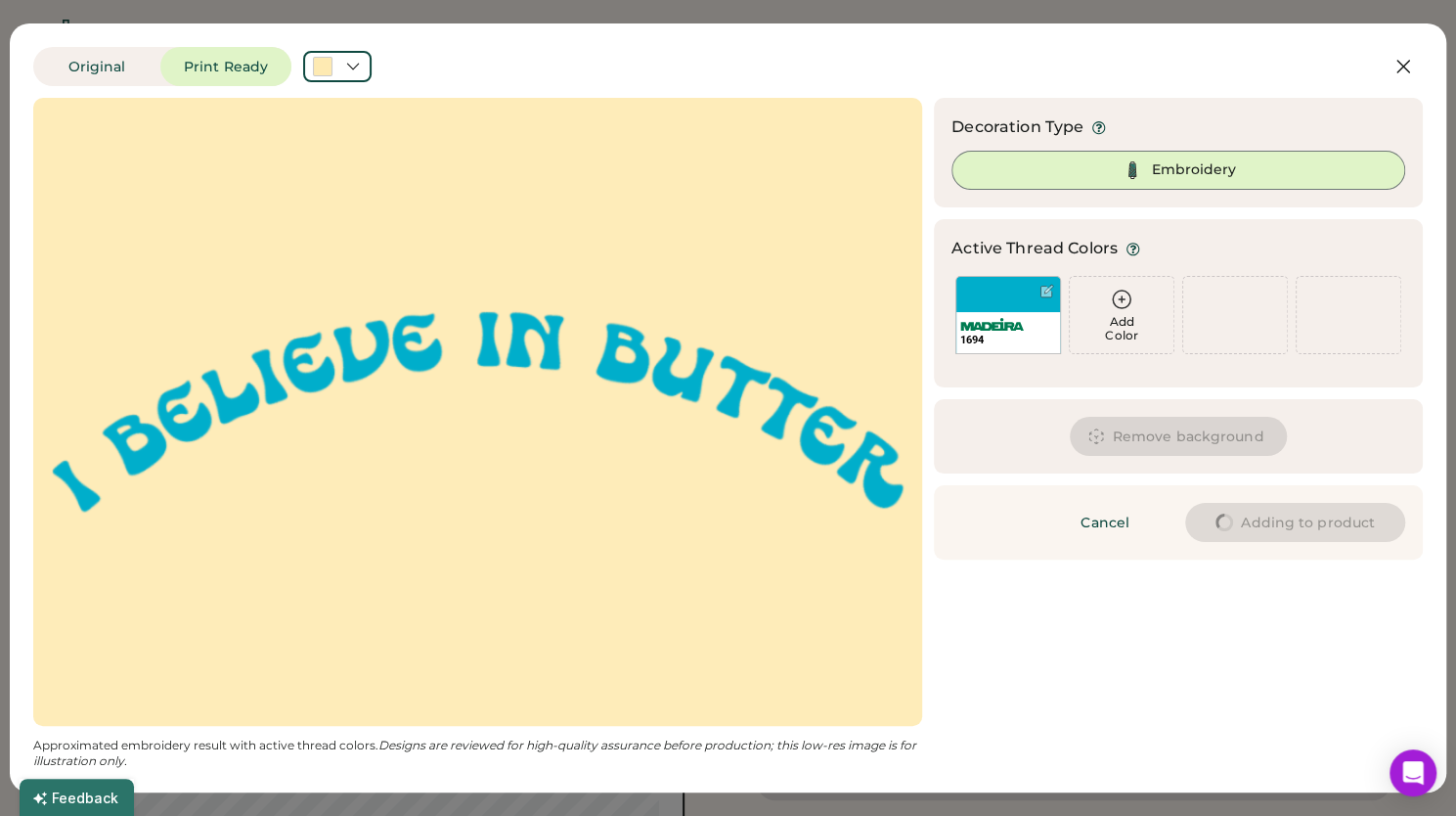 type on "****" 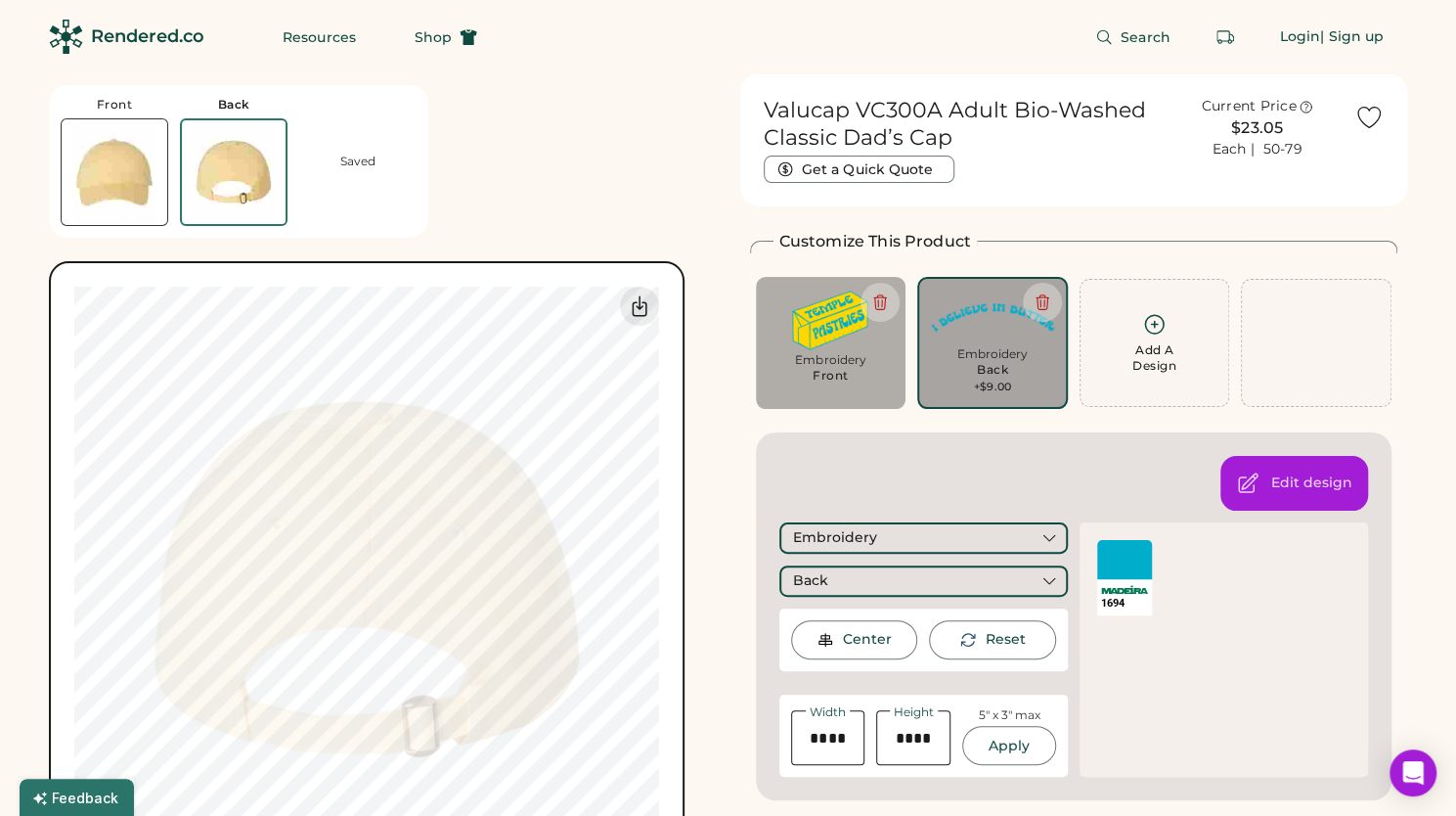 scroll, scrollTop: 74, scrollLeft: 0, axis: vertical 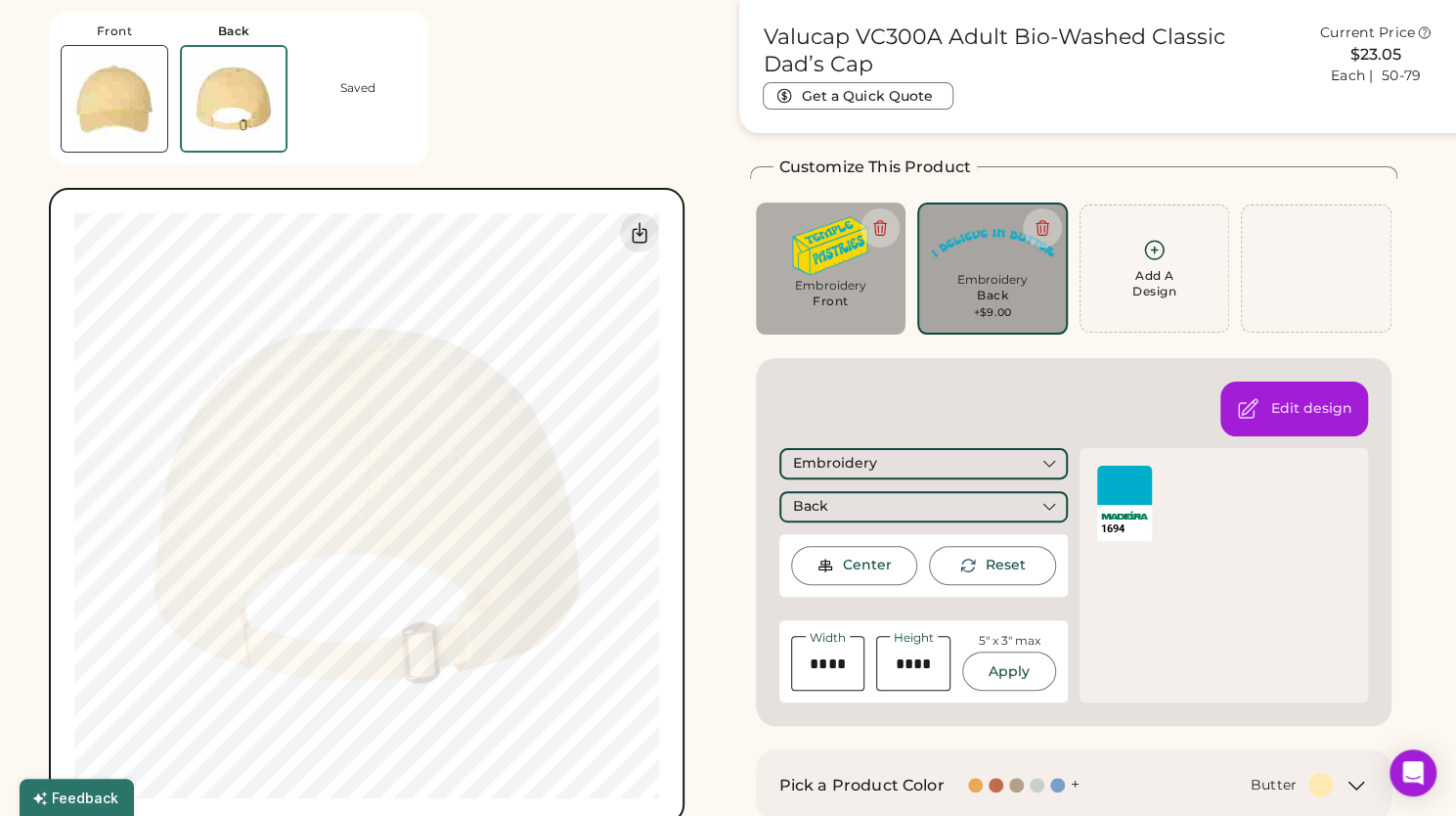 click at bounding box center (114, 99) 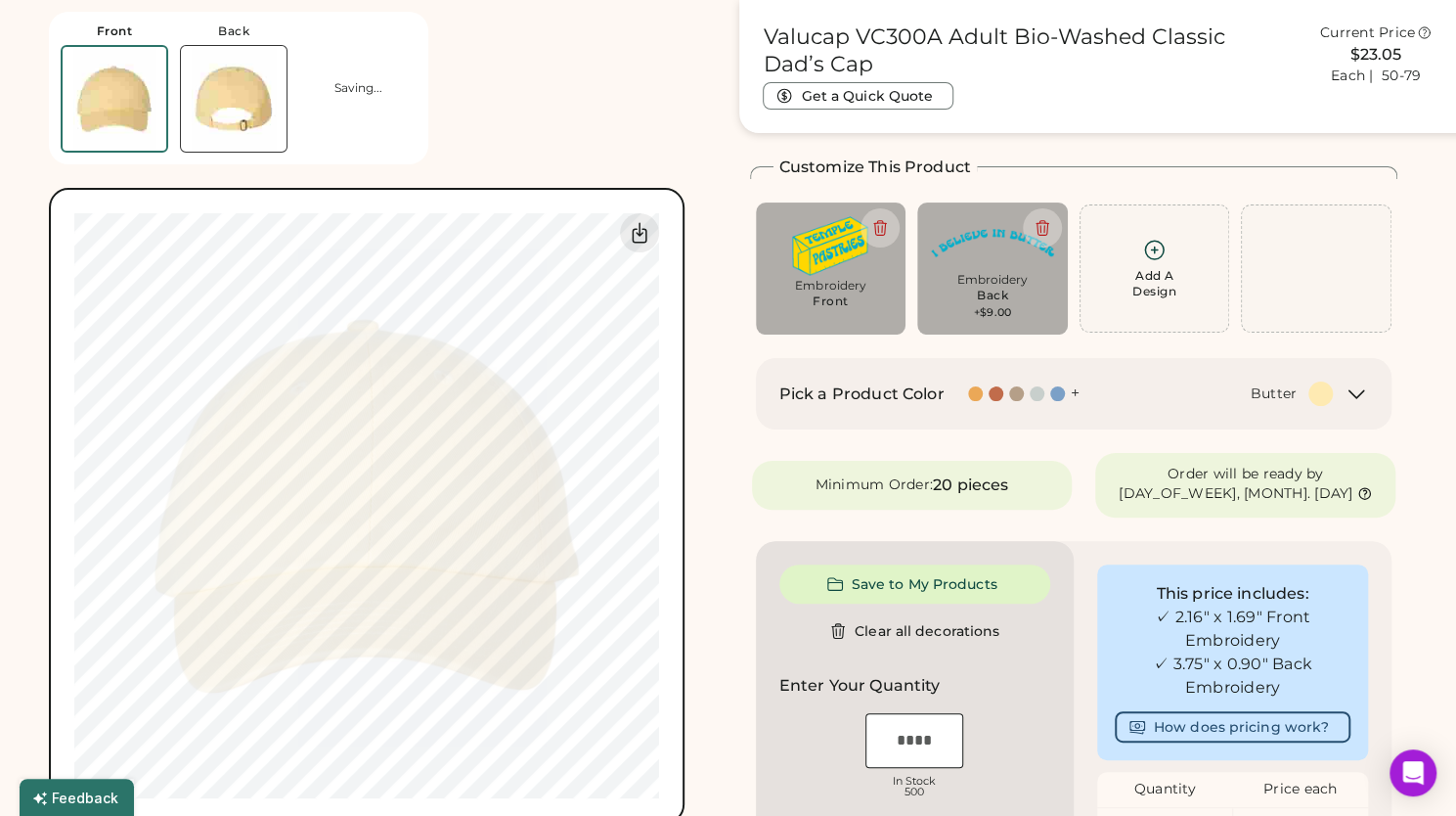 type on "****" 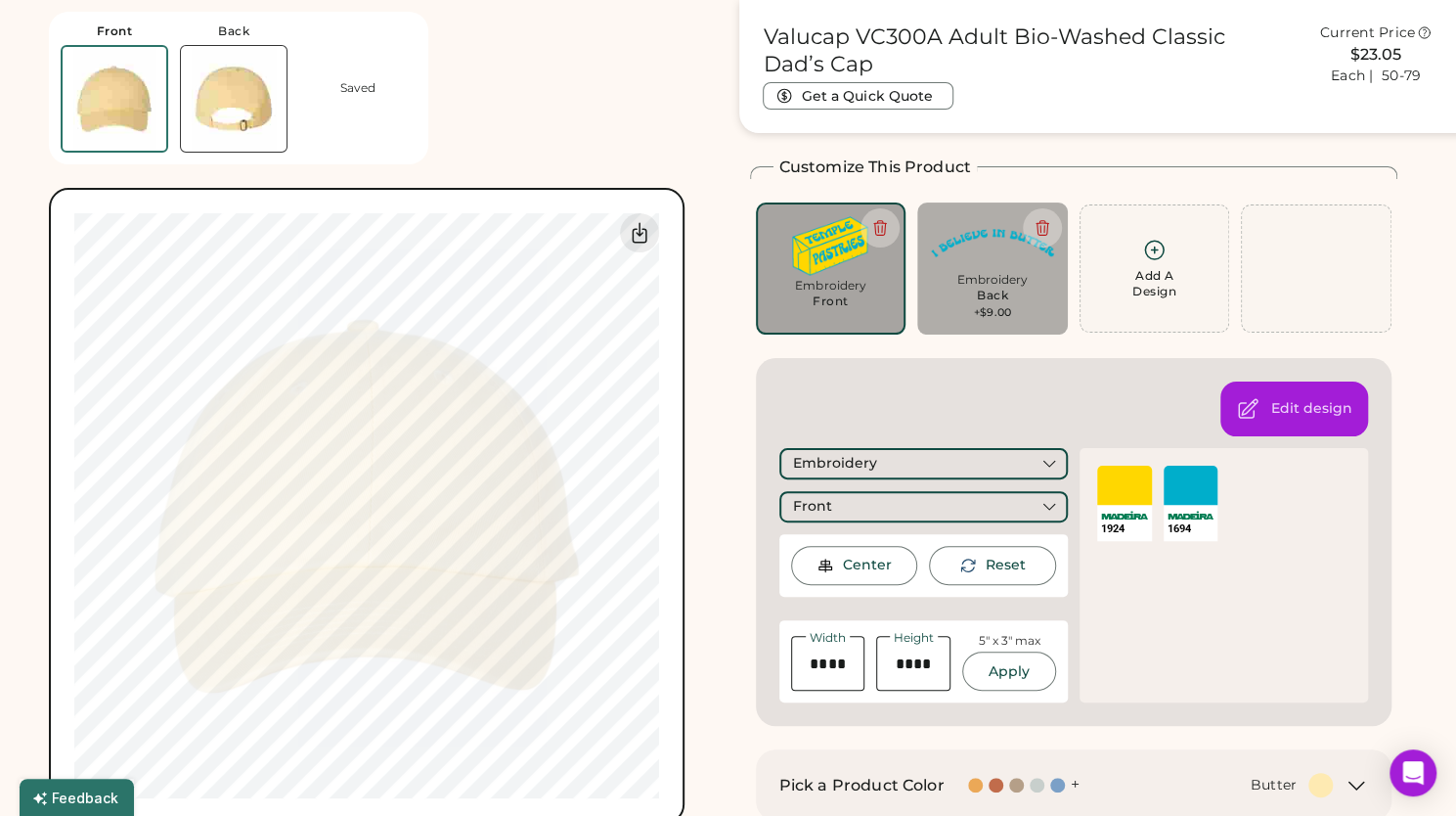 click on "Front Back Saved Switch to back Upload new design
SVG, Ai, PDF, EPS, PSD Non-preferred files:
PNG, JPG, TIFF Max File Size: 25MB    Guidelines are approximate; our team will confirm the correct placement.    My uploaded designs Upload Your Design
Ai, PDF, EPS, SVG, PSD Non-preferred files:
PNG, JPG, TIFF Max File Size: 25MB 100% 100%    Guidelines are approximate; our team will confirm the correct placement." at bounding box center (382, 412) 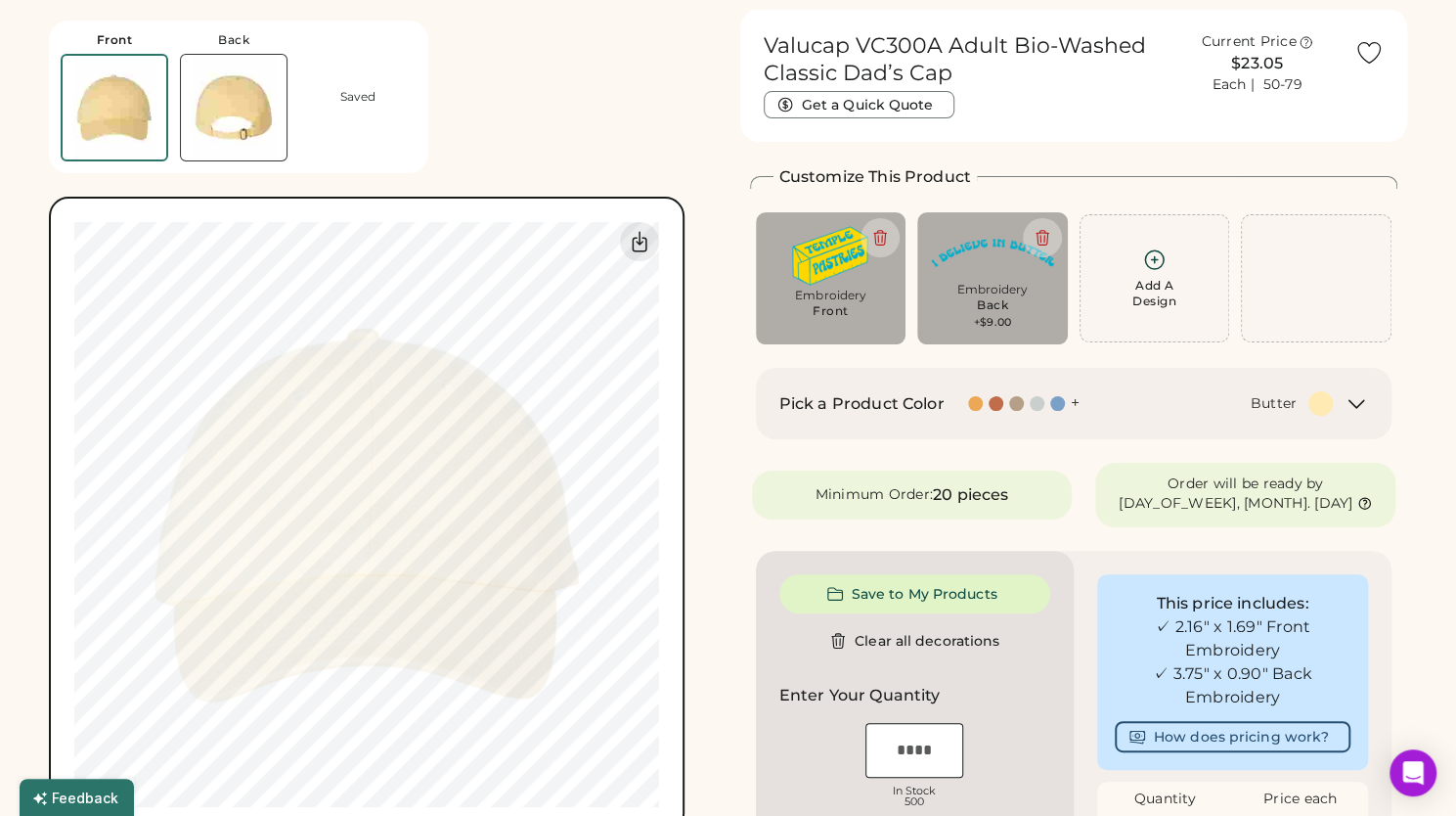click at bounding box center [234, 108] 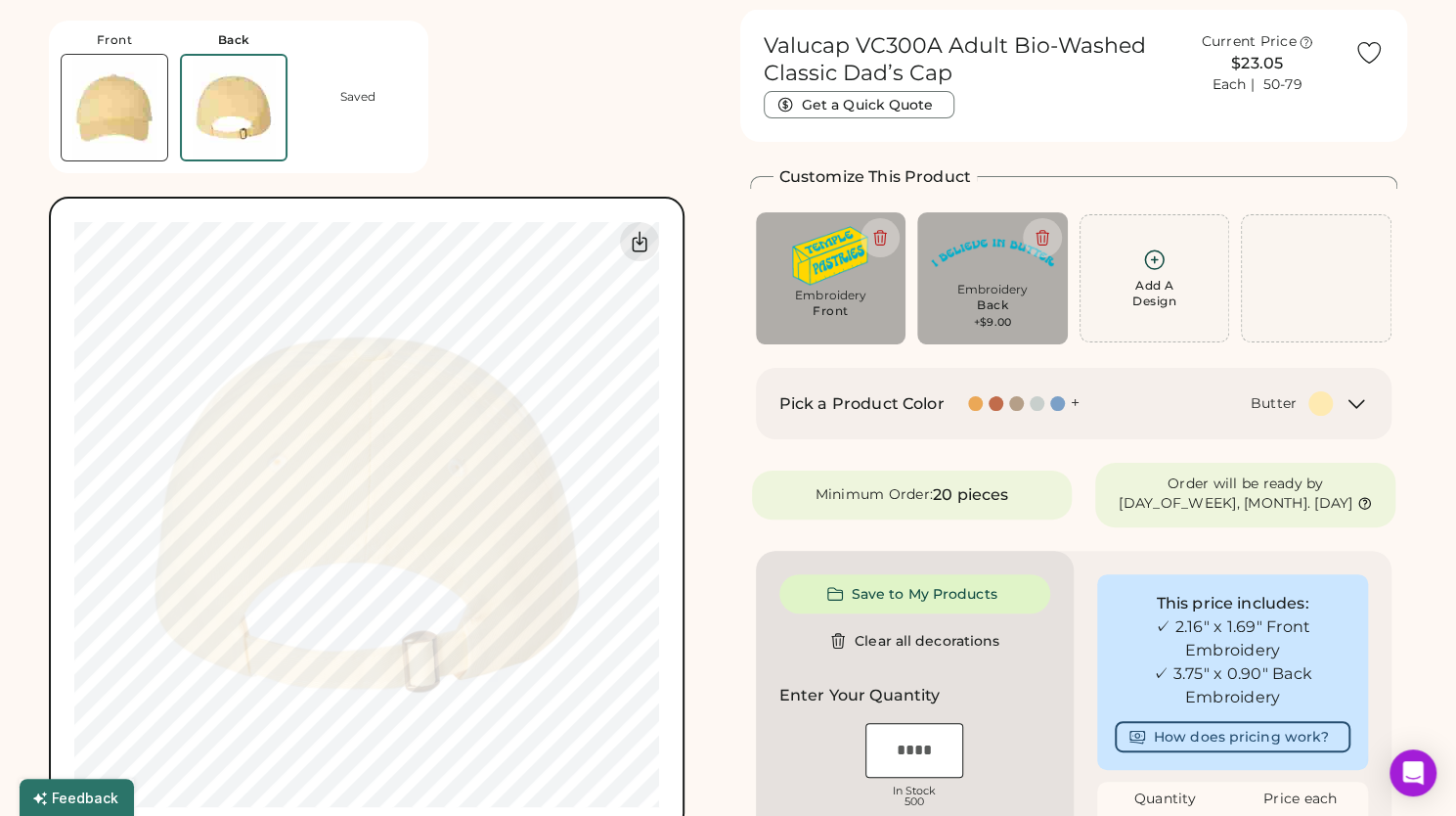 scroll, scrollTop: 73, scrollLeft: 0, axis: vertical 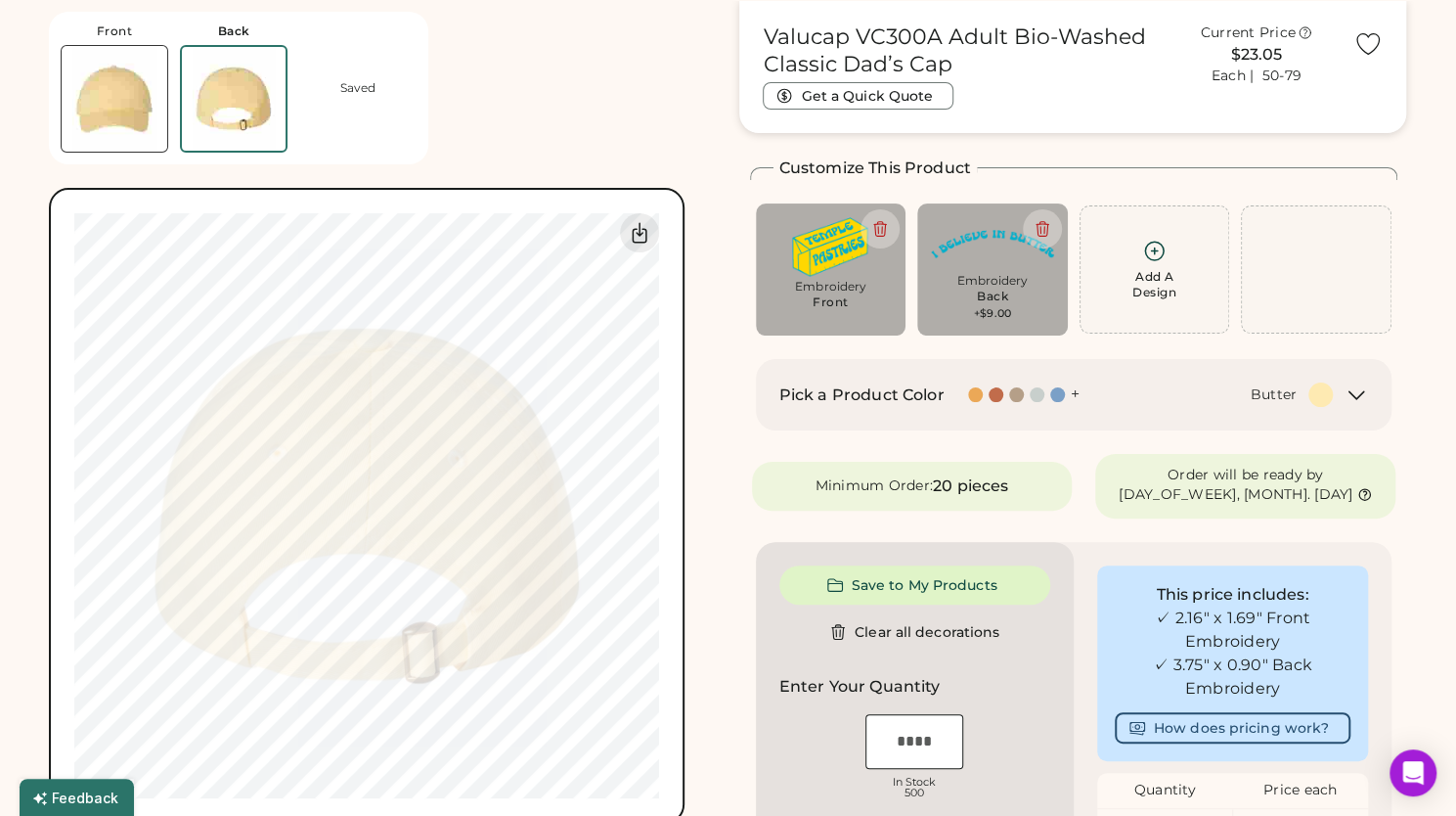 click at bounding box center (114, 99) 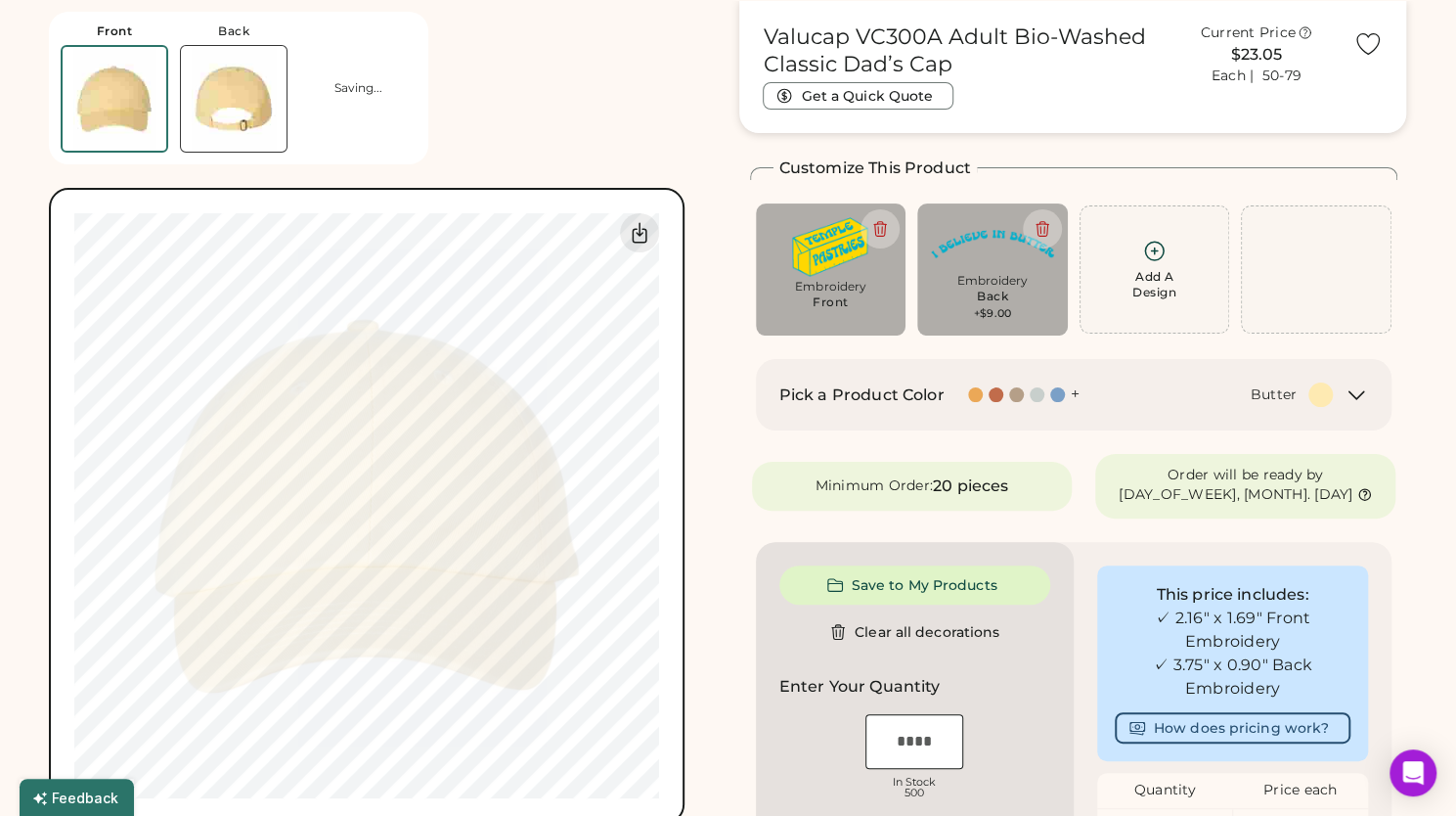 click at bounding box center (234, 99) 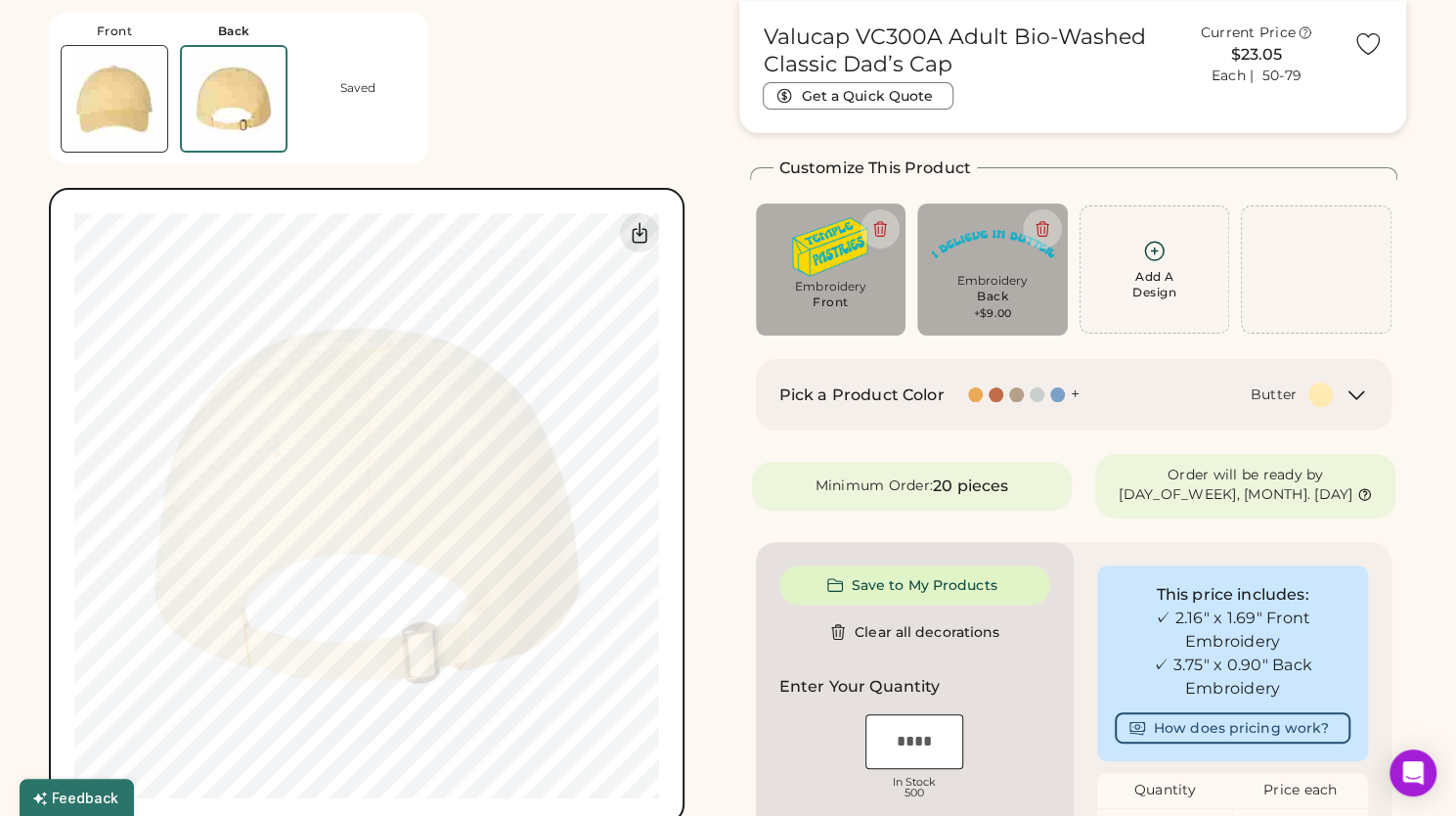 type on "****" 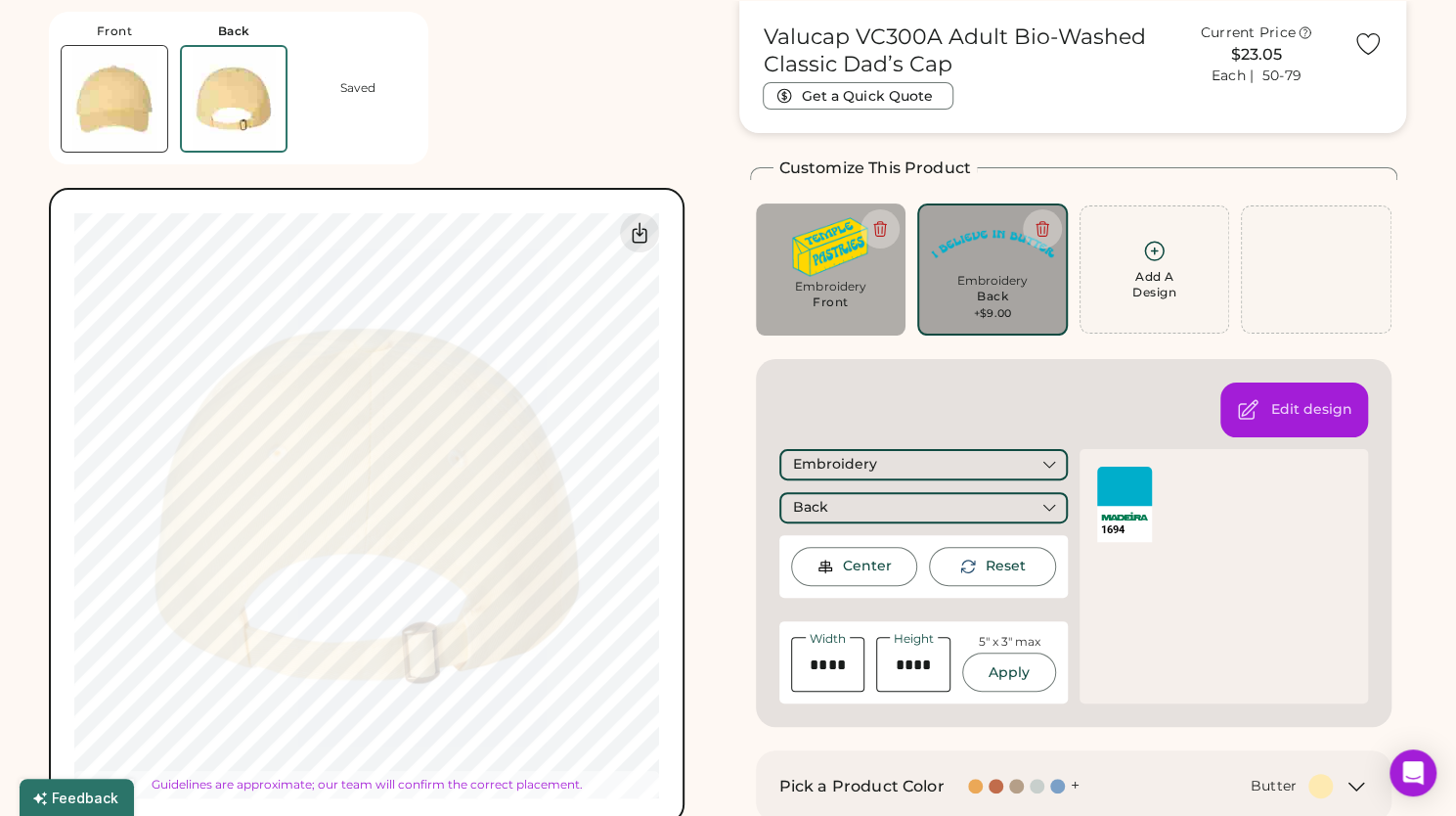 type on "****" 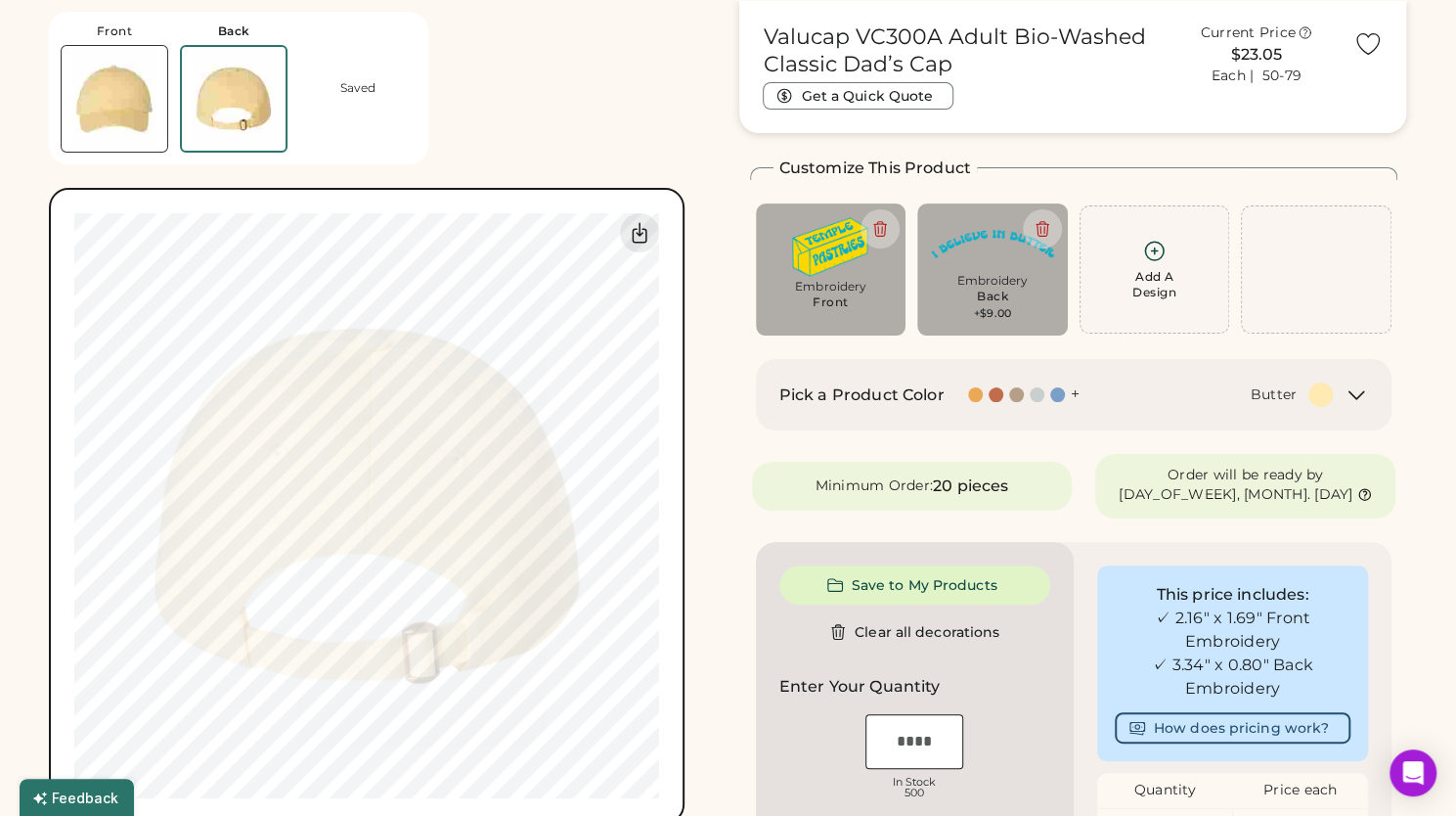 type on "****" 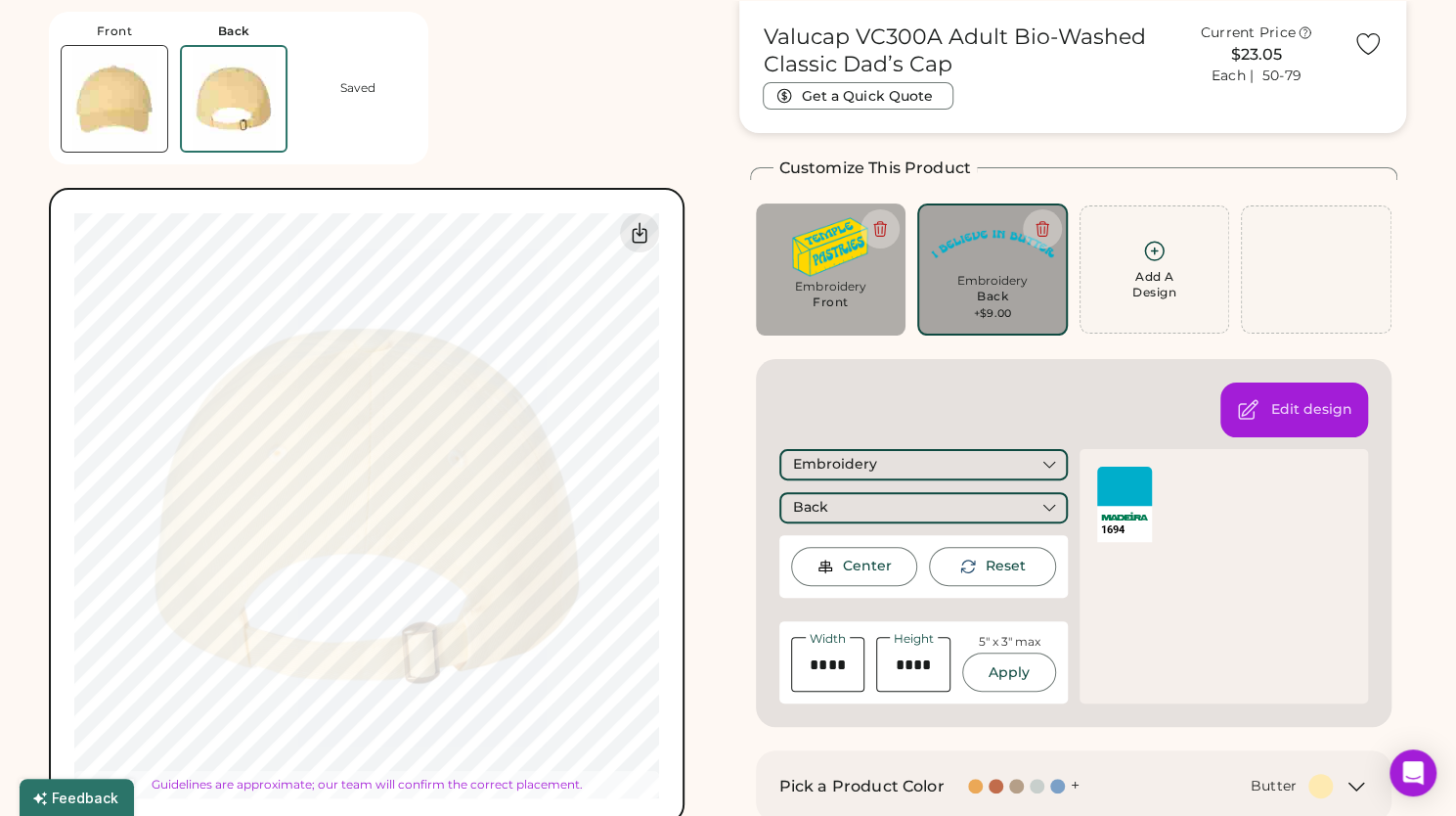 type on "****" 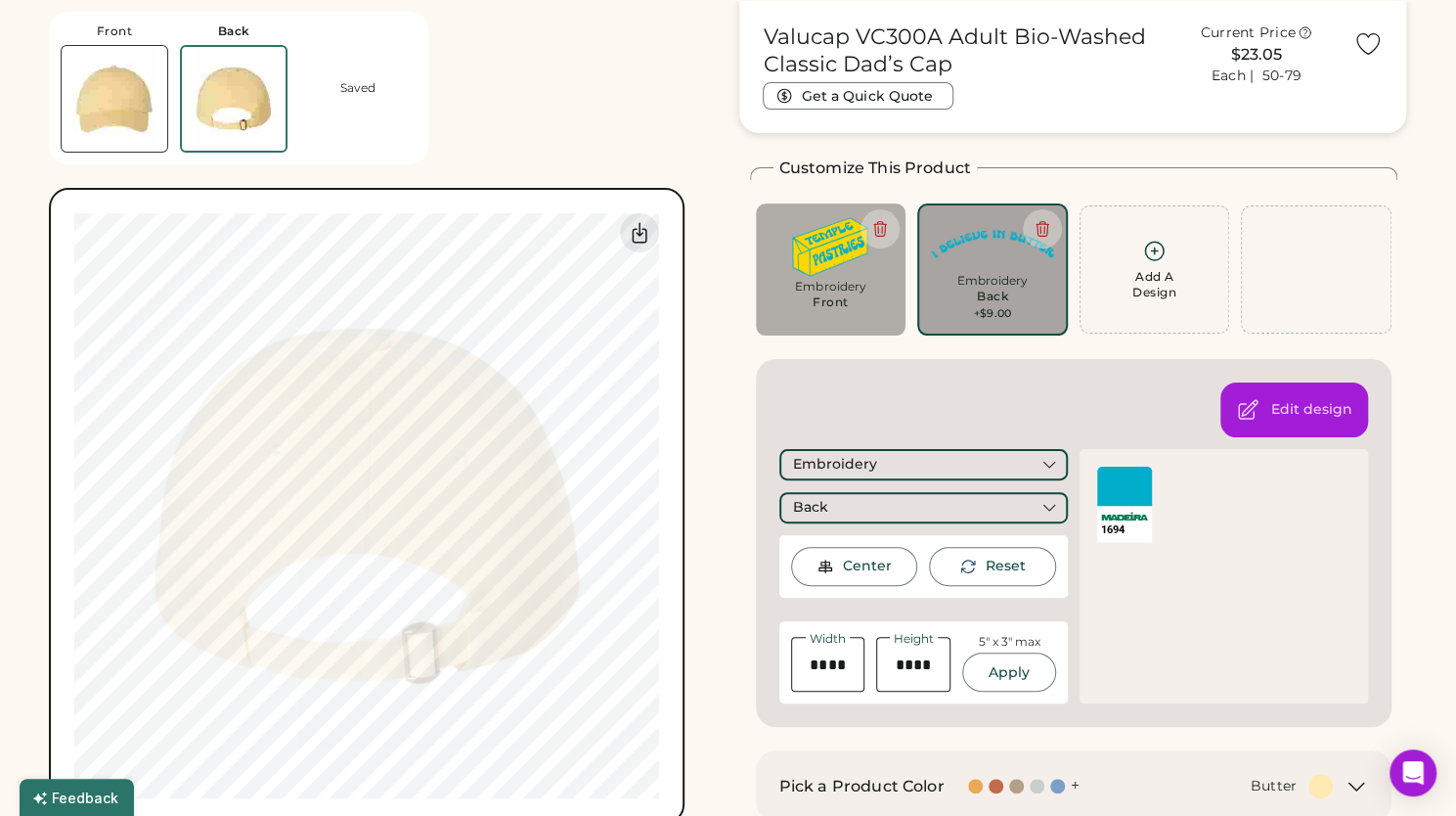 click on "Switch to back Upload new design
SVG, Ai, PDF, EPS, PSD Non-preferred files:
PNG, JPG, TIFF Max File Size: 25MB    Guidelines are approximate; our team will confirm the correct placement.    My uploaded designs Upload Your Design
Ai, PDF, EPS, SVG, PSD Non-preferred files:
PNG, JPG, TIFF Max File Size: 25MB 100% 100%    Guidelines are approximate; our team will confirm the correct placement." at bounding box center [367, 506] 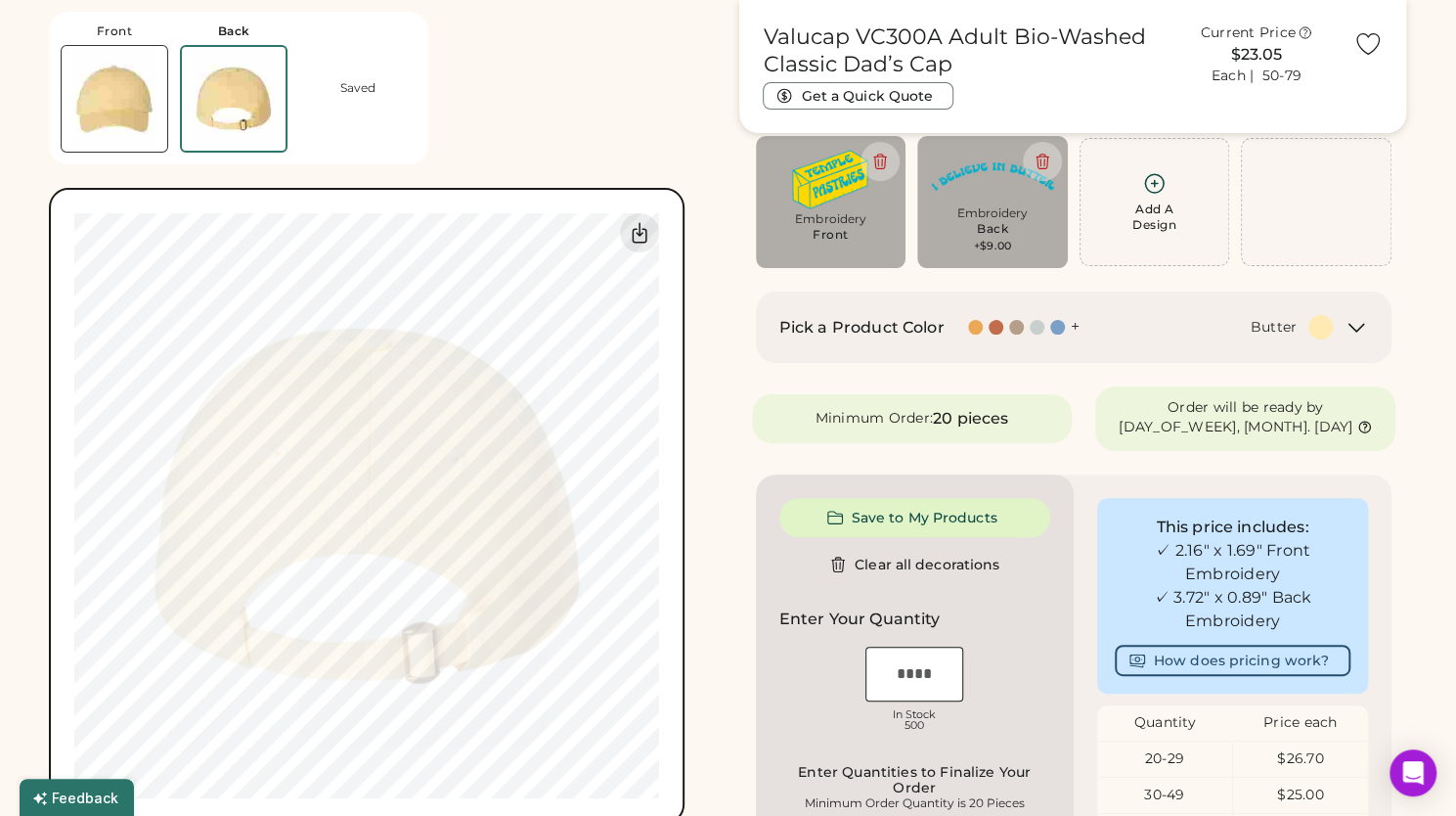 scroll, scrollTop: 280, scrollLeft: 0, axis: vertical 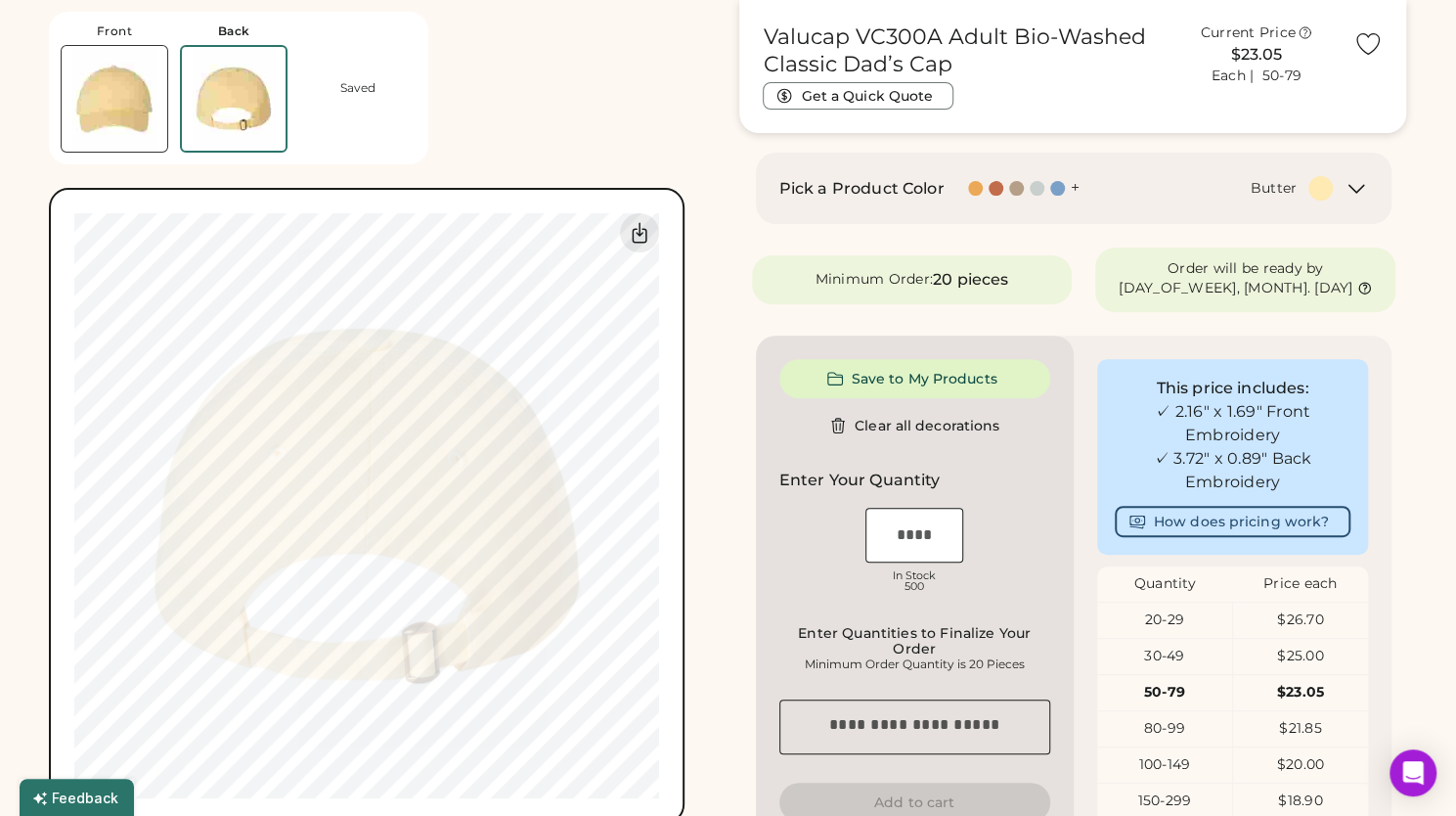 type on "****" 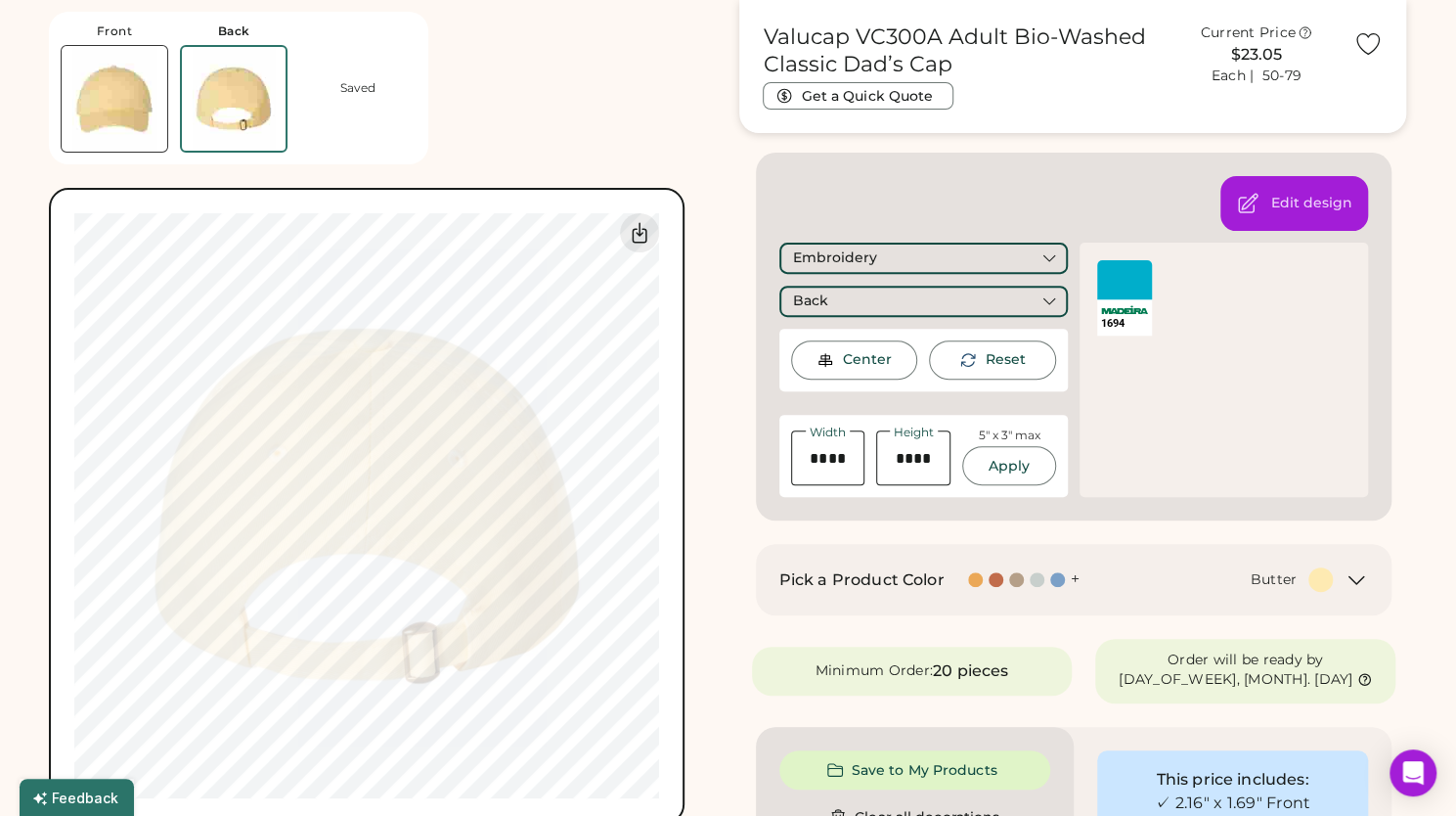 click on "Front Back Saved Switch to back Upload new design
SVG, Ai, PDF, EPS, PSD Non-preferred files:
PNG, JPG, TIFF Max File Size: 25MB    Guidelines are approximate; our team will confirm the correct placement.    My uploaded designs Upload Your Design
Ai, PDF, EPS, SVG, PSD Non-preferred files:
PNG, JPG, TIFF Max File Size: 25MB 100% 100%    Guidelines are approximate; our team will confirm the correct placement." at bounding box center [382, 412] 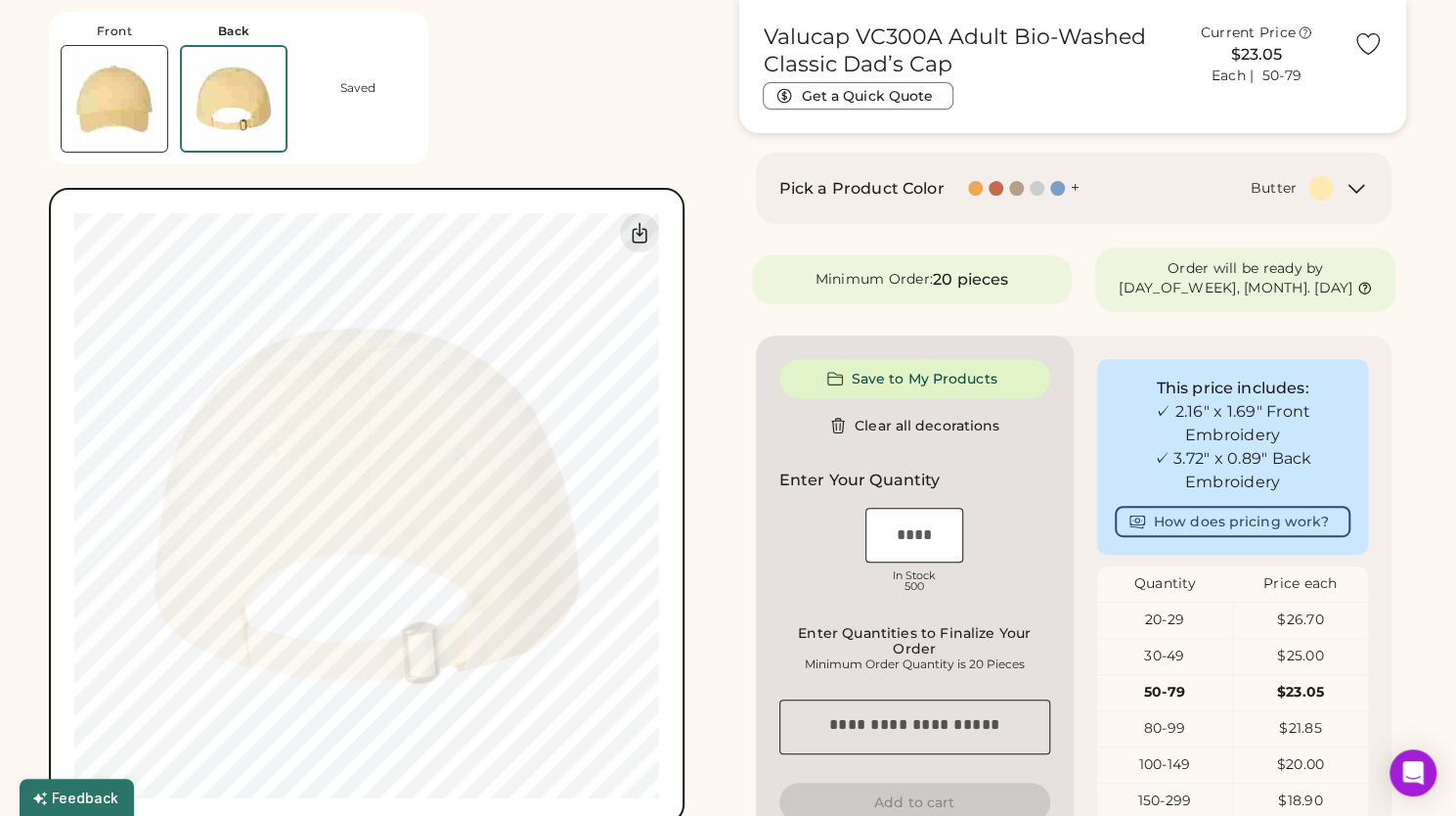 click at bounding box center [114, 99] 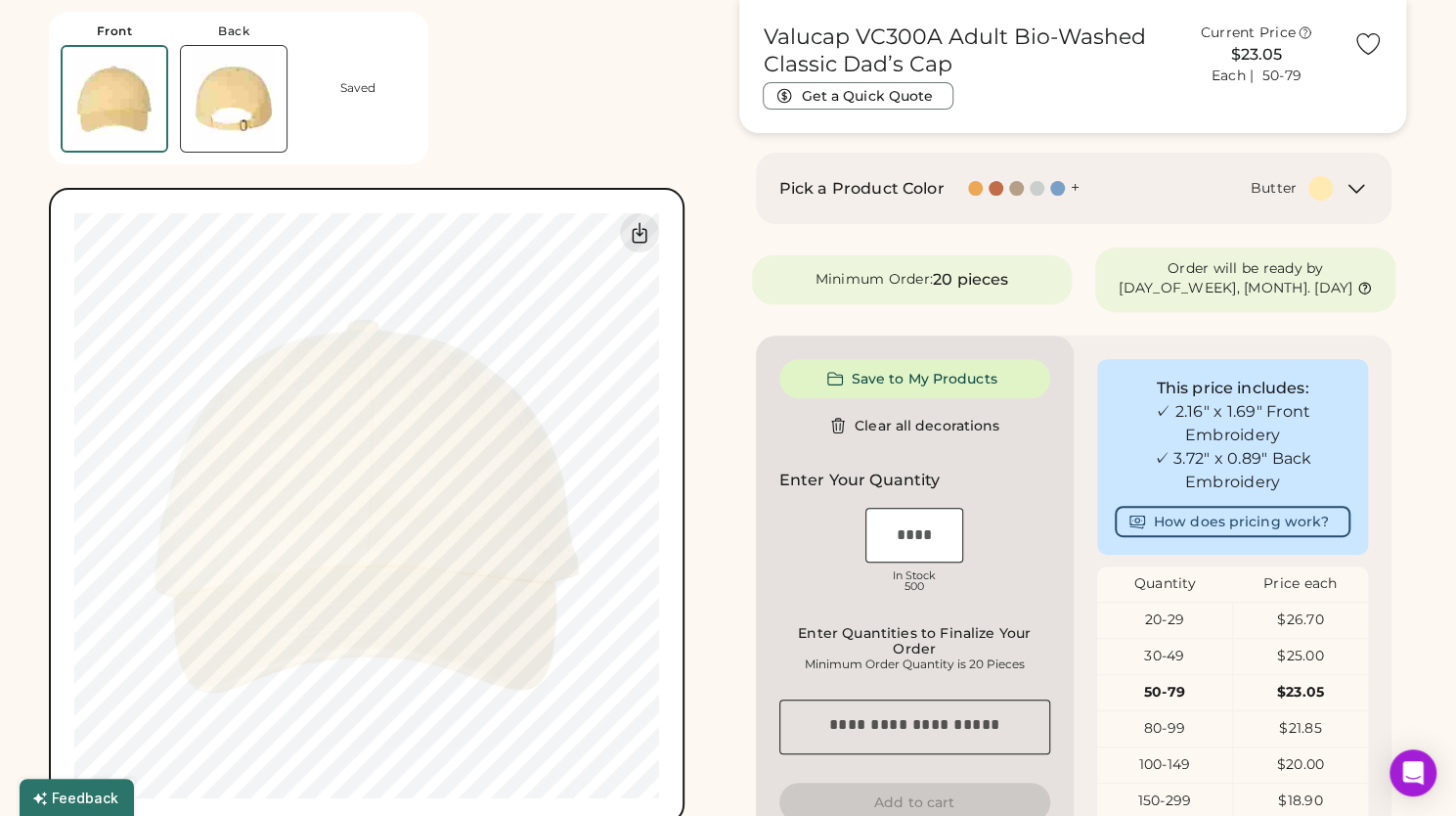 click at bounding box center [234, 99] 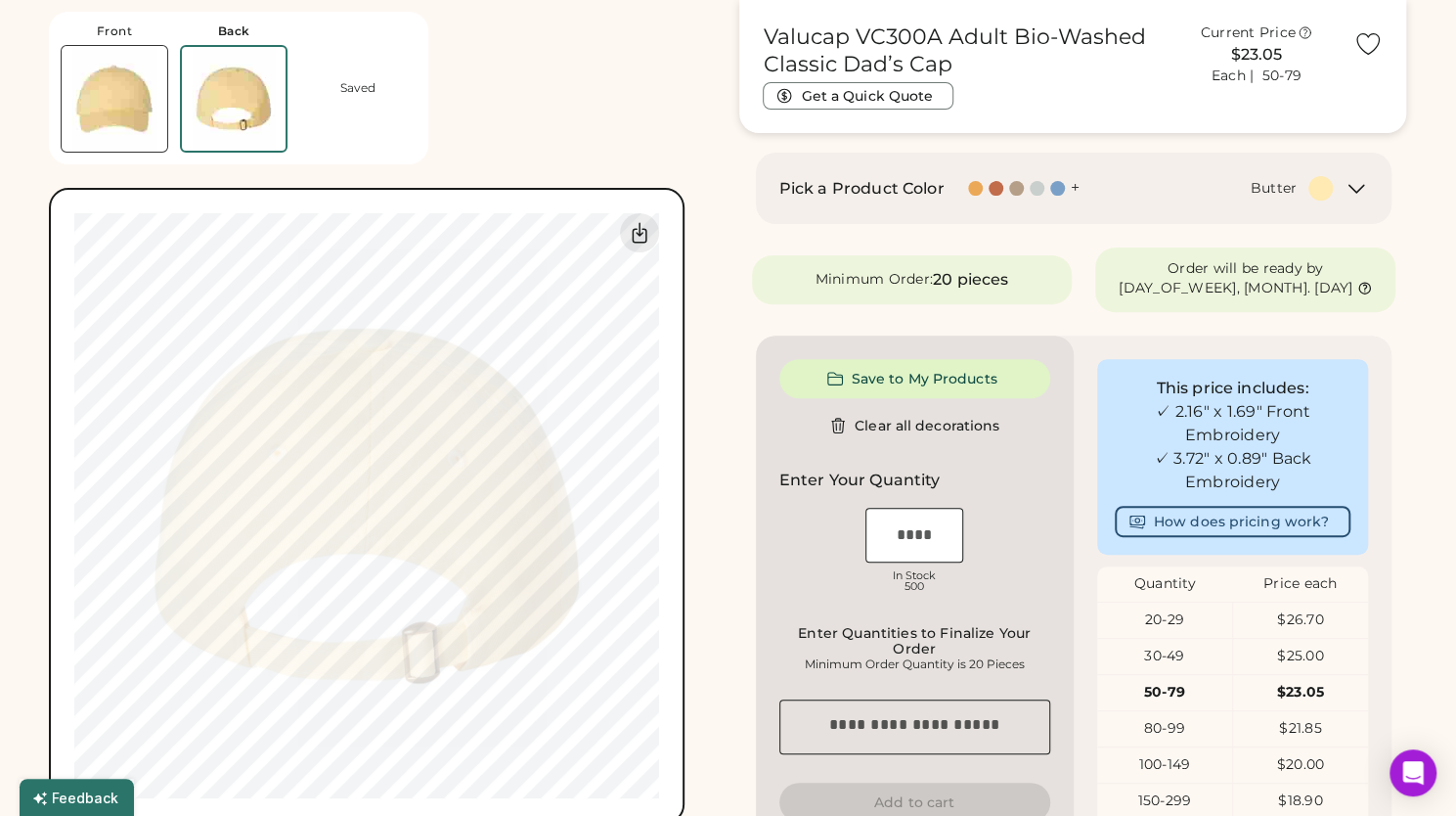 click at bounding box center [114, 99] 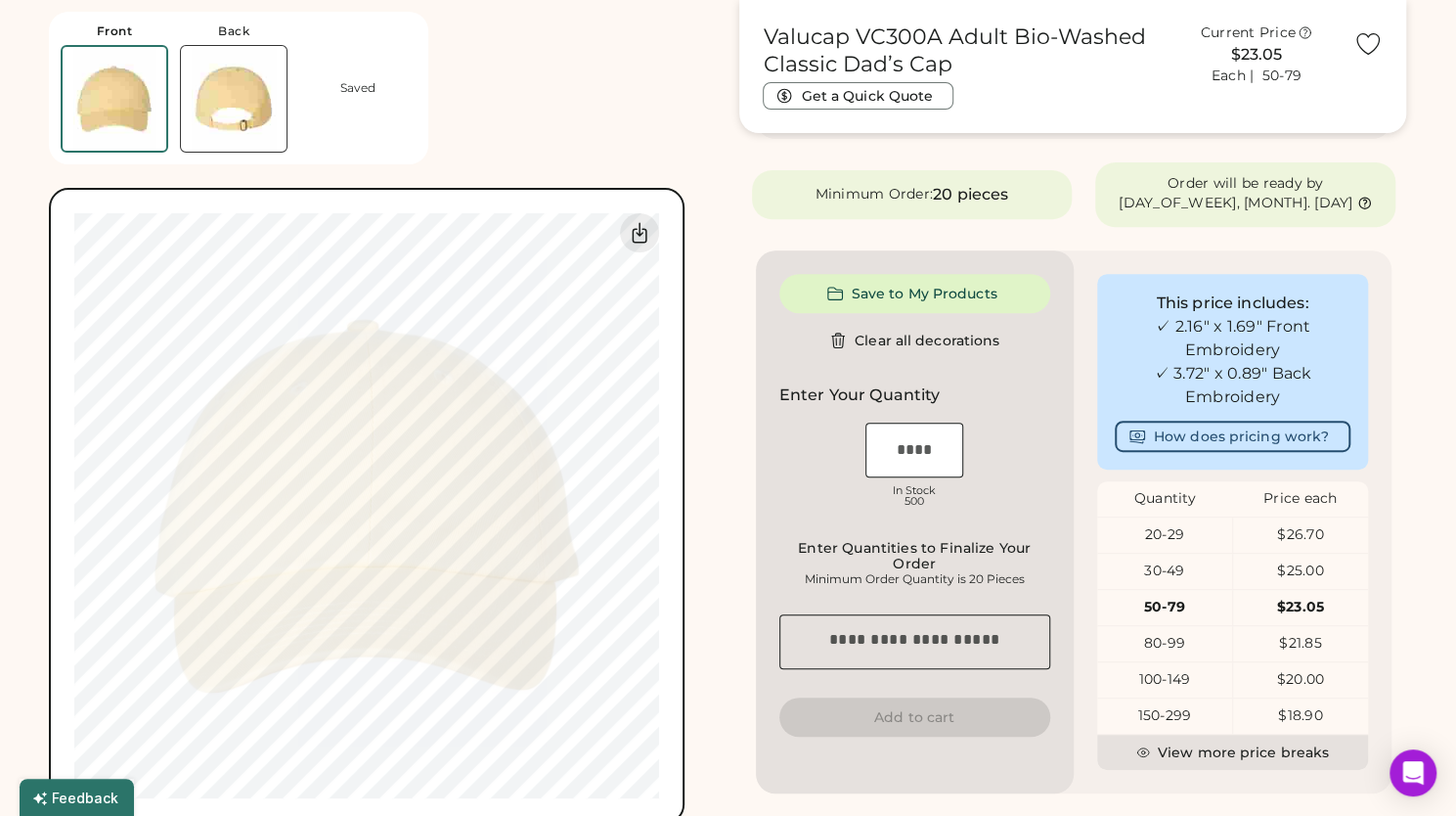 scroll, scrollTop: 366, scrollLeft: 0, axis: vertical 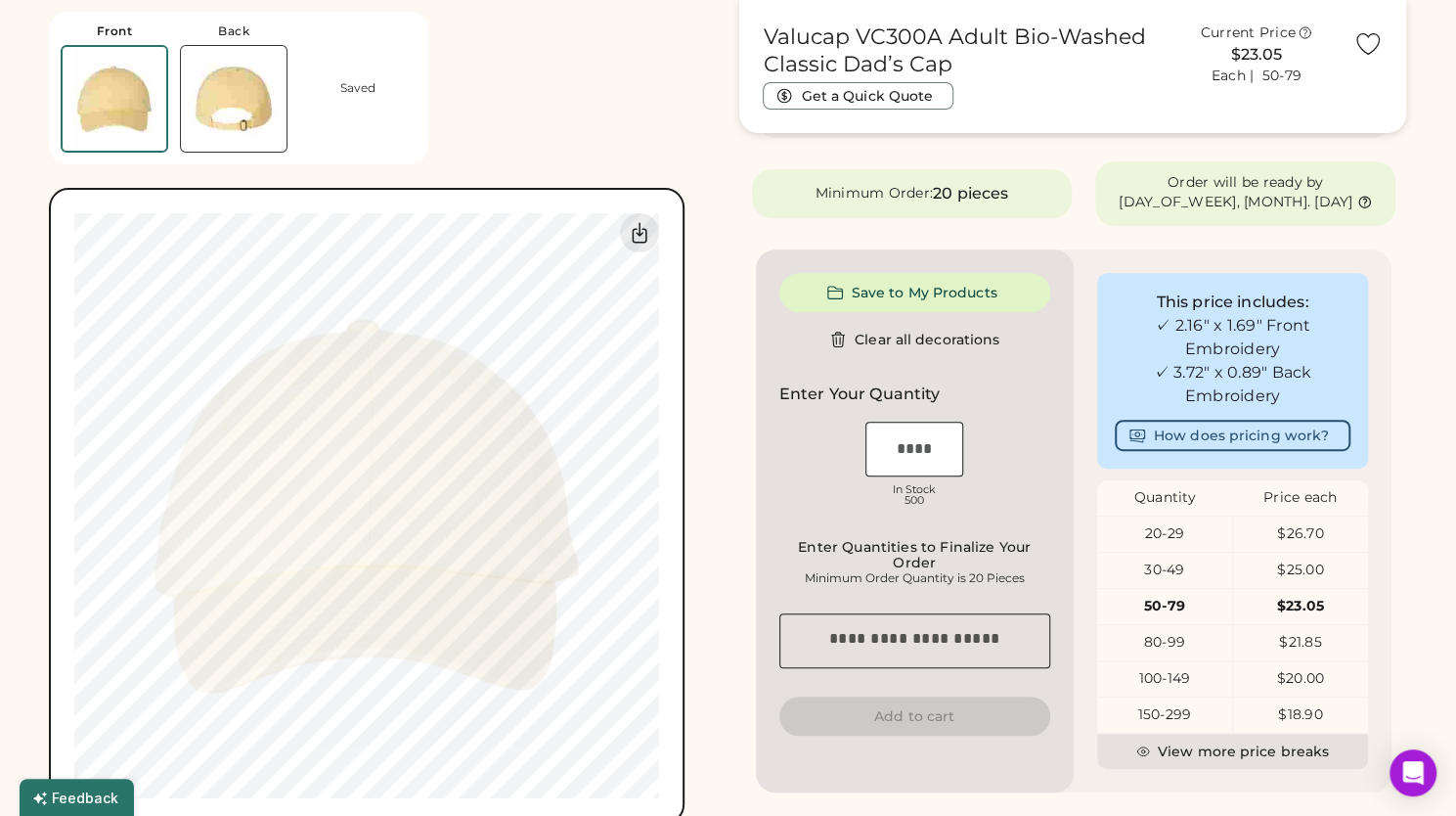 click at bounding box center (914, 449) 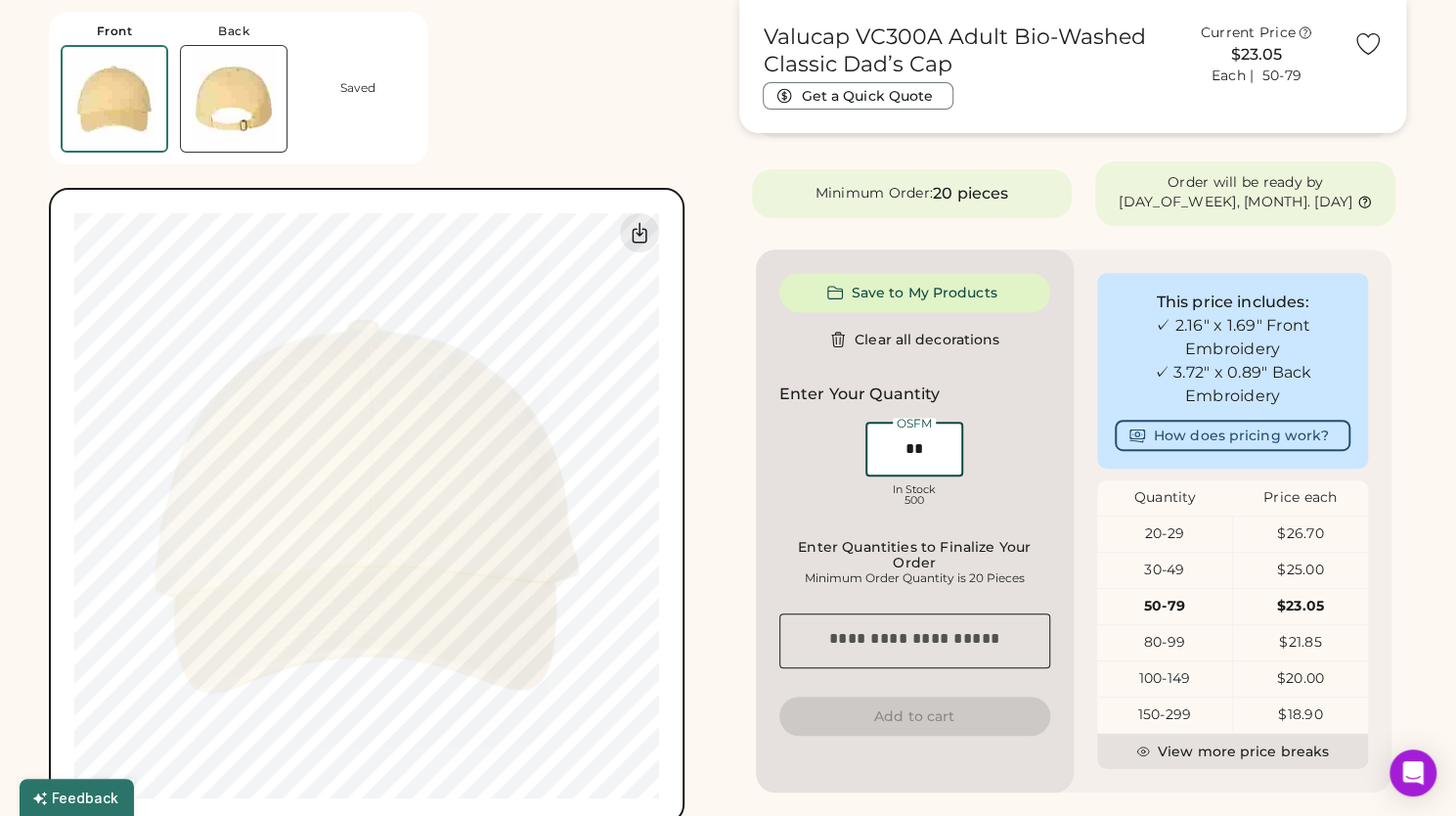 type on "**" 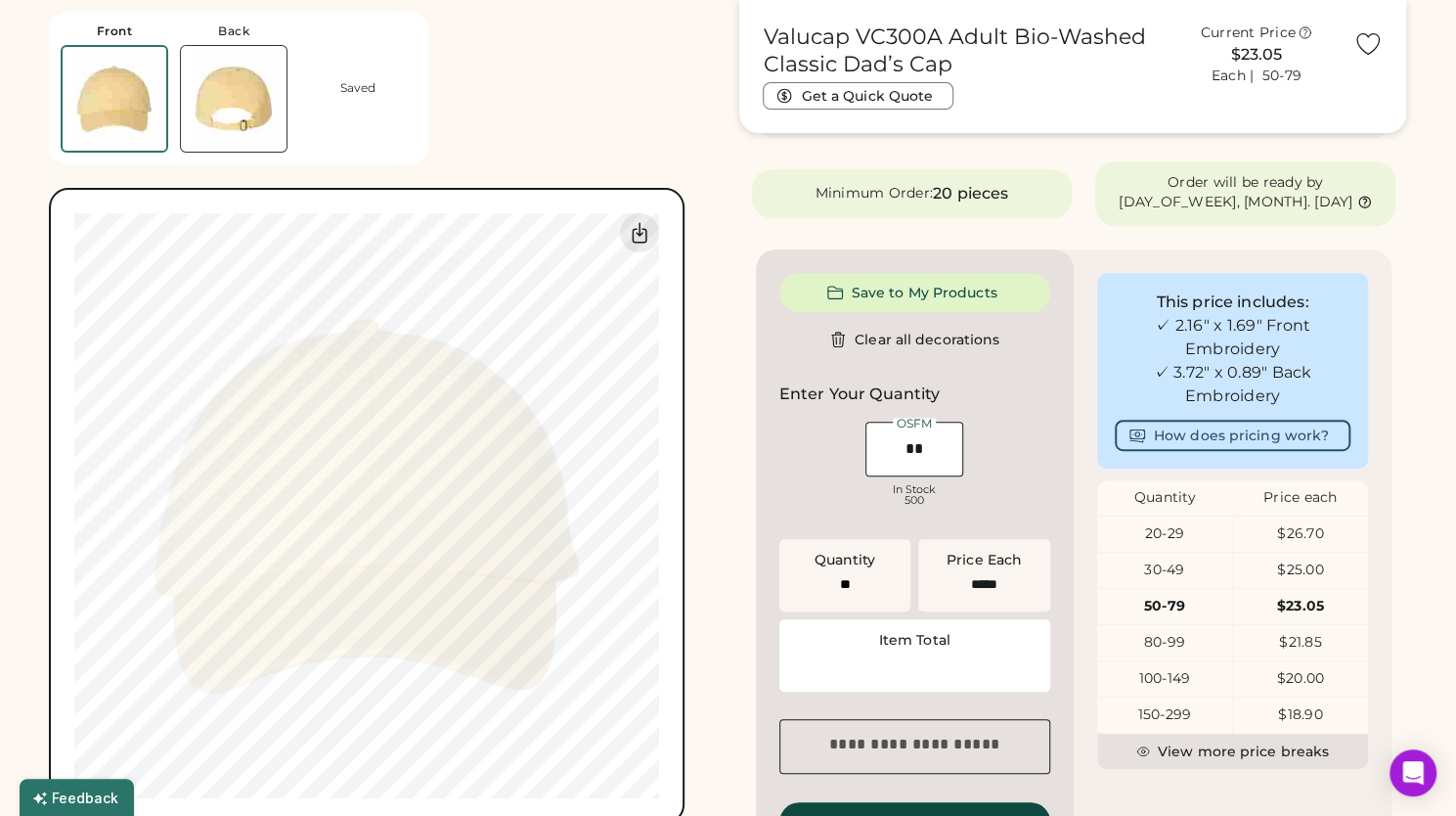 type on "******" 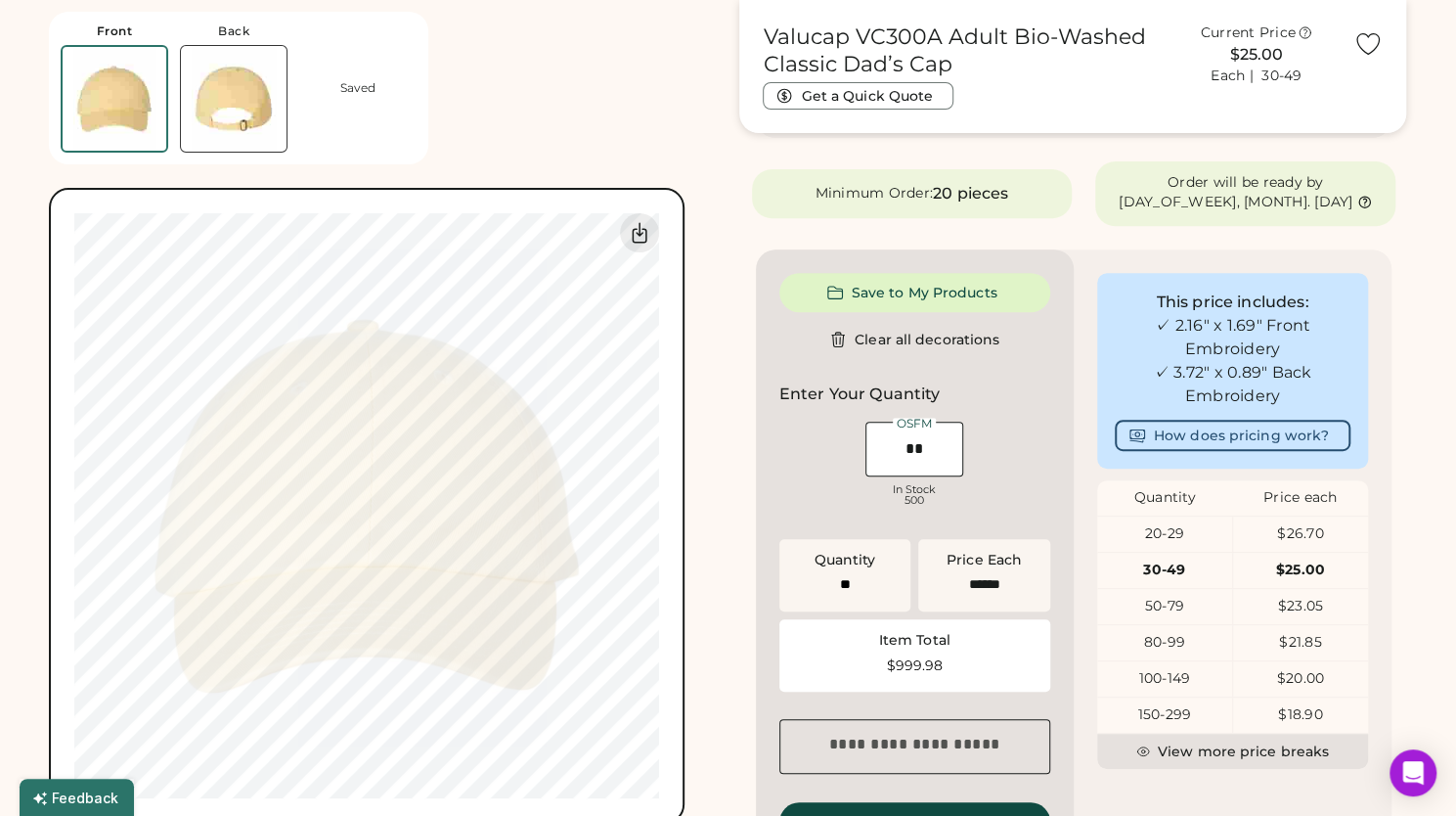 scroll, scrollTop: 419, scrollLeft: 0, axis: vertical 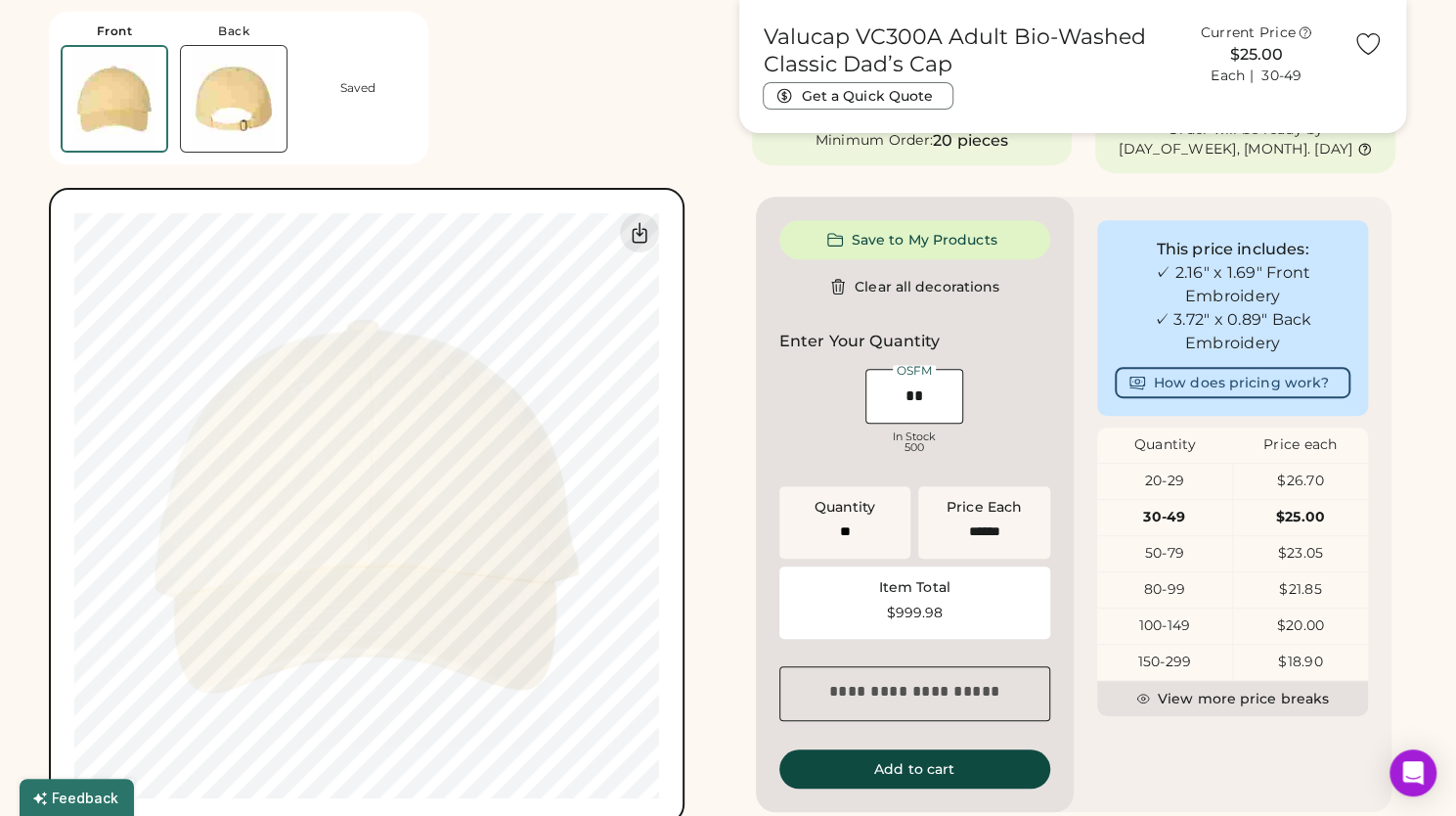click at bounding box center (914, 396) 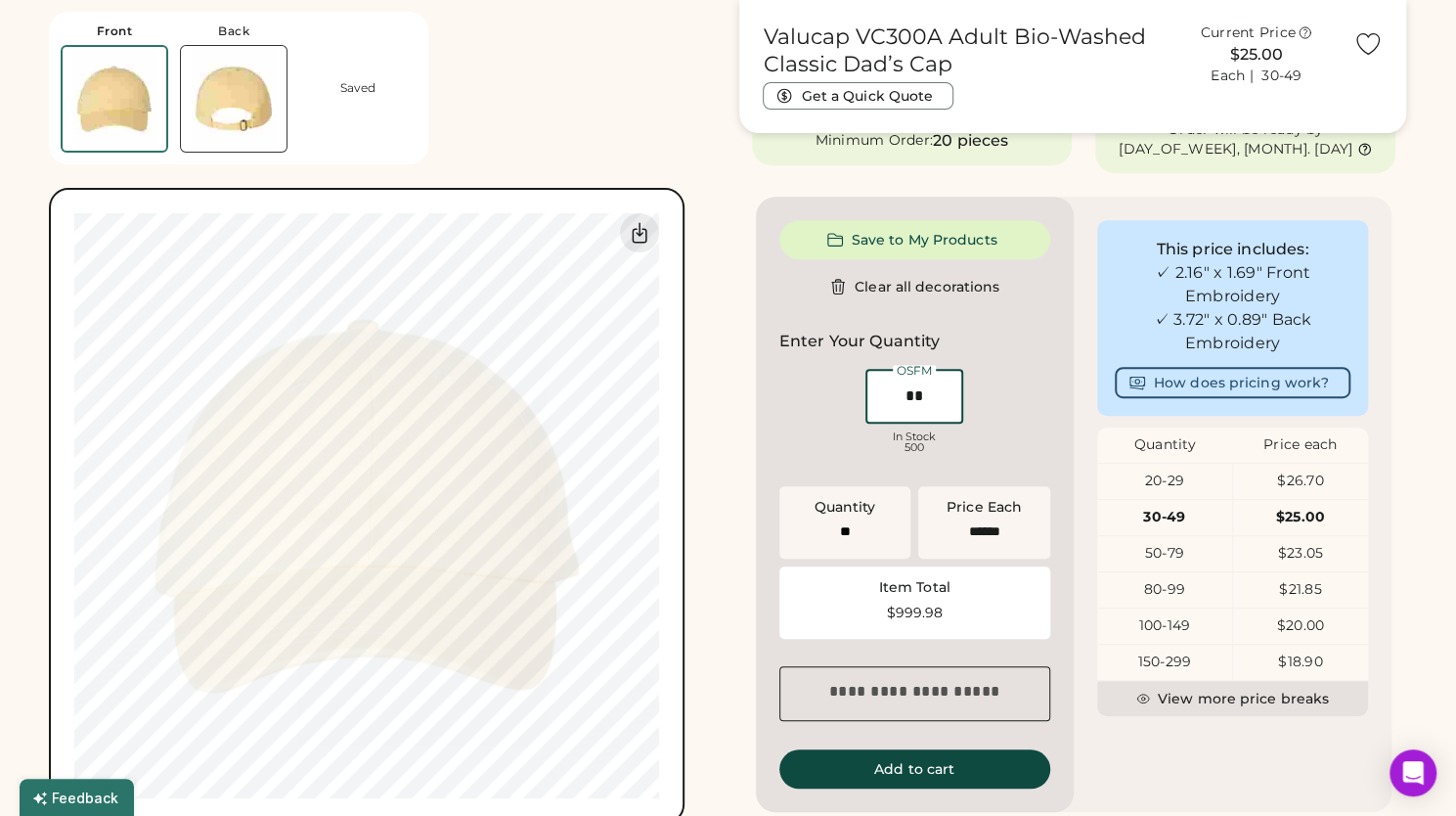 type on "*" 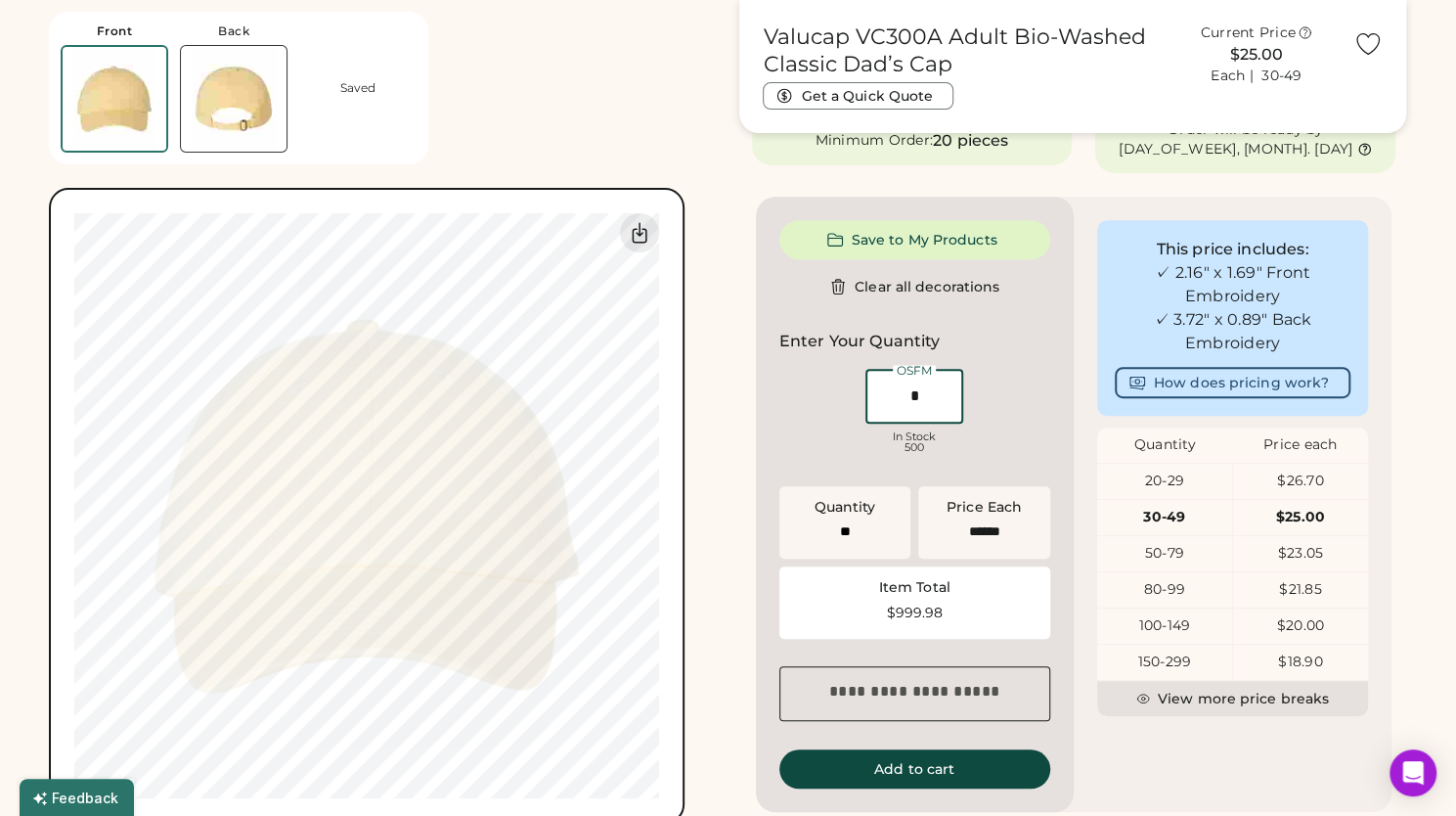 type 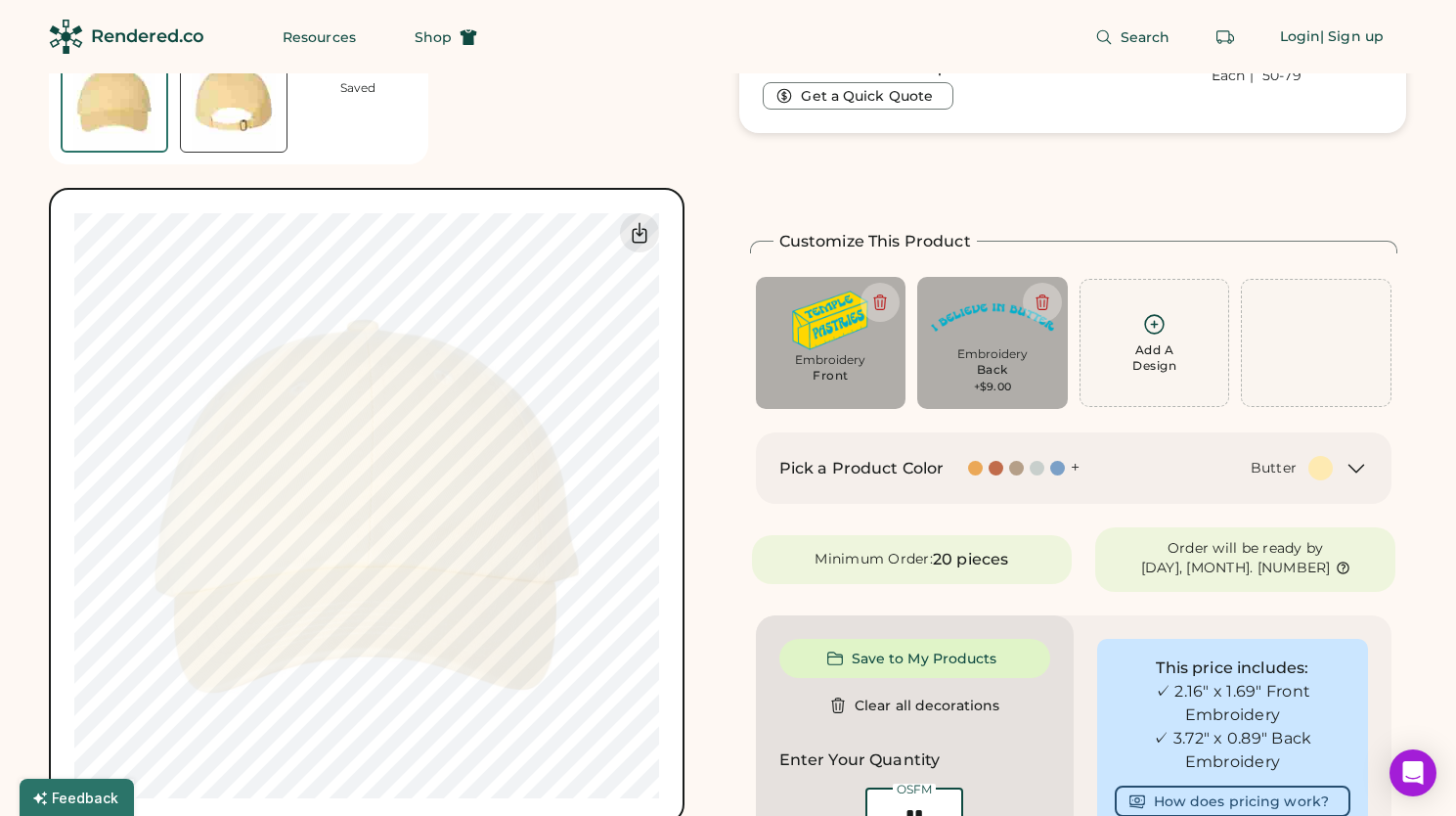 scroll, scrollTop: 419, scrollLeft: 0, axis: vertical 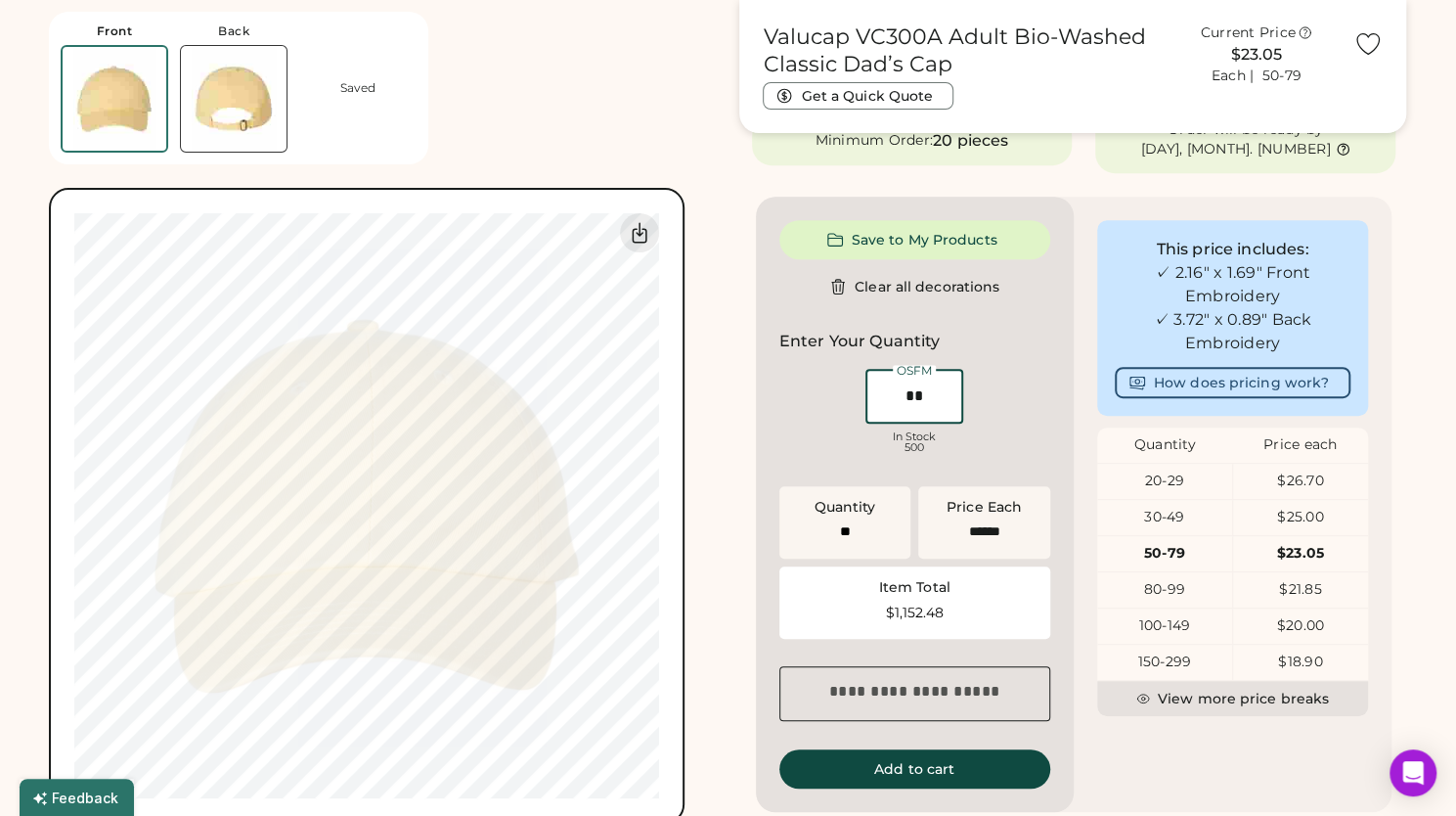 type on "**" 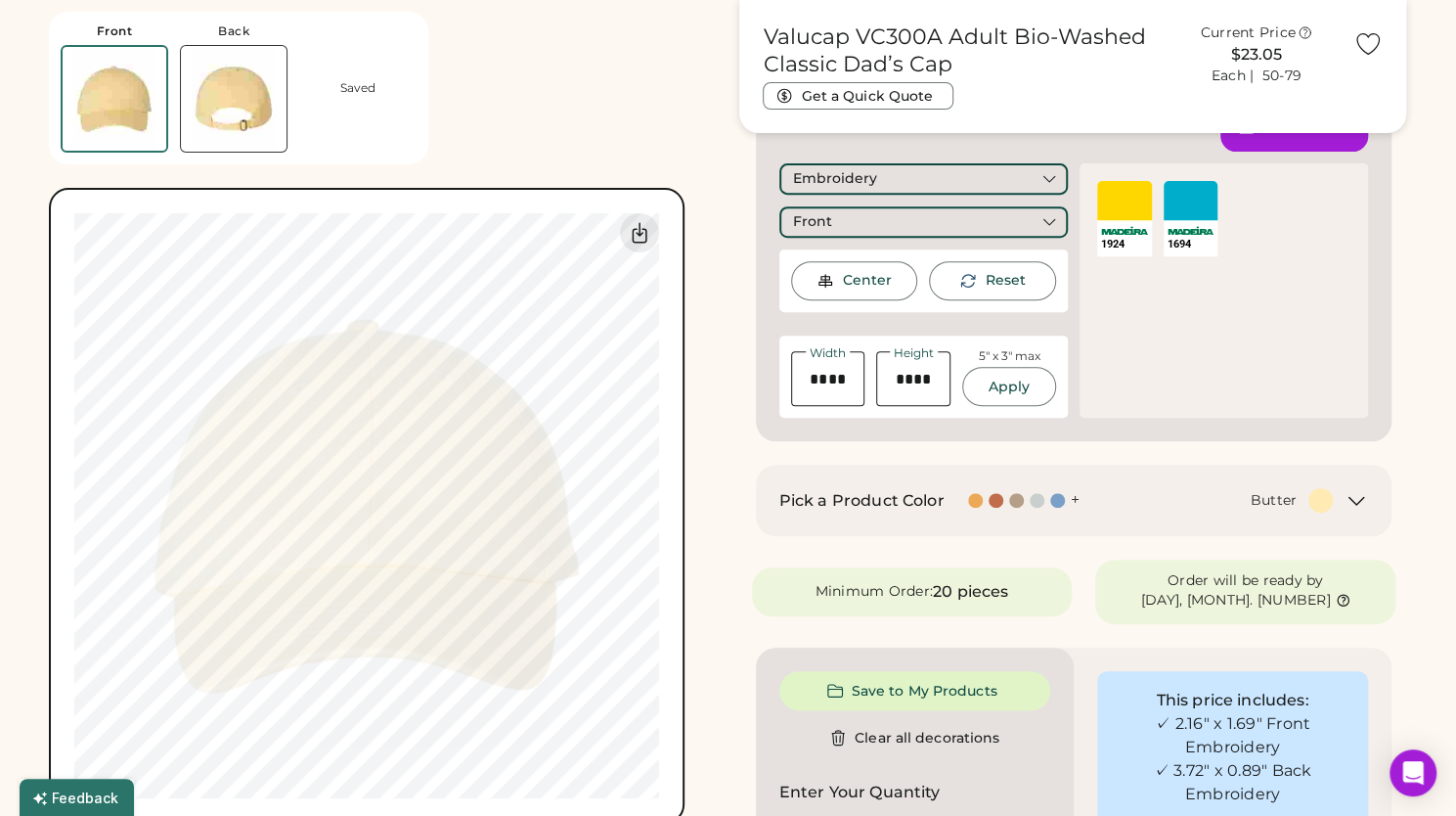 scroll, scrollTop: 320, scrollLeft: 0, axis: vertical 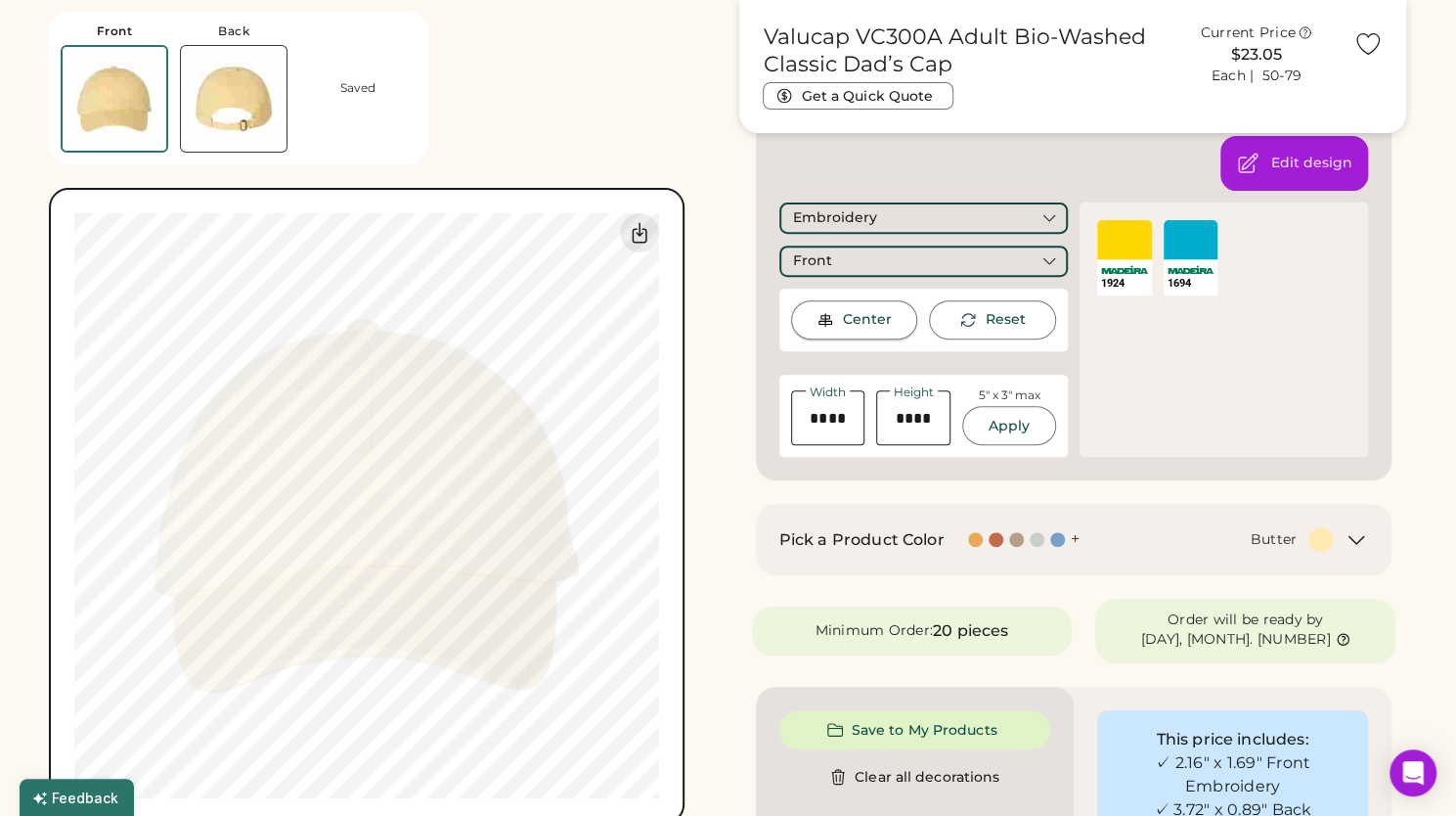 click on "Center" at bounding box center (855, 320) 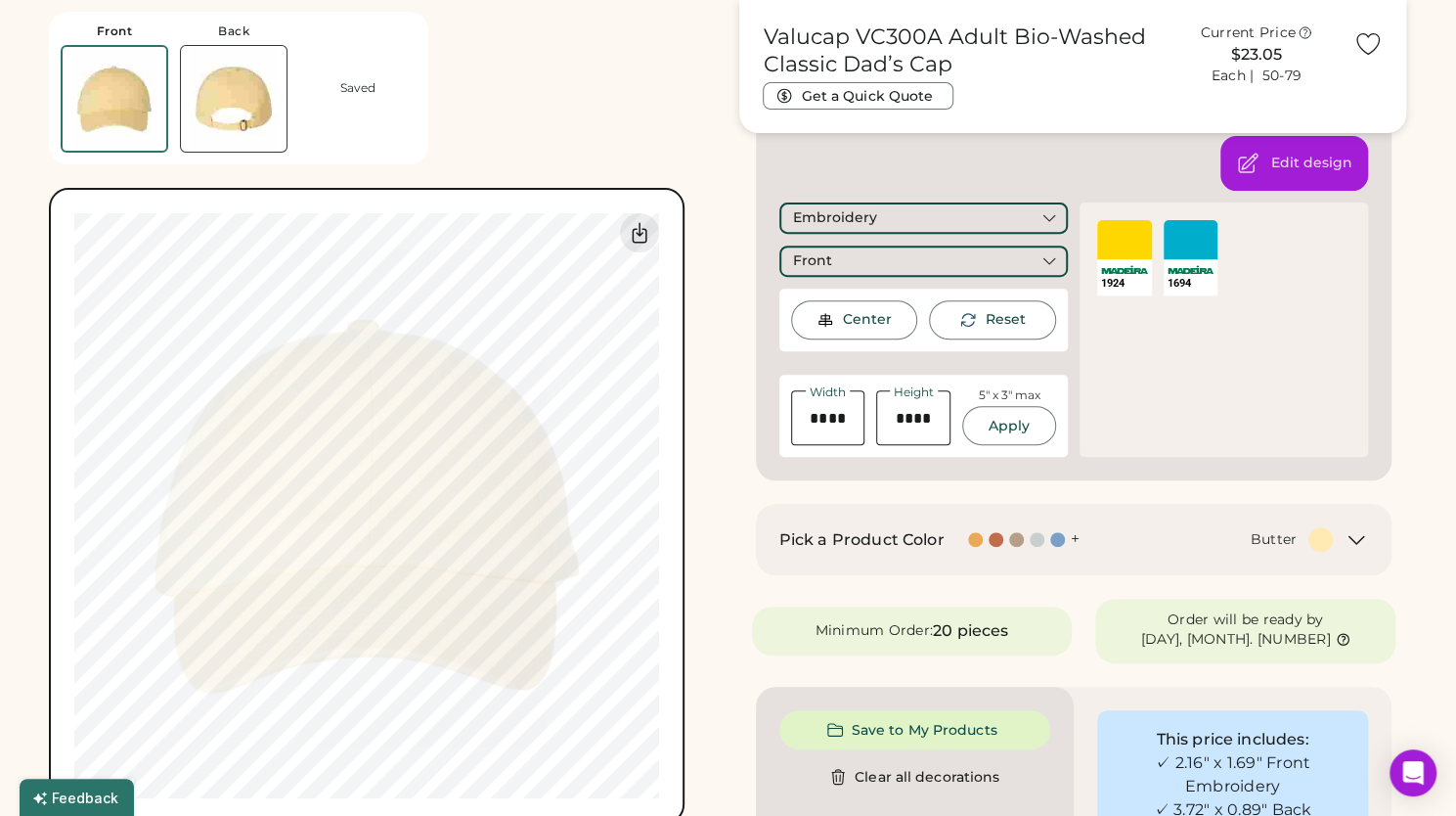 click on "Front Back Saved Switch to back Upload new design
SVG, Ai, PDF, EPS, PSD Non-preferred files:
PNG, JPG, TIFF Max File Size: 25MB    Guidelines are approximate; our team will confirm the correct placement.    My uploaded designs Upload Your Design
Ai, PDF, EPS, SVG, PSD Non-preferred files:
PNG, JPG, TIFF Max File Size: 25MB 100% 100%    Guidelines are approximate; our team will confirm the correct placement. Valucap VC300A Adult Bio-Washed Classic Dad’s Cap    Get a Quick Quote Current Price    $23.05 Each |  50-79    Customize This Product    Add A
Design
Embroidery Front       Add A
Design
Embroidery Back +$9.00        Add A
Design    Edit design Embroidery    Front    Center    Reset Width Height 5" x 3" max Apply 1924 SELECT
A COLOR 1694 Thread Color Cancel Edit Color Pick a Product Color + Butter    Minimum Order:  20 pieces Order will be ready by Monday, Aug. 4        Save to My Products    Clear all decorations Enter Your Quantity OSFM In Stock
500 Quantity Price Each" at bounding box center [728, 744] 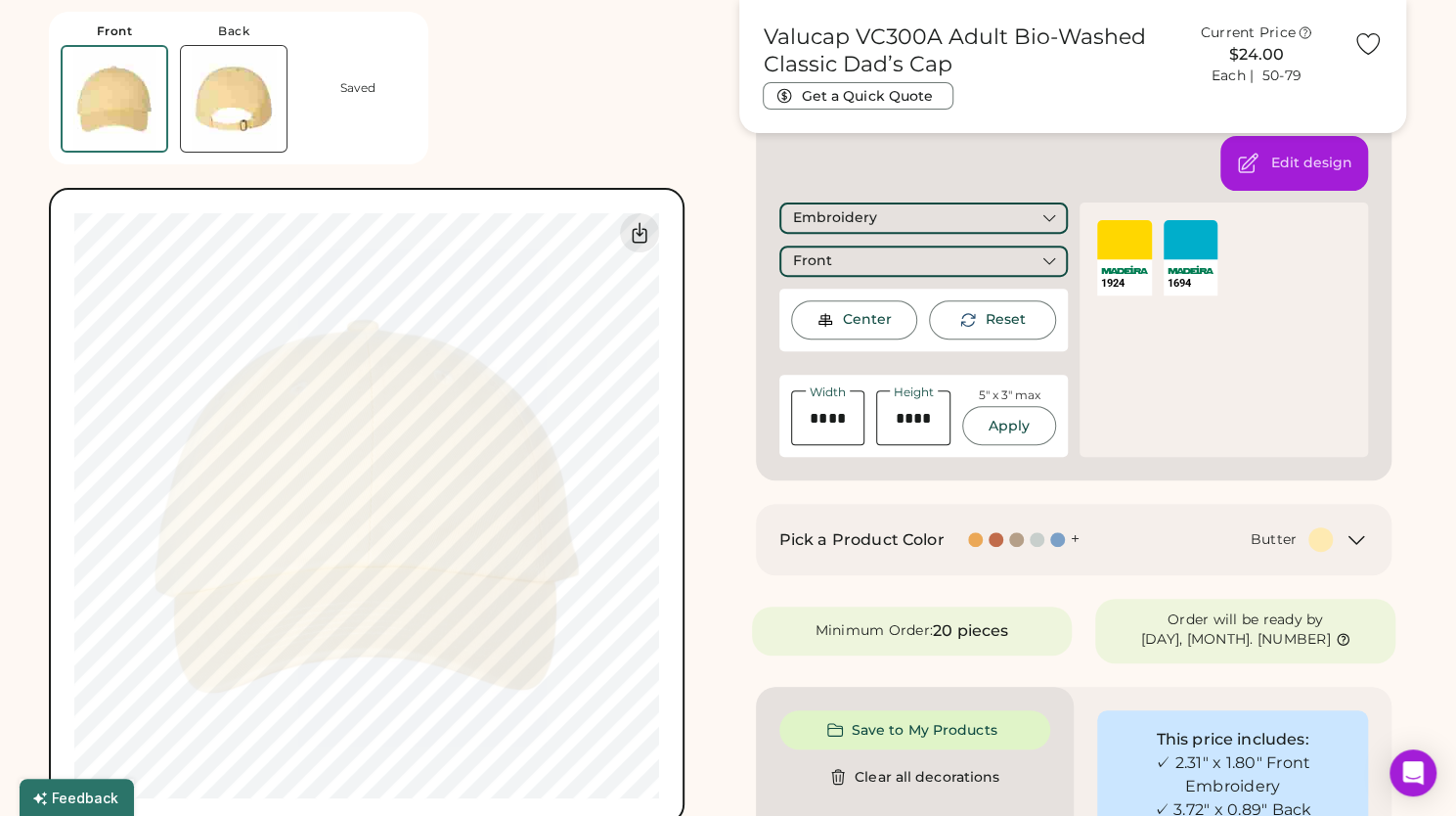 click on "Front Back Saved Switch to back Upload new design
SVG, Ai, PDF, EPS, PSD Non-preferred files:
PNG, JPG, TIFF Max File Size: 25MB    Guidelines are approximate; our team will confirm the correct placement.    My uploaded designs Upload Your Design
Ai, PDF, EPS, SVG, PSD Non-preferred files:
PNG, JPG, TIFF Max File Size: 25MB 100% 100%    Guidelines are approximate; our team will confirm the correct placement. Valucap VC300A Adult Bio-Washed Classic Dad’s Cap    Get a Quick Quote Current Price    $24.00 Each |  50-79    Customize This Product    Add A
Design
Embroidery Front       Add A
Design
Embroidery Back +$9.00        Add A
Design    Edit design Embroidery    Front    Center    Reset Width Height 5" x 3" max Apply 1924 SELECT
A COLOR 1694 Thread Color Cancel Edit Color Pick a Product Color + Butter    Minimum Order:  20 pieces Order will be ready by Monday, Aug. 4        Save to My Products    Clear all decorations Enter Your Quantity OSFM In Stock
500 Quantity Price Each" at bounding box center [728, 744] 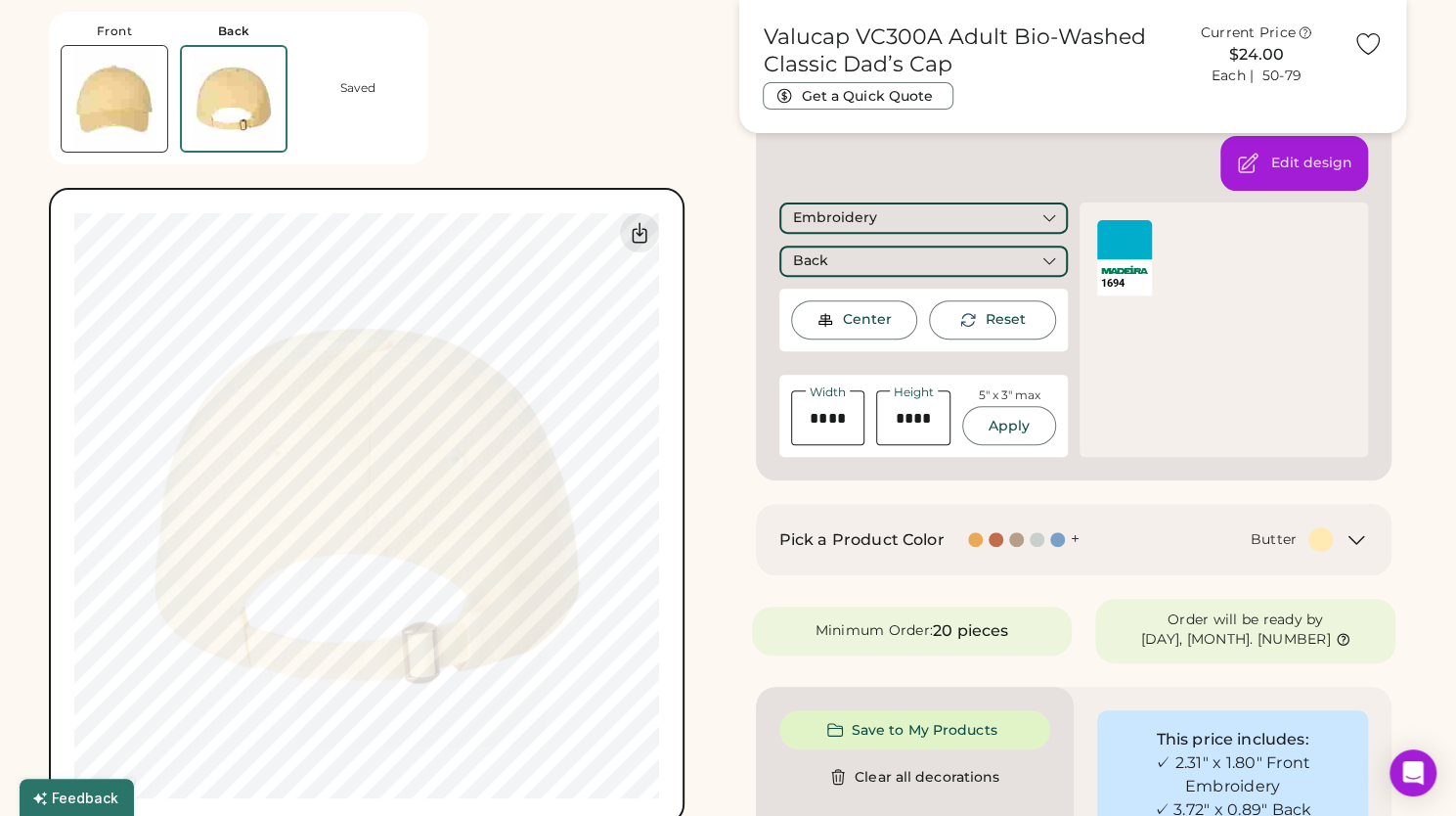 click on "Front Back Saved Switch to back Upload new design
SVG, Ai, PDF, EPS, PSD Non-preferred files:
PNG, JPG, TIFF Max File Size: 25MB    Guidelines are approximate; our team will confirm the correct placement.    My uploaded designs Upload Your Design
Ai, PDF, EPS, SVG, PSD Non-preferred files:
PNG, JPG, TIFF Max File Size: 25MB 100% 100%    Guidelines are approximate; our team will confirm the correct placement. Valucap VC300A Adult Bio-Washed Classic Dad’s Cap    Get a Quick Quote Current Price    $24.00 Each |  50-79    Customize This Product    Add A
Design
Embroidery Front       Add A
Design
Embroidery Back +$9.00        Add A
Design    Edit design Embroidery    Back    Center    Reset Width Height 5" x 3" max Apply 1694 SELECT
A COLOR 1694 Thread Color Cancel Edit Color Pick a Product Color + Butter    Minimum Order:  20 pieces Order will be ready by Monday, Aug. 4        Save to My Products    Clear all decorations Enter Your Quantity OSFM In Stock
500 Quantity Price Each" at bounding box center [728, 744] 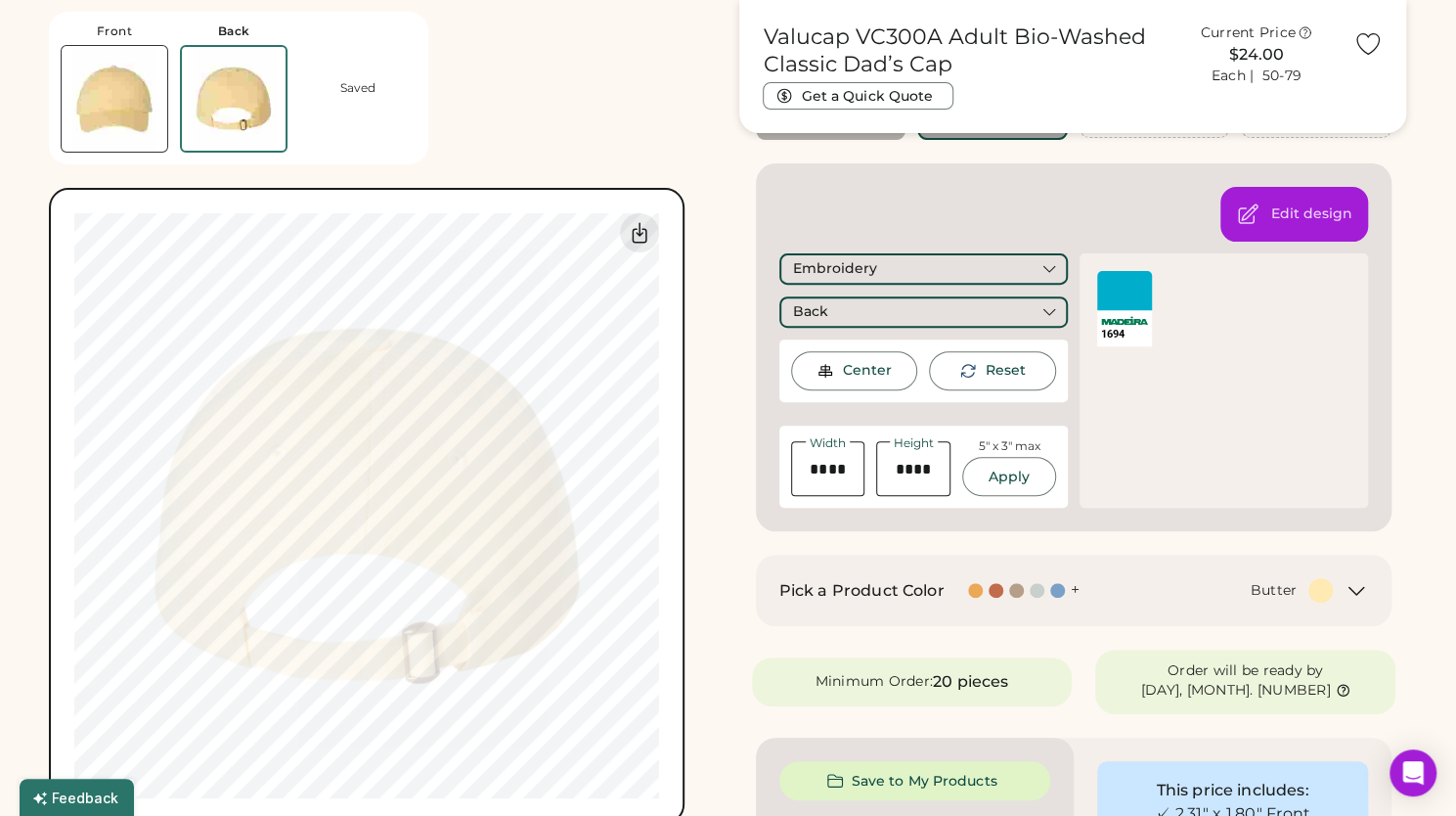scroll, scrollTop: 371, scrollLeft: 0, axis: vertical 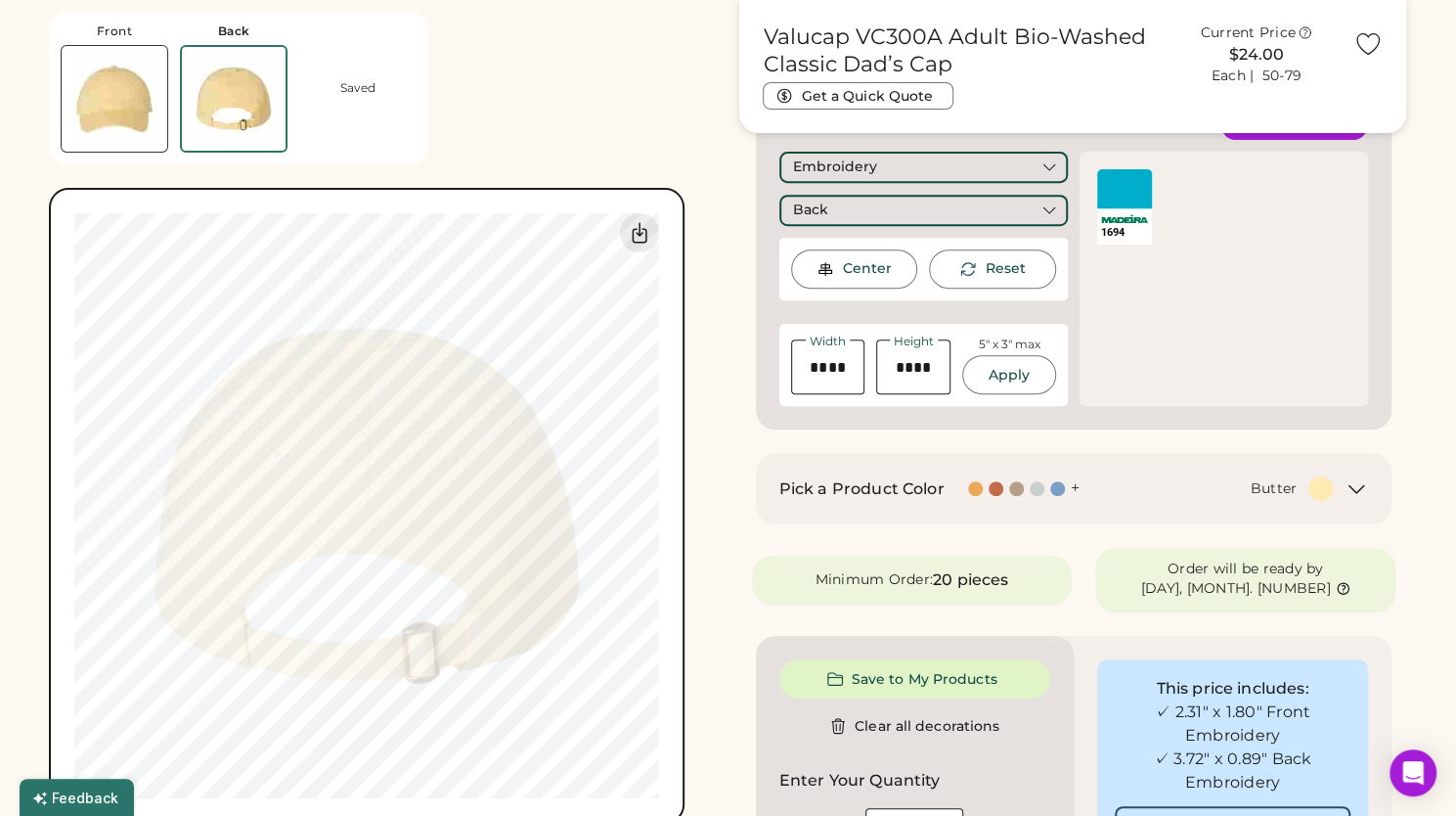 click on "Front Back Saved Switch to back Upload new design
SVG, Ai, PDF, EPS, PSD Non-preferred files:
PNG, JPG, TIFF Max File Size: 25MB    Guidelines are approximate; our team will confirm the correct placement.    My uploaded designs Upload Your Design
Ai, PDF, EPS, SVG, PSD Non-preferred files:
PNG, JPG, TIFF Max File Size: 25MB 100% 100%    Guidelines are approximate; our team will confirm the correct placement." at bounding box center [382, 412] 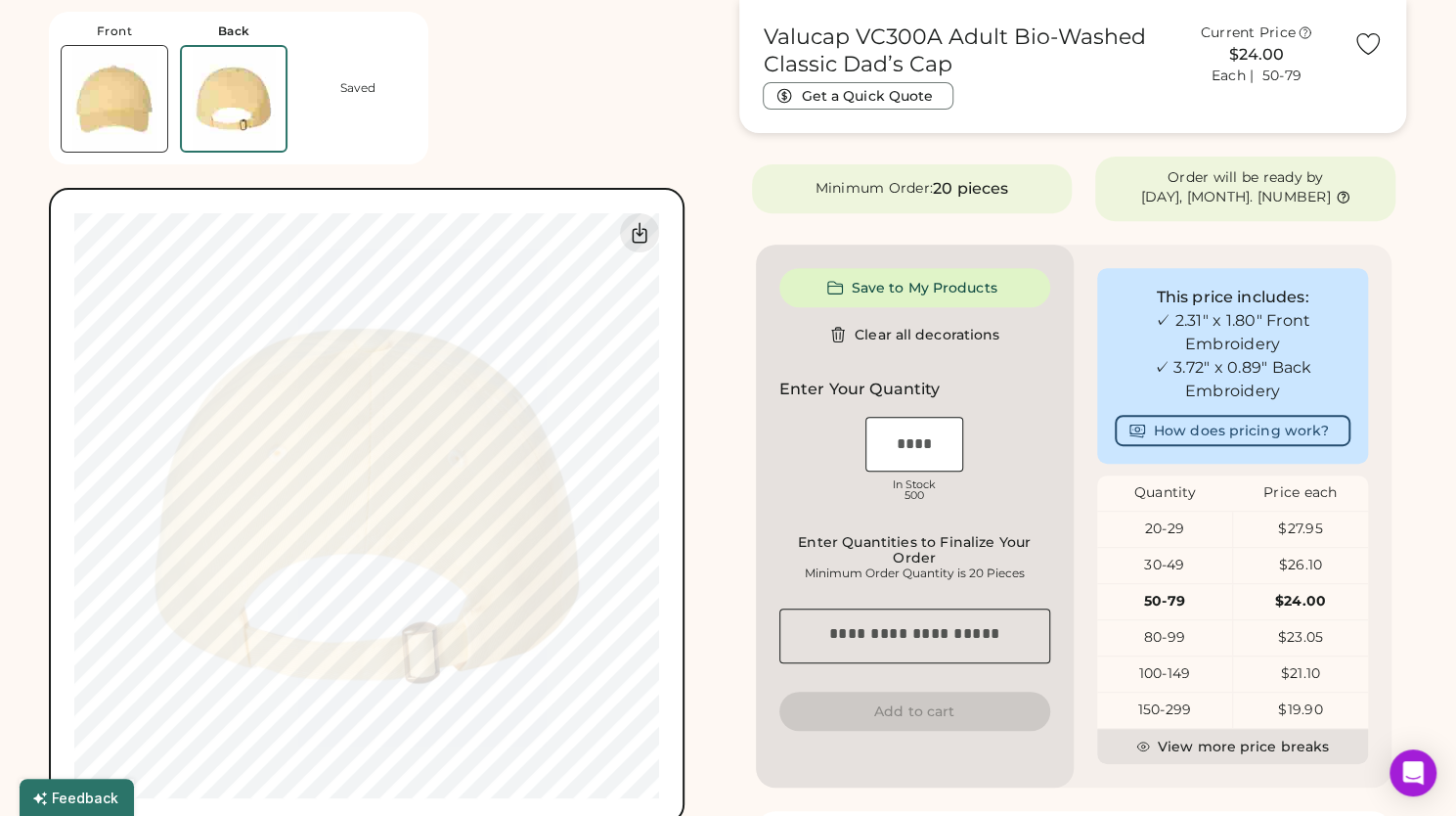 click at bounding box center (114, 99) 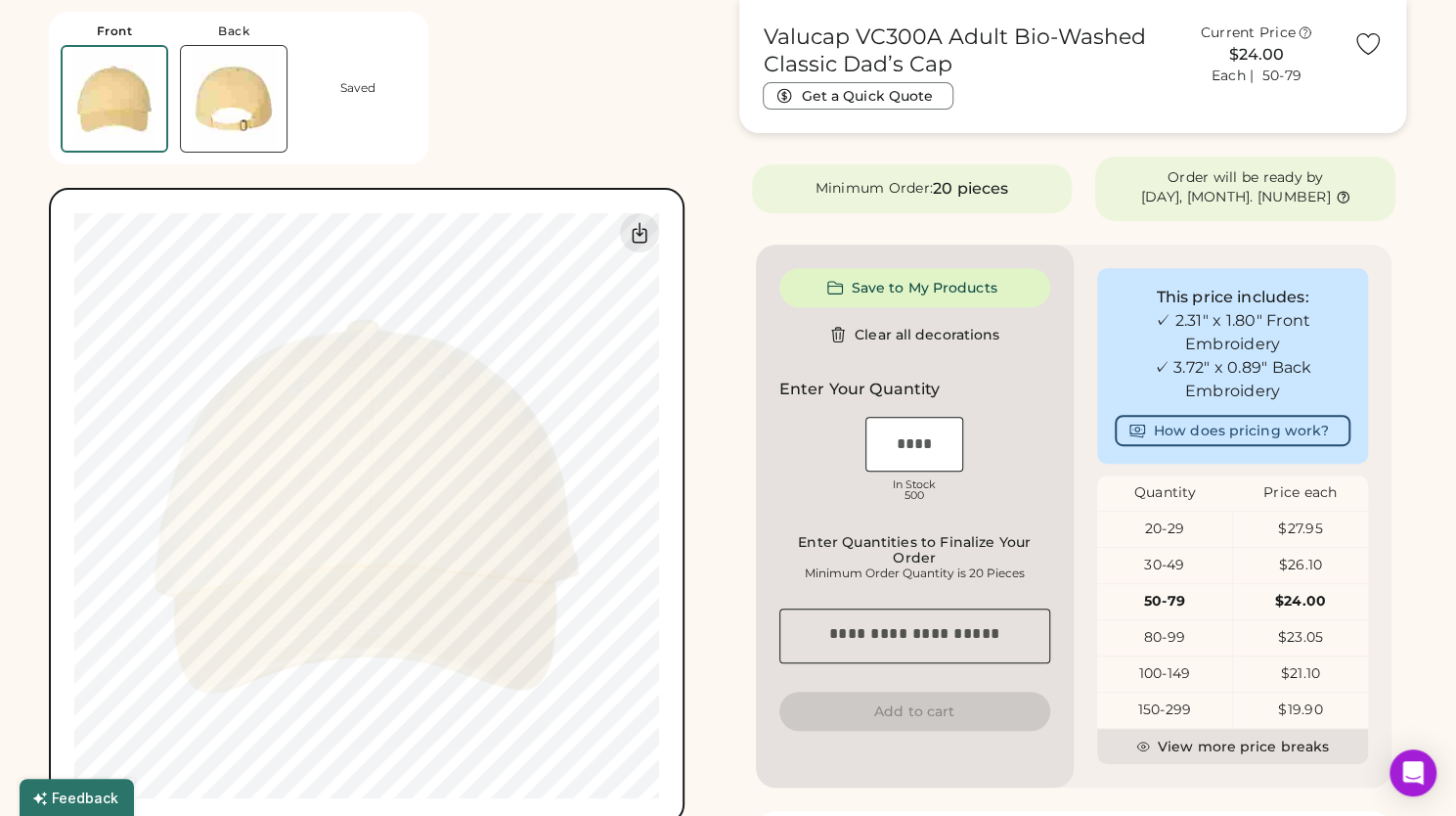 click at bounding box center (234, 99) 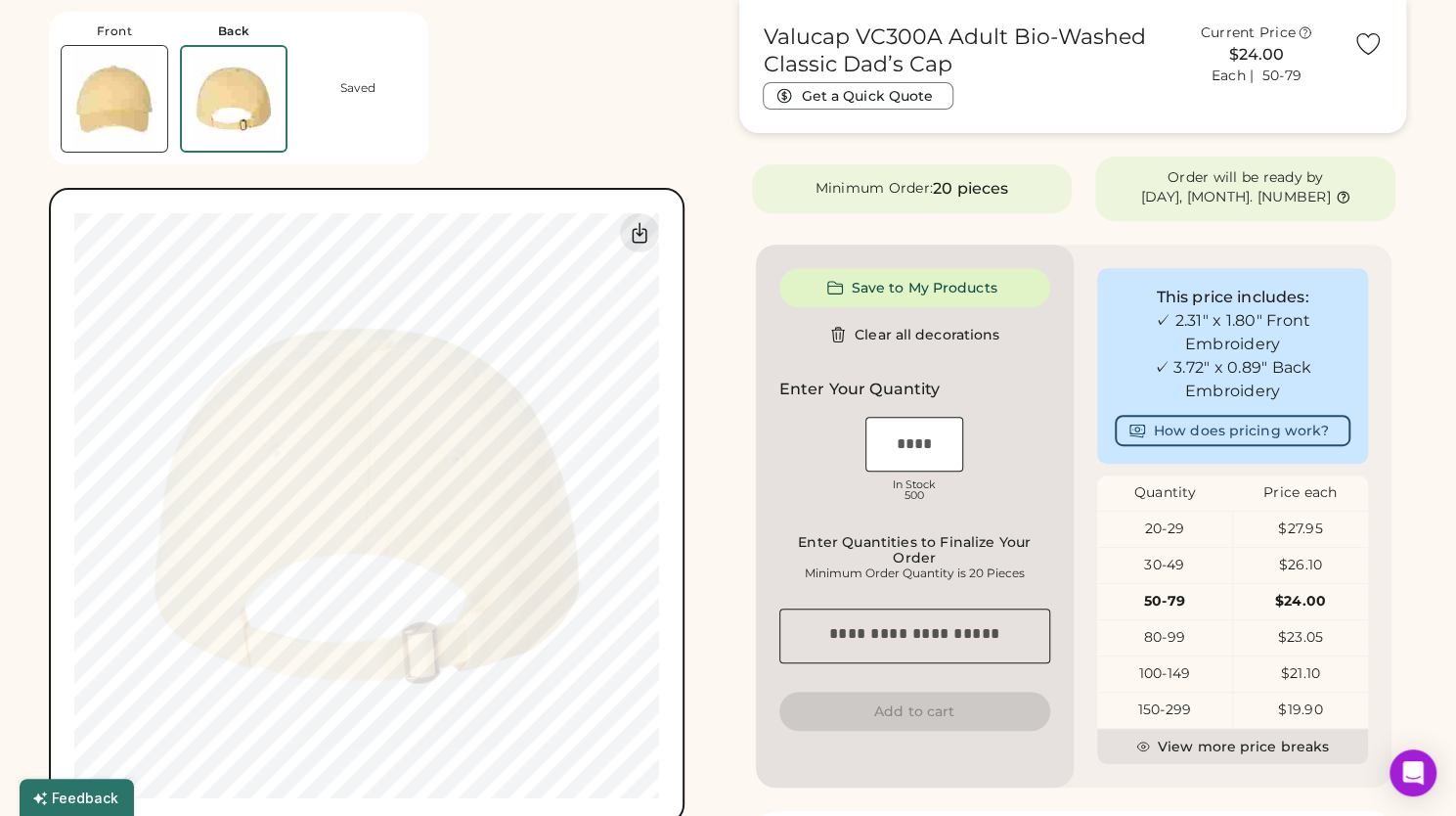 click at bounding box center (114, 99) 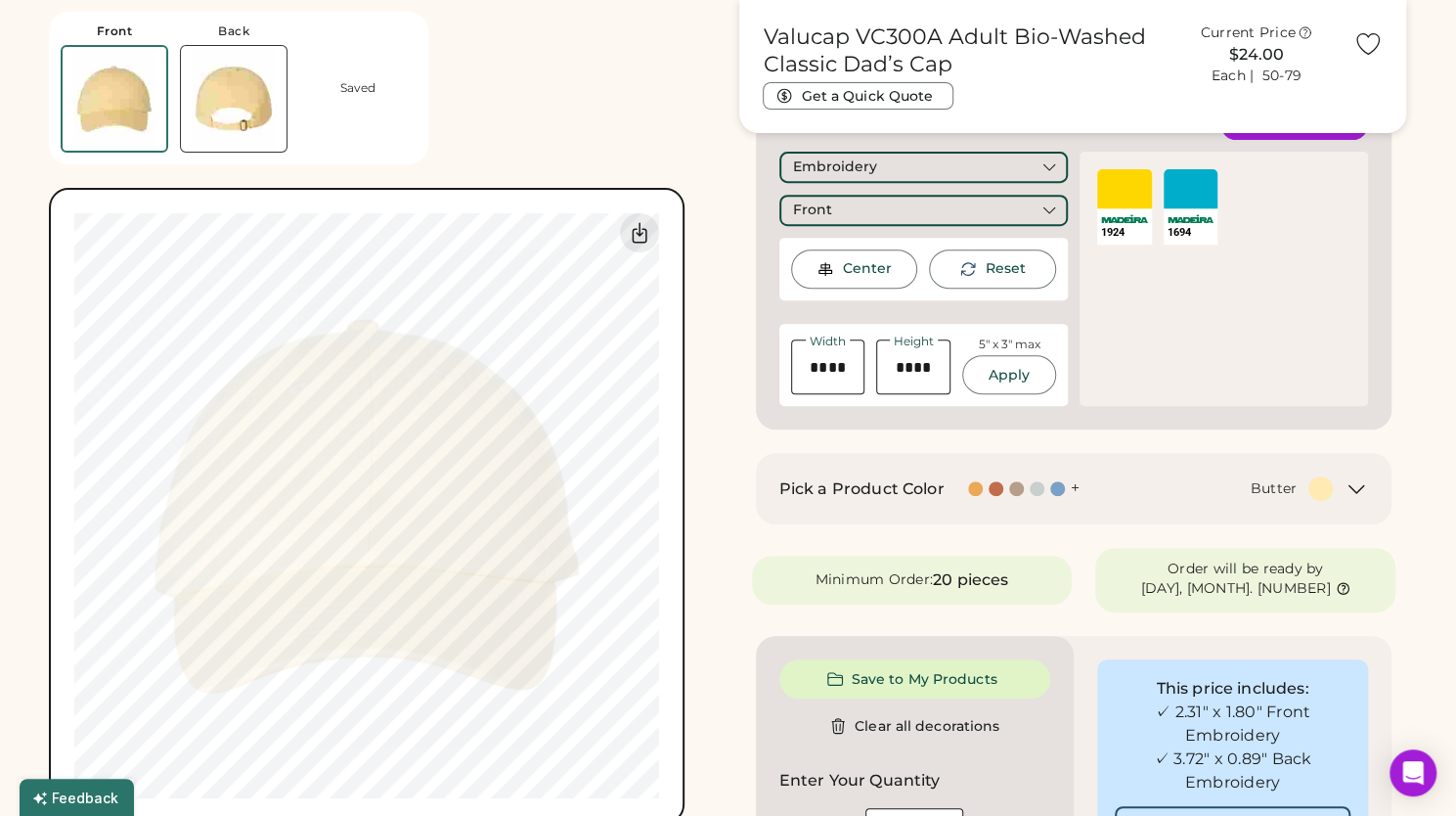 click on "Switch to back Upload new design
SVG, Ai, PDF, EPS, PSD Non-preferred files:
PNG, JPG, TIFF Max File Size: 25MB    Guidelines are approximate; our team will confirm the correct placement.    My uploaded designs Upload Your Design
Ai, PDF, EPS, SVG, PSD Non-preferred files:
PNG, JPG, TIFF Max File Size: 25MB 100% 100%    Guidelines are approximate; our team will confirm the correct placement." at bounding box center [367, 506] 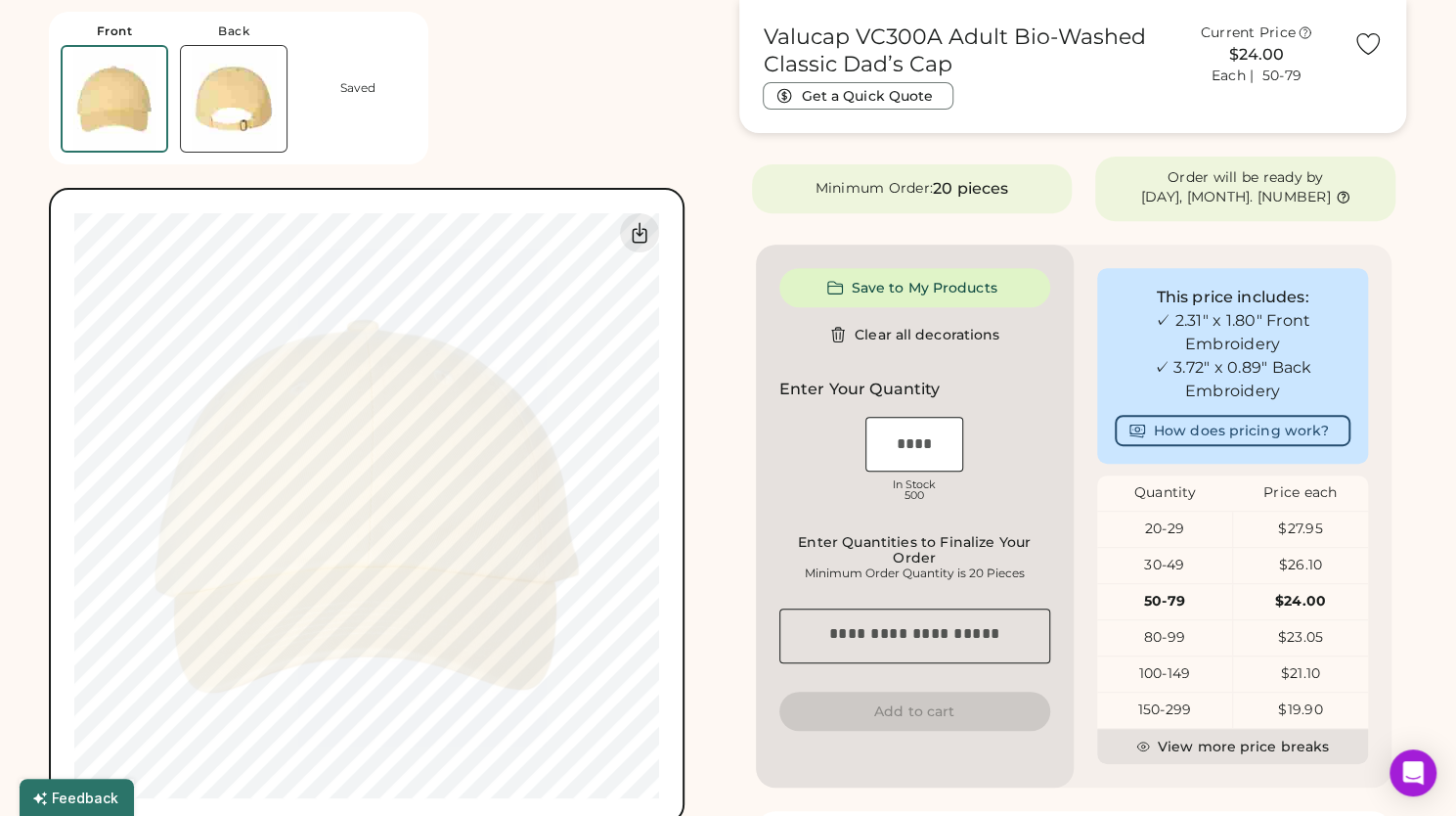 scroll, scrollTop: 0, scrollLeft: 0, axis: both 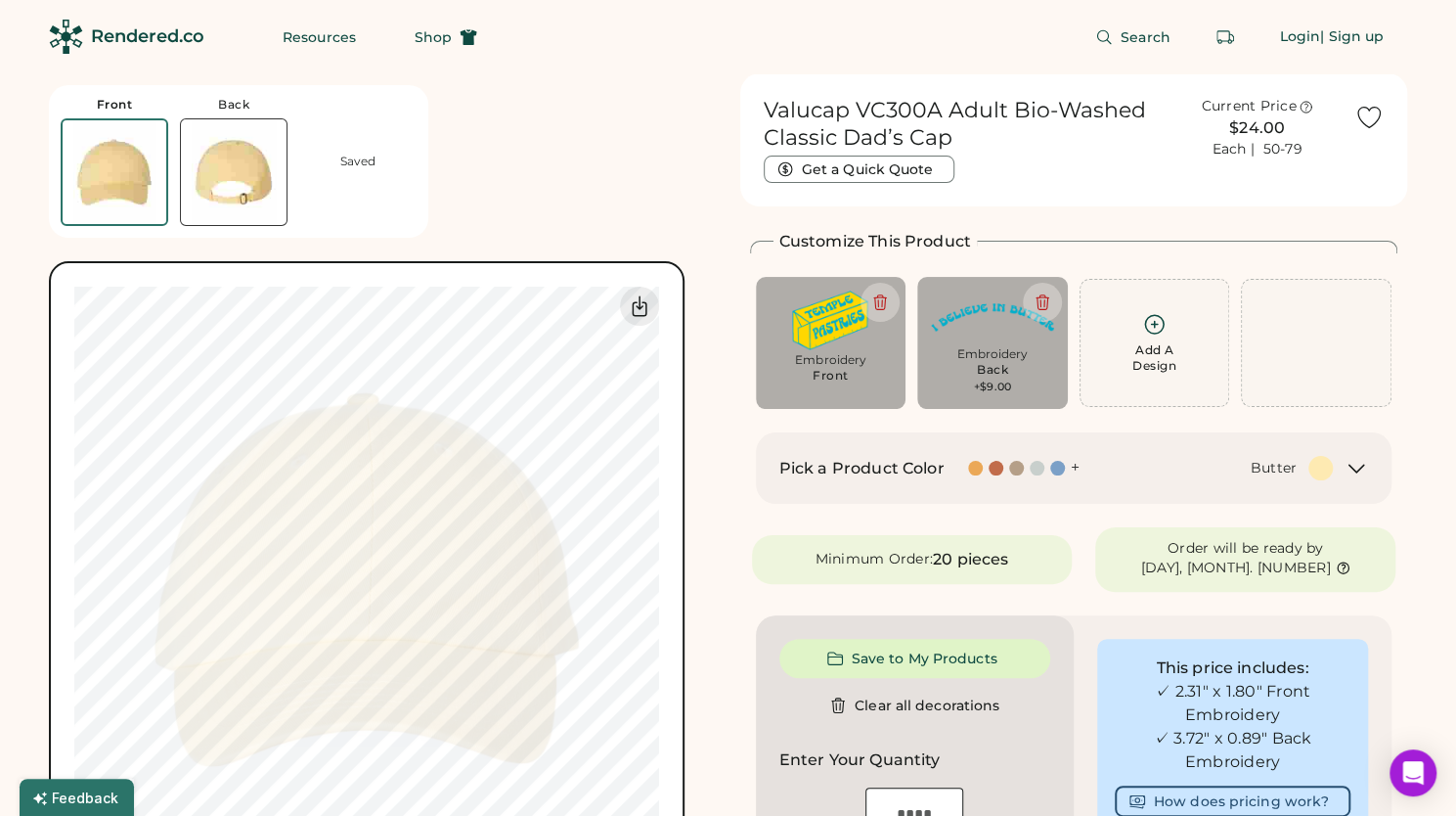 click at bounding box center (234, 172) 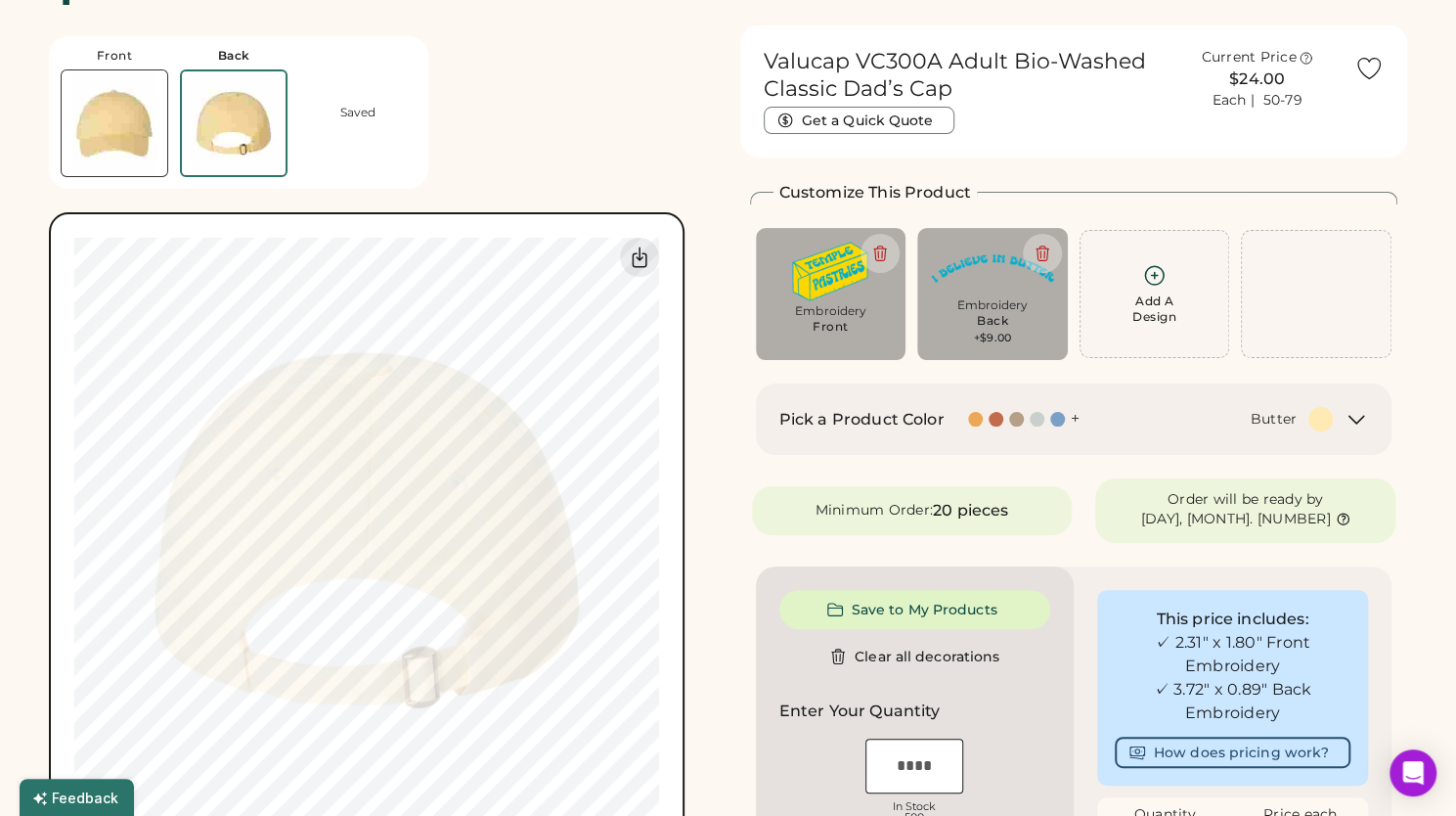 scroll, scrollTop: 73, scrollLeft: 0, axis: vertical 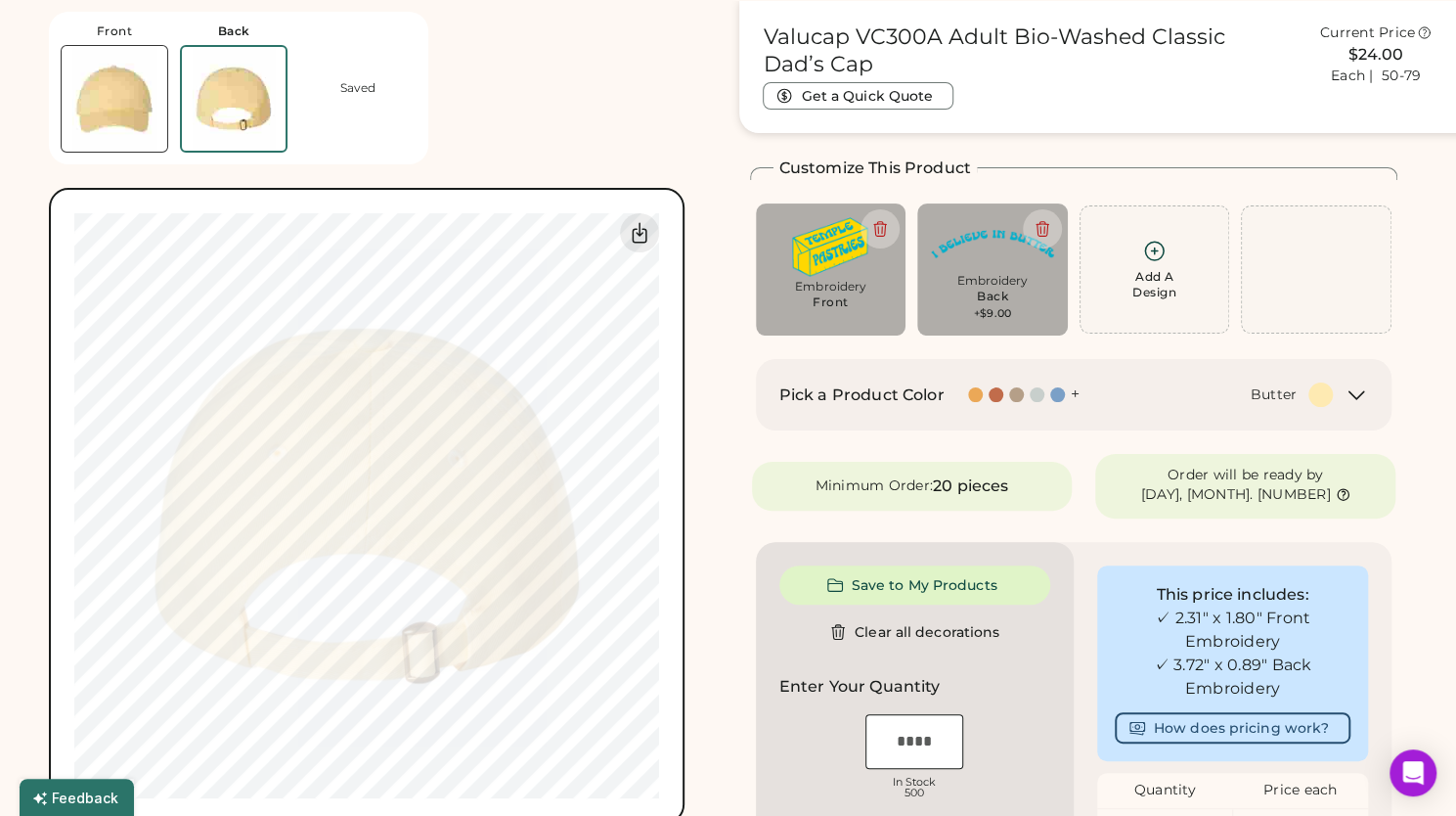 click at bounding box center [114, 99] 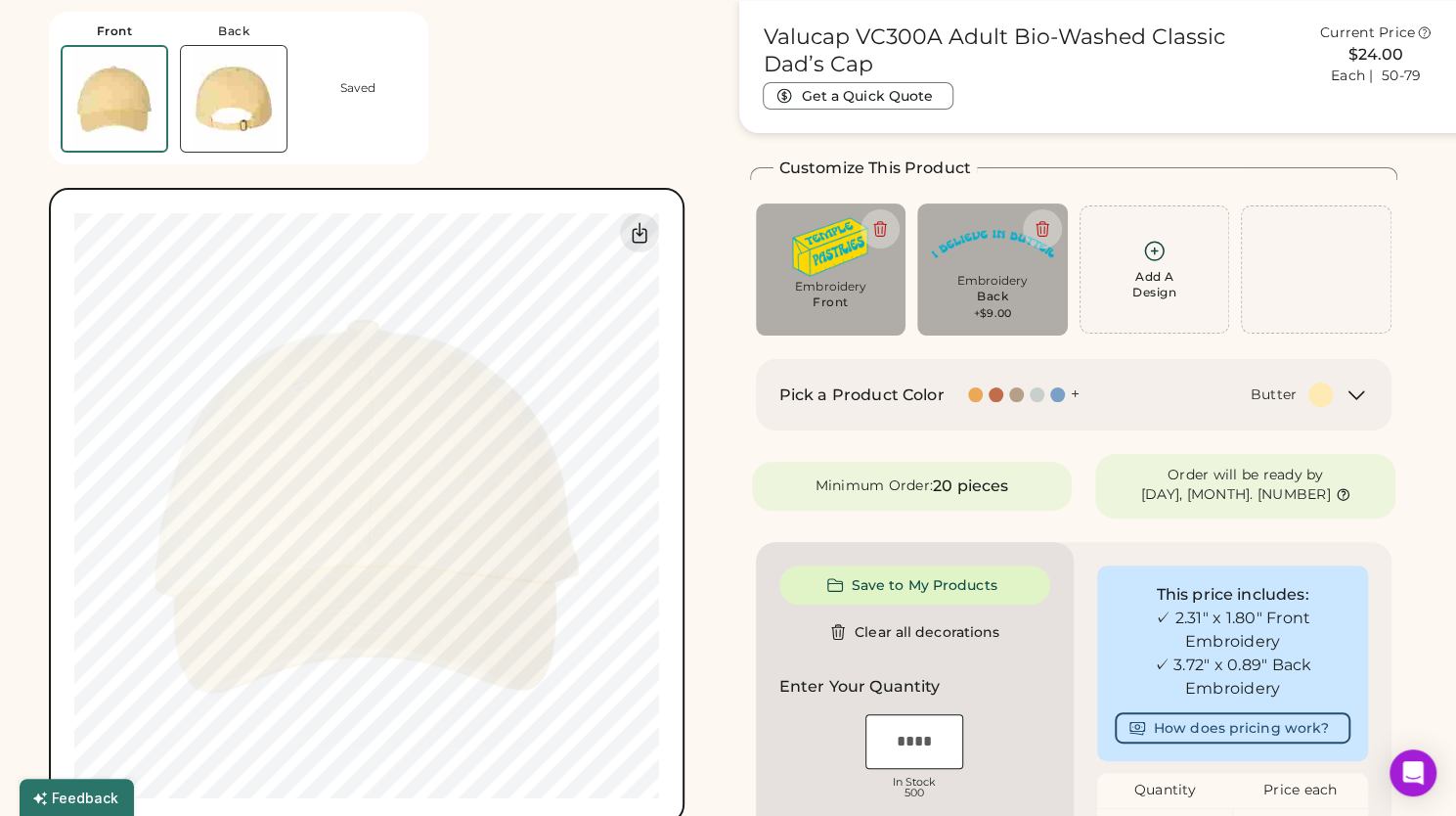 click at bounding box center (234, 99) 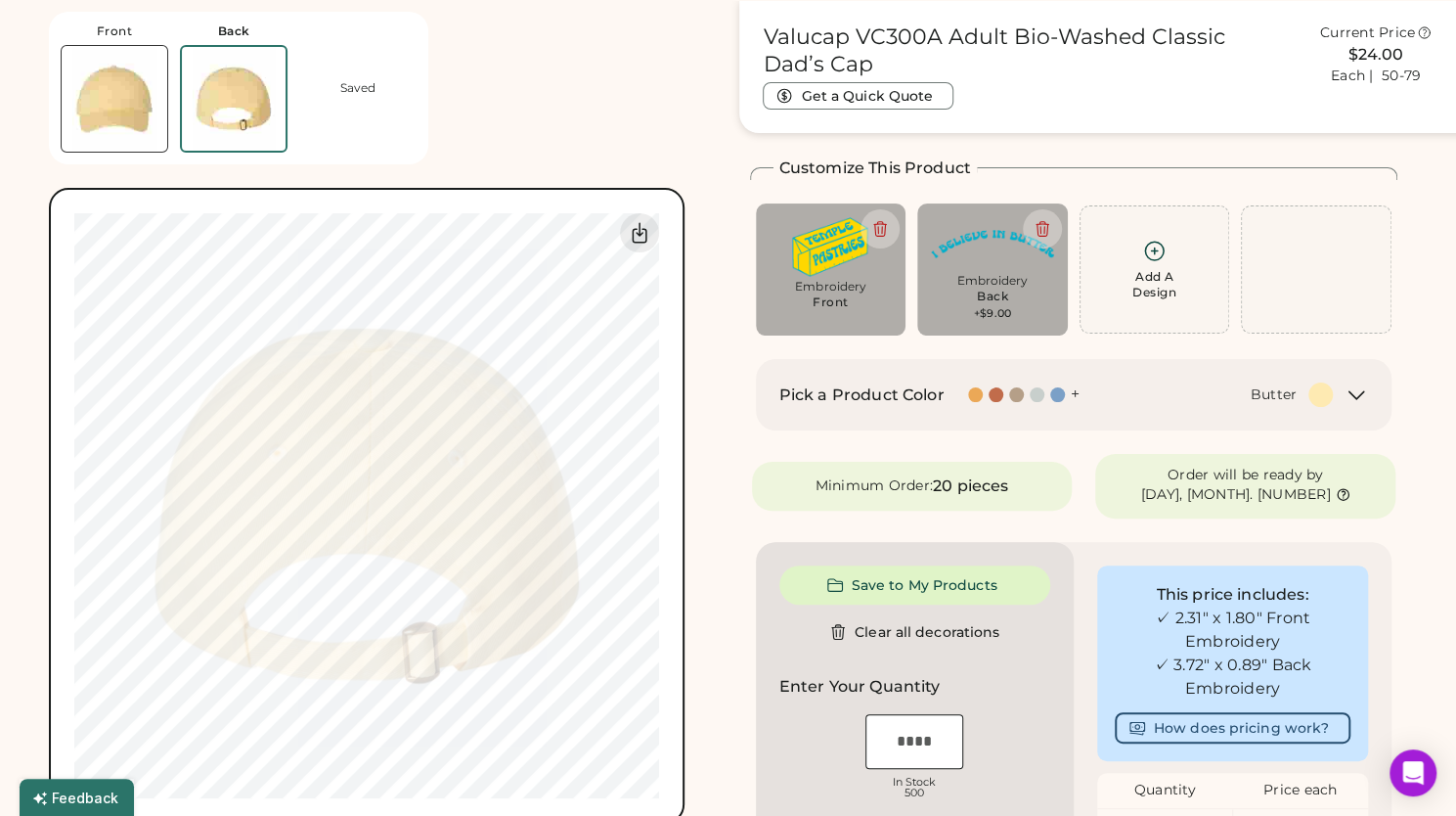 click at bounding box center [114, 99] 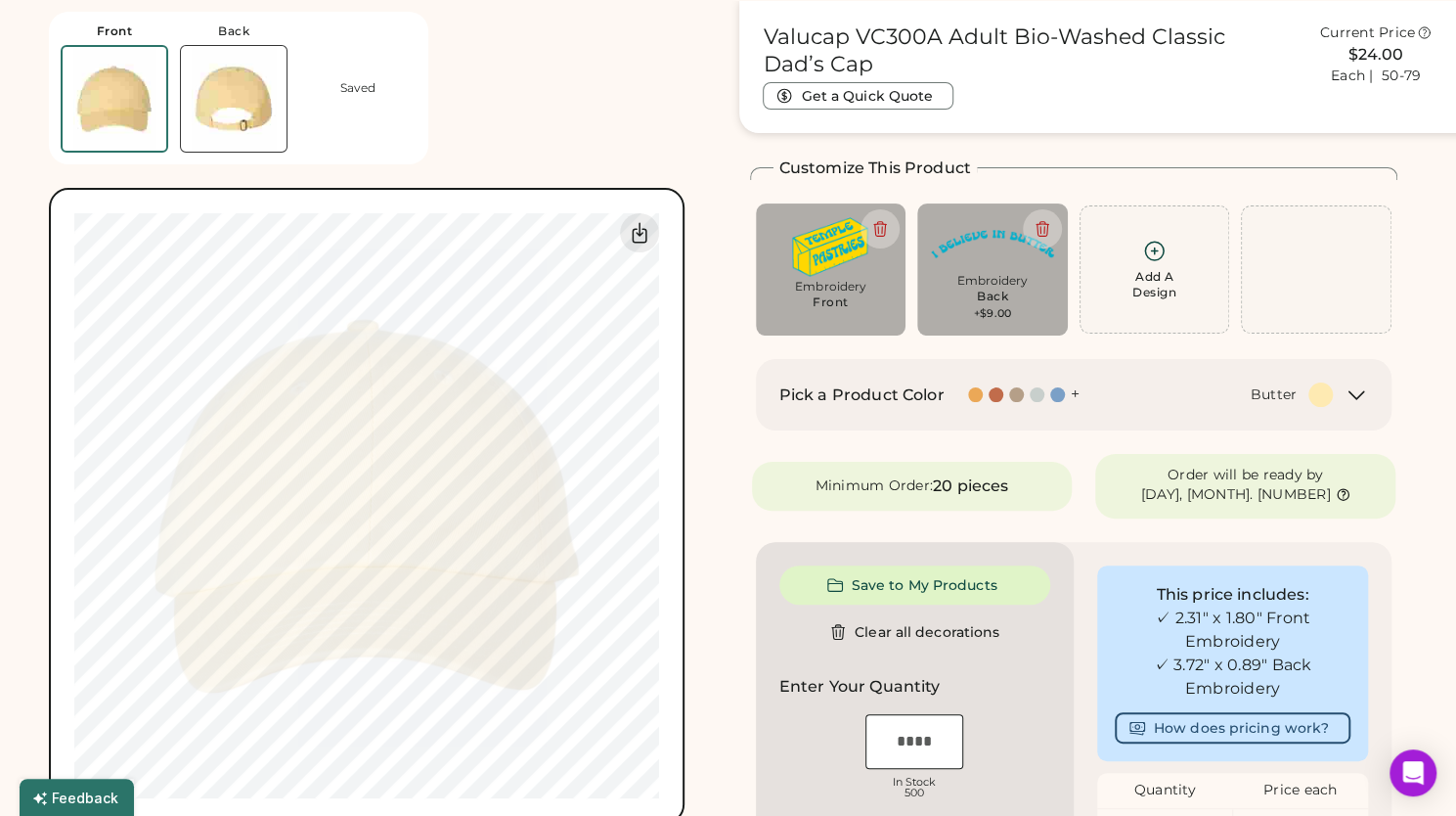 click at bounding box center [234, 99] 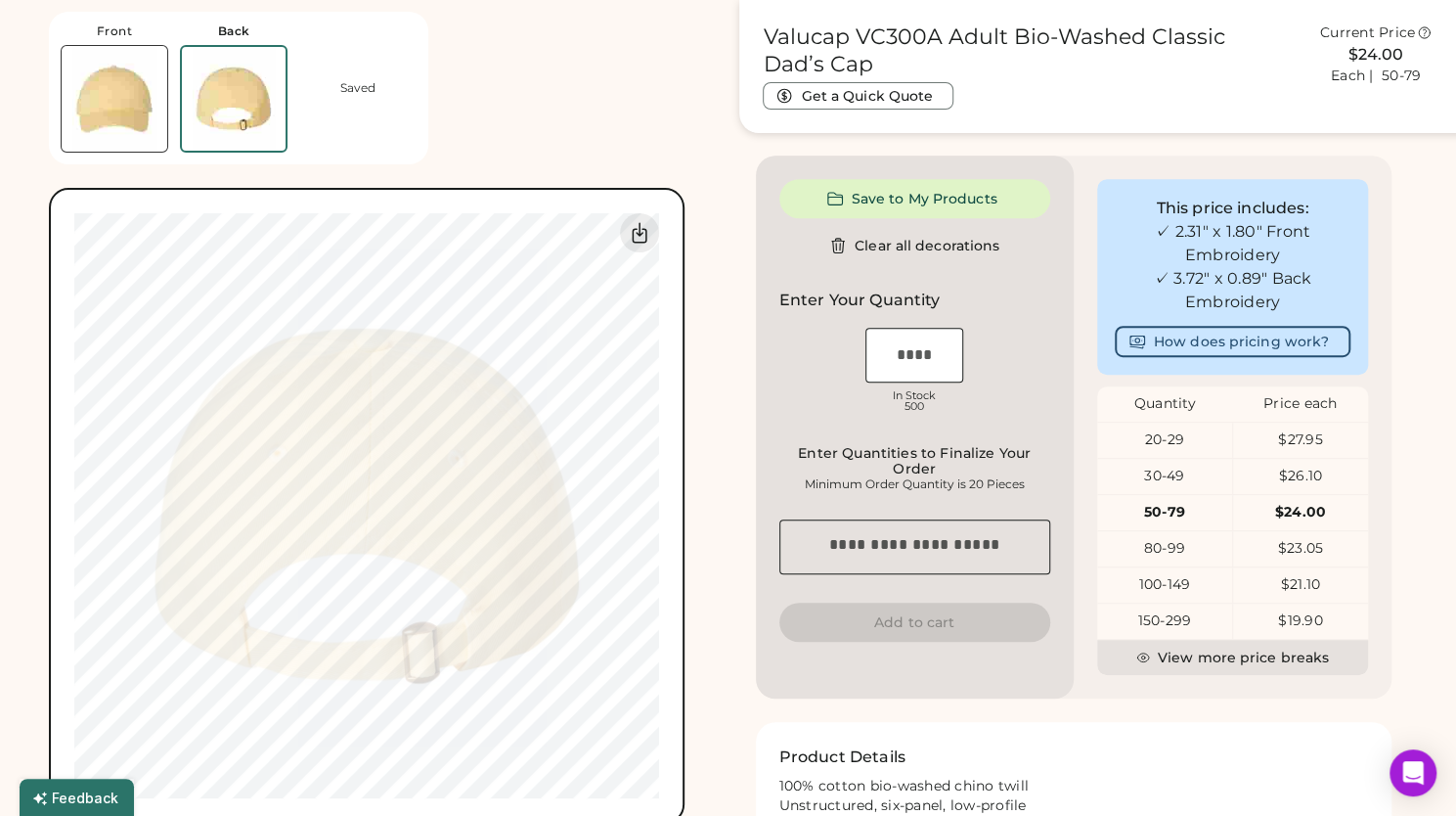 scroll, scrollTop: 463, scrollLeft: 0, axis: vertical 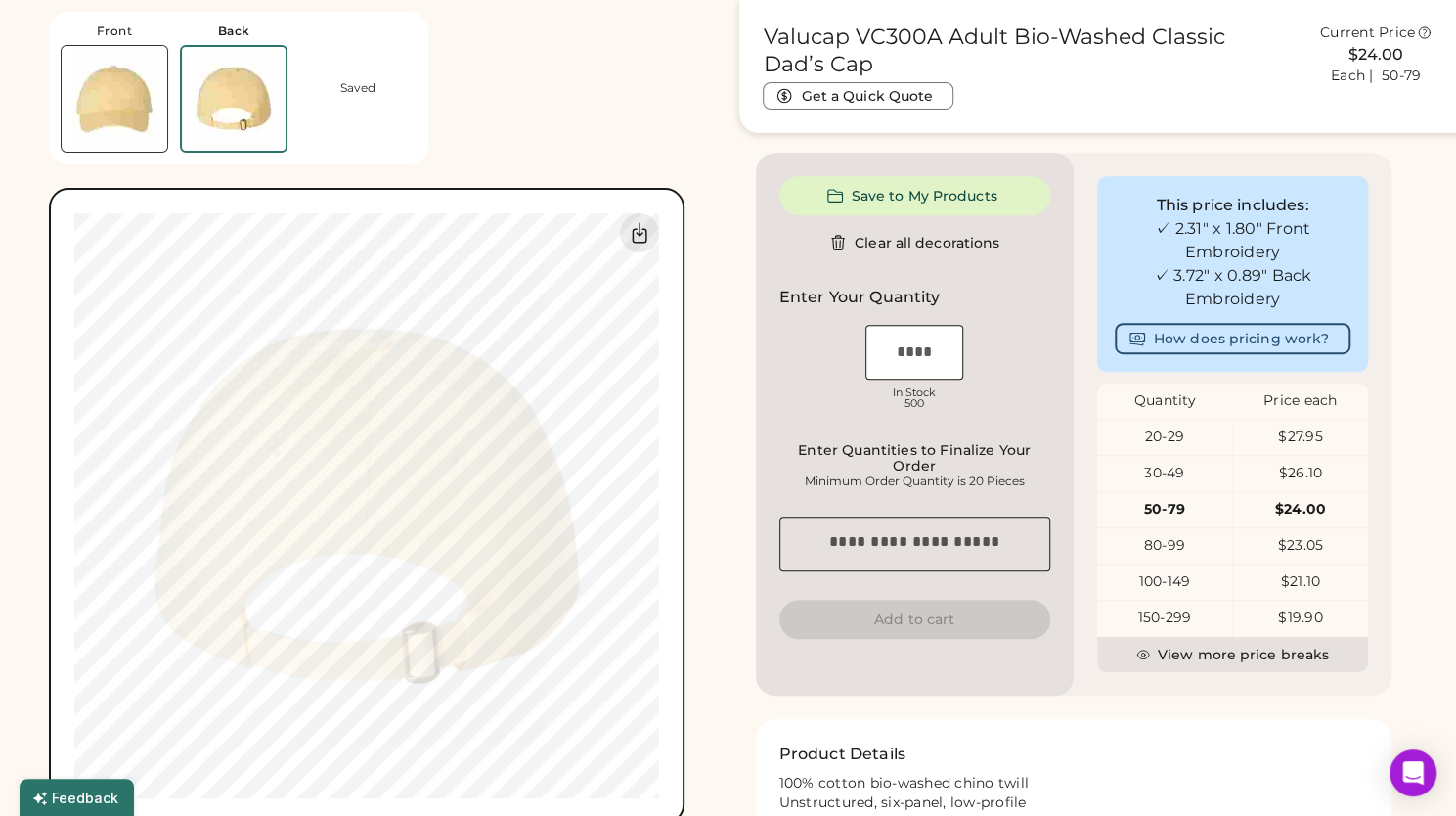 click at bounding box center [914, 352] 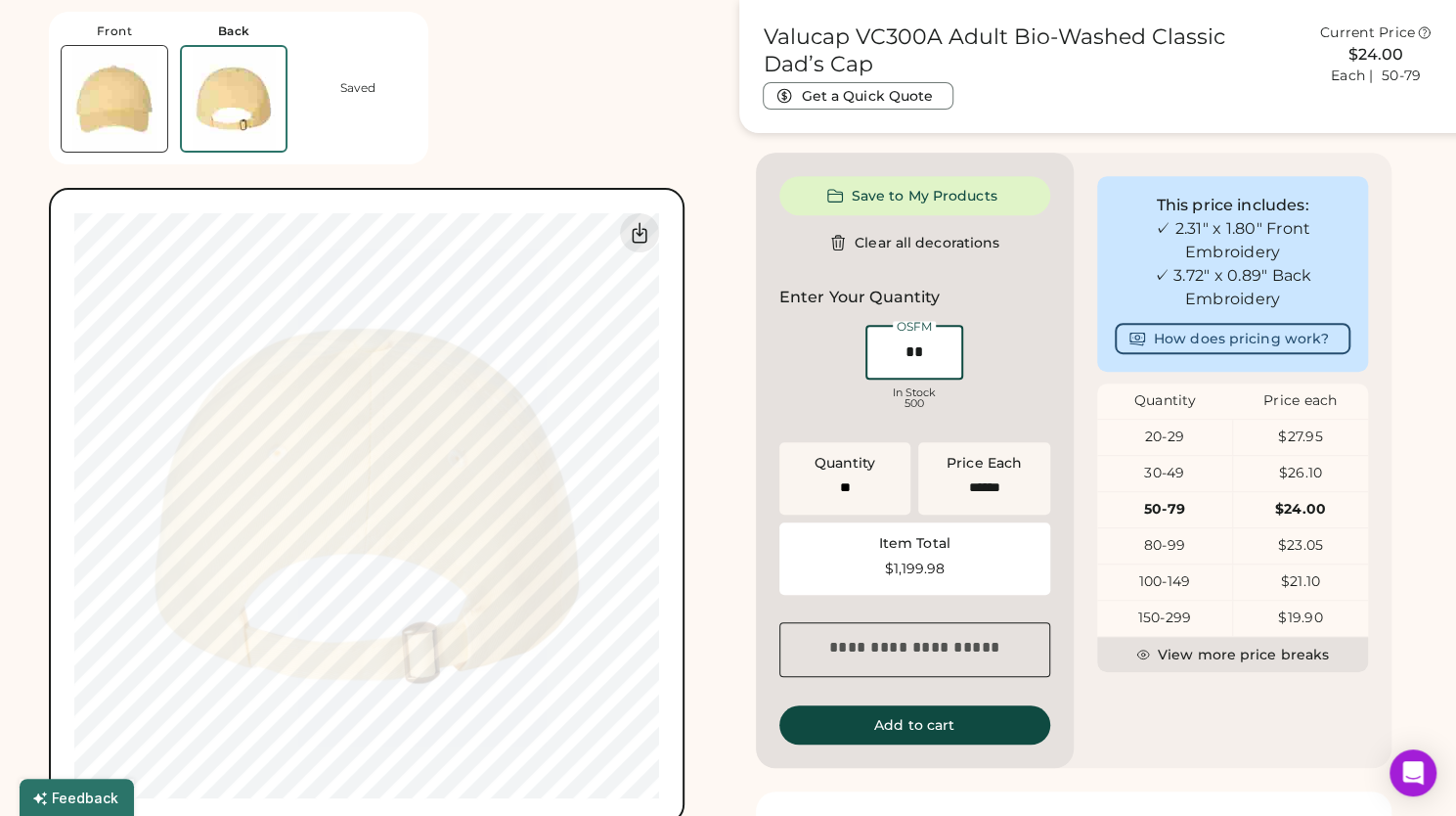 type on "**" 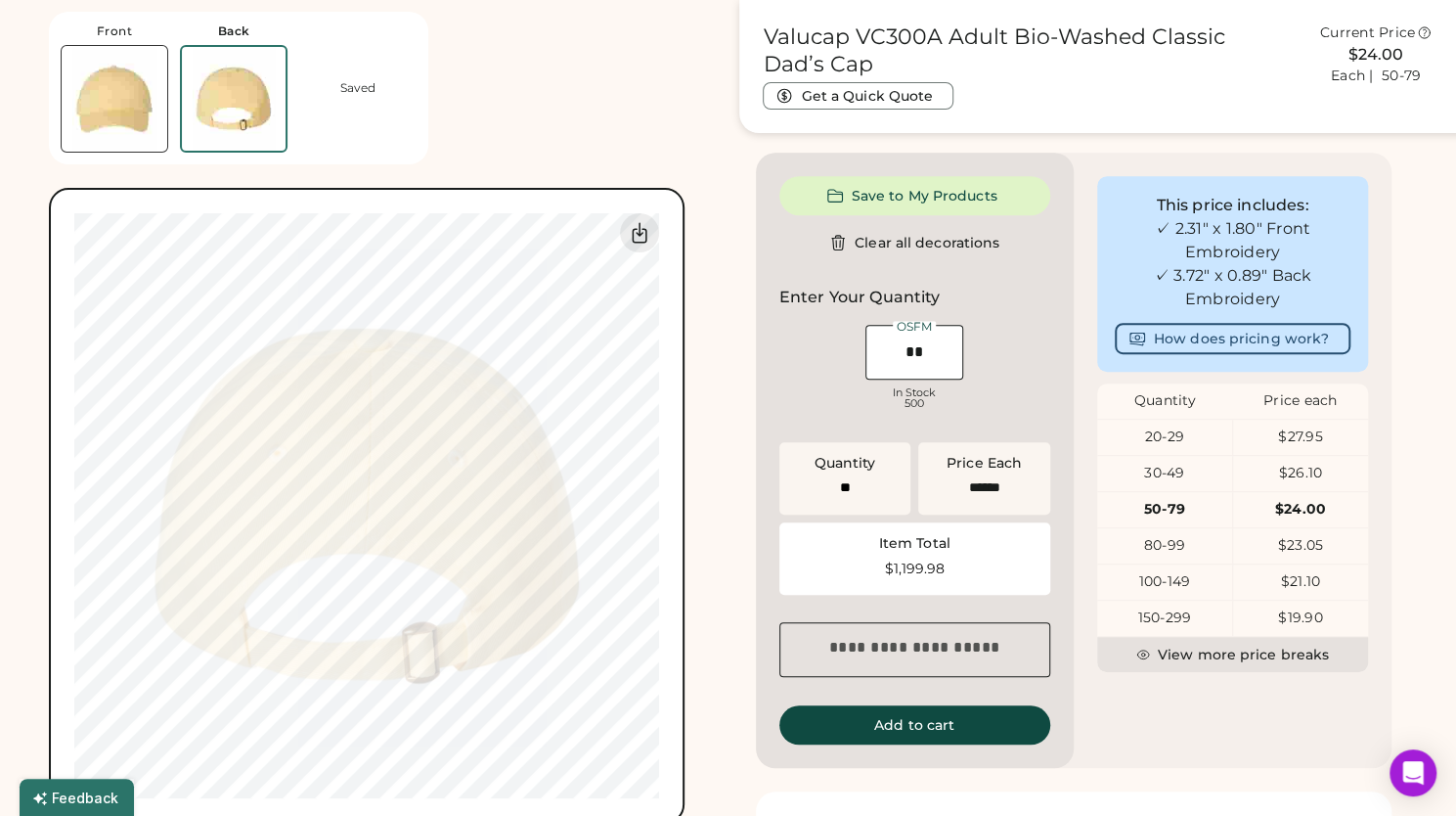 click on "Valucap VC300A Adult Bio-Washed Classic Dad’s Cap    Get a Quick Quote Current Price    $24.00 Each |  50-79    Customize This Product    Add A
Design
Embroidery Front       Add A
Design
Embroidery Back +$9.00        Add A
Design    Edit design       Center    Reset Width Height 4.5" x 2.5" max Apply 3965 U SELECT
A COLOR 638 U Ink Color Cancel Edit Color Pick a Product Color + Butter    Minimum Order:  20 pieces Order will be ready by Monday, Aug. 4        Save to My Products    Clear all decorations Enter Your Quantity OSFM In Stock
500 Enter Quantities to Finalize Your Order Minimum Order Quantity is 20 Pieces Quantity Price Each Item Total $1,199.98 Special instructions Add to cart This price includes: ✓ 2.31" x 1.80" Front Embroidery
✓ 3.72" x 0.89" Back Embroidery    How does pricing work? Quantity Price each 20-29 $27.95 30-49 $26.10 50-79 $24.00 80-99 $23.05 100-149 $21.10 150-299 $19.90       View more price breaks Product Details Pre-curved visor Tear away label" at bounding box center [1074, 405] 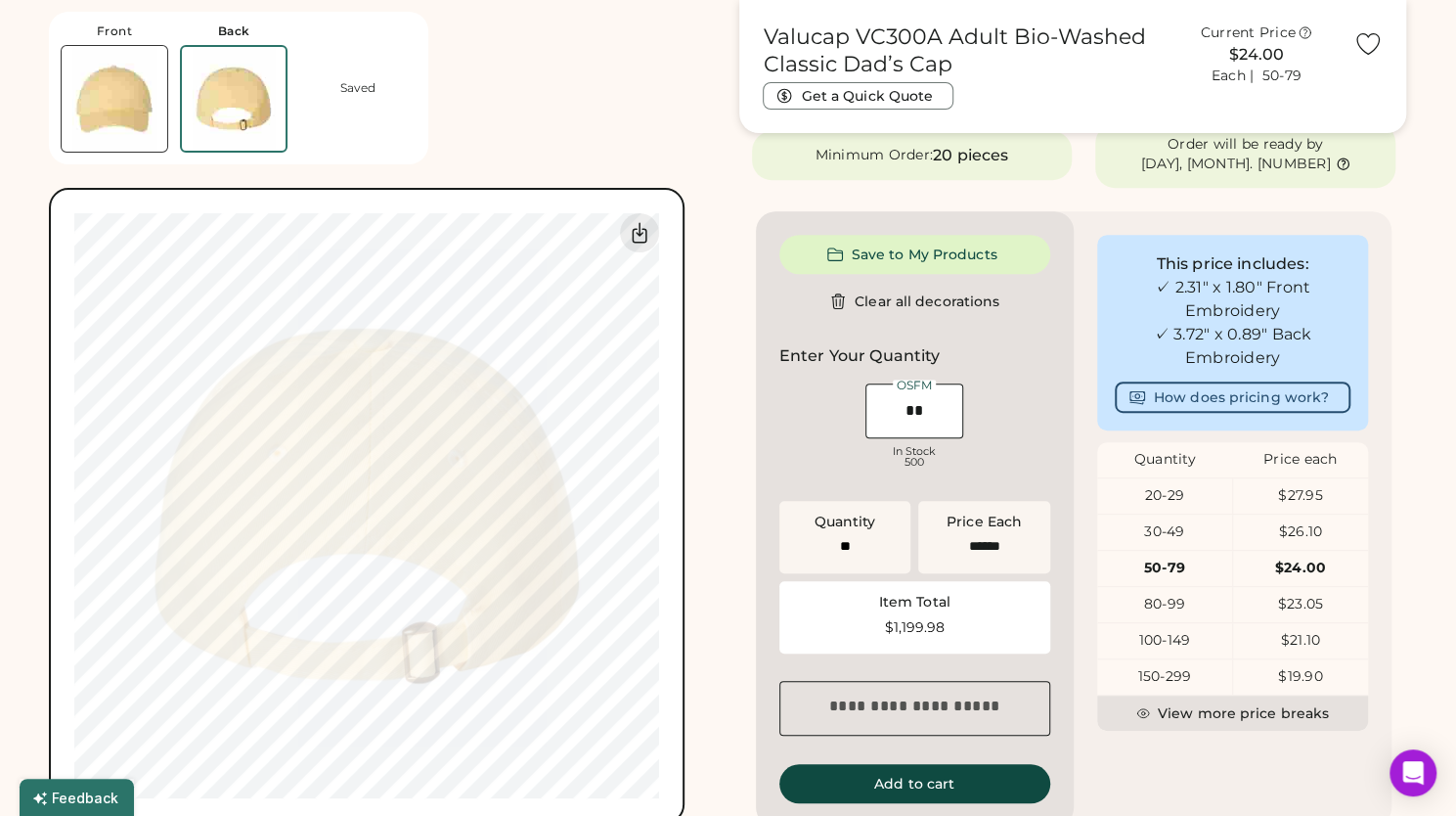 scroll, scrollTop: 432, scrollLeft: 0, axis: vertical 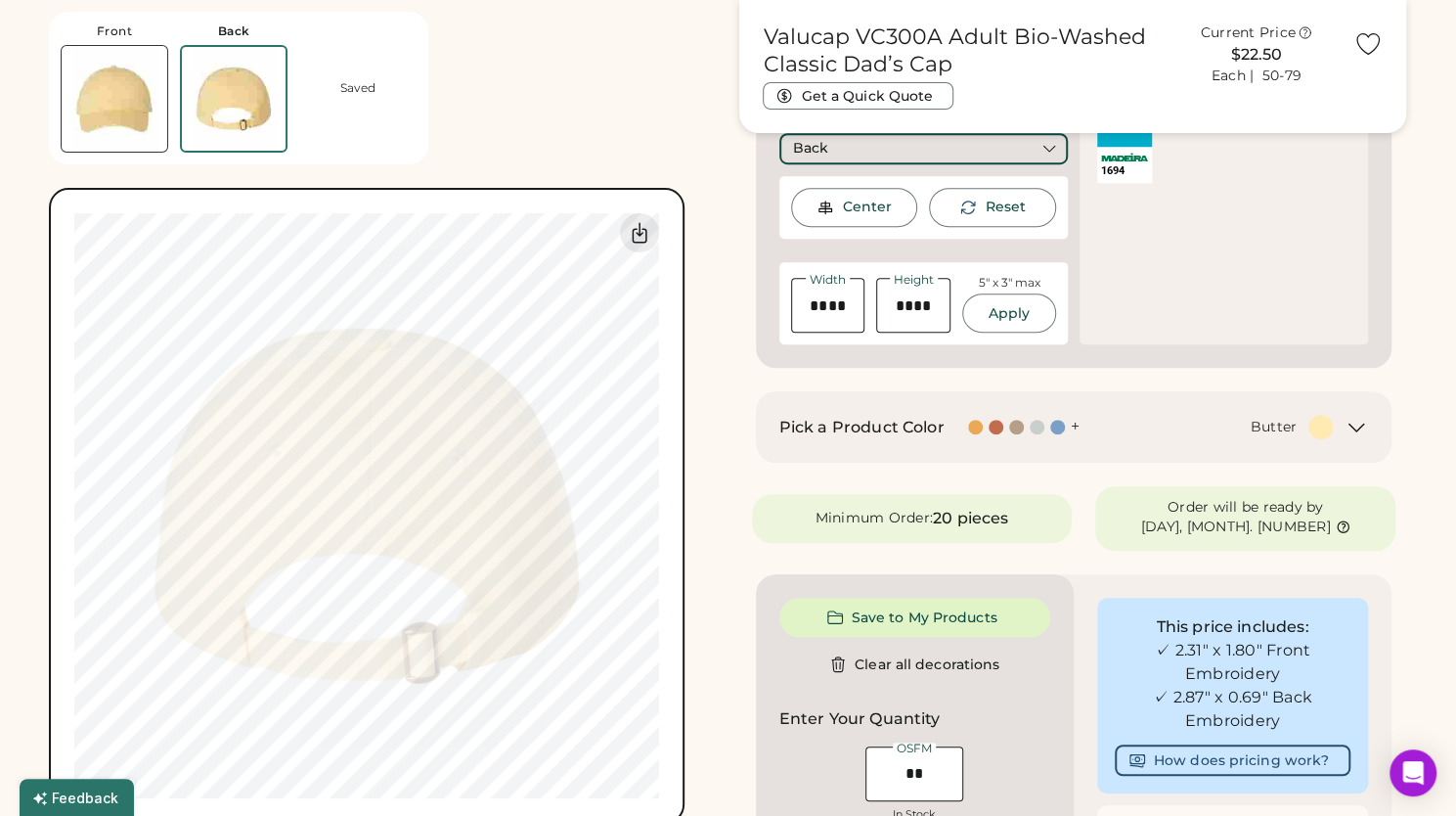 click on "Switch to back Upload new design
SVG, Ai, PDF, EPS, PSD Non-preferred files:
PNG, JPG, TIFF Max File Size: 25MB    Guidelines are approximate; our team will confirm the correct placement.    My uploaded designs Upload Your Design
Ai, PDF, EPS, SVG, PSD Non-preferred files:
PNG, JPG, TIFF Max File Size: 25MB 100% 100%    Guidelines are approximate; our team will confirm the correct placement." at bounding box center (367, 506) 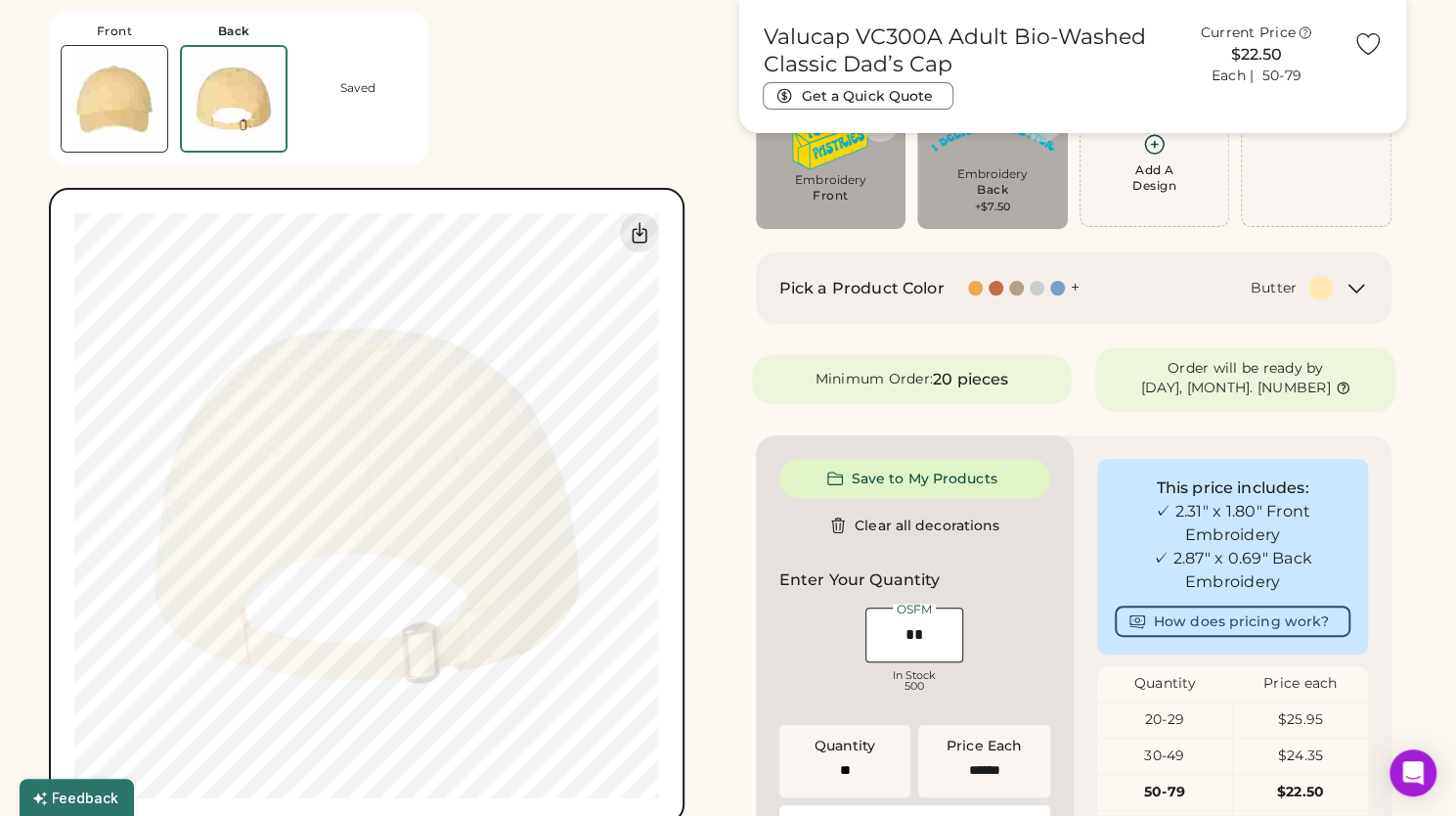 scroll, scrollTop: 182, scrollLeft: 0, axis: vertical 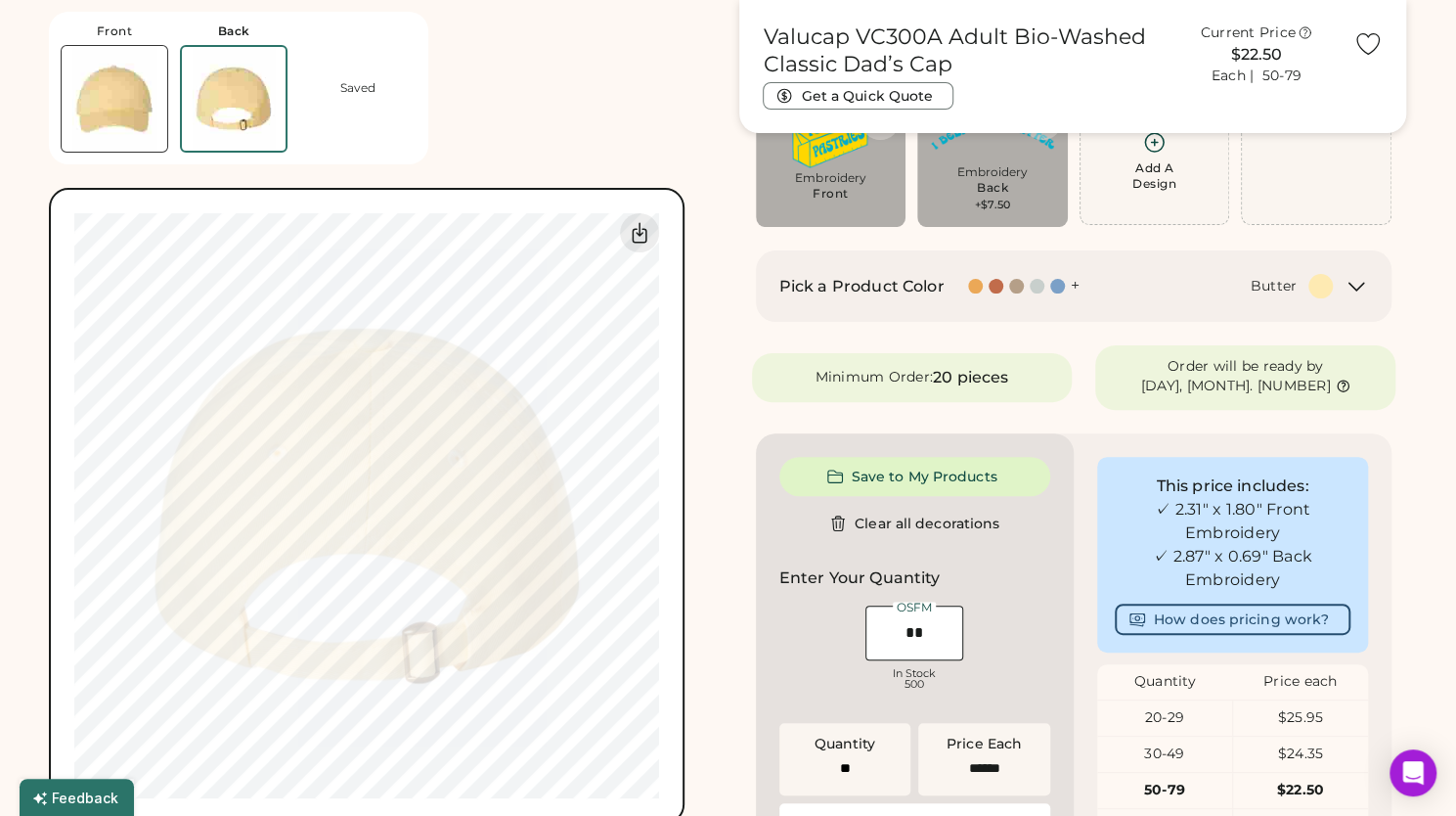 click on "This price includes: ✓ 2.31" x 1.80" Front Embroidery
✓ 2.87" x 0.69" Back Embroidery    How does pricing work?" at bounding box center (1232, 555) 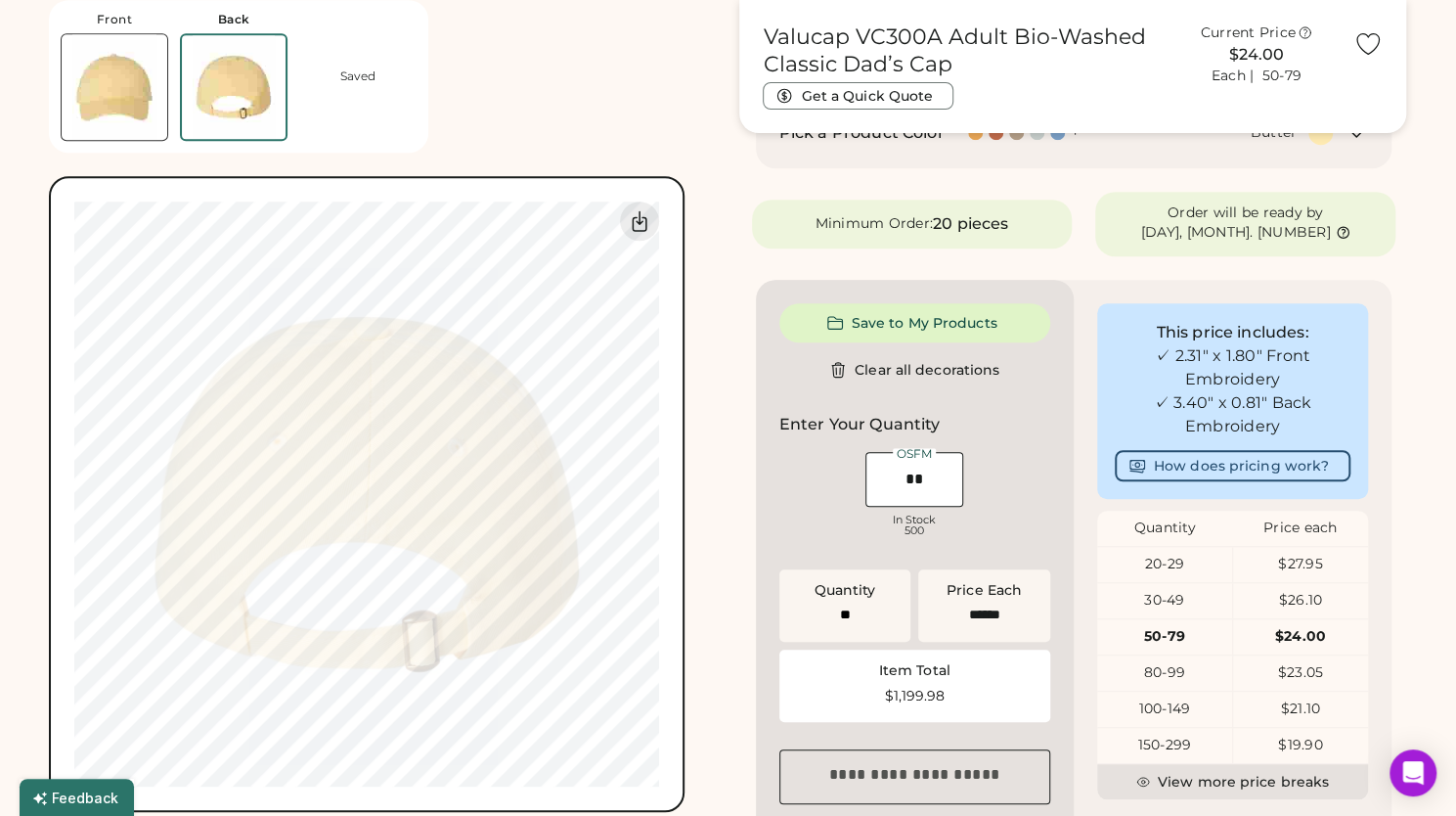 scroll, scrollTop: 729, scrollLeft: 0, axis: vertical 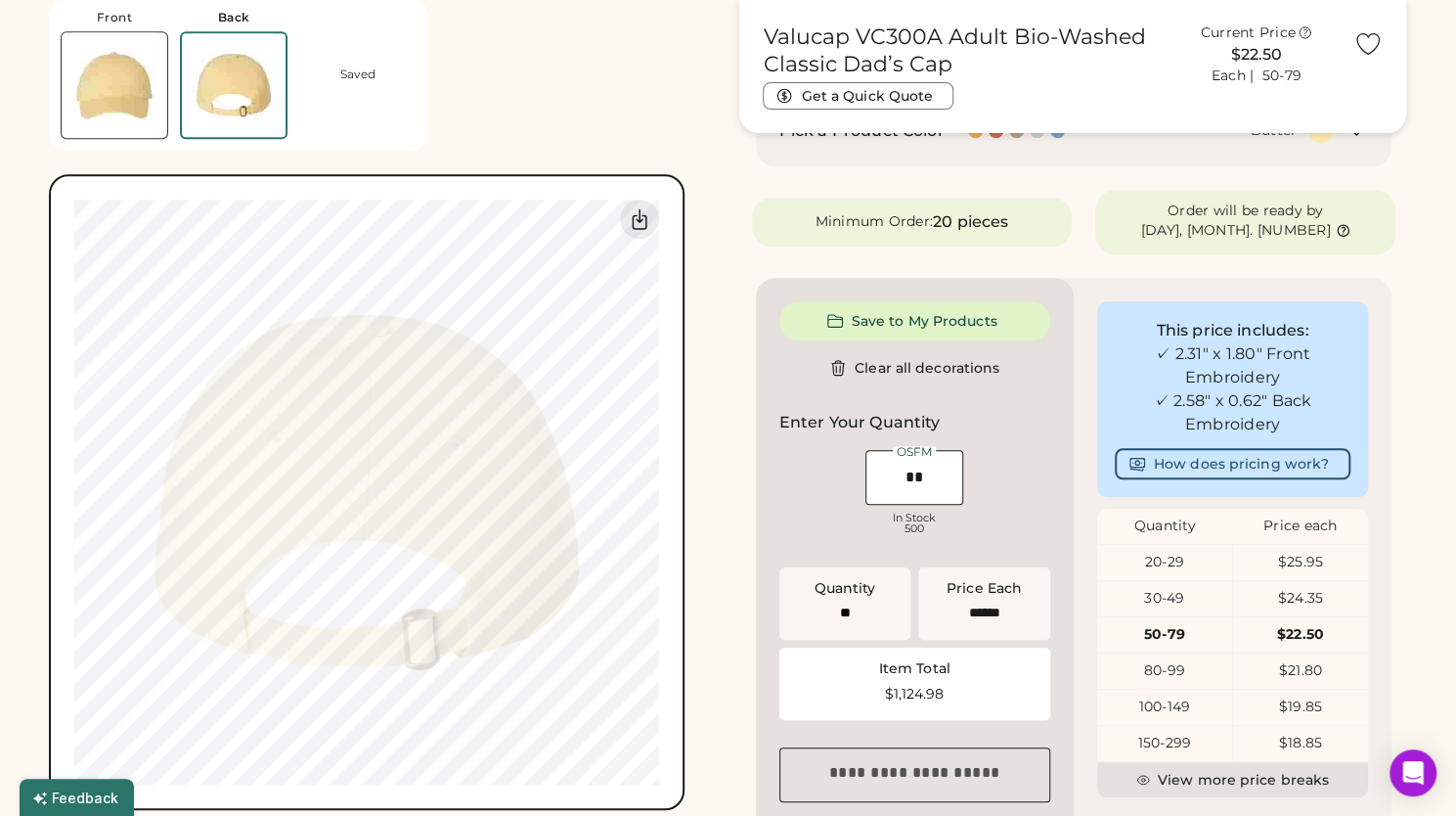 click on "Switch to back Upload new design
SVG, Ai, PDF, EPS, PSD Non-preferred files:
PNG, JPG, TIFF Max File Size: 25MB    Guidelines are approximate; our team will confirm the correct placement.    My uploaded designs Upload Your Design
Ai, PDF, EPS, SVG, PSD Non-preferred files:
PNG, JPG, TIFF Max File Size: 25MB 100% 100%    Guidelines are approximate; our team will confirm the correct placement." at bounding box center [367, 492] 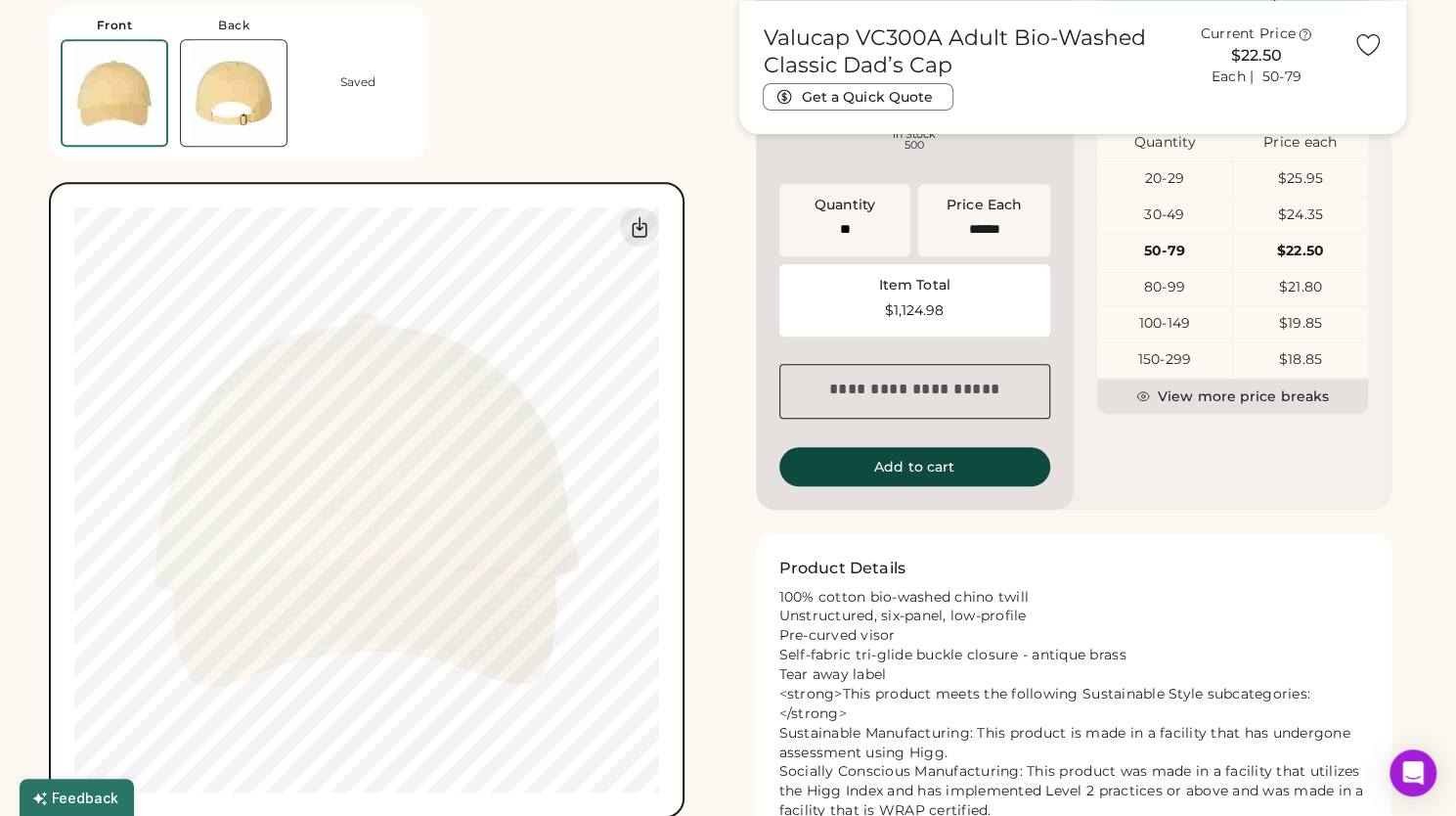scroll, scrollTop: 715, scrollLeft: 0, axis: vertical 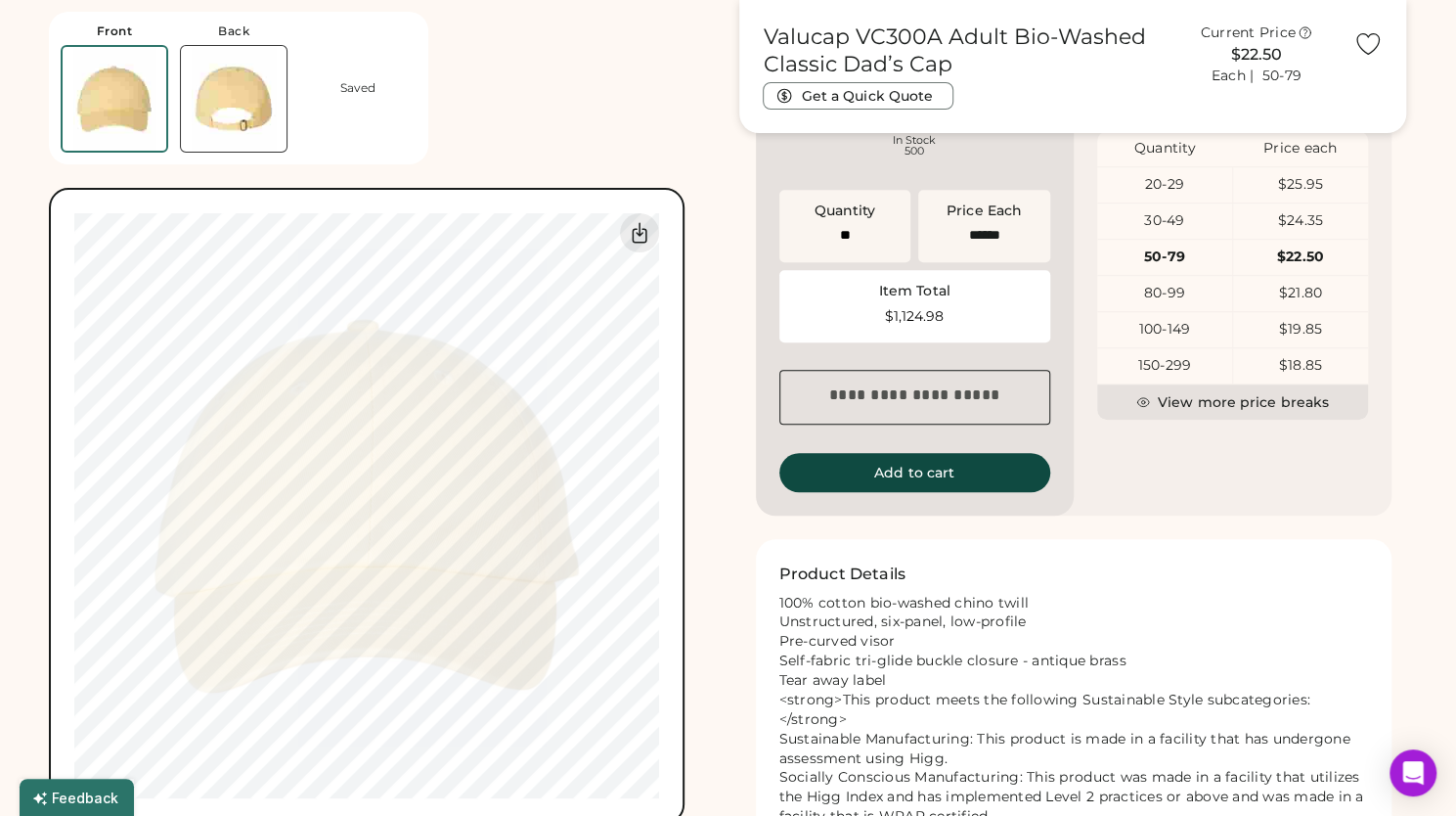 click at bounding box center (234, 99) 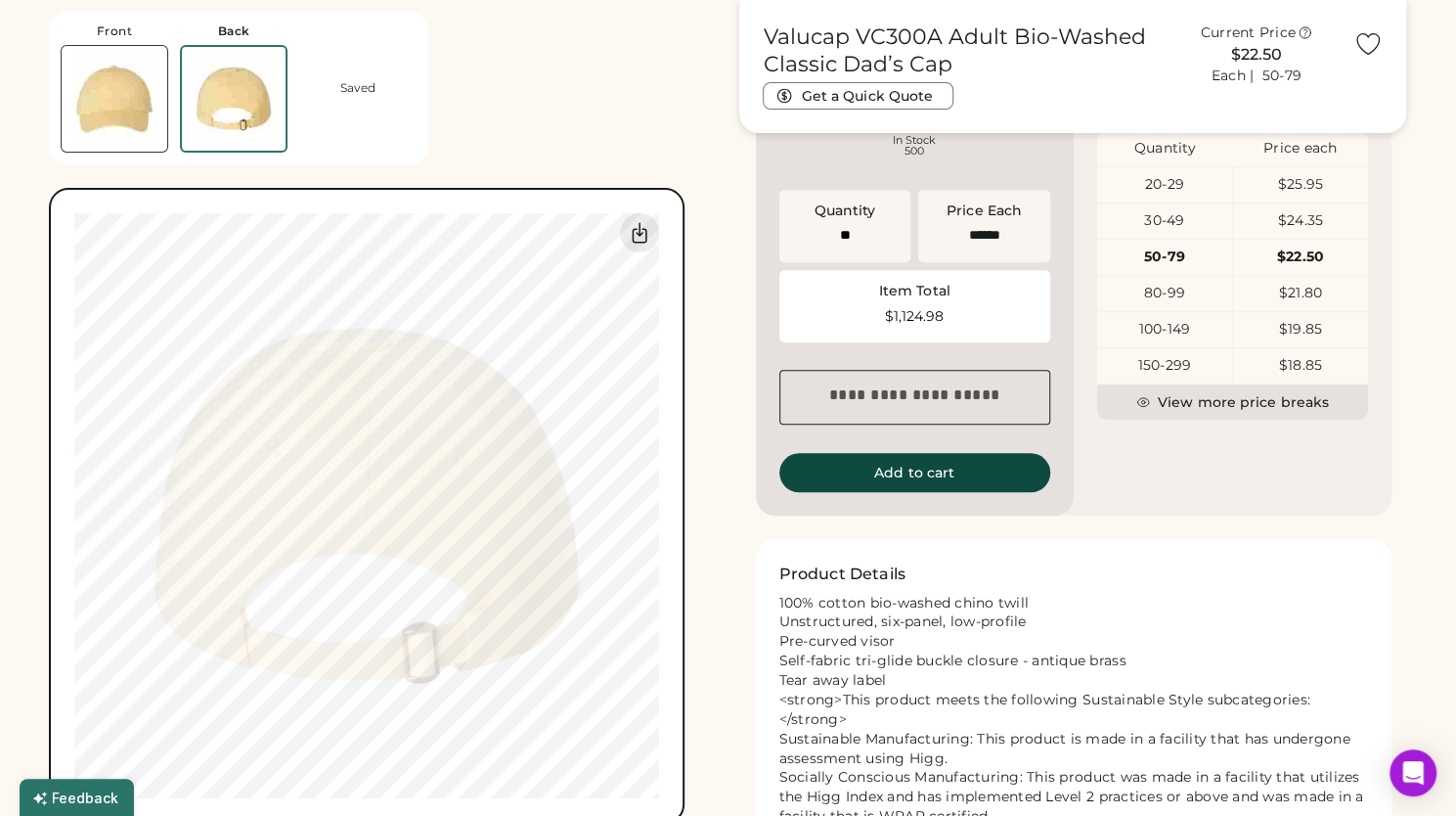 click at bounding box center [114, 99] 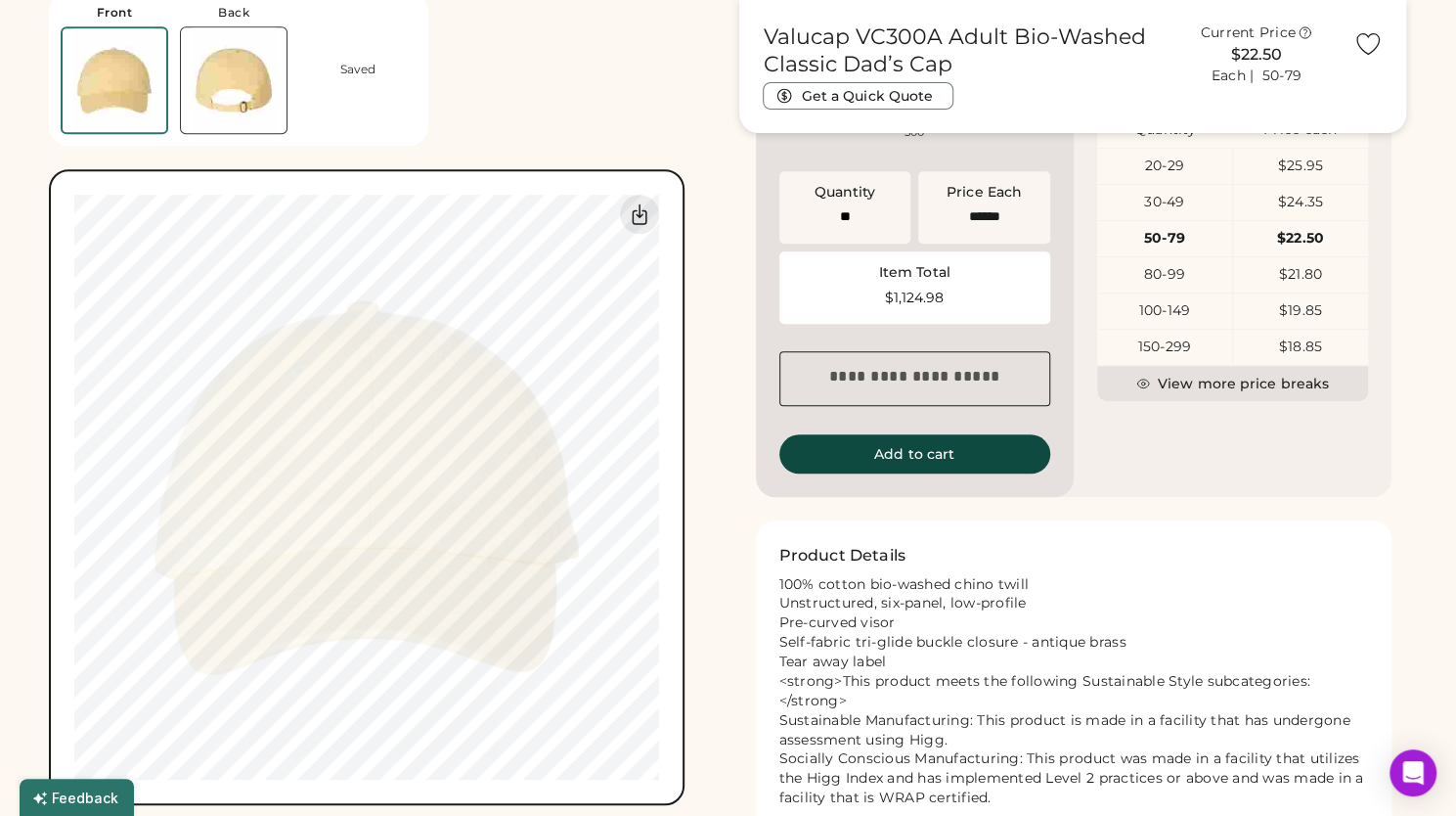 scroll, scrollTop: 733, scrollLeft: 0, axis: vertical 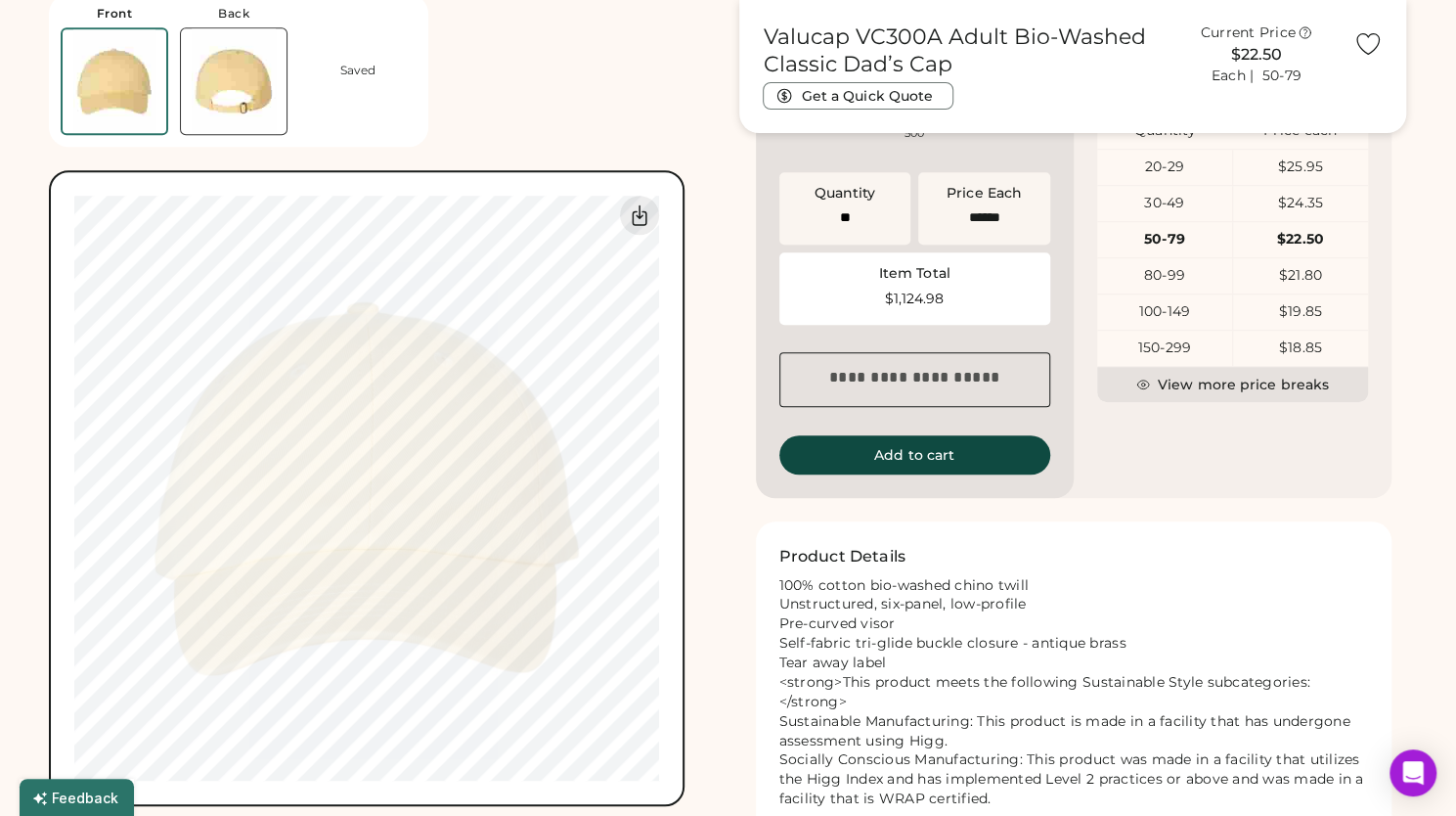click on "Front Back Saved Switch to back Upload new design
SVG, Ai, PDF, EPS, PSD Non-preferred files:
PNG, JPG, TIFF Max File Size: 25MB    Guidelines are approximate; our team will confirm the correct placement.    My uploaded designs Upload Your Design
Ai, PDF, EPS, SVG, PSD Non-preferred files:
PNG, JPG, TIFF Max File Size: 25MB 100% 100%    Guidelines are approximate; our team will confirm the correct placement. Valucap VC300A Adult Bio-Washed Classic Dad’s Cap    Get a Quick Quote Current Price    $22.50 Each |  50-79    Customize This Product    Add A
Design
Embroidery Front       Add A
Design
Embroidery Back +$7.50        Add A
Design    Edit design       Center    Reset Width Height 4.5" x 2.5" max Apply 3125 C SELECT
A COLOR 638 U Ink Color Cancel Edit Color Pick a Product Color + Butter    Minimum Order:  20 pieces Order will be ready by Monday, Aug. 4        Save to My Products    Clear all decorations Enter Your Quantity OSFM In Stock
500 Quantity Price Each Item Total" at bounding box center (728, 135) 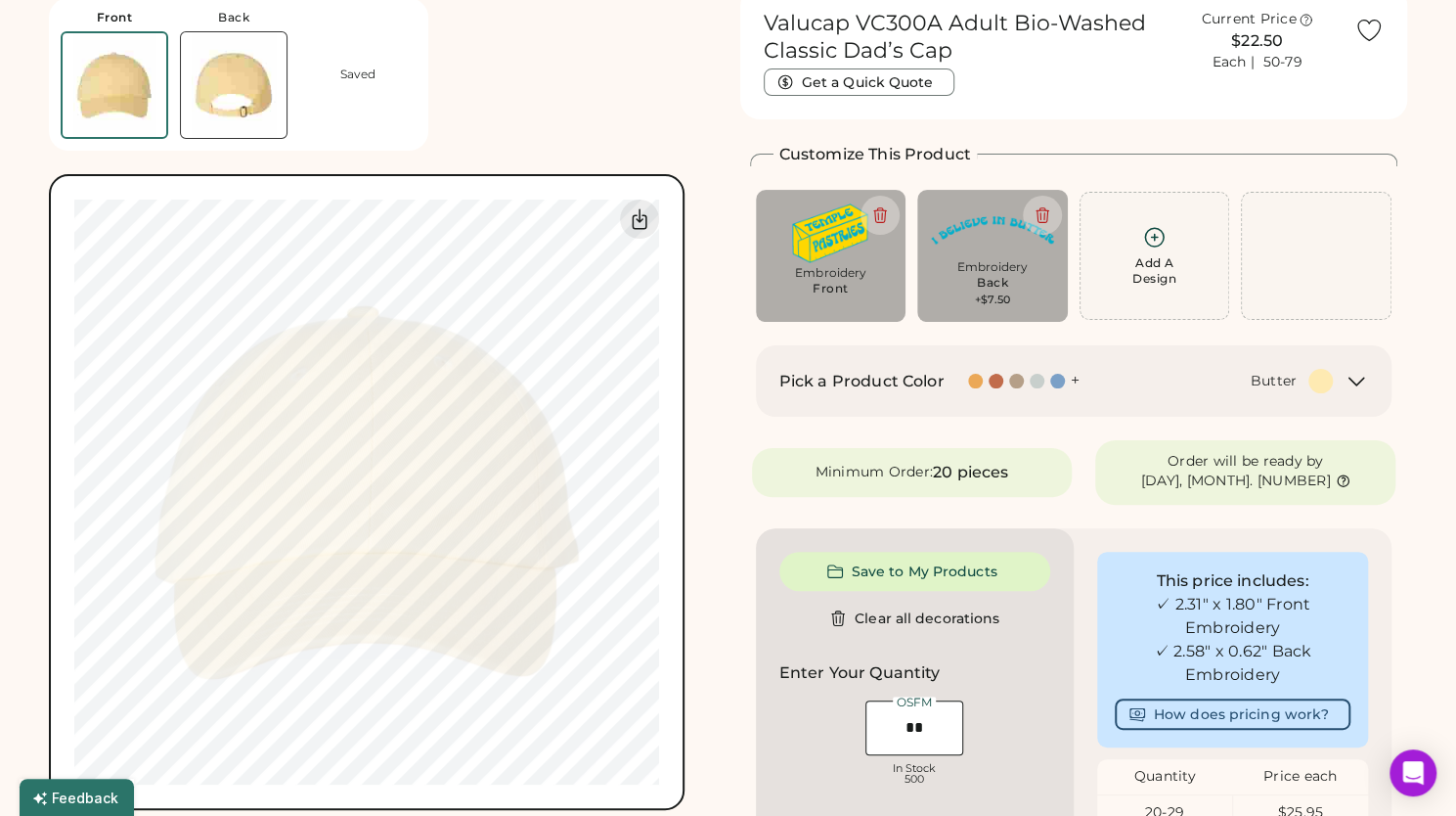scroll, scrollTop: 0, scrollLeft: 0, axis: both 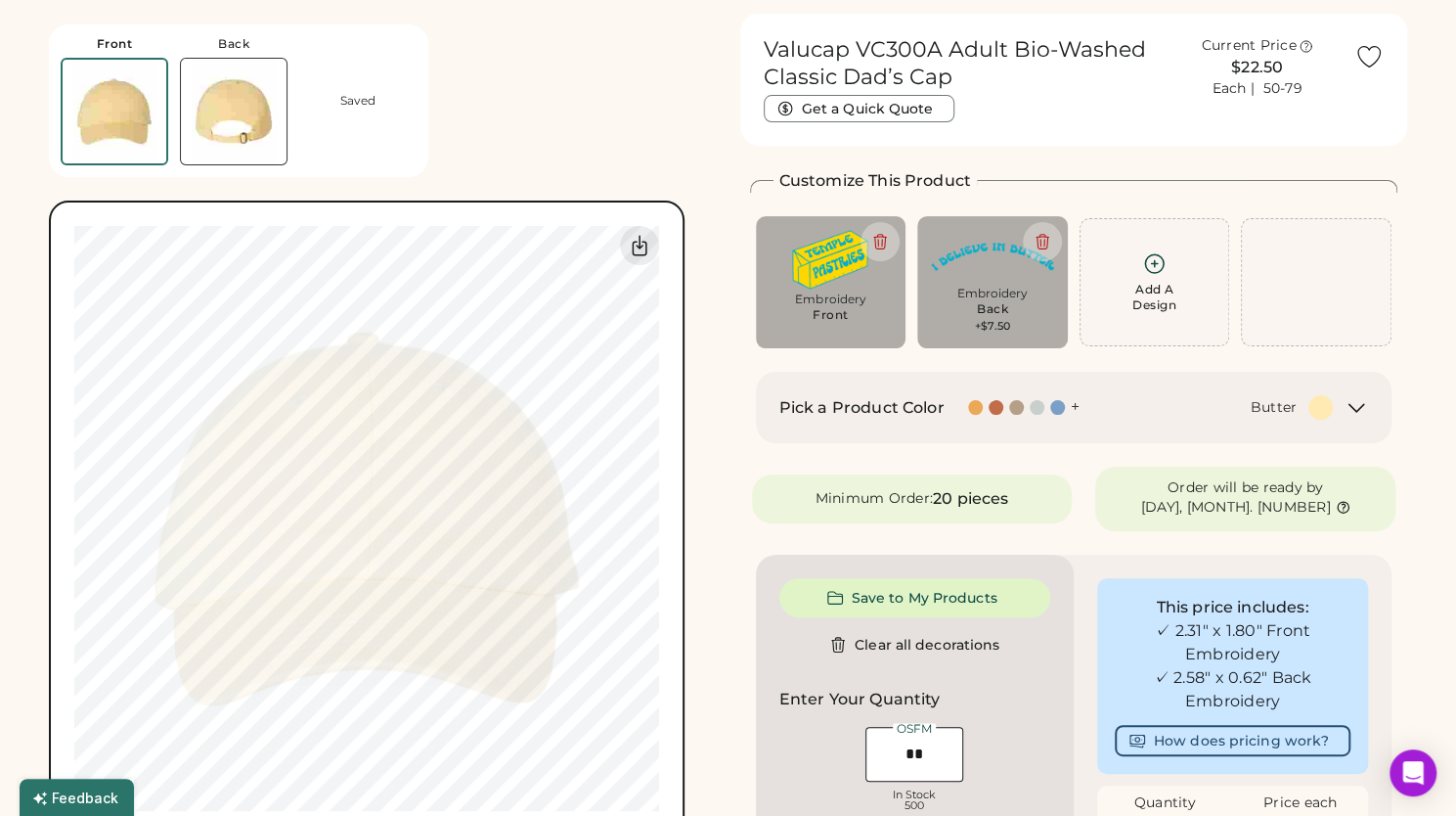 click at bounding box center (234, 112) 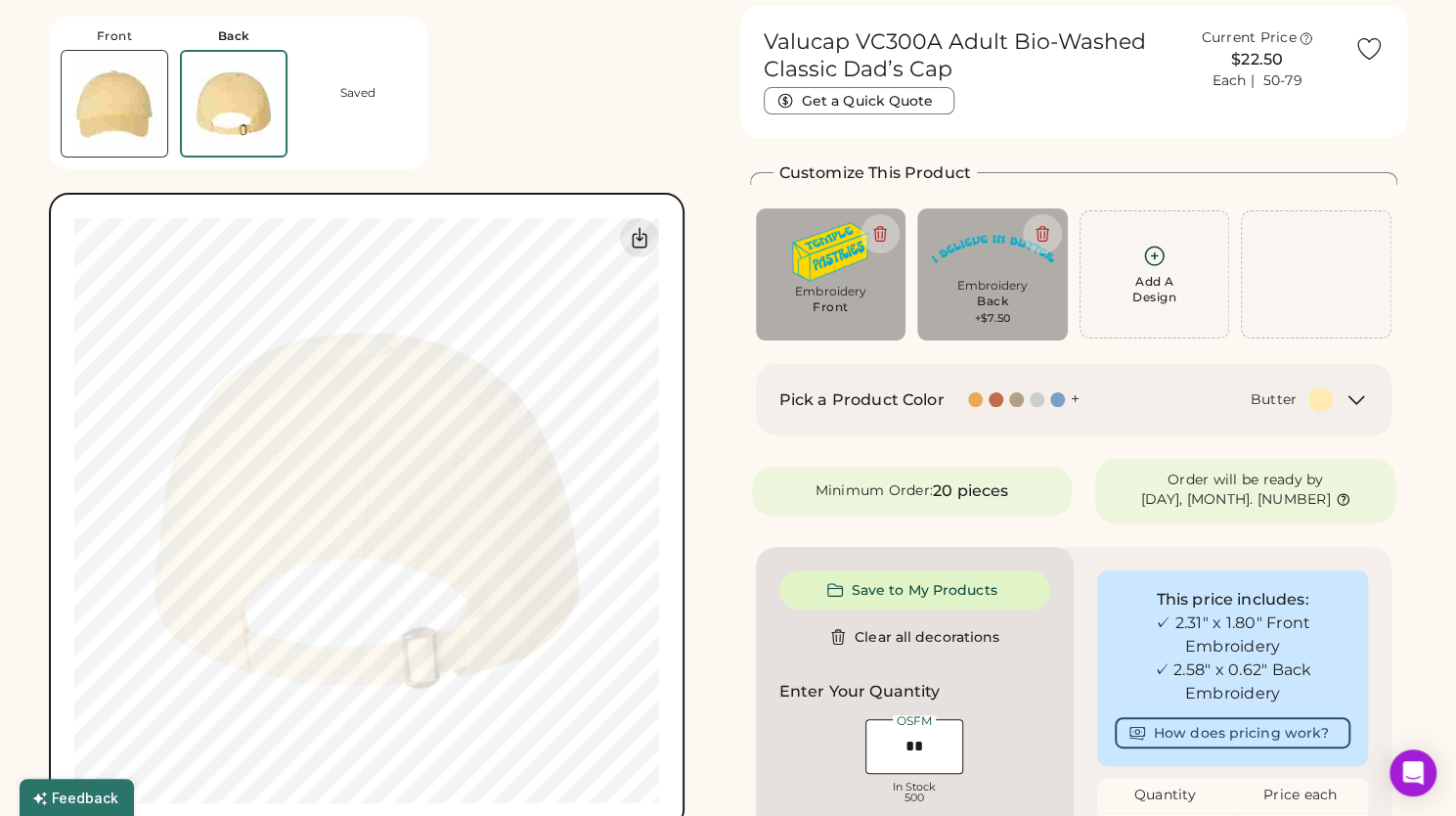 scroll, scrollTop: 73, scrollLeft: 0, axis: vertical 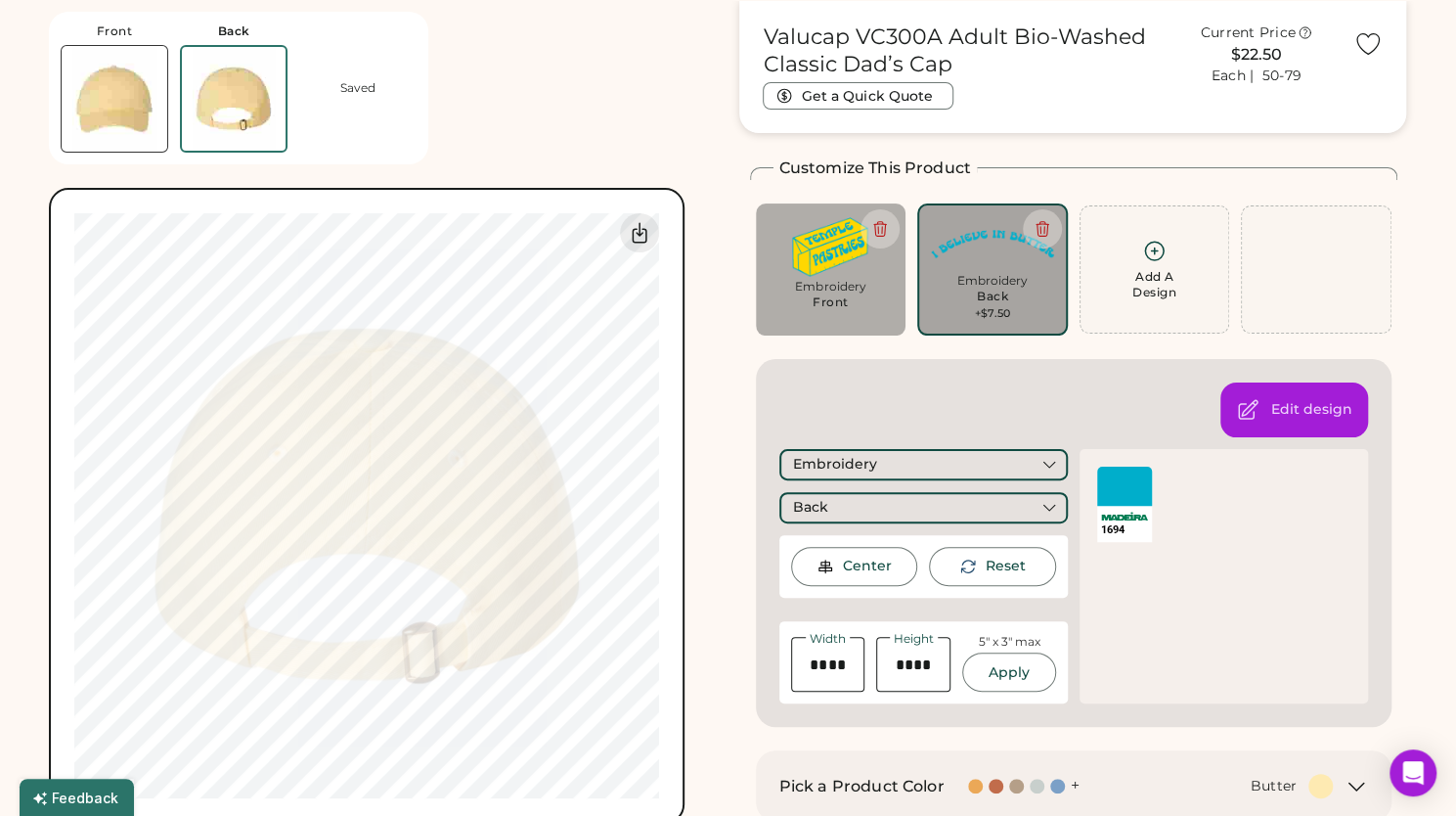 click on "Front Back Saved Switch to back Upload new design
SVG, Ai, PDF, EPS, PSD Non-preferred files:
PNG, JPG, TIFF Max File Size: 25MB    Guidelines are approximate; our team will confirm the correct placement.    My uploaded designs Upload Your Design
Ai, PDF, EPS, SVG, PSD Non-preferred files:
PNG, JPG, TIFF Max File Size: 25MB 100% 100%    Guidelines are approximate; our team will confirm the correct placement." at bounding box center (382, 412) 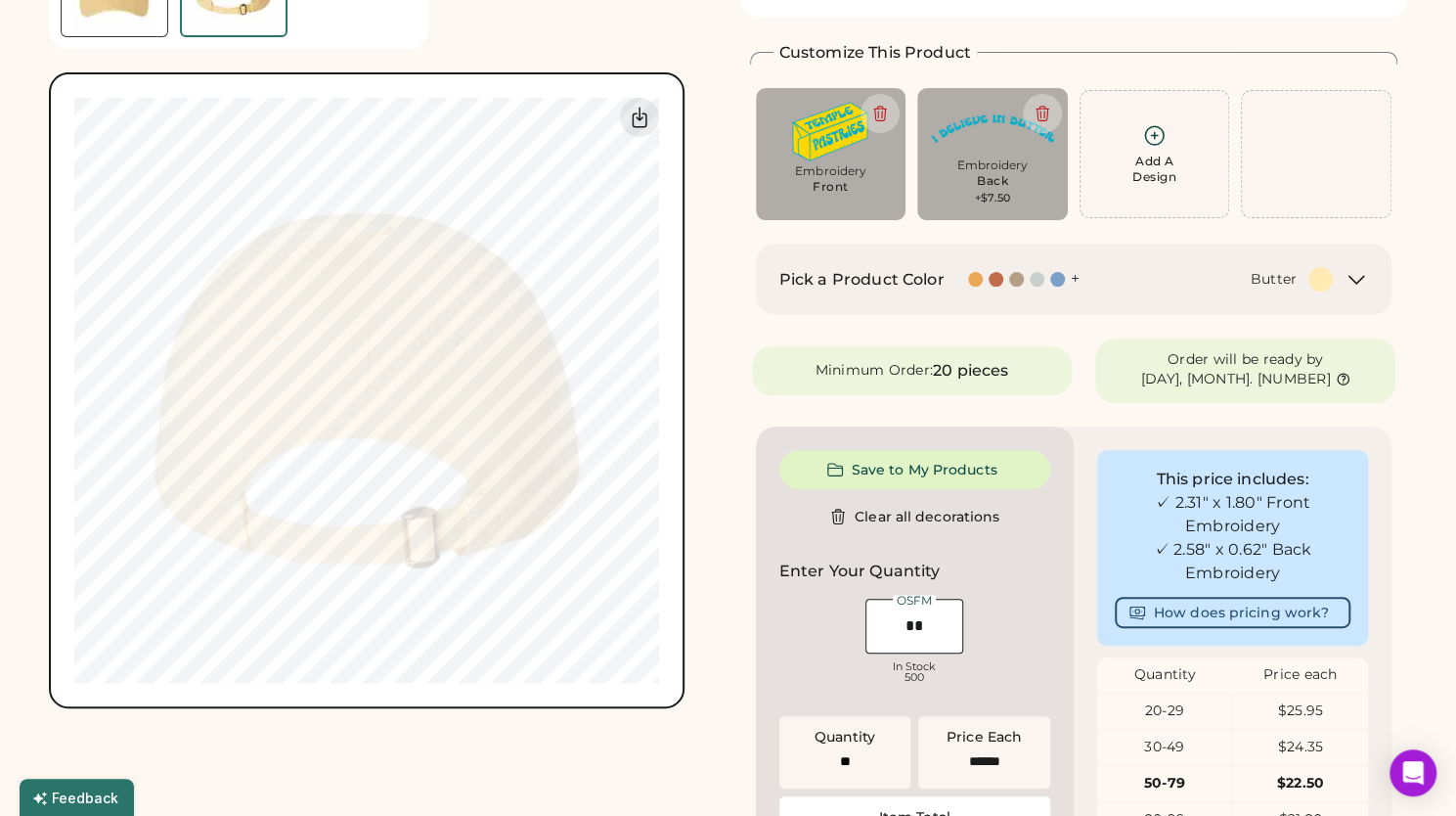 scroll, scrollTop: 0, scrollLeft: 0, axis: both 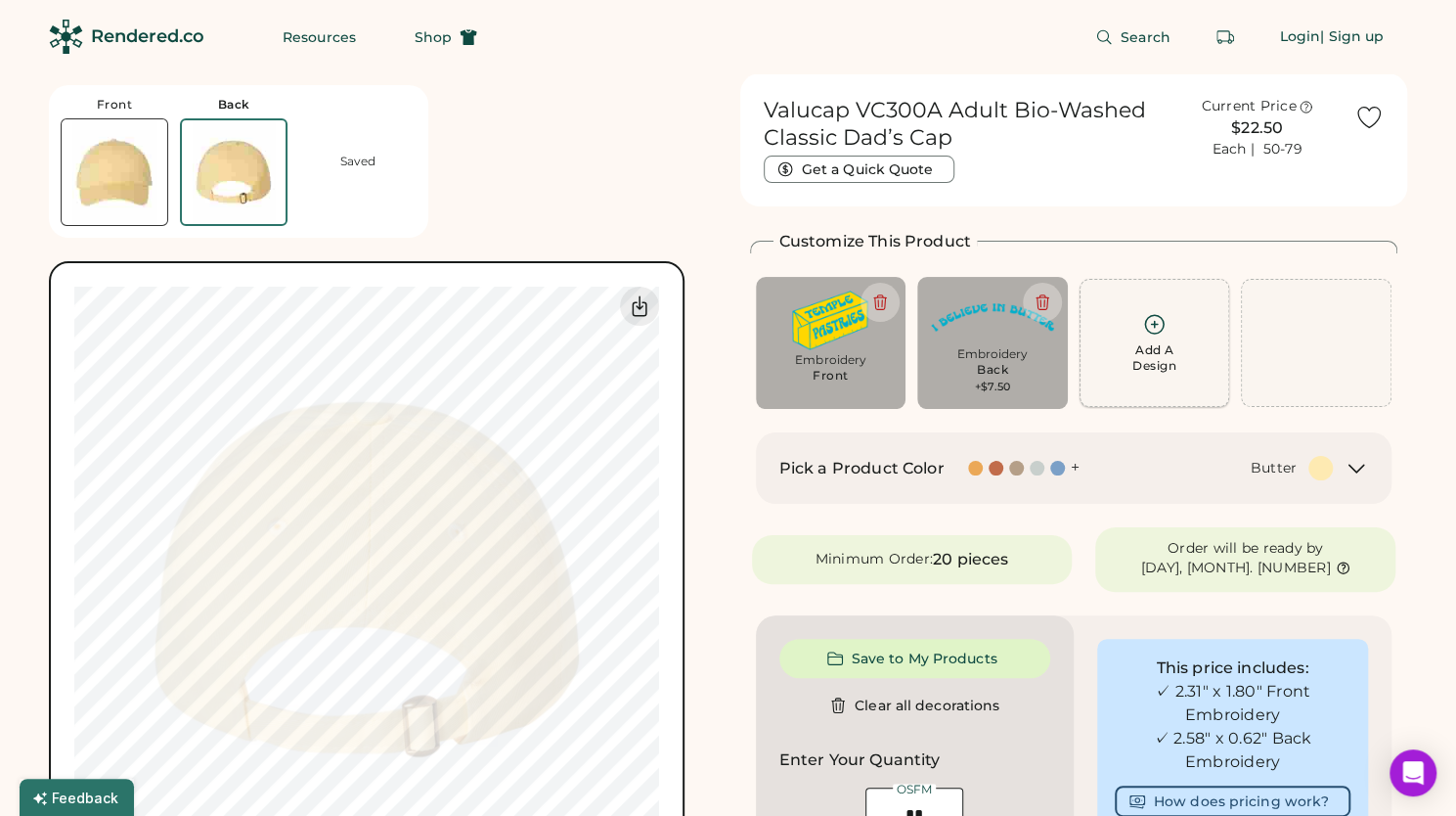click 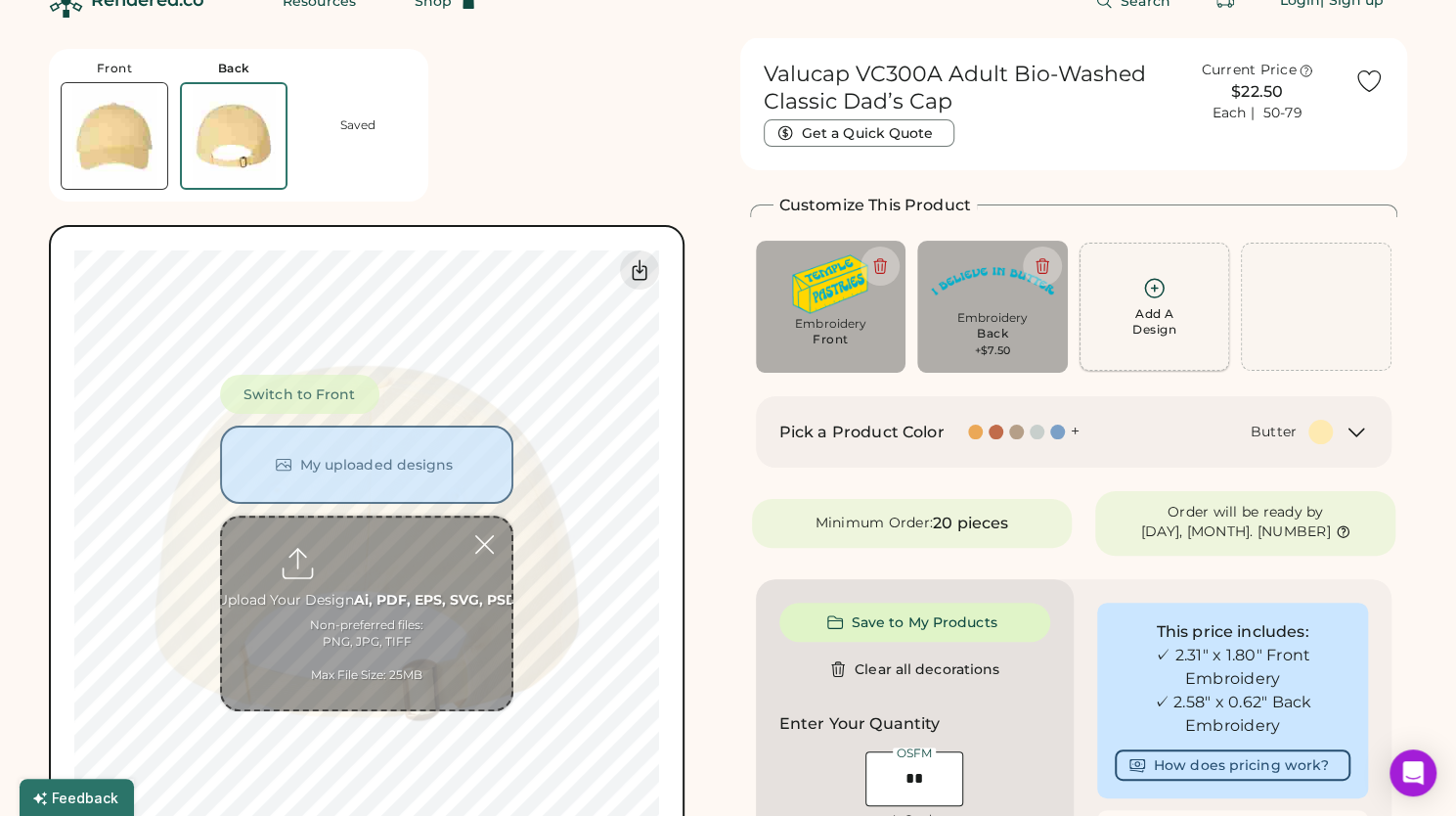 scroll, scrollTop: 73, scrollLeft: 0, axis: vertical 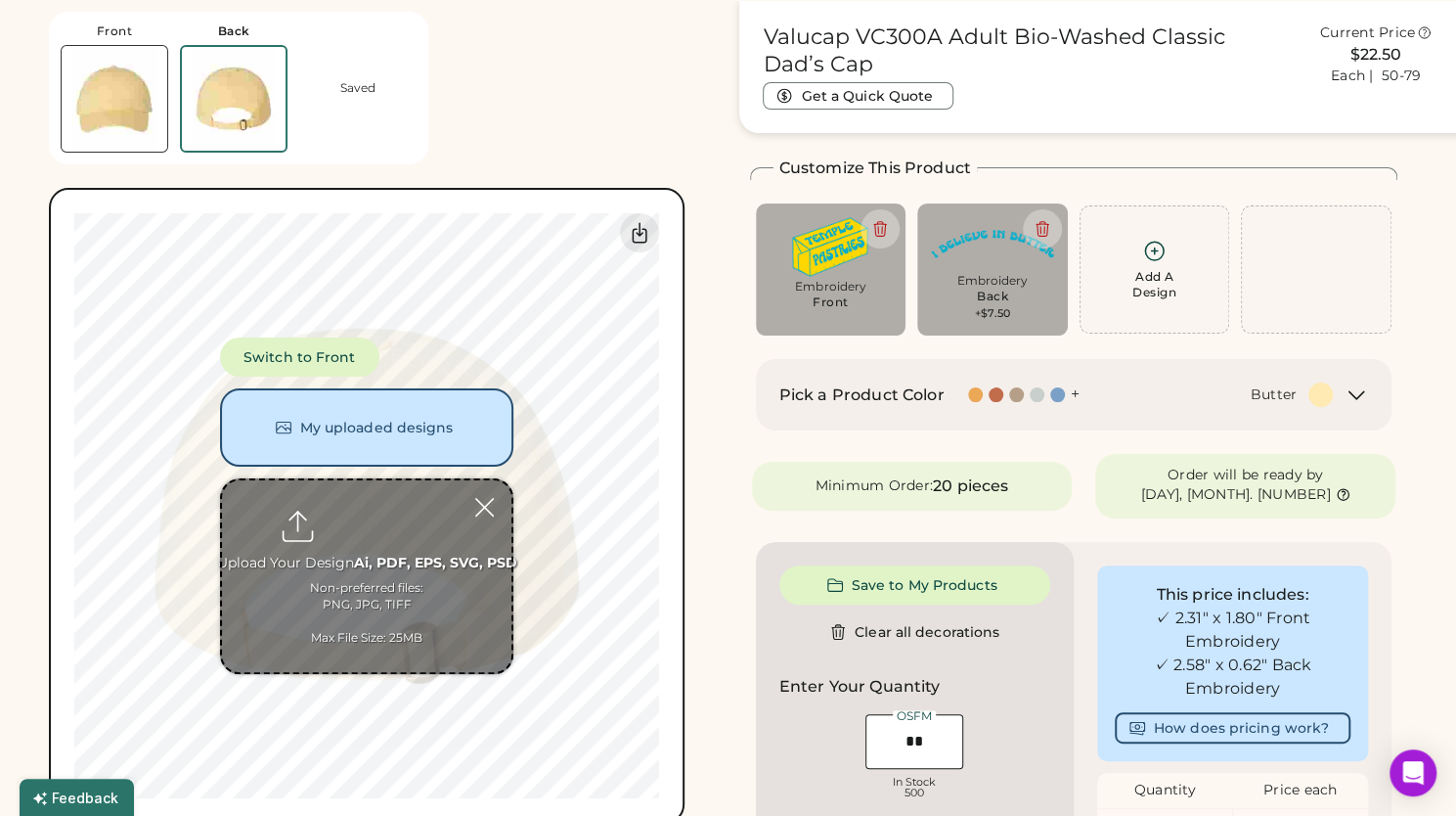 click at bounding box center (367, 576) 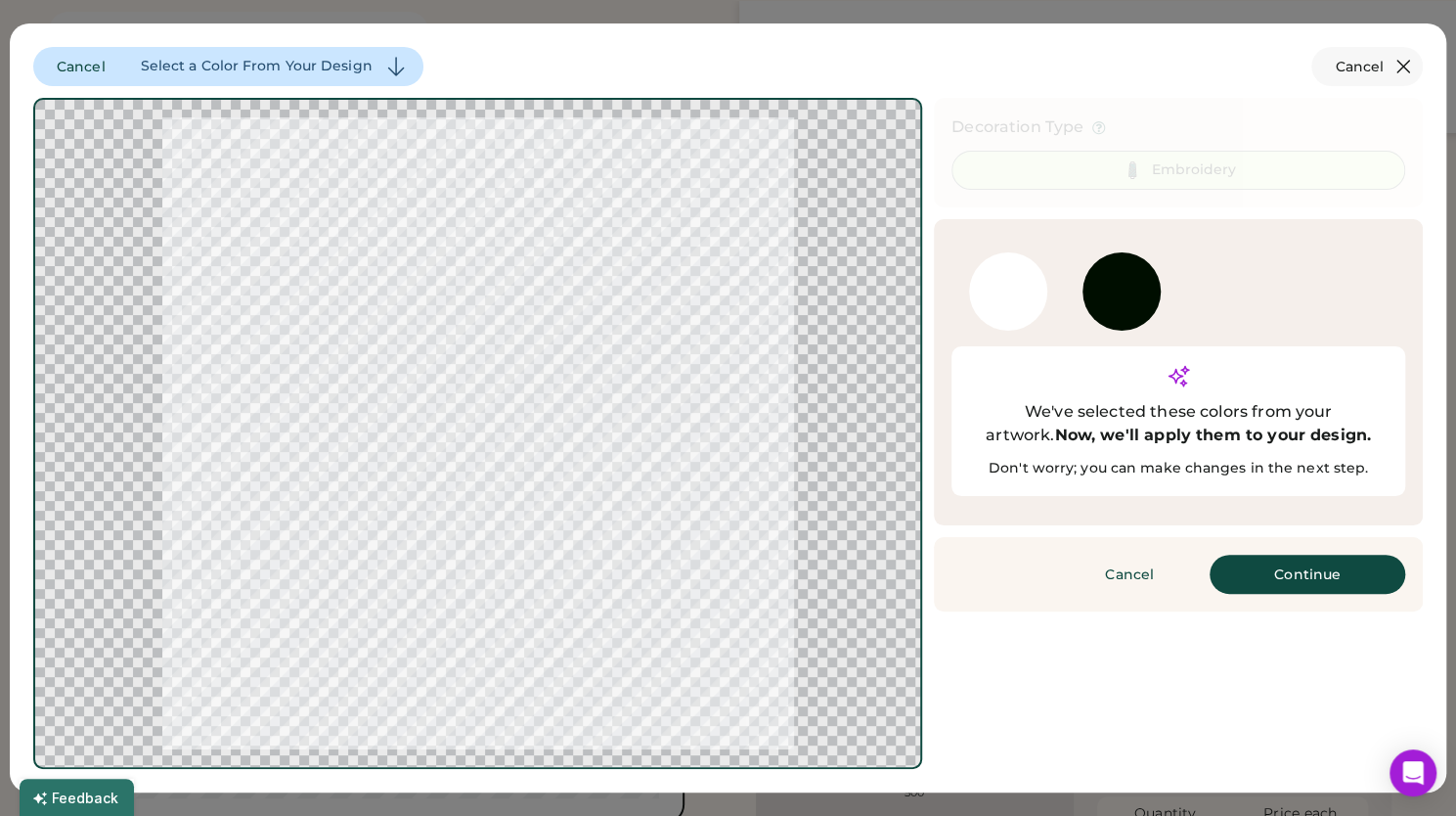 click 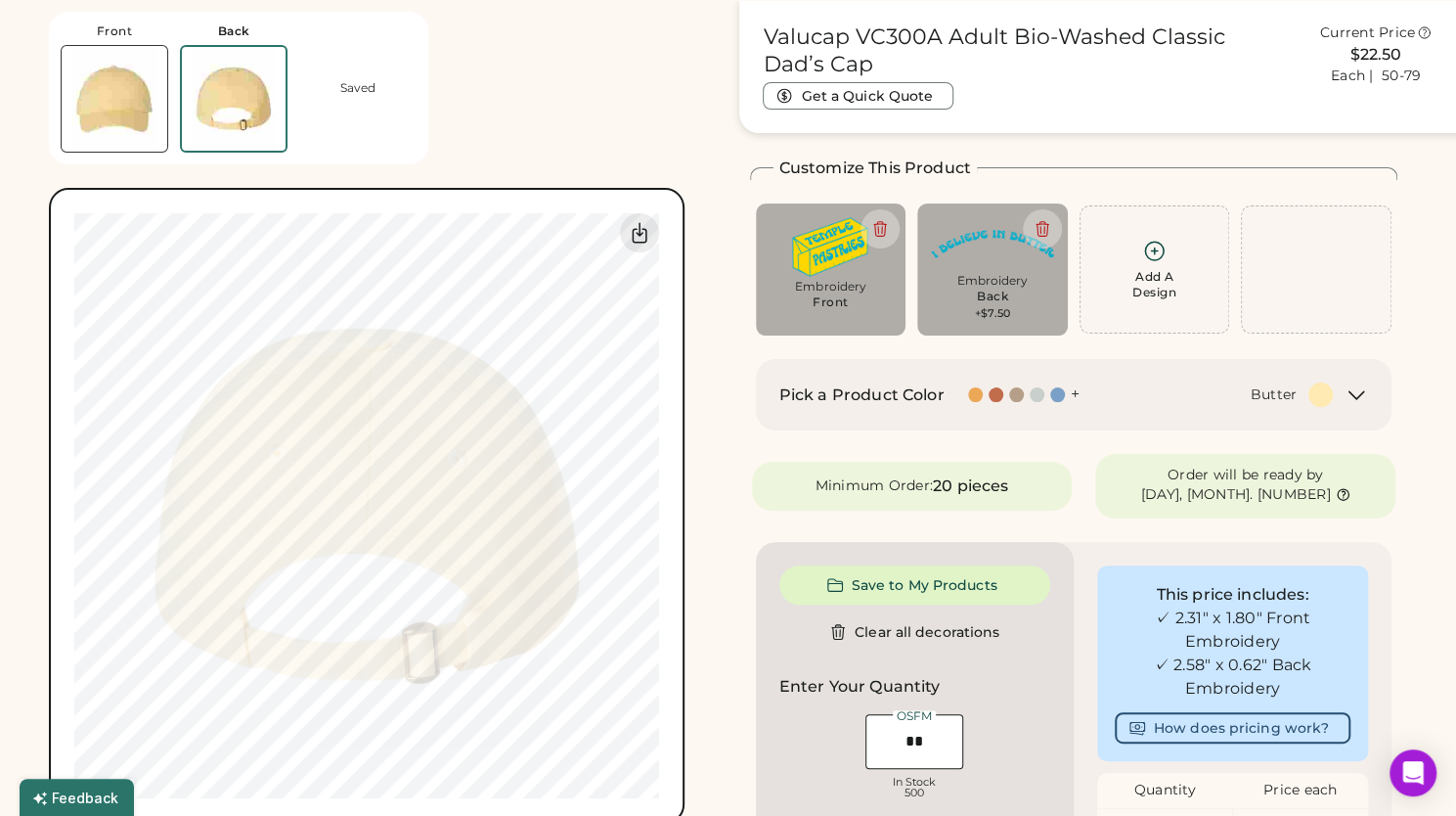 scroll, scrollTop: 103, scrollLeft: 0, axis: vertical 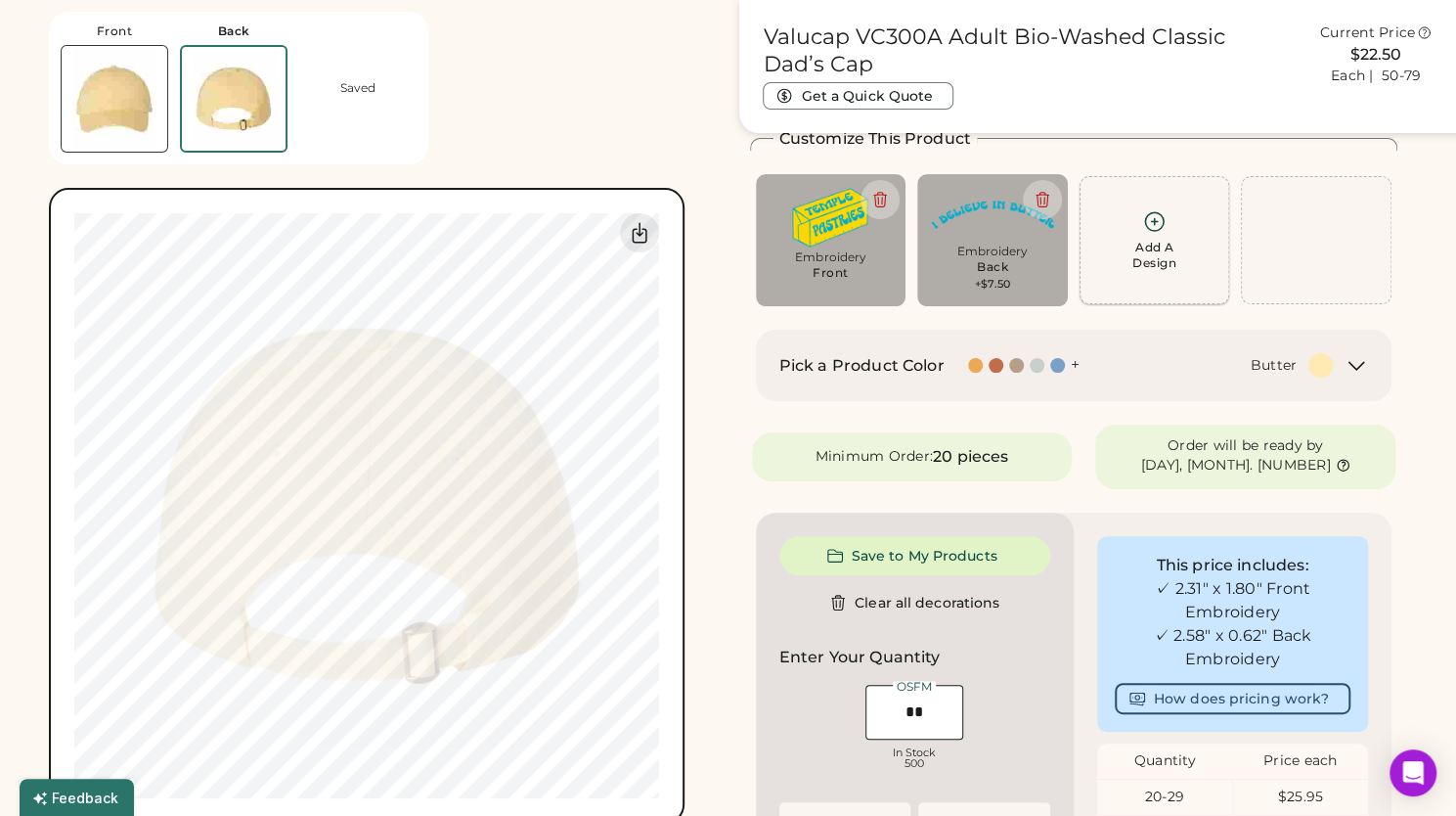 click 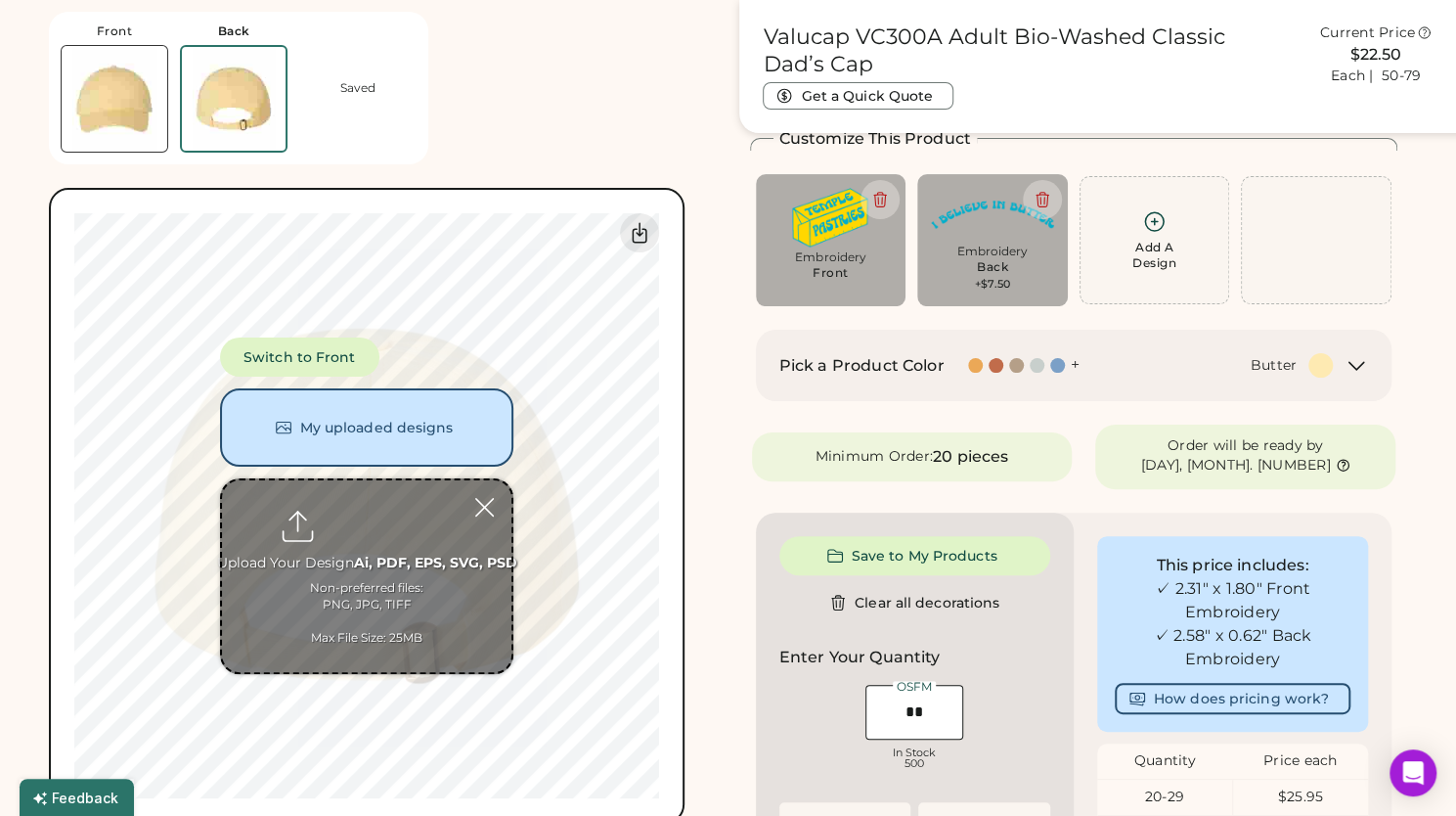 click at bounding box center (367, 576) 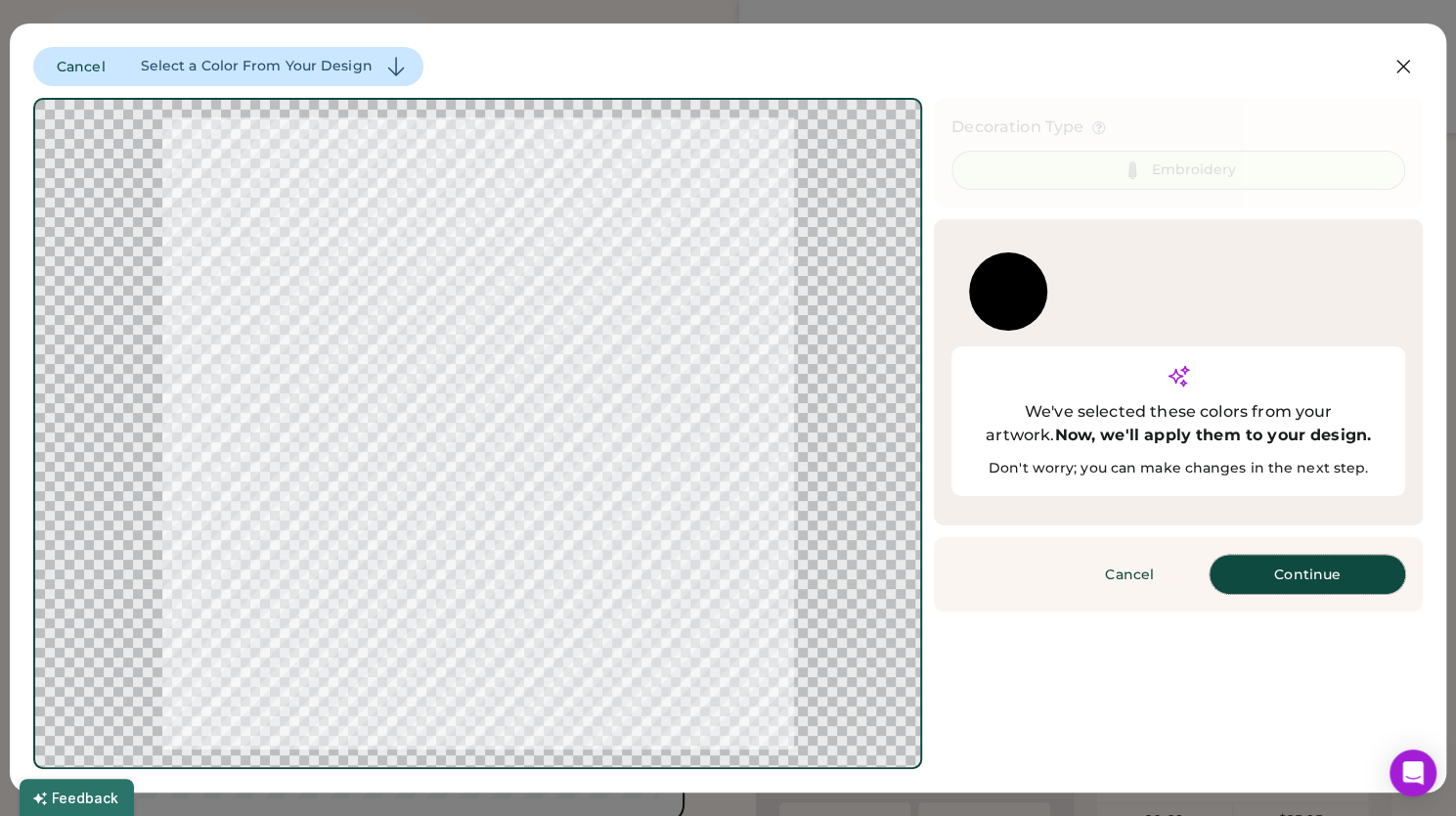 click on "Continue" at bounding box center (1307, 574) 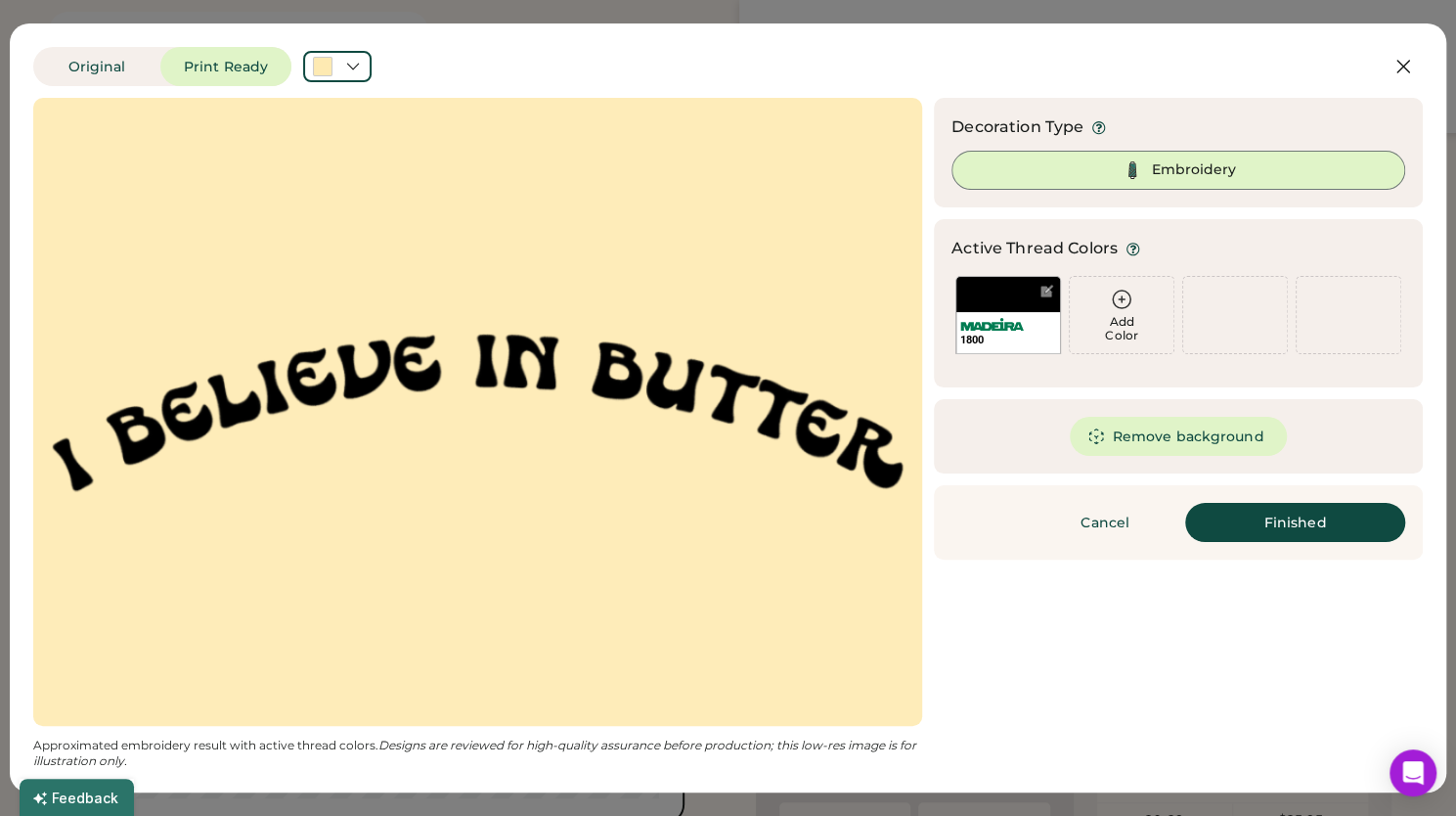 click on "Add
Color" at bounding box center [1122, 315] 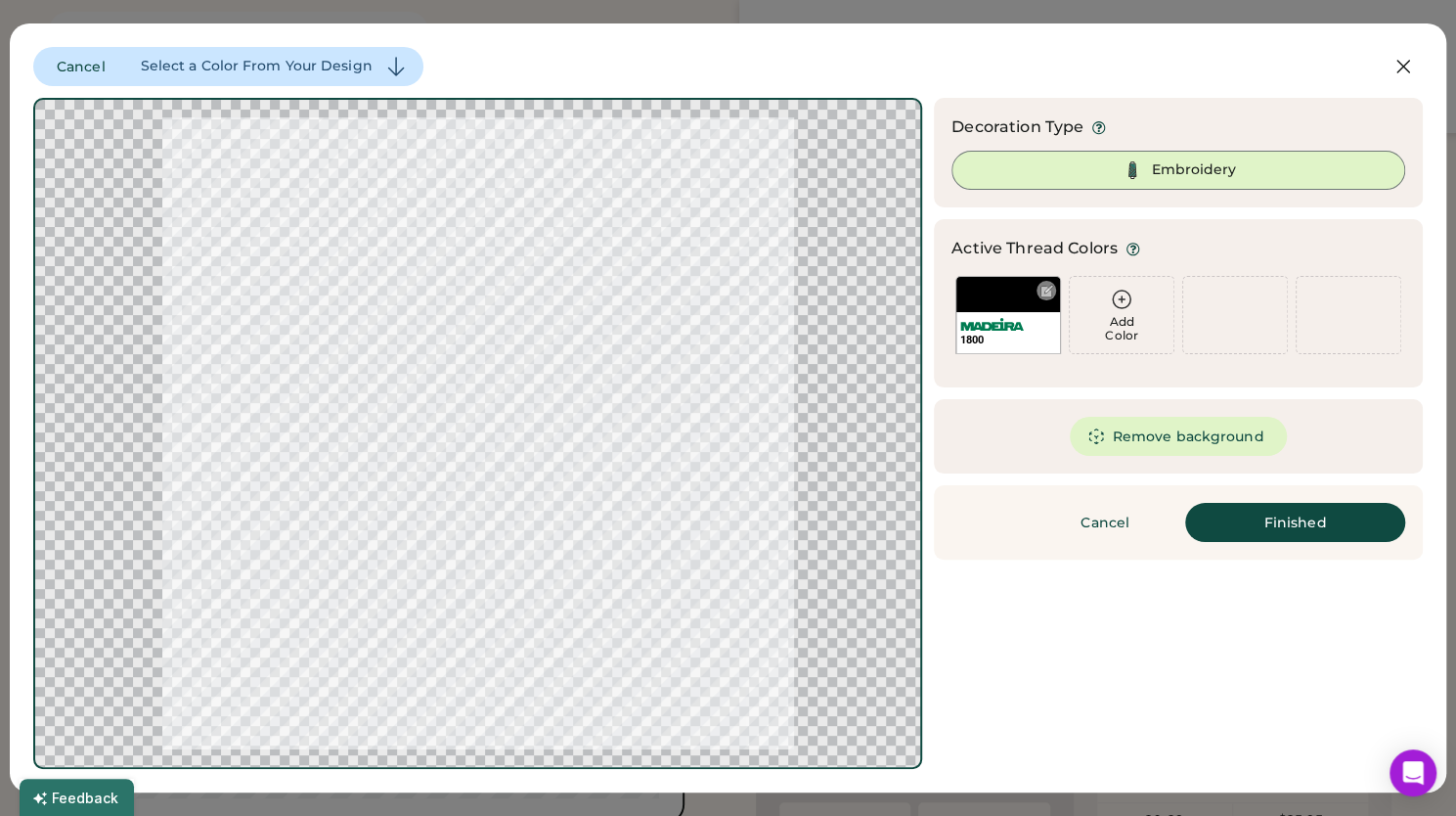 click on "1800" at bounding box center (1008, 315) 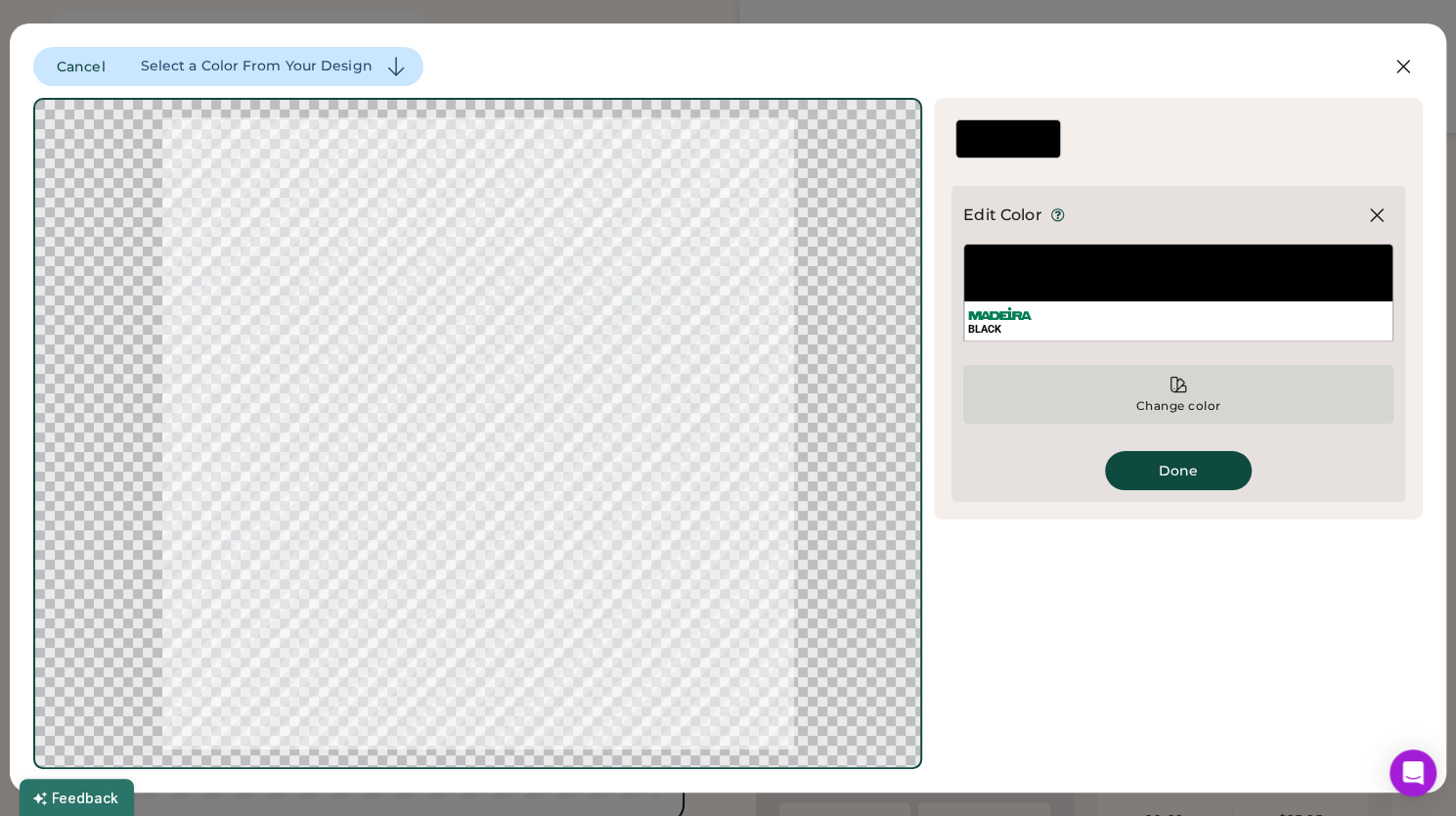 click on "Change color" at bounding box center [1178, 394] 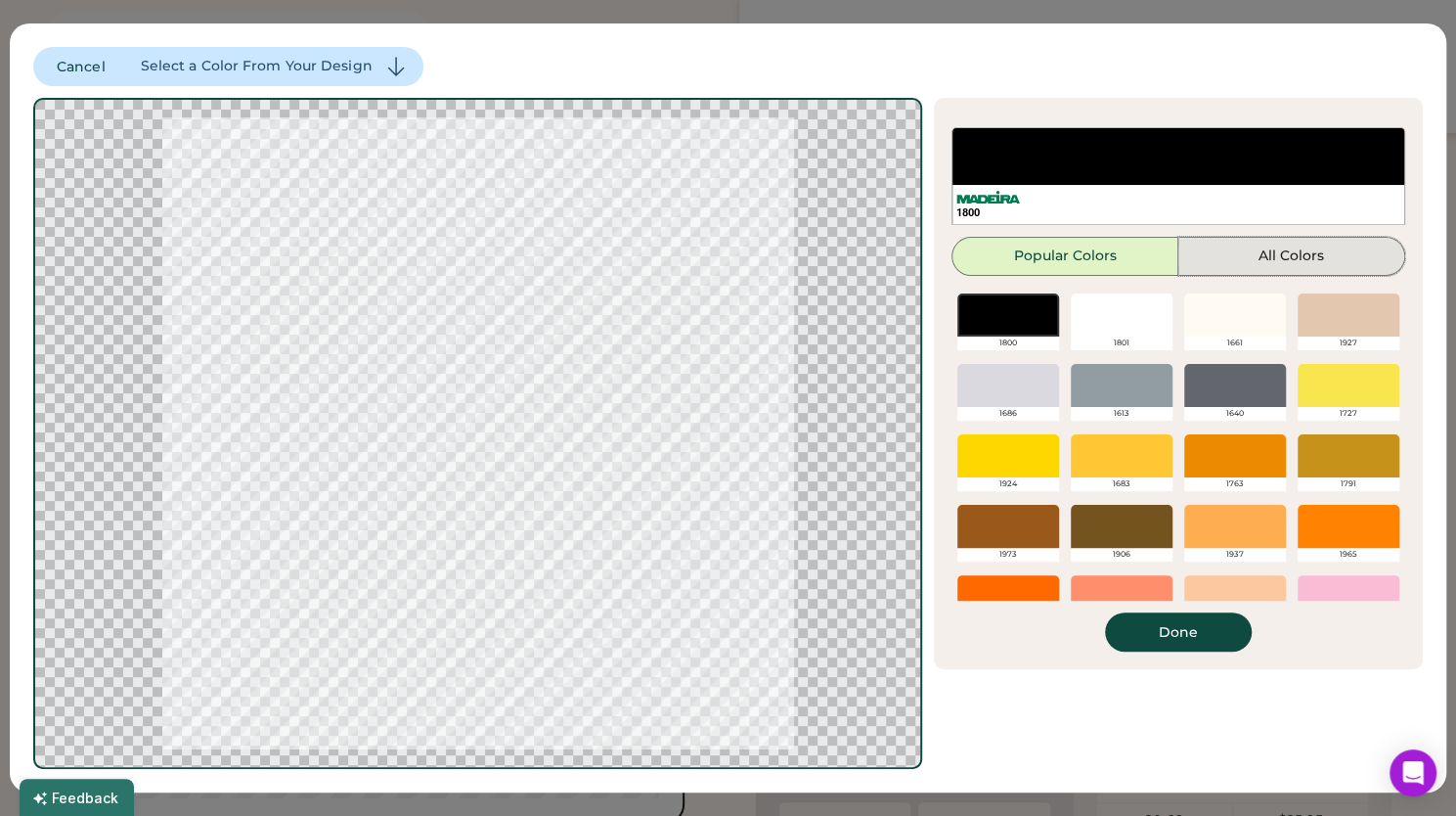 click on "All Colors" at bounding box center (1292, 256) 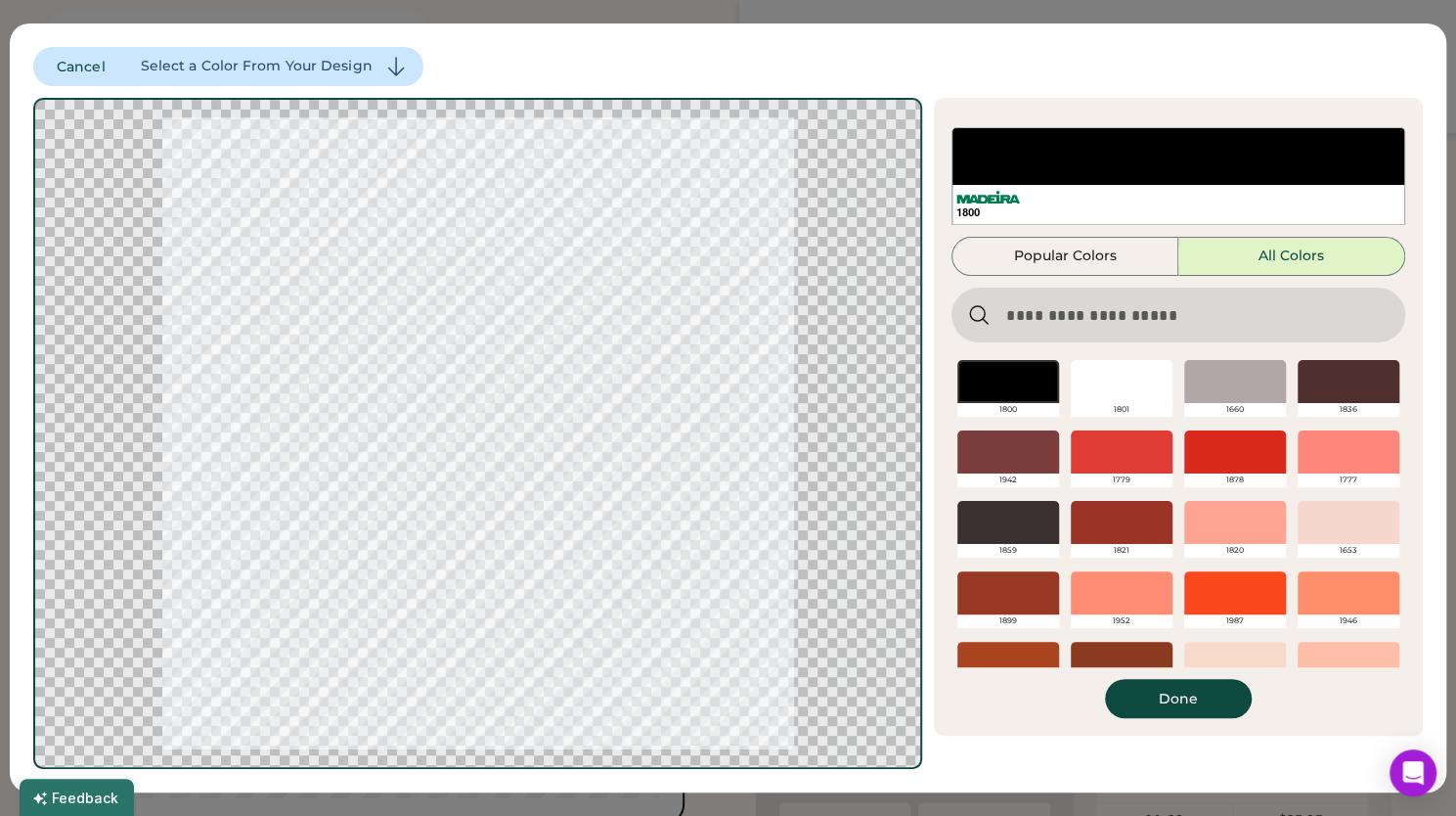click at bounding box center (1178, 315) 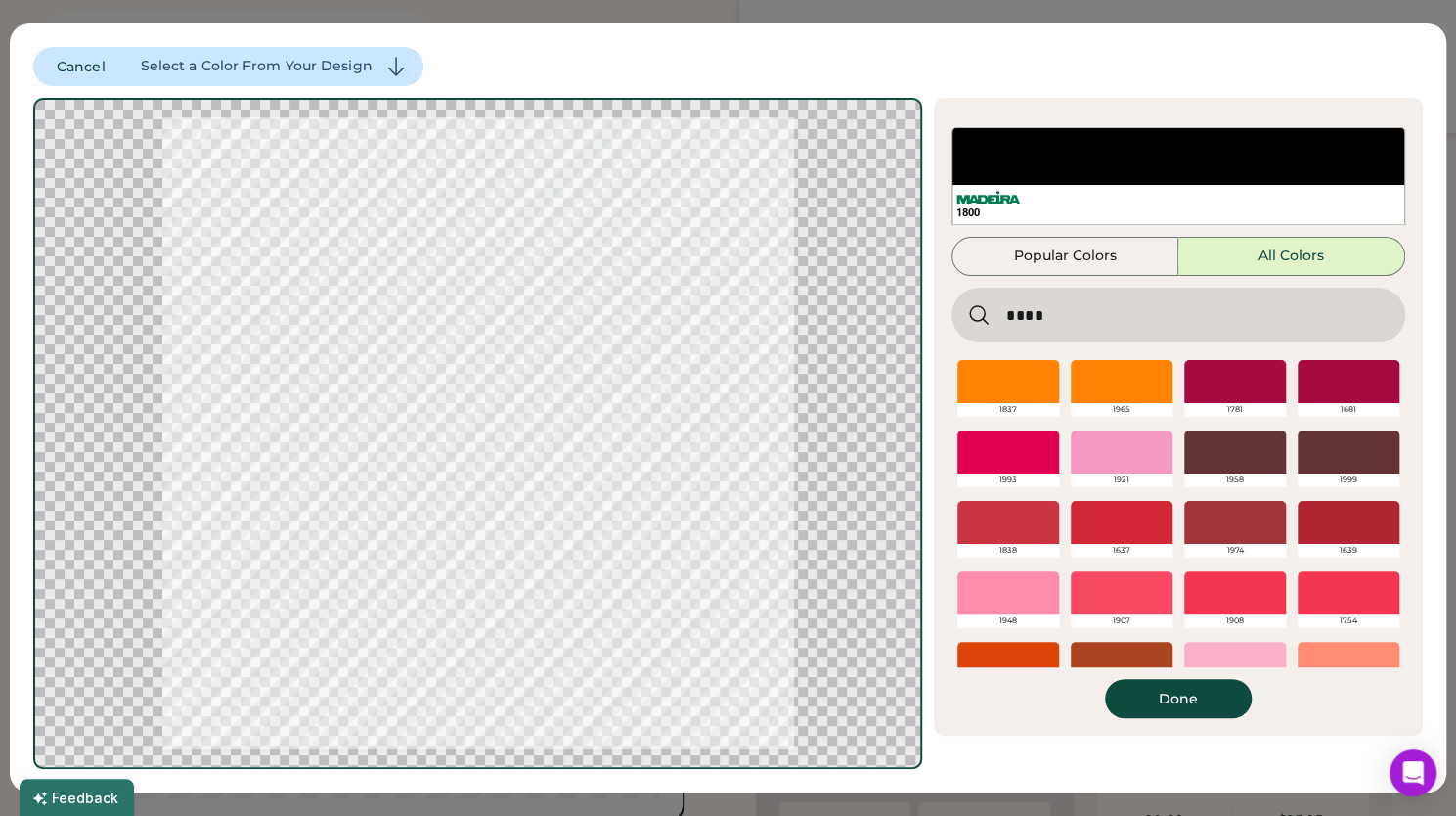 type on "****" 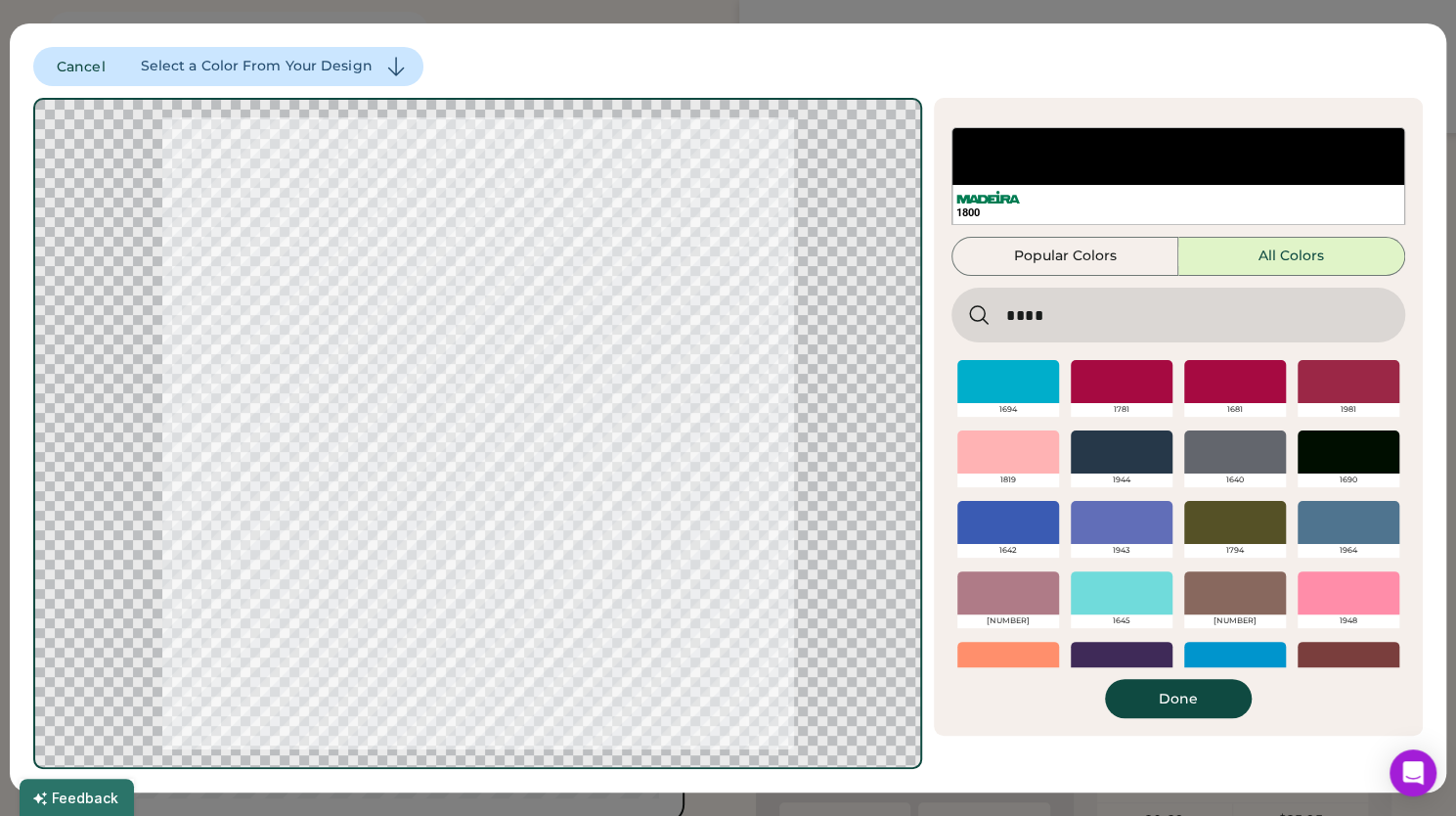 click at bounding box center [1008, 382] 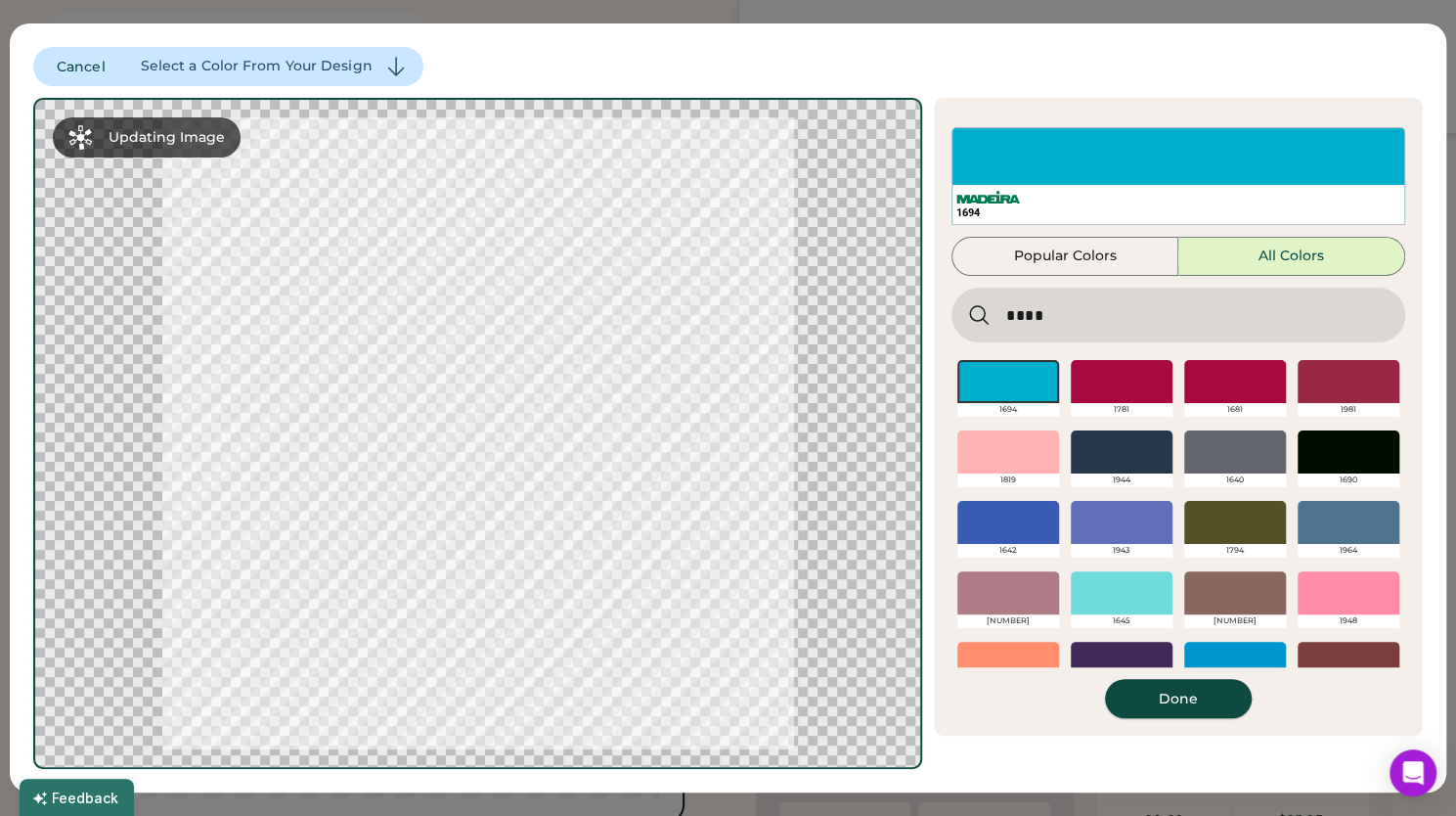 click on "Done" at bounding box center [1178, 699] 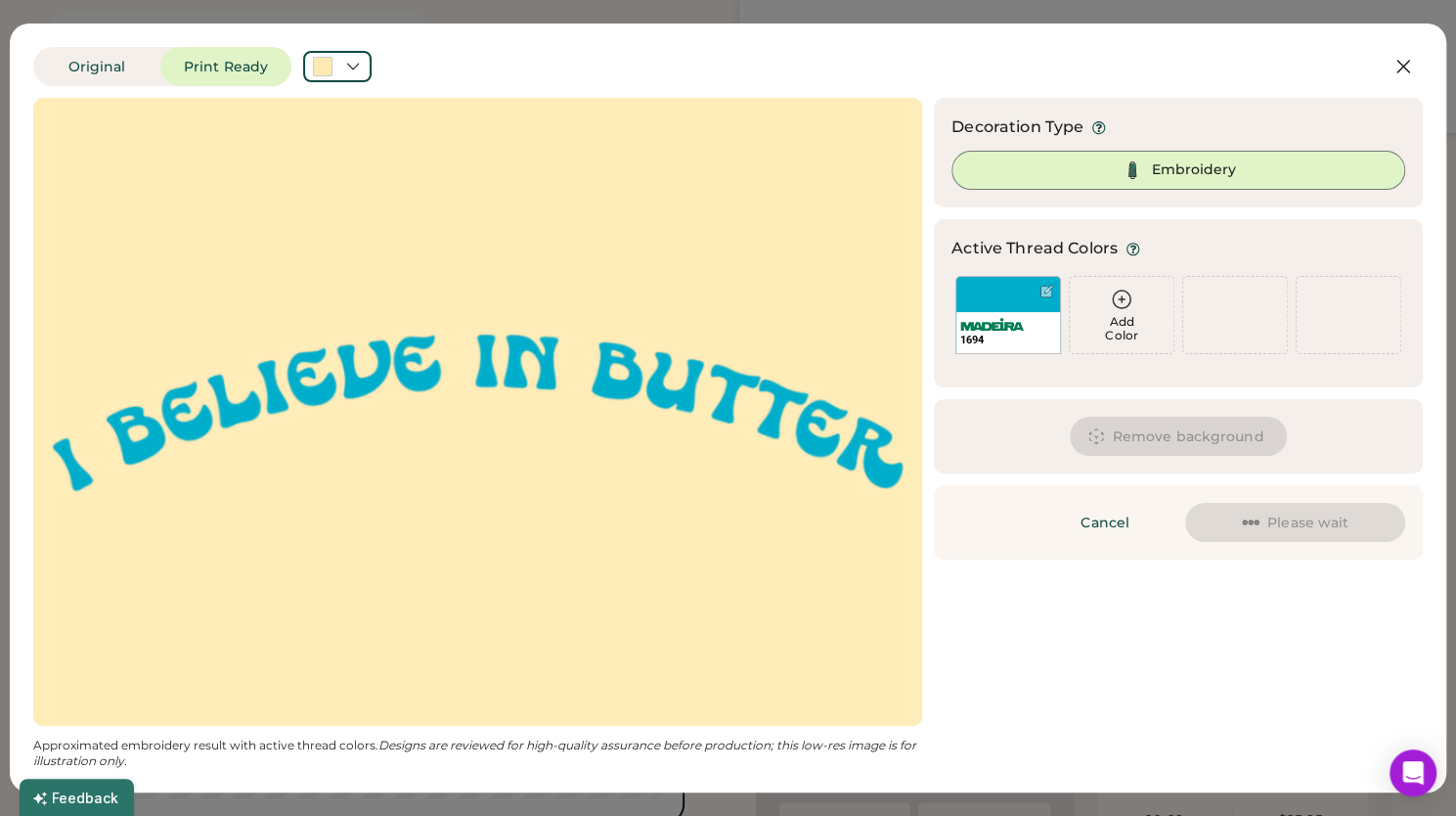 click on "Embroidery" at bounding box center [1194, 170] 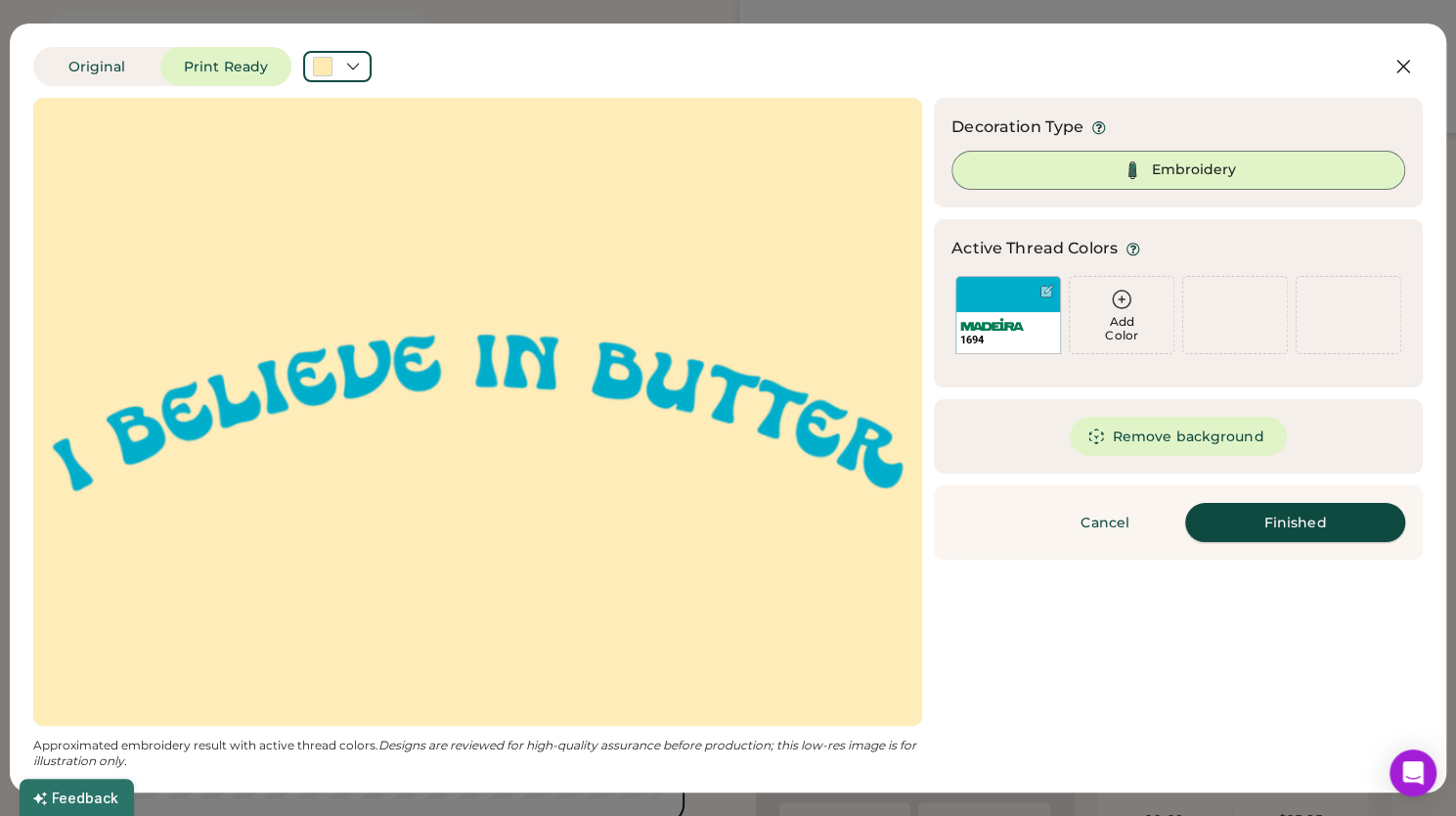 click on "Finished" at bounding box center [1295, 522] 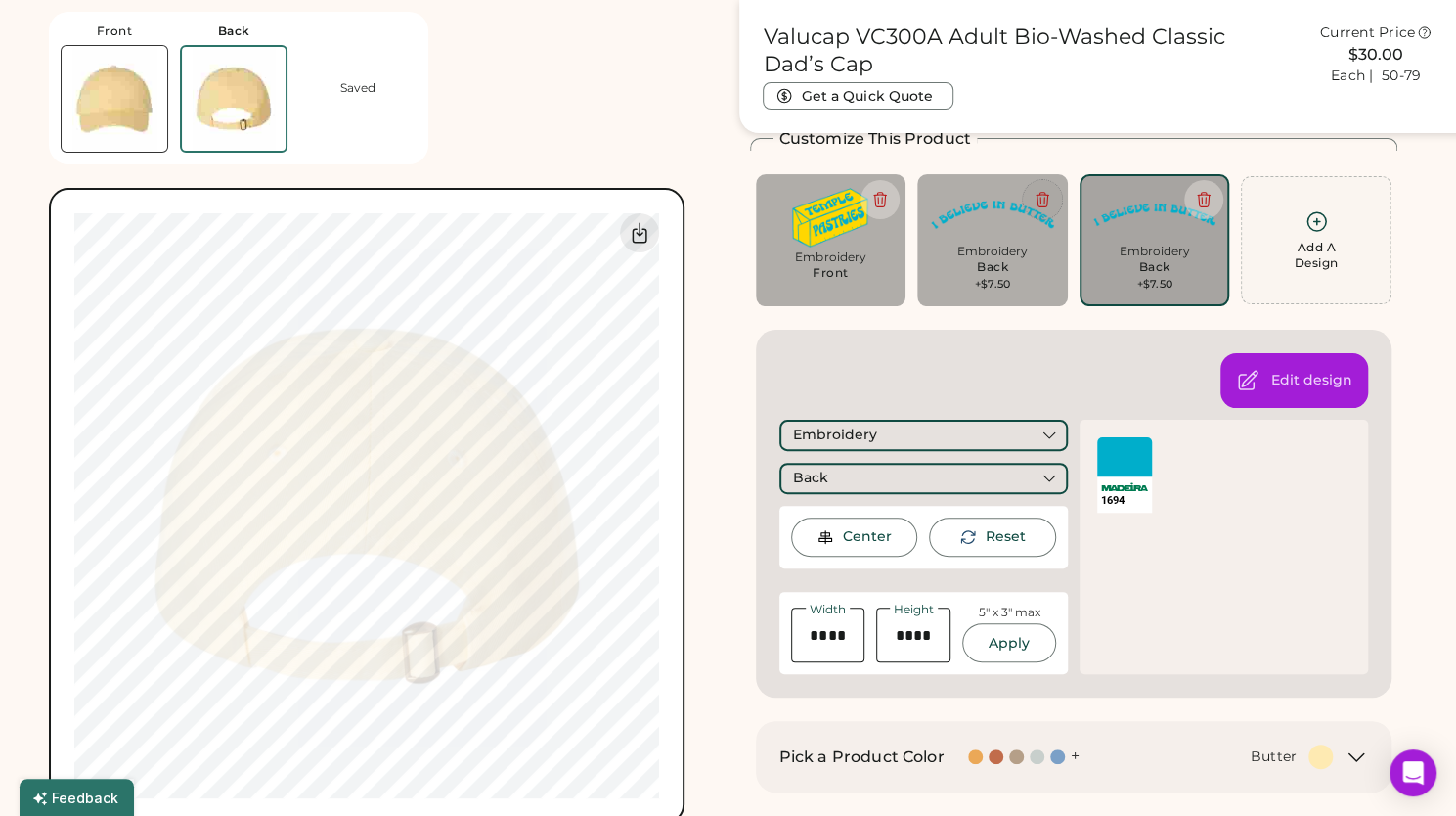 click 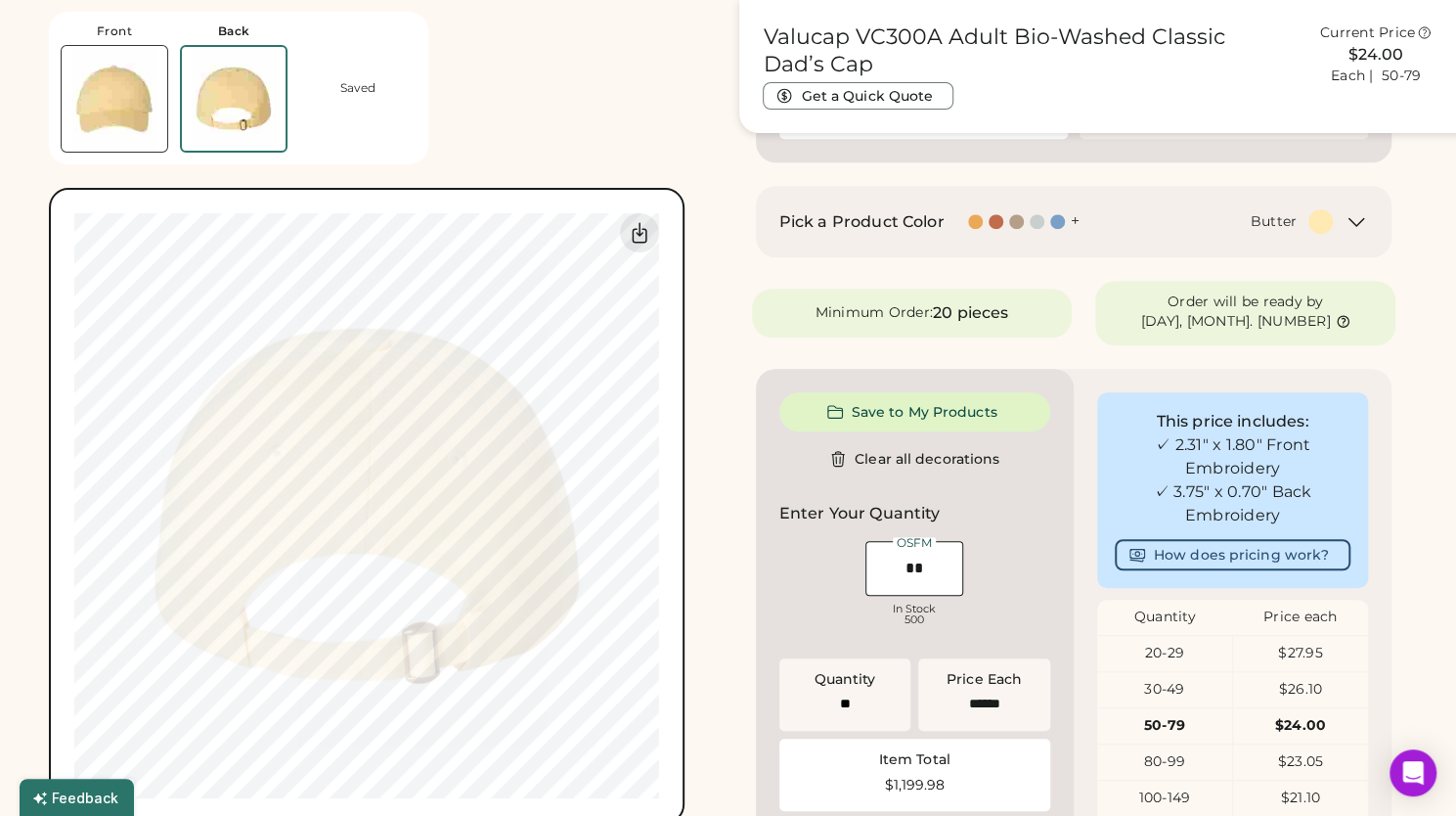 scroll, scrollTop: 636, scrollLeft: 0, axis: vertical 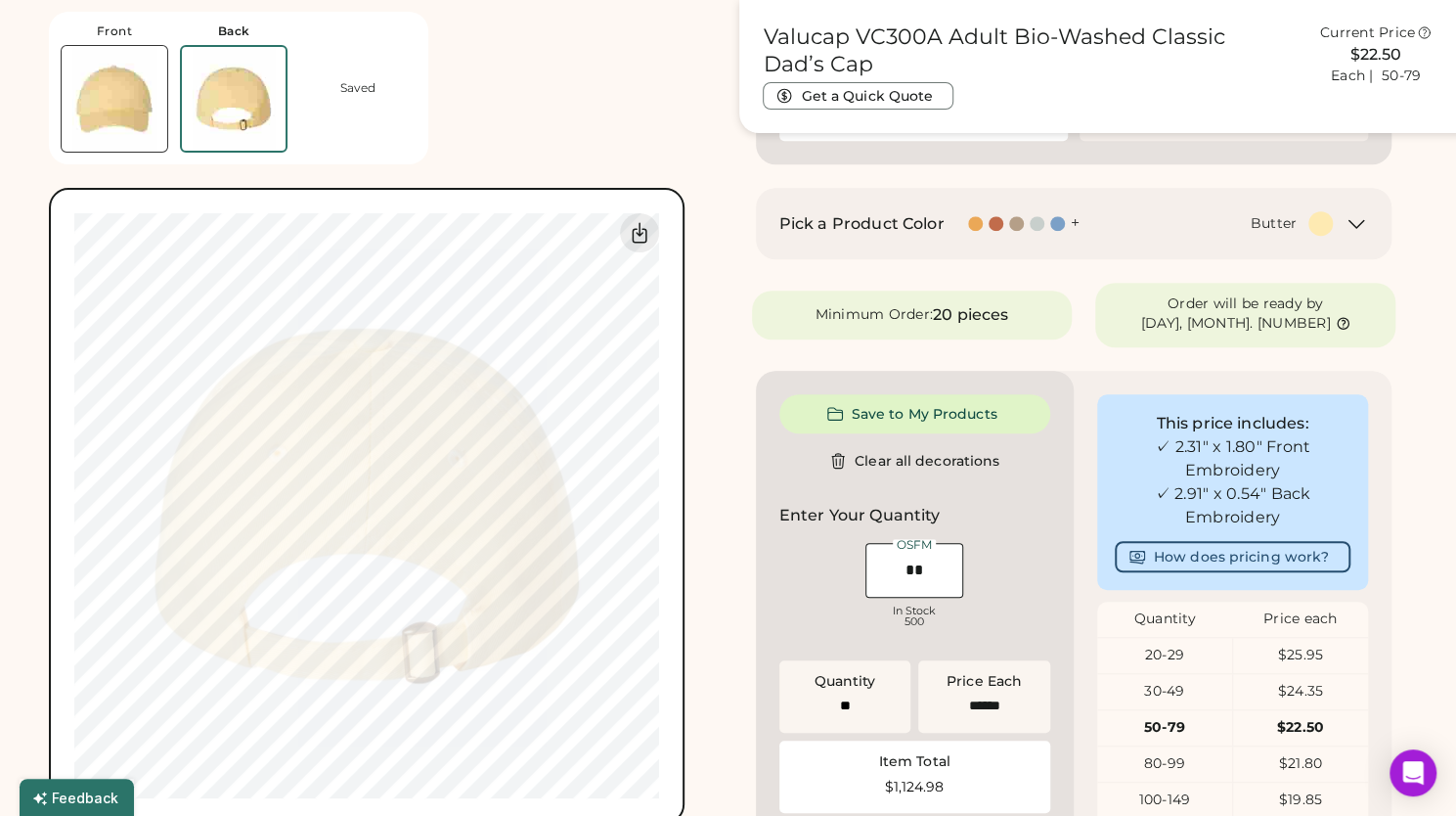 click on "Switch to back Upload new design
SVG, Ai, PDF, EPS, PSD Non-preferred files:
PNG, JPG, TIFF Max File Size: 25MB    Guidelines are approximate; our team will confirm the correct placement. Switch to Front    My uploaded designs Upload Your Design
Ai, PDF, EPS, SVG, PSD Non-preferred files:
PNG, JPG, TIFF Max File Size: 25MB 100% 100%    Guidelines are approximate; our team will confirm the correct placement." at bounding box center (367, 506) 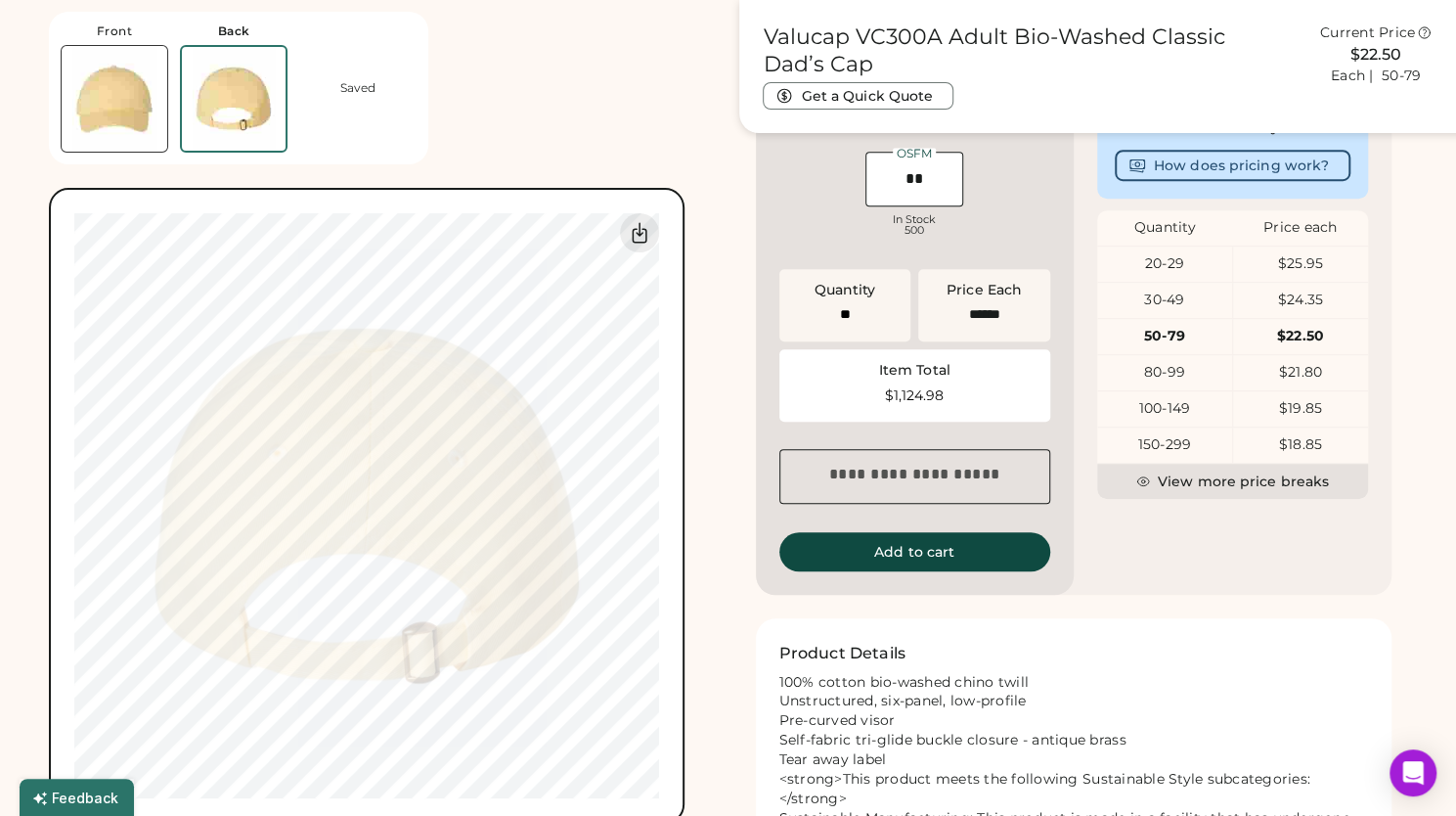 click at bounding box center [114, 99] 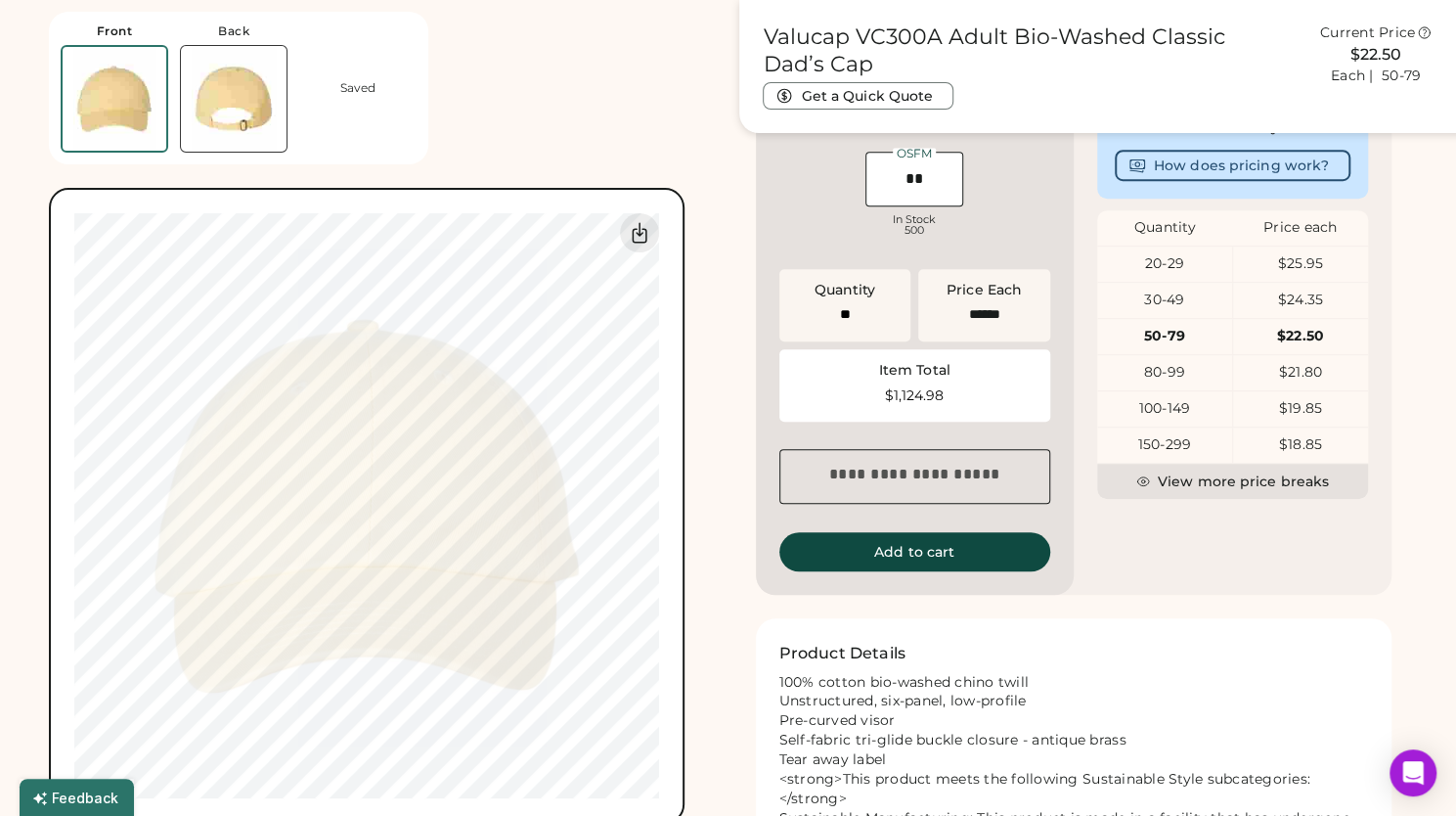 click at bounding box center (234, 99) 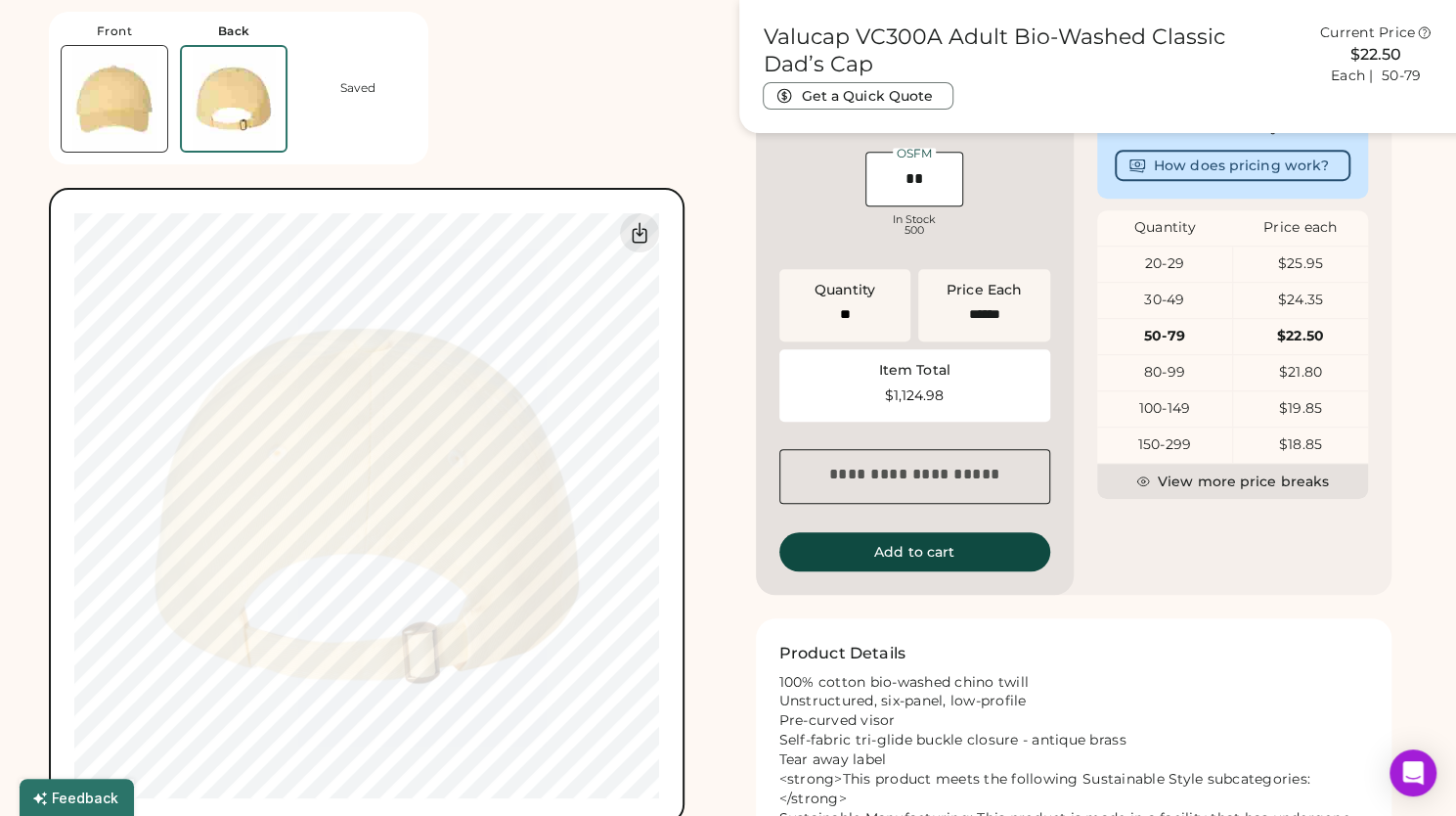 click at bounding box center [114, 99] 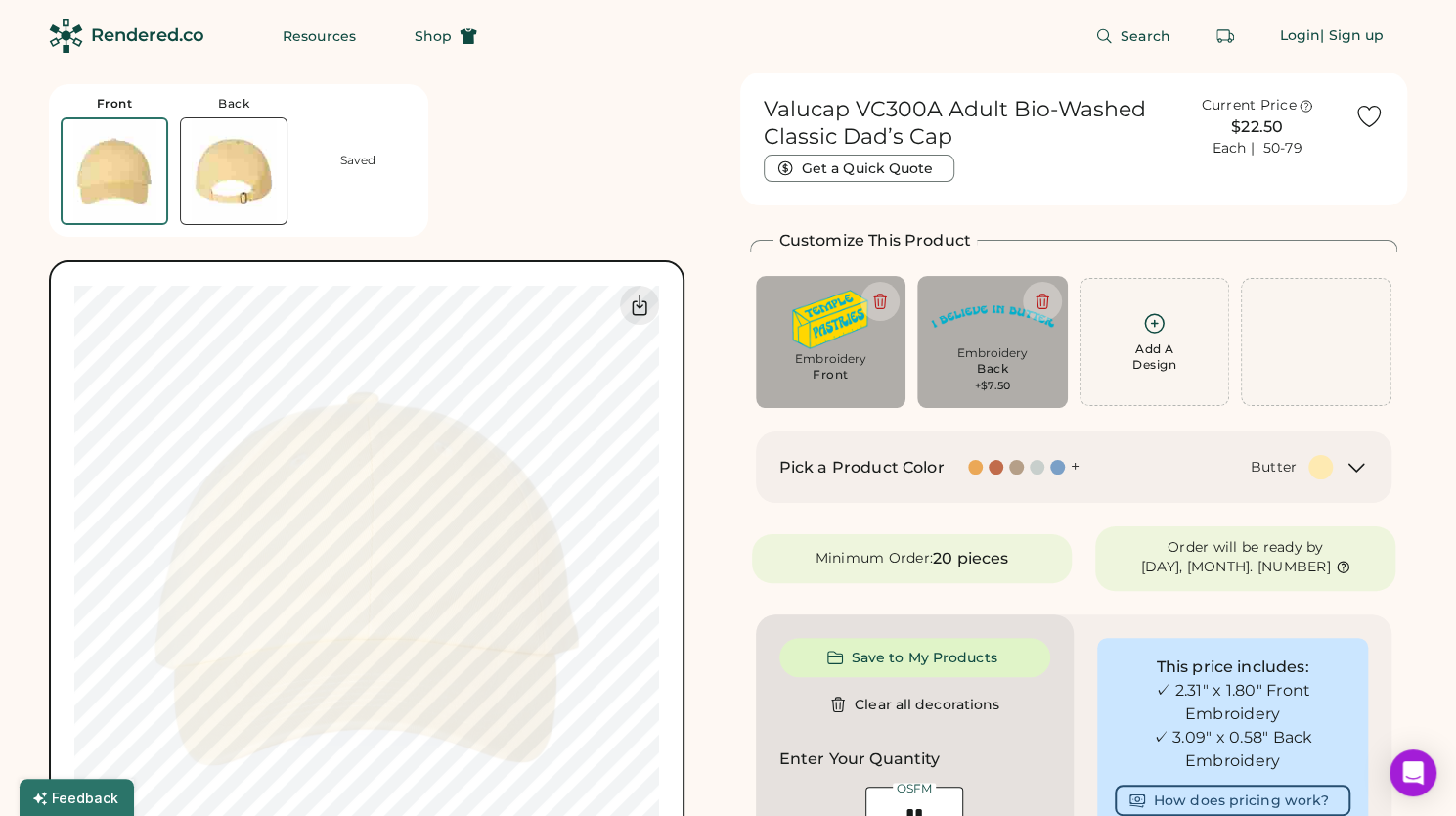 scroll, scrollTop: 0, scrollLeft: 0, axis: both 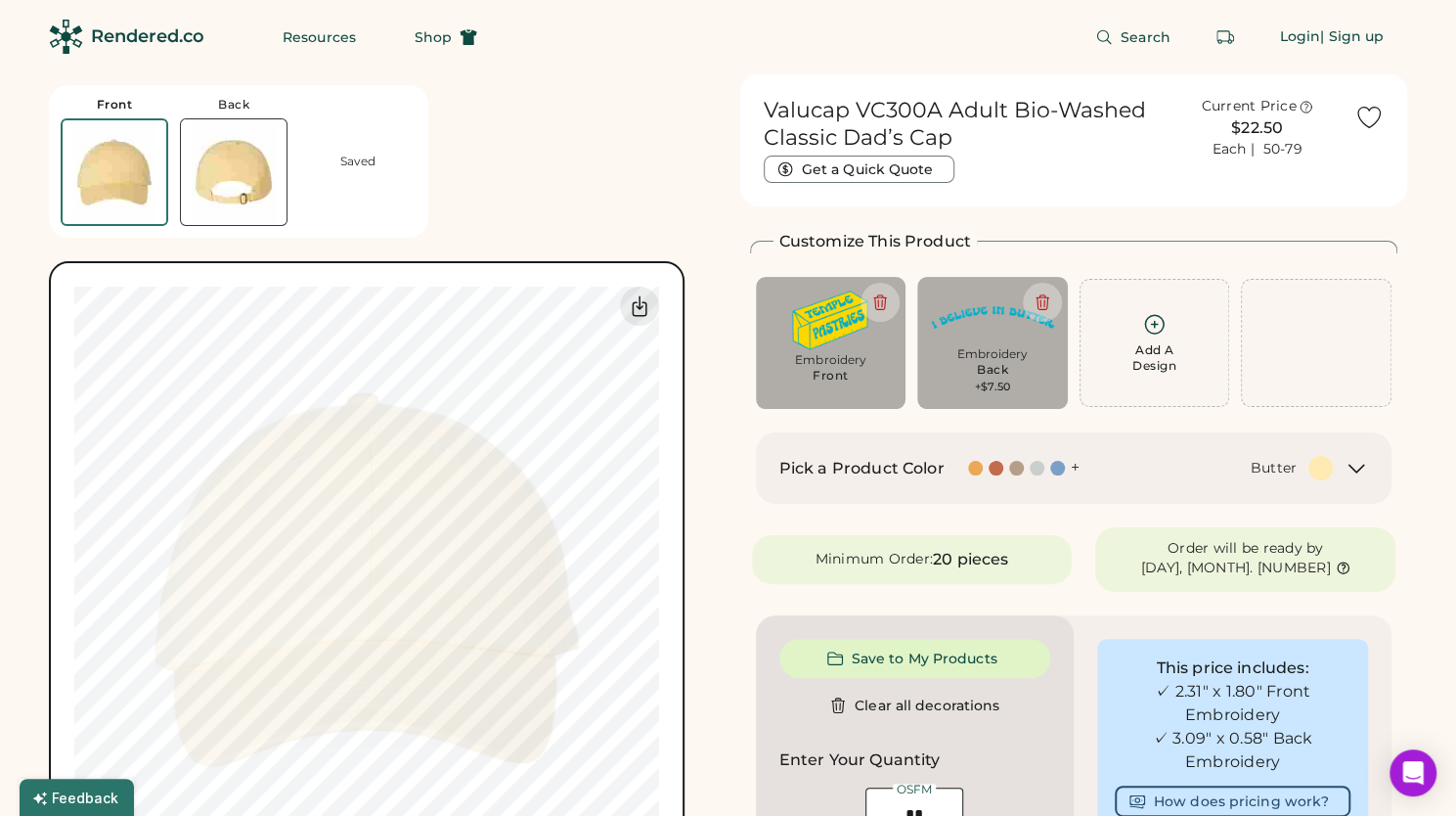 click 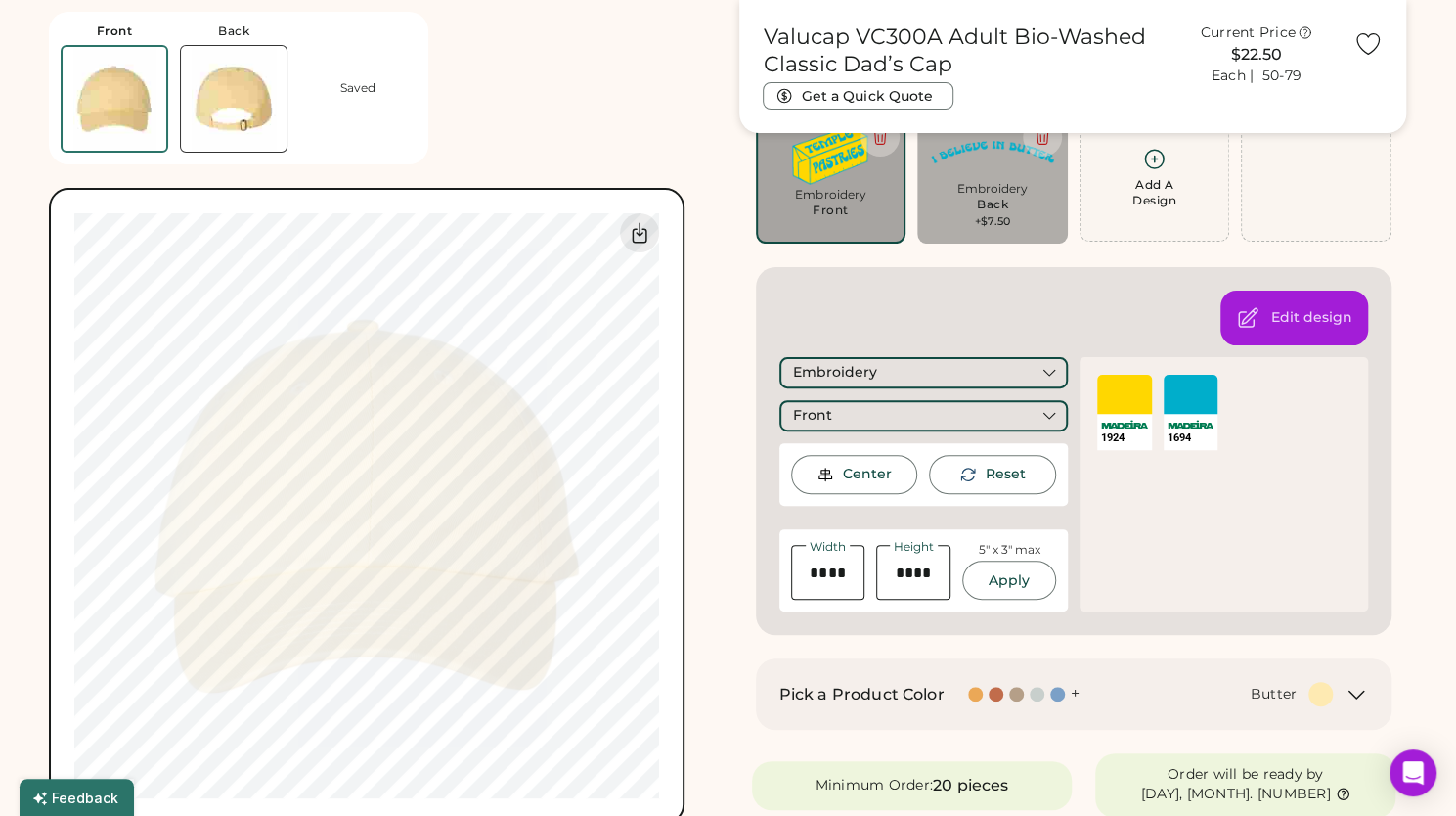 scroll, scrollTop: 196, scrollLeft: 0, axis: vertical 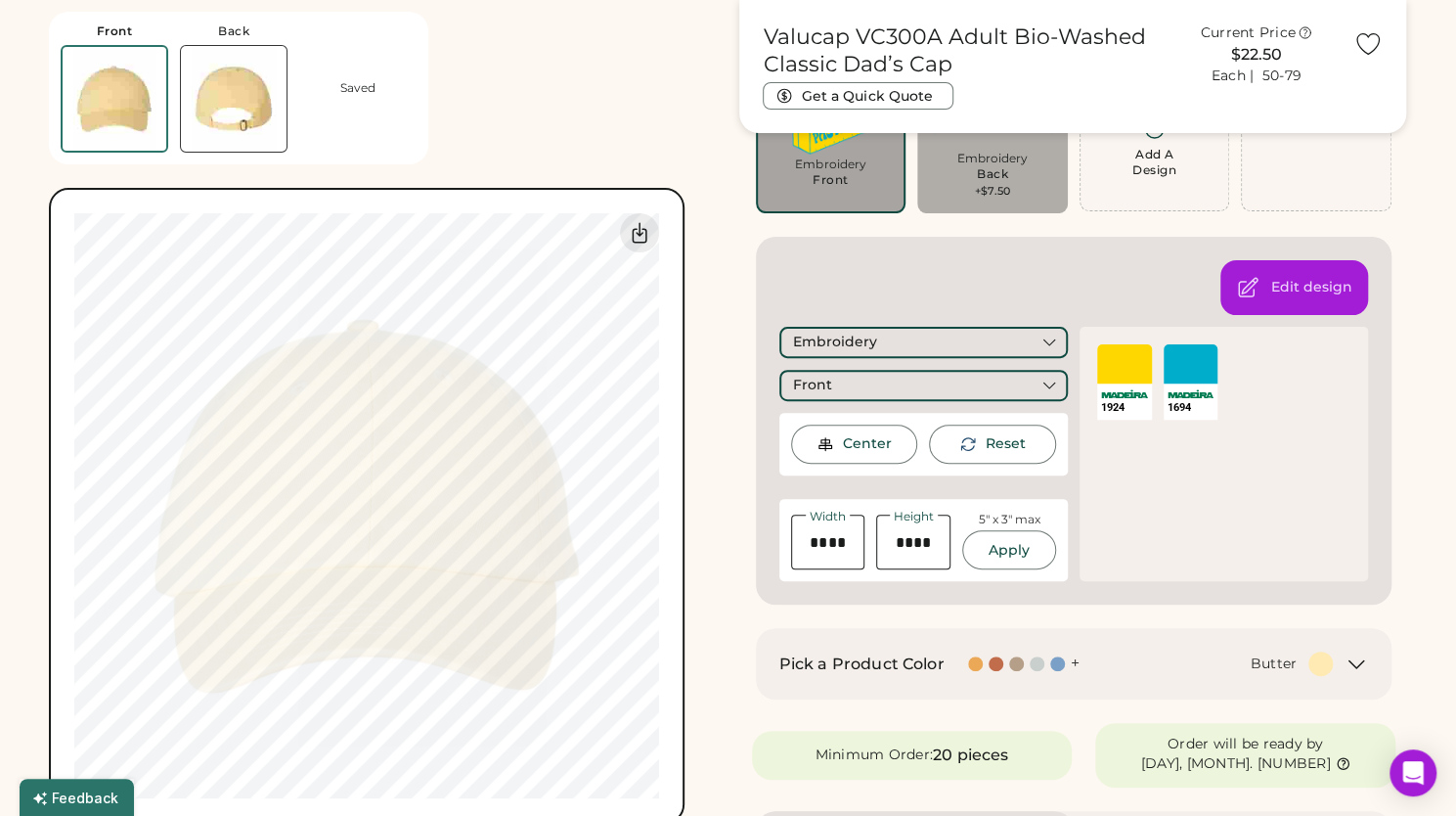 click on "Center" at bounding box center [866, 444] 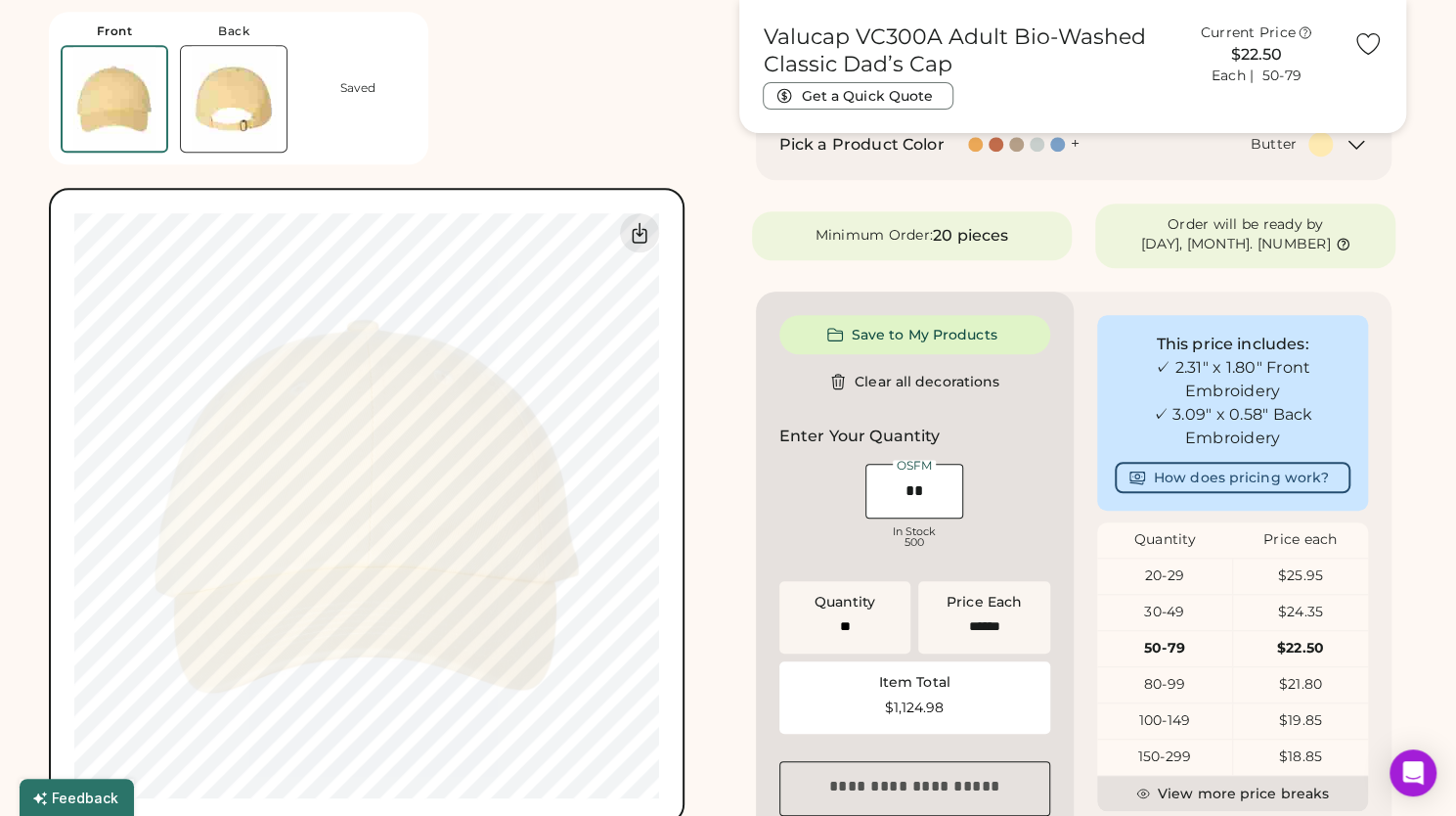 scroll, scrollTop: 1017, scrollLeft: 0, axis: vertical 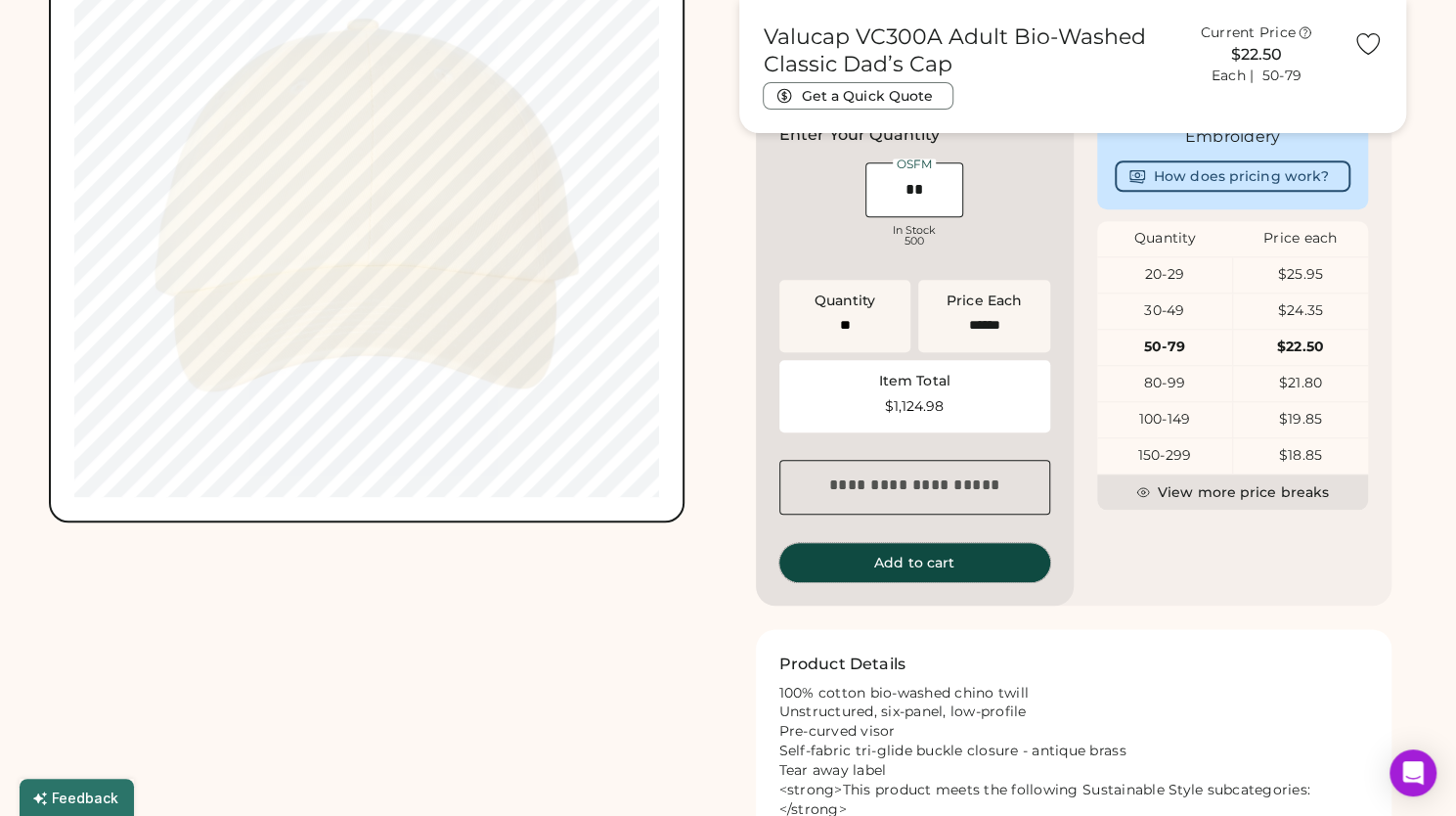 click on "Add to cart" at bounding box center [914, 563] 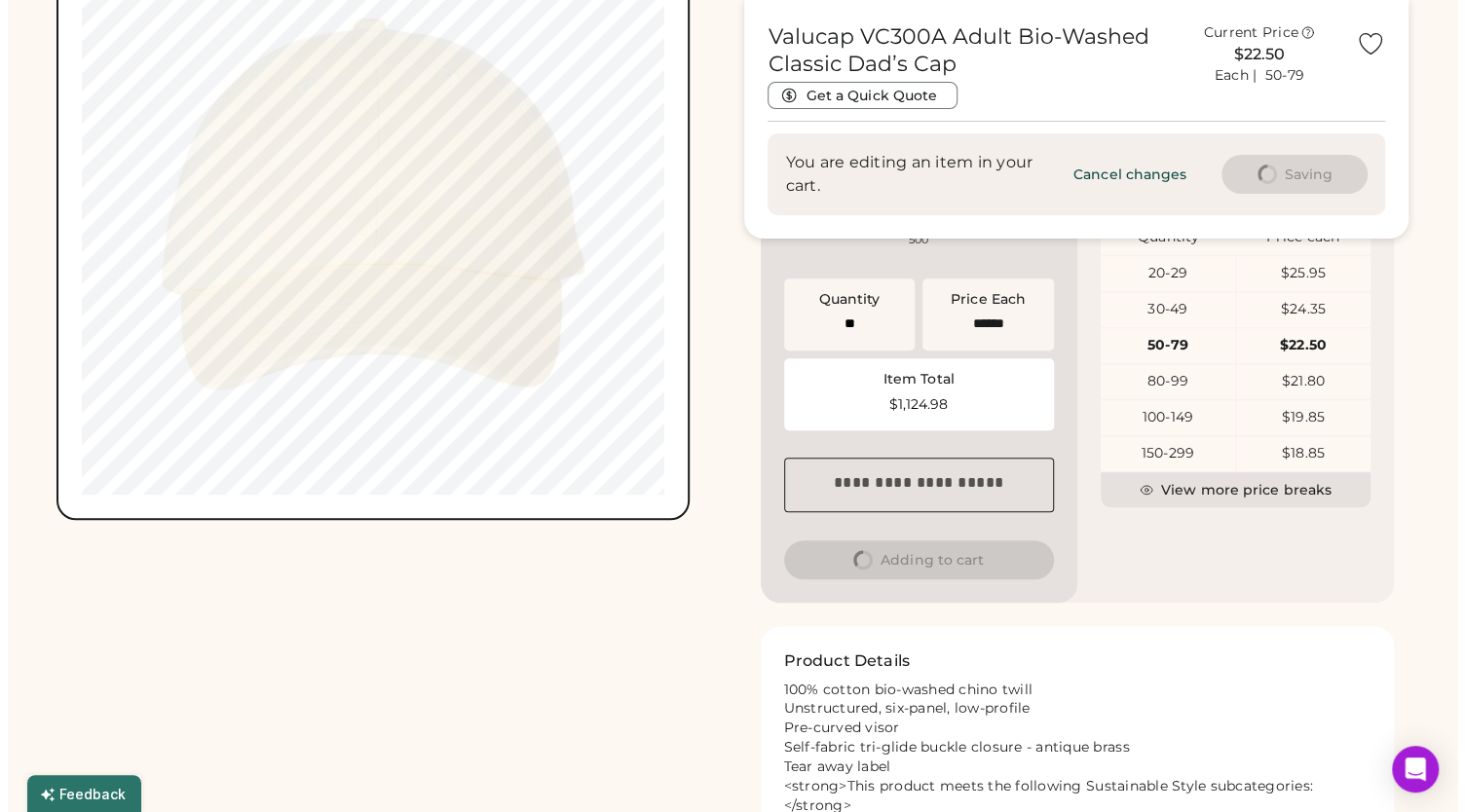 scroll, scrollTop: 0, scrollLeft: 0, axis: both 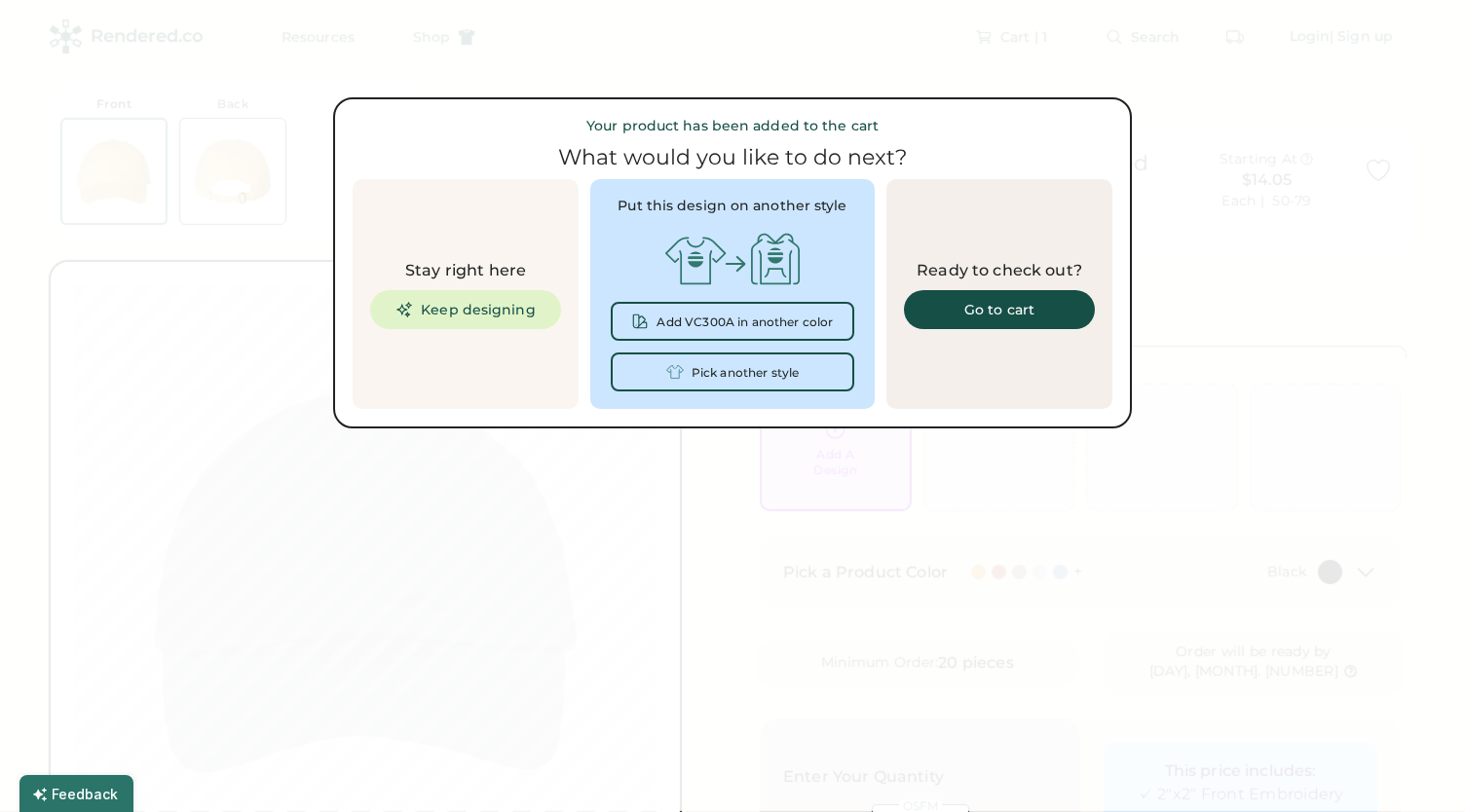type 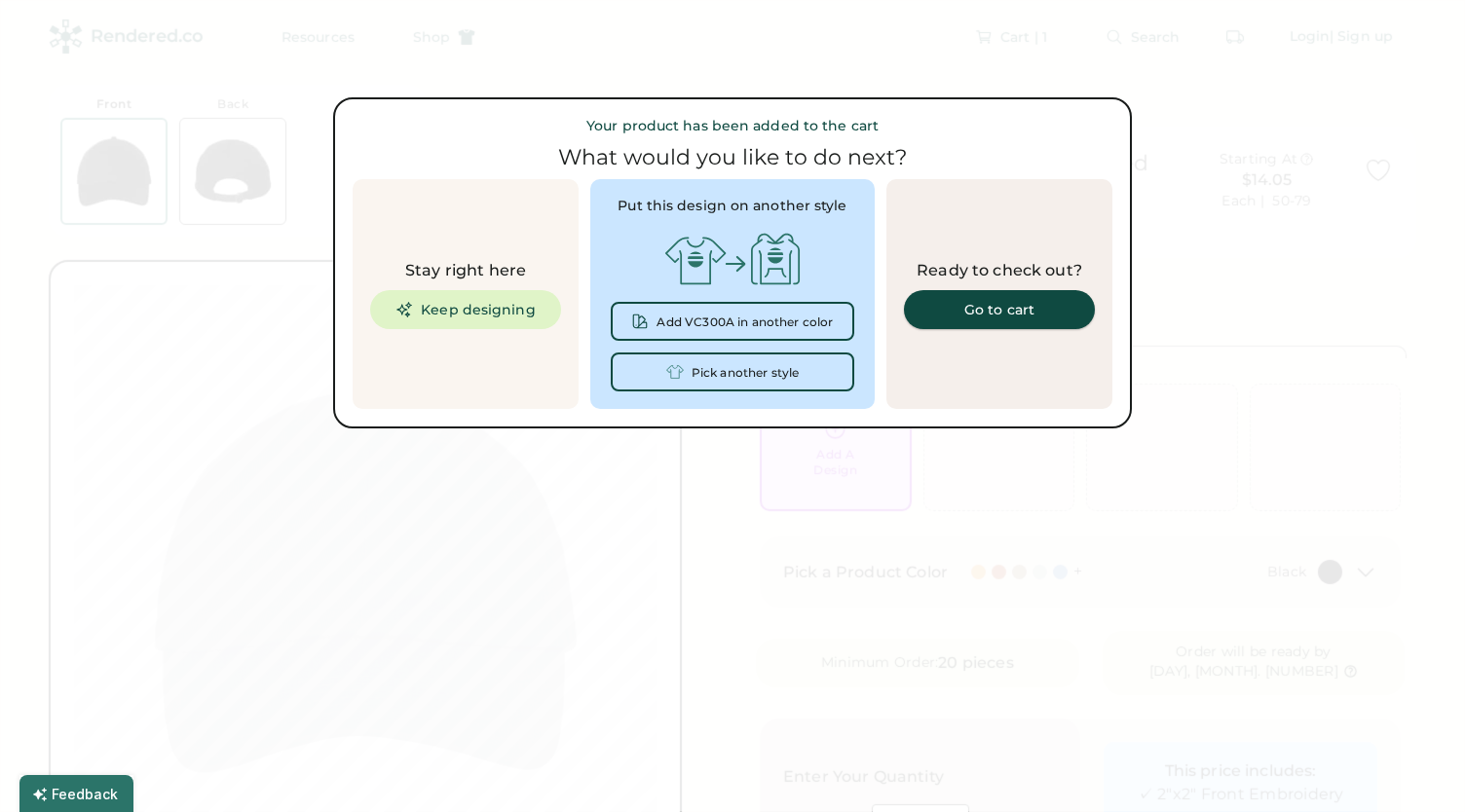 click on "Go to cart" at bounding box center [999, 310] 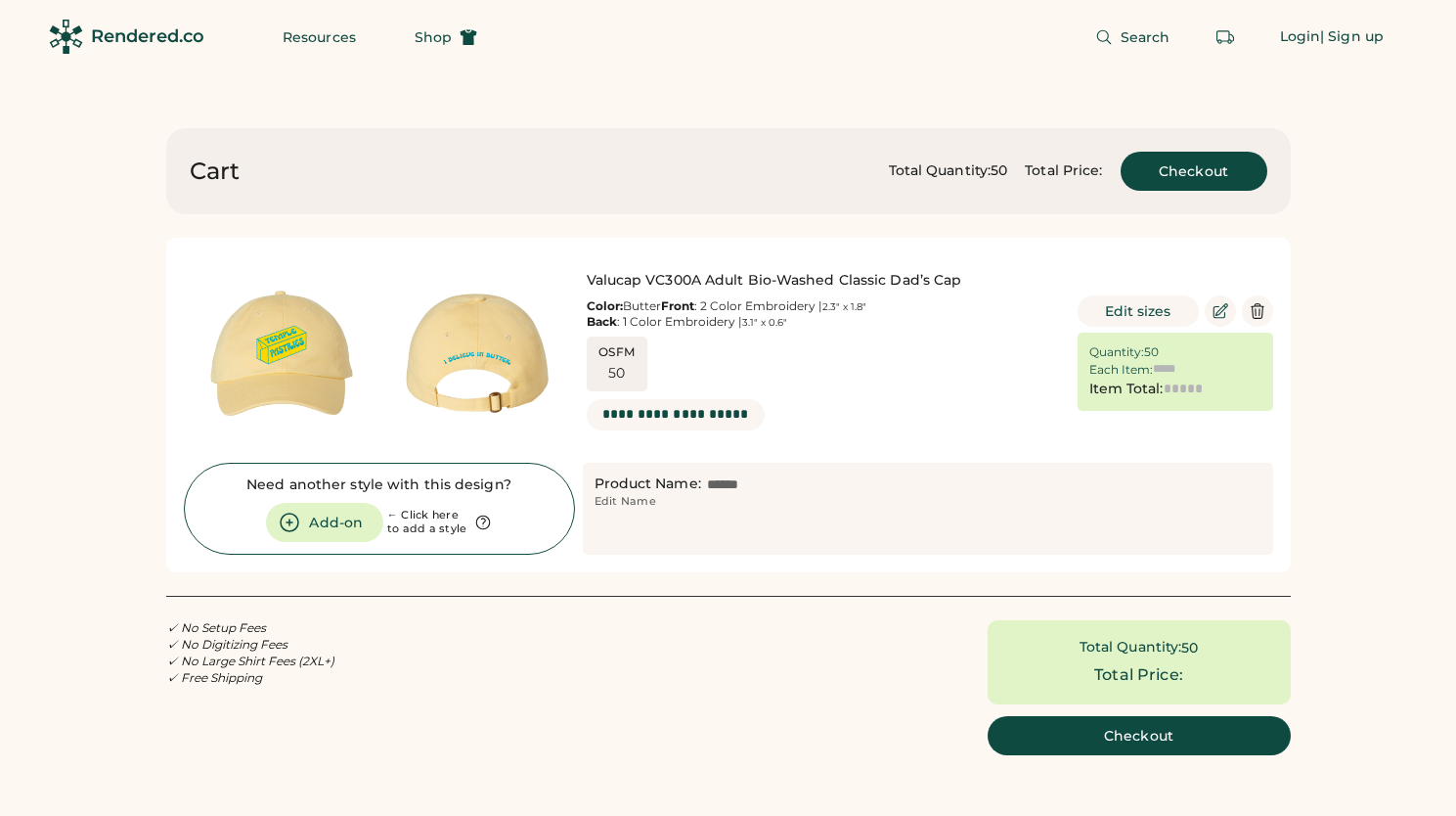 scroll, scrollTop: 0, scrollLeft: 0, axis: both 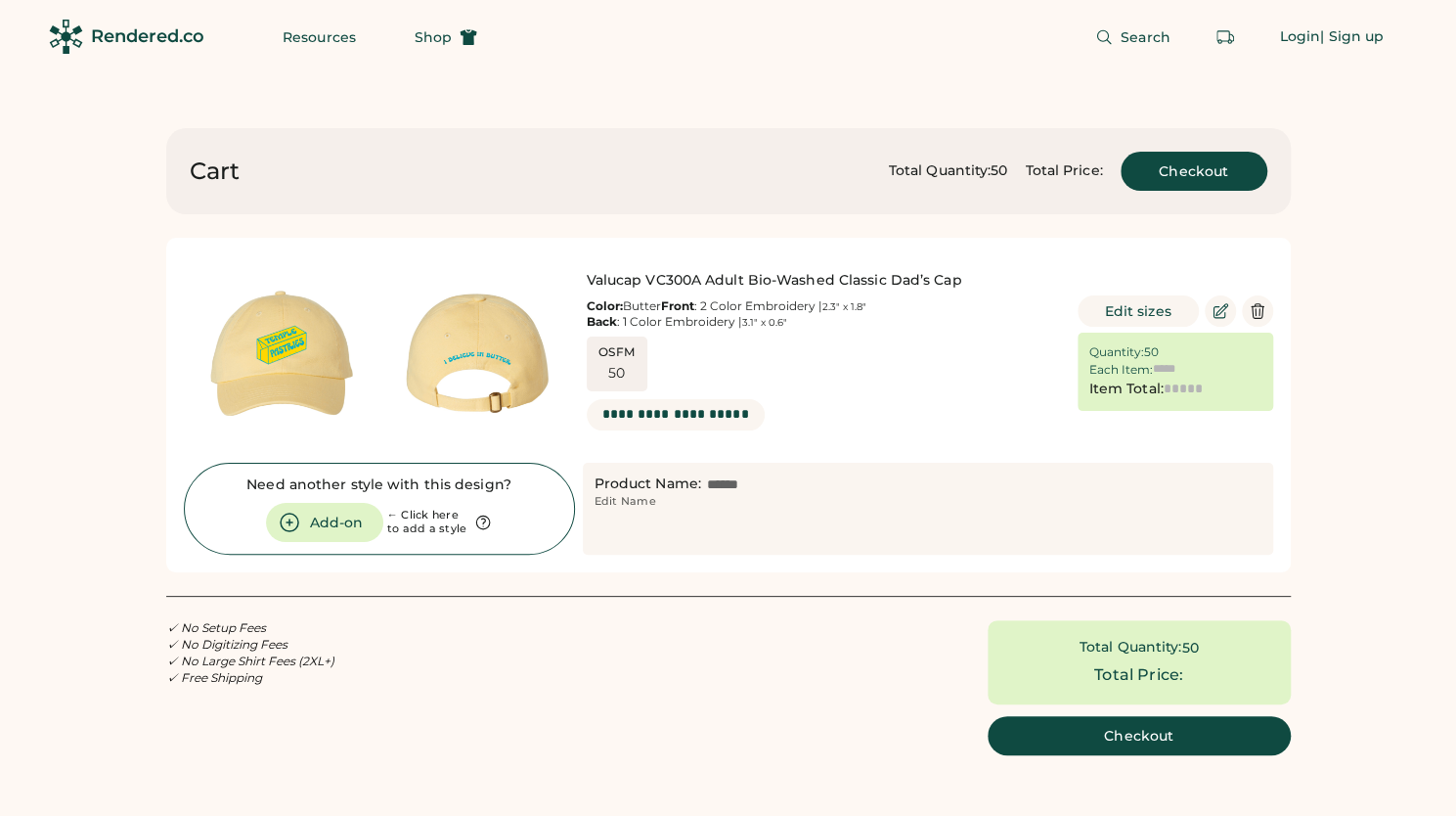 type on "******" 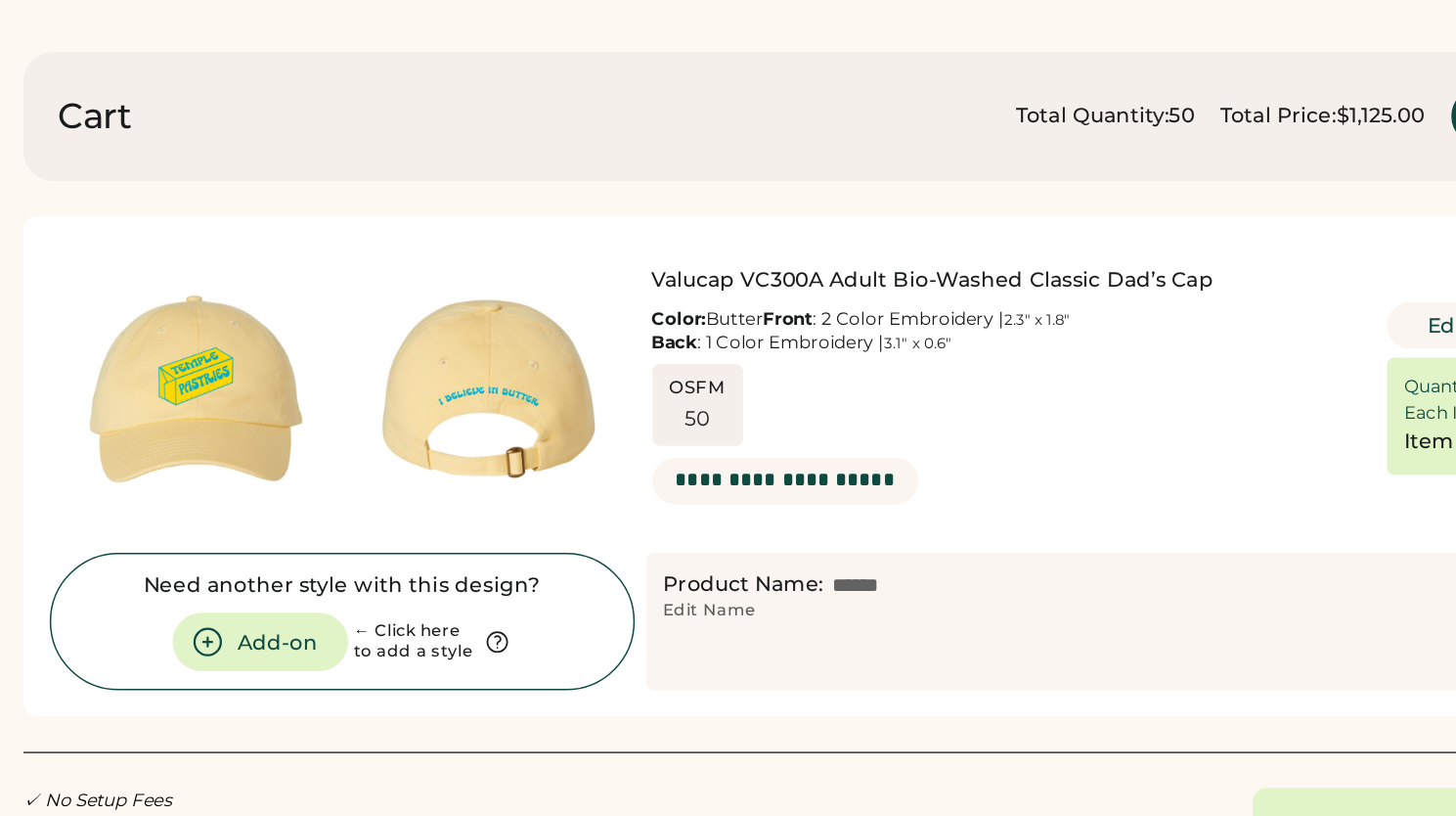 scroll, scrollTop: 72, scrollLeft: 0, axis: vertical 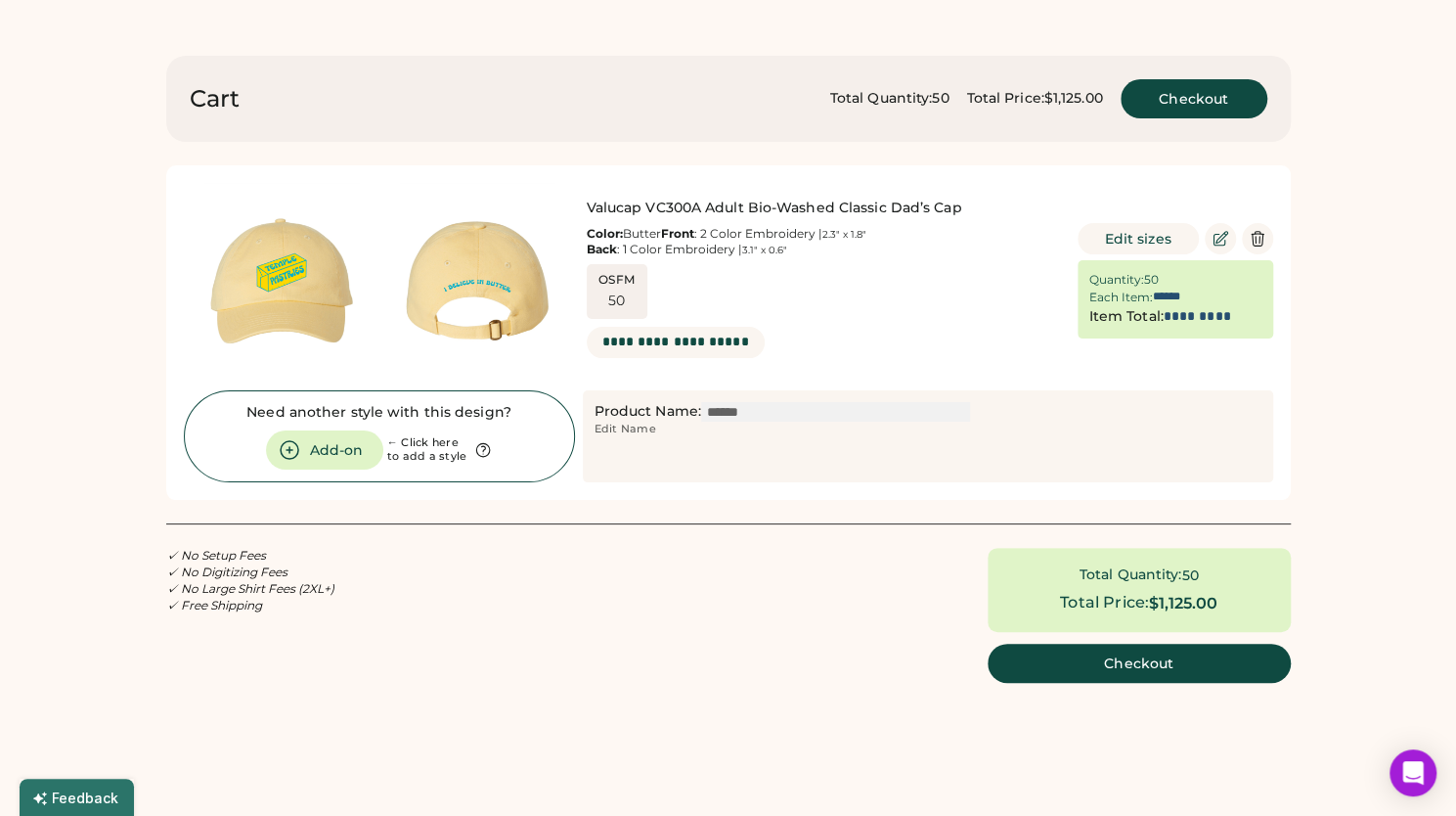 click at bounding box center (835, 412) 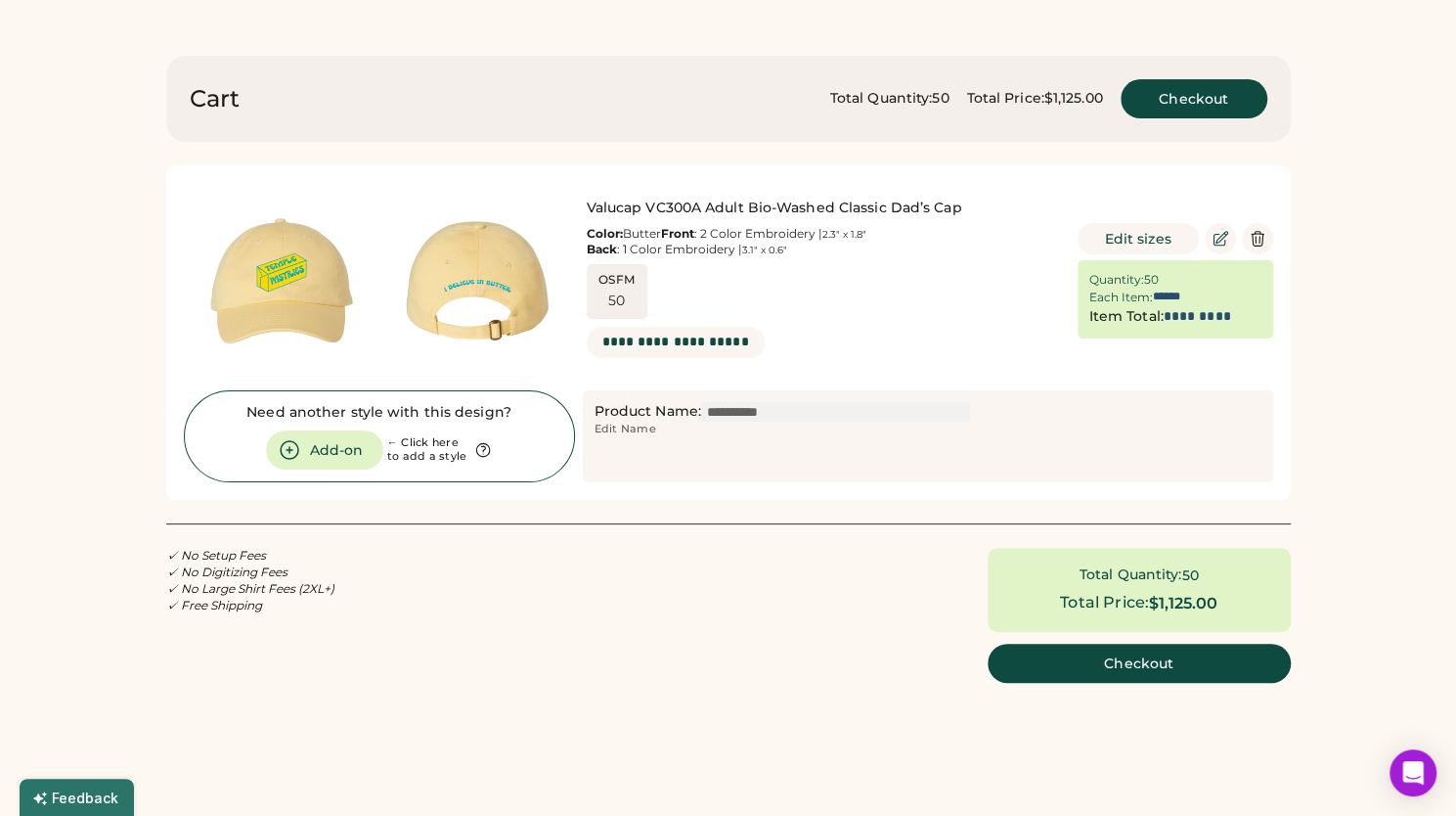 type on "**********" 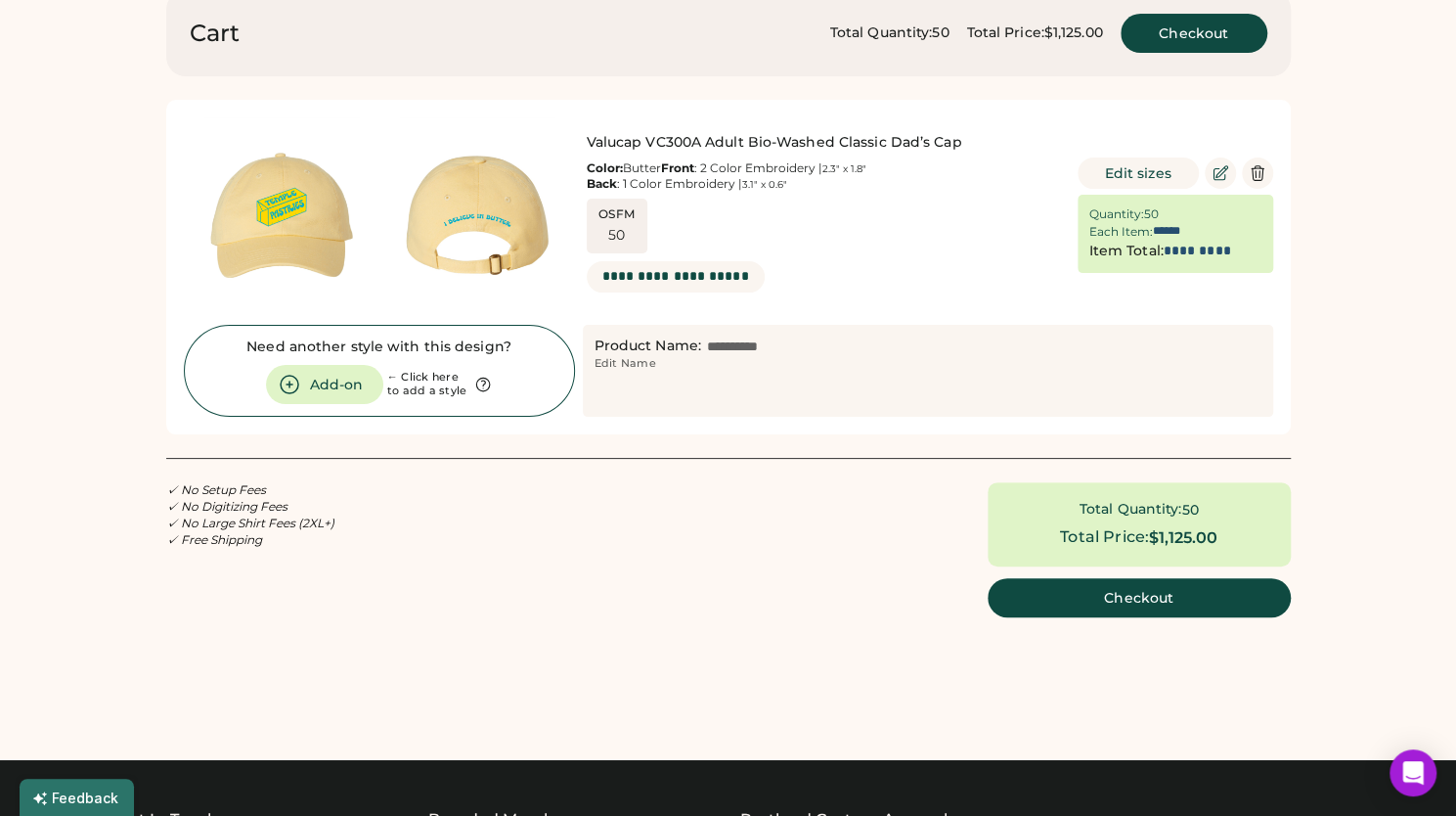 scroll, scrollTop: 144, scrollLeft: 0, axis: vertical 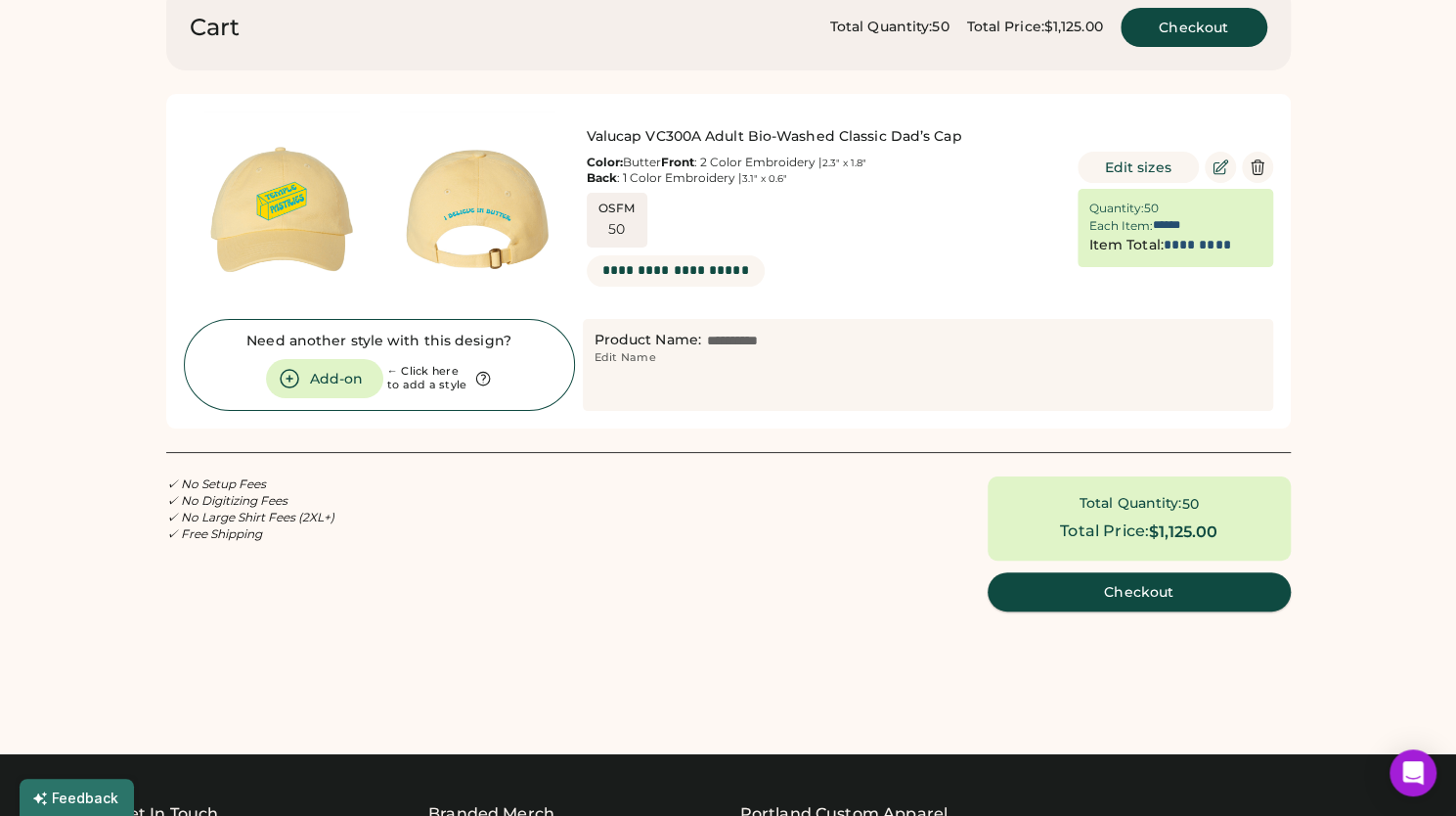 click on "Checkout" at bounding box center (1139, 592) 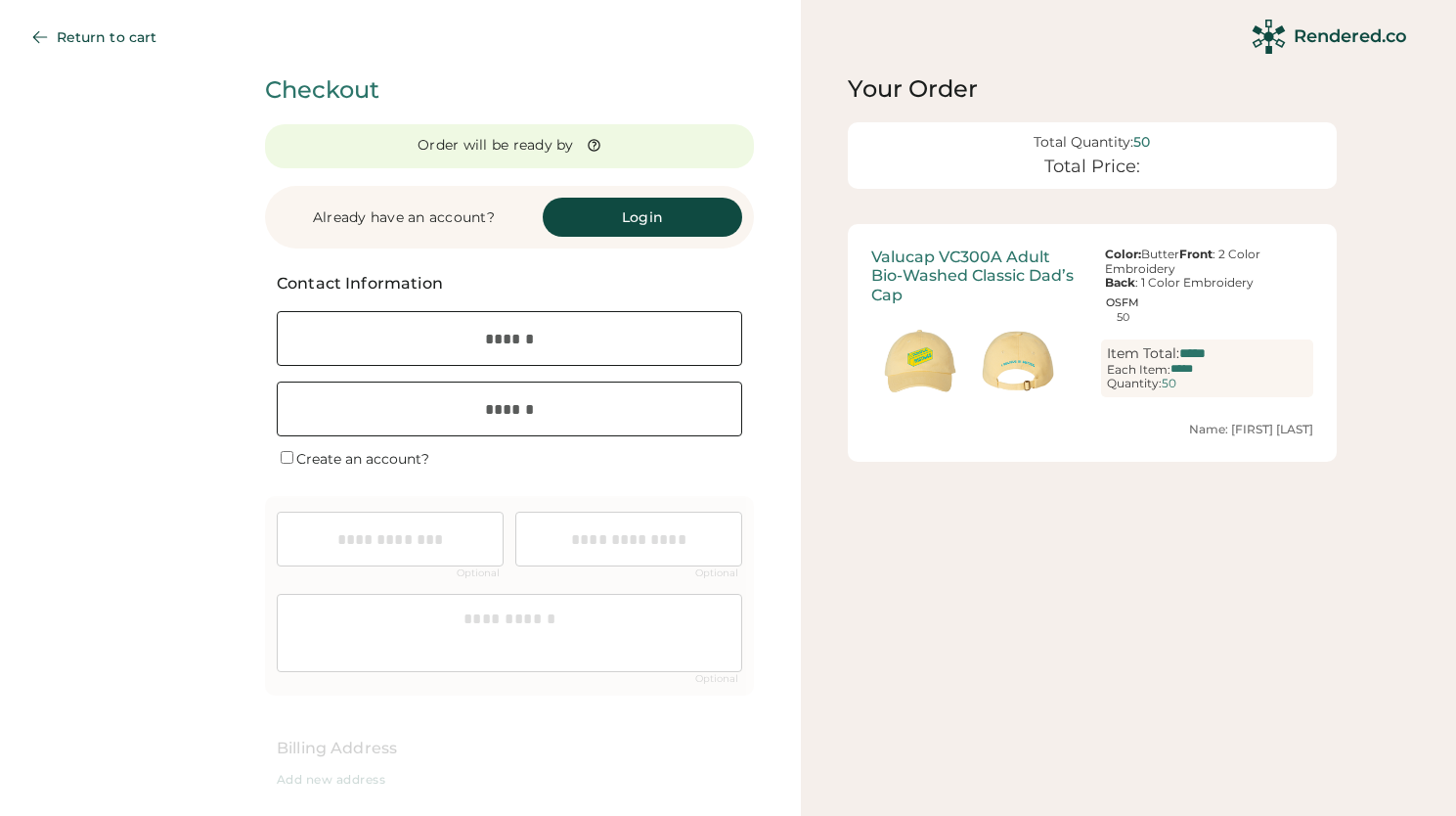 scroll, scrollTop: 0, scrollLeft: 0, axis: both 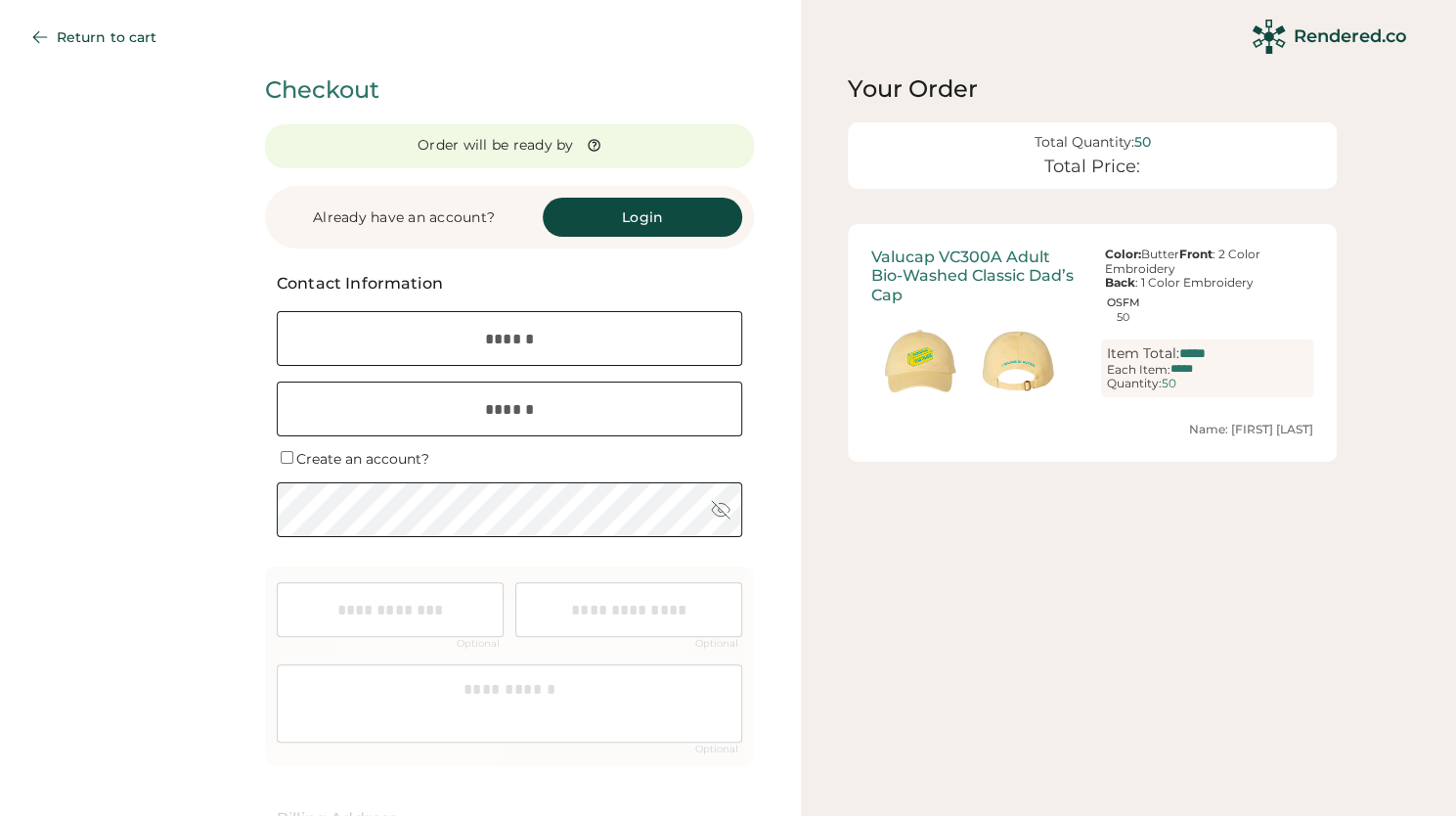 click at bounding box center [509, 339] 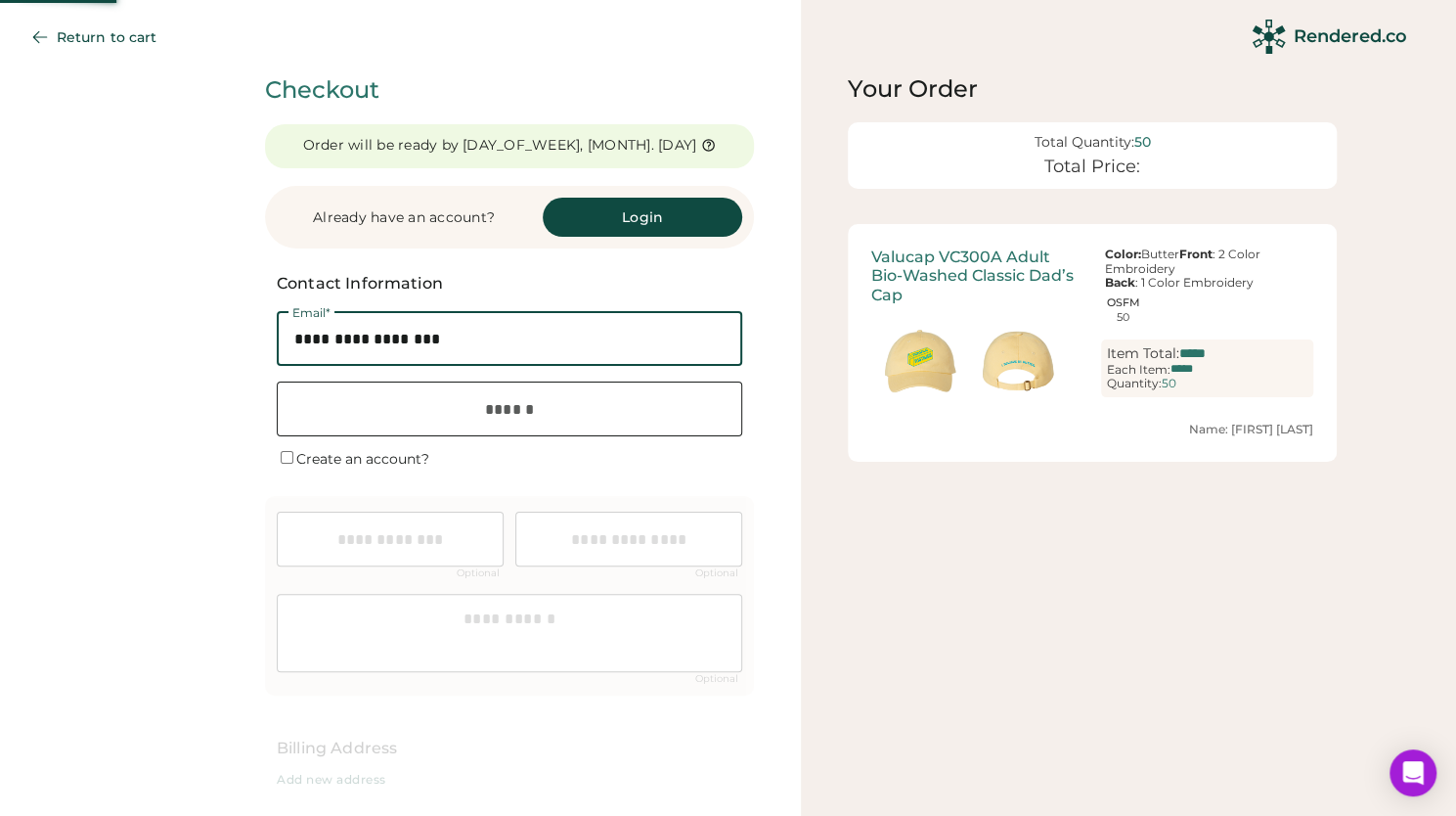 scroll, scrollTop: 0, scrollLeft: 0, axis: both 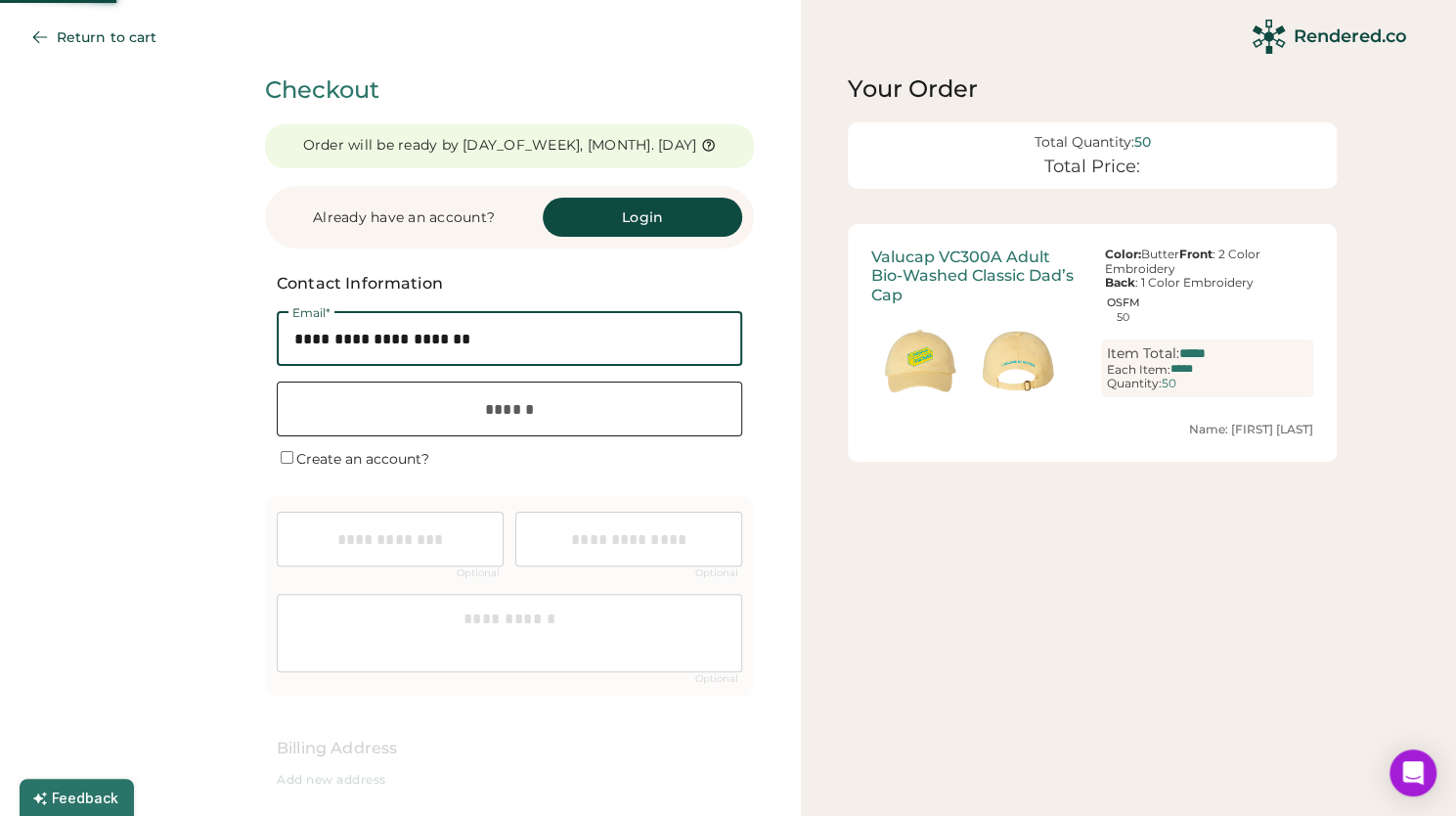 type on "**********" 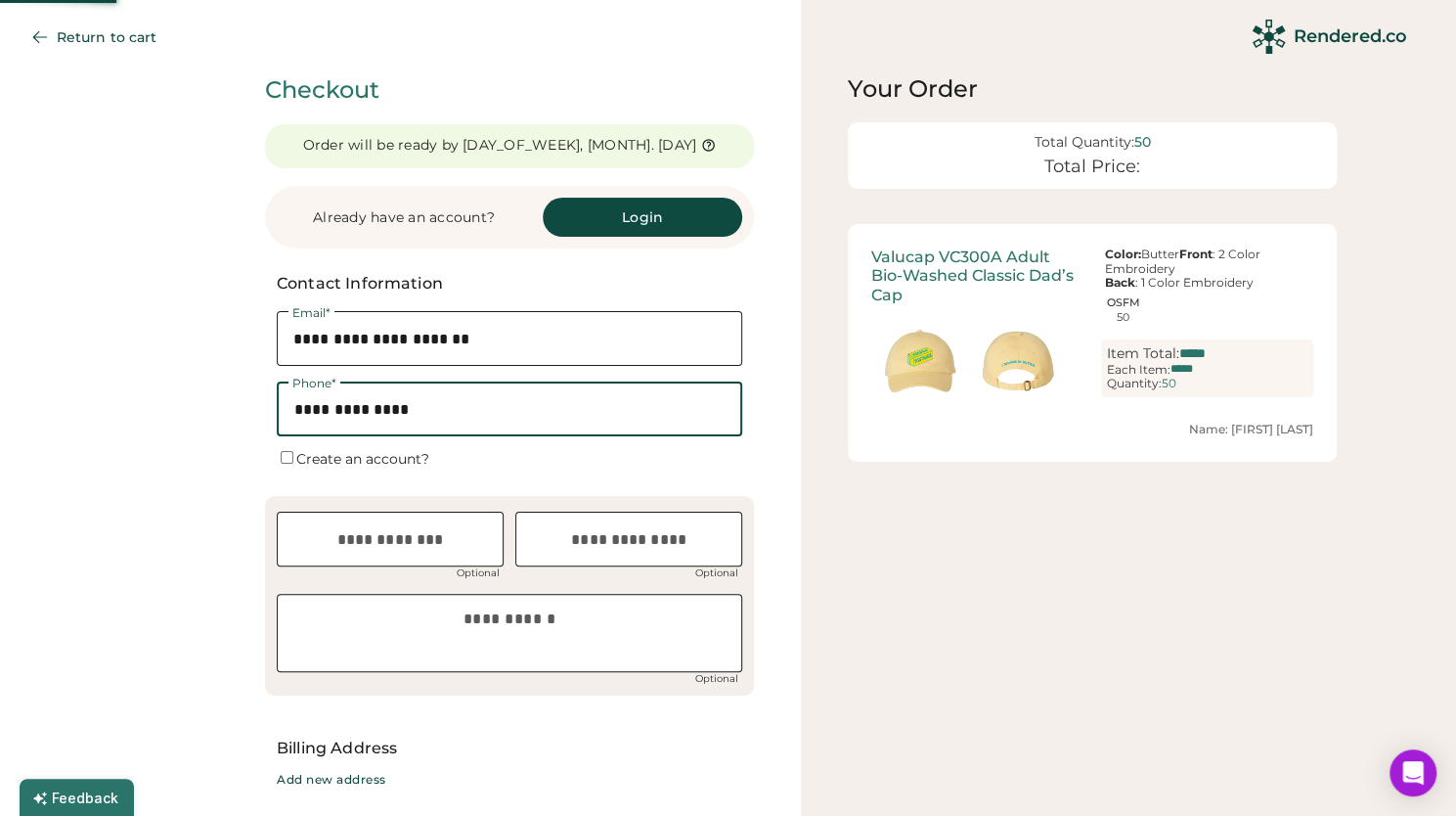type on "**********" 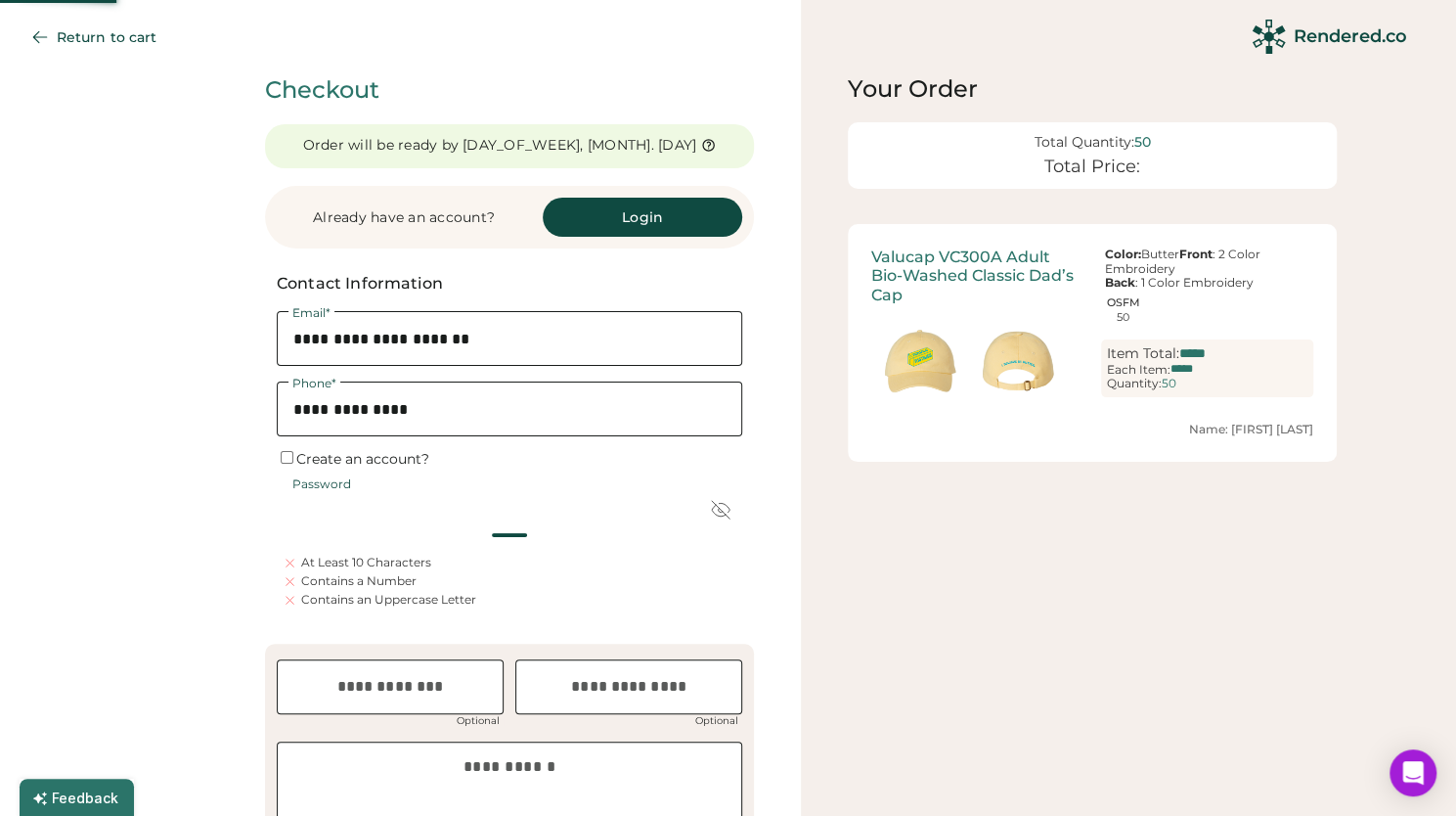 scroll, scrollTop: 190, scrollLeft: 0, axis: vertical 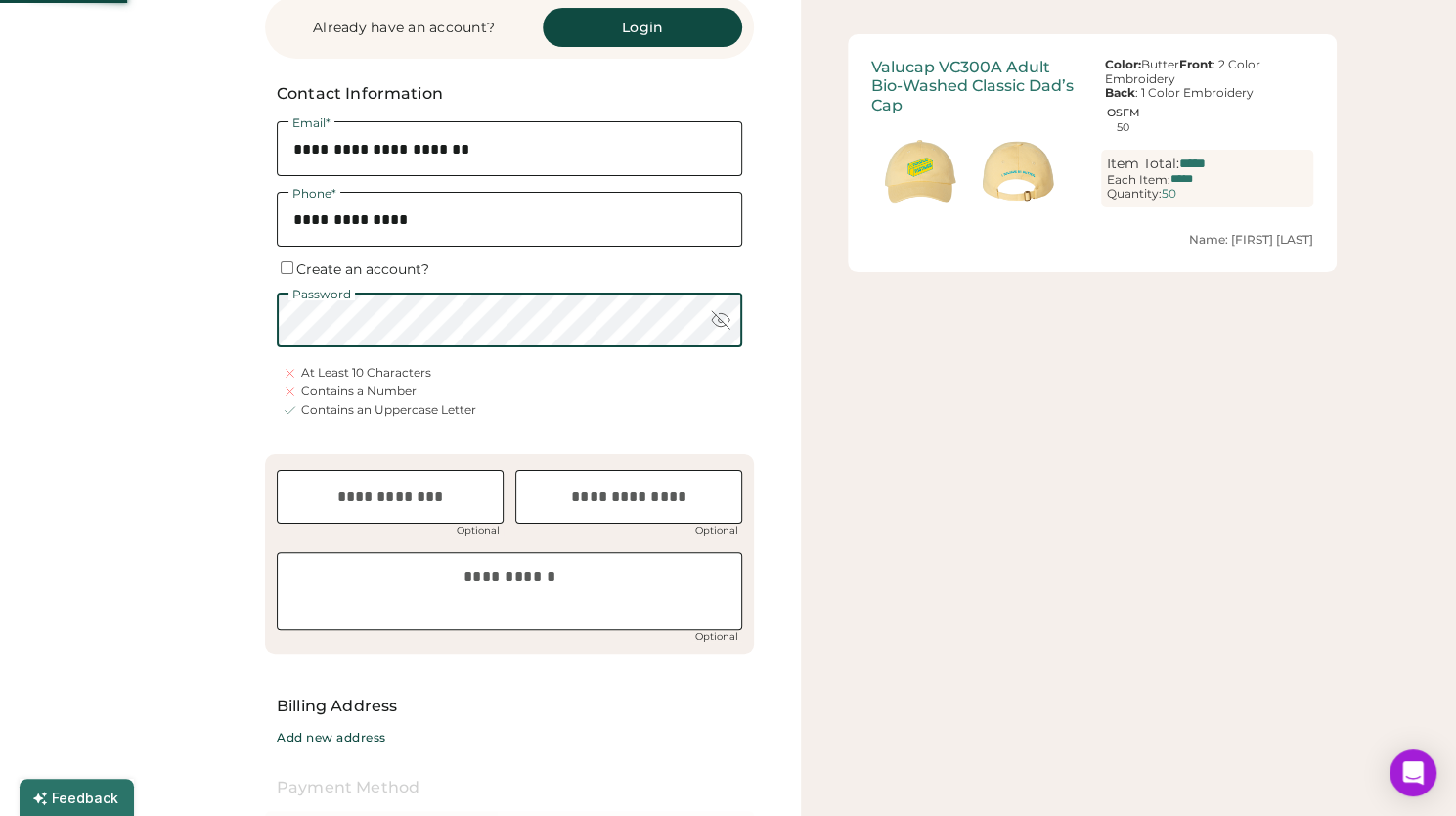 click at bounding box center (721, 320) 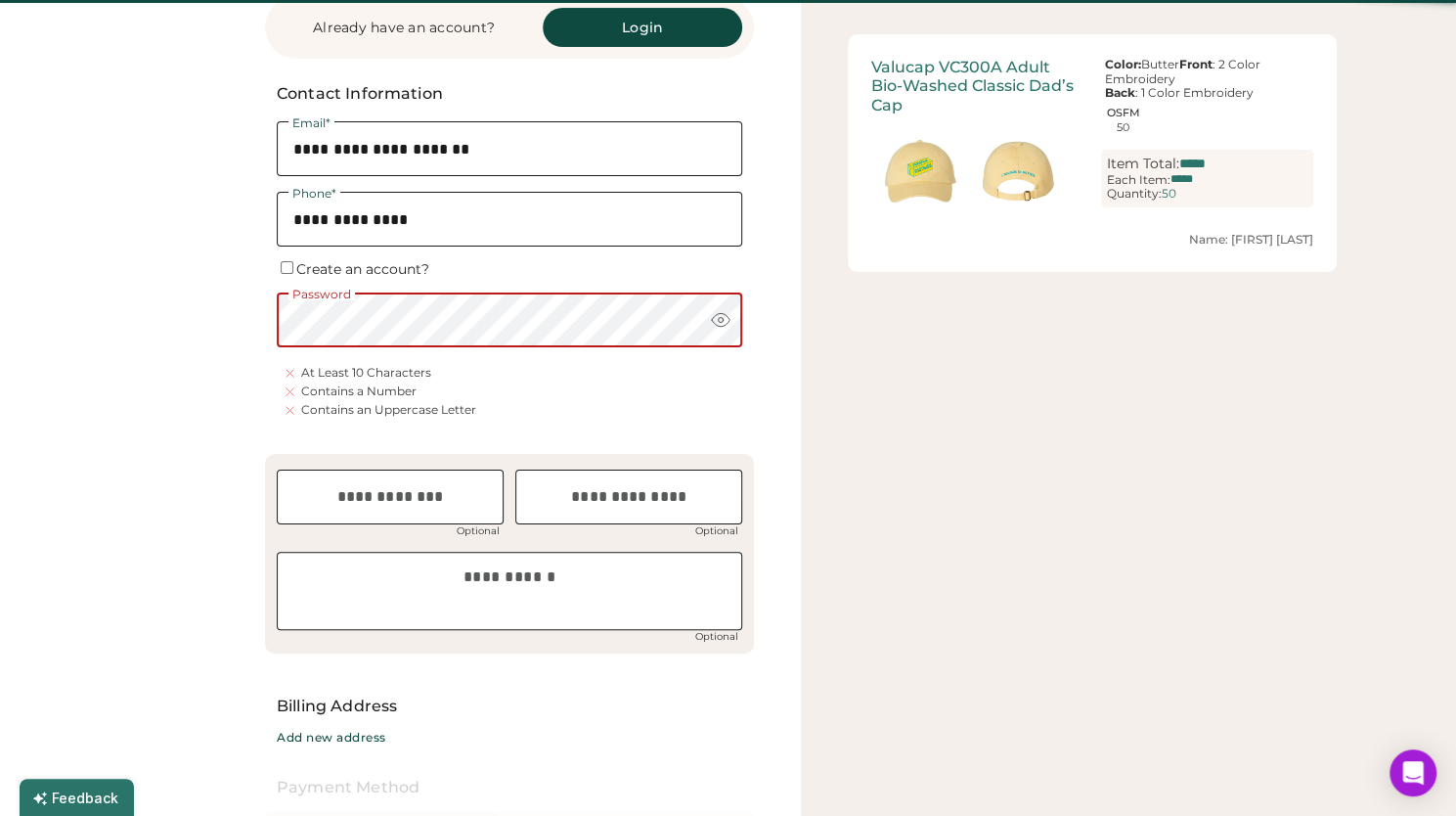 scroll, scrollTop: 0, scrollLeft: 0, axis: both 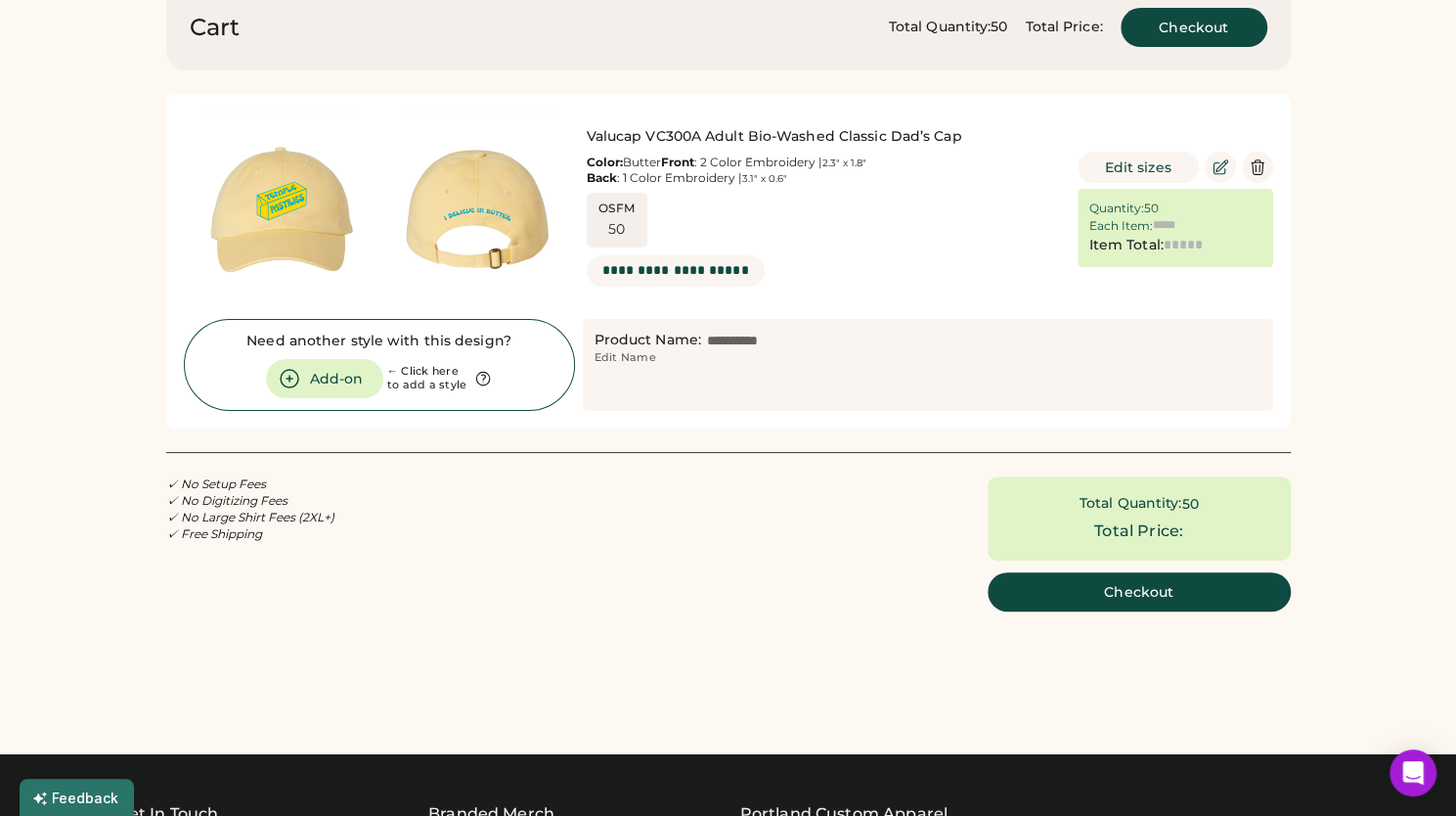 type on "******" 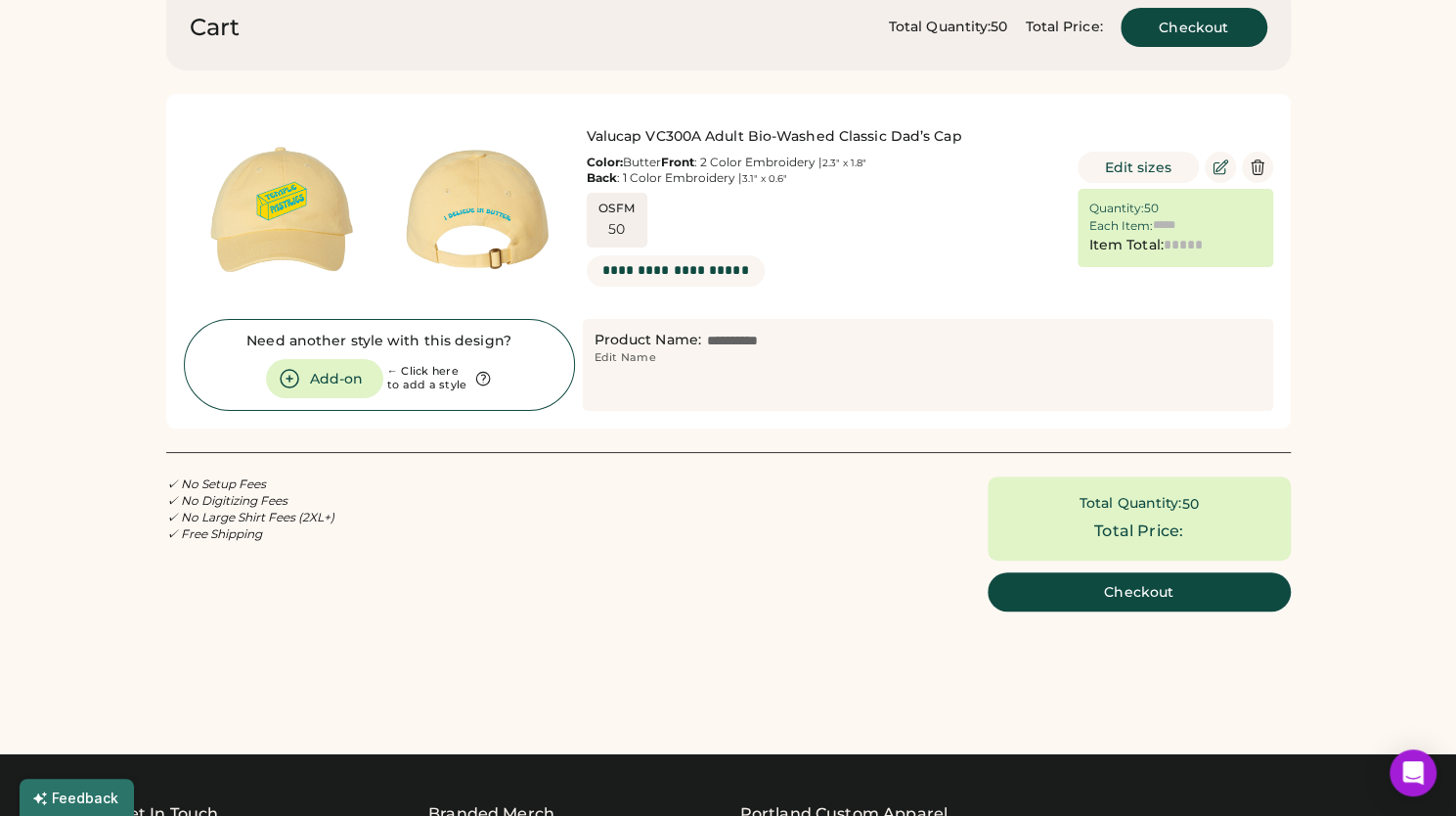 type on "*********" 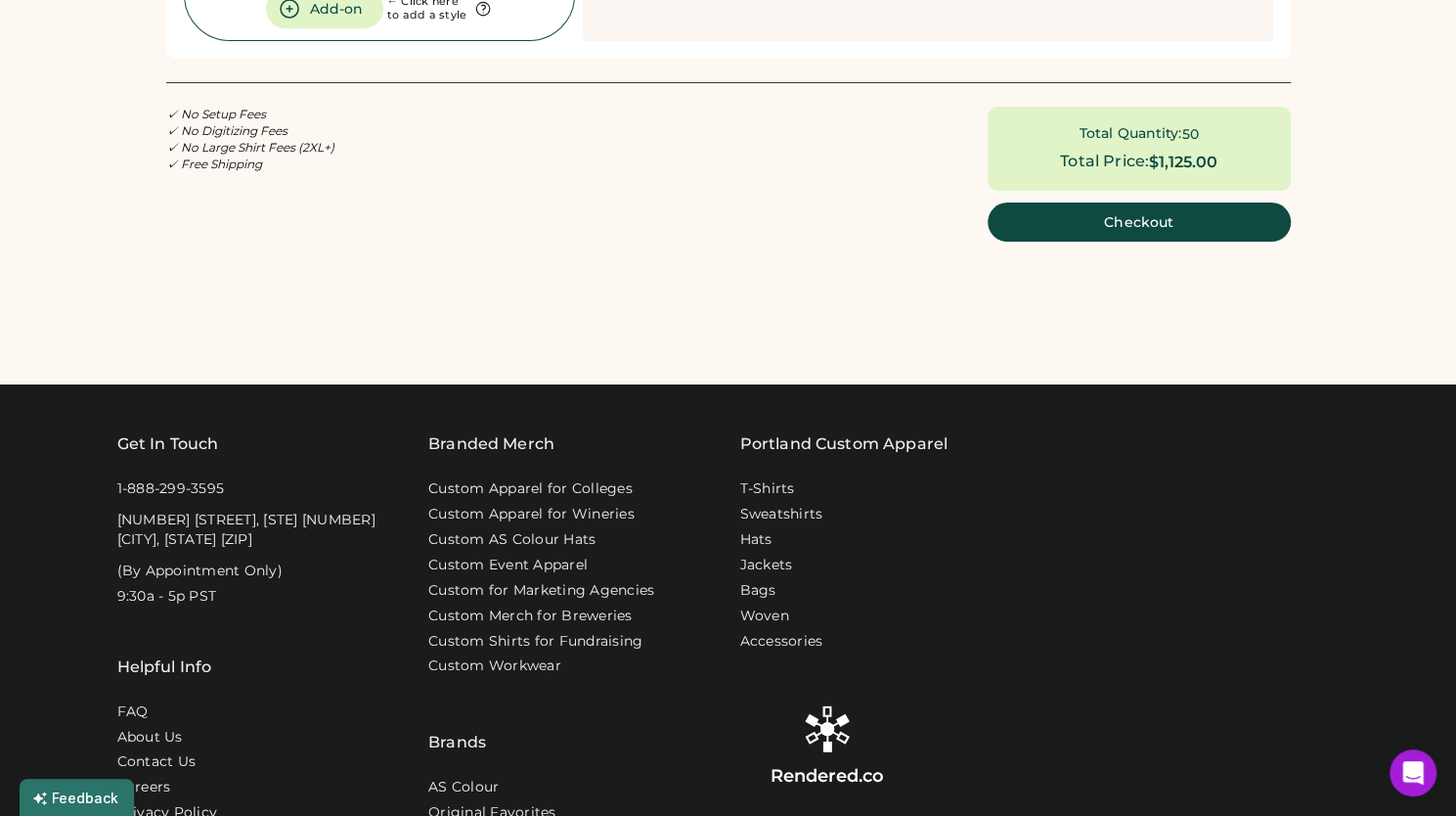 scroll, scrollTop: 0, scrollLeft: 0, axis: both 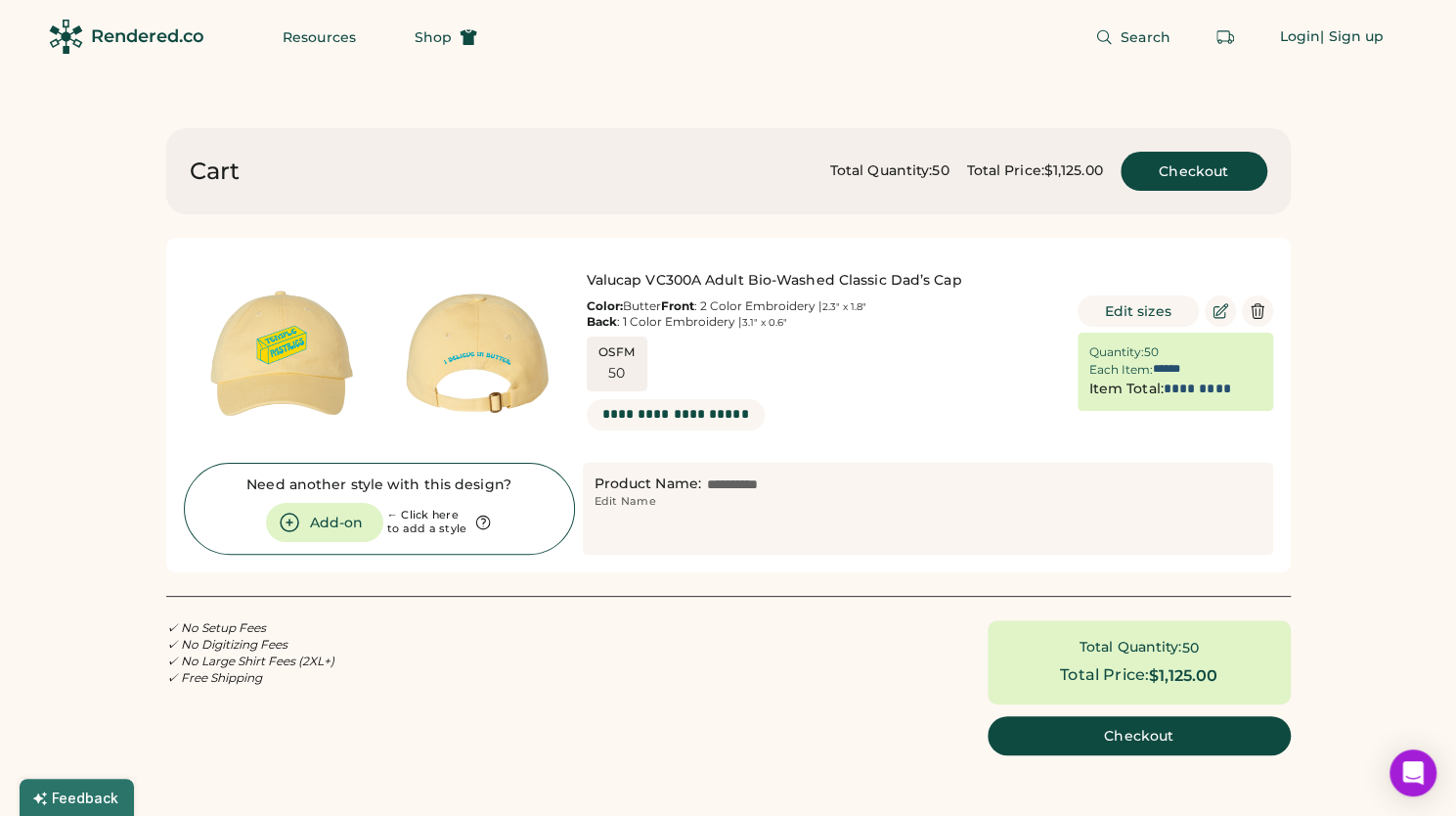 click on "Rendered.co" at bounding box center [148, 36] 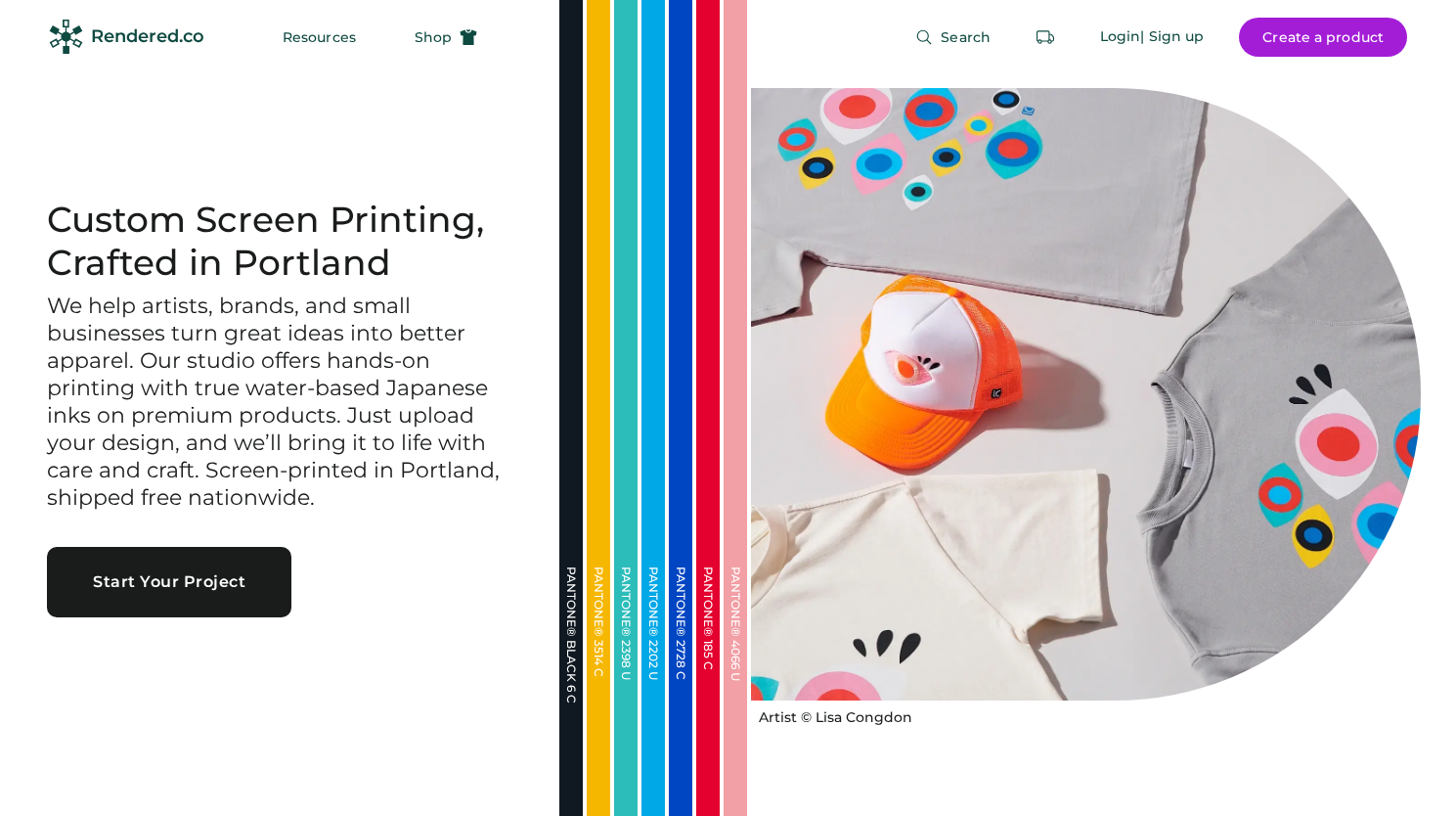 scroll, scrollTop: 0, scrollLeft: 0, axis: both 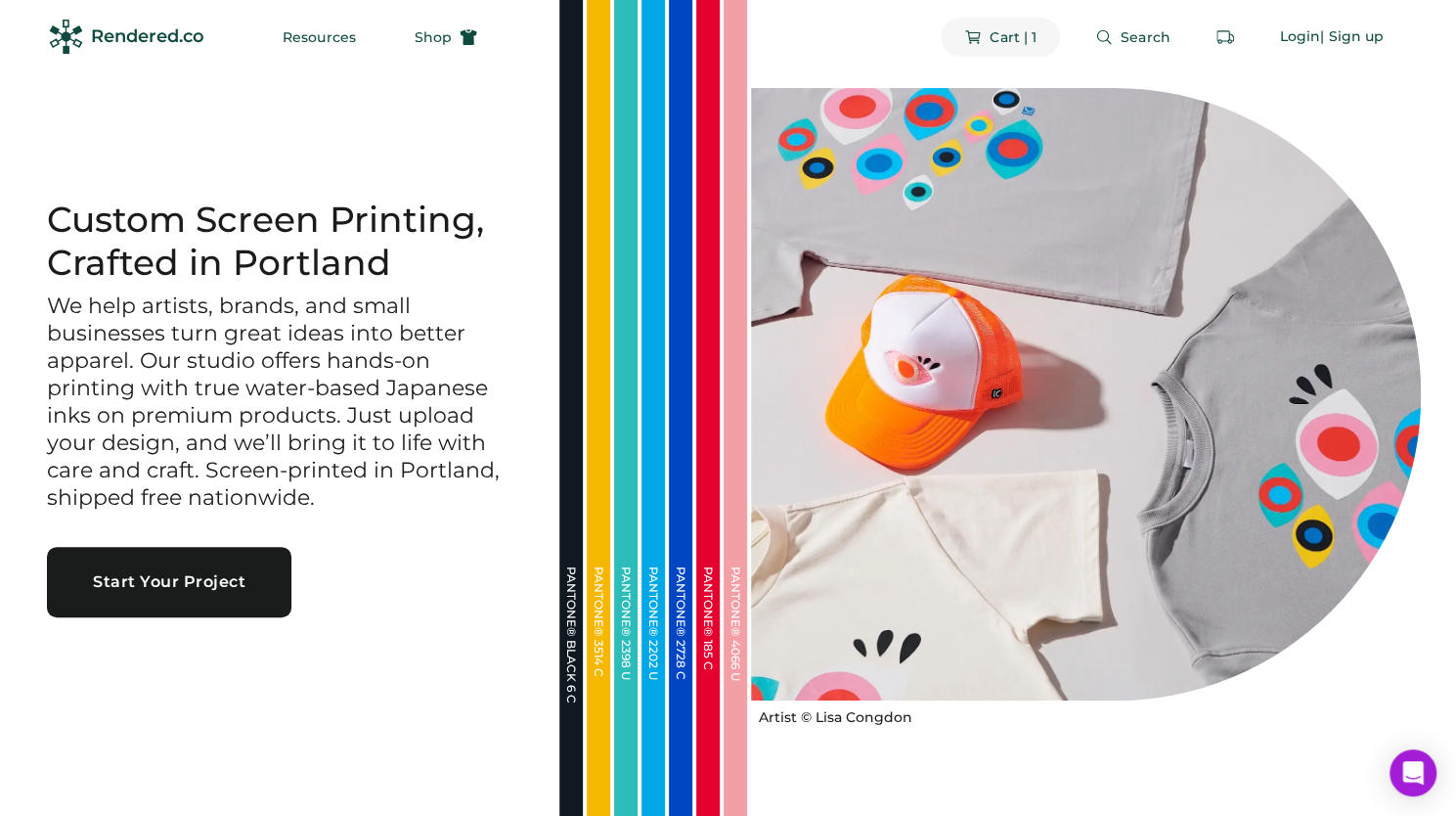 click on "Cart | 1" at bounding box center (1013, 37) 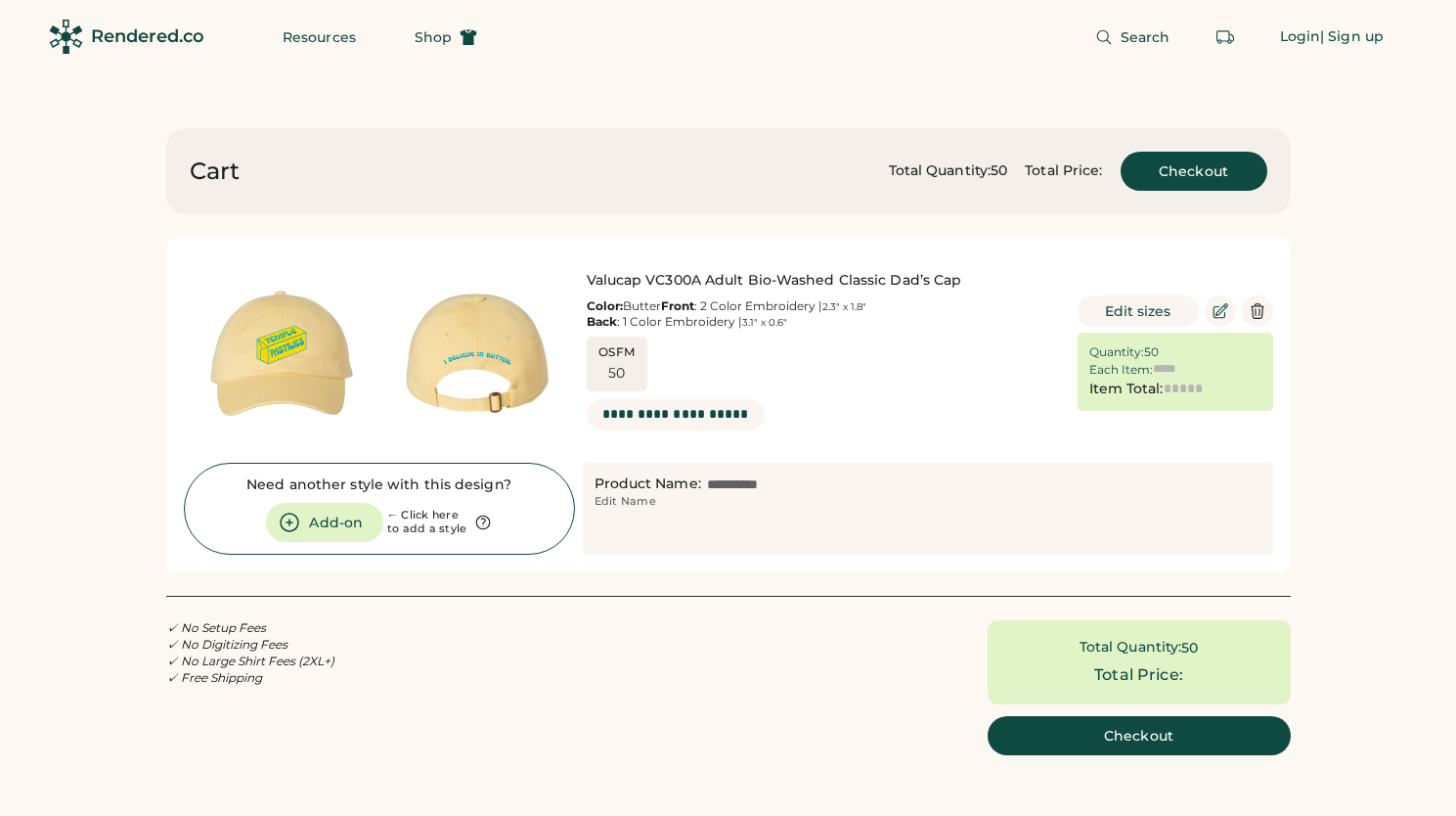 scroll, scrollTop: 0, scrollLeft: 0, axis: both 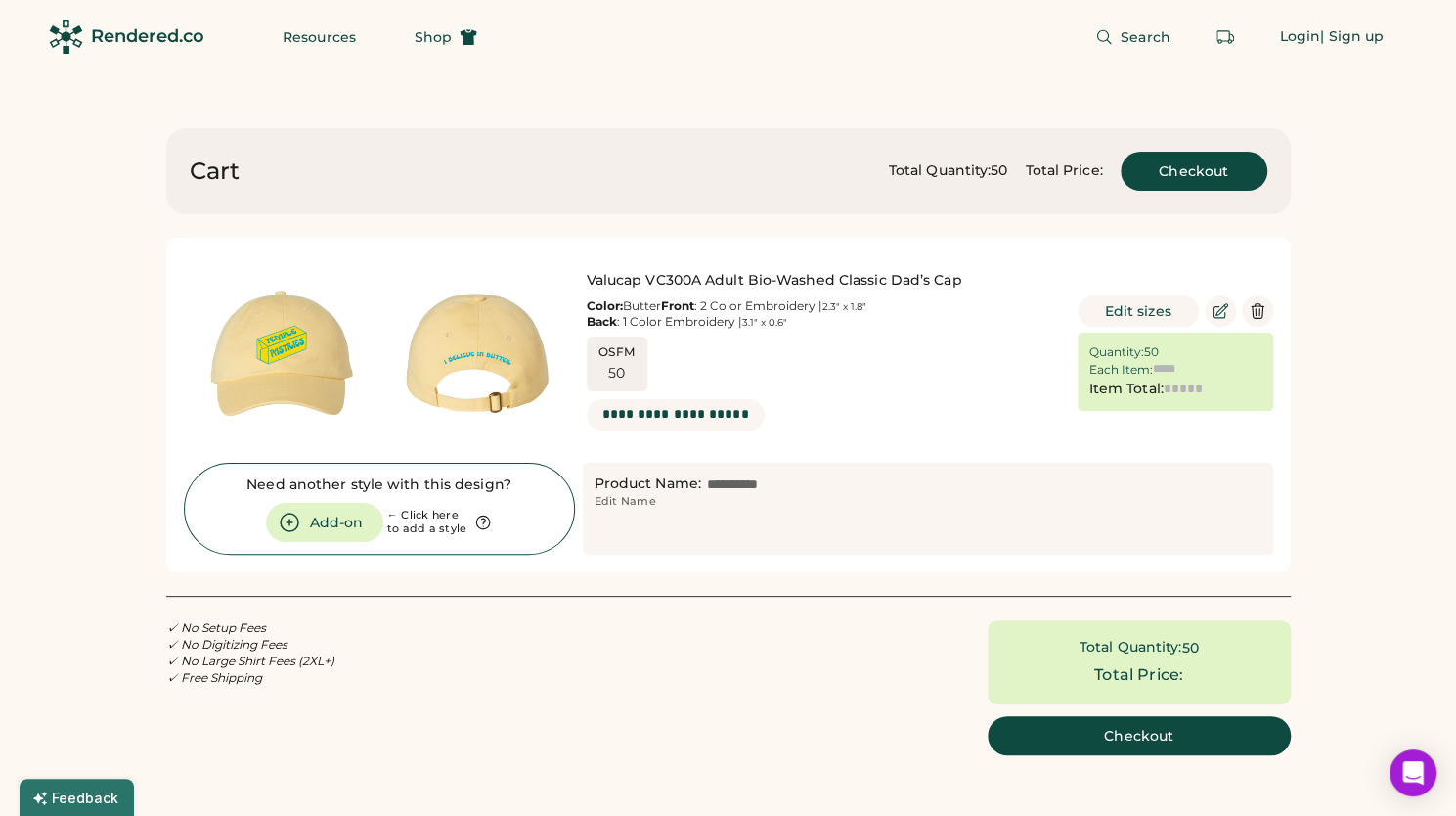 type on "******" 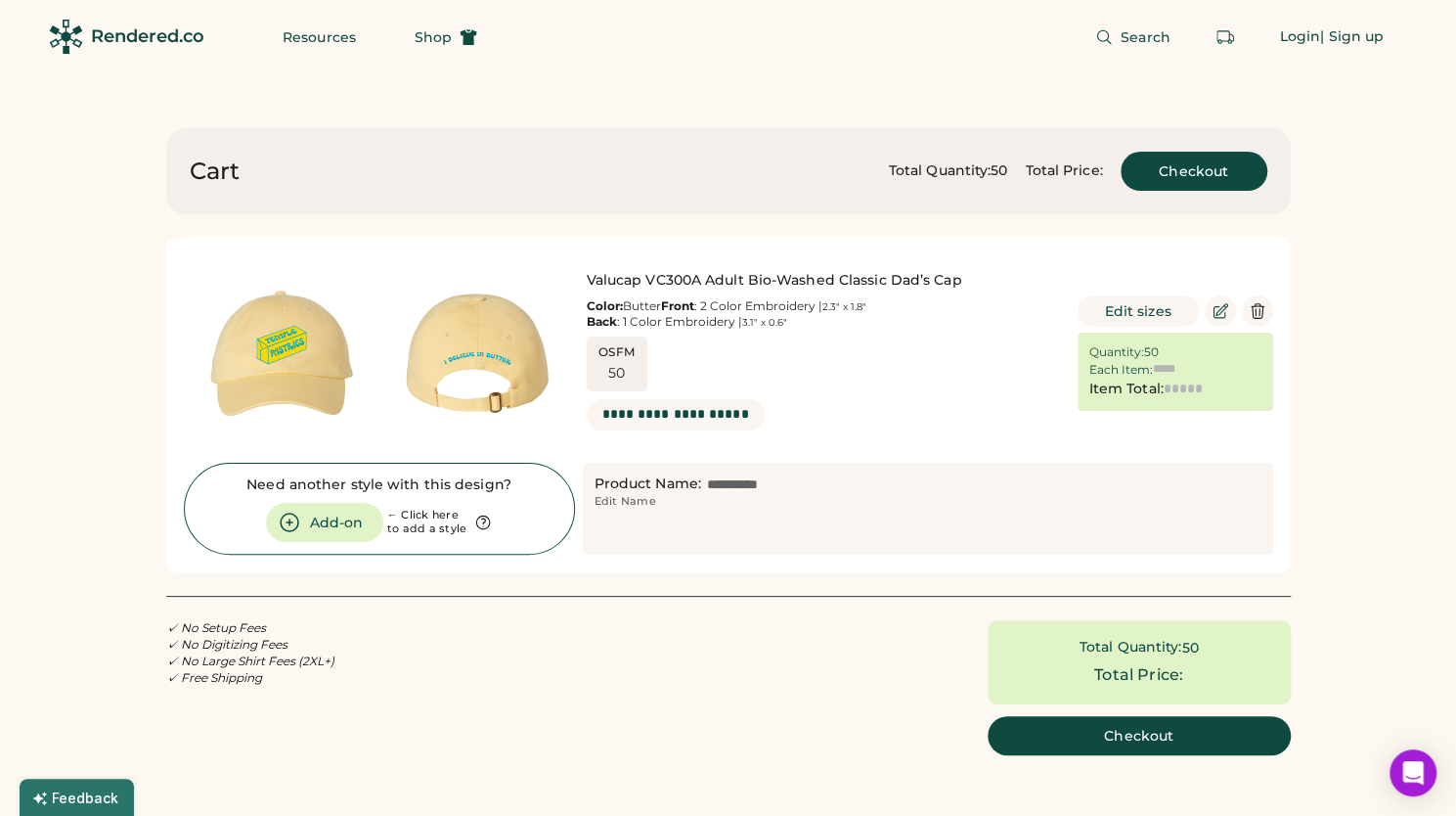 type on "*********" 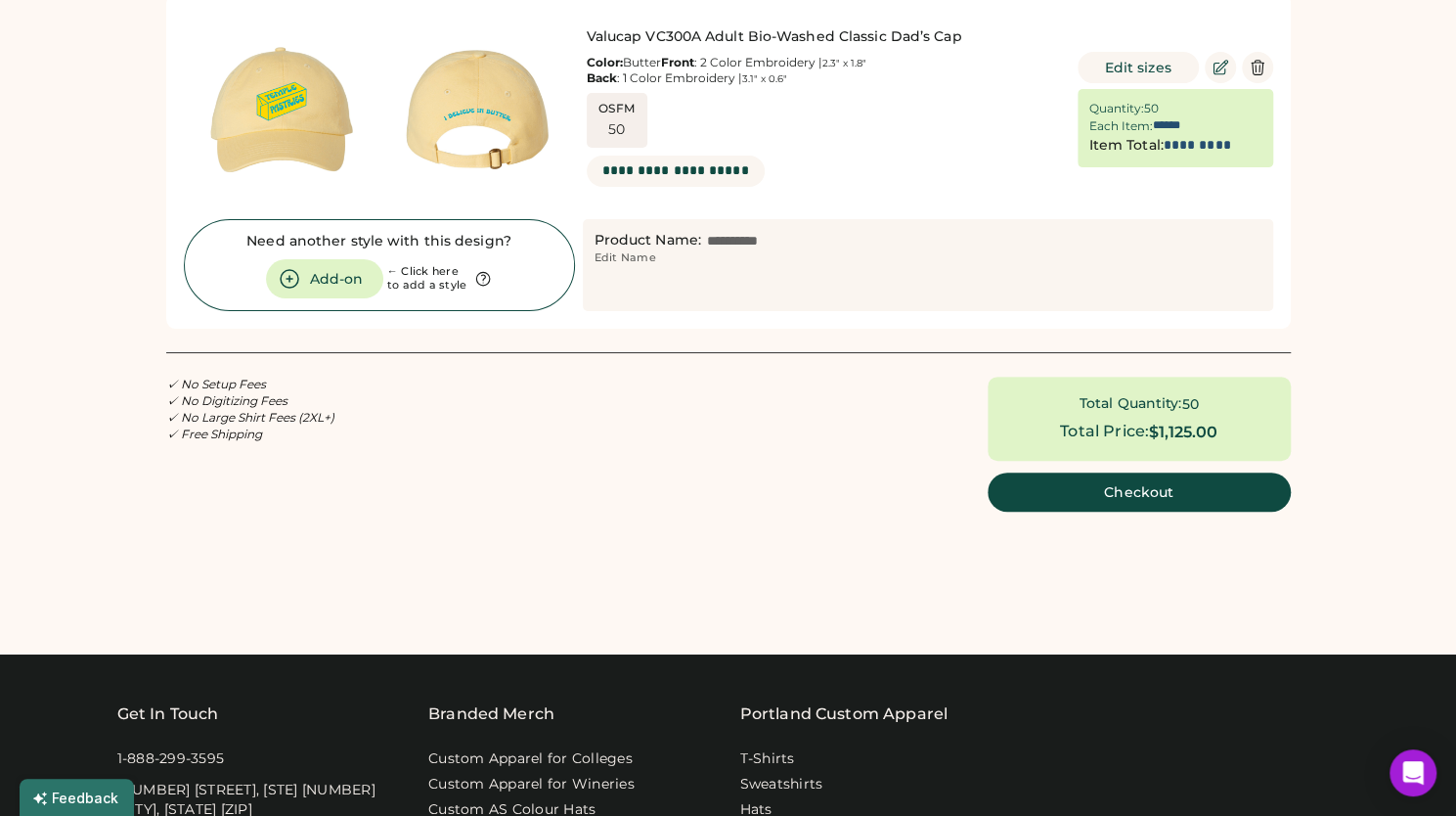 scroll, scrollTop: 247, scrollLeft: 0, axis: vertical 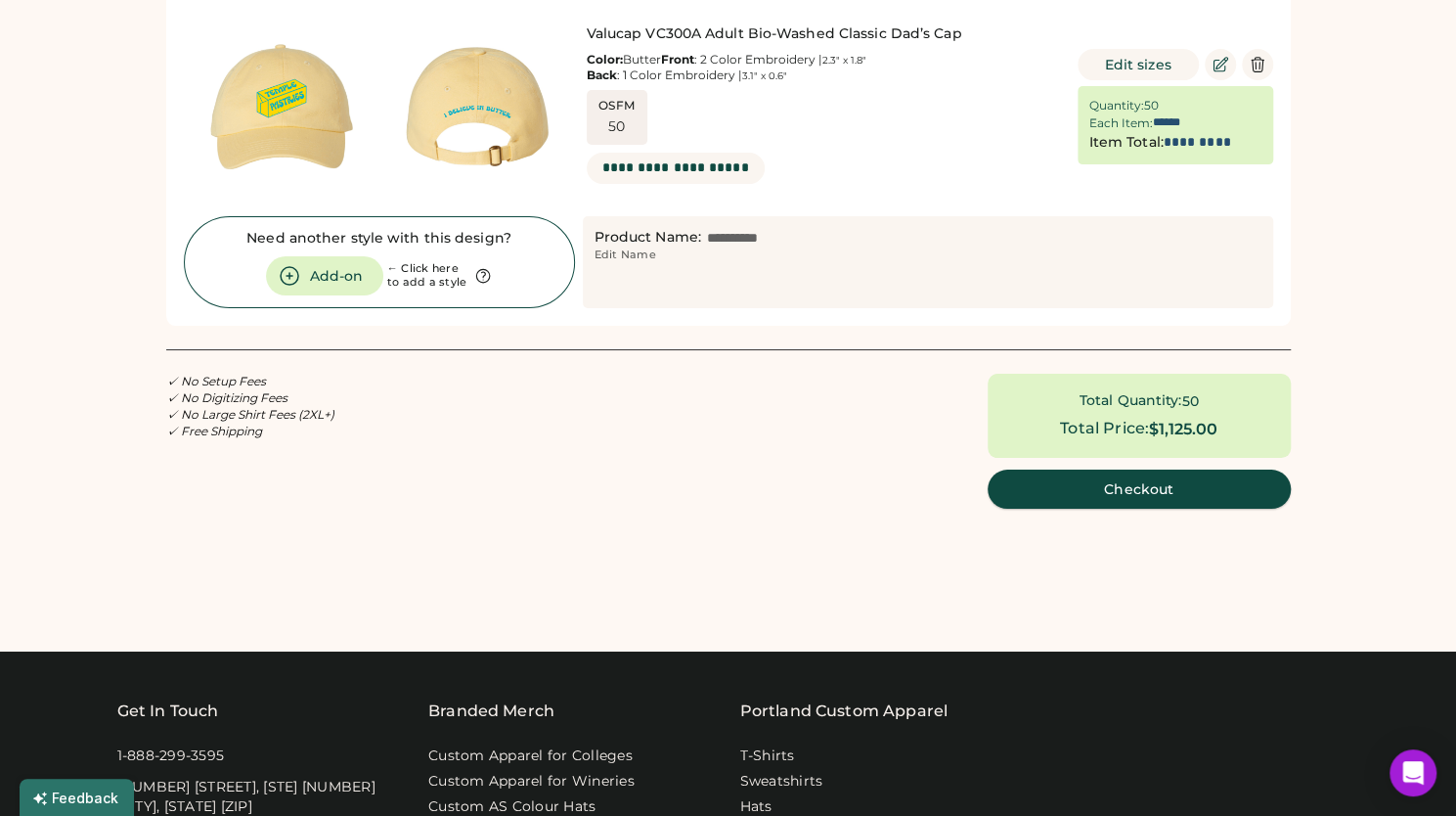 click on "Checkout" at bounding box center [1139, 489] 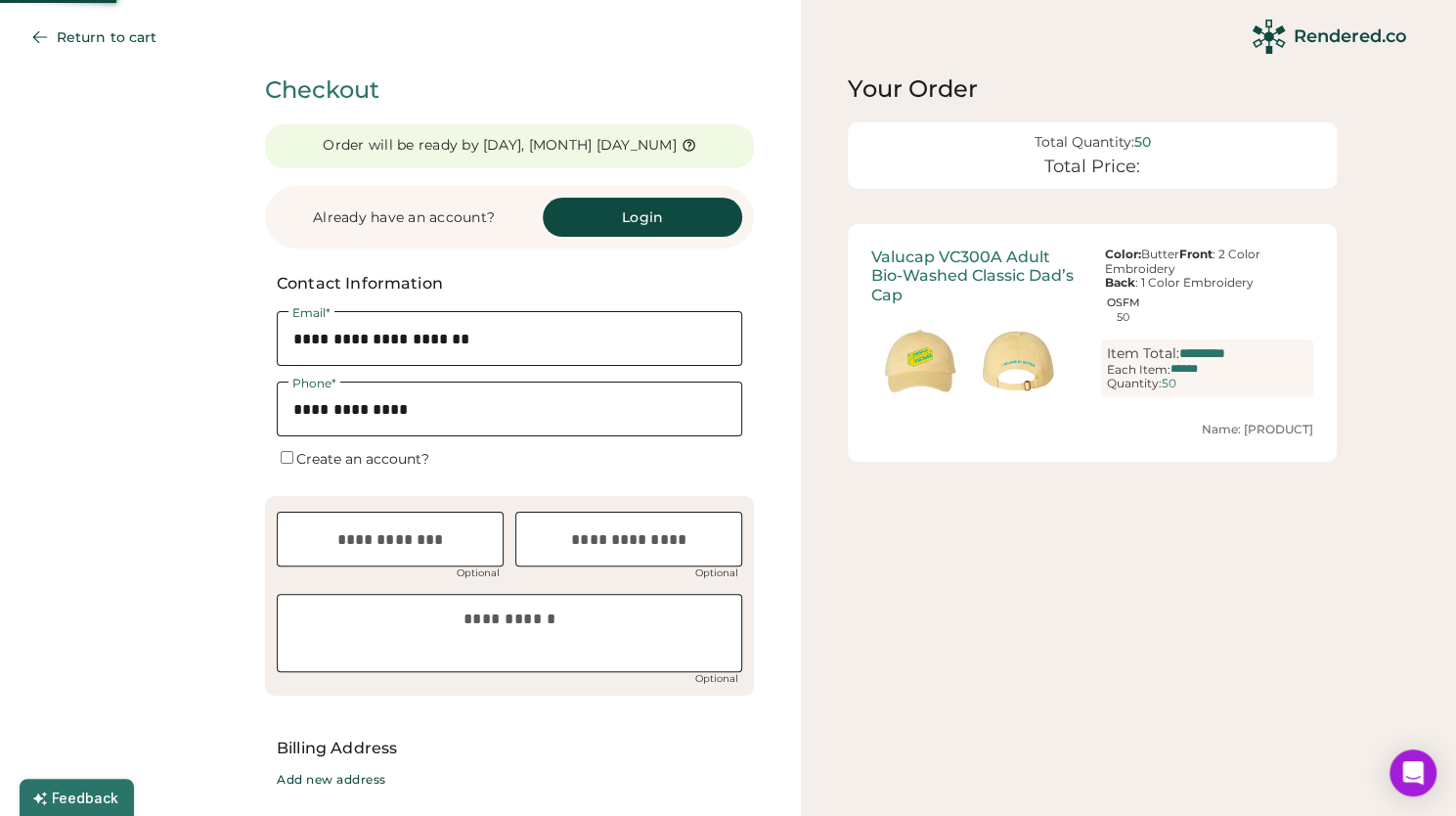scroll, scrollTop: 333, scrollLeft: 0, axis: vertical 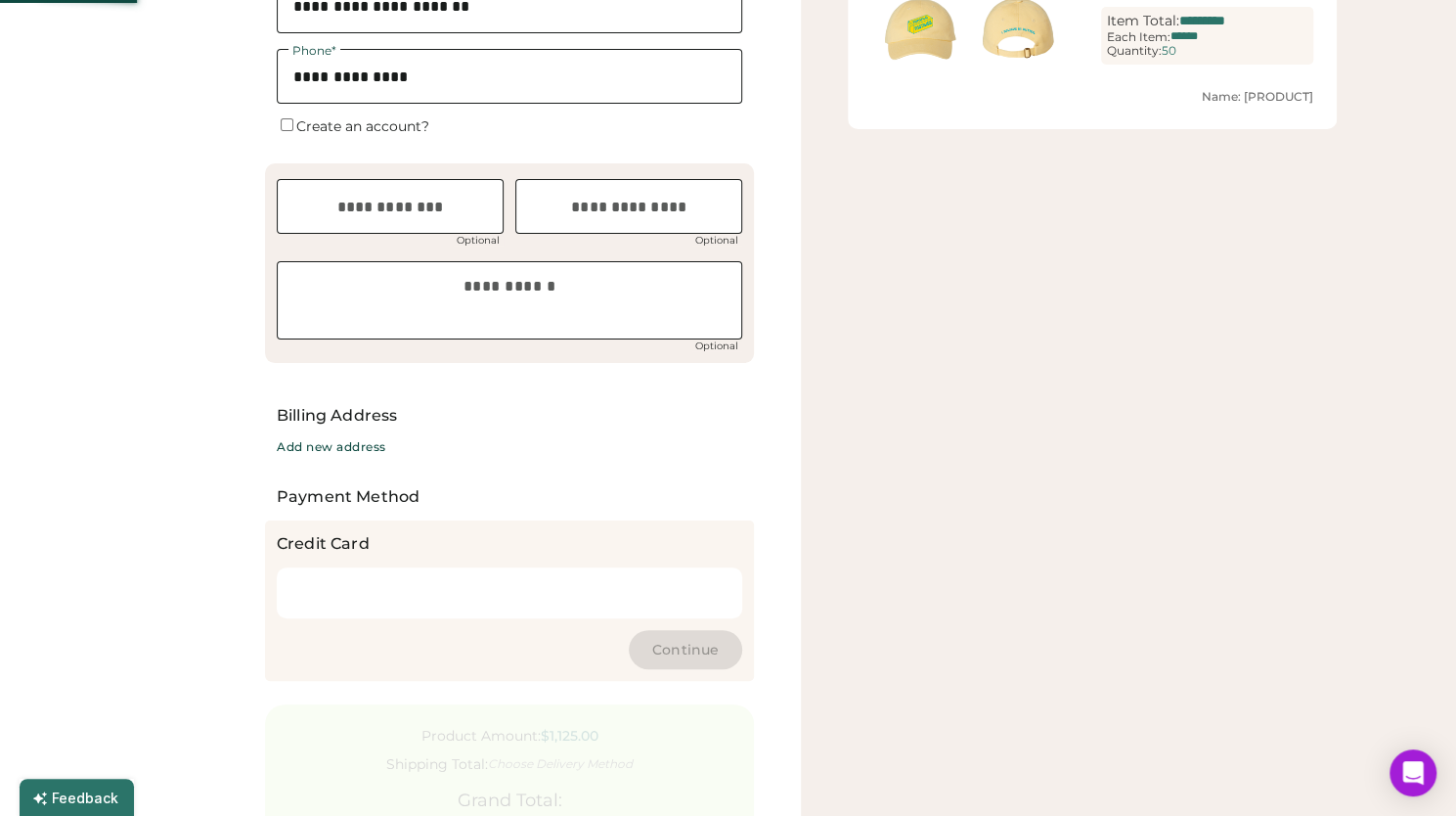 click at bounding box center (509, 593) 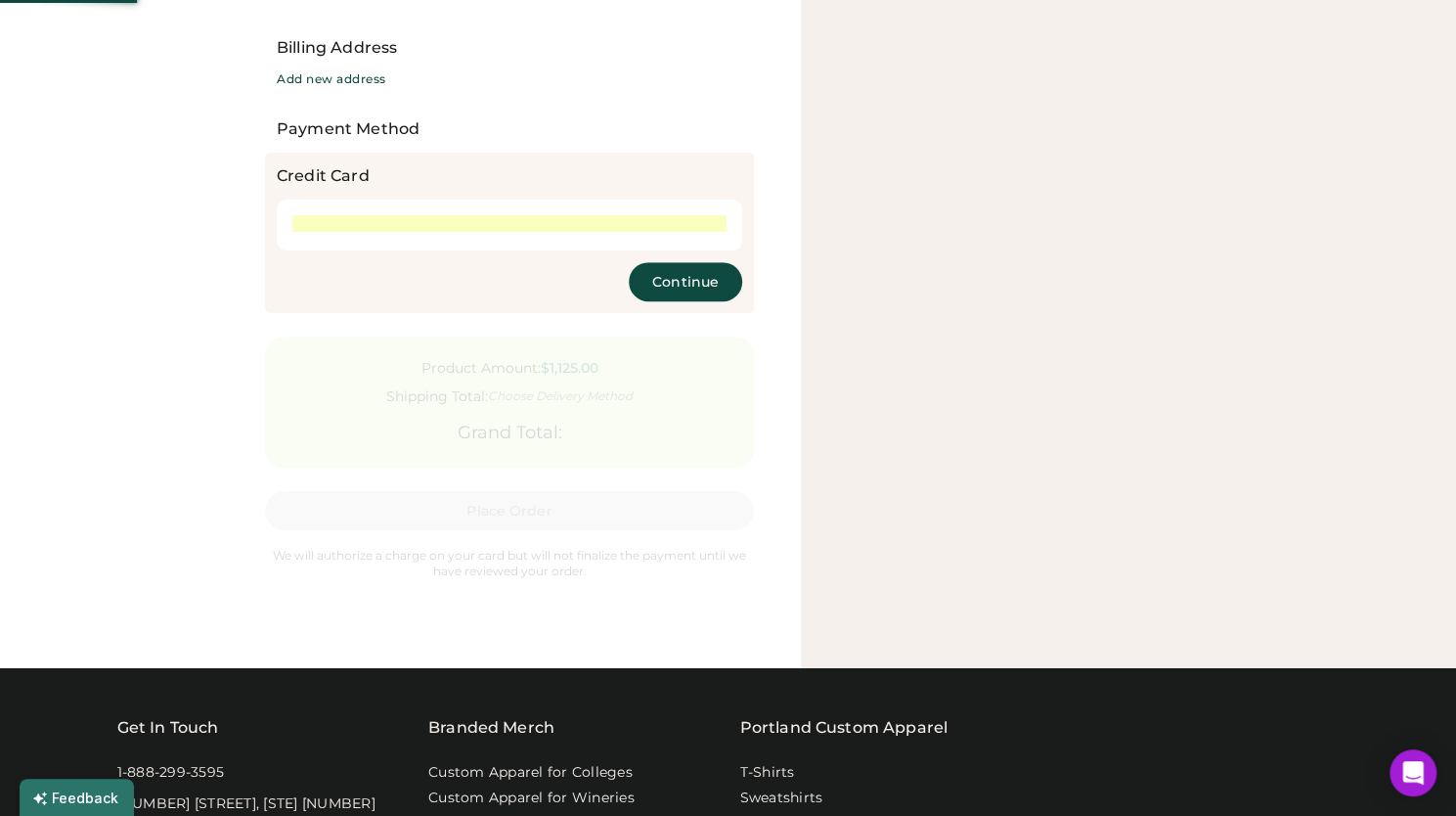 click on "Continue" at bounding box center [685, 282] 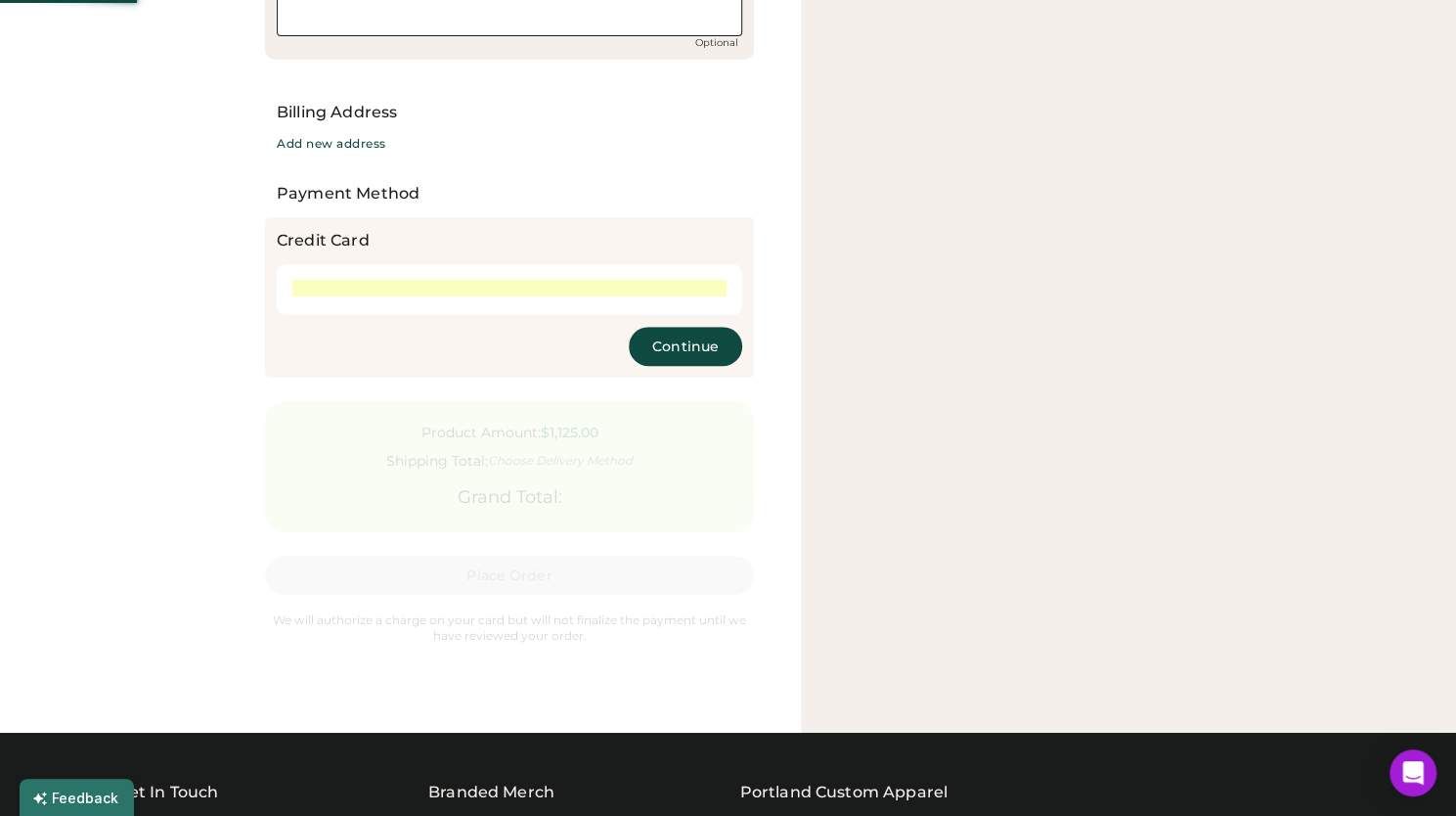 click on "Continue" at bounding box center (685, 346) 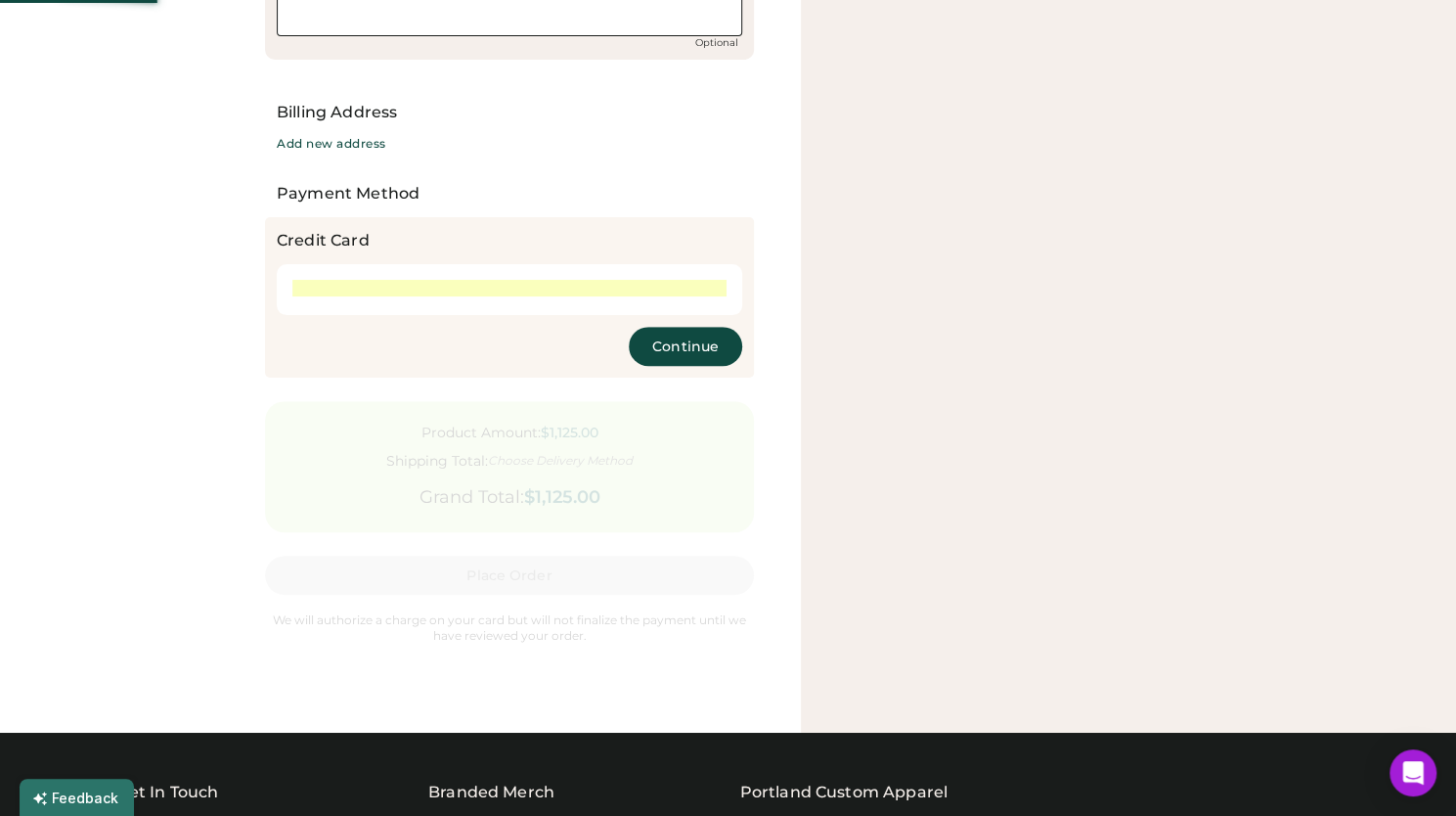 scroll, scrollTop: 509, scrollLeft: 0, axis: vertical 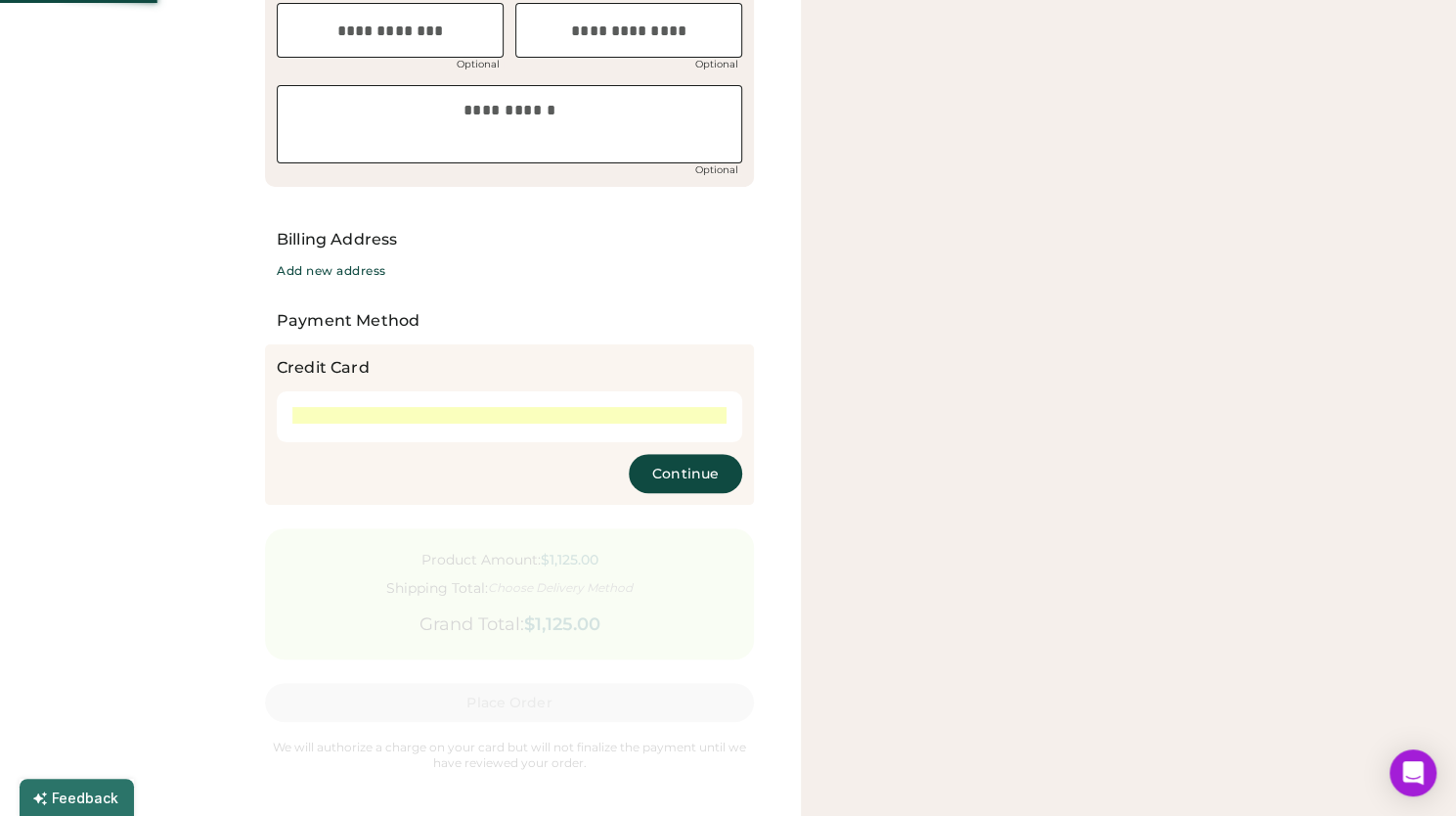 click on "Continue" at bounding box center (685, 474) 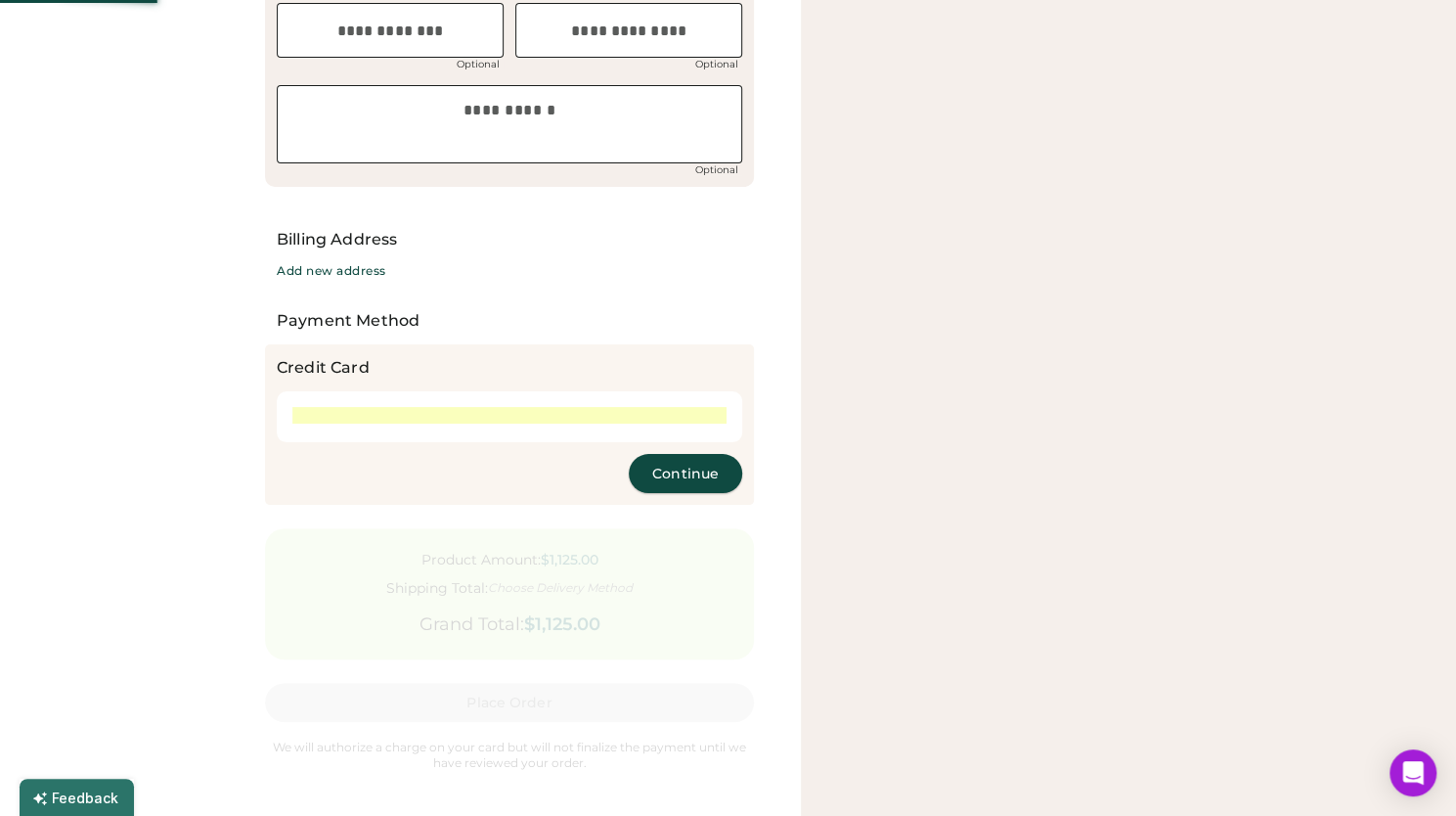 click on "Continue" at bounding box center (685, 474) 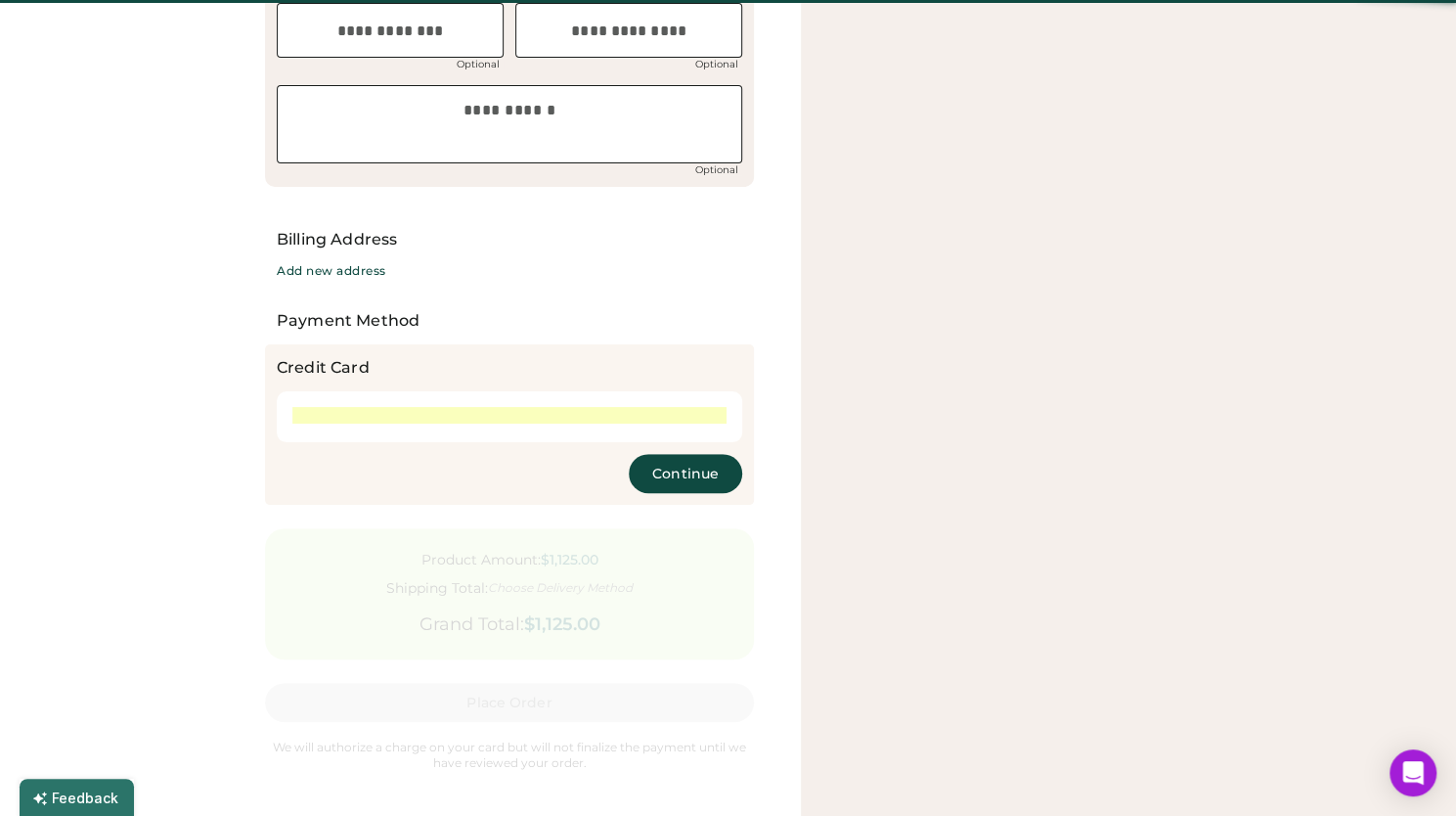 scroll, scrollTop: 0, scrollLeft: 0, axis: both 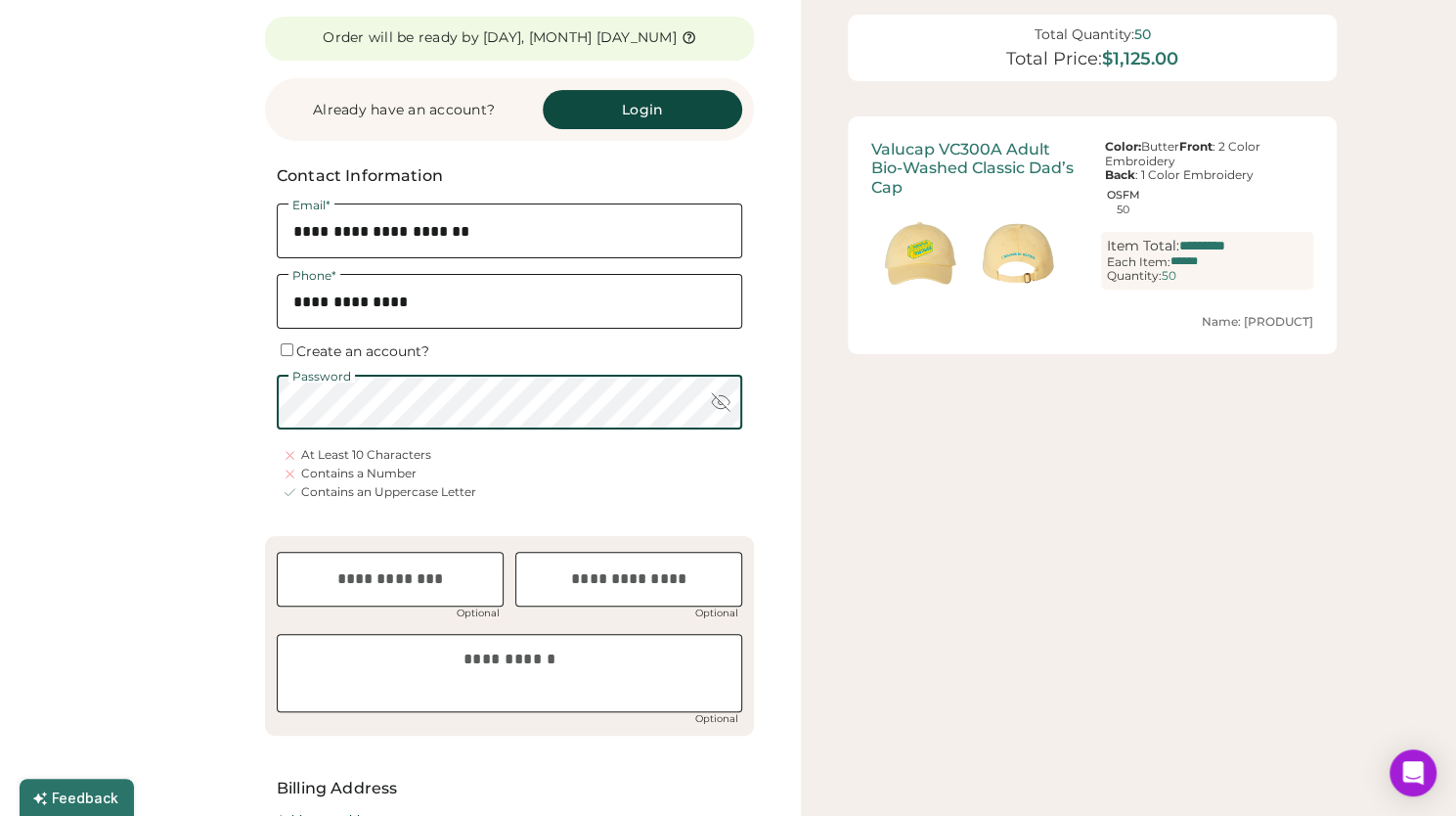 click at bounding box center (721, 402) 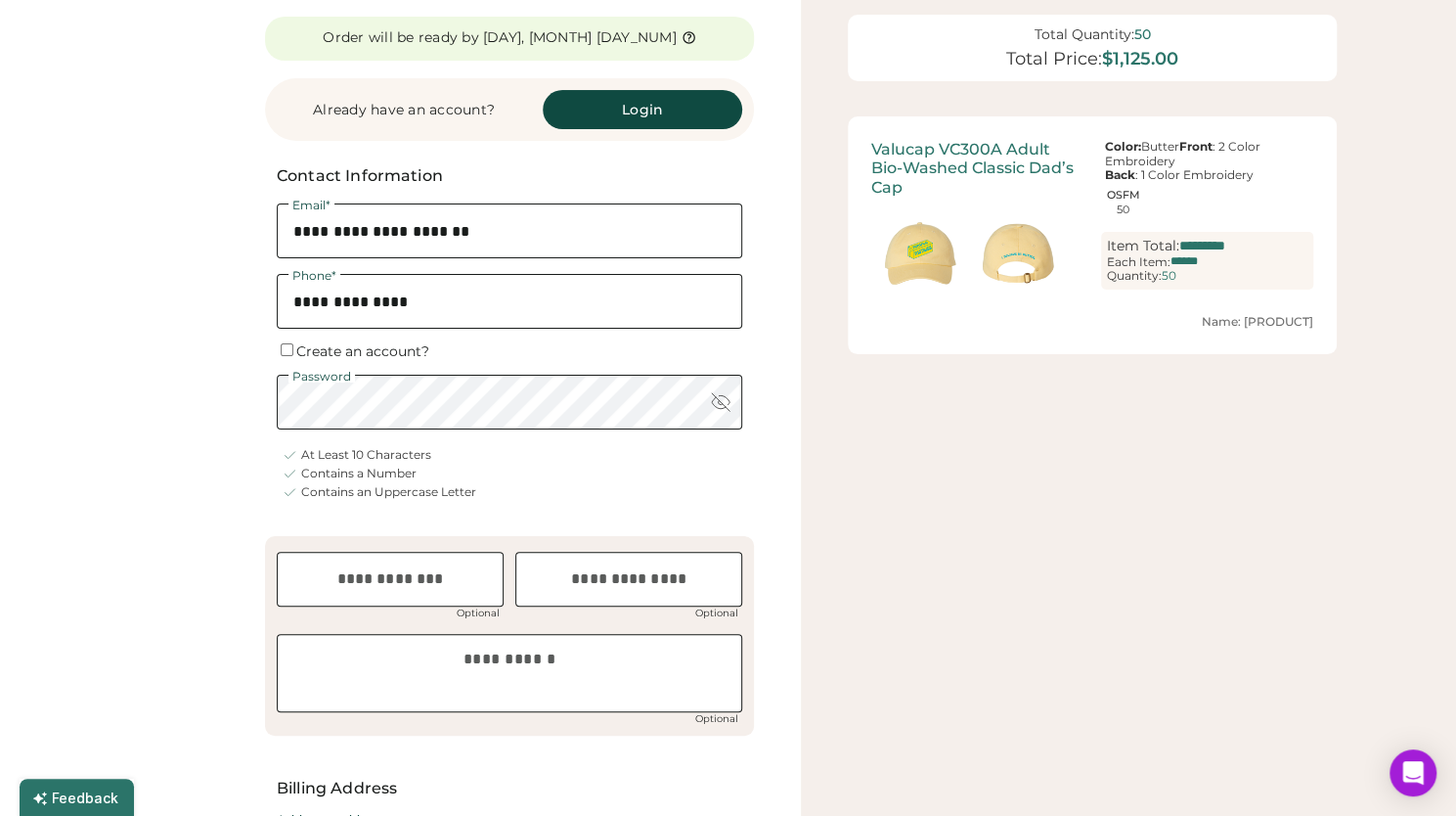 click at bounding box center [721, 402] 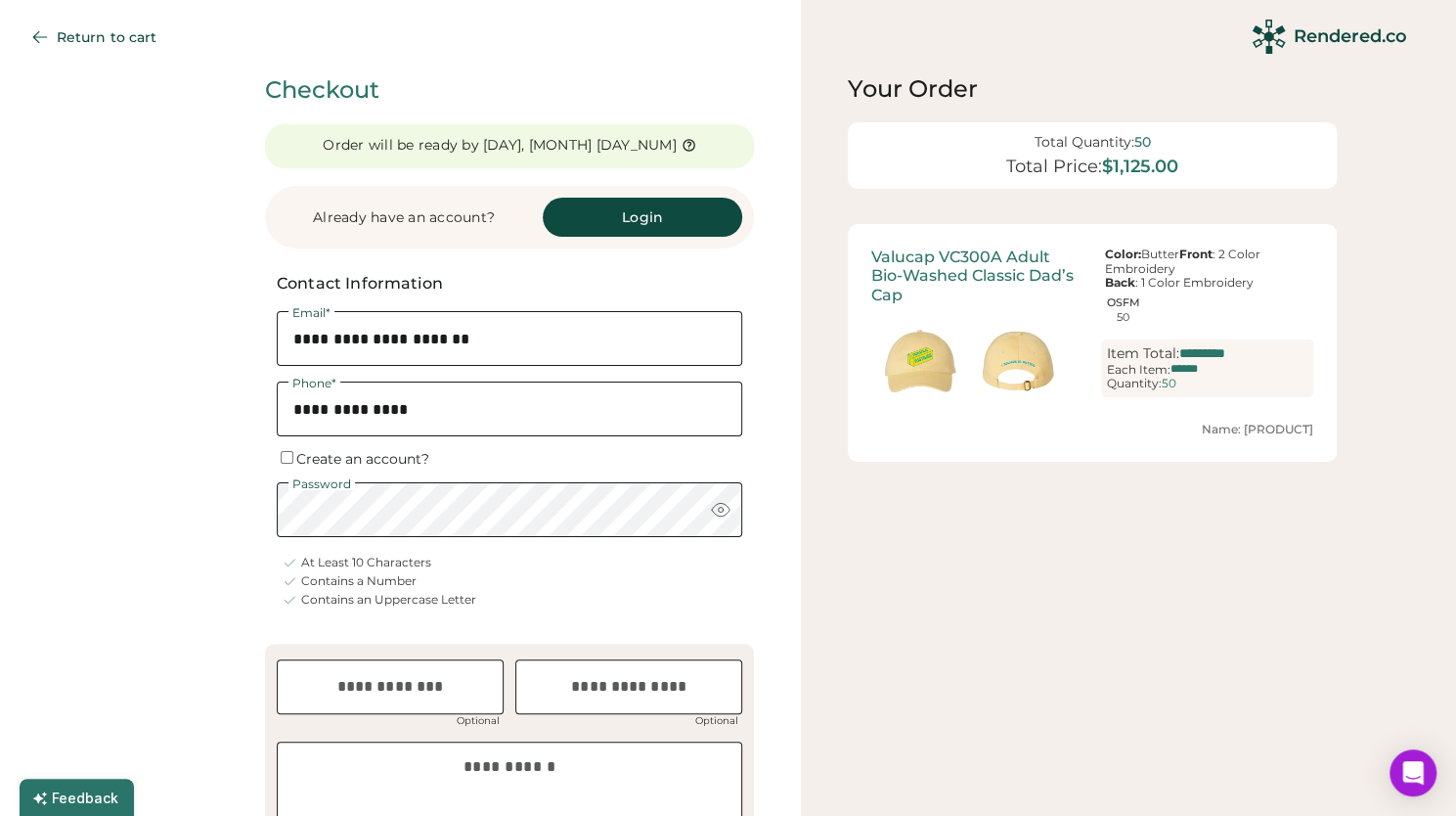 scroll, scrollTop: 811, scrollLeft: 0, axis: vertical 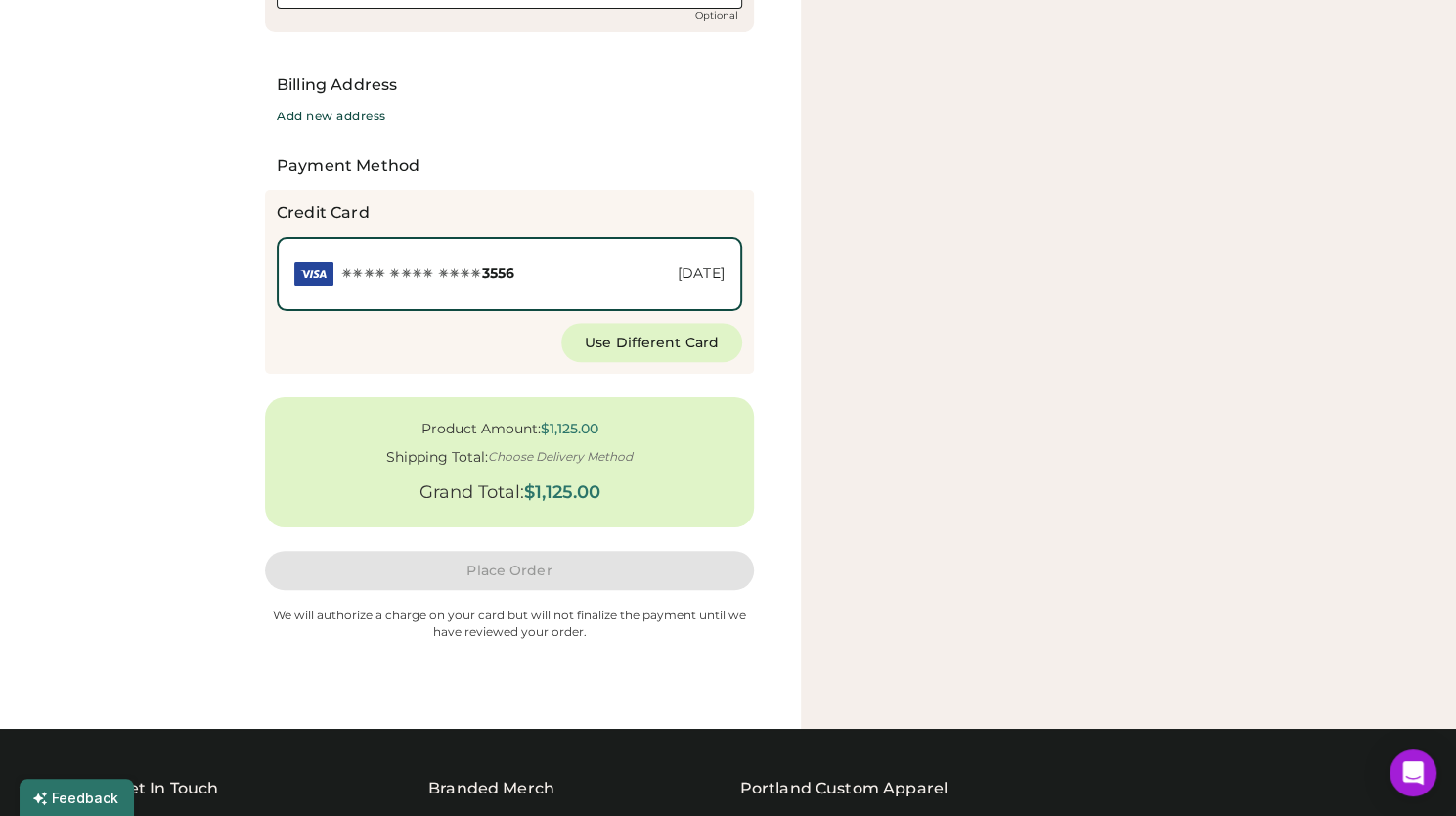 click on "Choose Delivery Method" at bounding box center (560, 457) 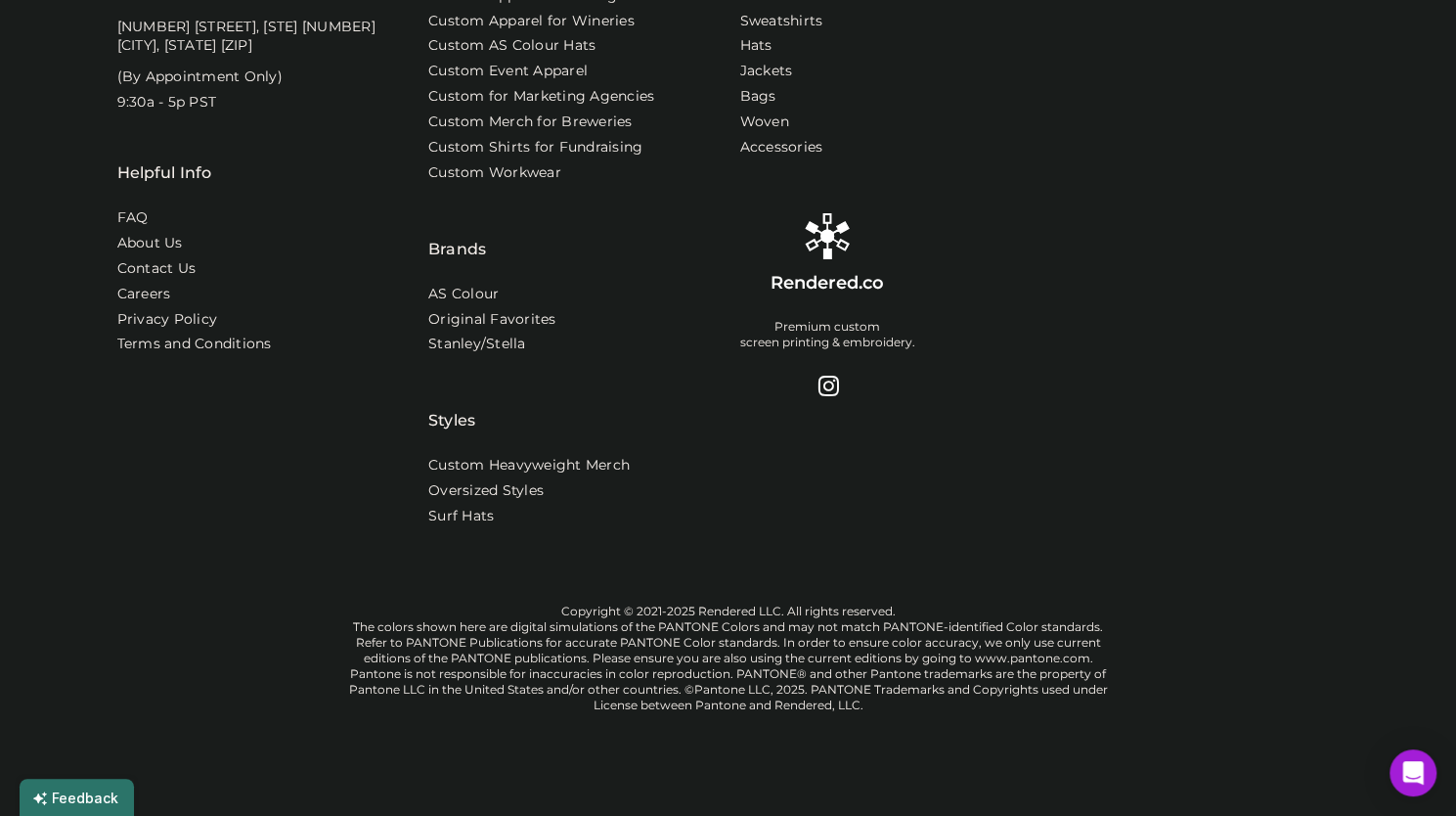 scroll, scrollTop: 157, scrollLeft: 0, axis: vertical 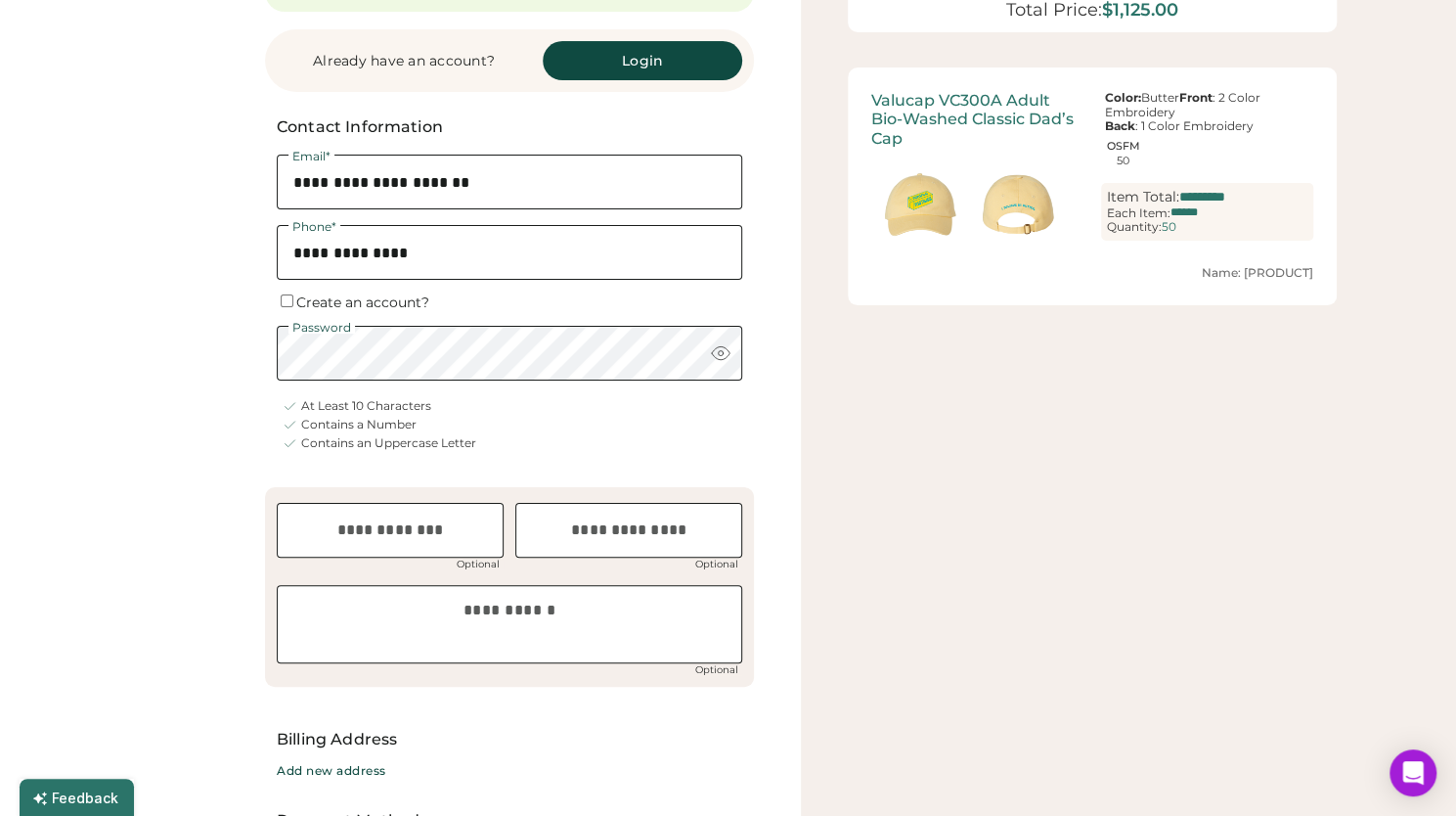 click on "At Least 10 Characters Contains a Number Contains an Uppercase Letter" at bounding box center (509, 425) 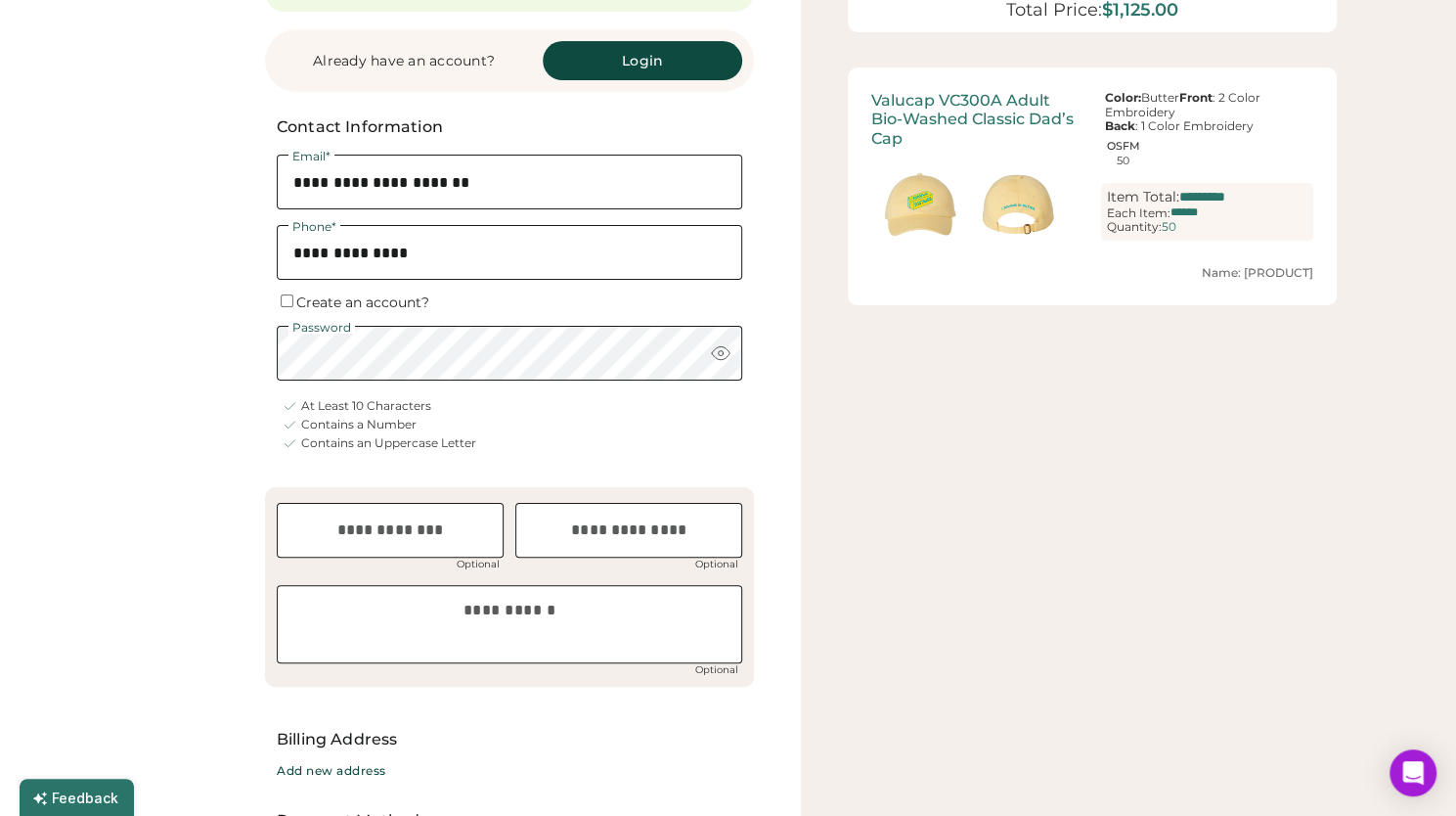 scroll, scrollTop: 411, scrollLeft: 0, axis: vertical 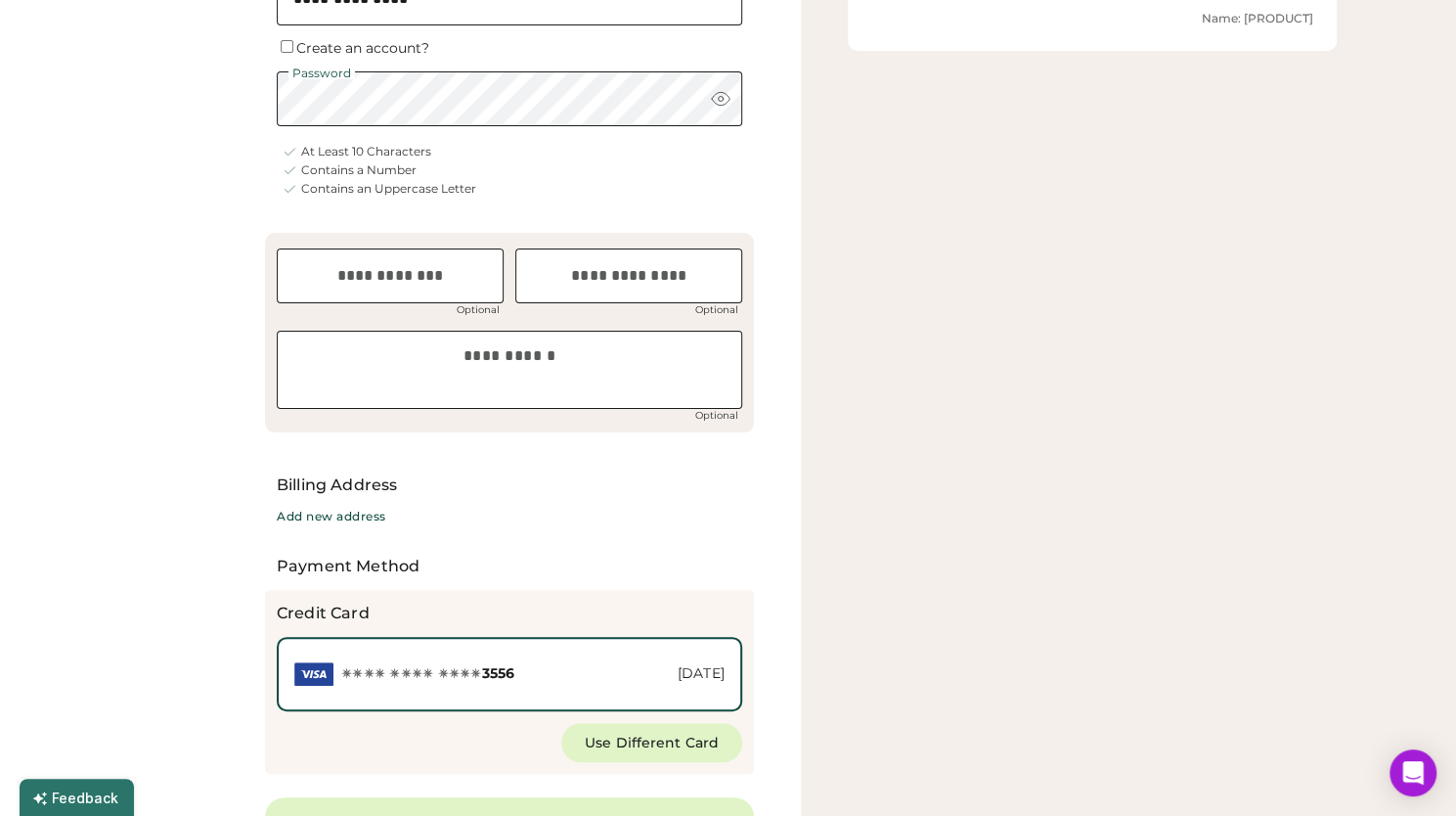 click at bounding box center [509, 370] 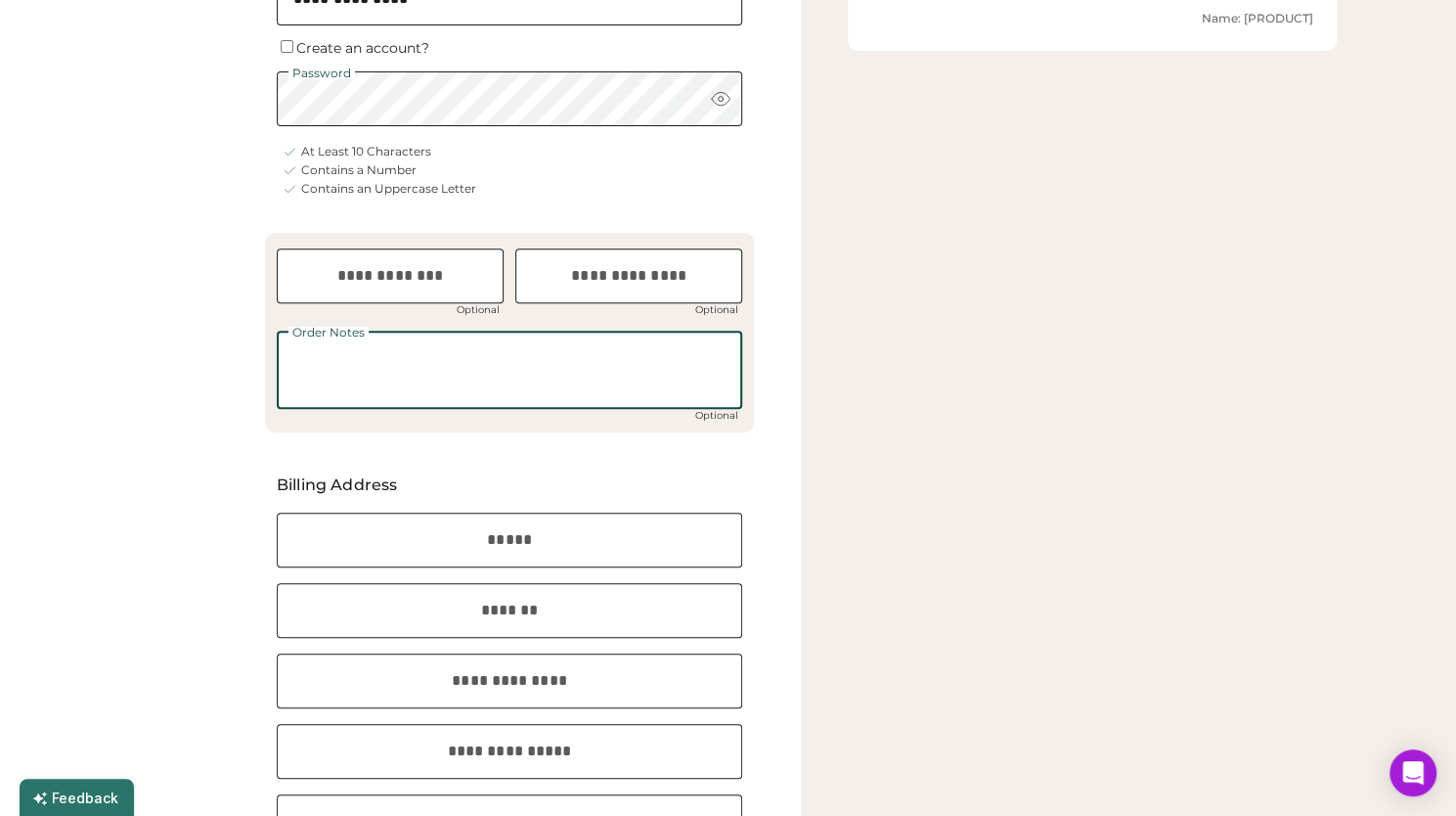 scroll, scrollTop: 605, scrollLeft: 0, axis: vertical 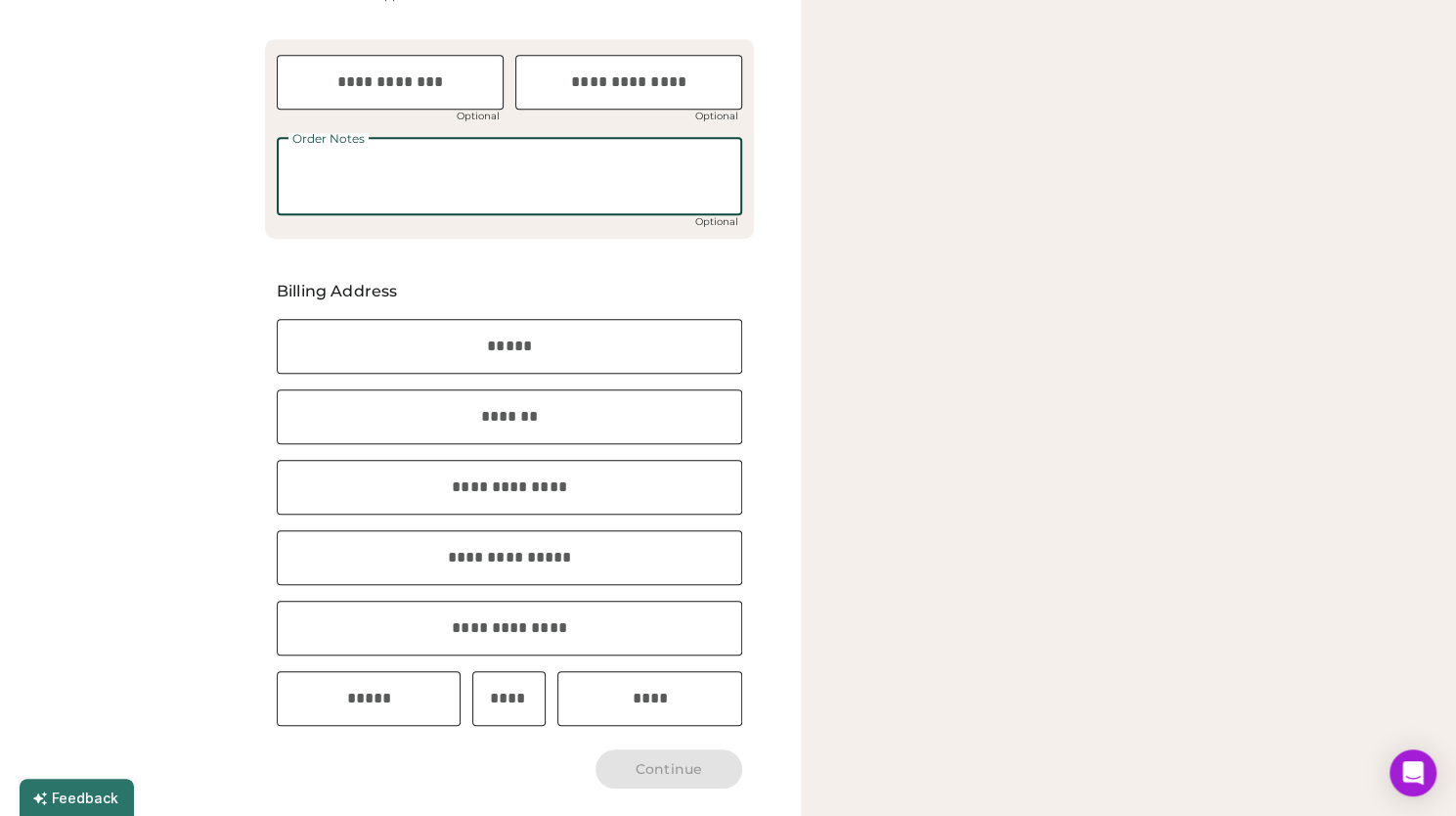 click on "Billing Address" at bounding box center (509, 292) 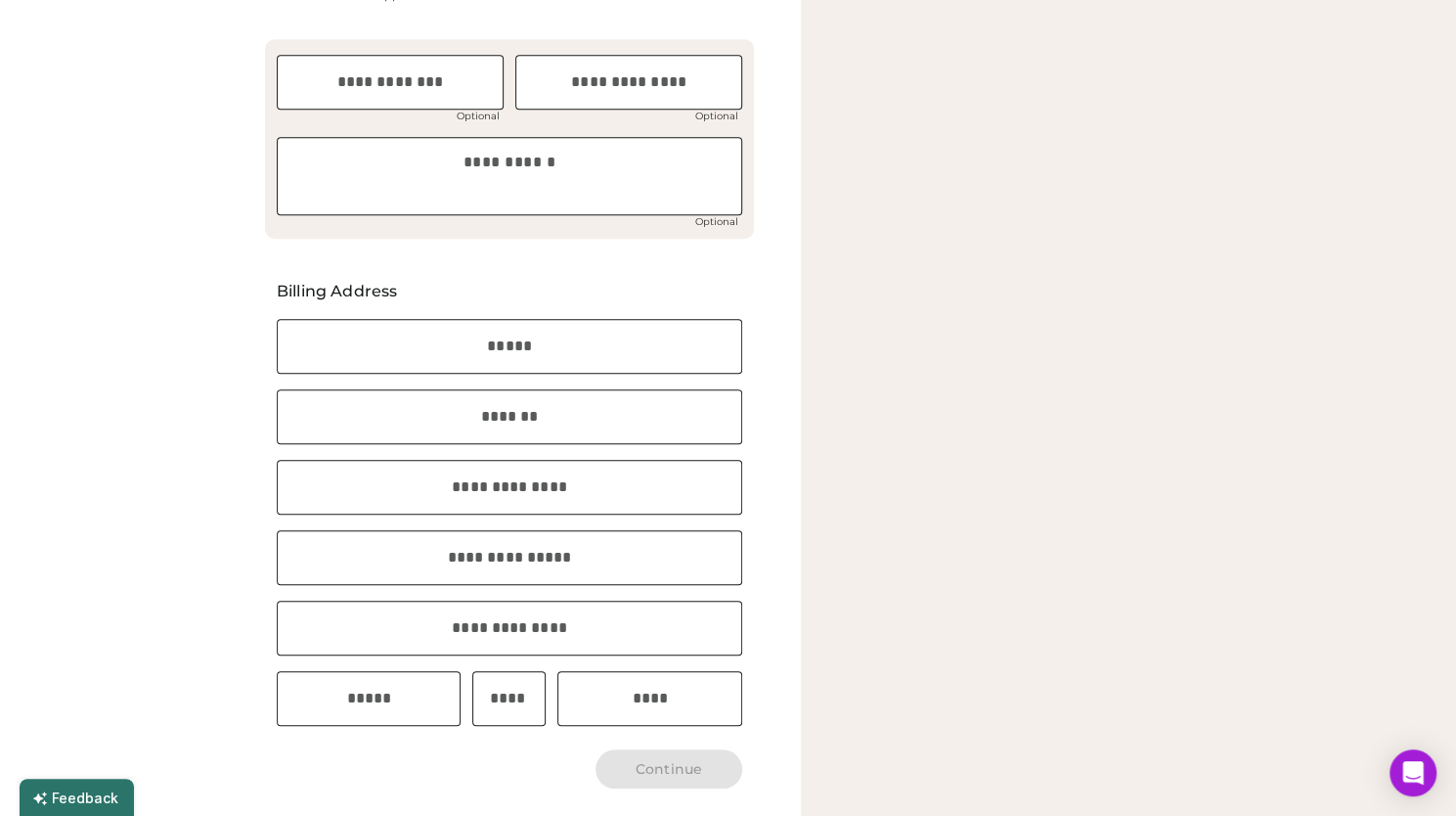 click at bounding box center [509, 346] 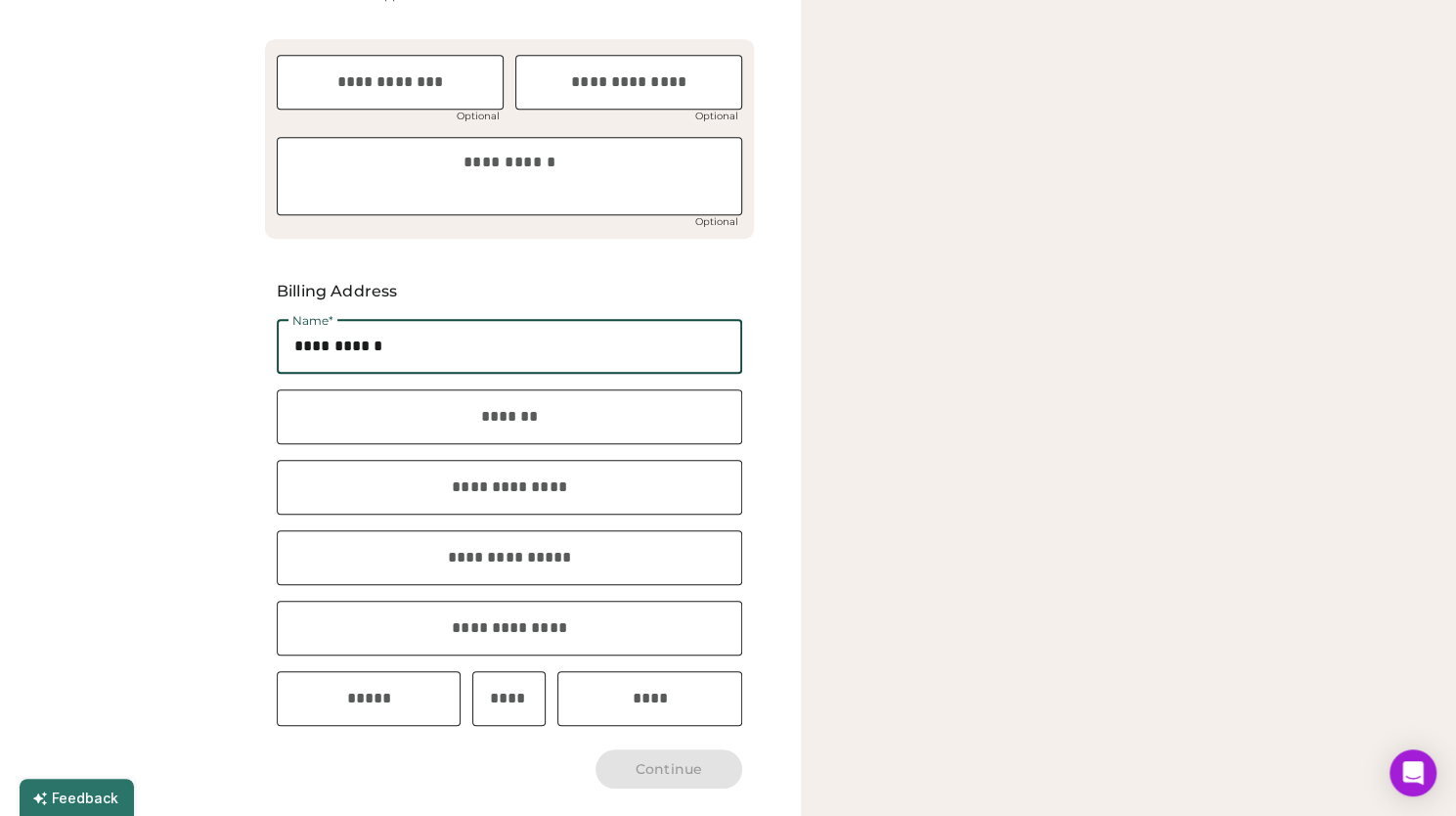 scroll, scrollTop: 0, scrollLeft: 0, axis: both 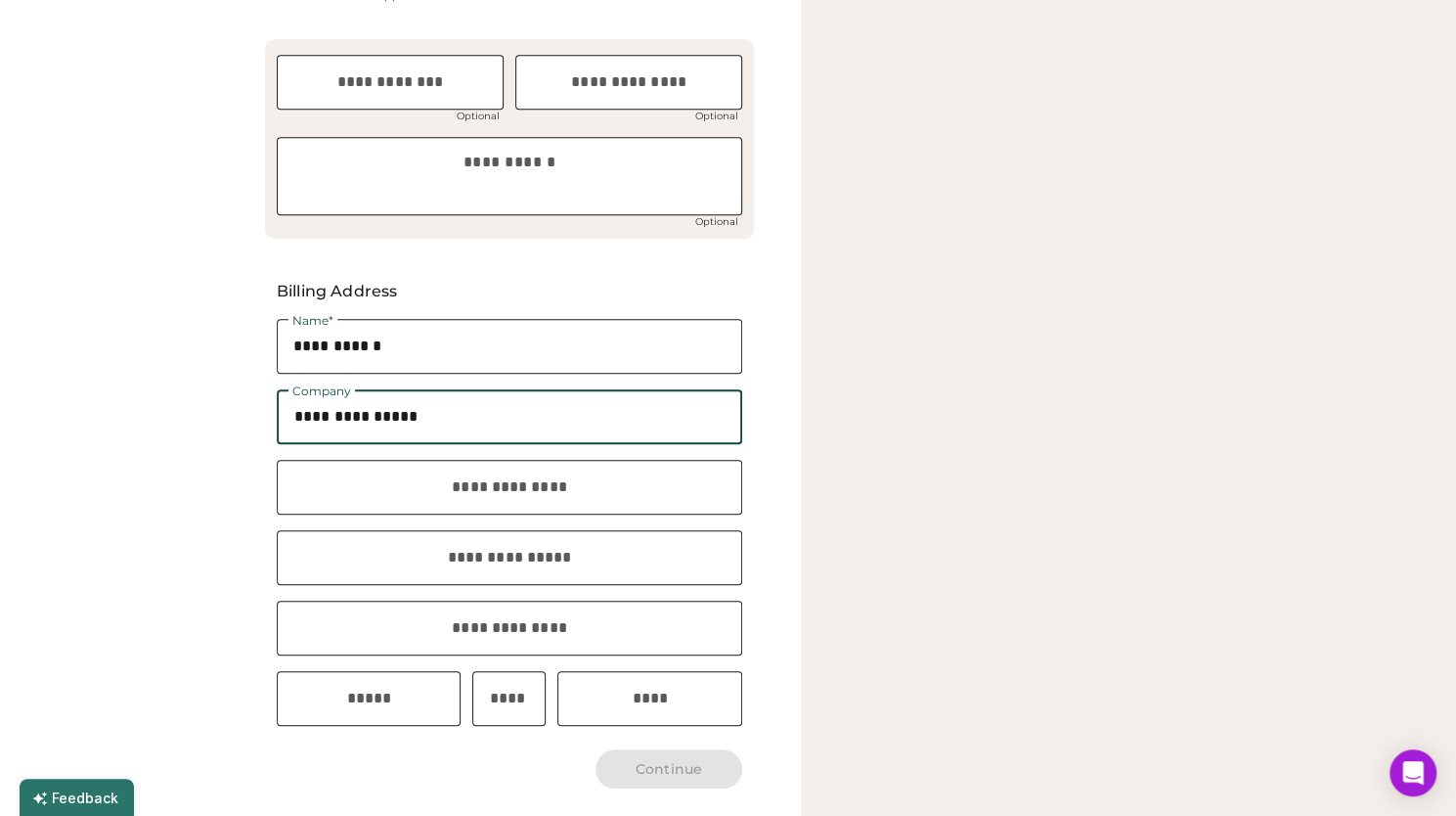 type on "**********" 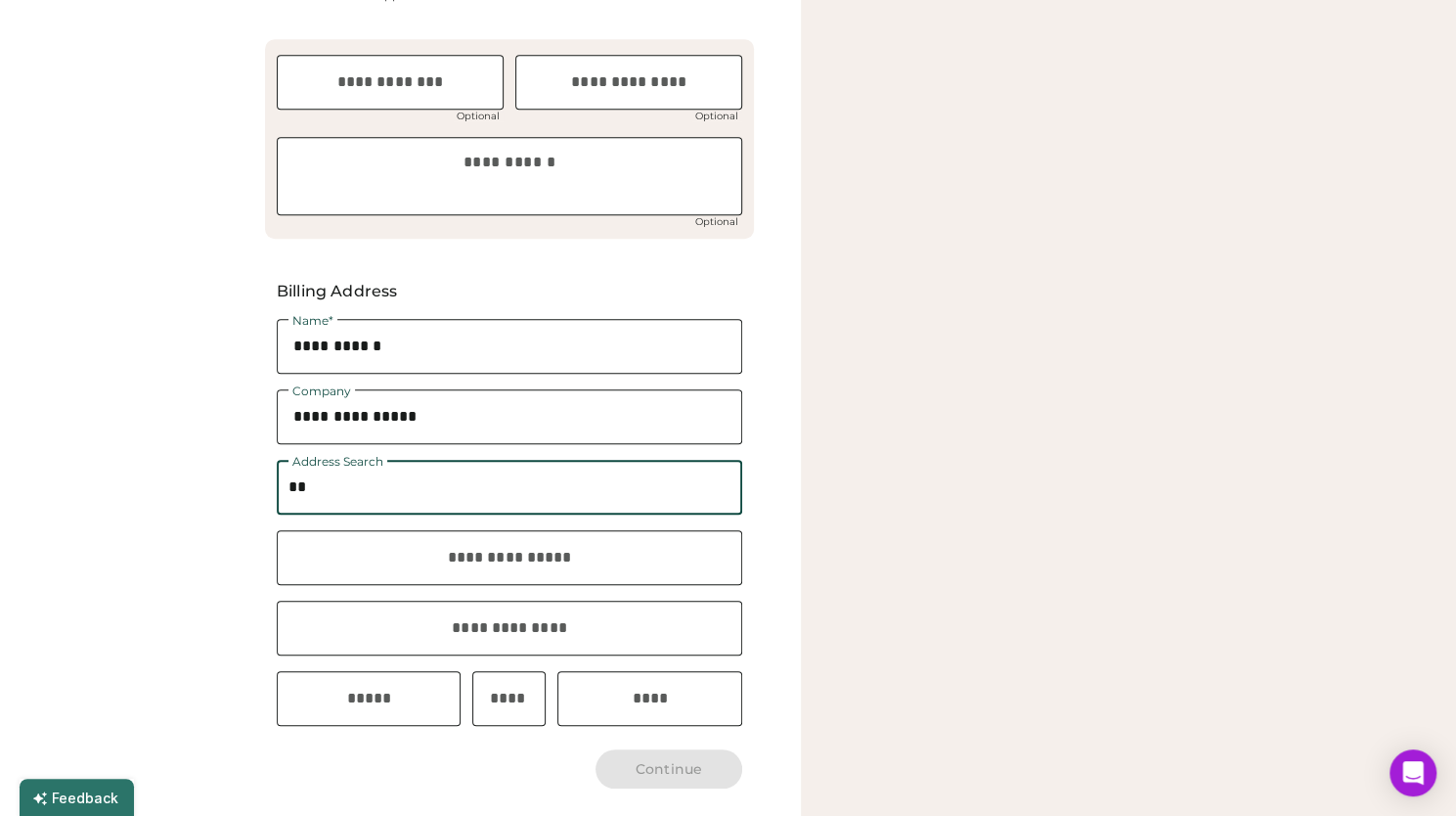 type on "*" 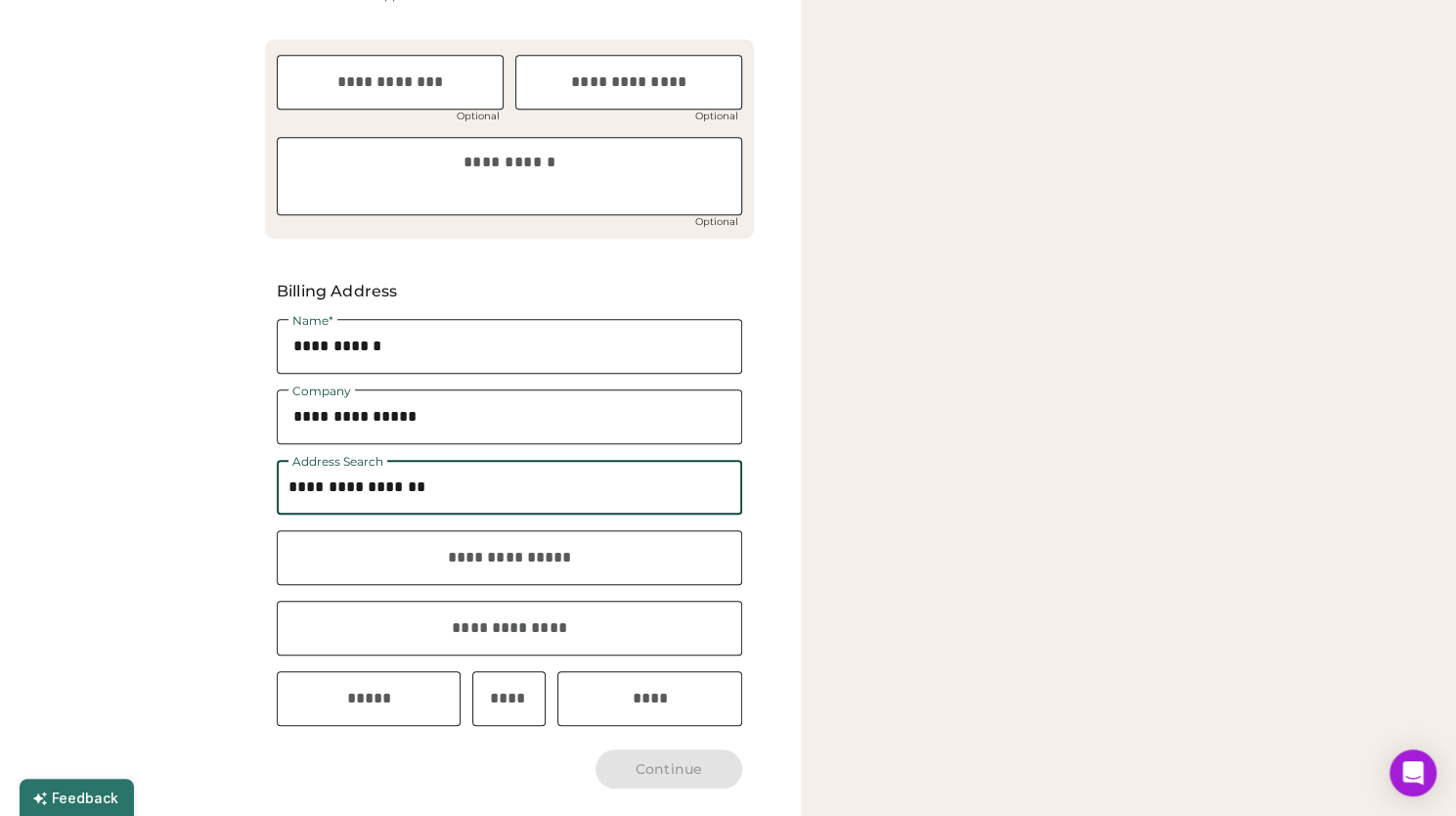 type on "**********" 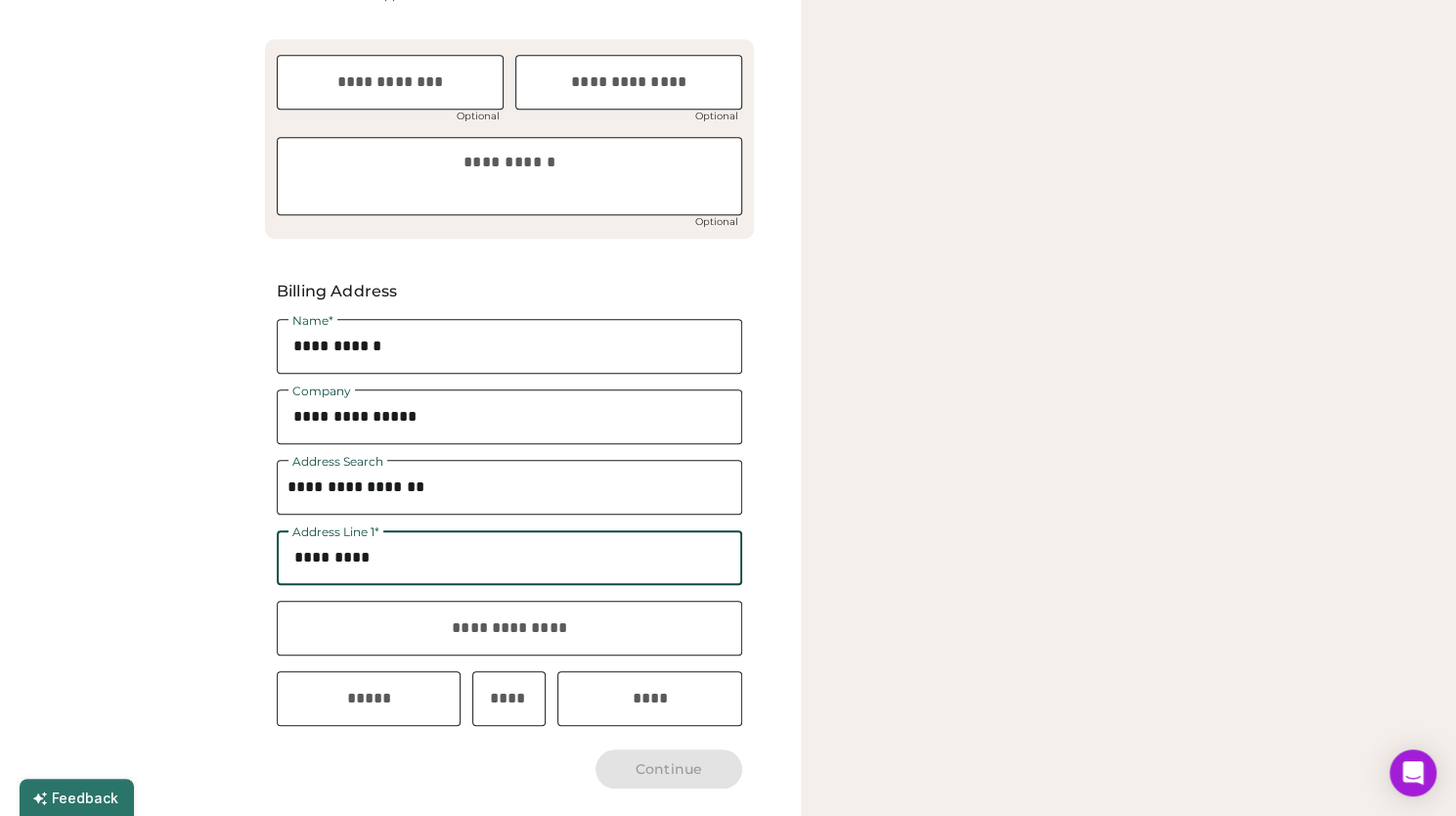 type on "*********" 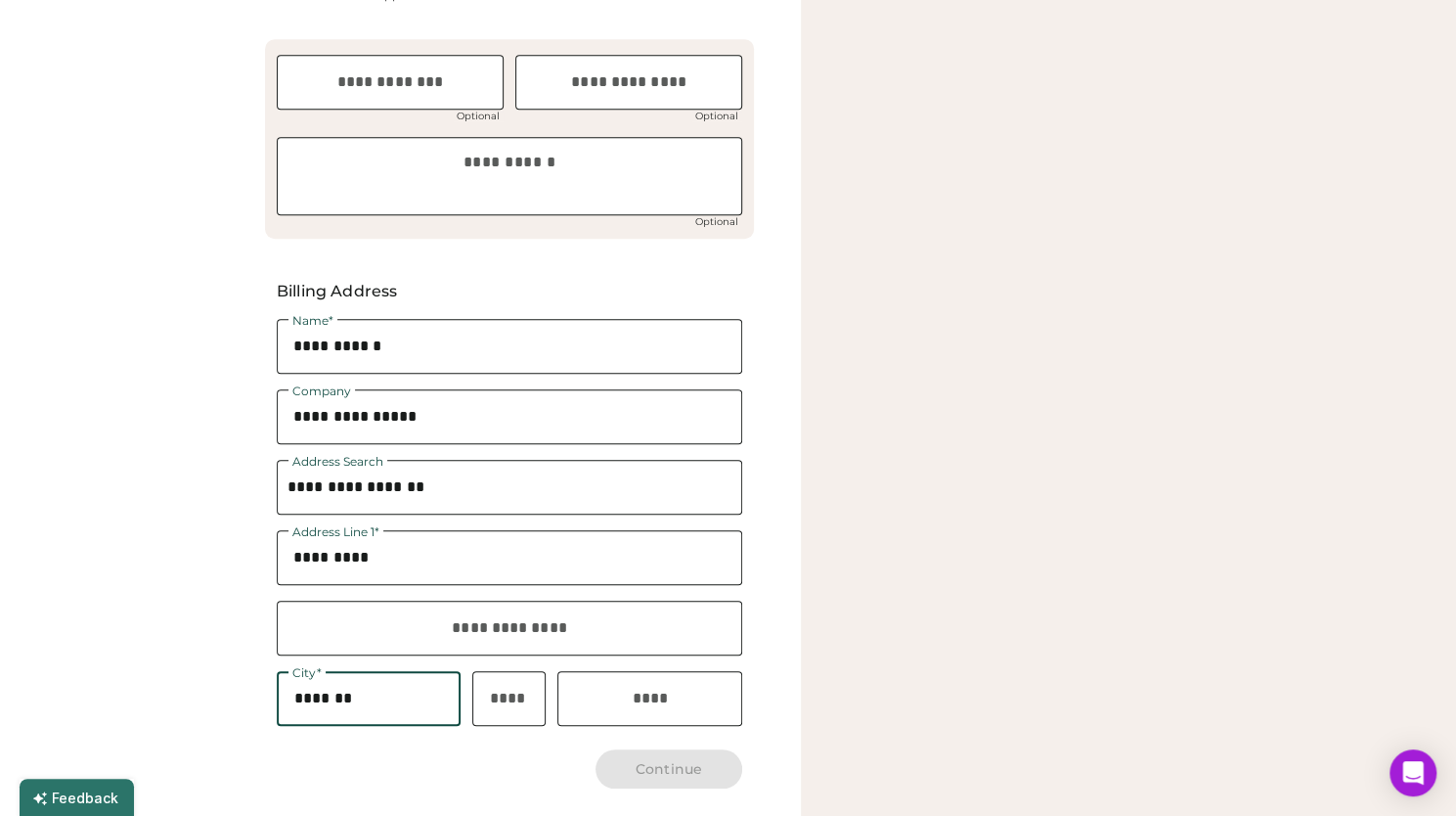 type on "*******" 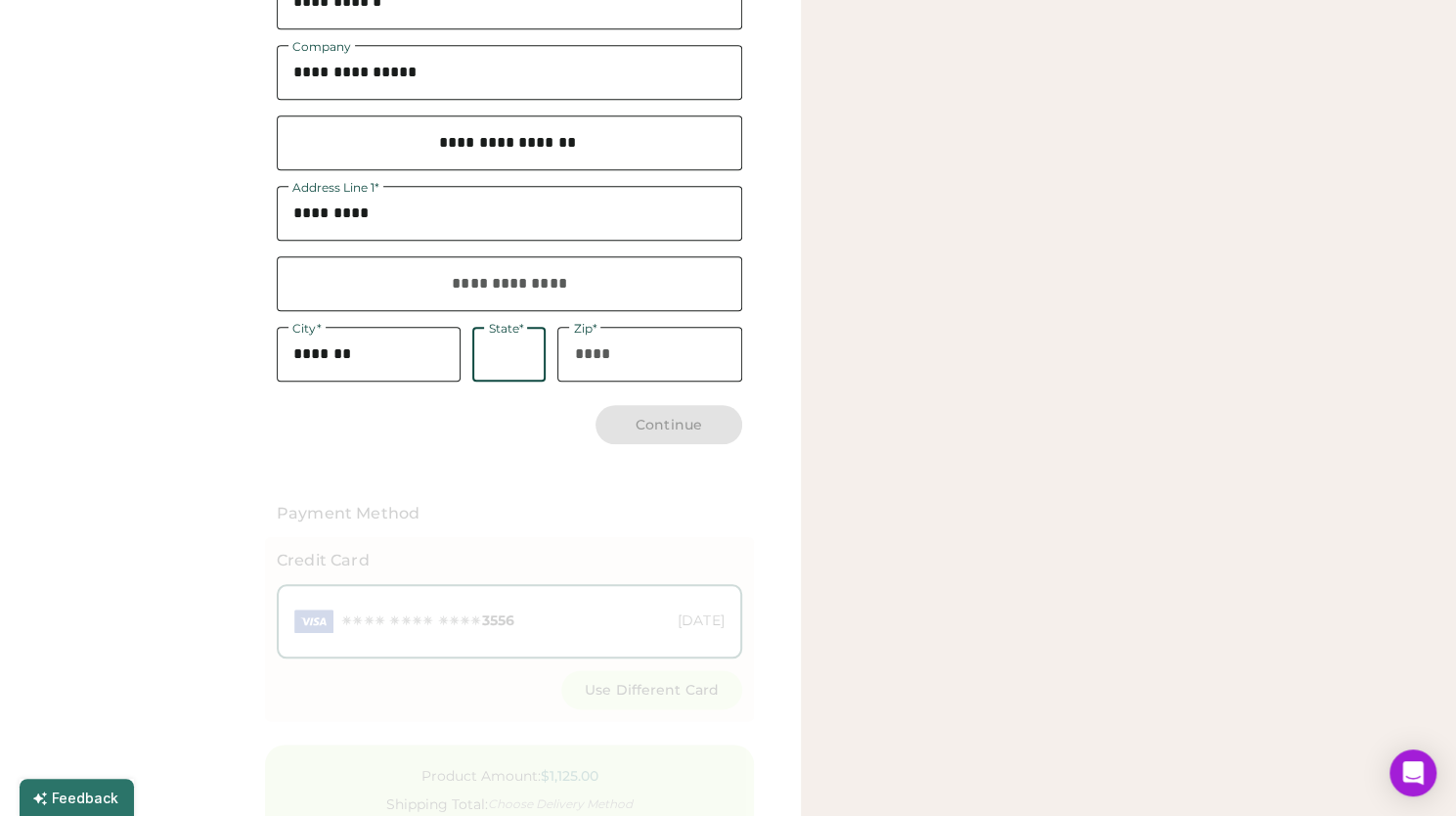 type on "*" 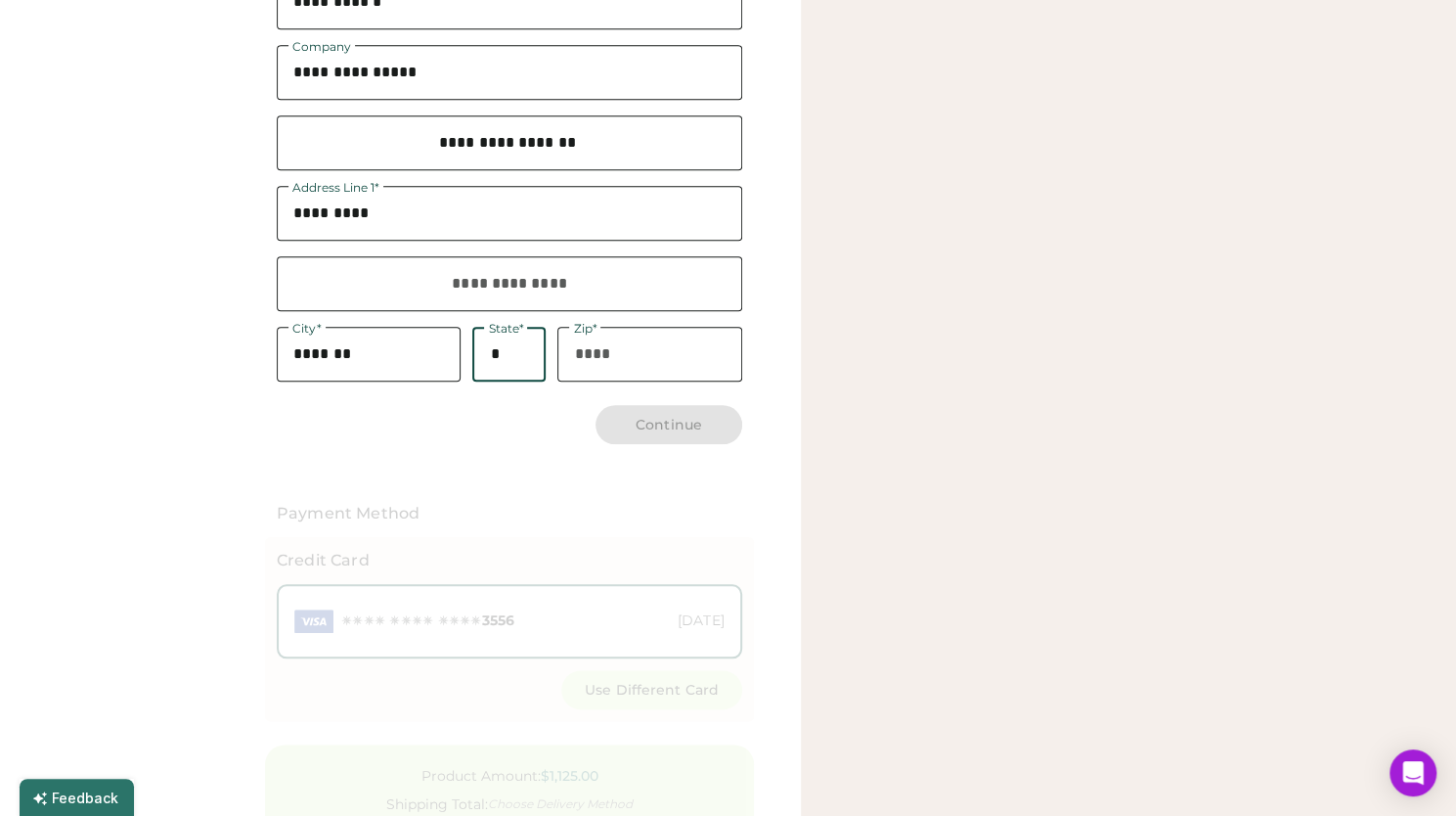 type 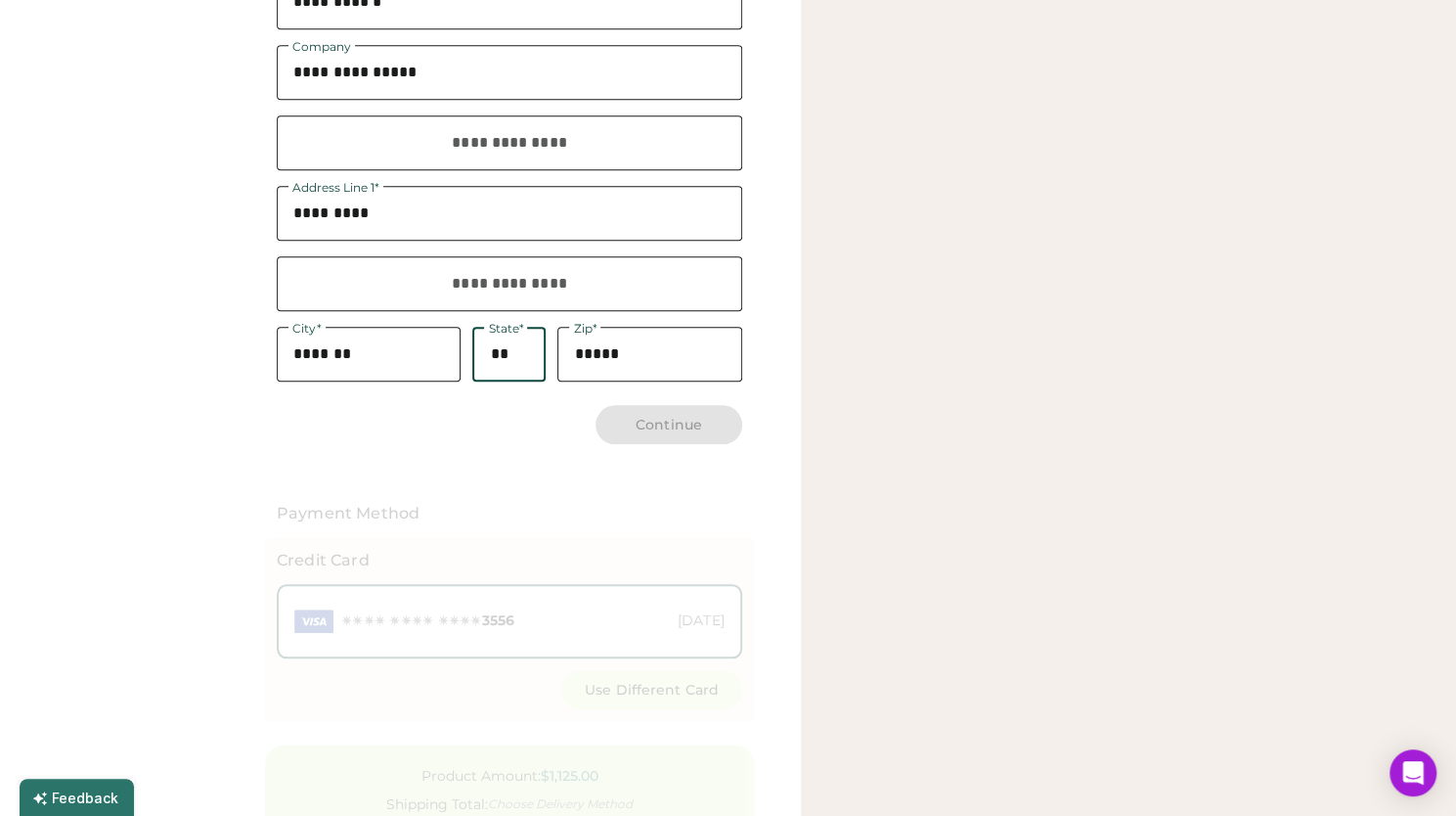 type on "**" 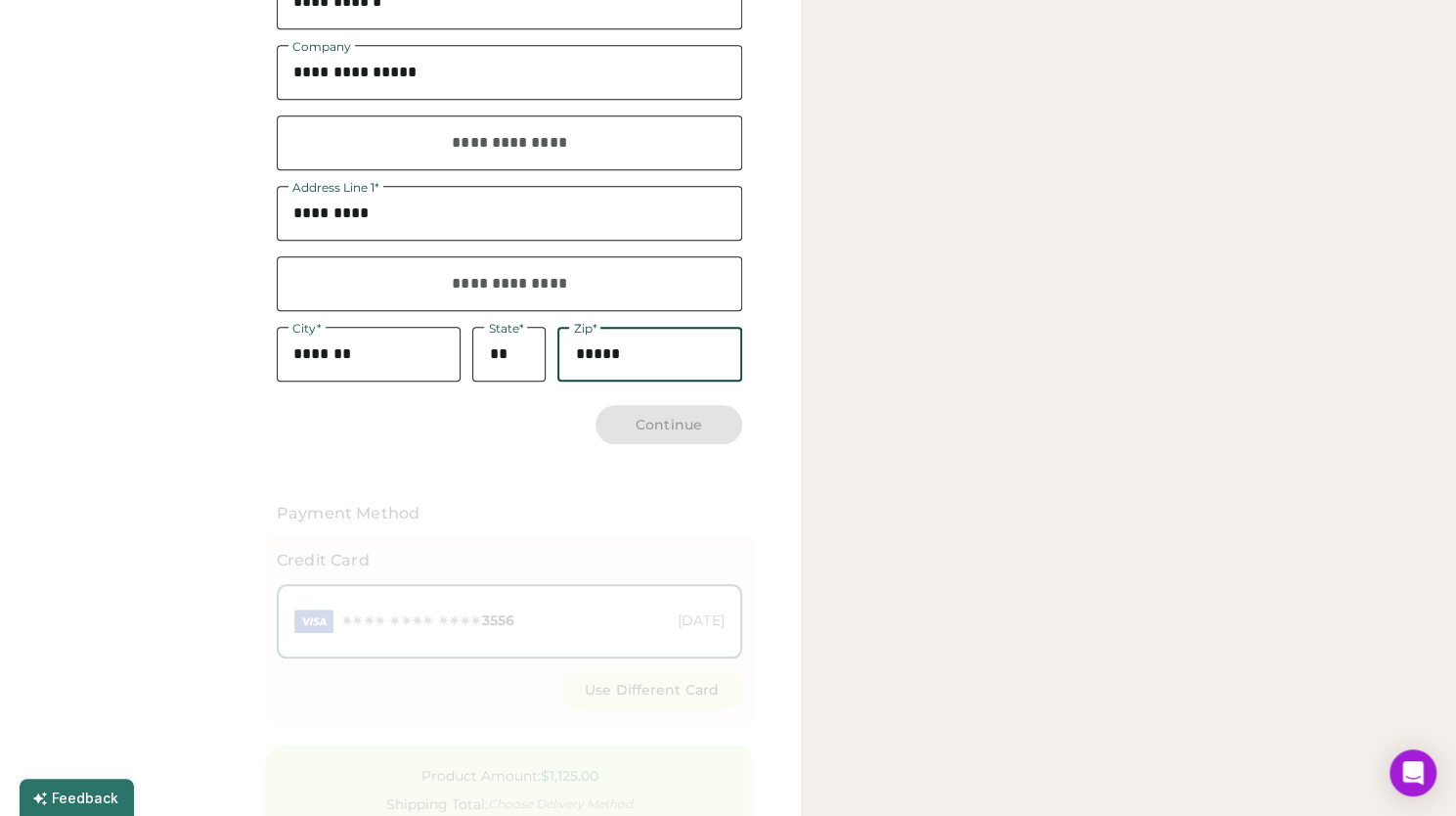 click at bounding box center [649, 354] 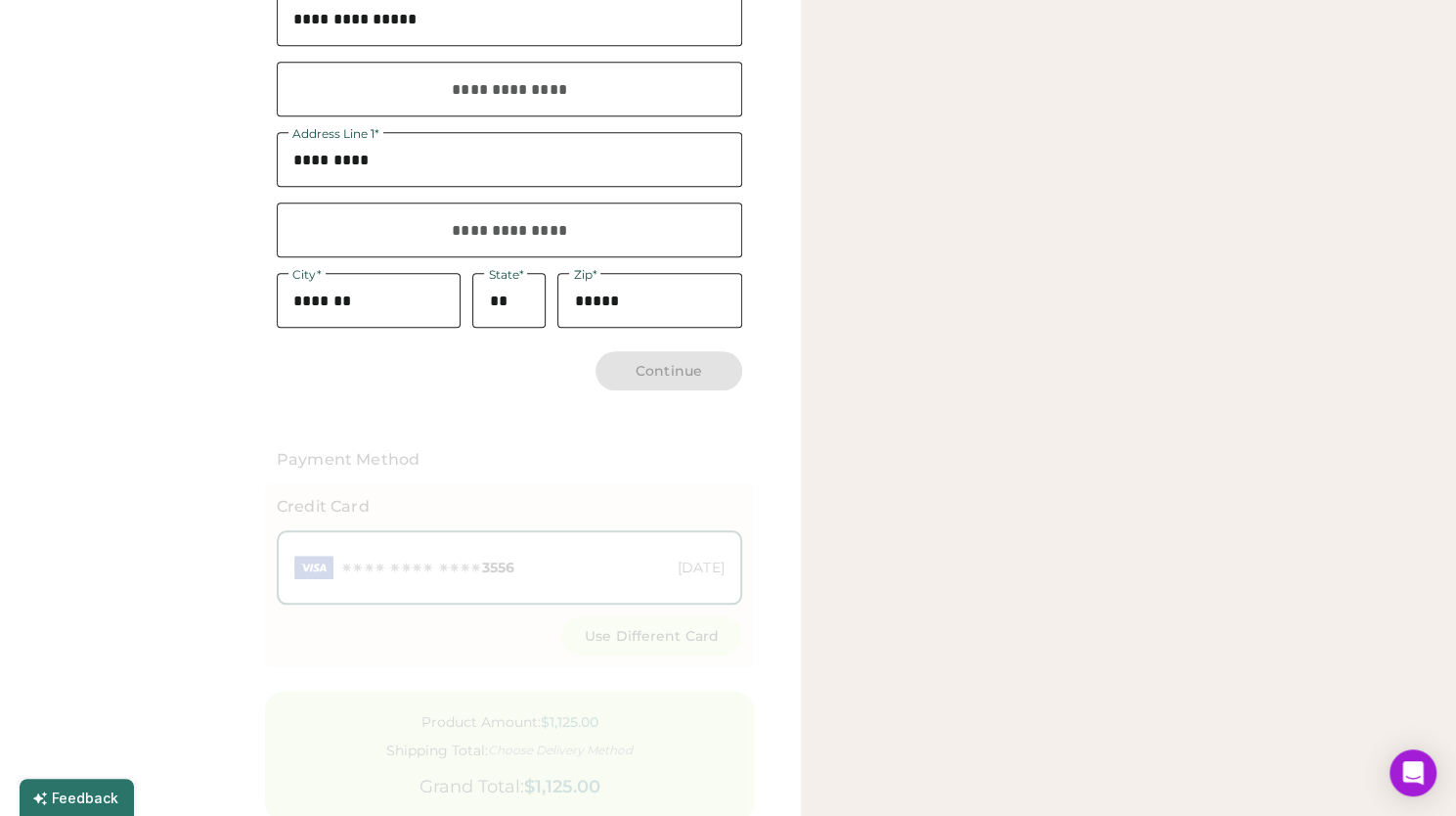 scroll, scrollTop: 1121, scrollLeft: 0, axis: vertical 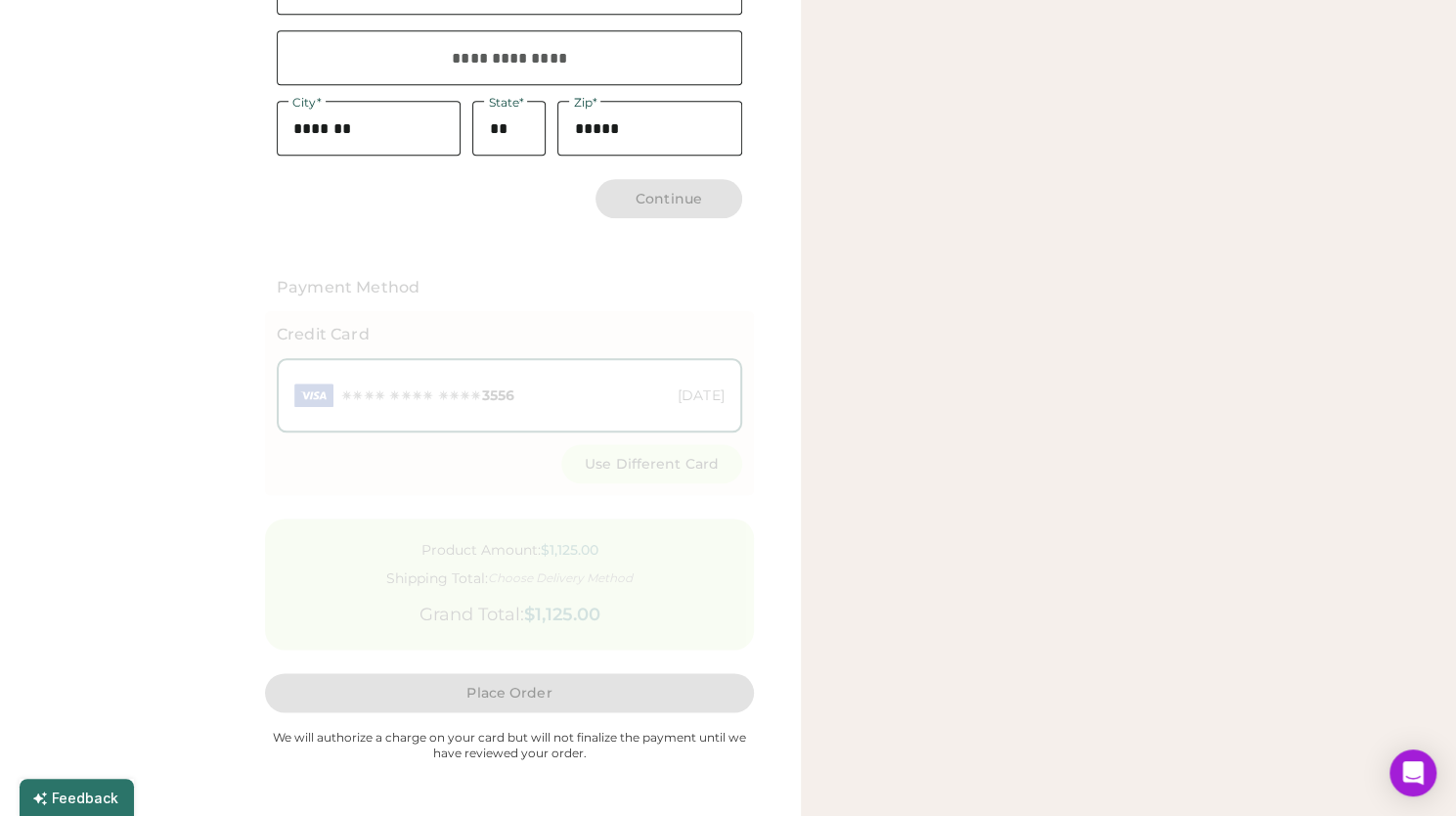 click at bounding box center [509, -83] 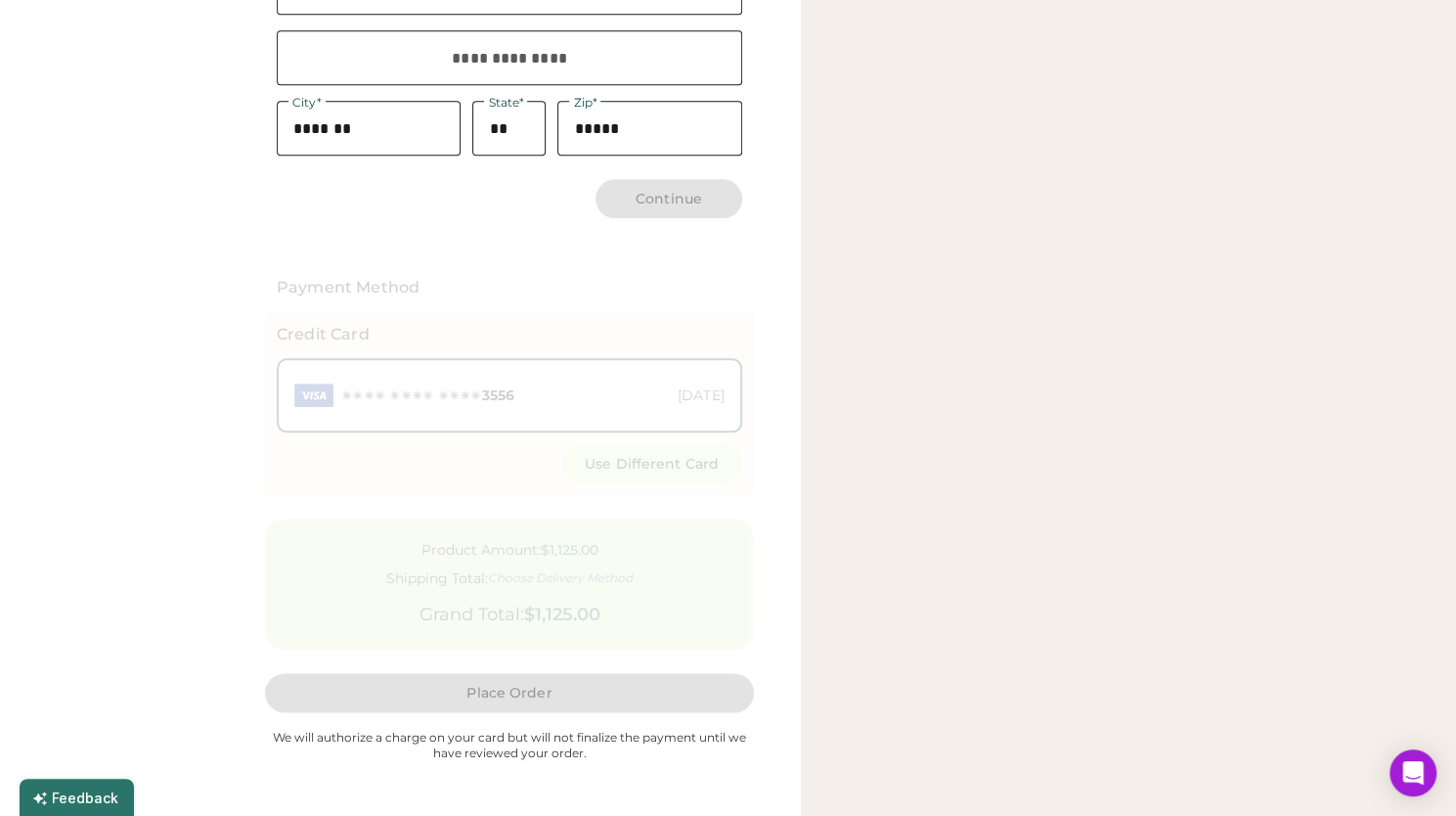 scroll, scrollTop: 750, scrollLeft: 0, axis: vertical 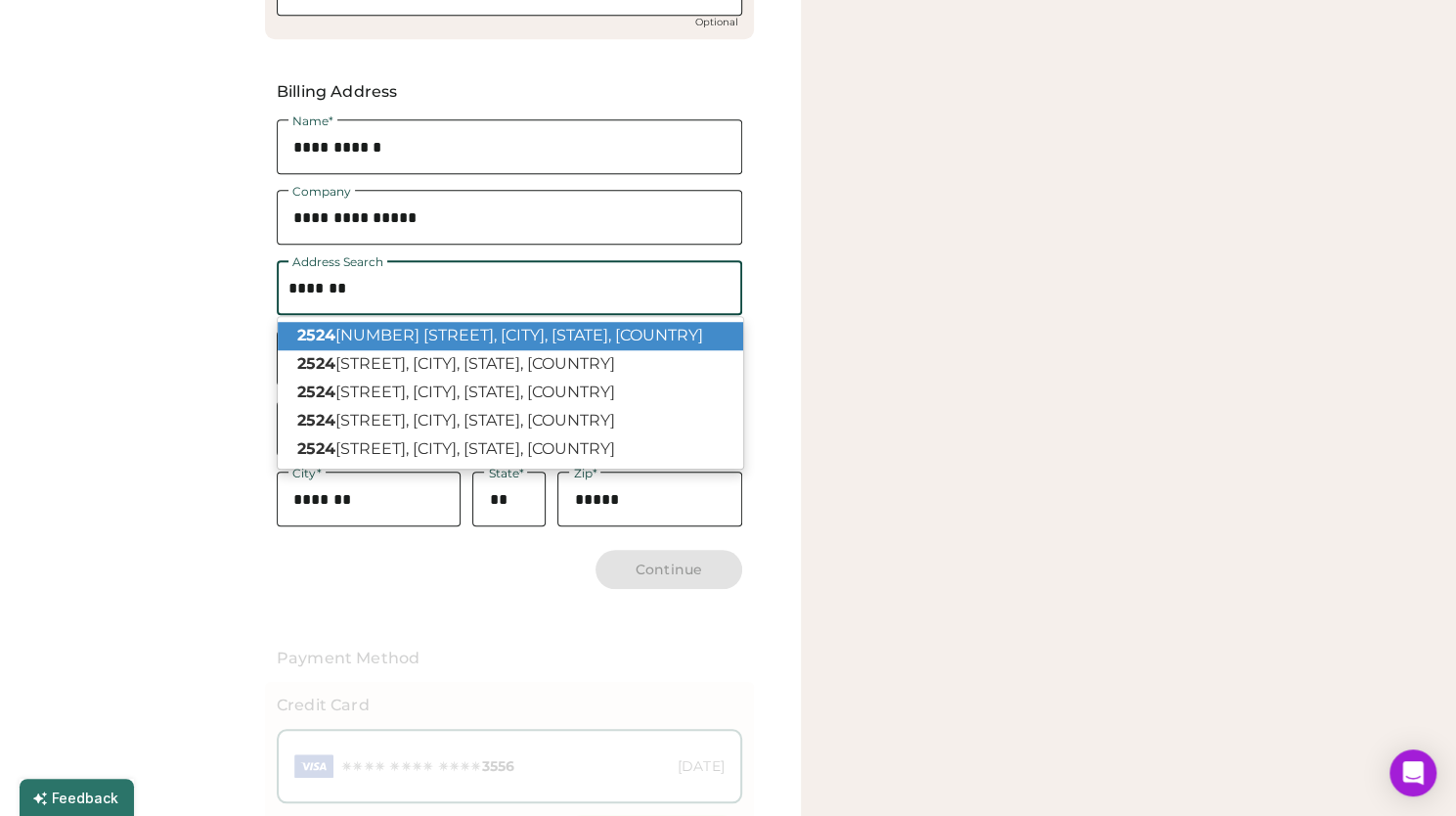 type on "**********" 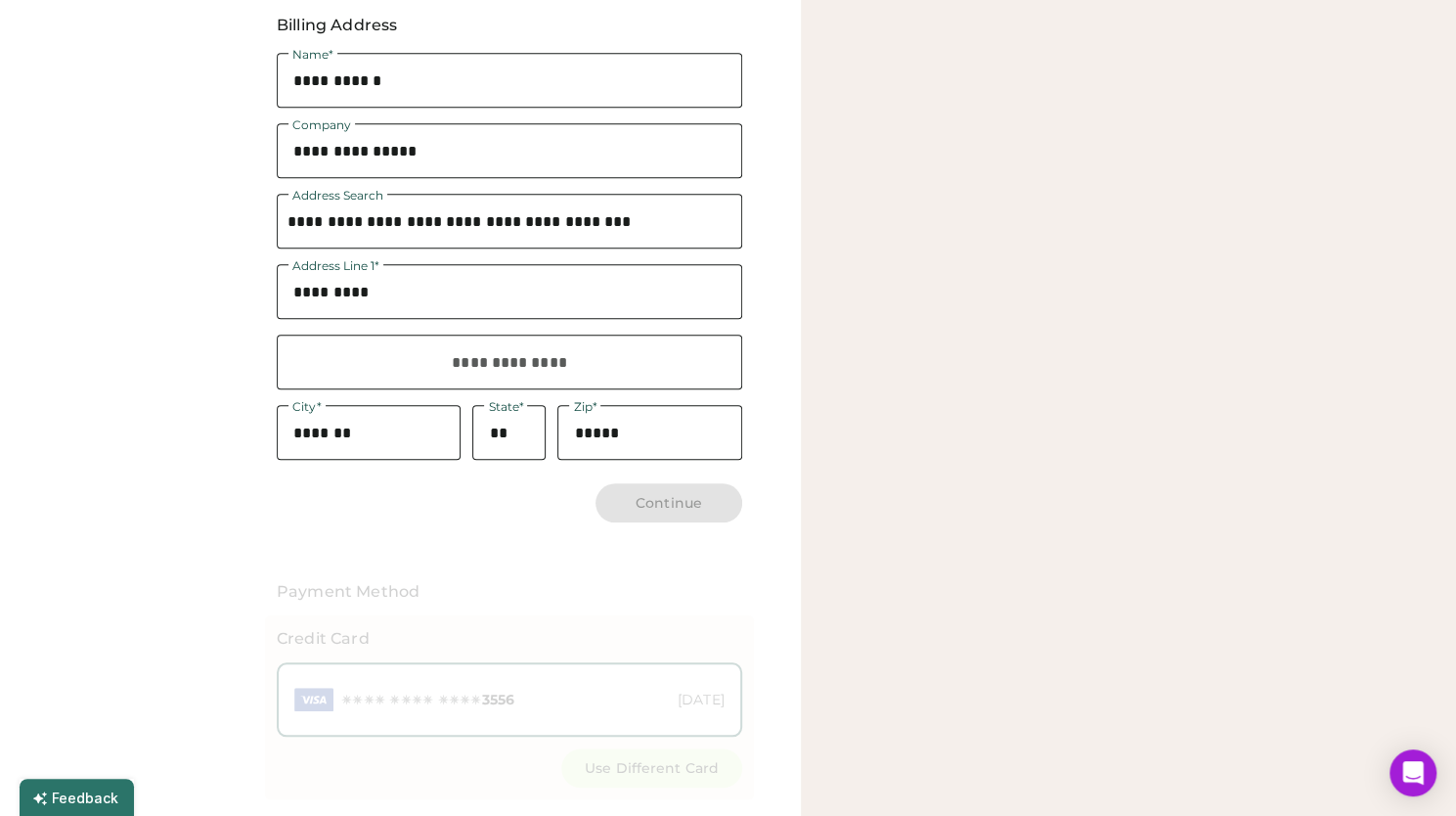 scroll, scrollTop: 703, scrollLeft: 0, axis: vertical 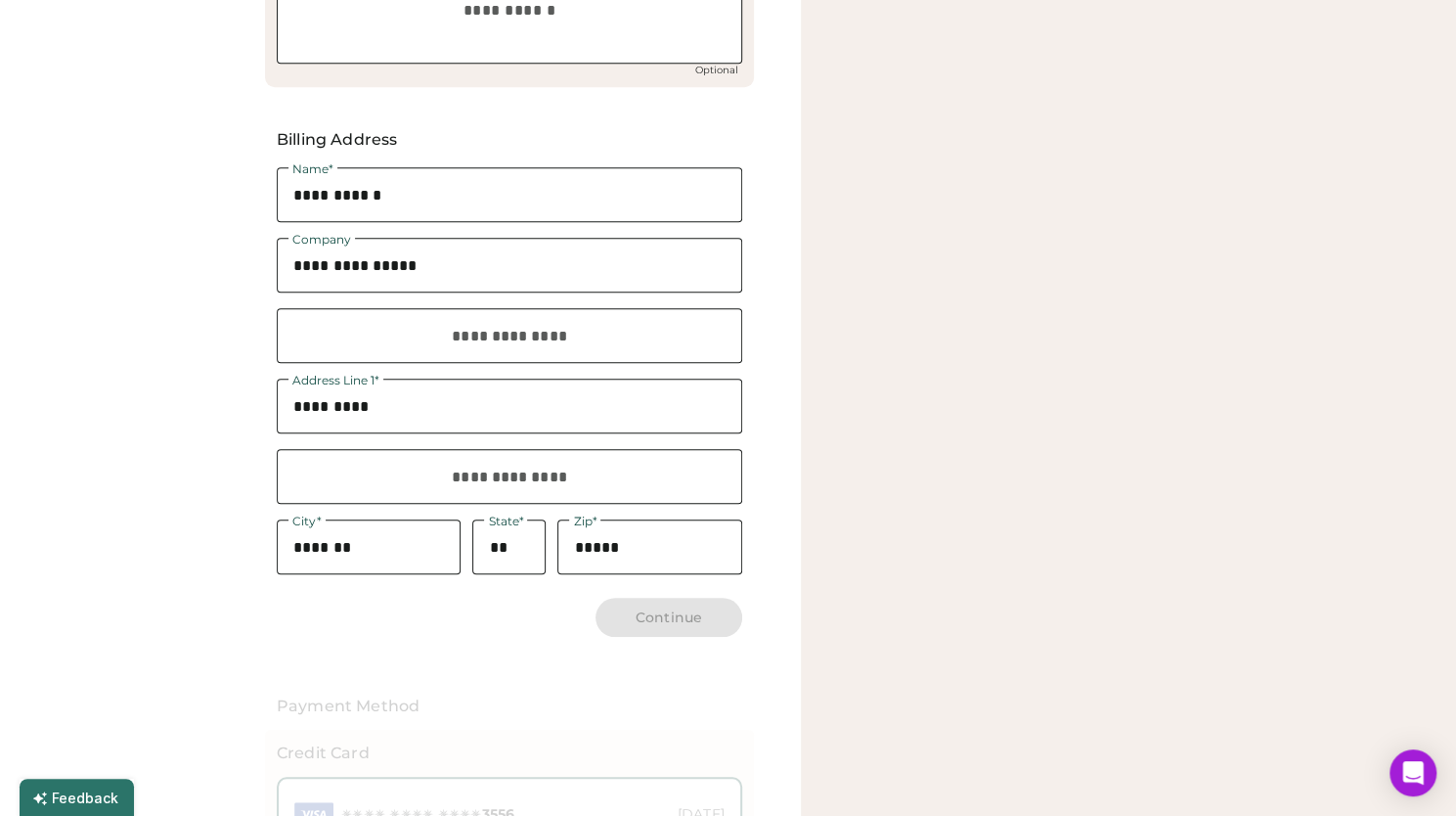 click at bounding box center [509, 336] 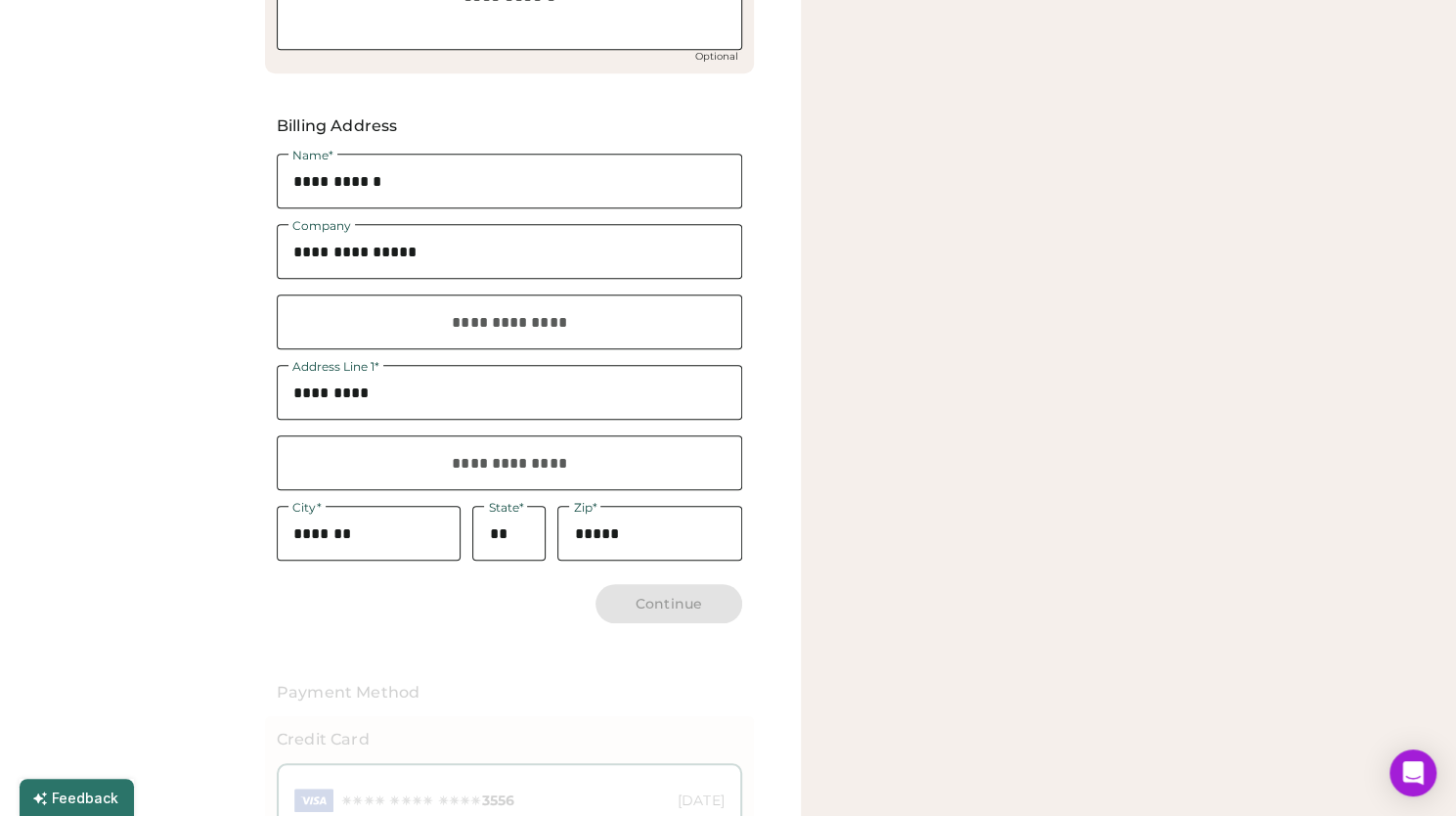 drag, startPoint x: 384, startPoint y: 316, endPoint x: 690, endPoint y: 435, distance: 328.325 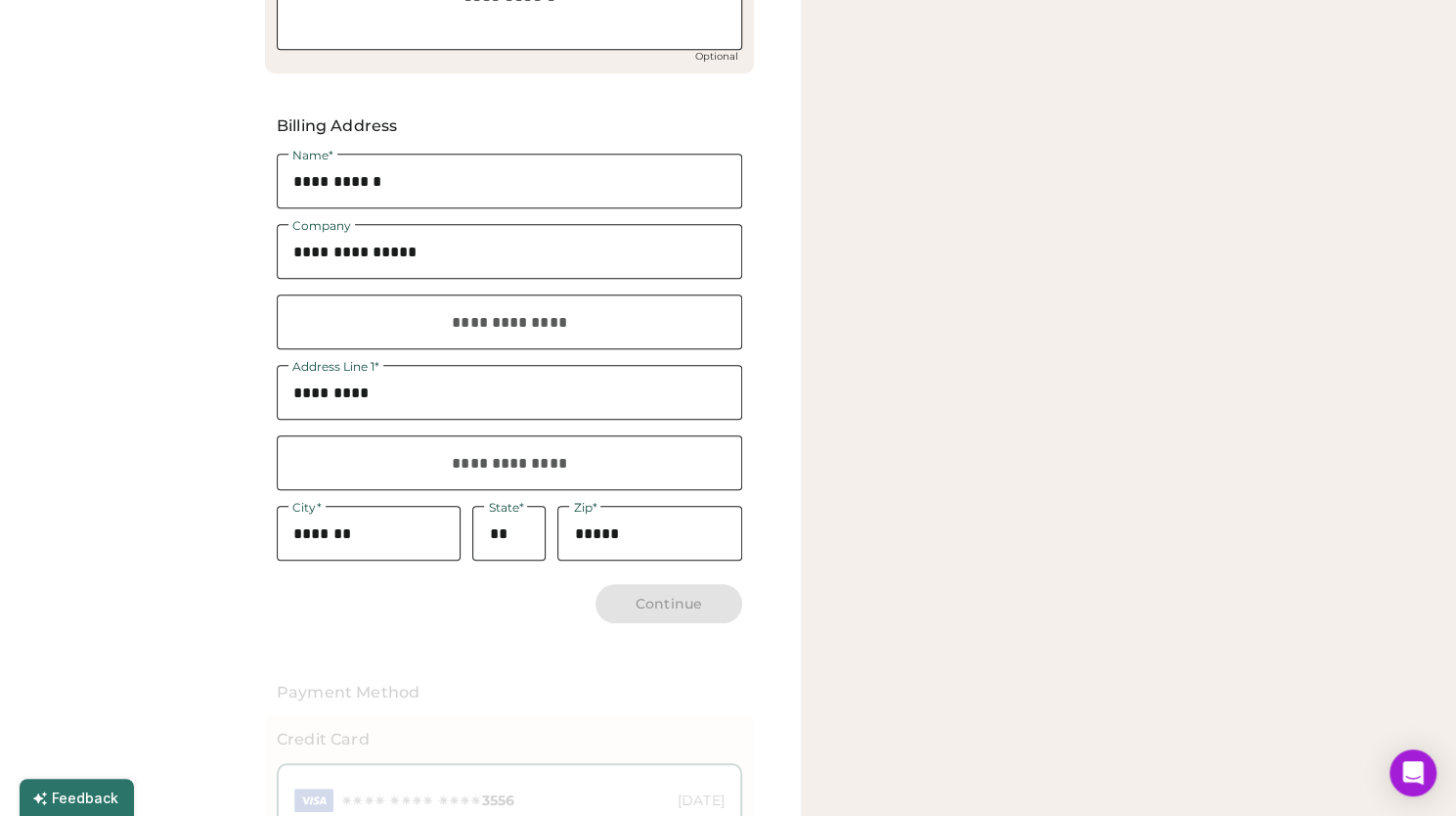 scroll, scrollTop: 0, scrollLeft: 0, axis: both 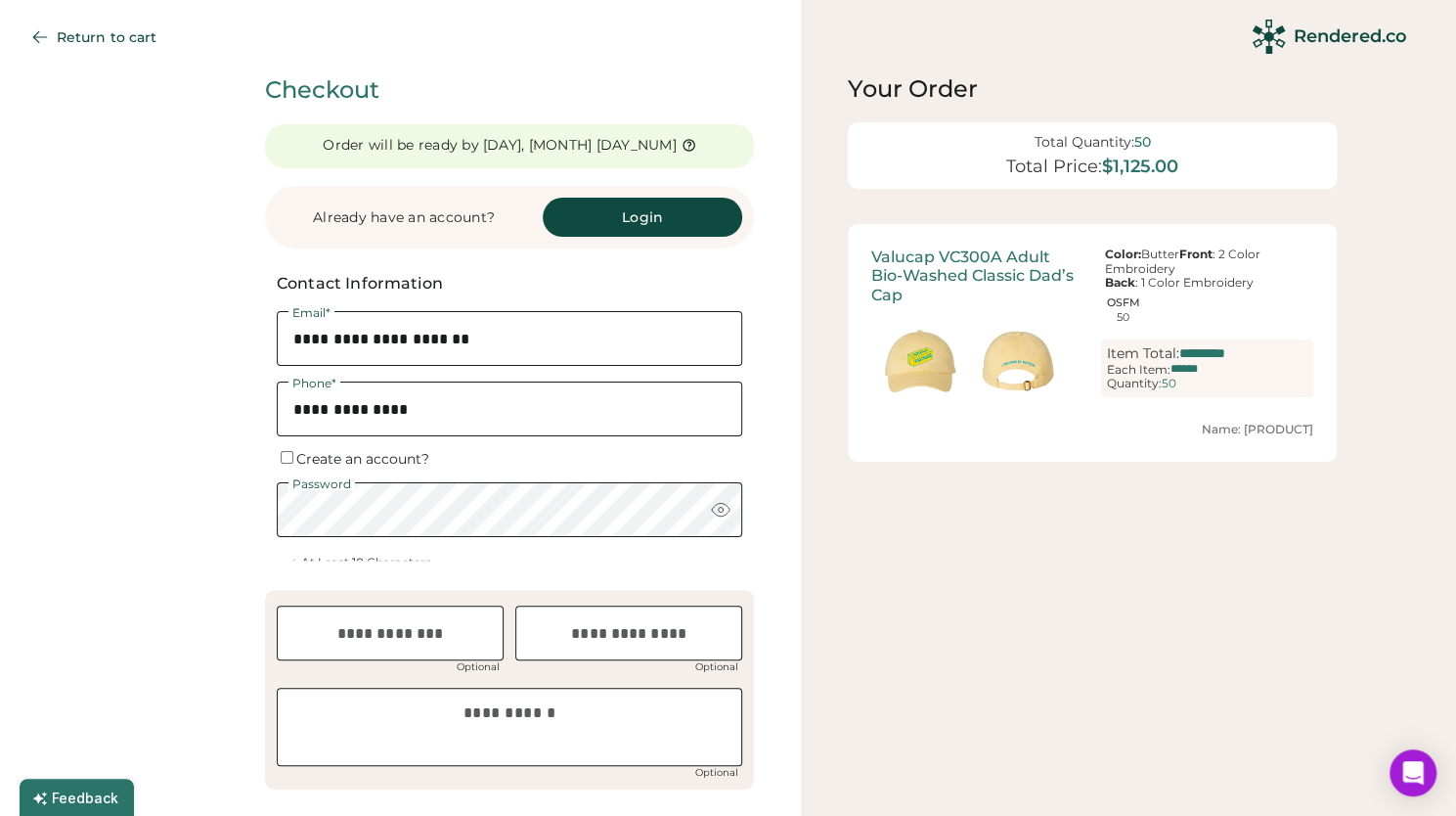 click on "In-Hands Date Optional PO / Reference Optional Order Notes Optional" at bounding box center (509, 690) 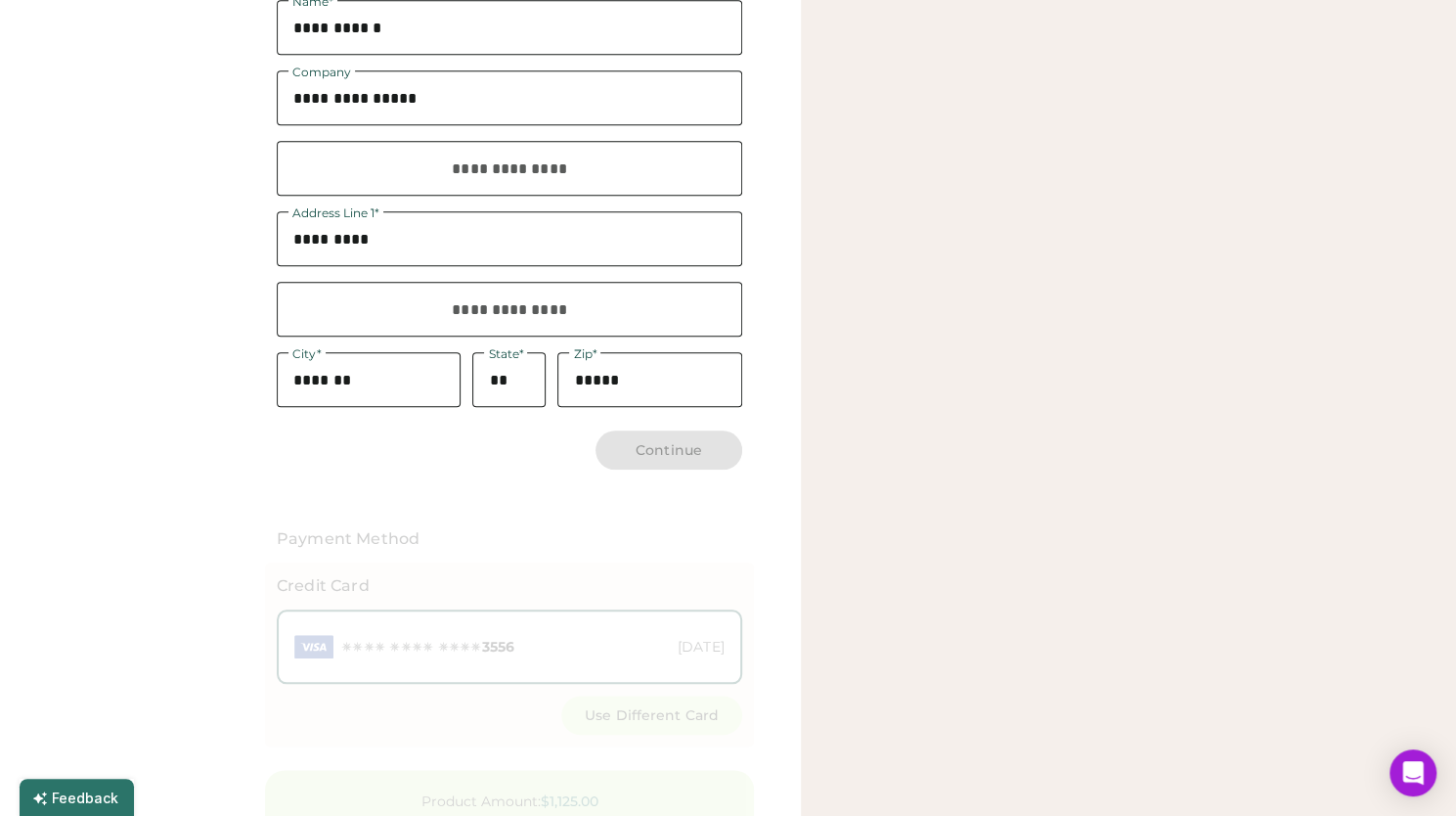 click at bounding box center (509, 168) 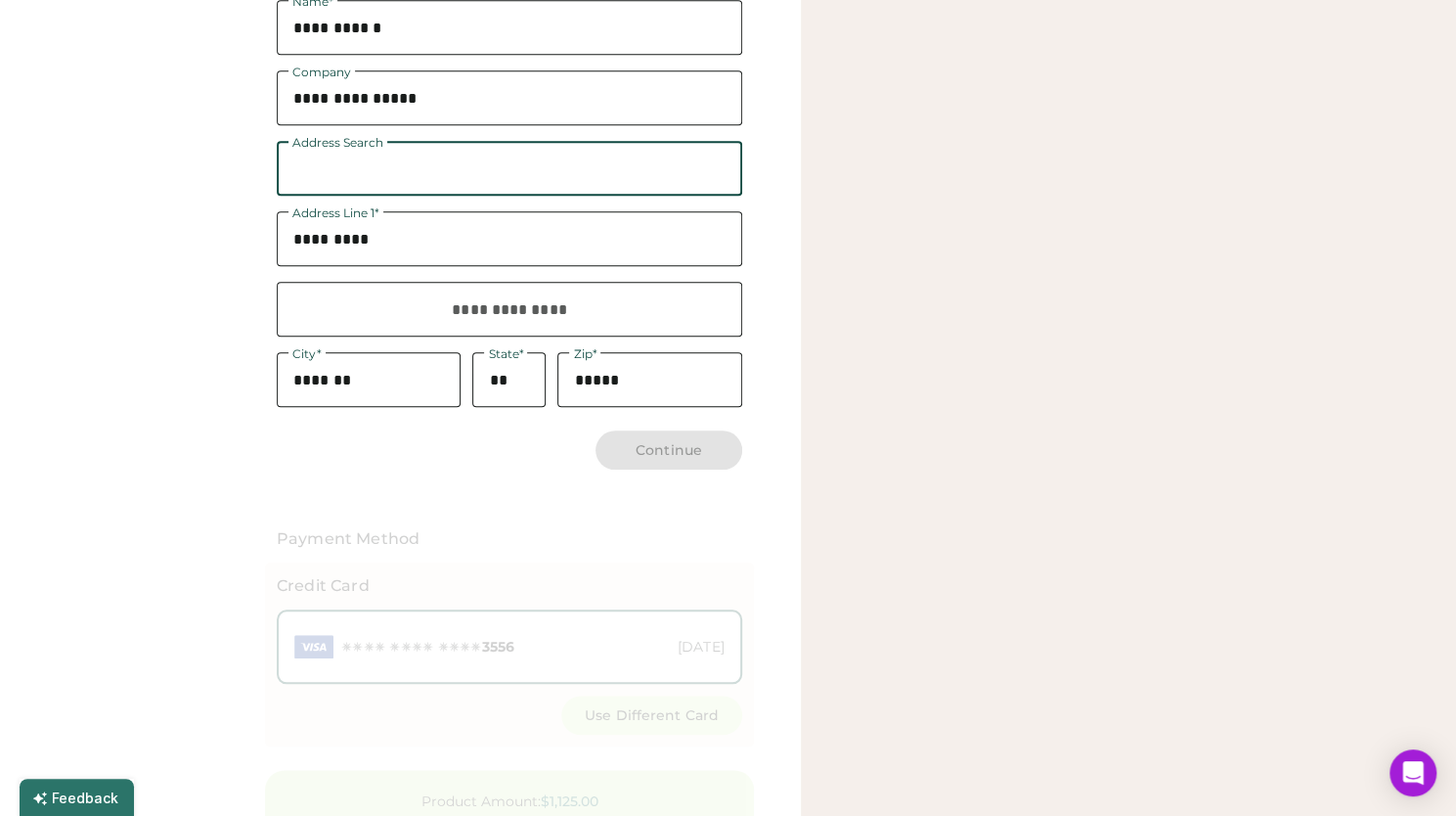 click at bounding box center (509, 168) 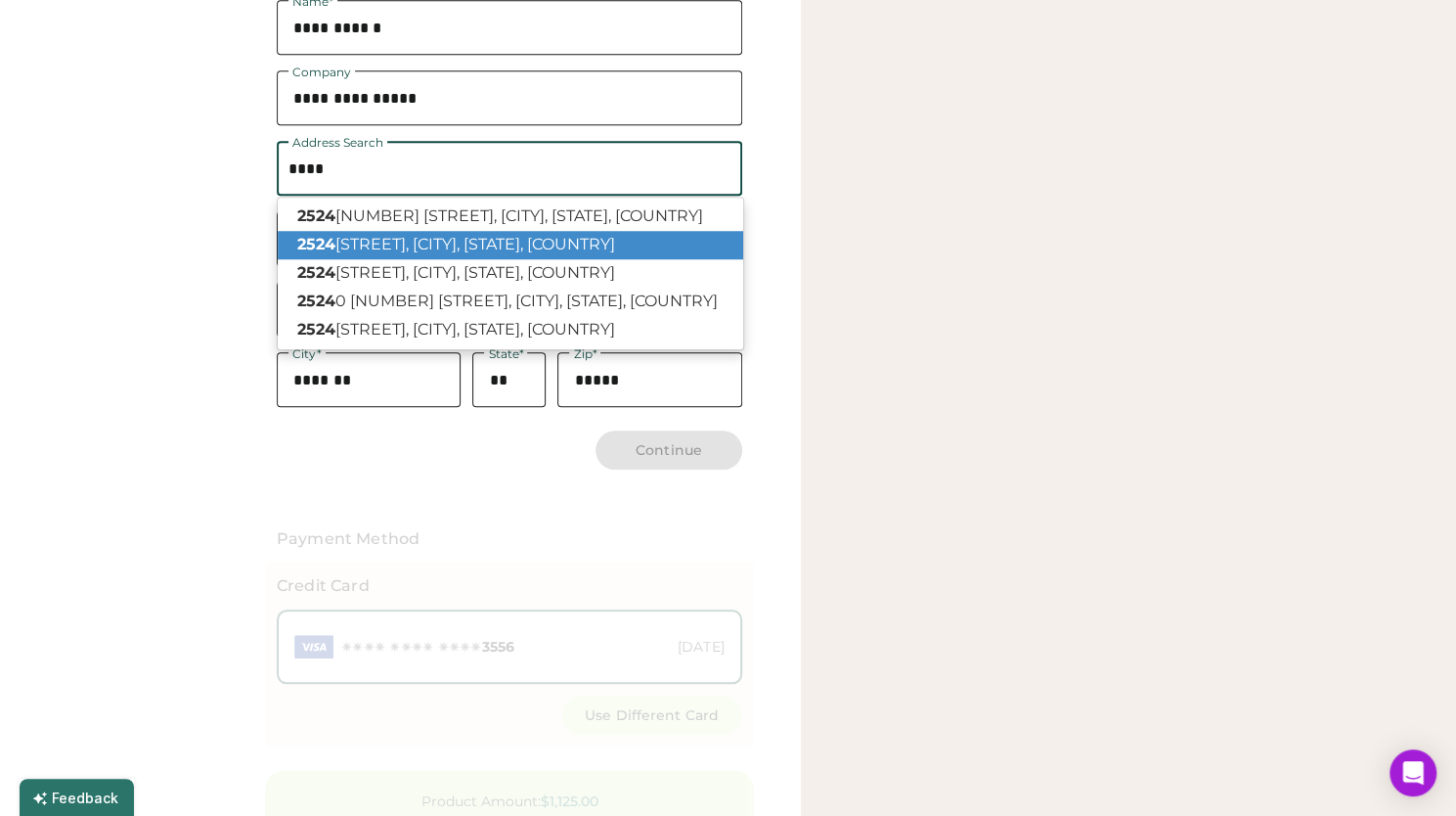 click on "2524 [STREET], [CITY], [STATE], [COUNTRY]" at bounding box center (510, 245) 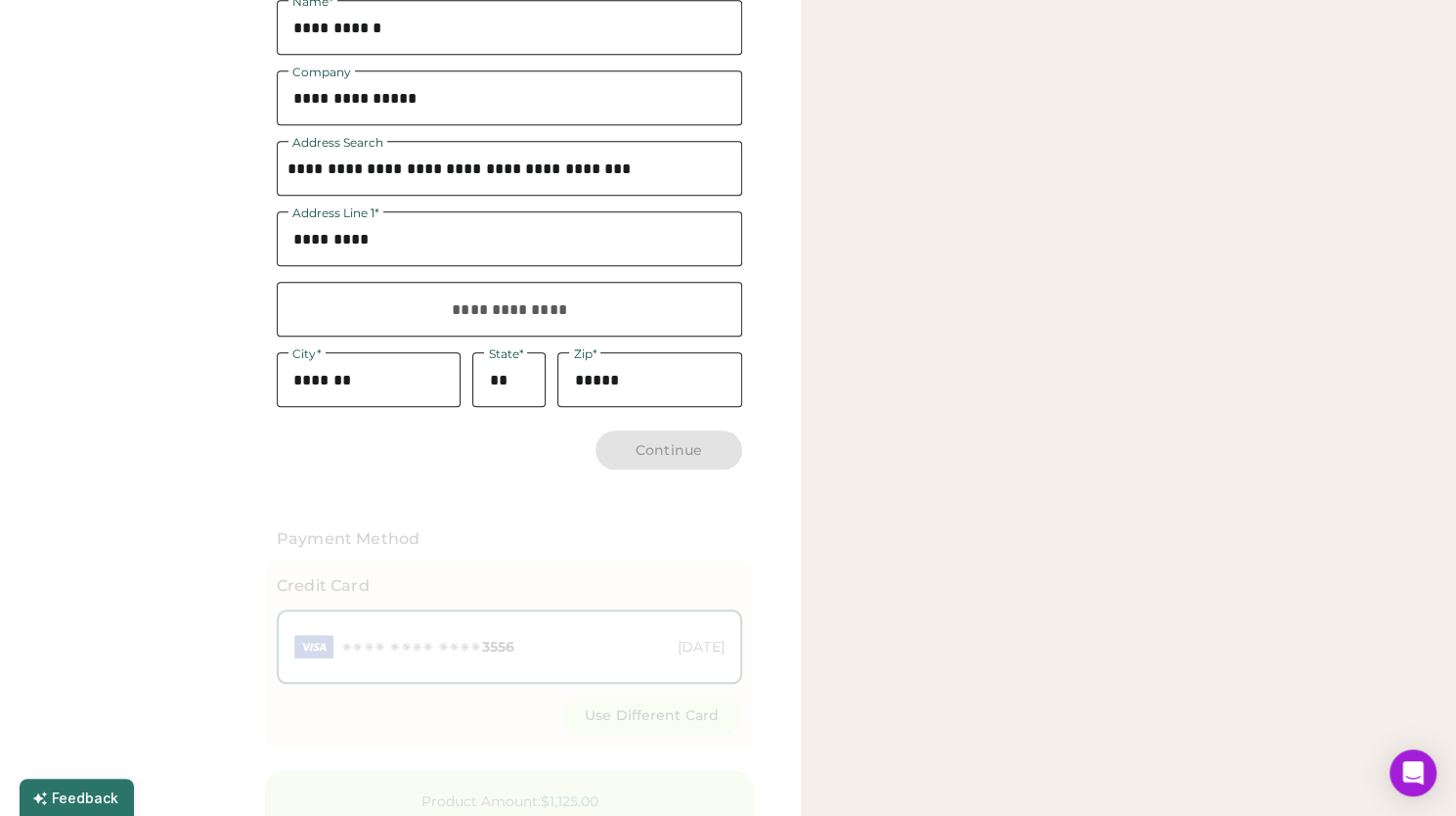 click on "**********" at bounding box center [509, 168] 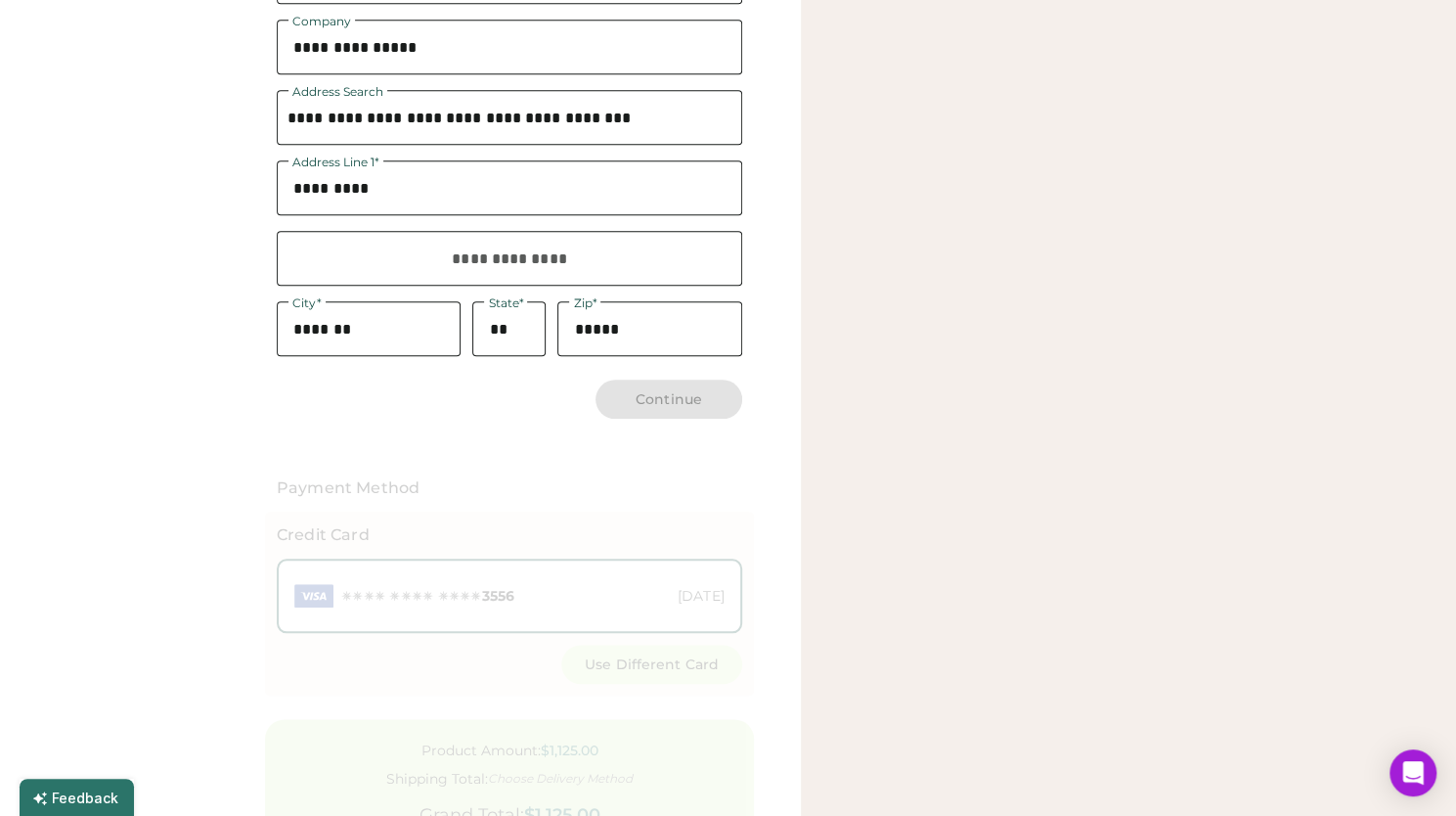 type on "**********" 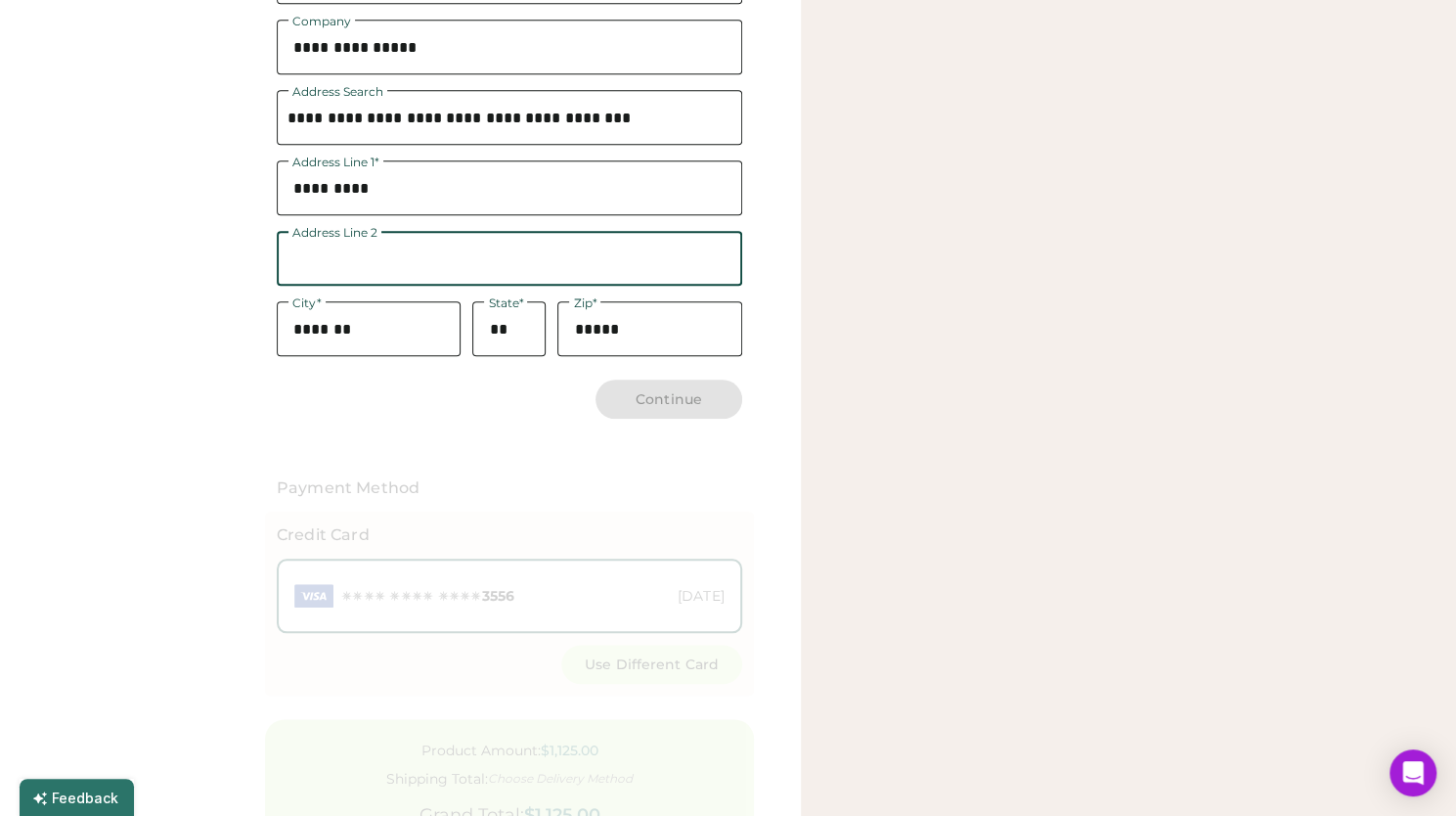 click at bounding box center [509, 188] 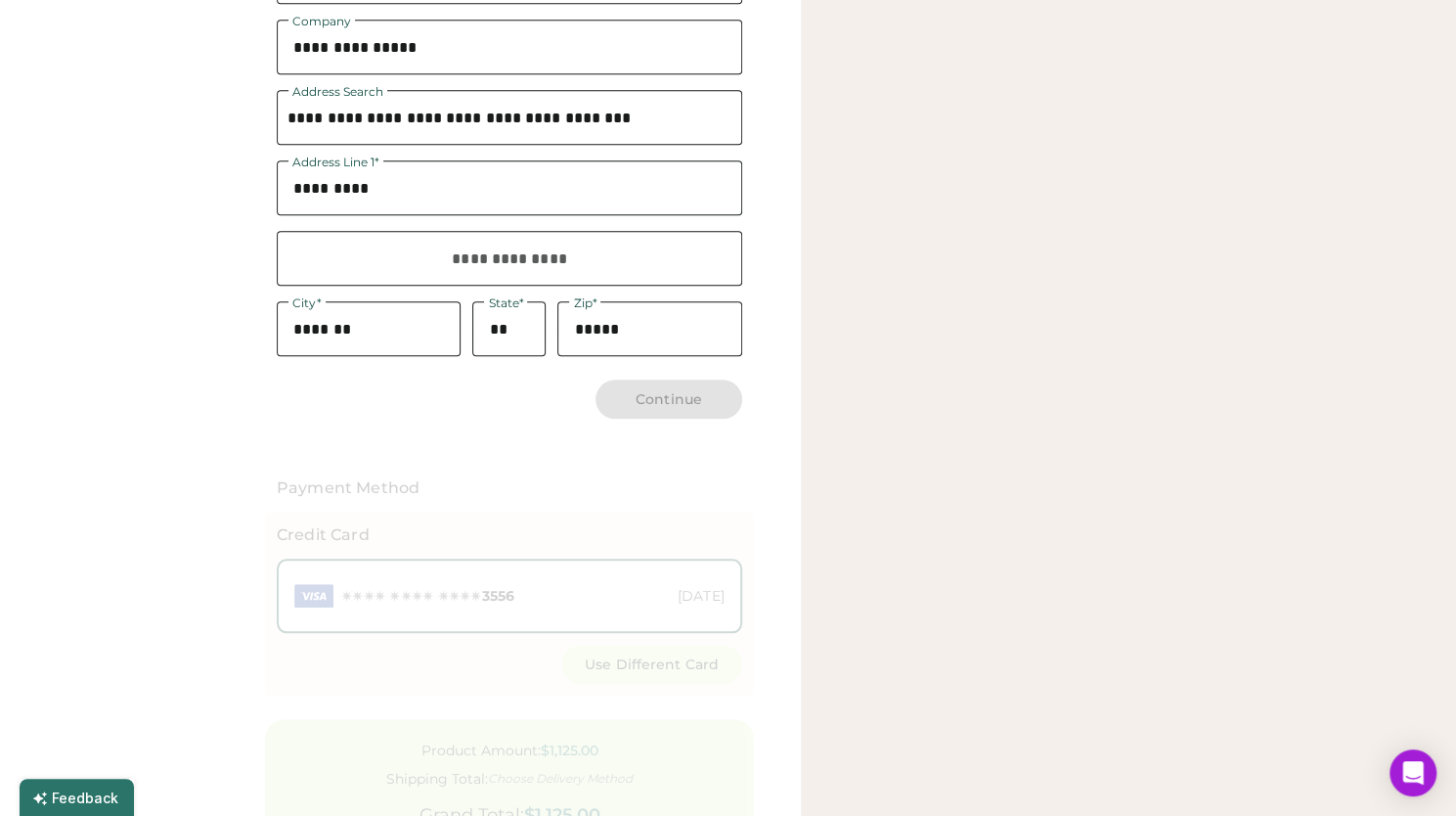click on "Continue" at bounding box center (669, 399) 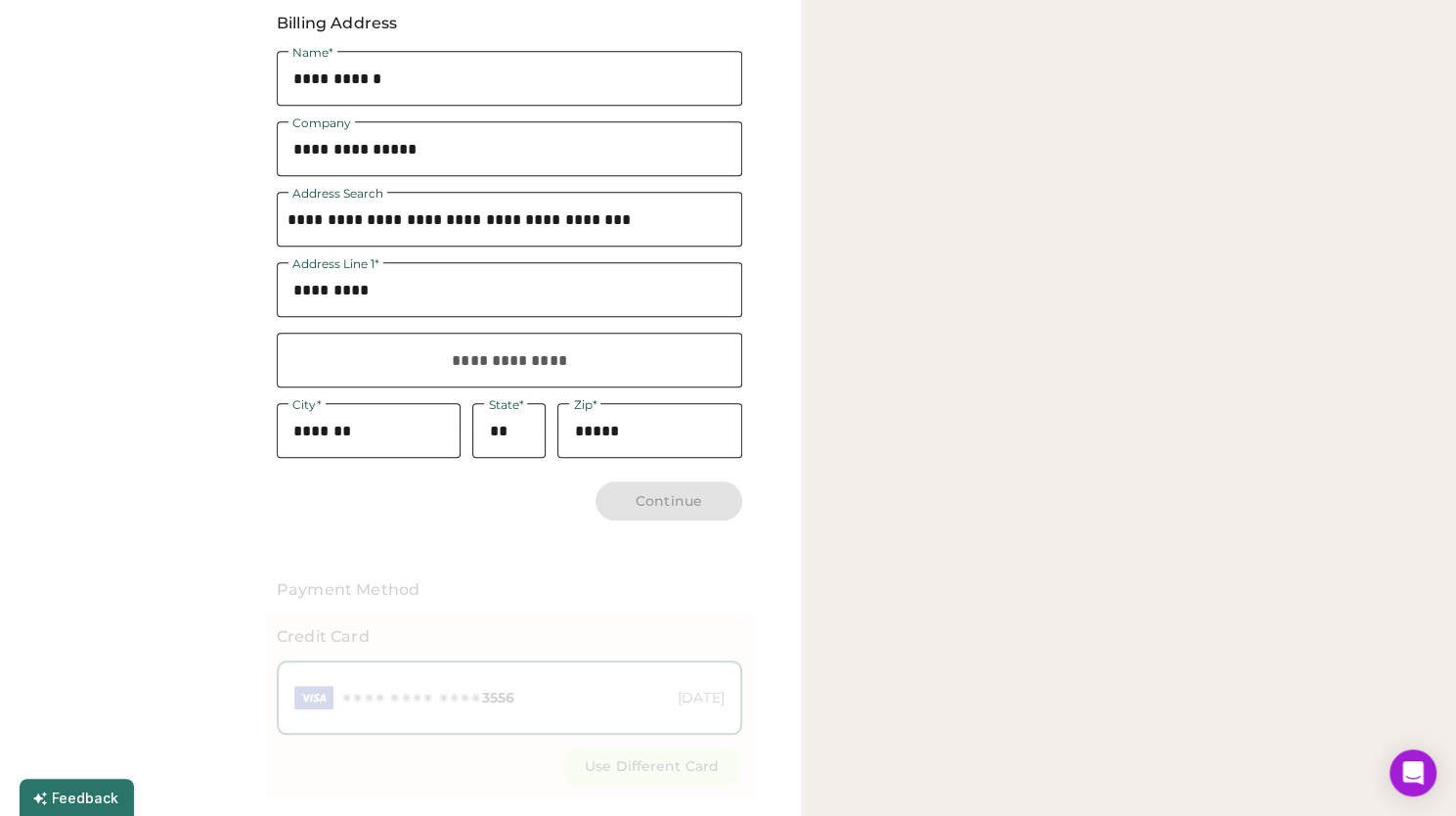 drag, startPoint x: 426, startPoint y: 286, endPoint x: 271, endPoint y: 287, distance: 155.00323 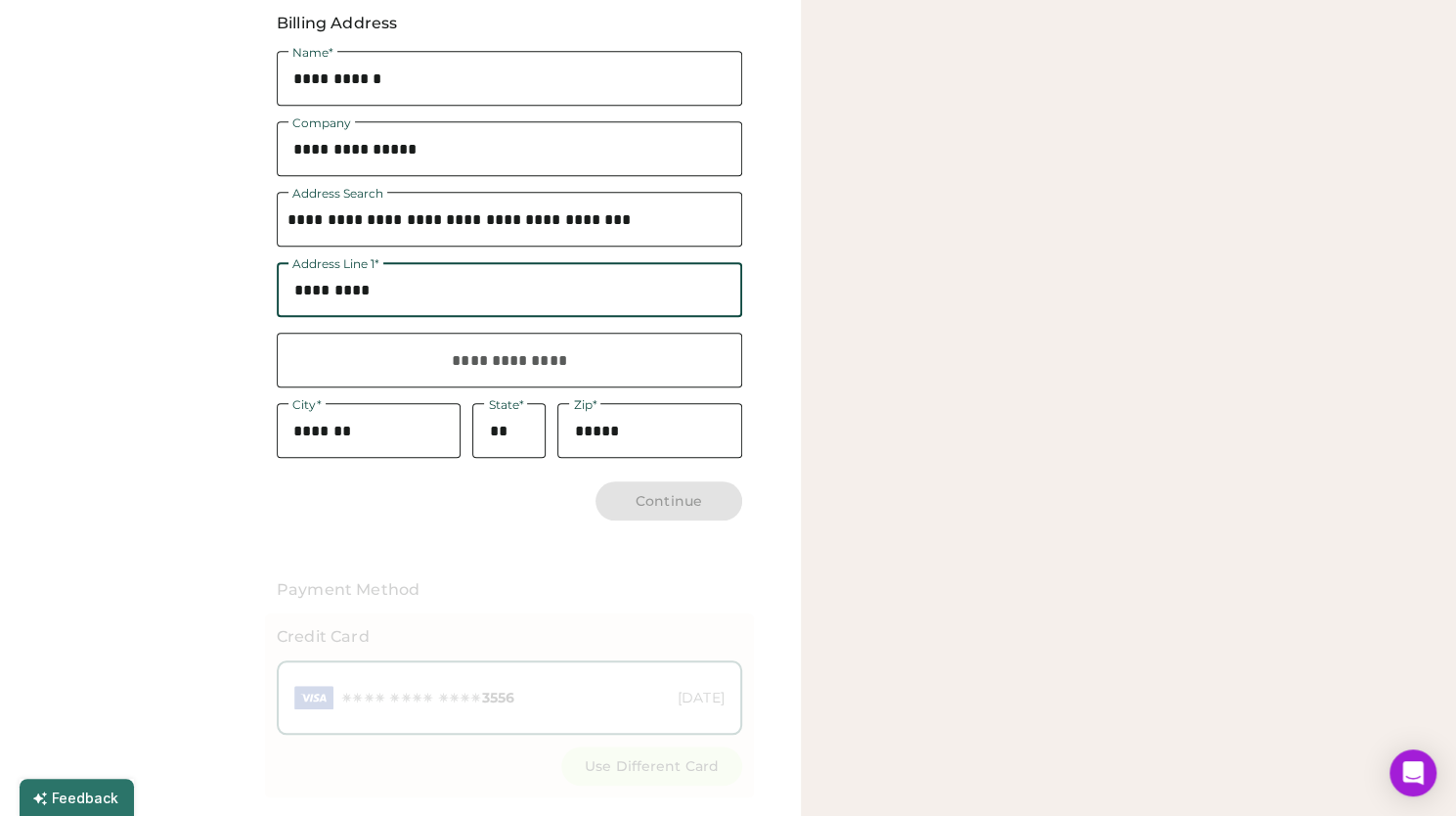 type 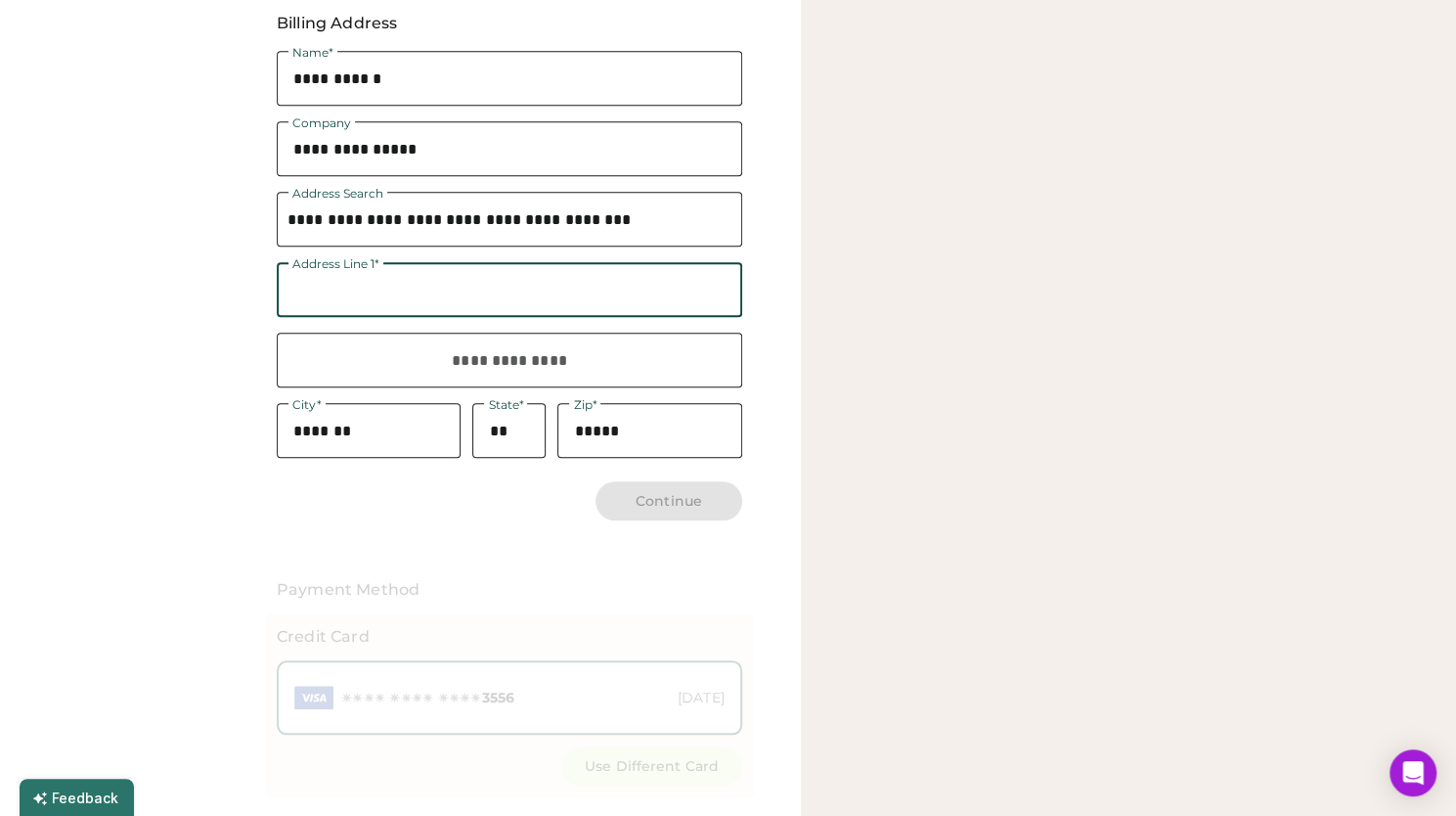 type 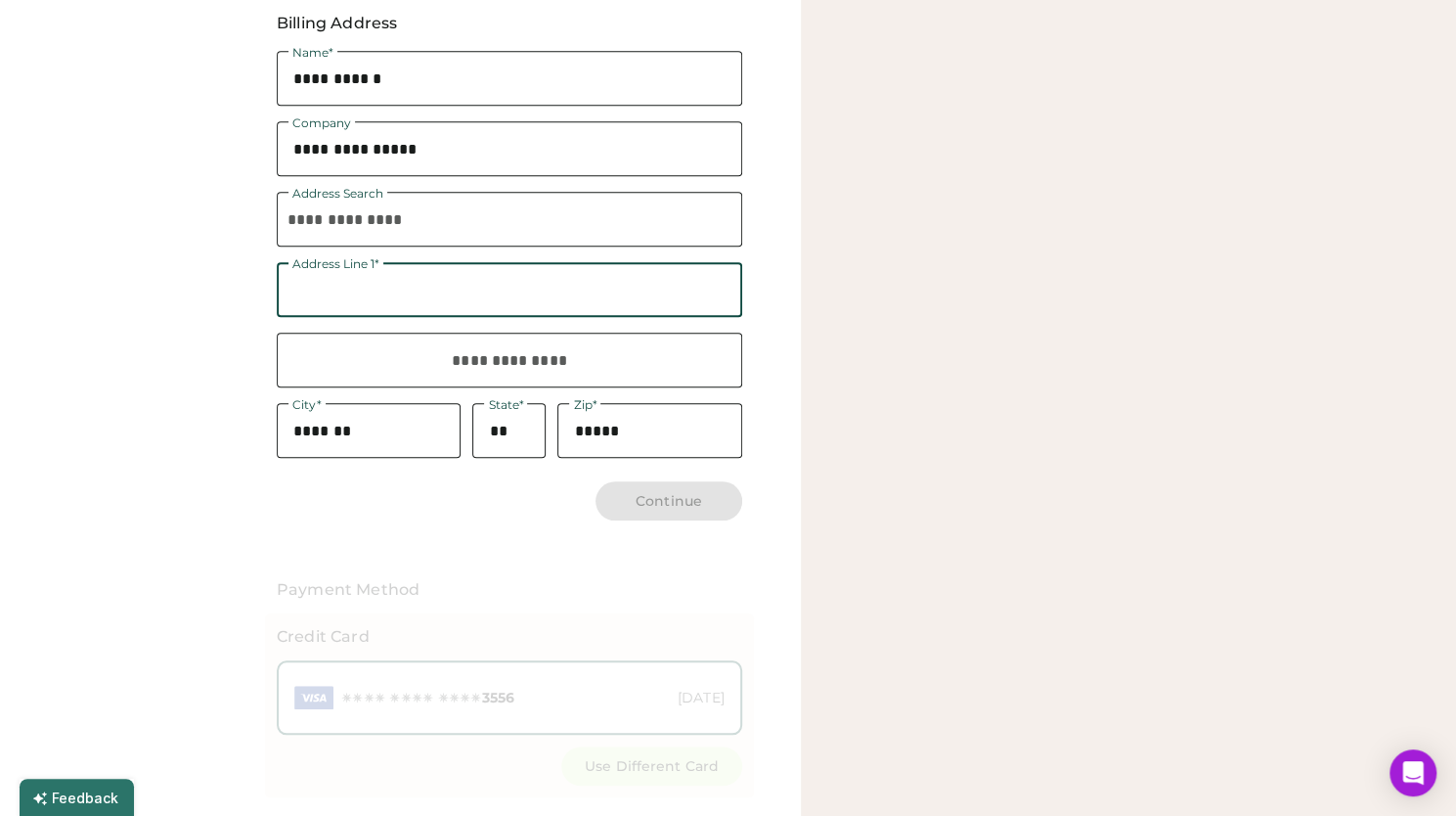 type 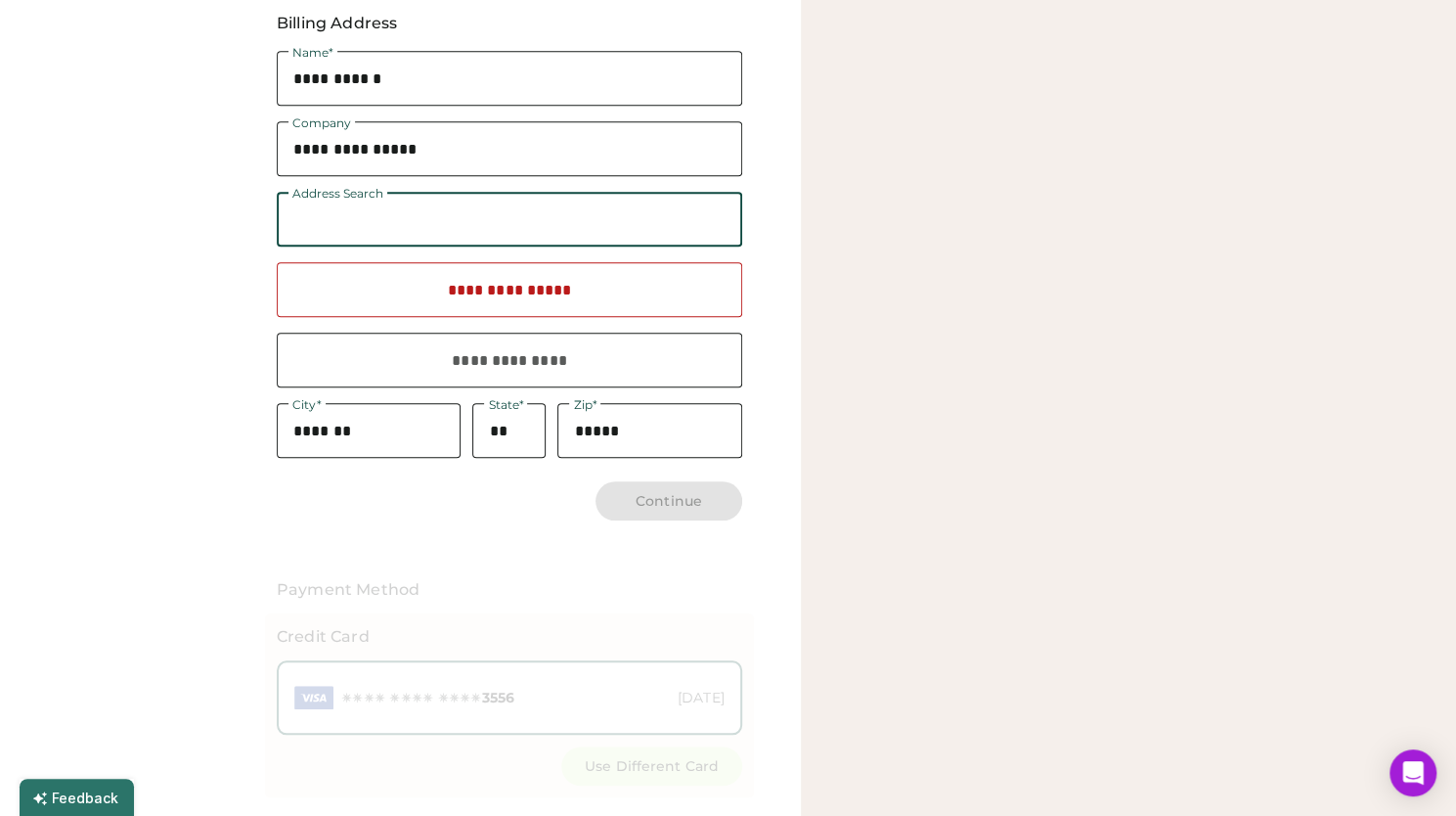 click at bounding box center [509, 219] 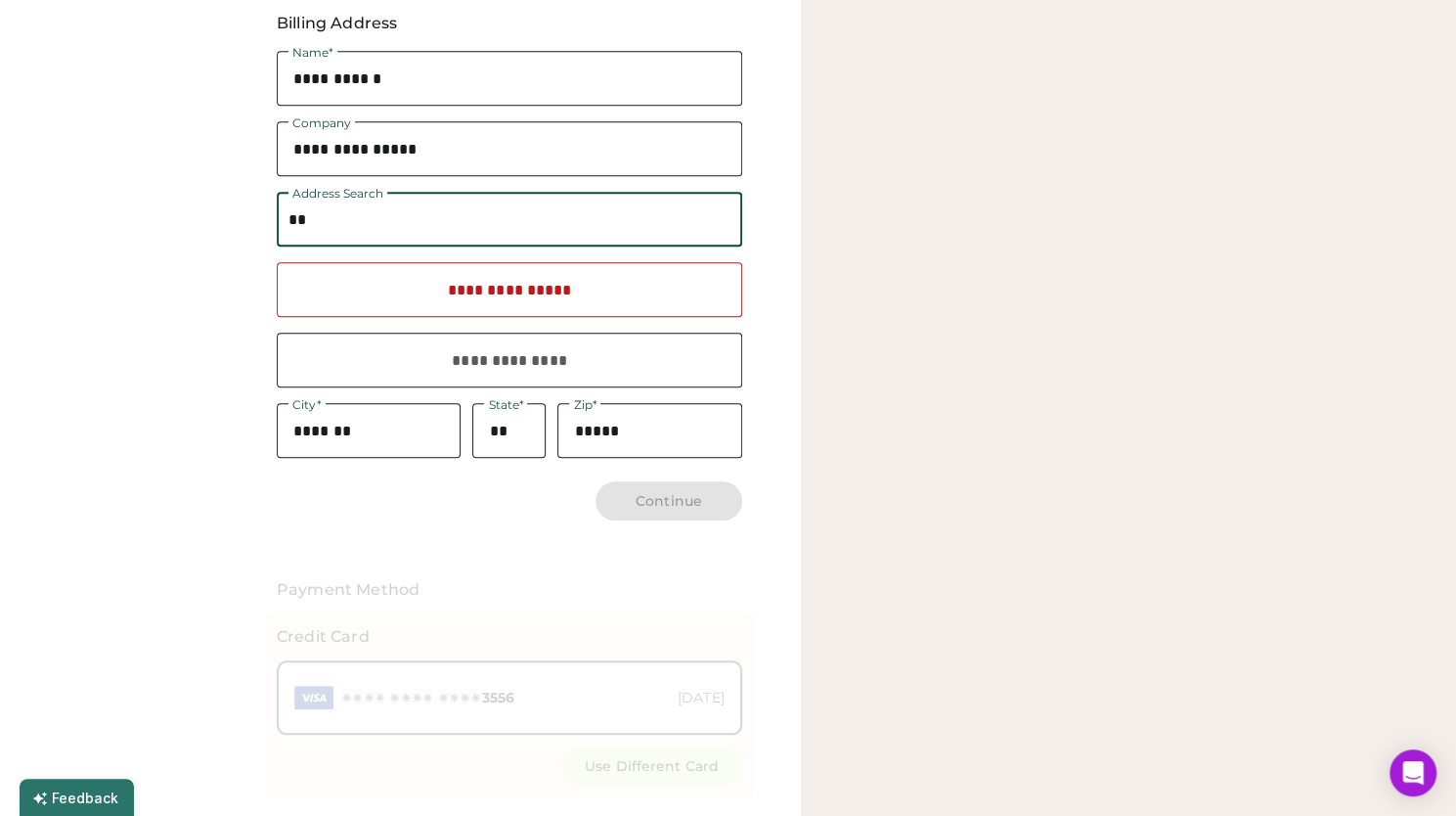 type on "*" 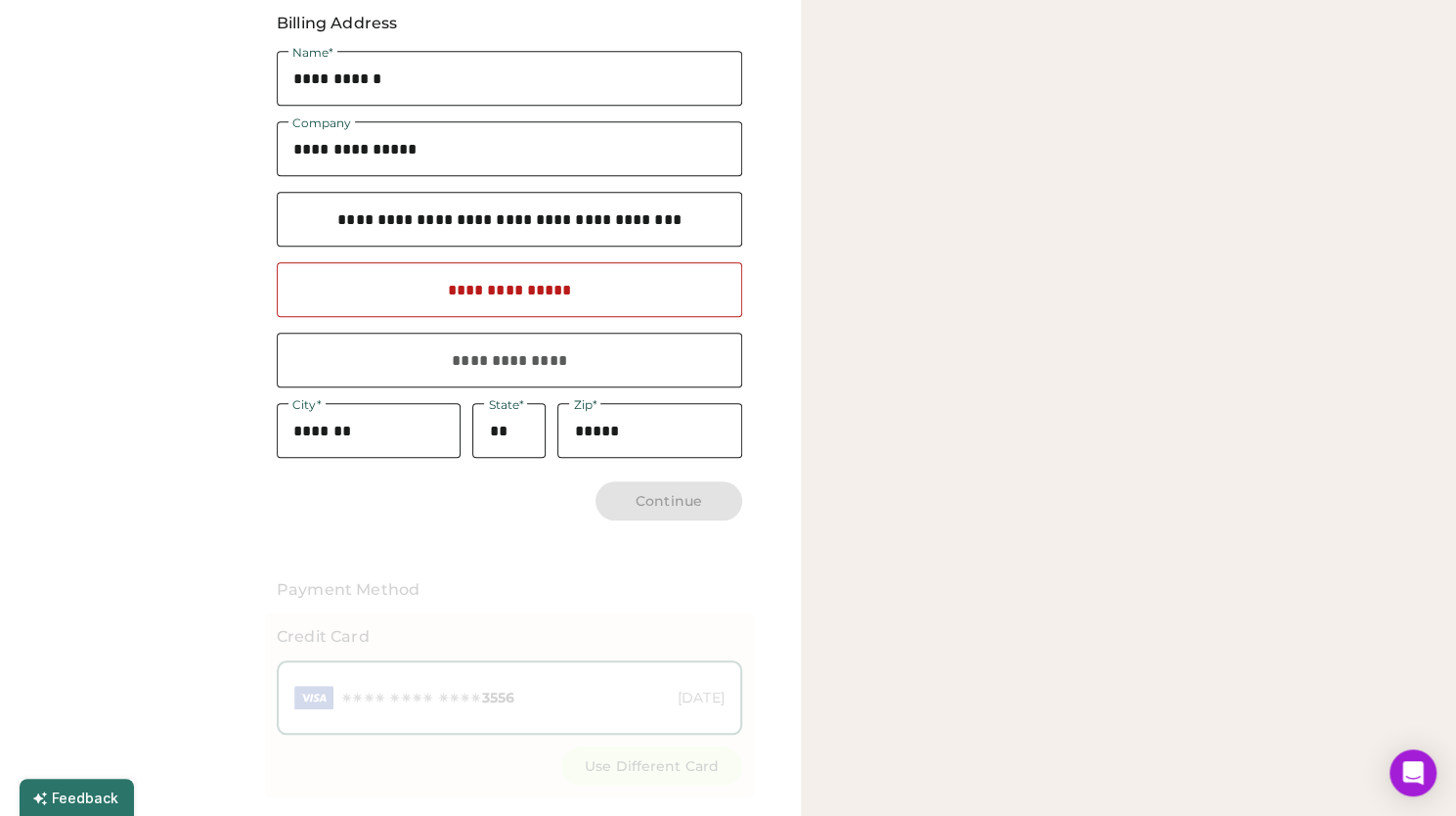 type on "**********" 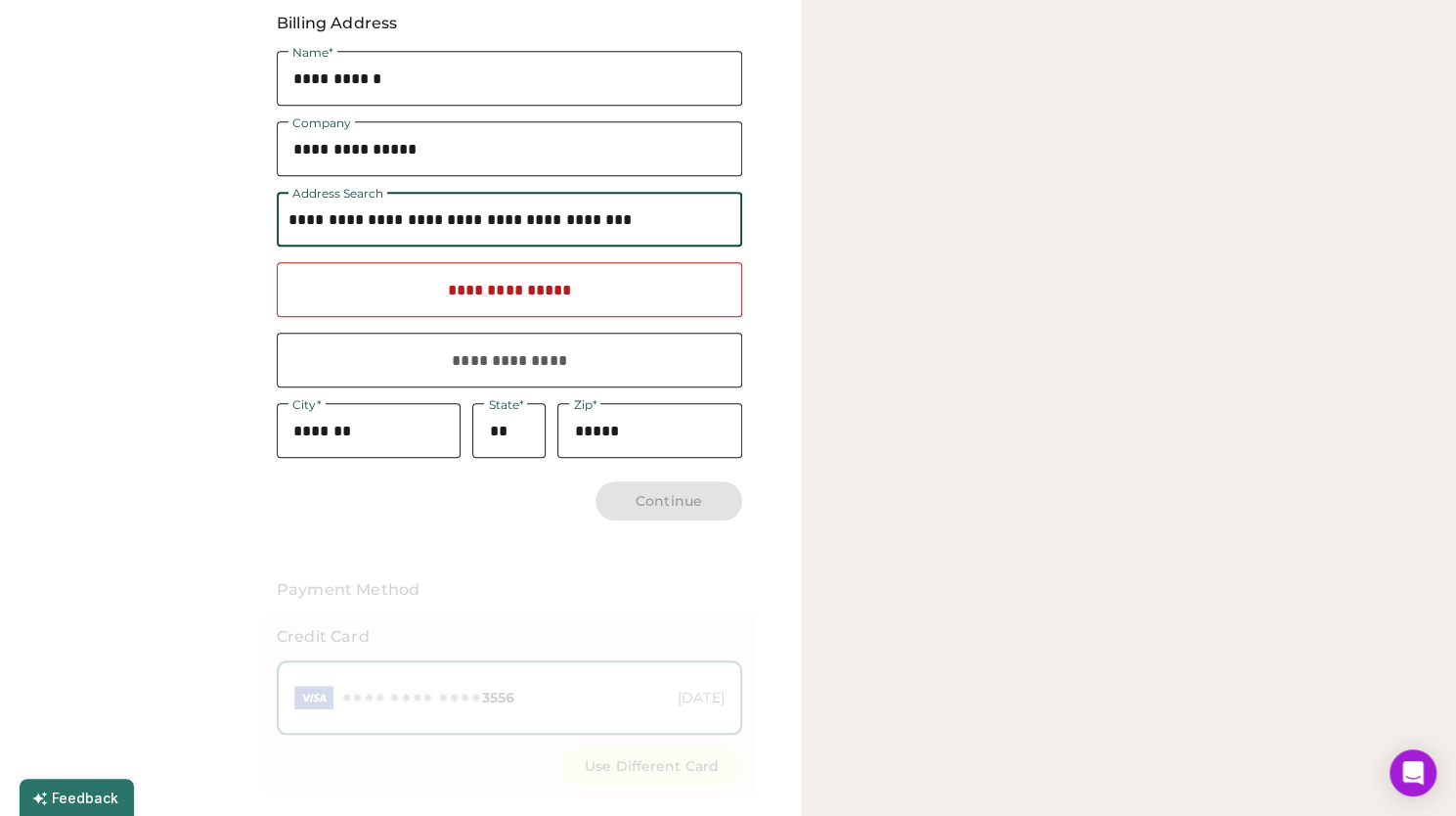 drag, startPoint x: 351, startPoint y: 218, endPoint x: 458, endPoint y: 310, distance: 141.113 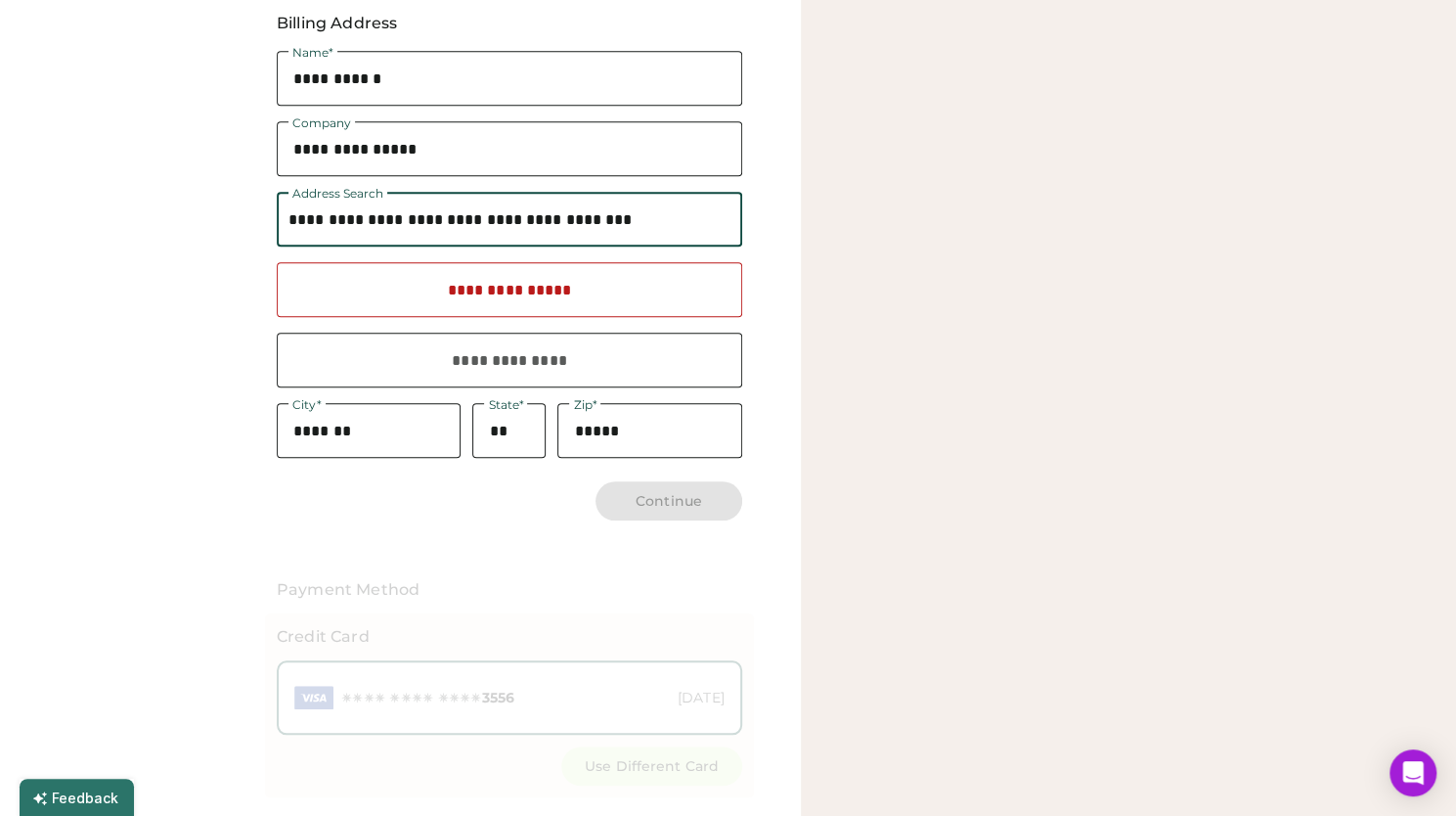 click on "**********" at bounding box center [509, 219] 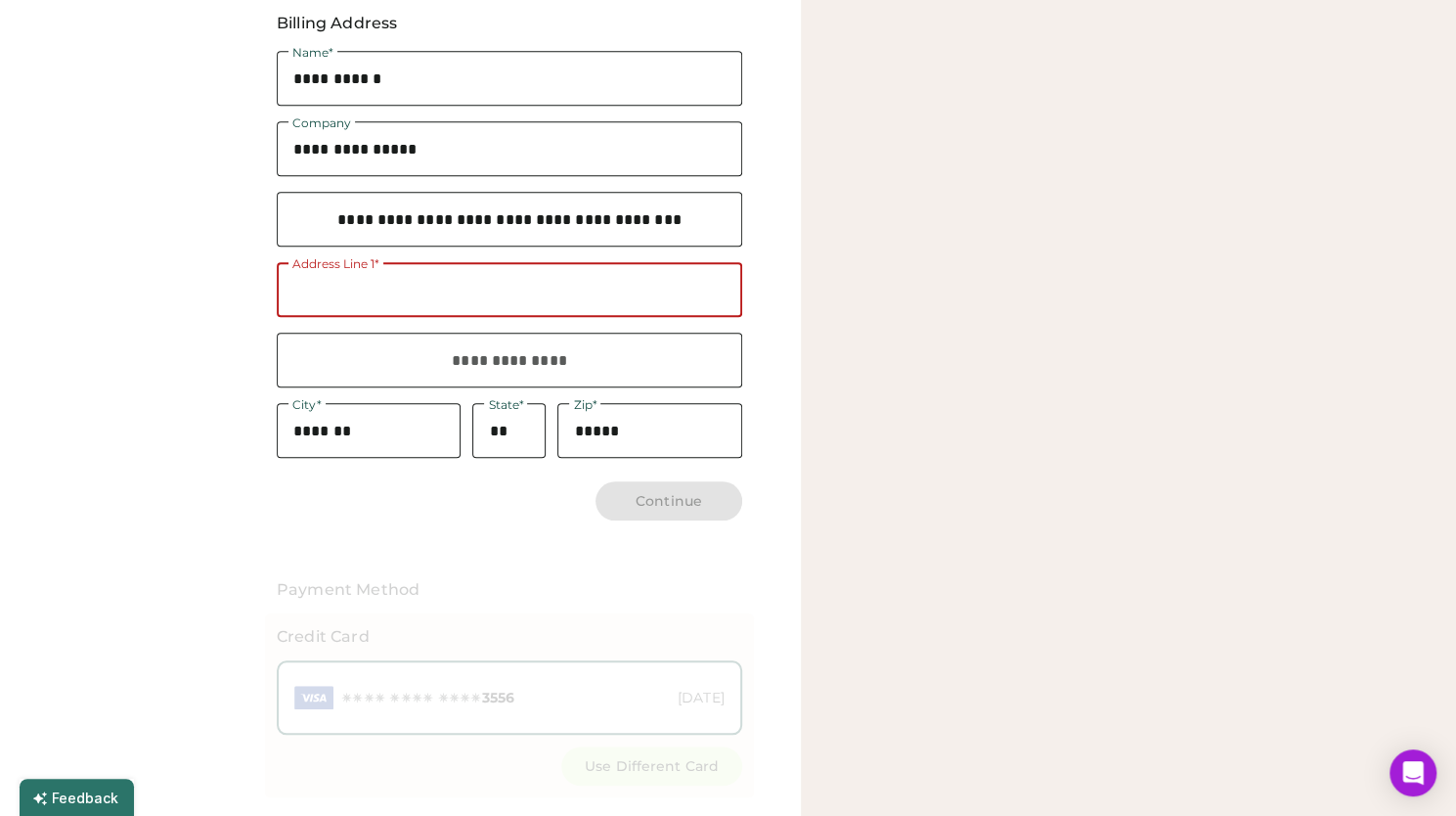 type 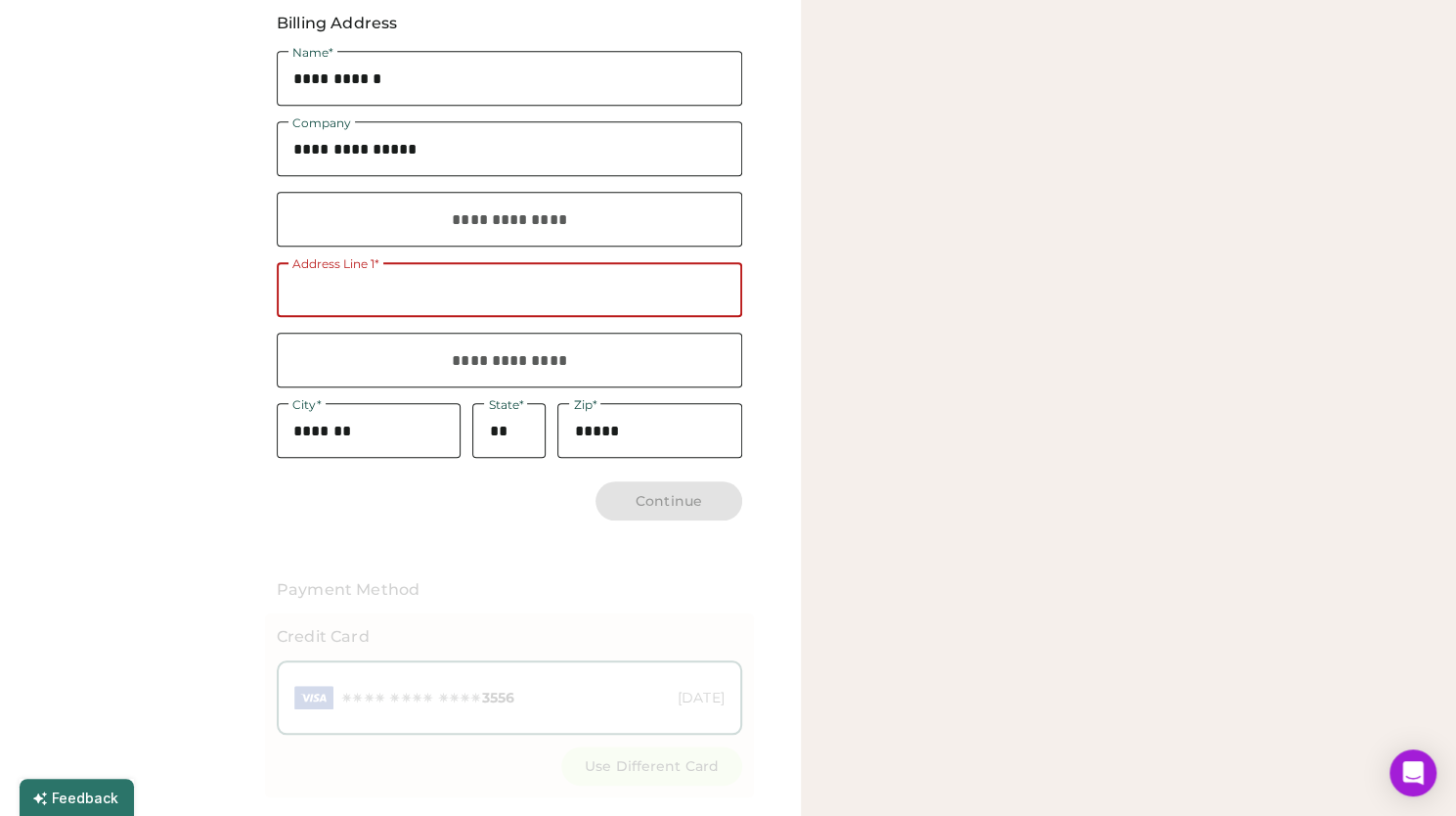 click at bounding box center [509, 290] 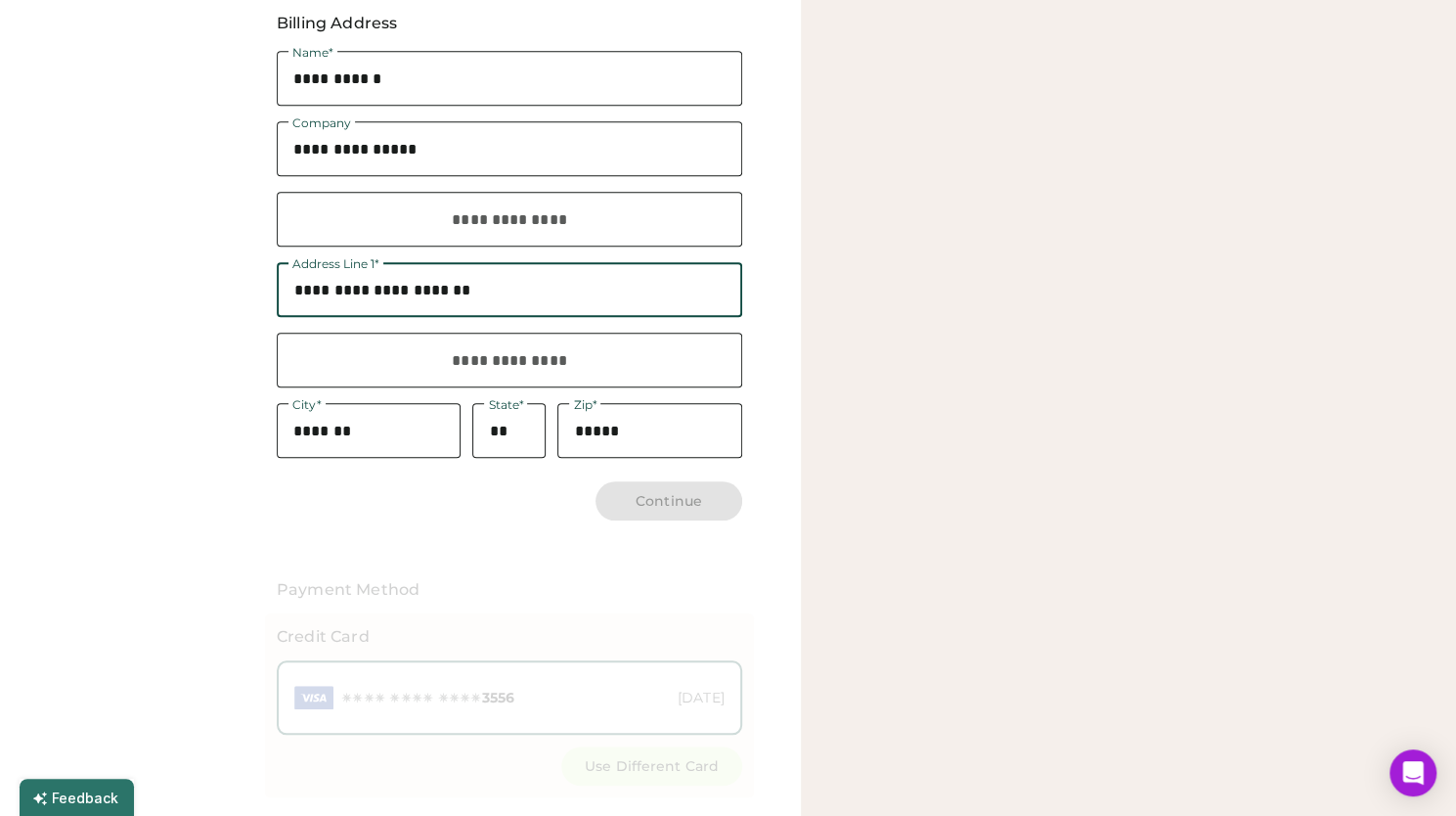 click at bounding box center (509, 290) 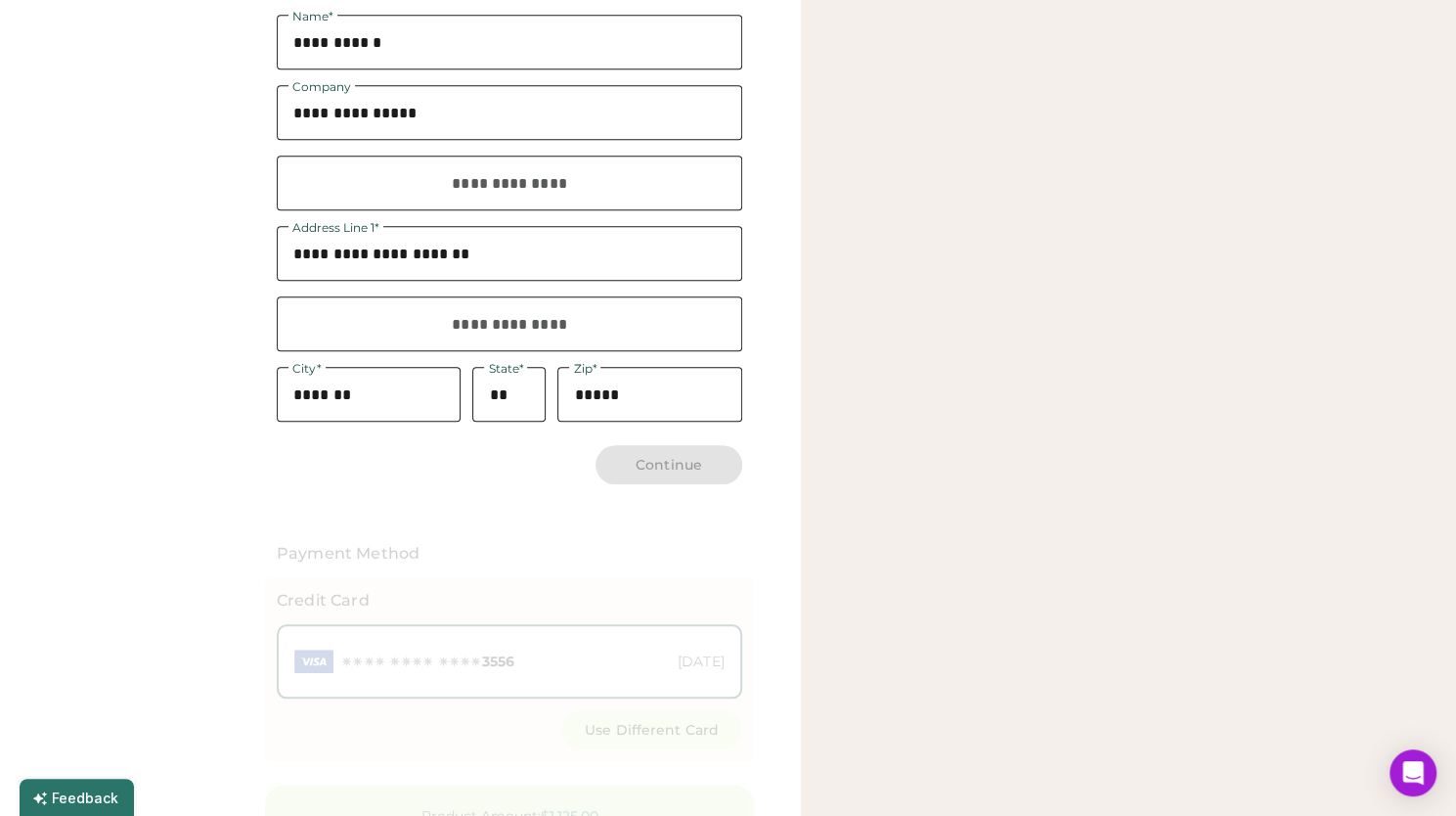 scroll, scrollTop: 769, scrollLeft: 0, axis: vertical 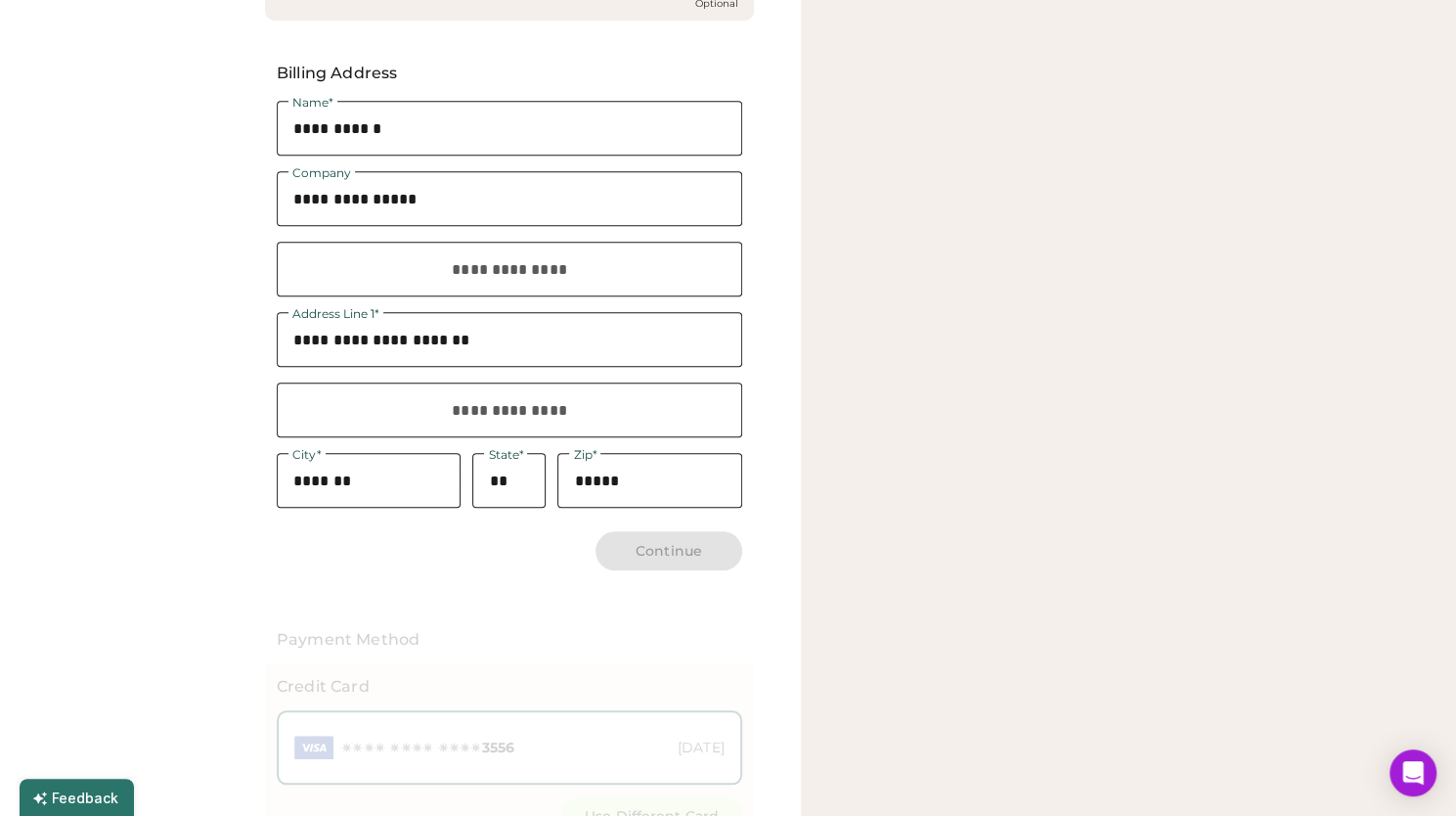 click at bounding box center [509, 269] 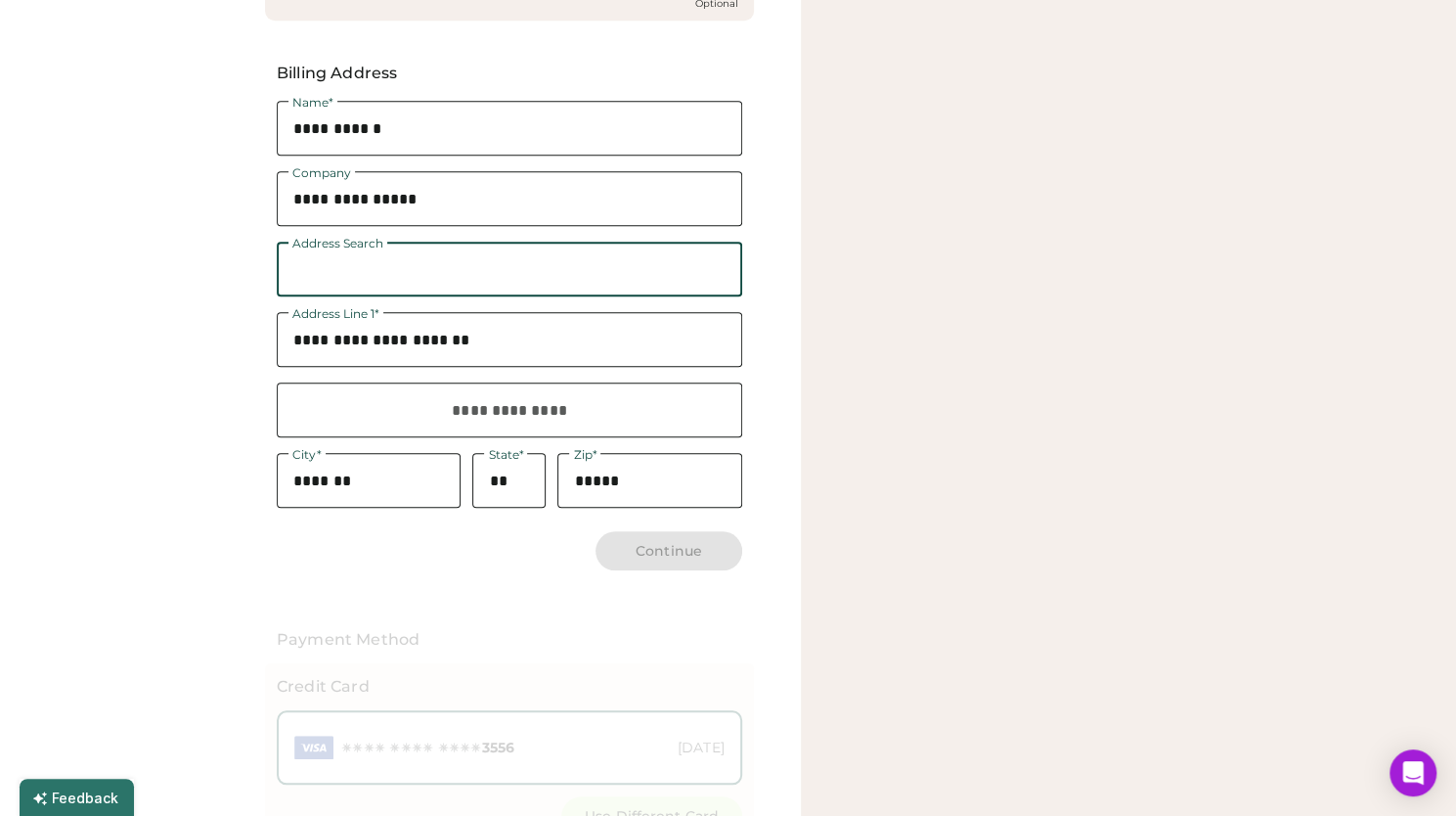 click at bounding box center (509, 269) 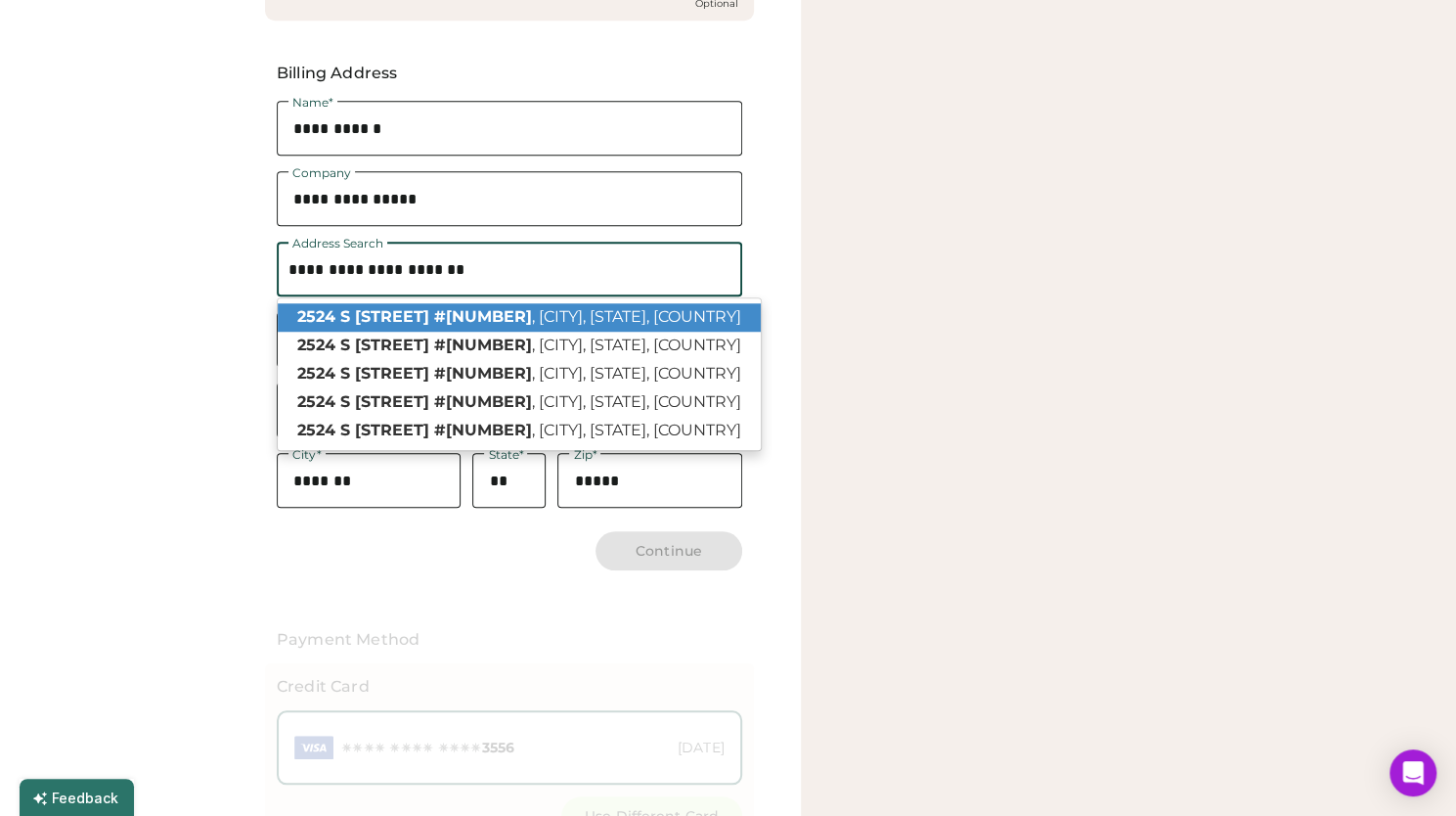 click on "2524 S Jackson St #104 , Seattle, WA, USA" at bounding box center [519, 317] 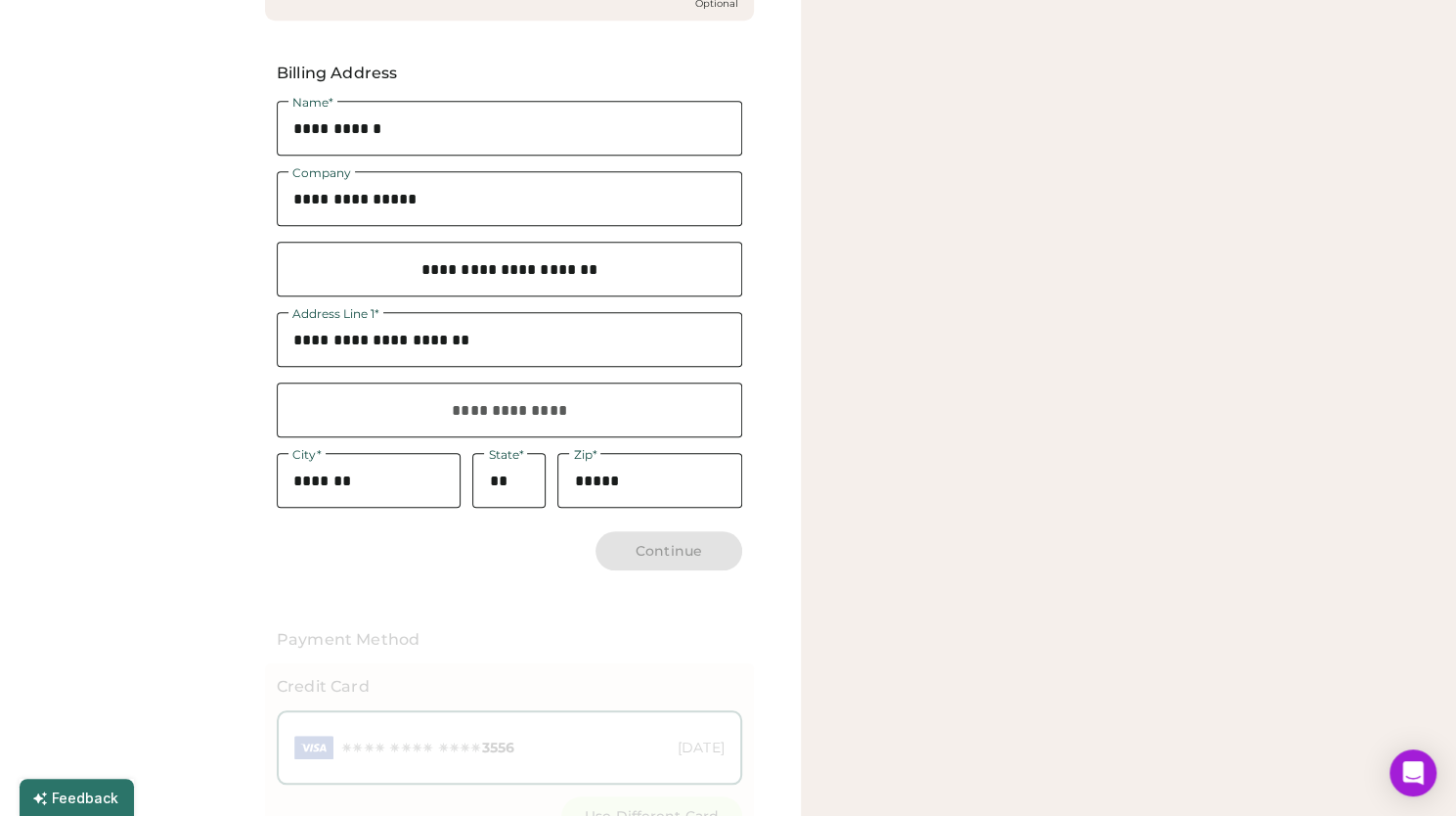type on "**********" 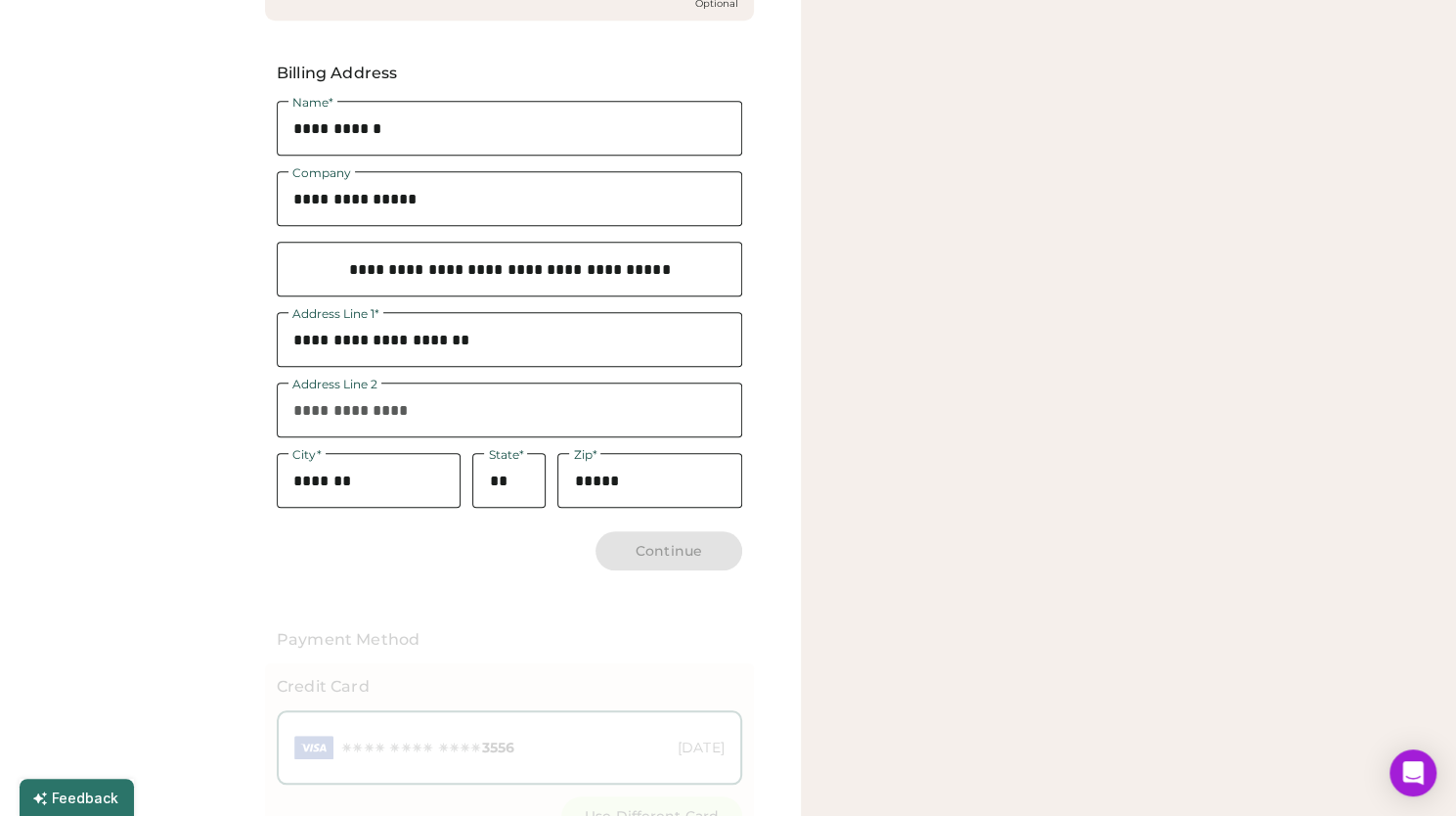 type 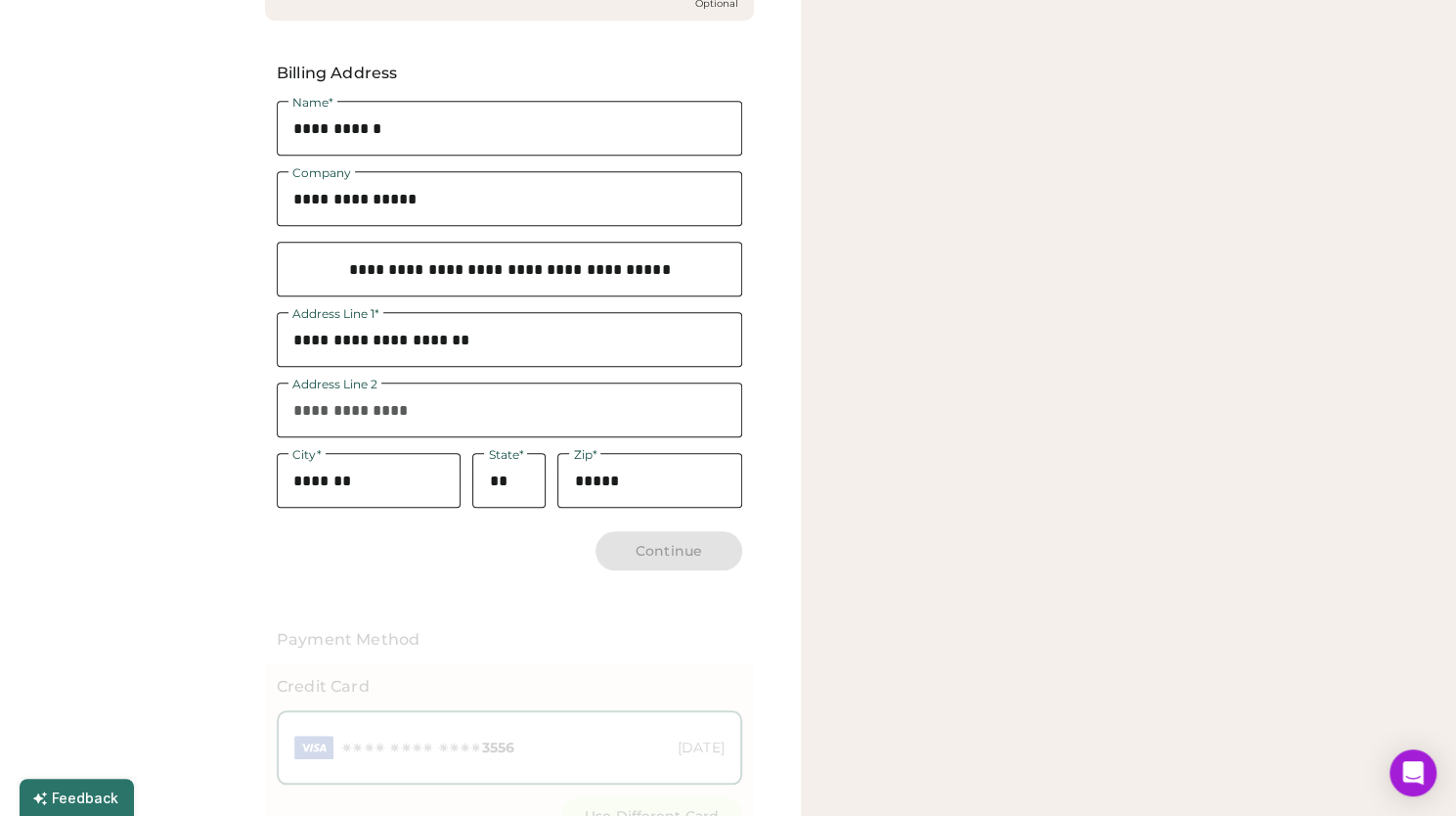type on "***" 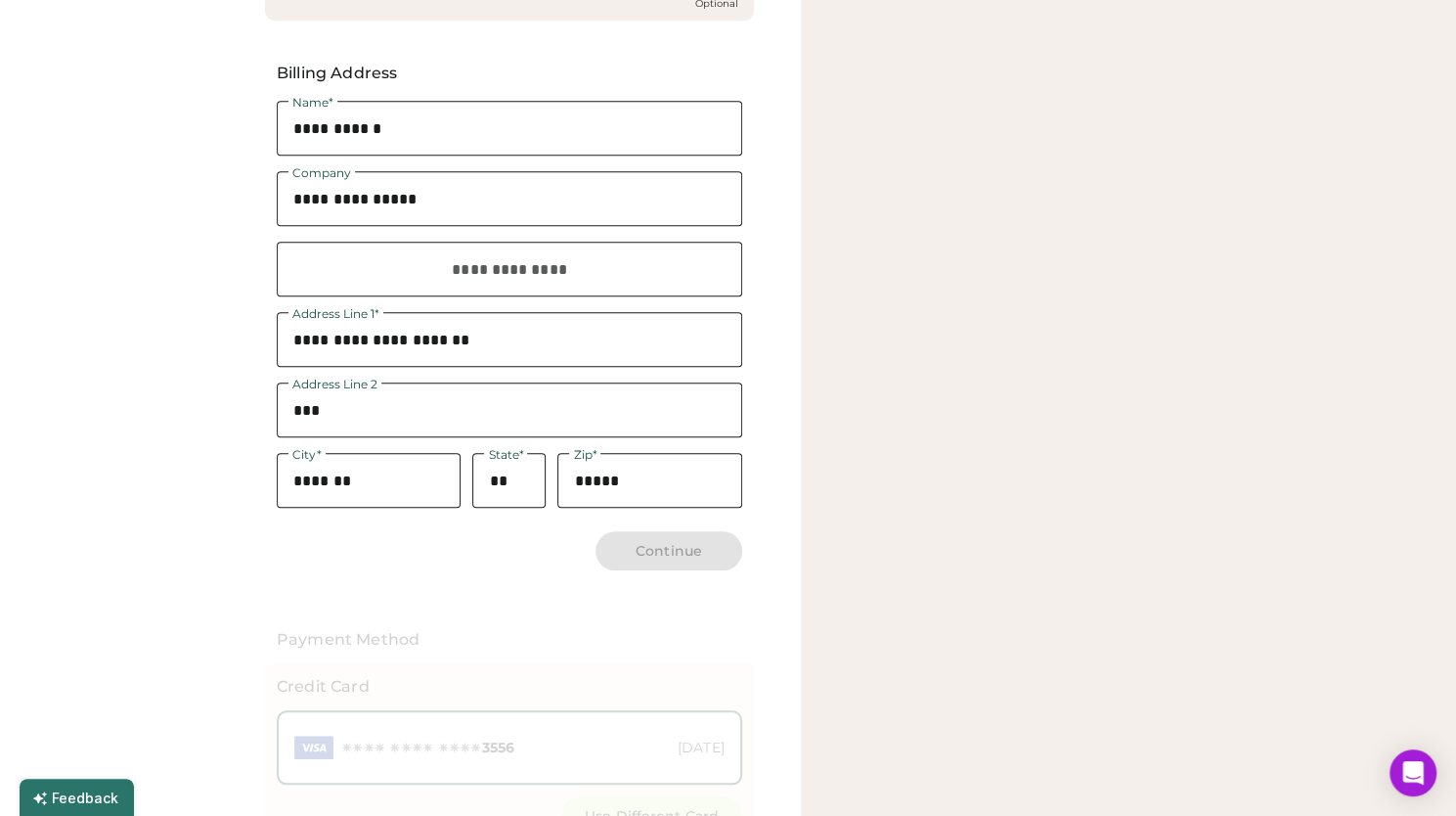scroll, scrollTop: 830, scrollLeft: 0, axis: vertical 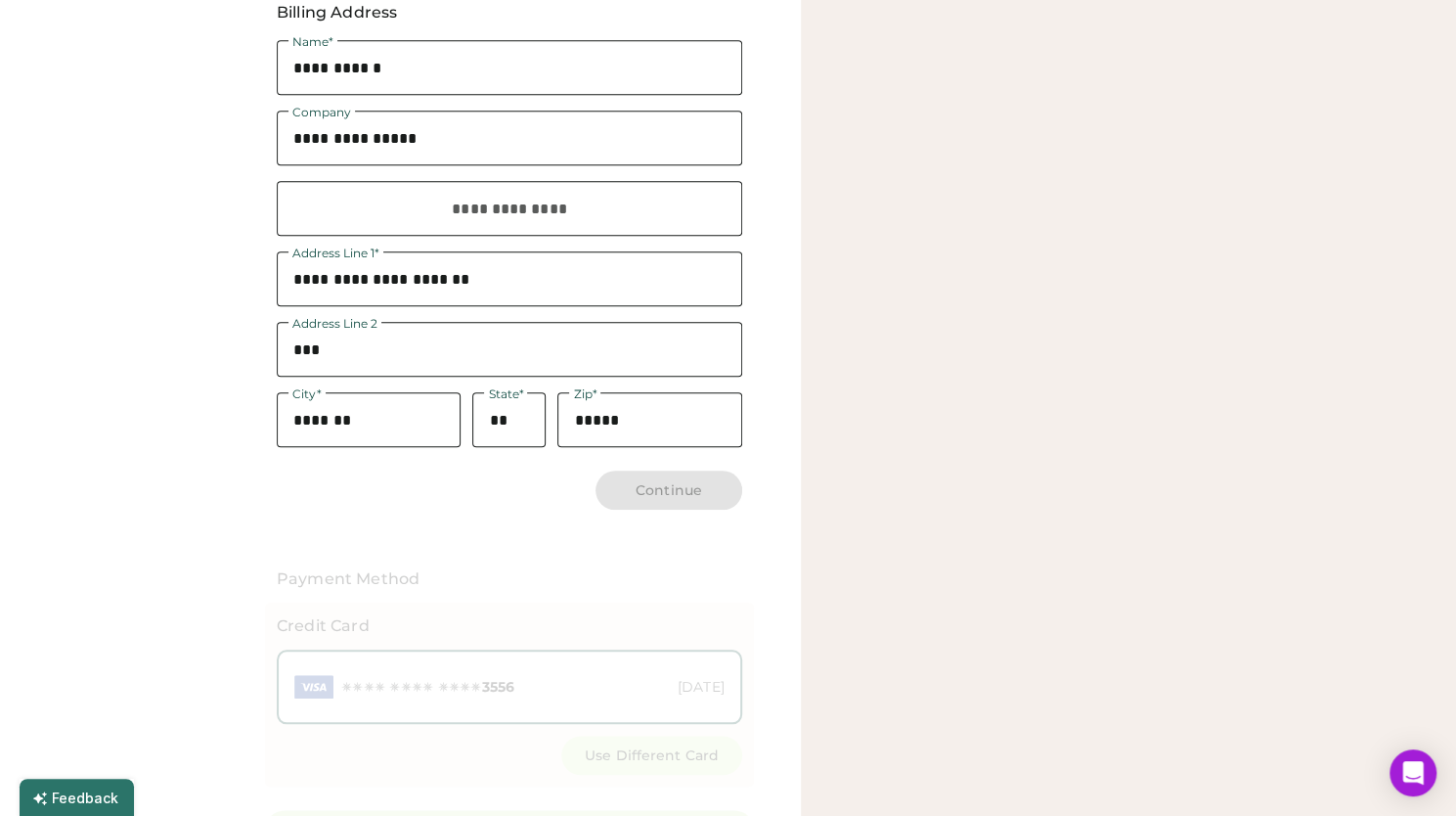 click at bounding box center (509, 349) 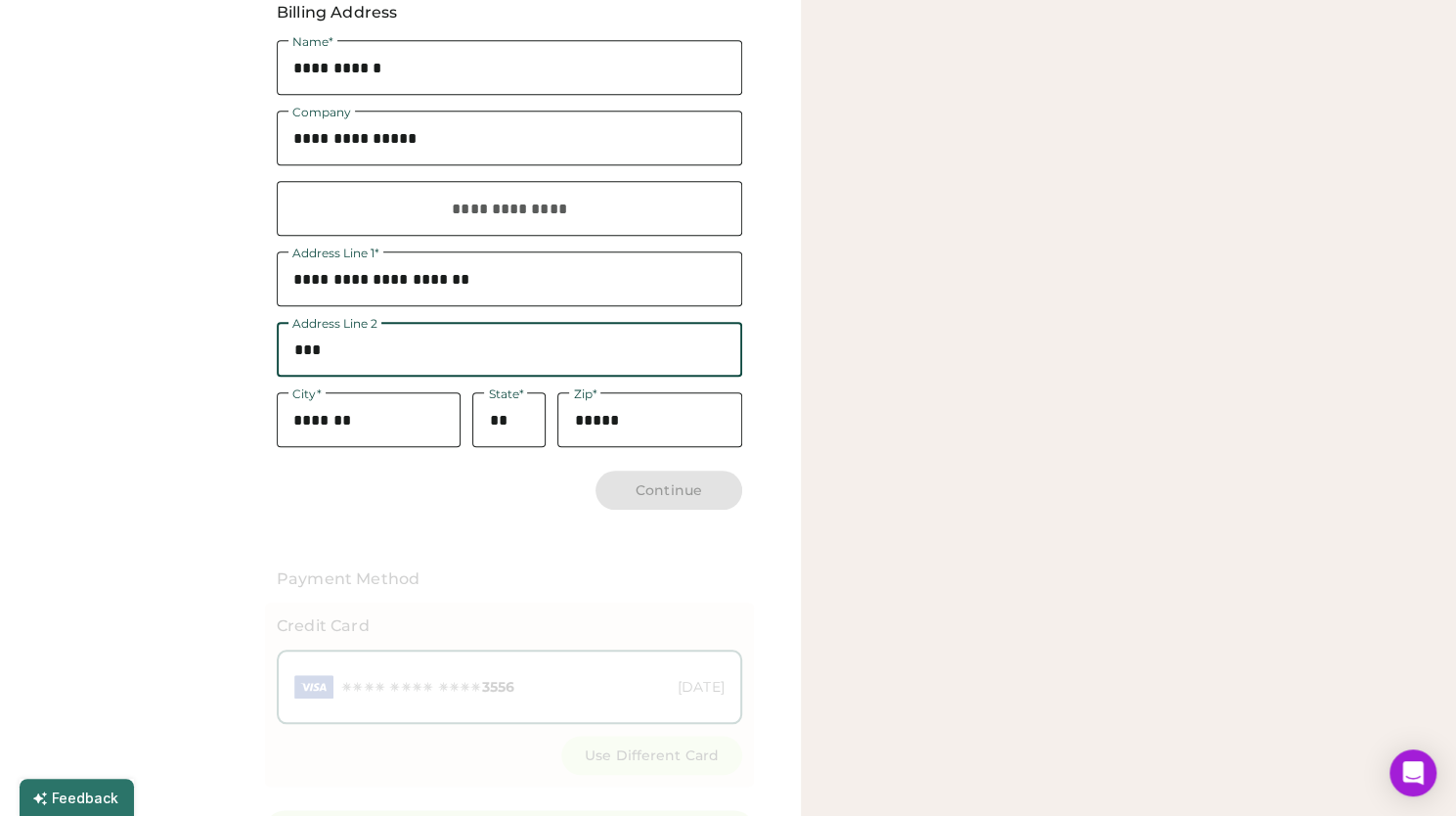 click at bounding box center (509, 279) 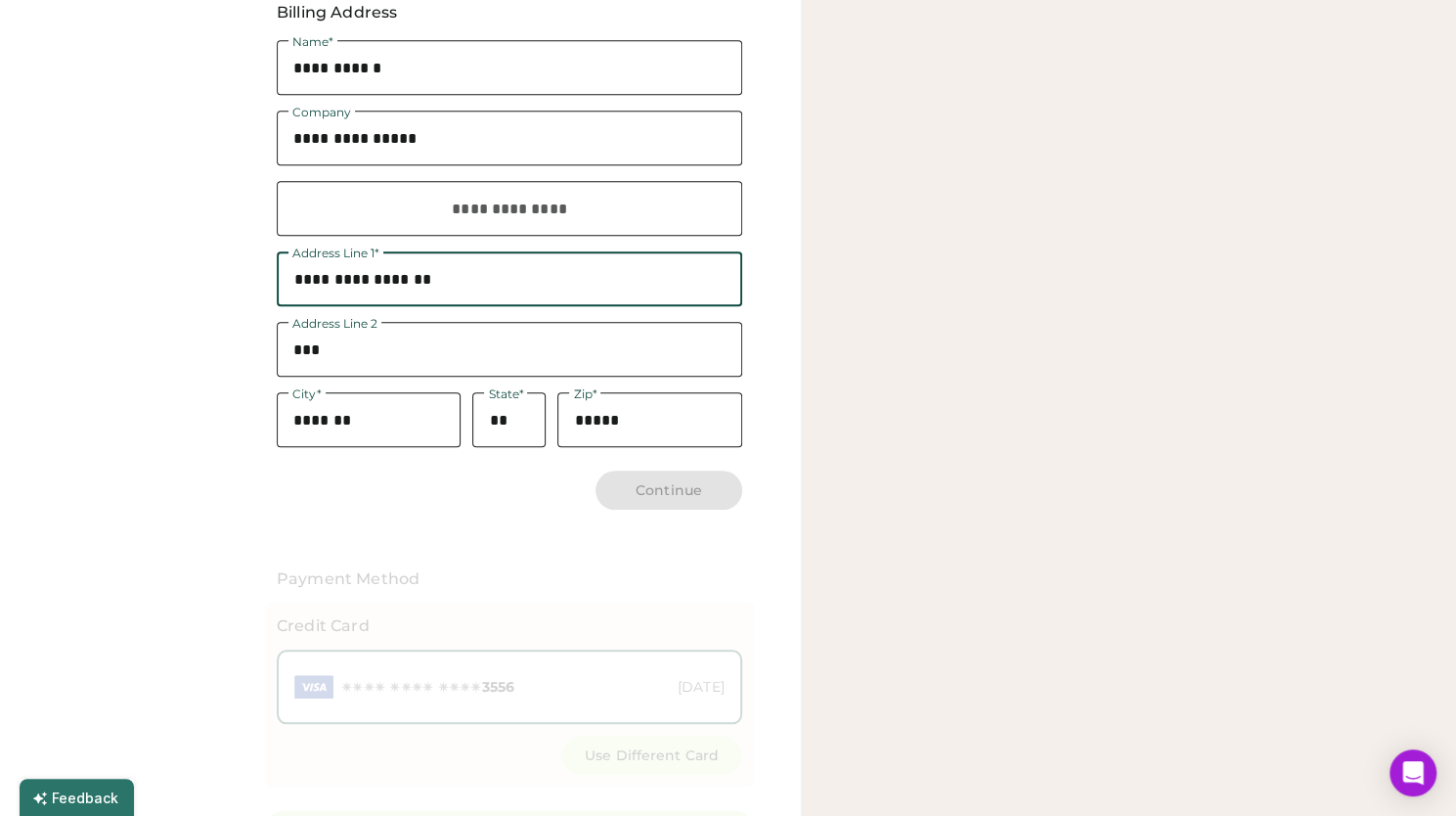 scroll, scrollTop: 793, scrollLeft: 0, axis: vertical 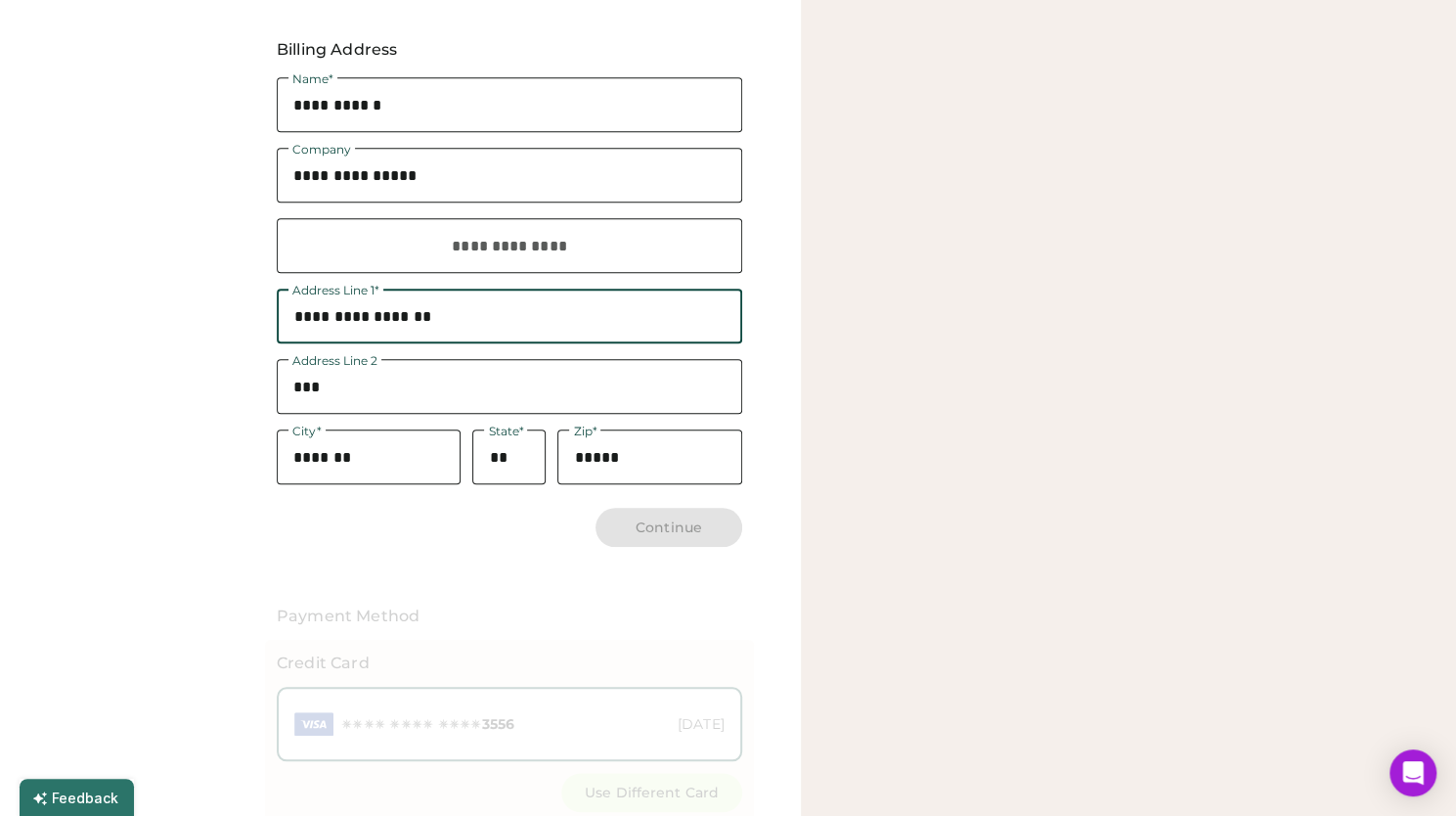 type on "**********" 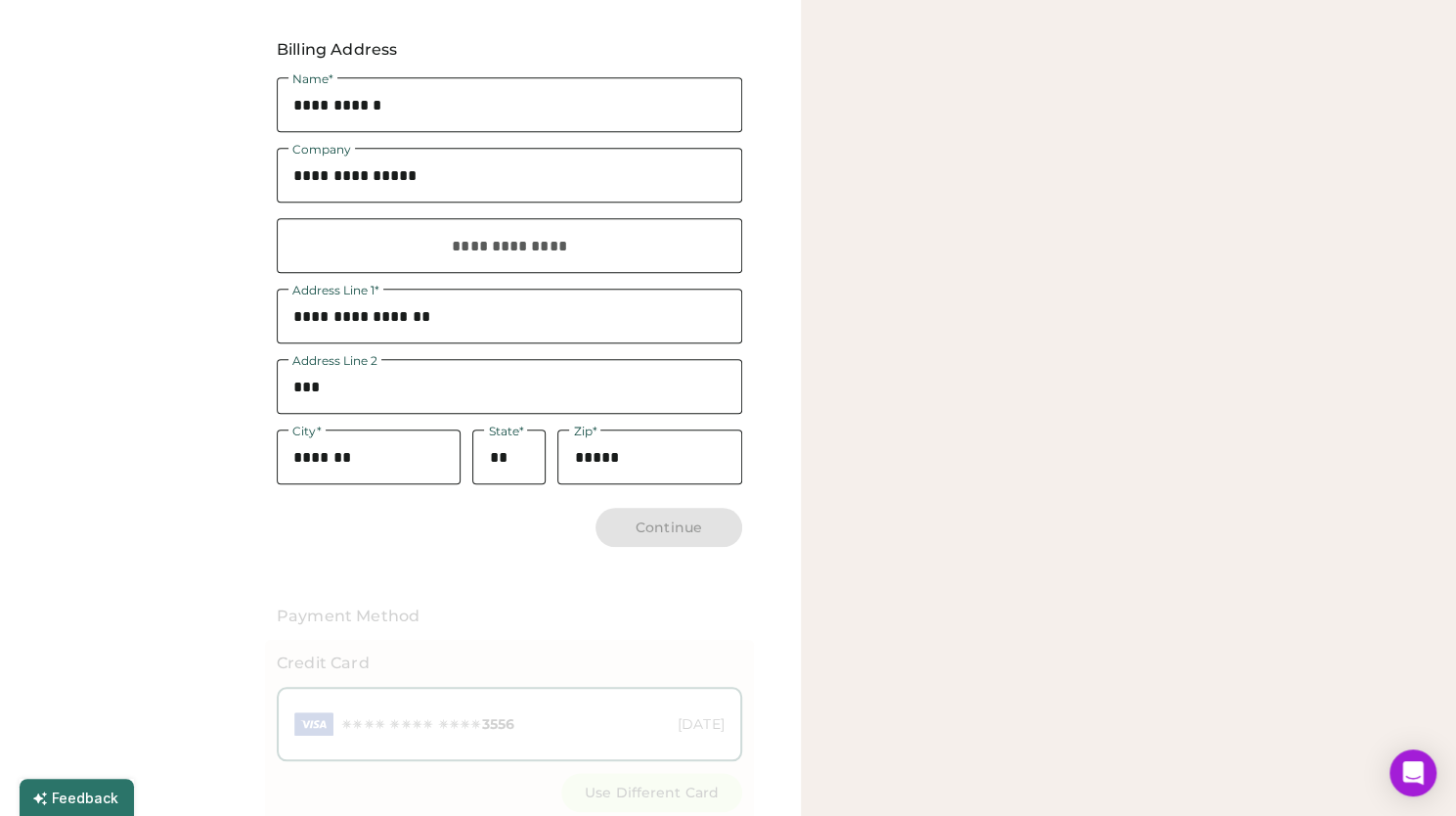 scroll, scrollTop: 0, scrollLeft: 0, axis: both 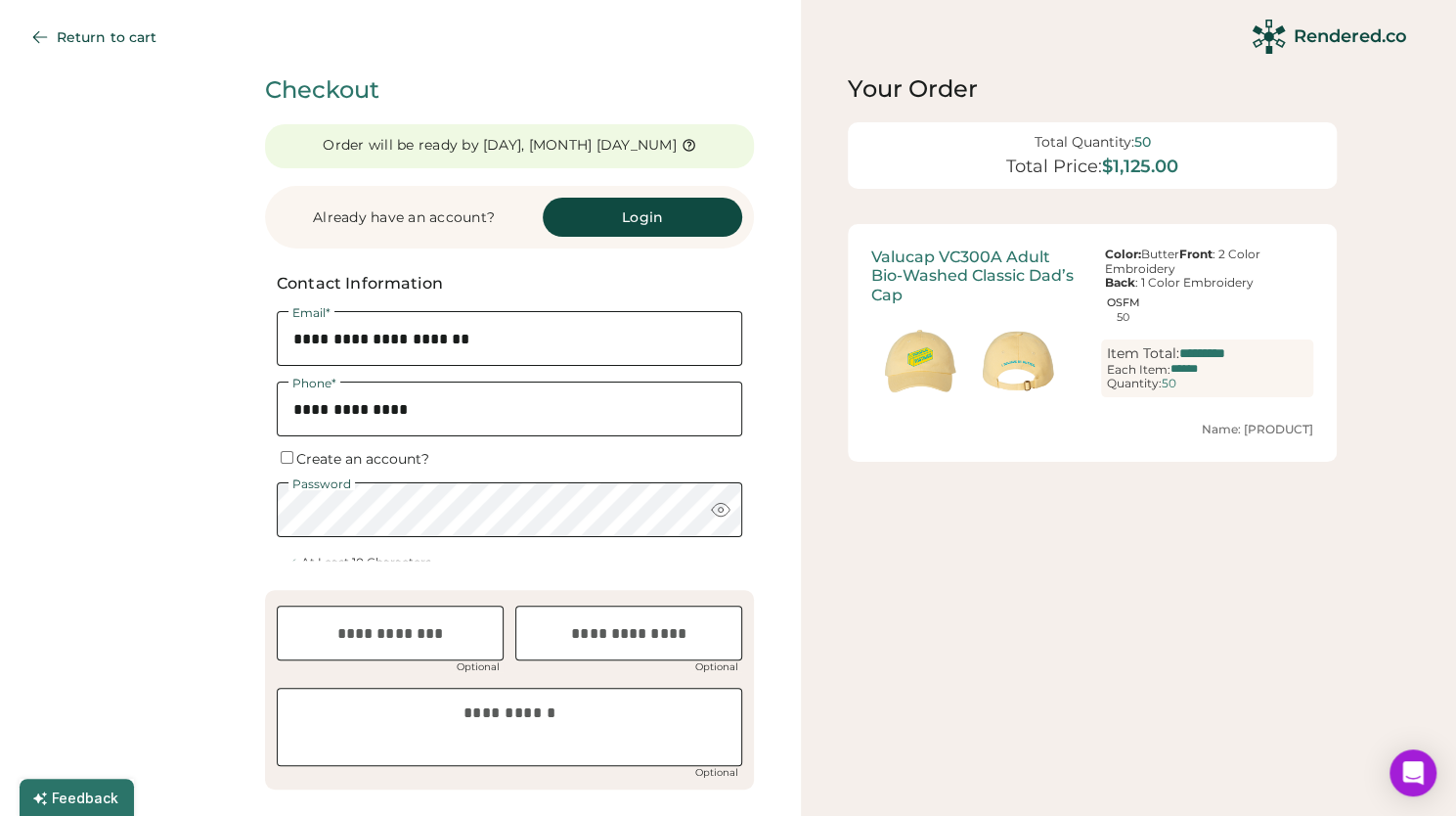 click at bounding box center (390, 633) 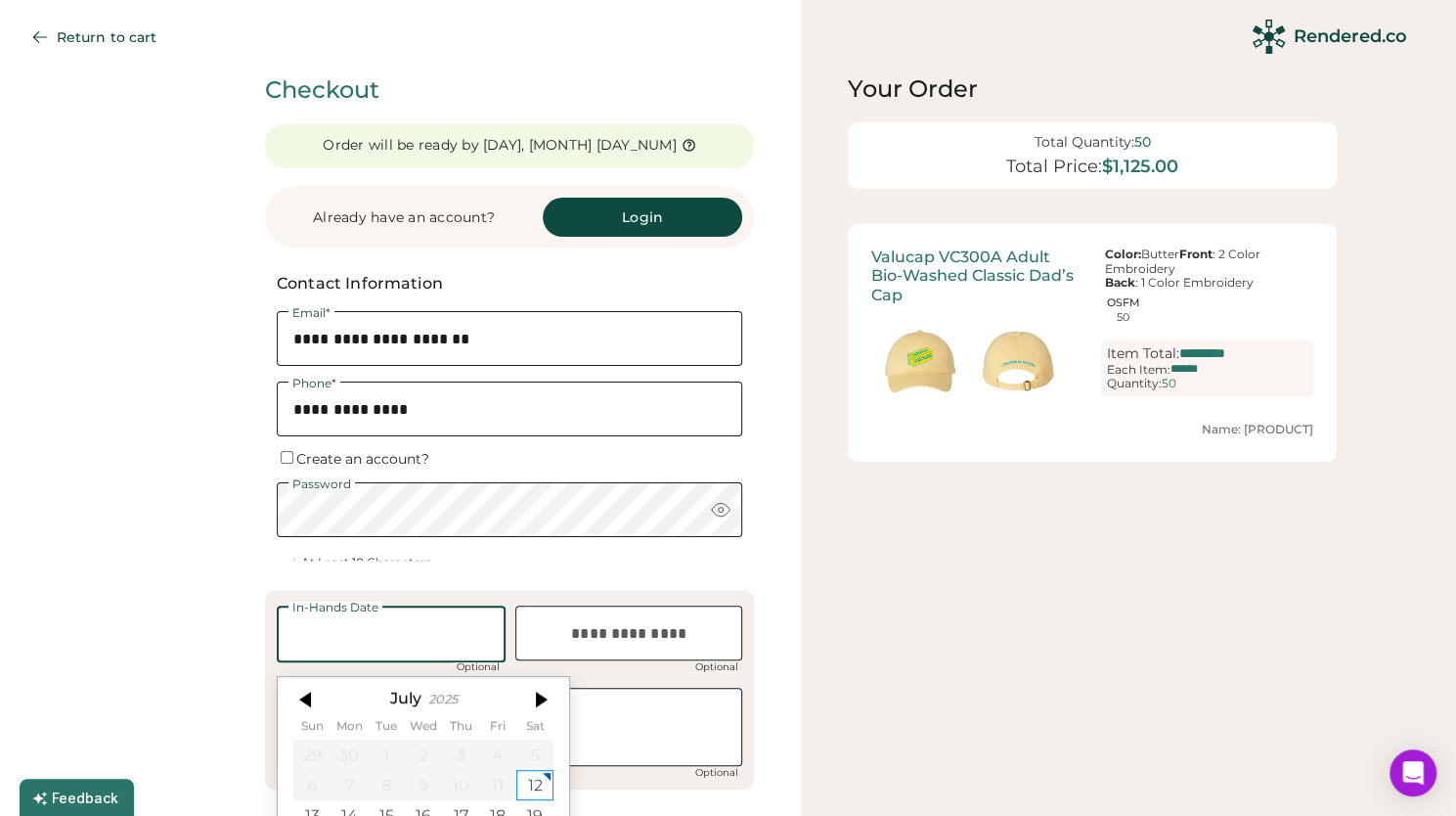 scroll, scrollTop: 391, scrollLeft: 0, axis: vertical 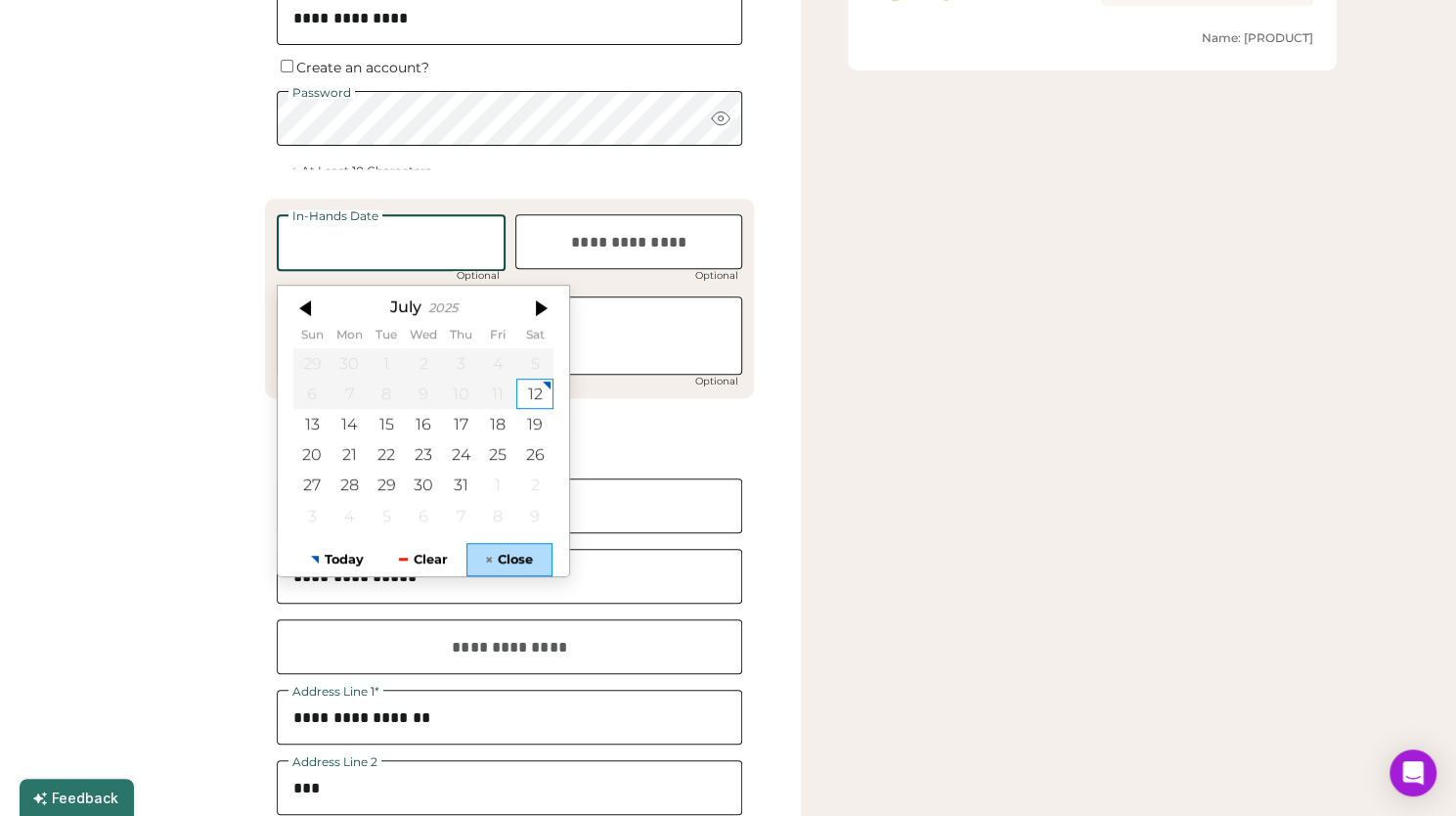 click on "Close" at bounding box center [509, 560] 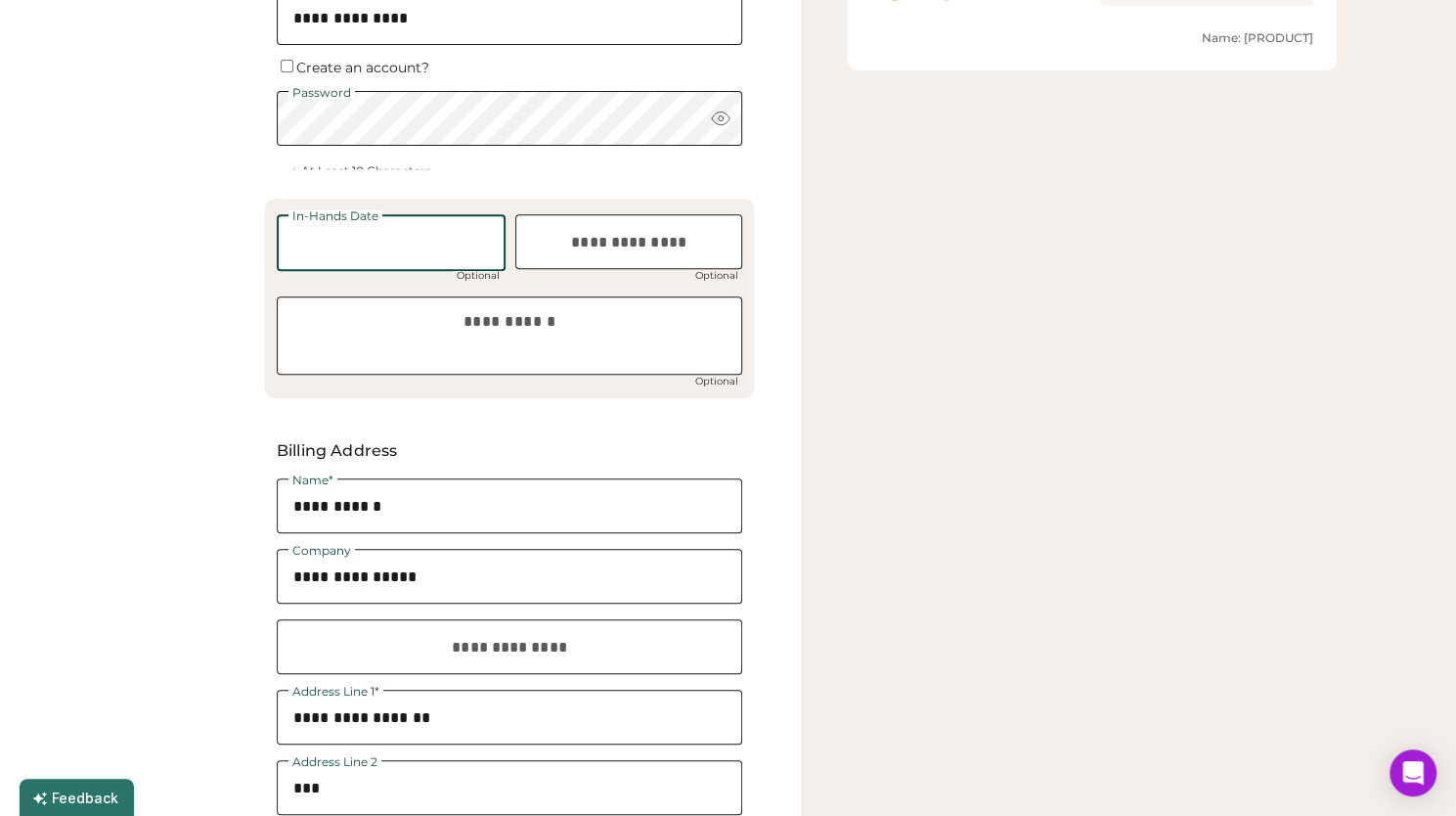 scroll, scrollTop: 545, scrollLeft: 0, axis: vertical 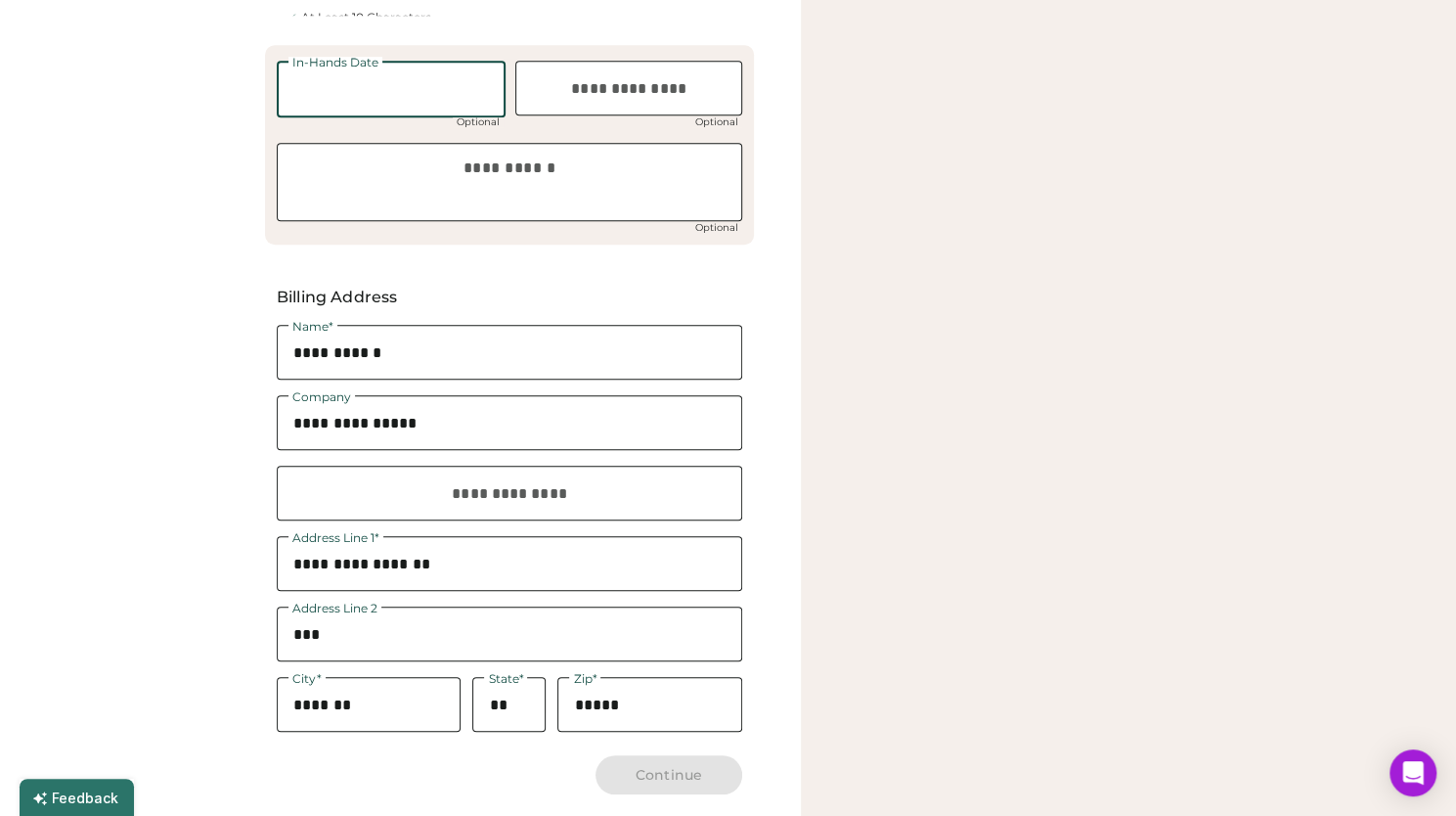 click at bounding box center (509, 634) 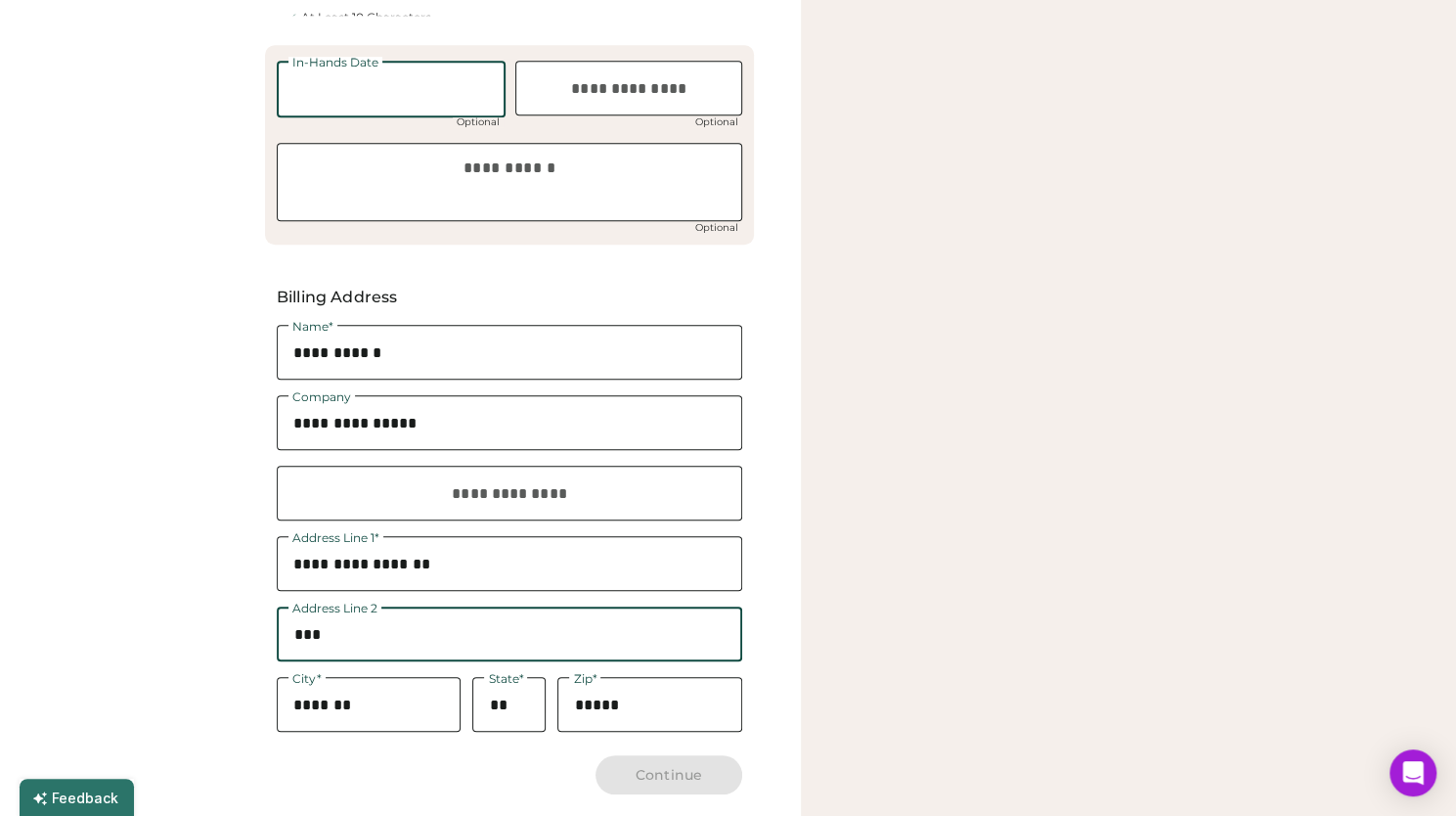 click on "Continue" at bounding box center (669, 775) 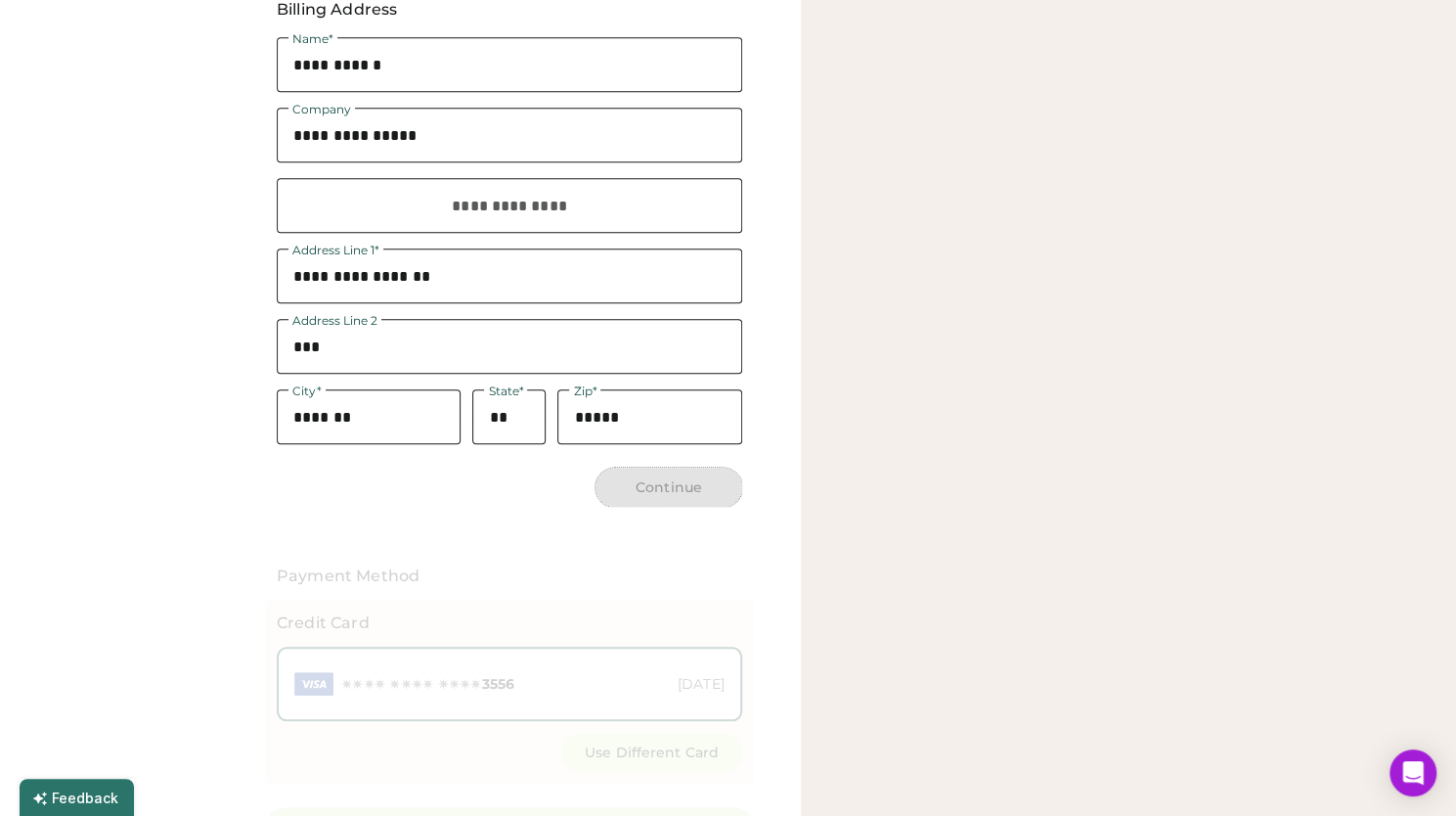 click at bounding box center [369, 417] 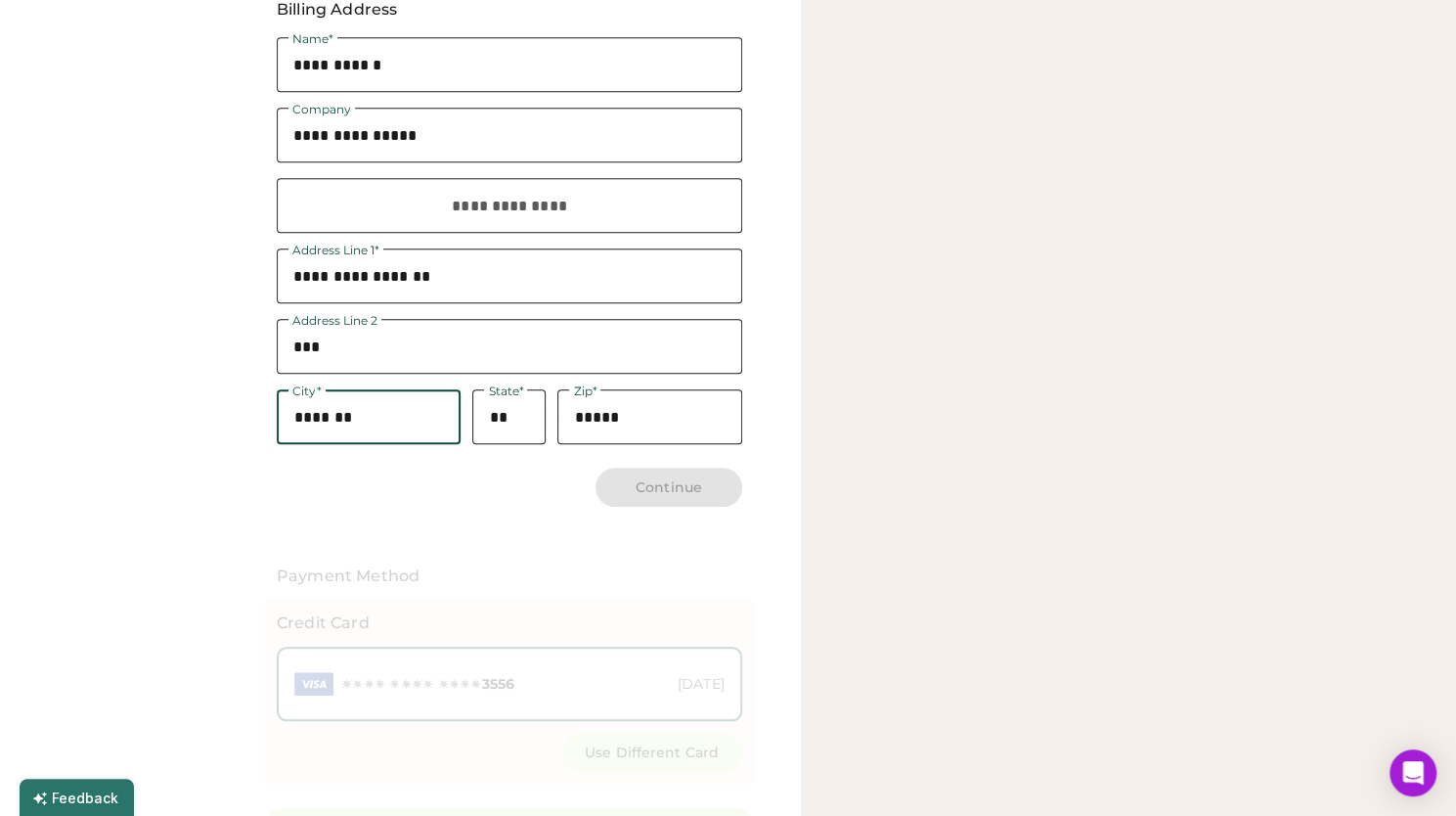click on "Continue" at bounding box center [669, 487] 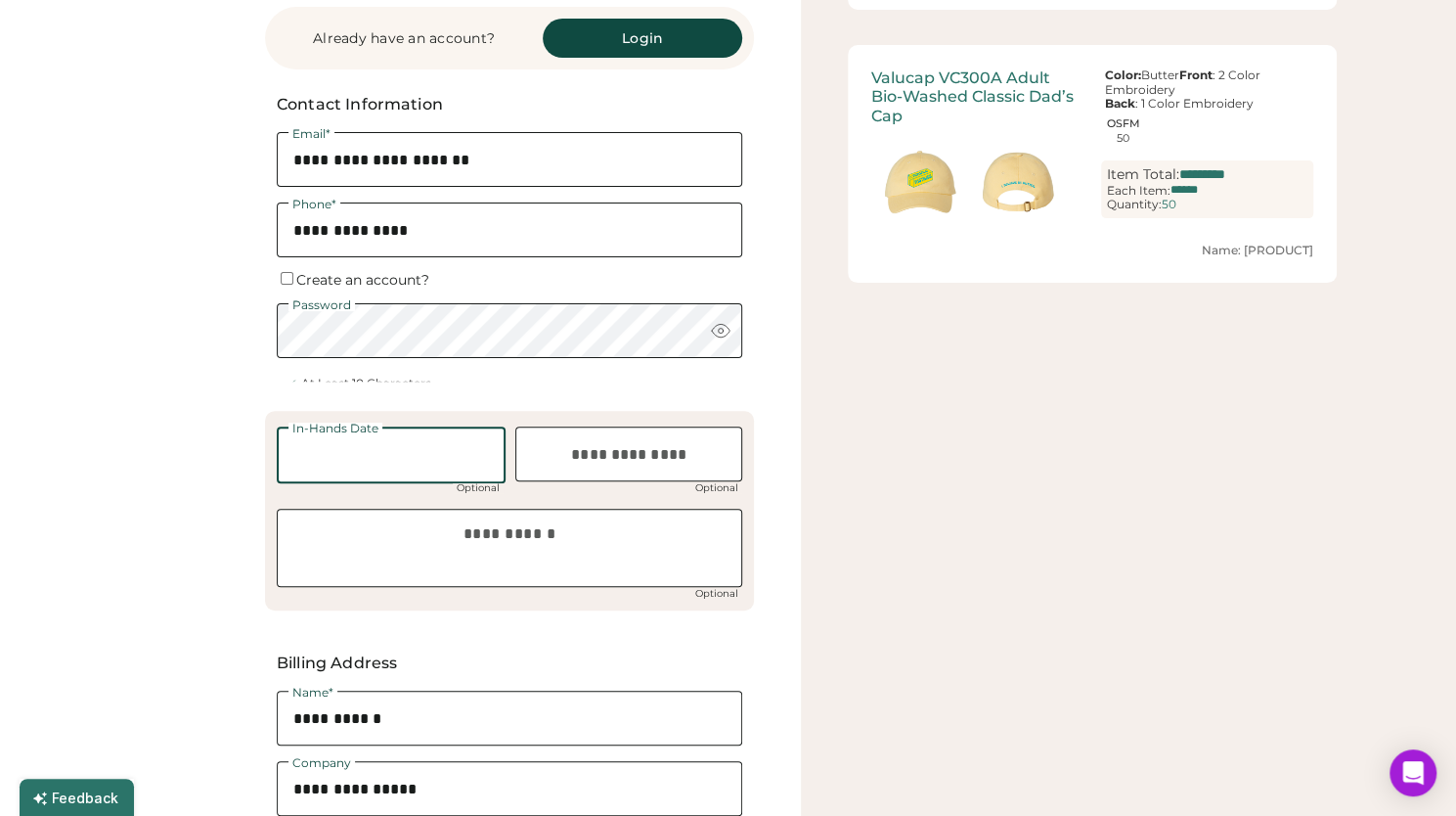 scroll, scrollTop: 180, scrollLeft: 0, axis: vertical 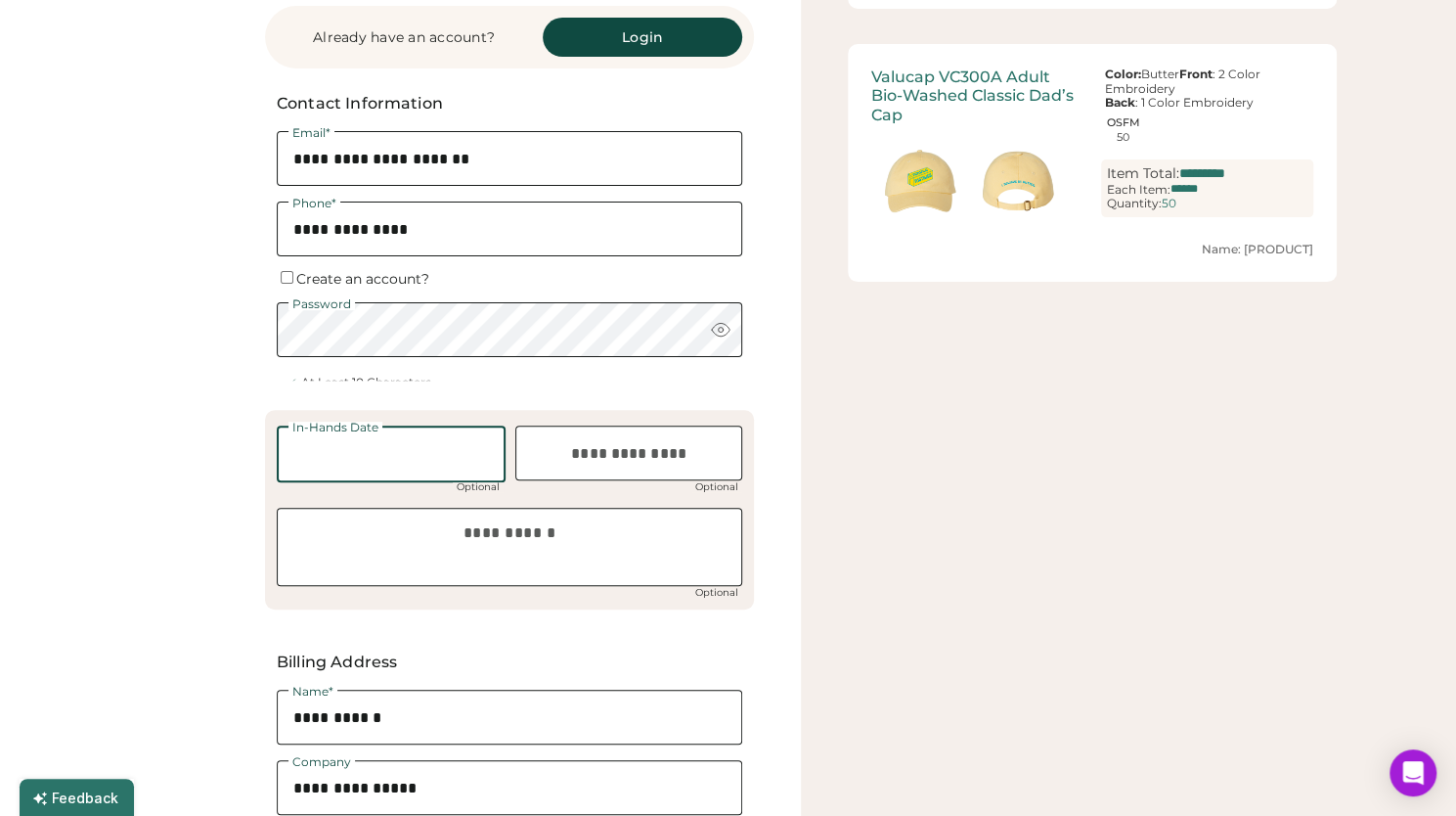 click on "At Least 10 Characters" at bounding box center (366, 383) 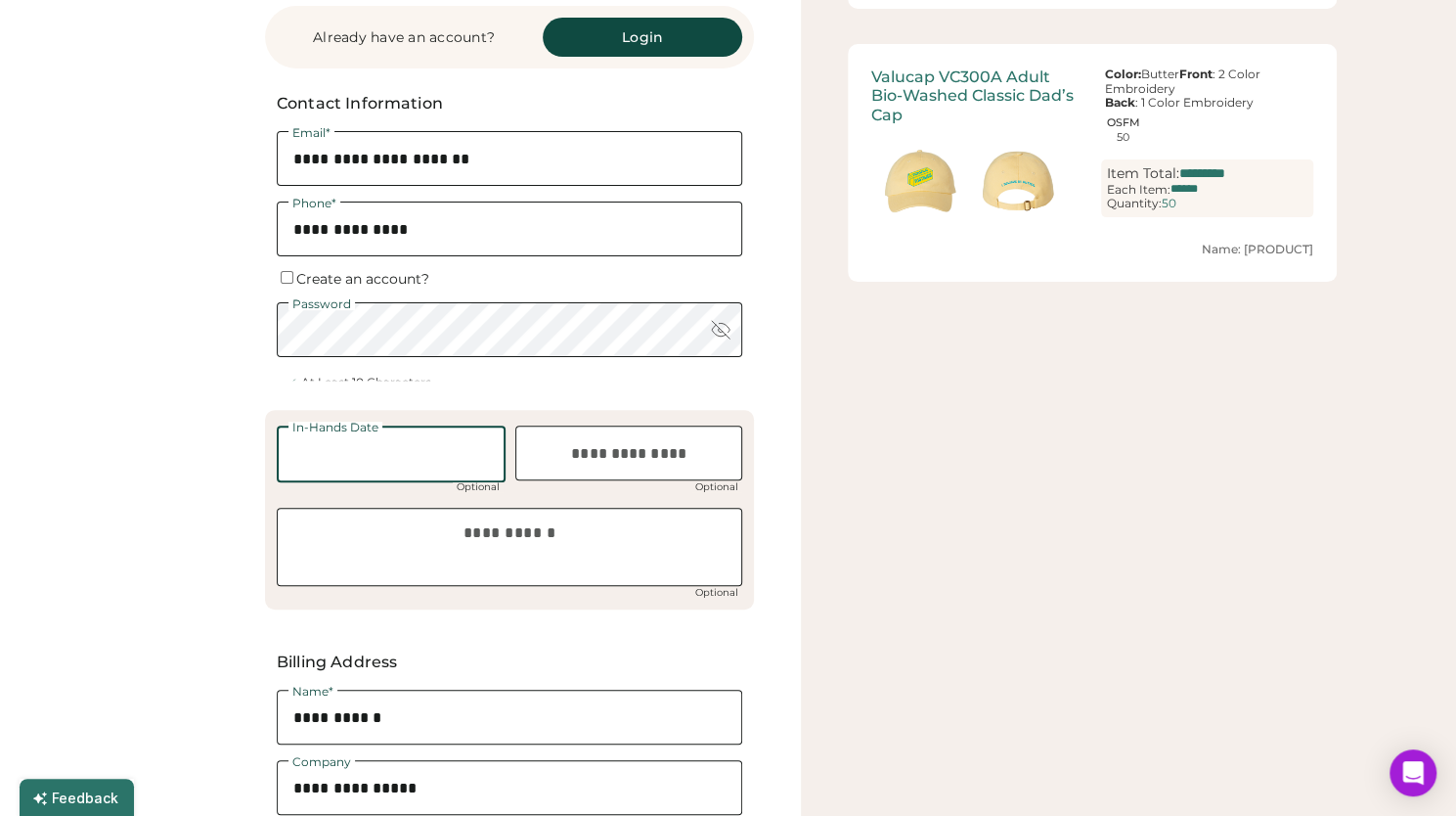 click on "Return to cart" at bounding box center [98, -143] 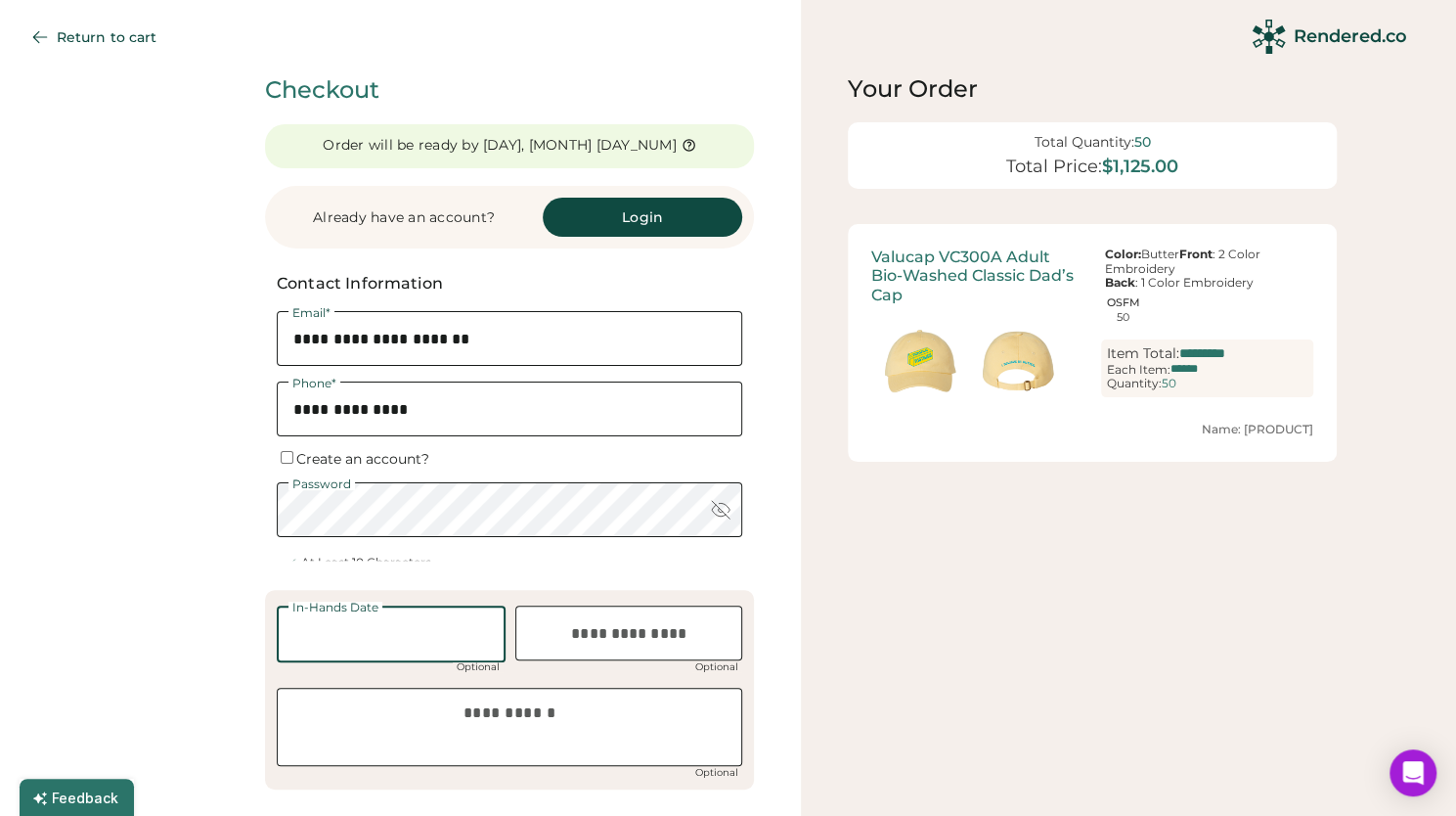 click on "Return to cart" at bounding box center [98, 37] 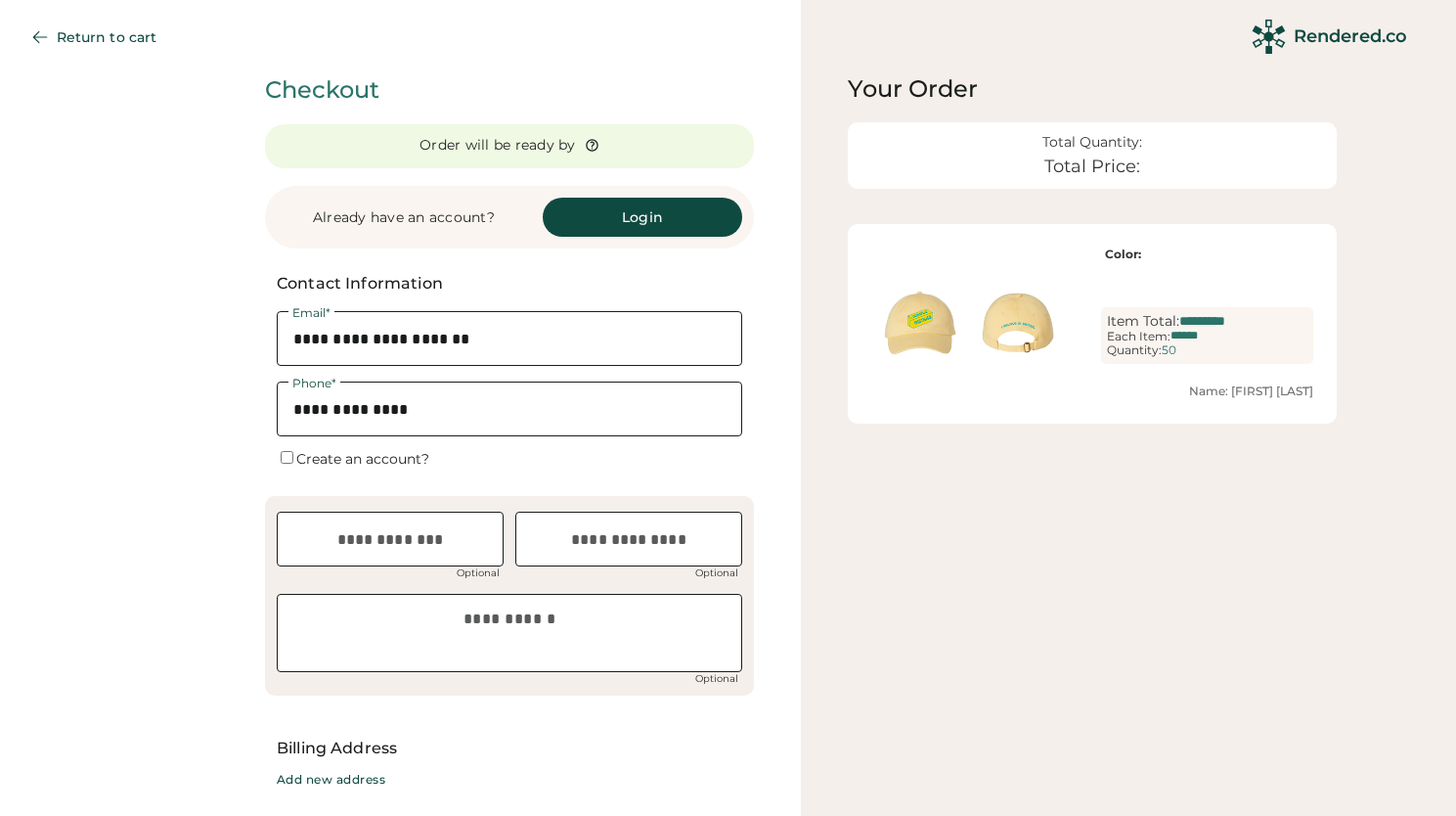 scroll, scrollTop: 0, scrollLeft: 0, axis: both 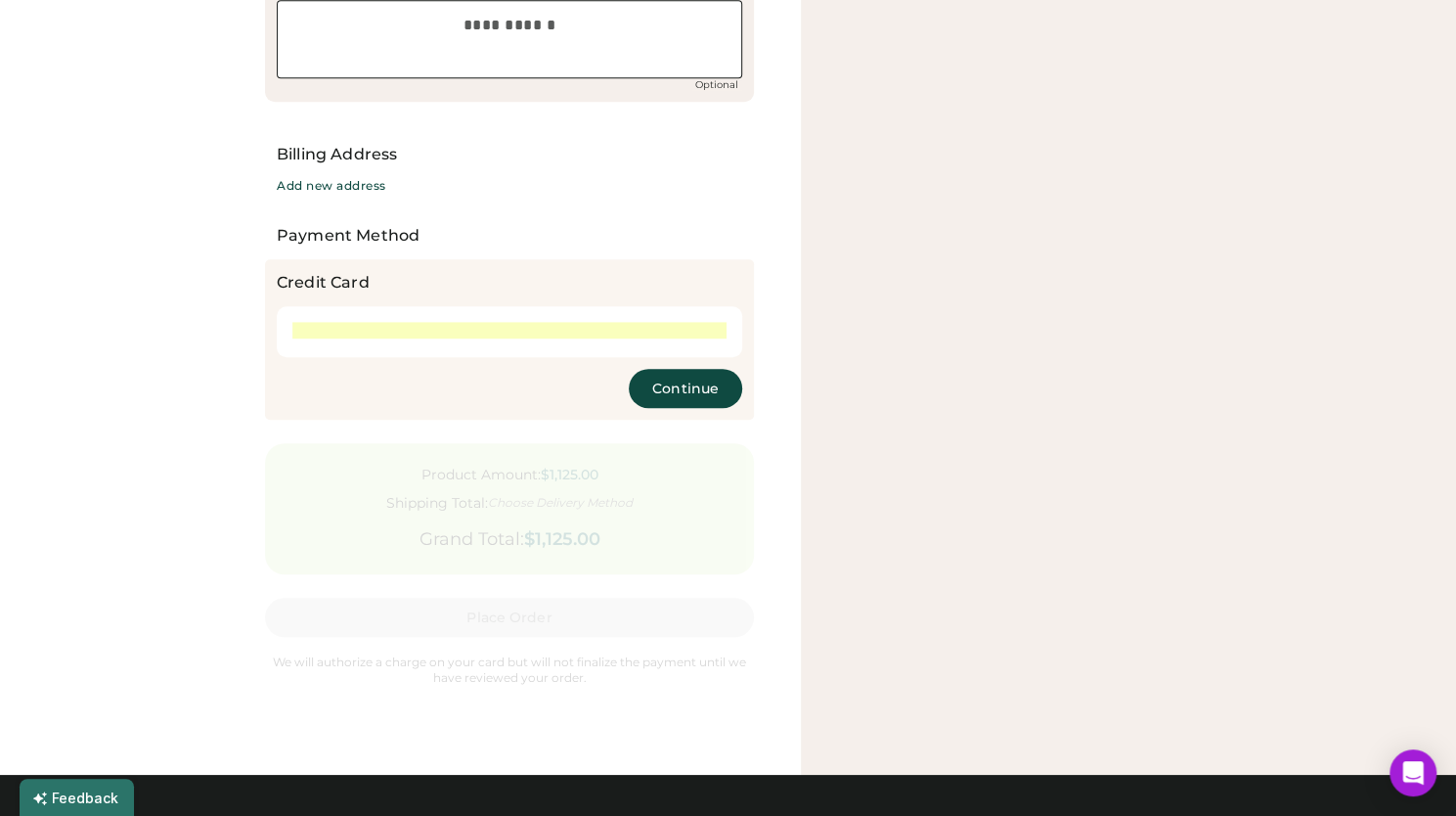 click on "Continue" at bounding box center [685, 388] 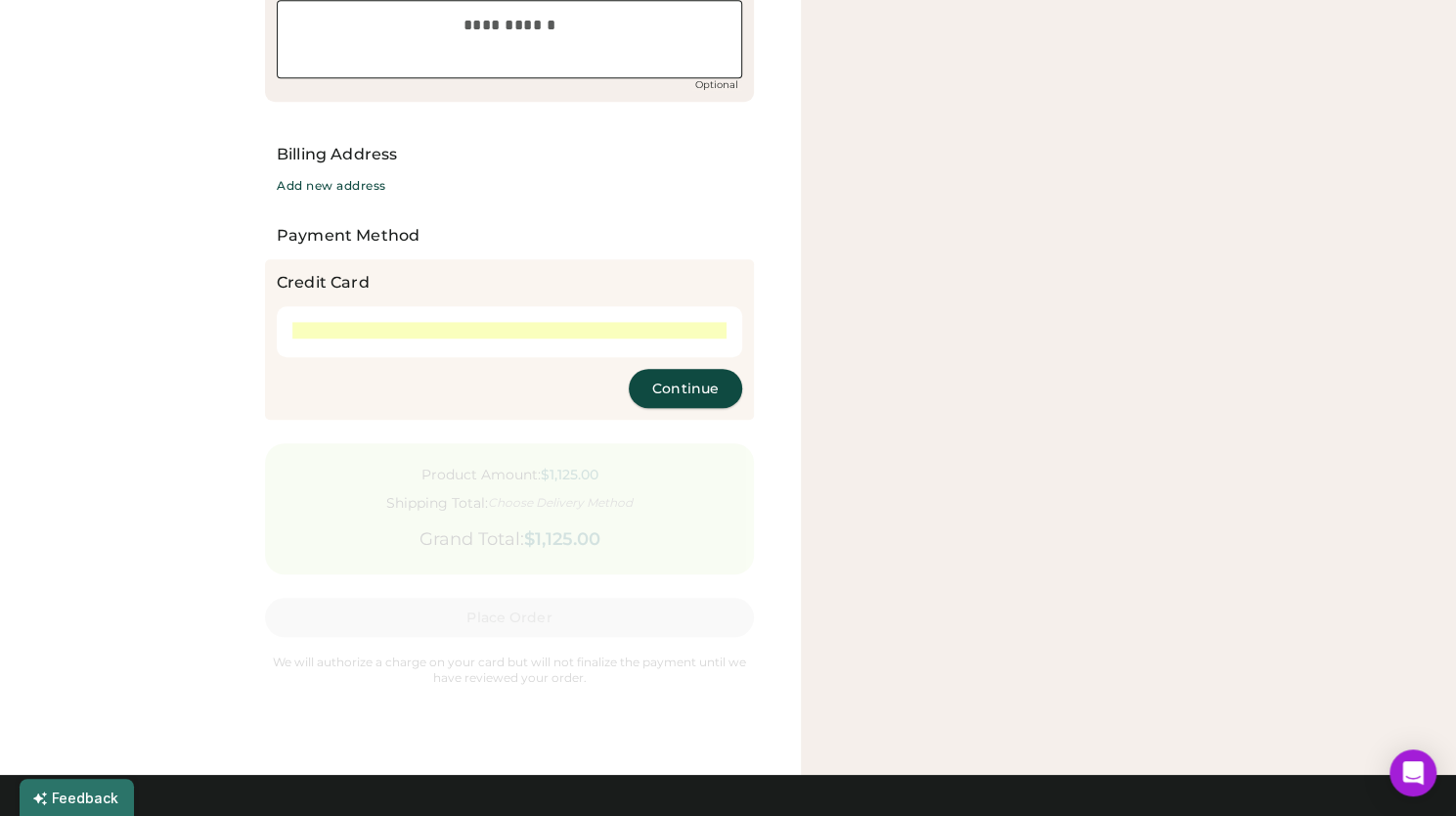 click on "Continue" at bounding box center (685, 388) 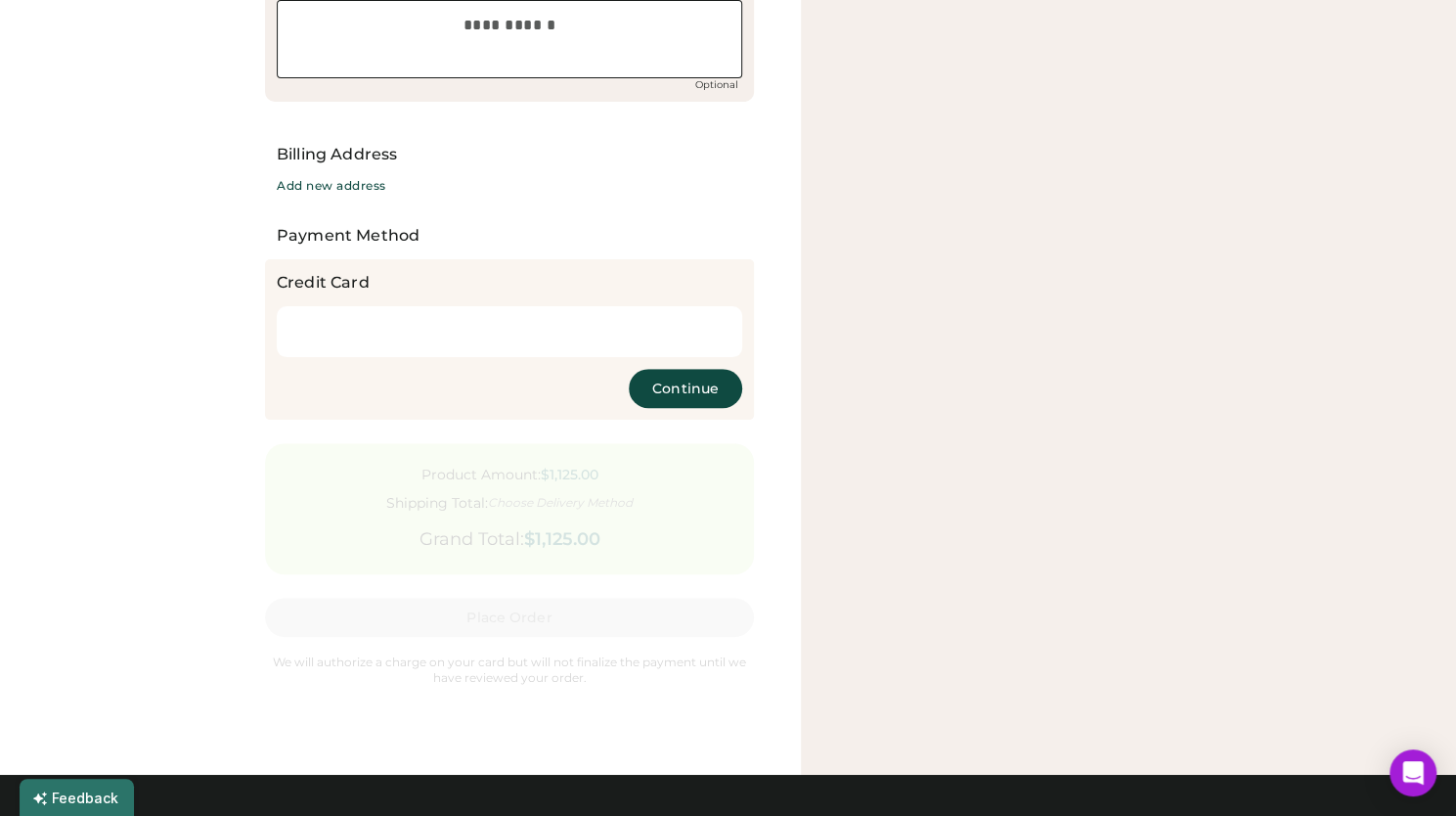 scroll, scrollTop: 969, scrollLeft: 0, axis: vertical 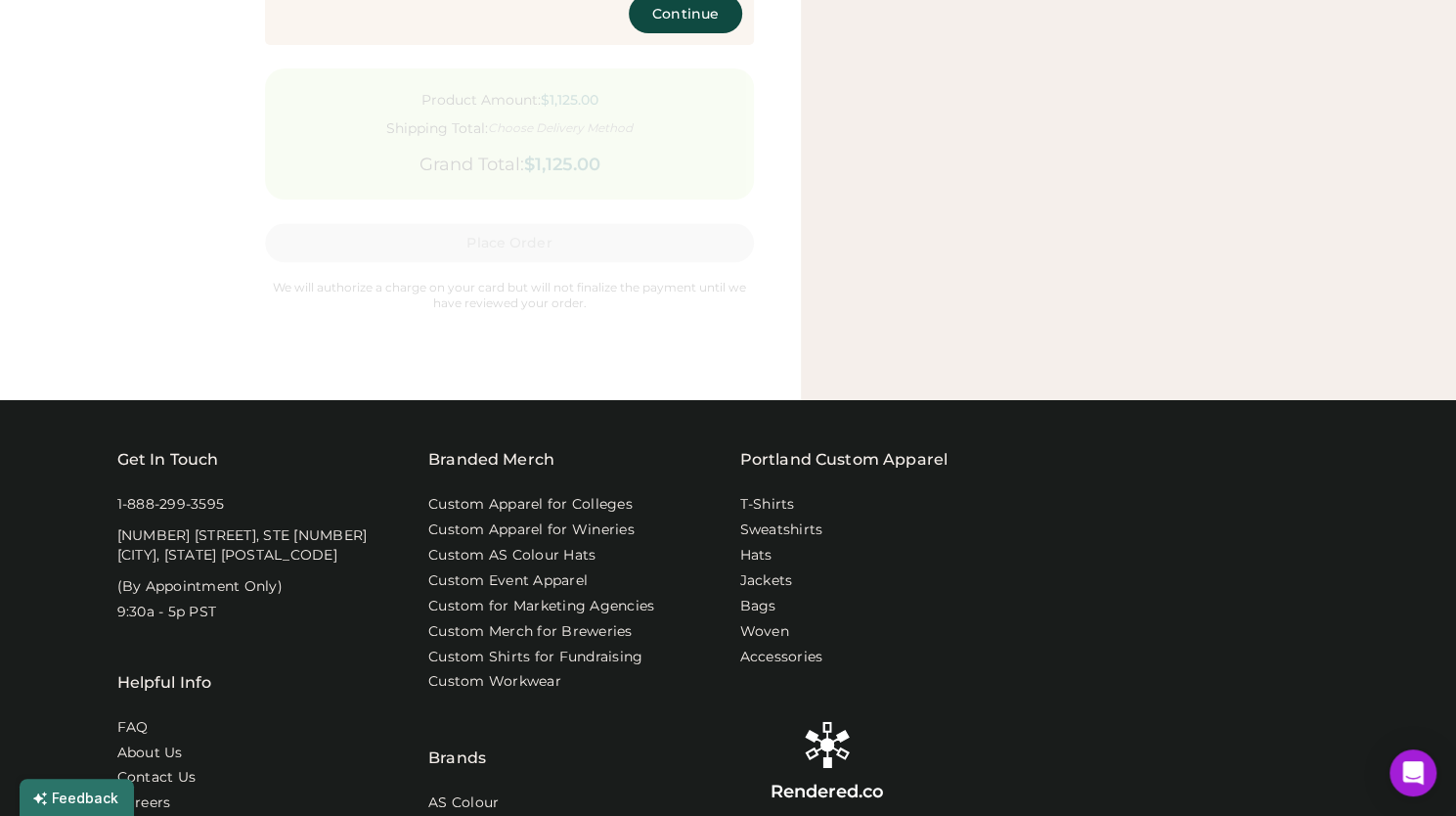 click on "Return to cart" at bounding box center (98, -931) 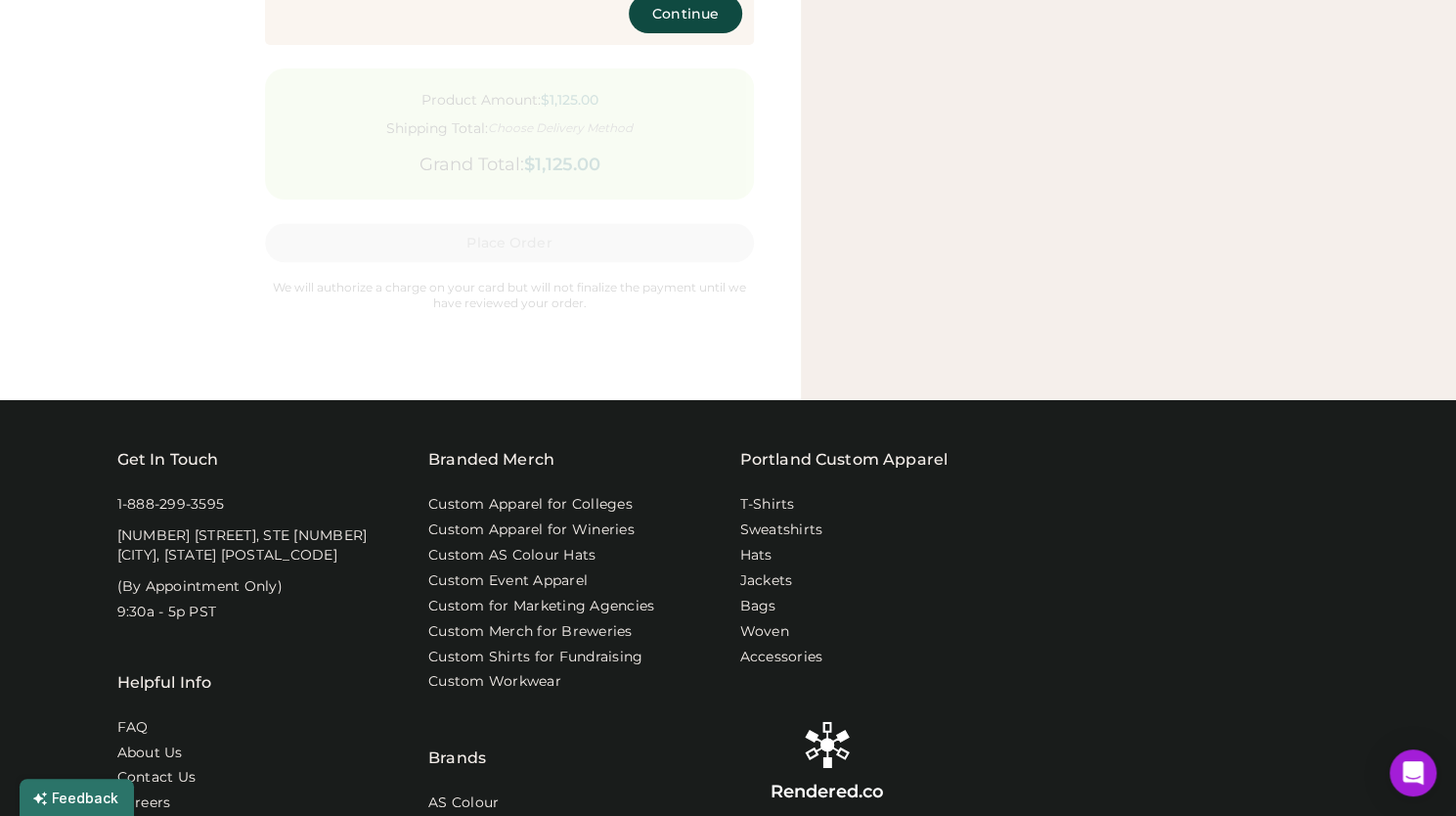 scroll, scrollTop: 0, scrollLeft: 0, axis: both 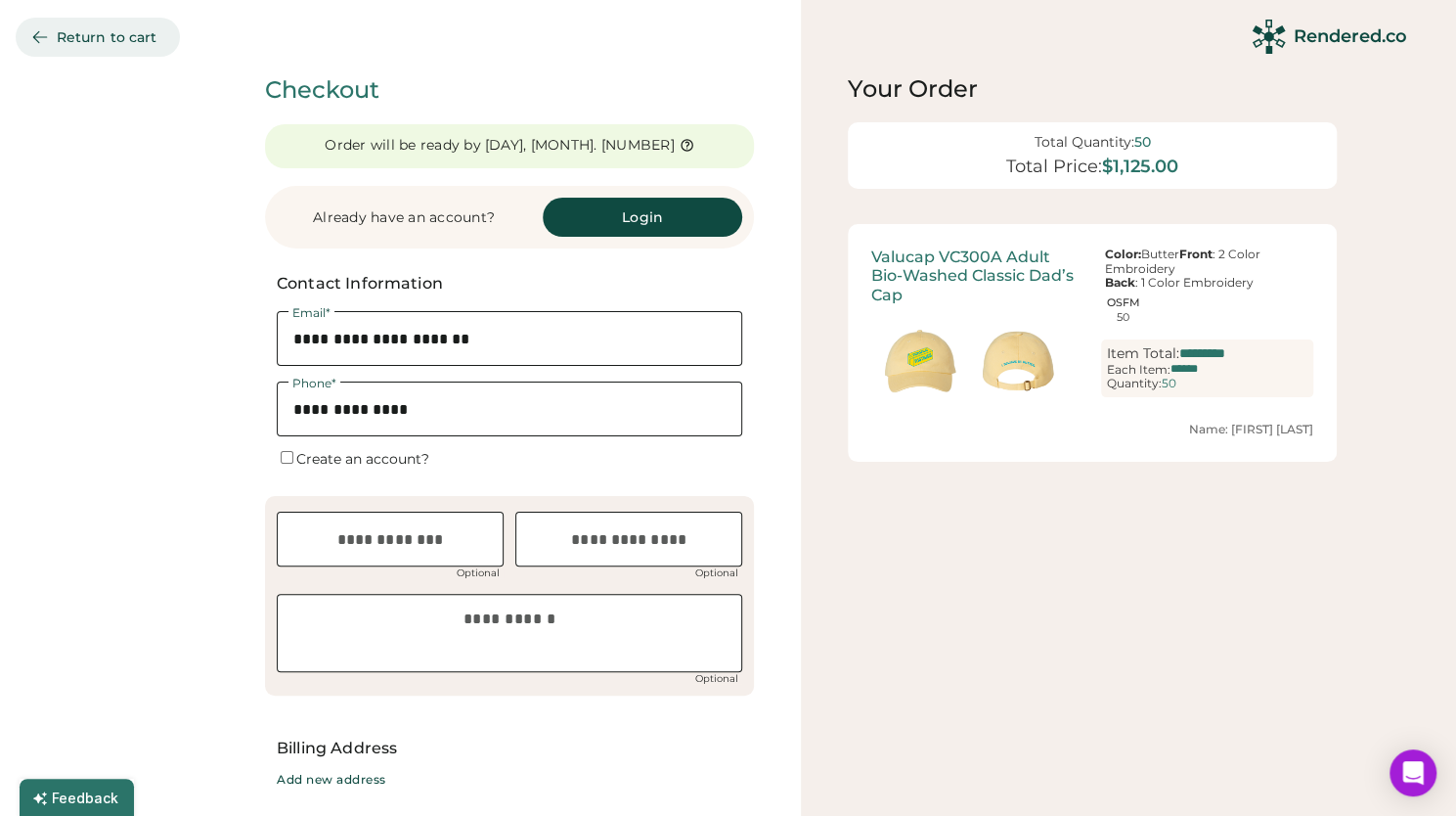 click on "Return to cart" at bounding box center [98, 37] 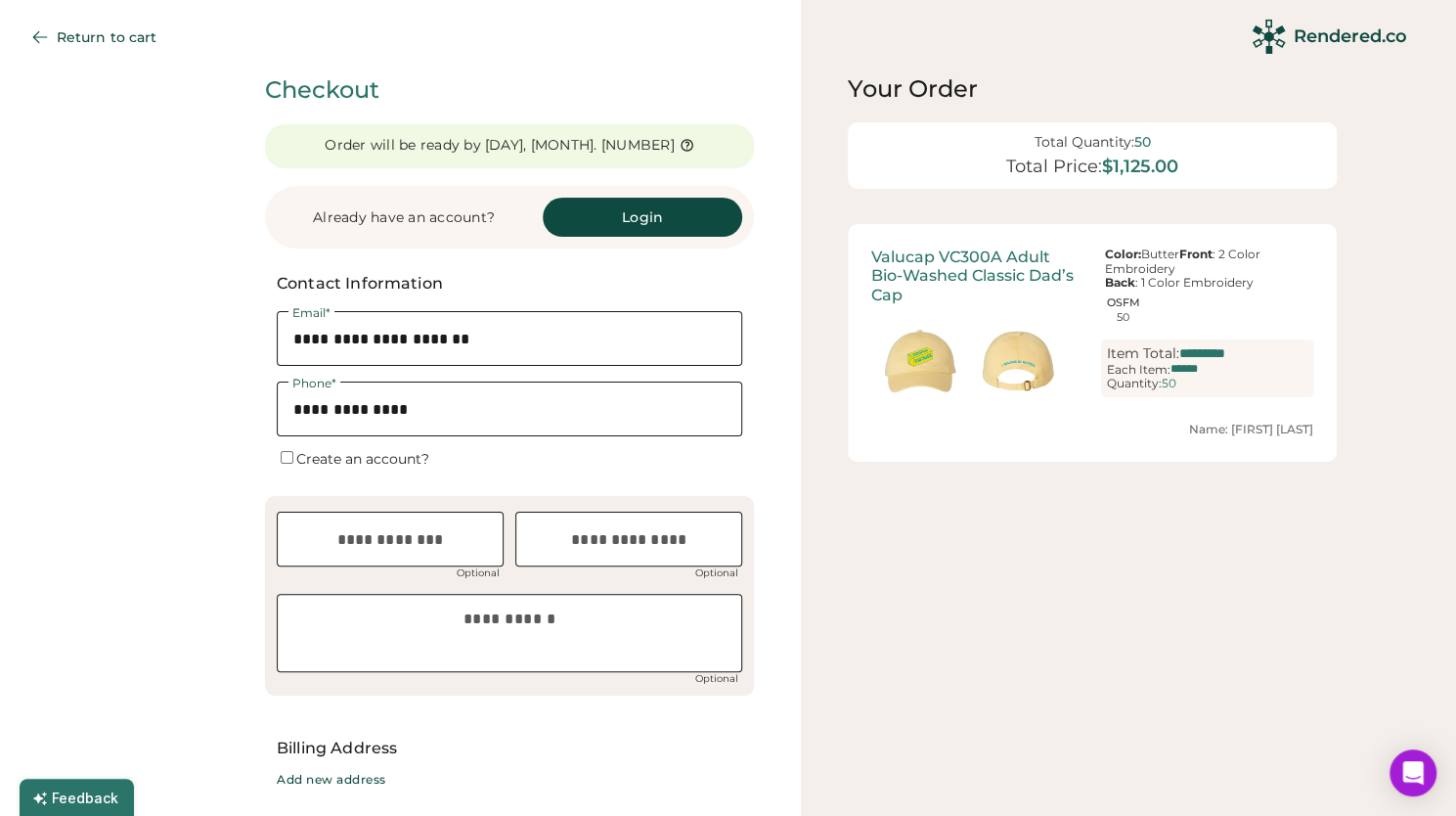 click on "Rendered.co" at bounding box center [1350, 36] 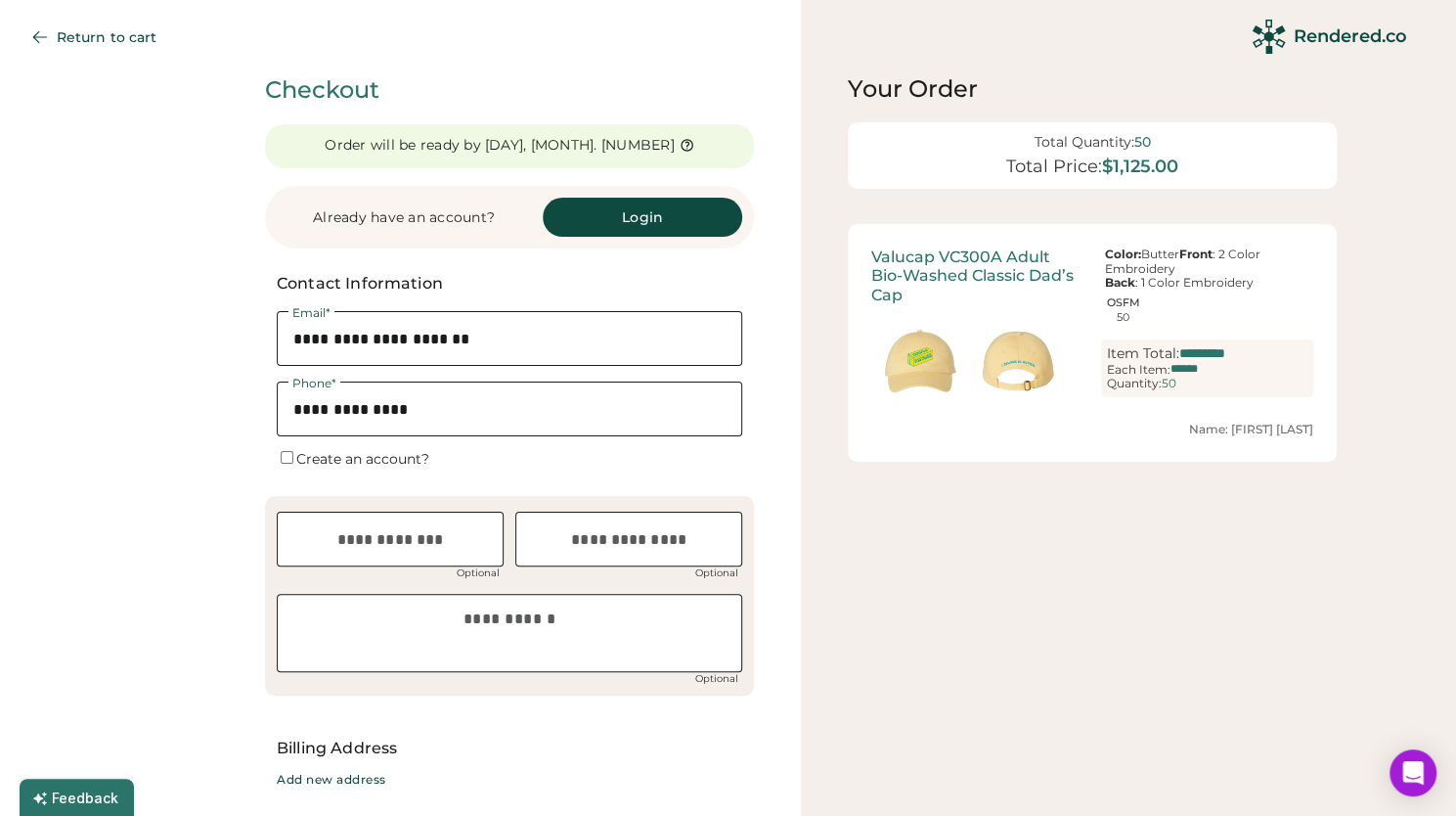scroll, scrollTop: 1264, scrollLeft: 0, axis: vertical 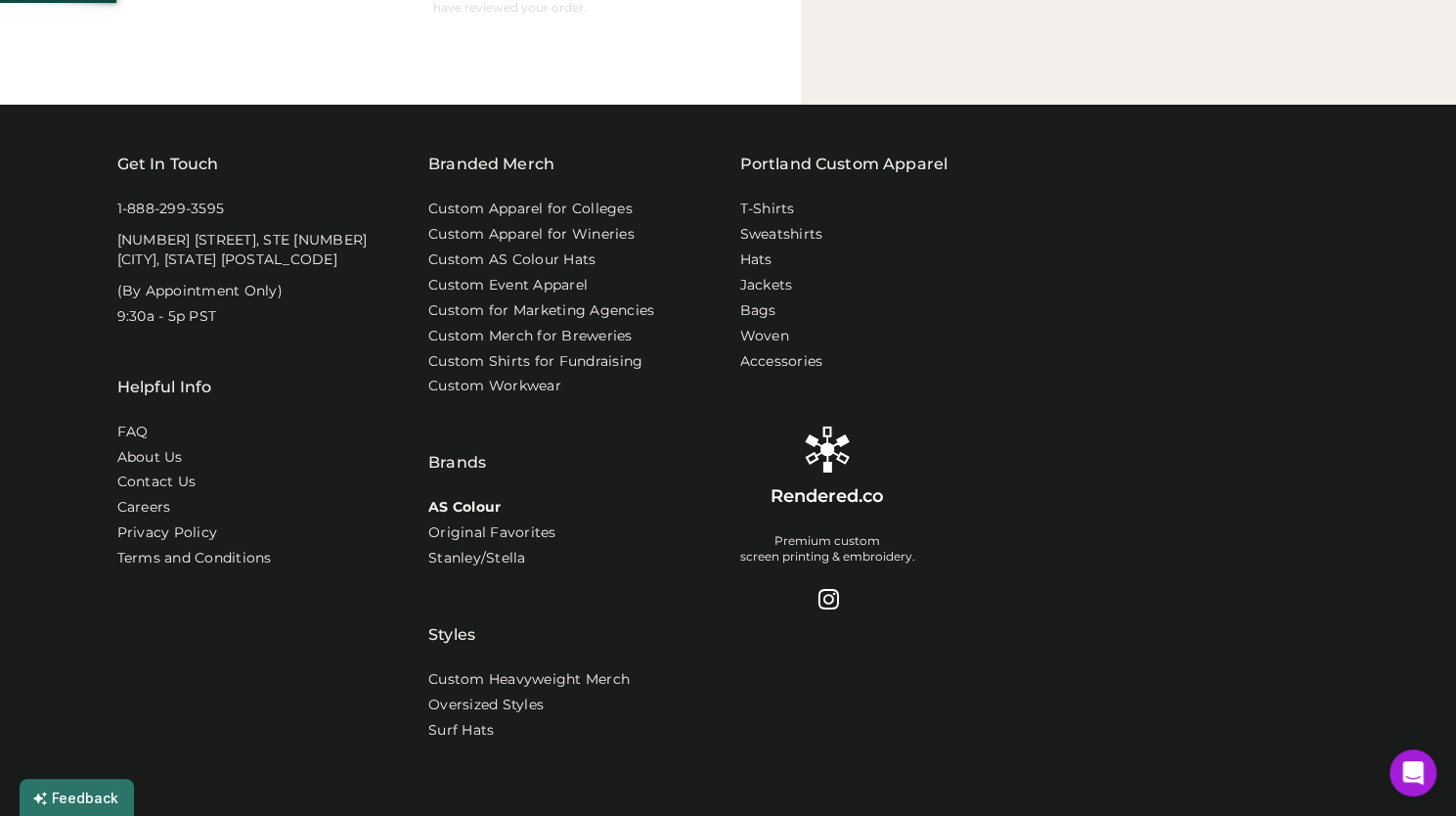 click on "Custom Apparel for Colleges" at bounding box center (530, 209) 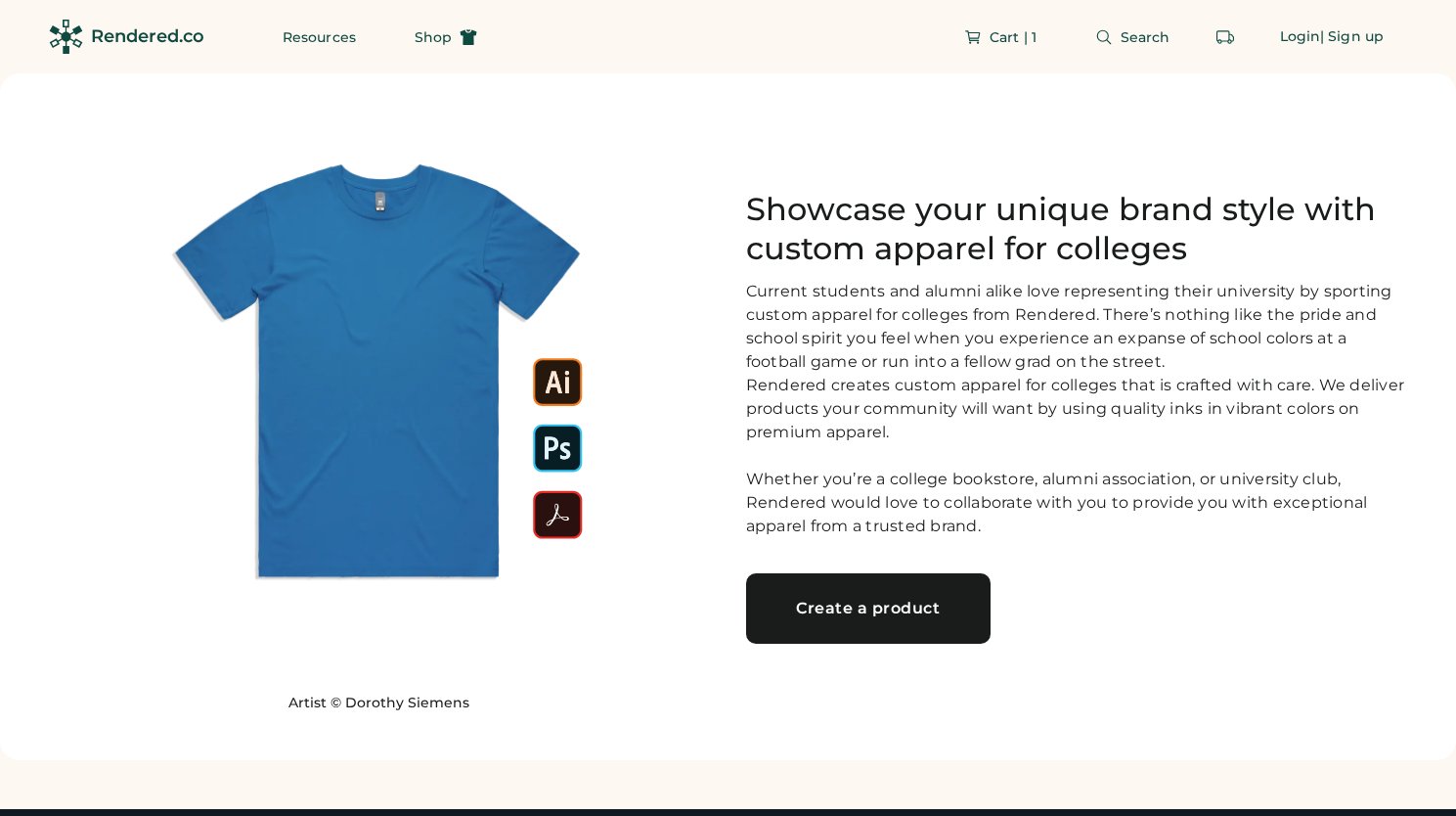 scroll, scrollTop: 0, scrollLeft: 0, axis: both 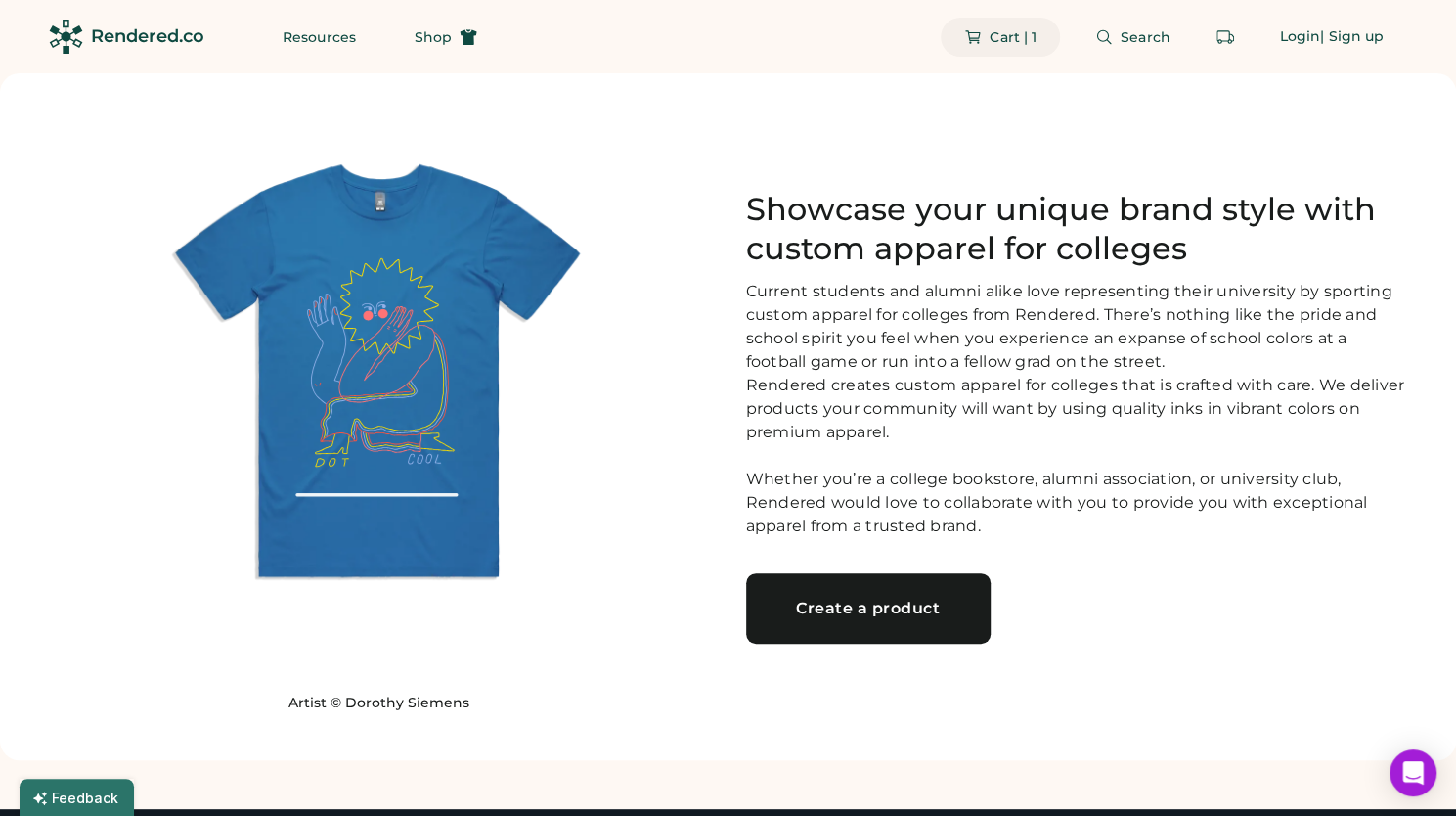 click on "Cart | 1" at bounding box center [1013, 37] 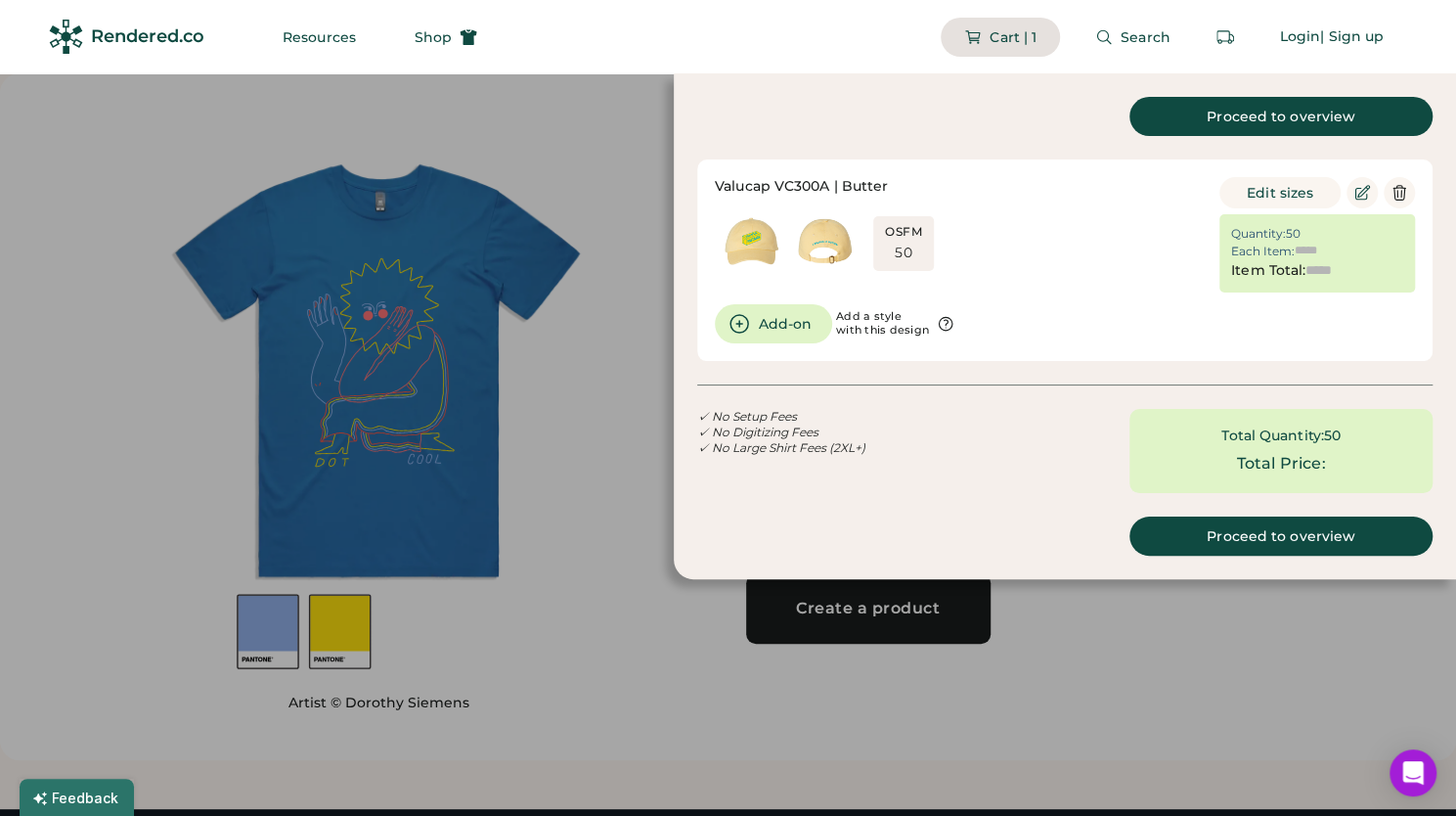 type on "******" 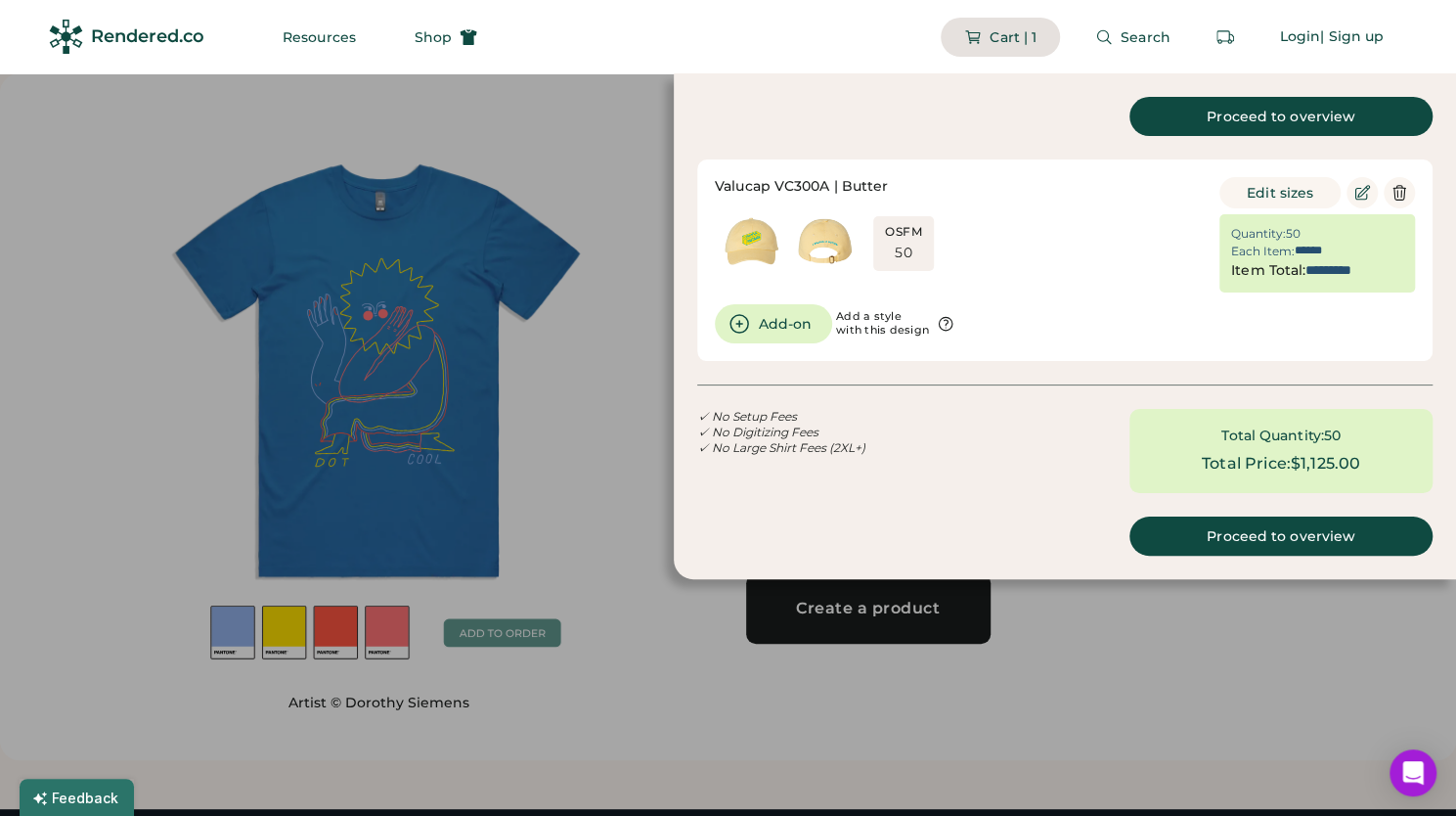 click at bounding box center [824, 241] 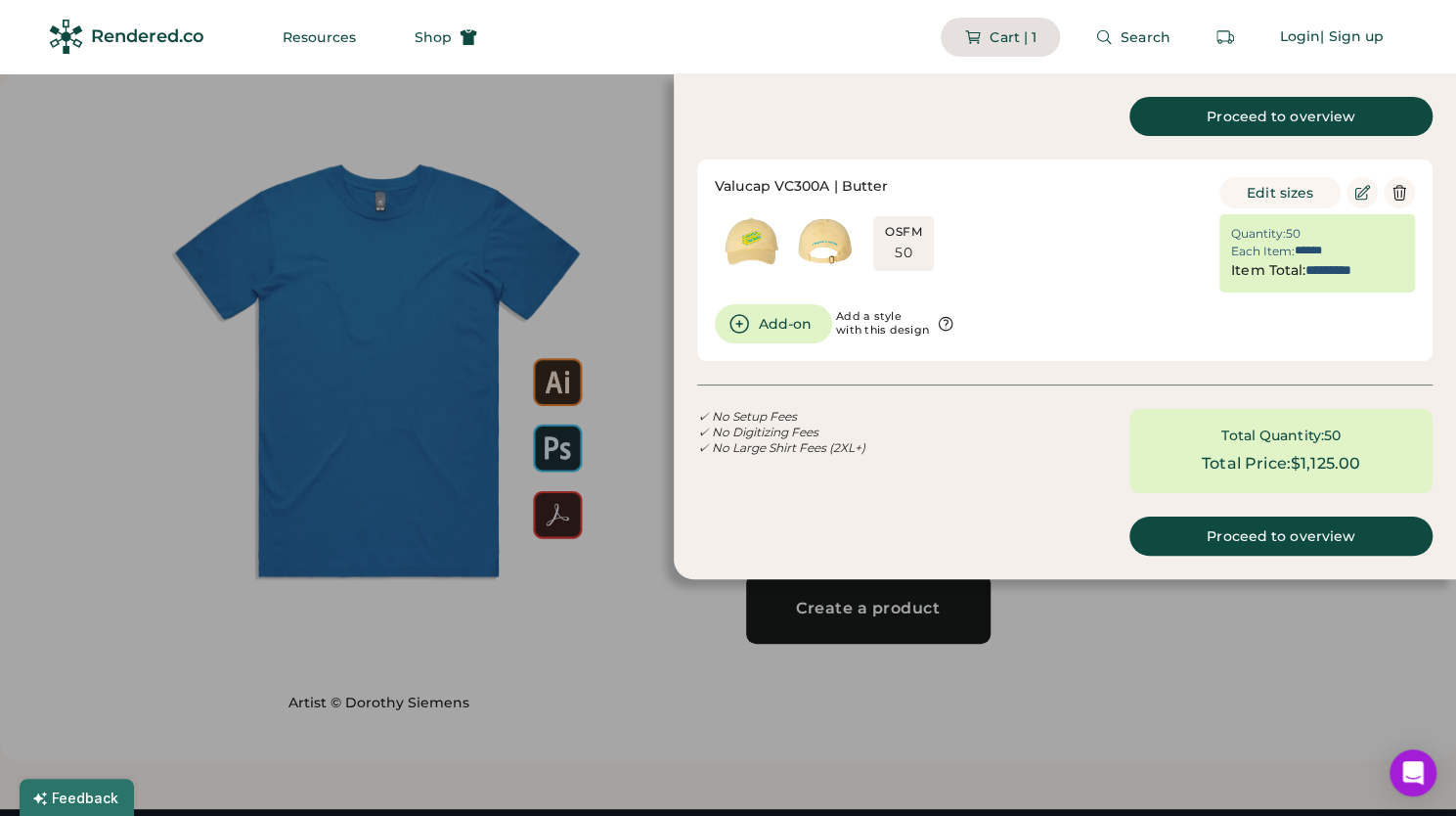 click on "OSFM 50" at bounding box center [904, 244] 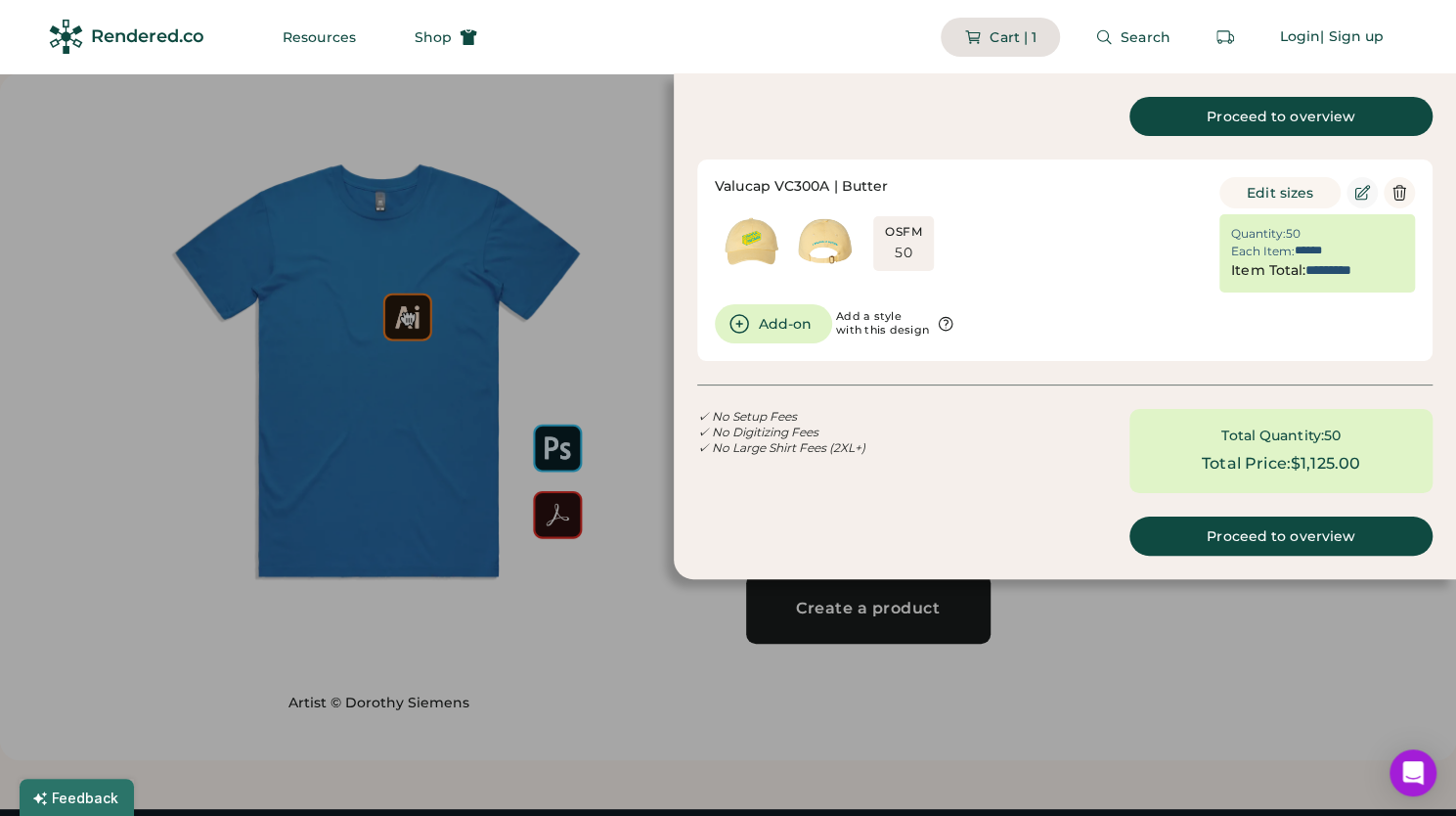 click 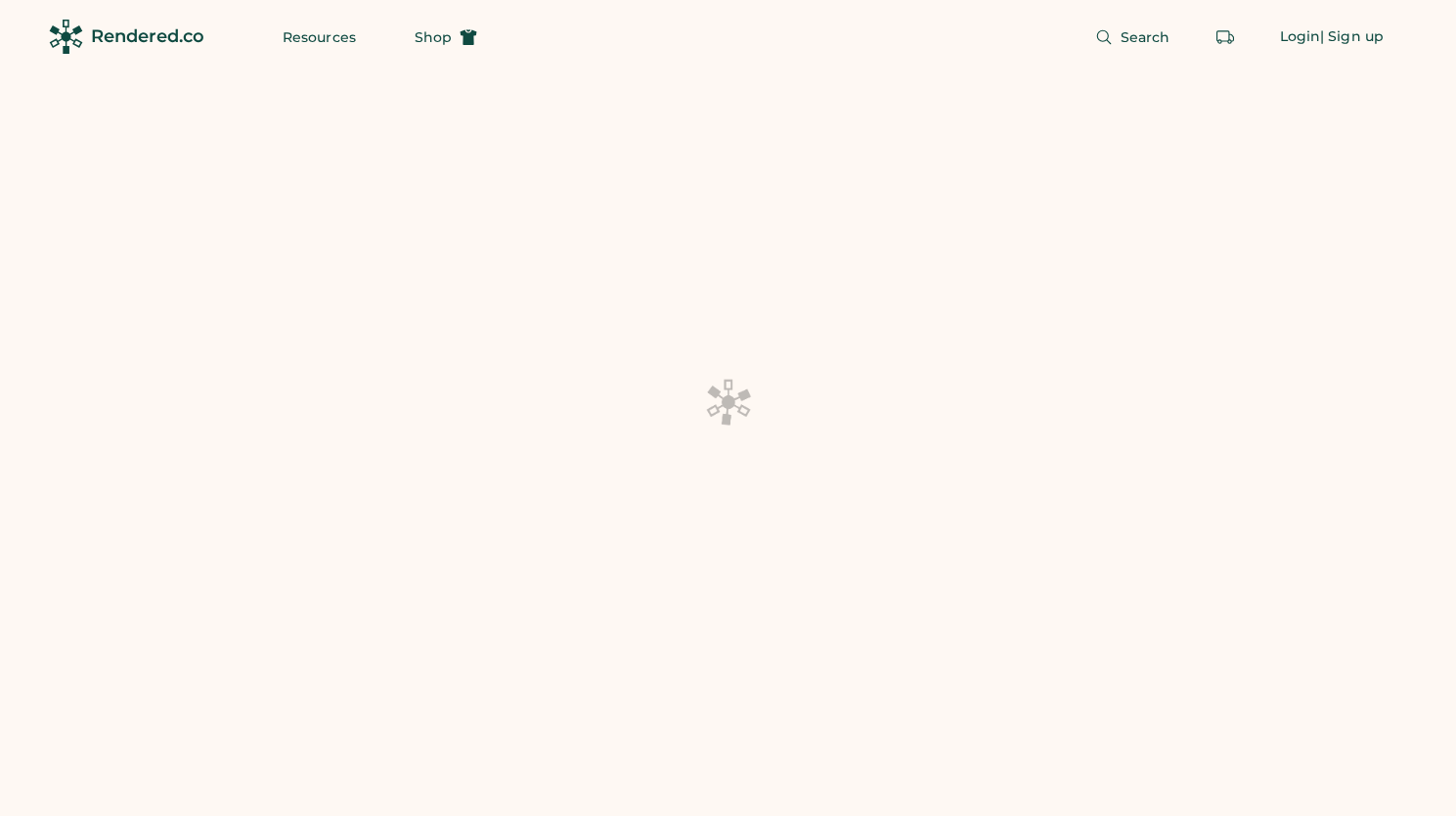 scroll, scrollTop: 0, scrollLeft: 0, axis: both 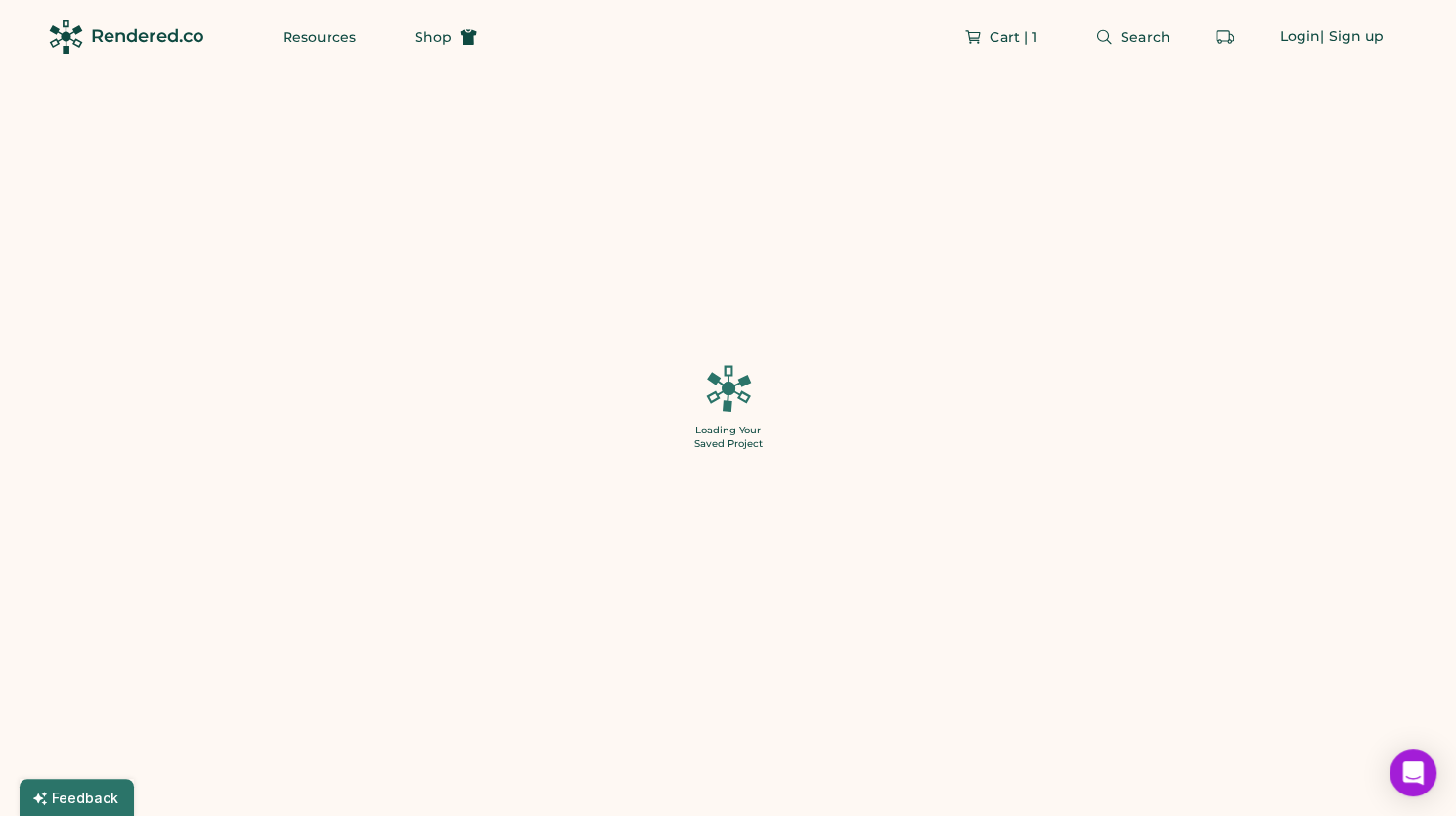 type on "**" 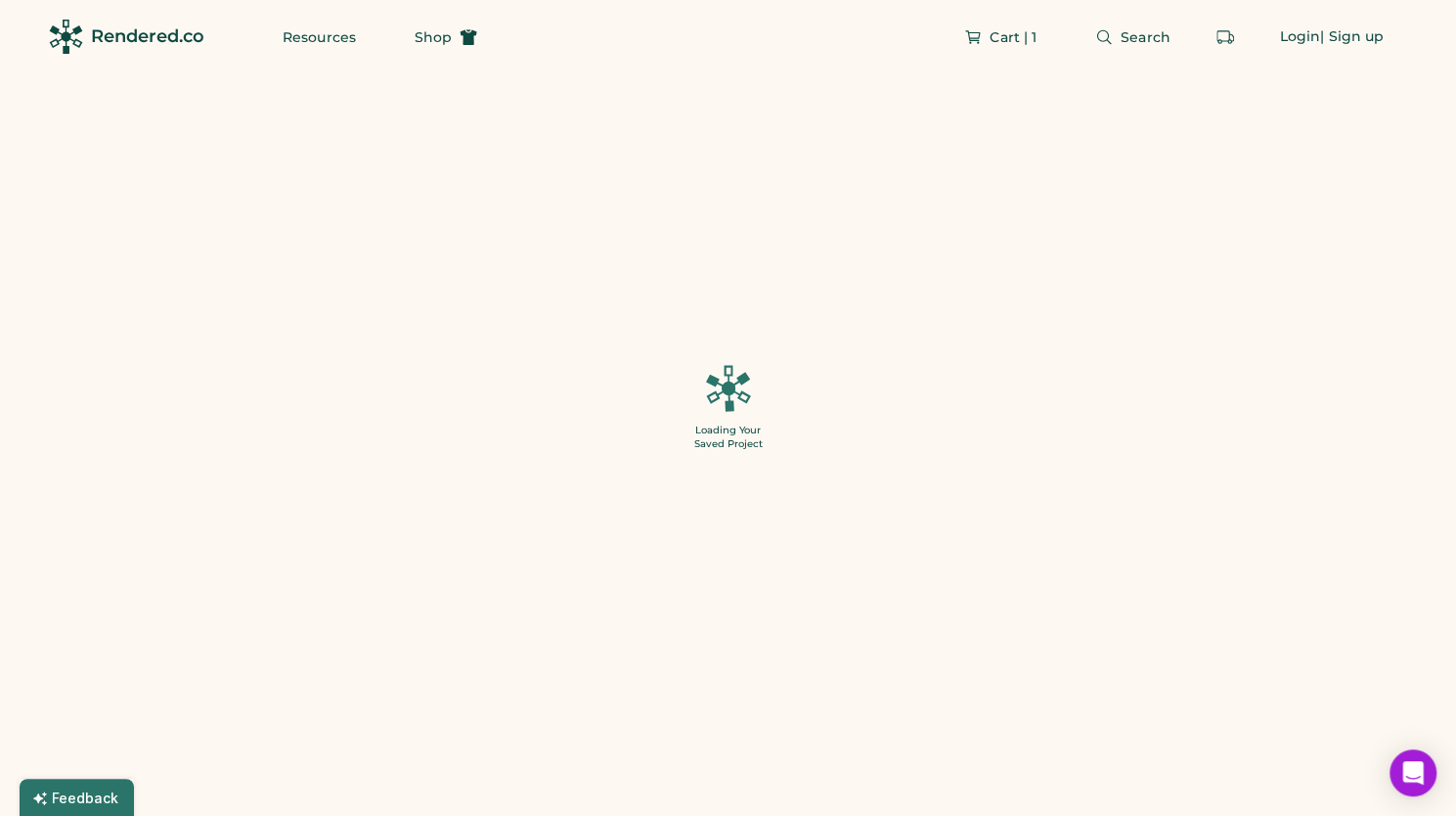 type on "******" 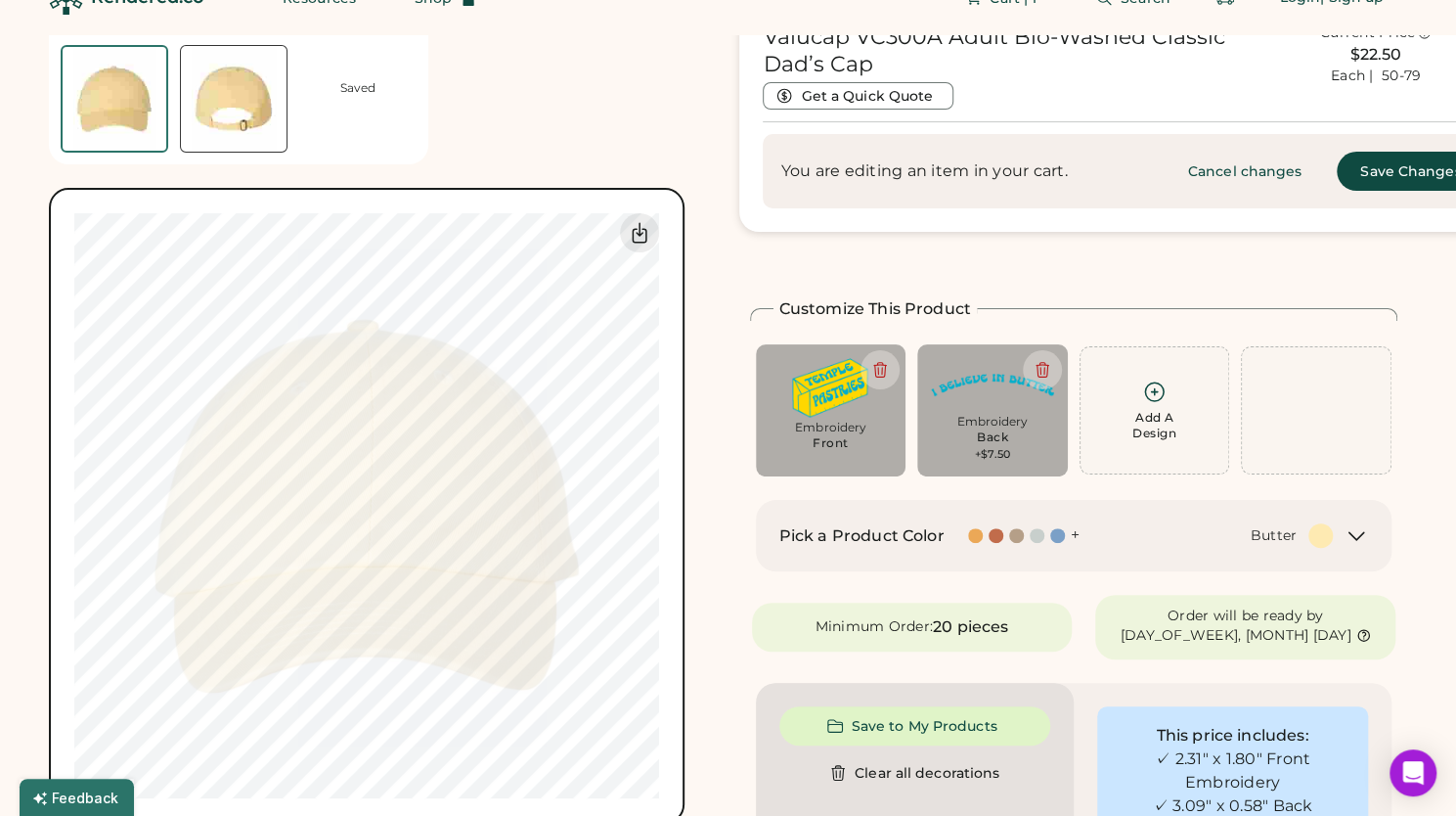 scroll, scrollTop: 91, scrollLeft: 0, axis: vertical 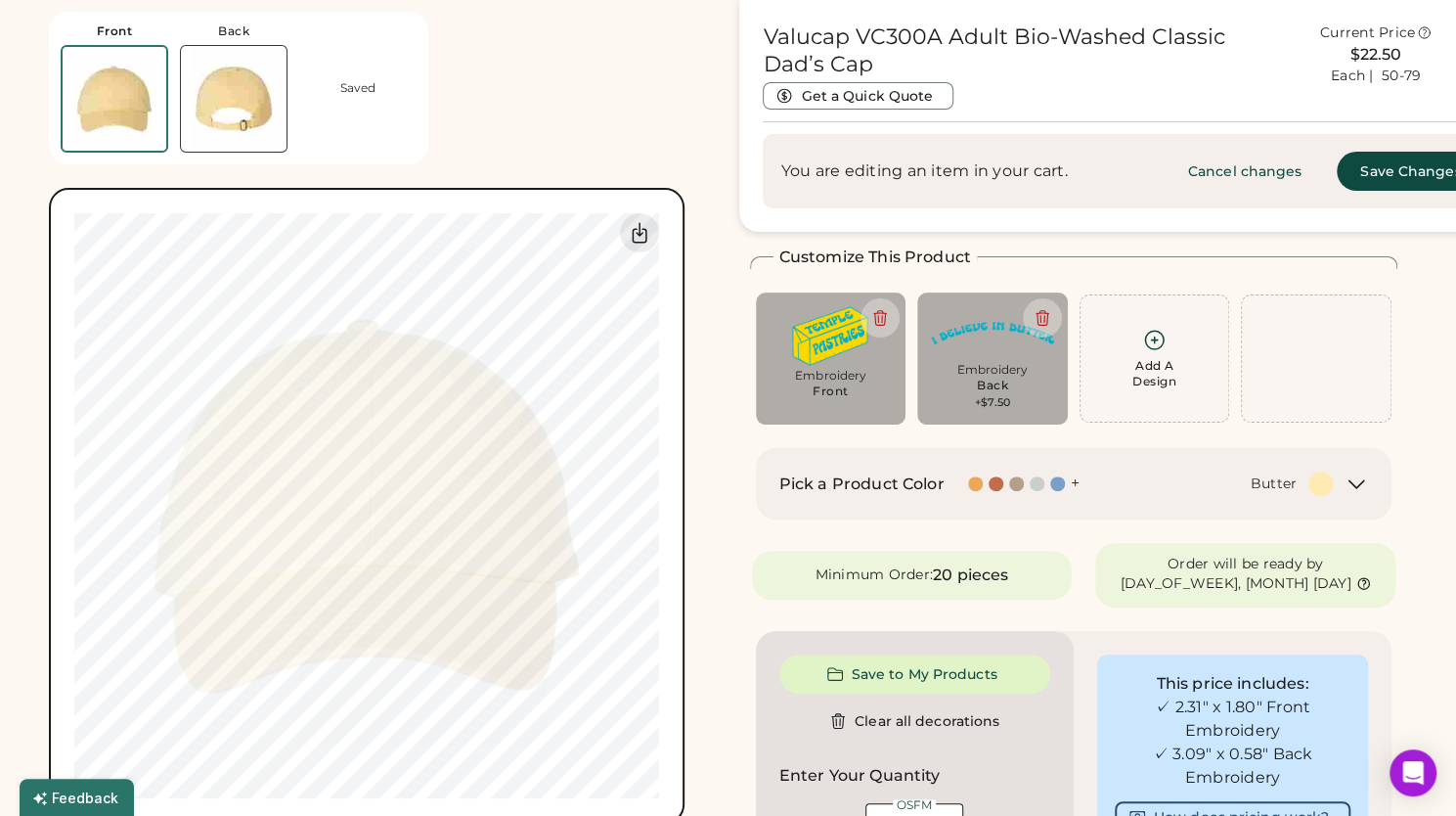 click at bounding box center (234, 99) 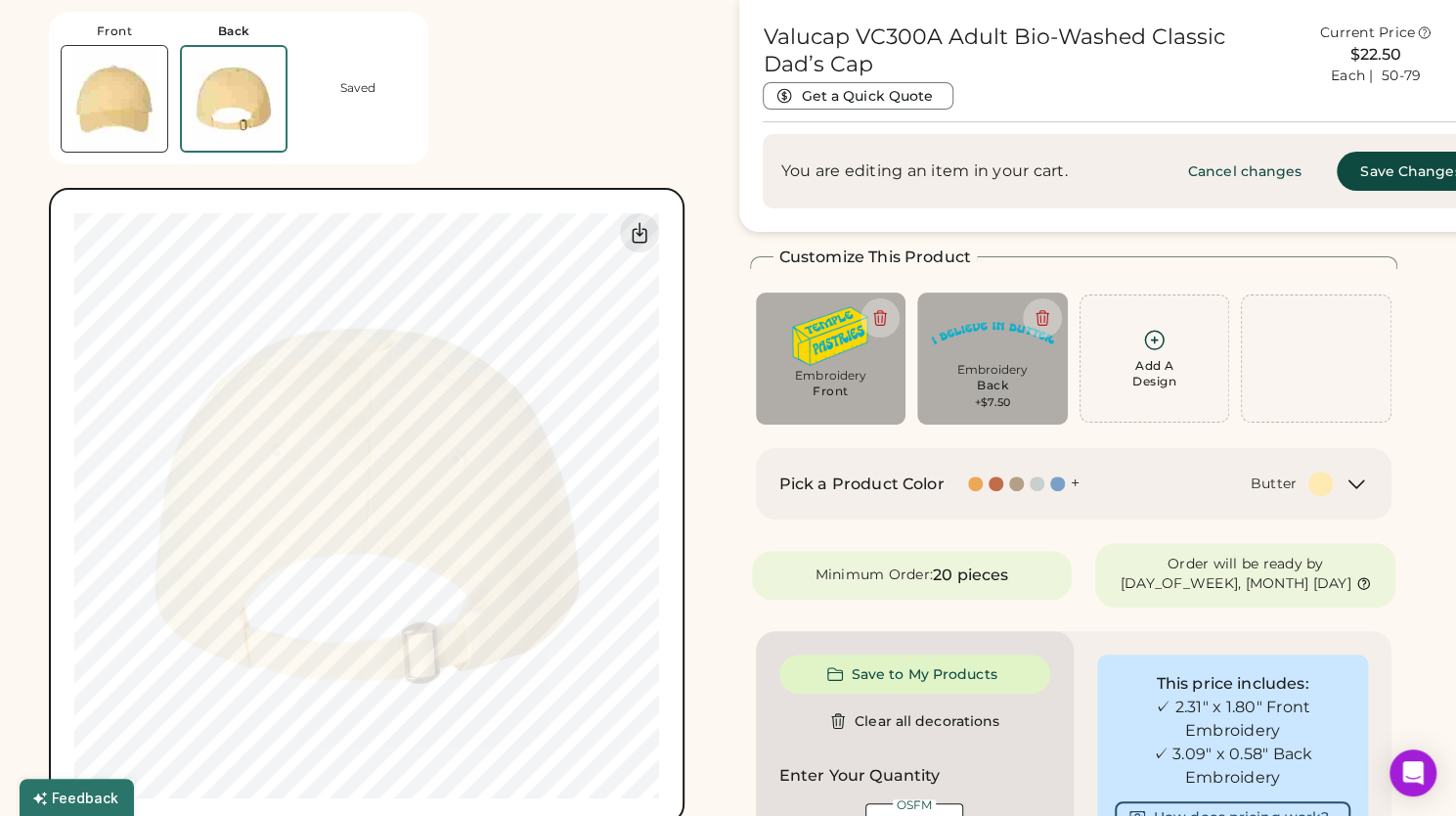 click at bounding box center (114, 99) 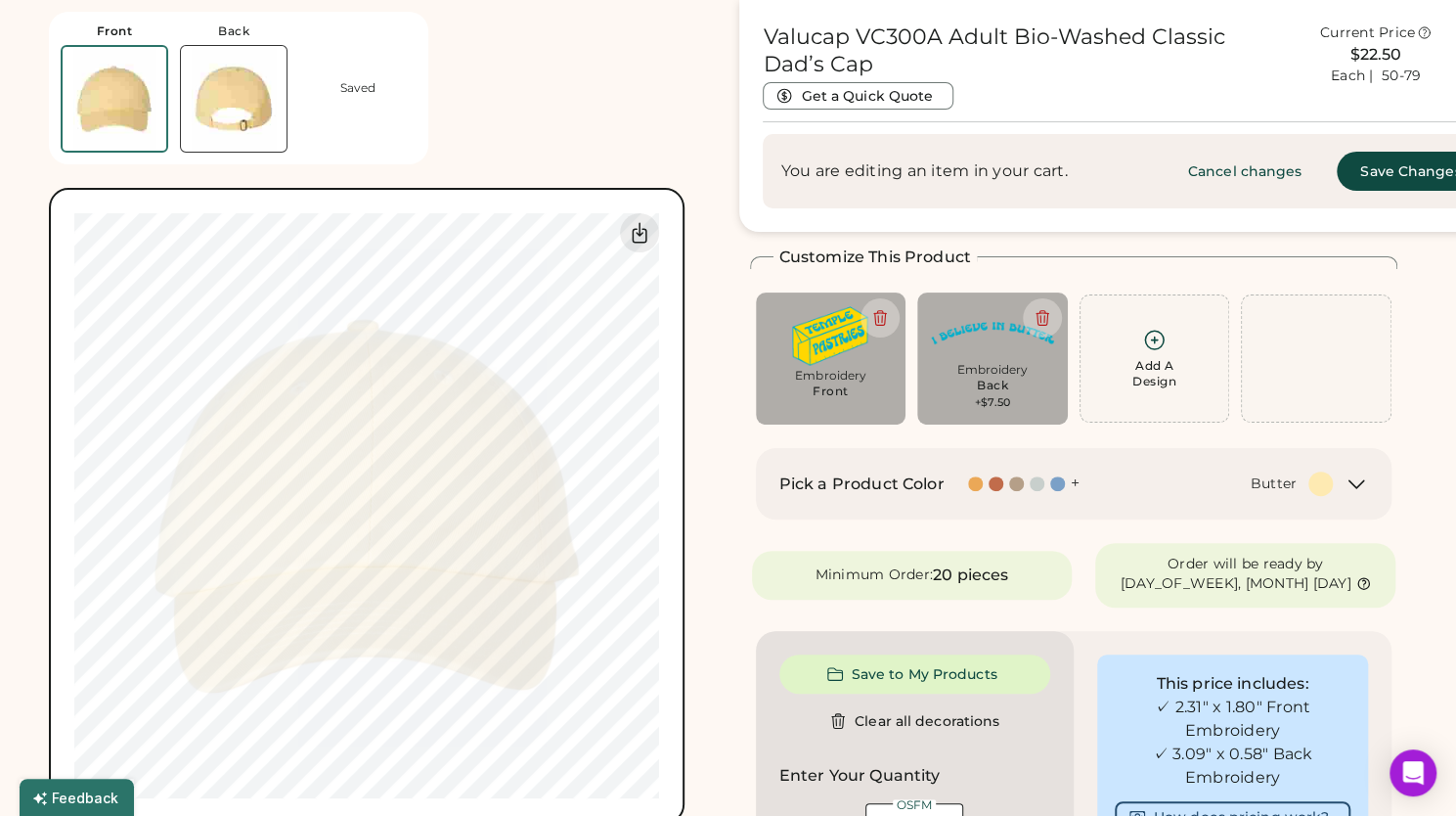click at bounding box center (234, 99) 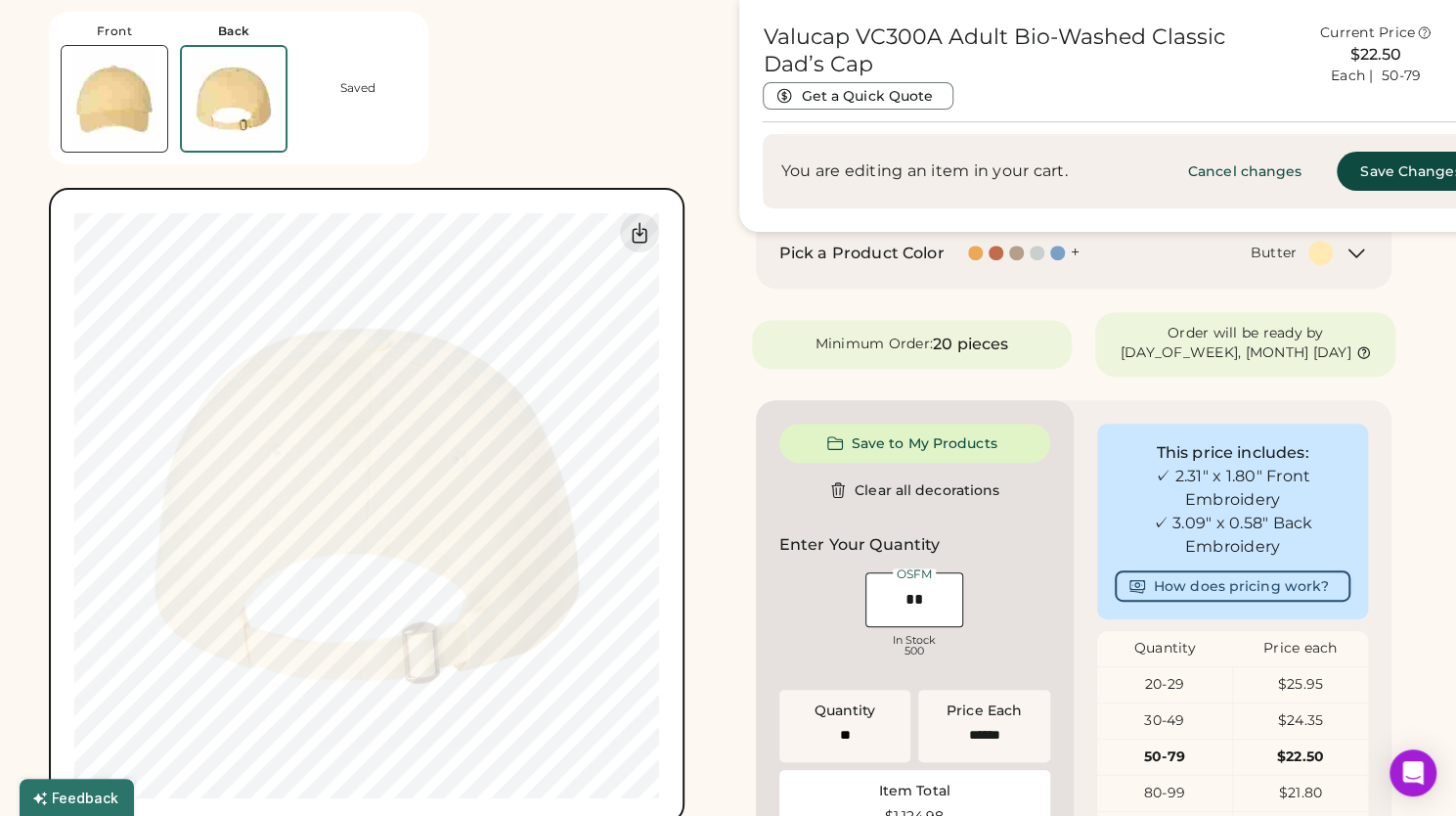 scroll, scrollTop: 0, scrollLeft: 0, axis: both 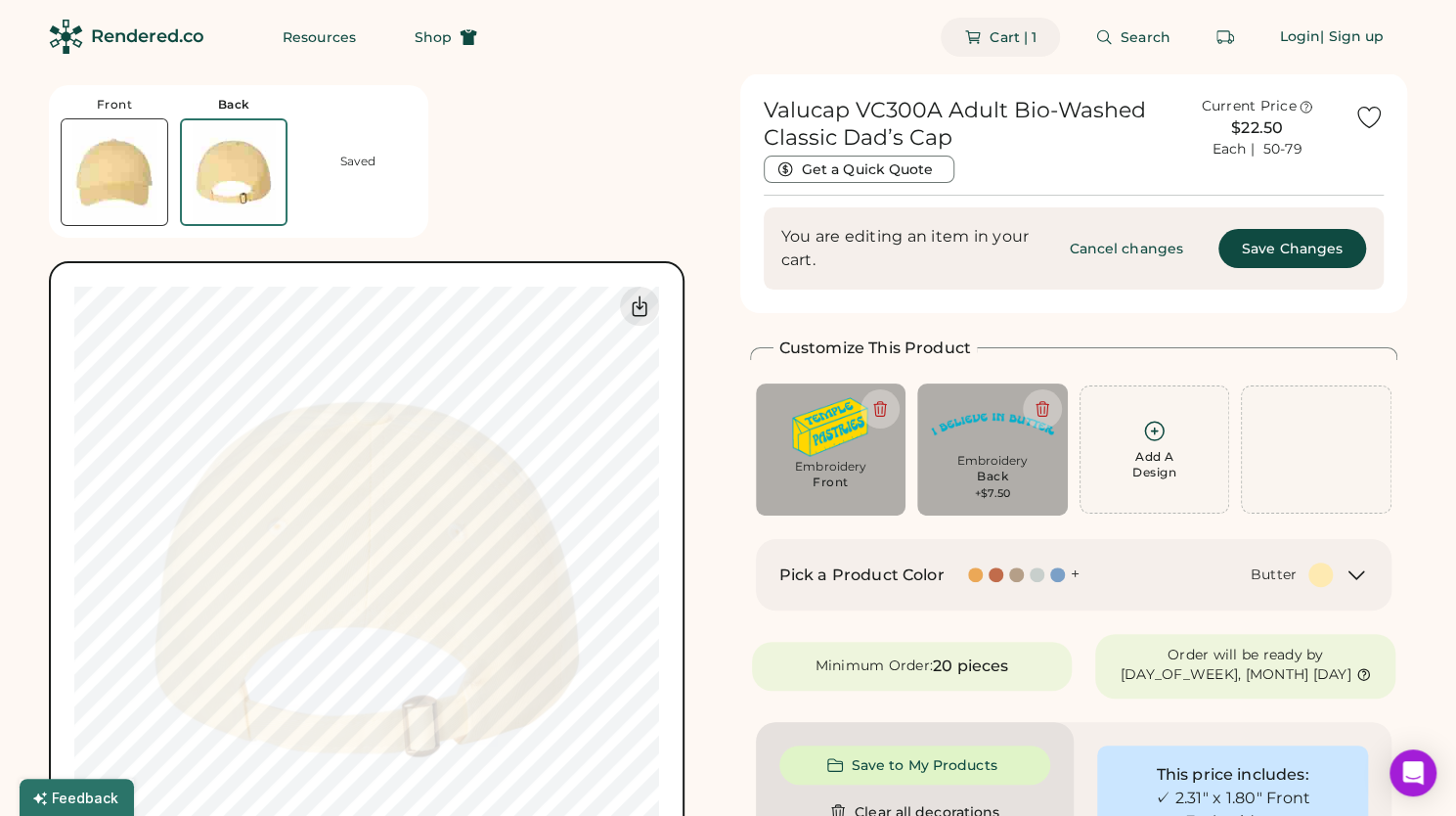 click on "Cart | 1" at bounding box center [1013, 37] 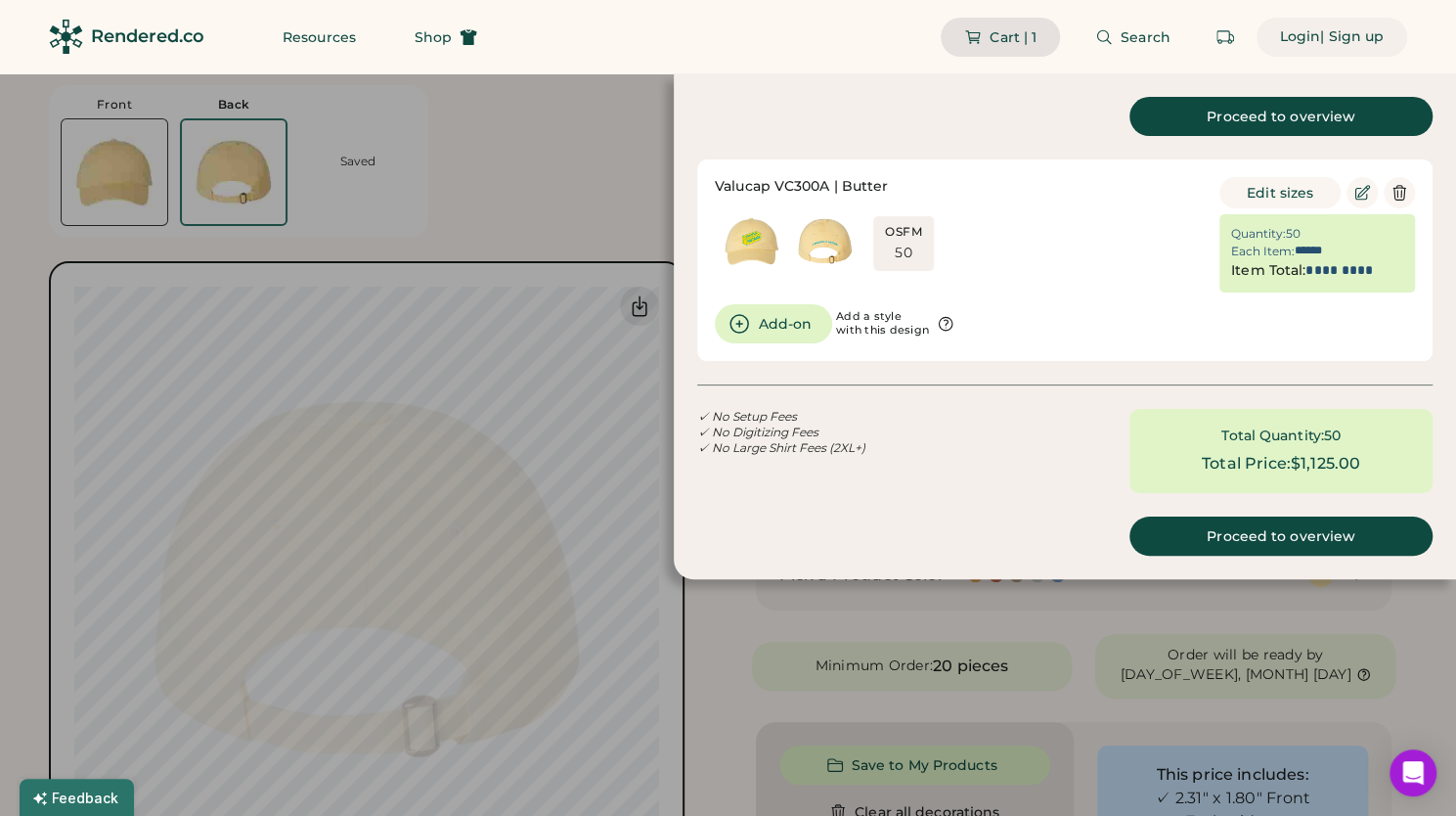 click on "| Sign up" at bounding box center (1351, 37) 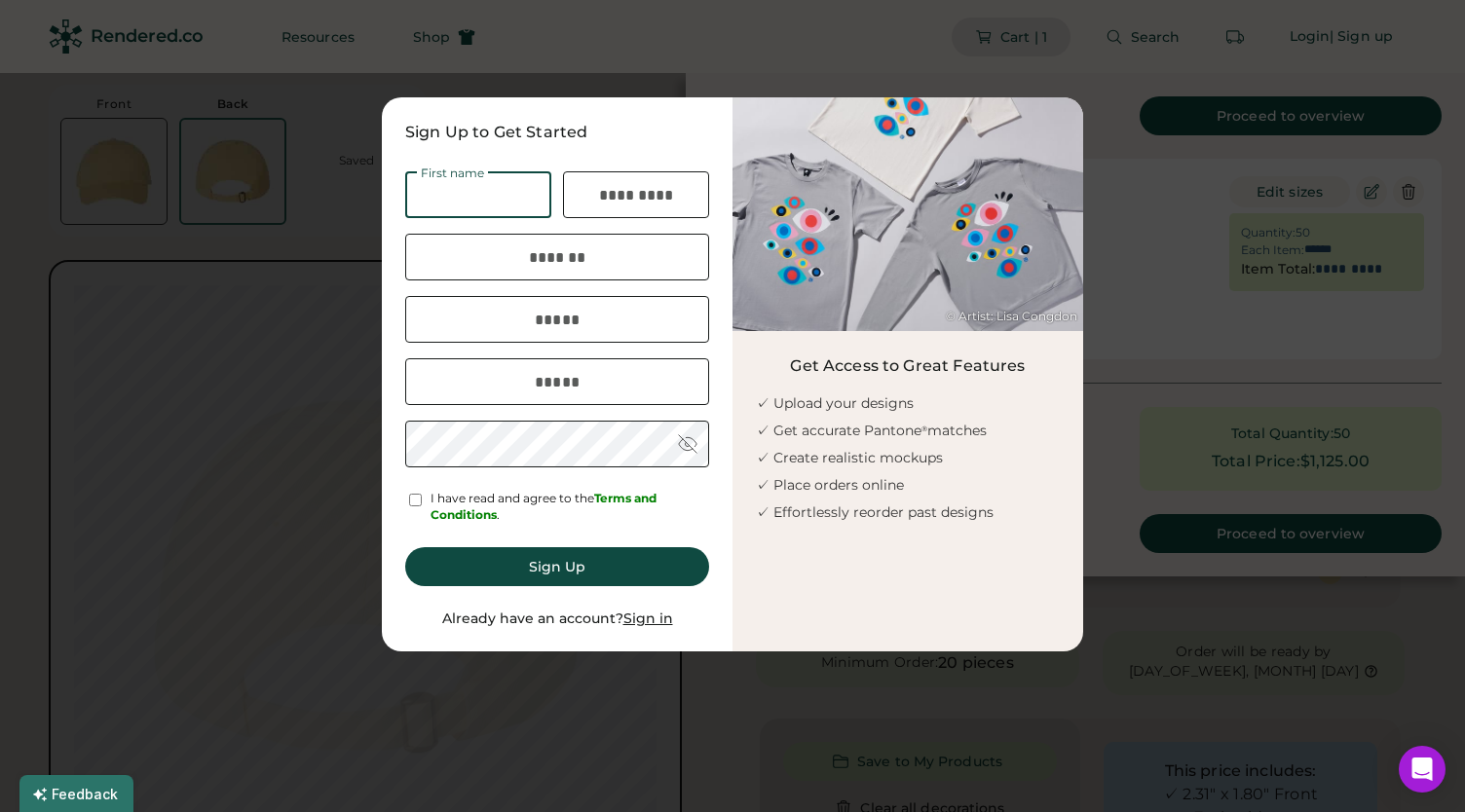 click at bounding box center (478, 195) 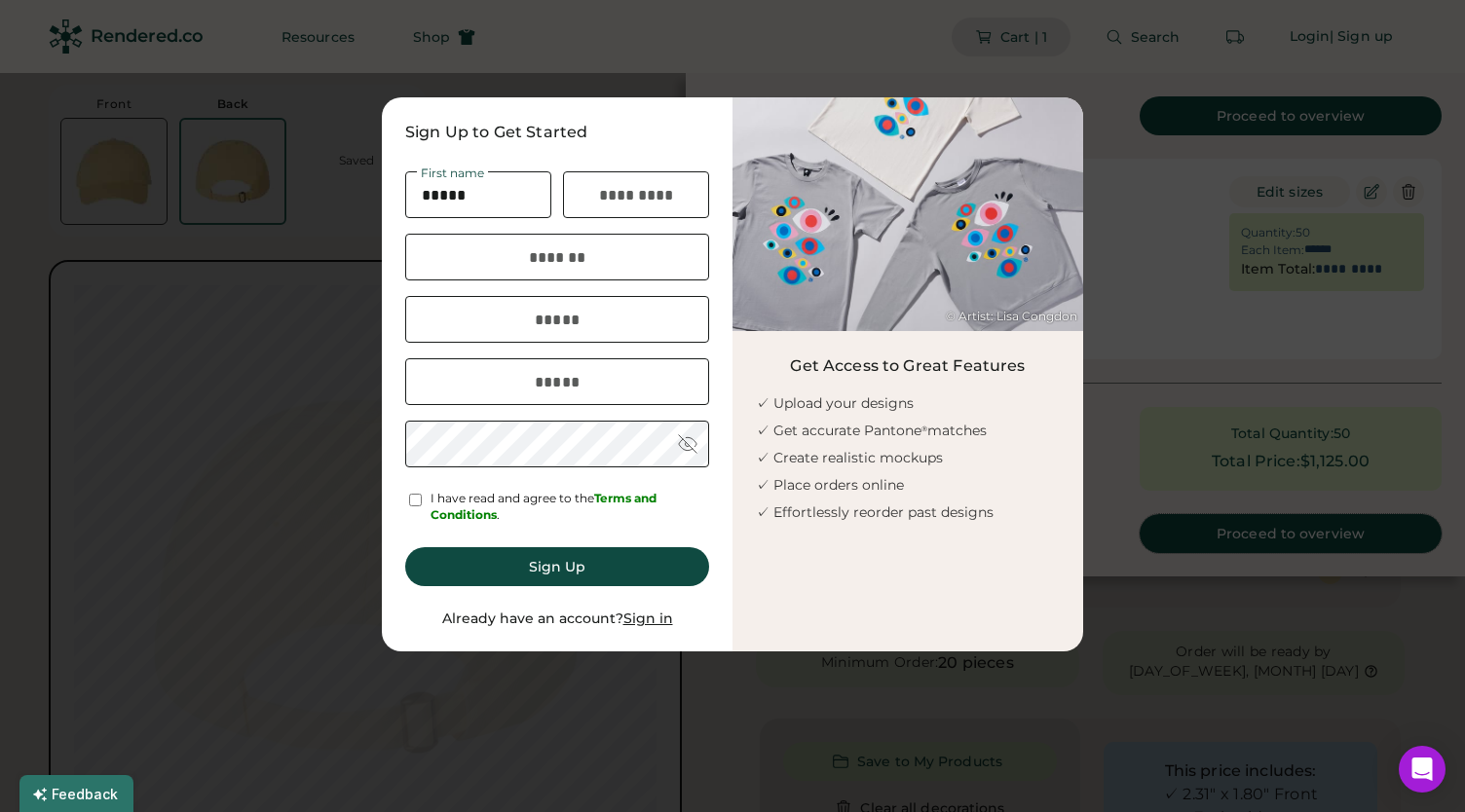 click at bounding box center (478, 195) 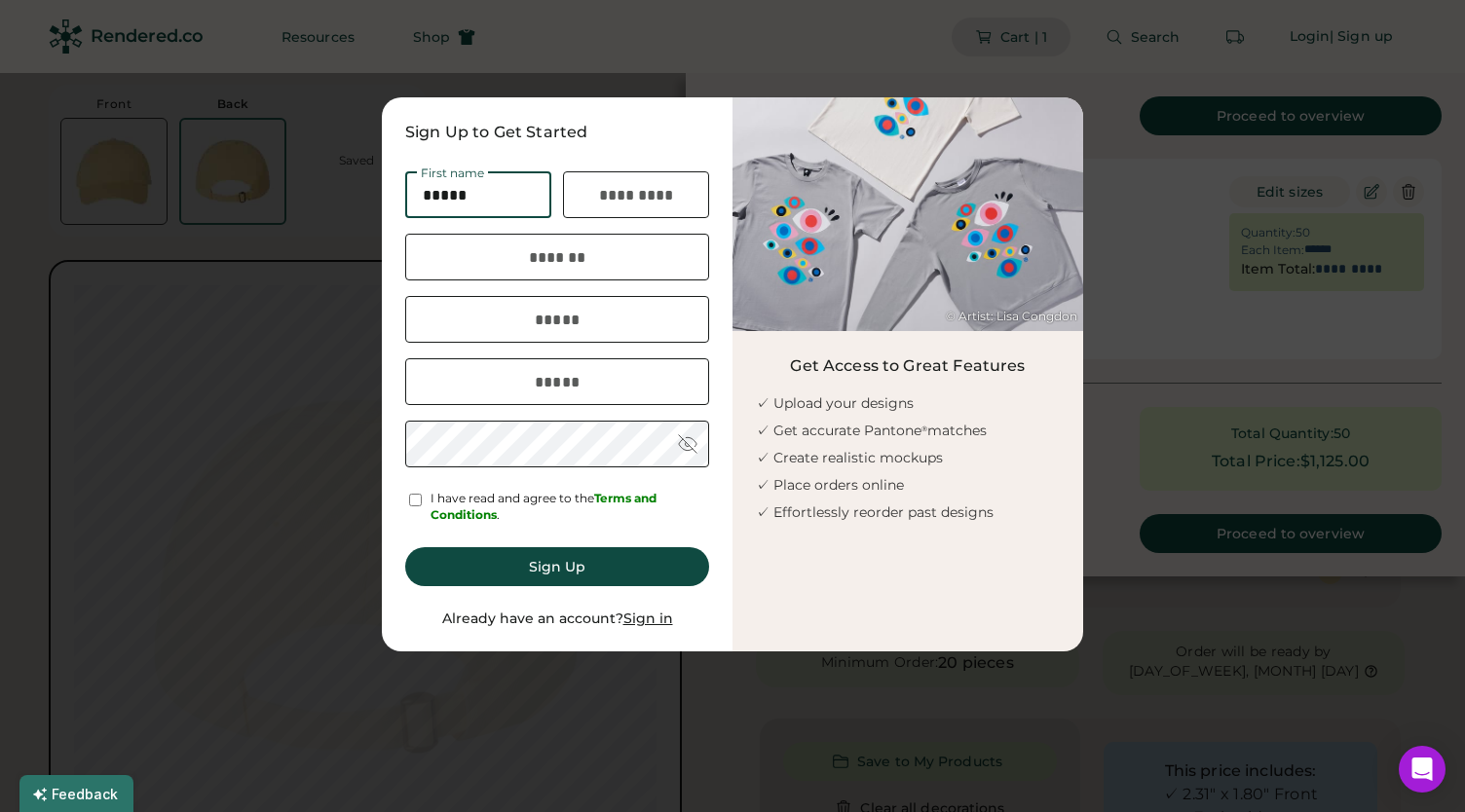 type on "*****" 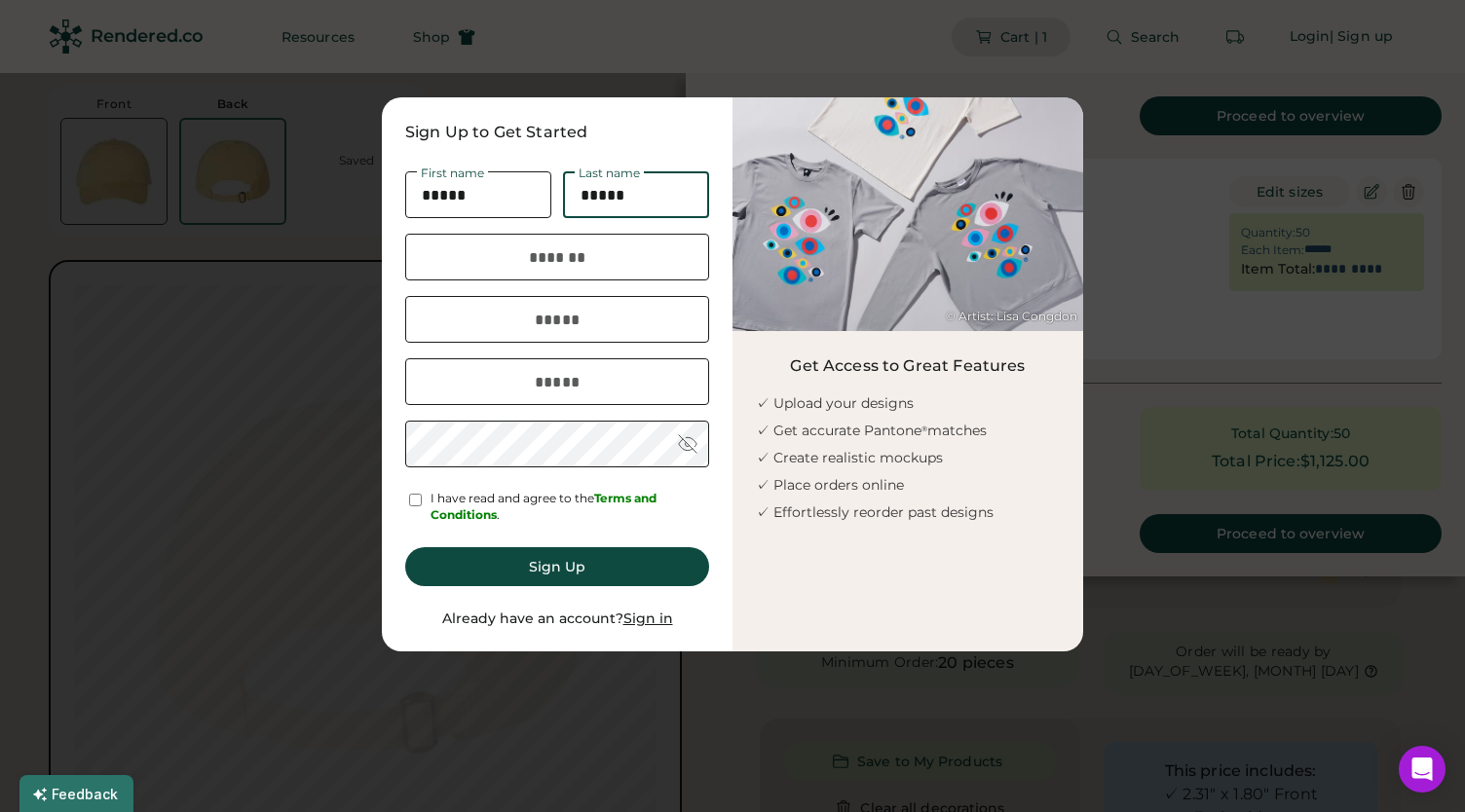 type on "*****" 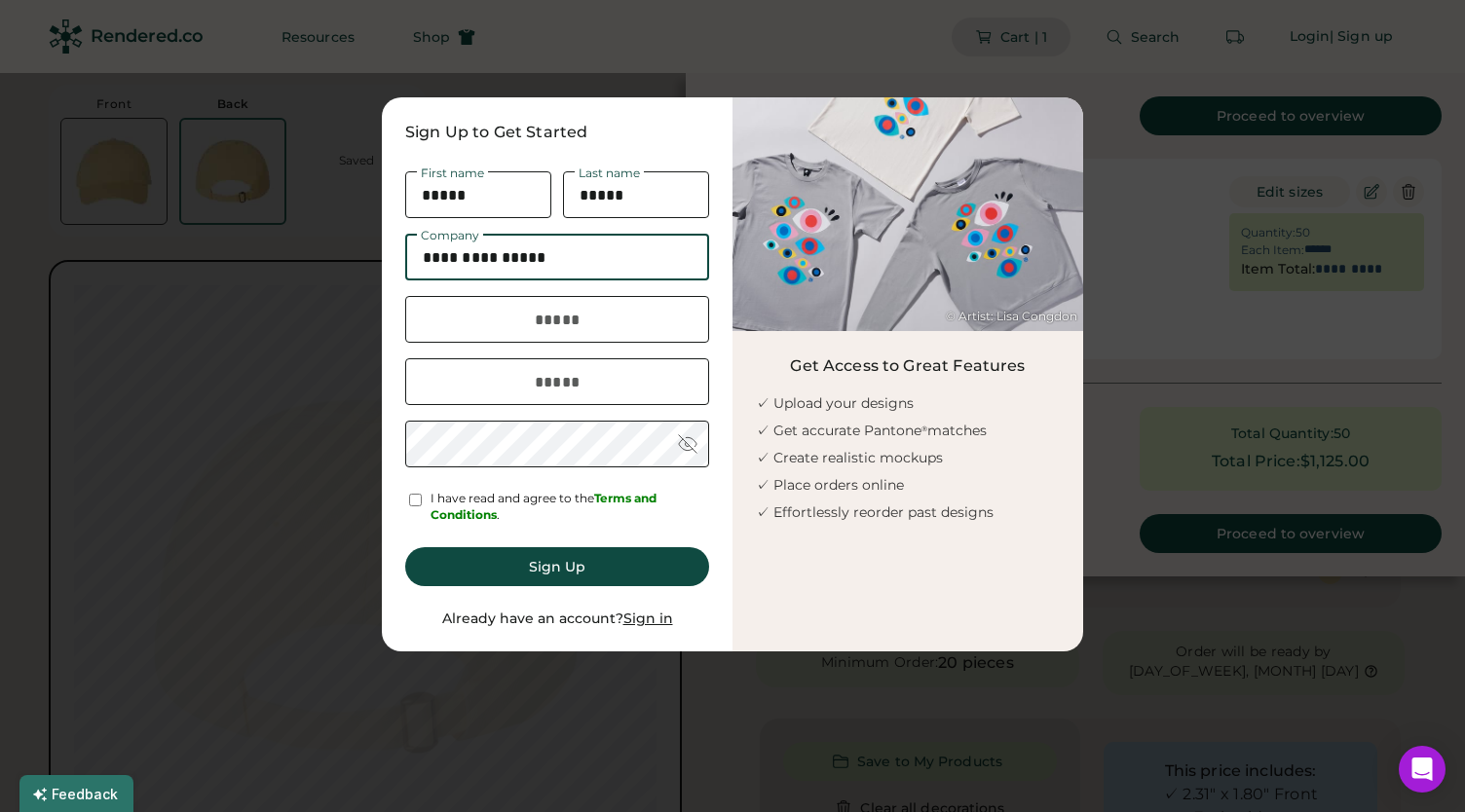 type on "**********" 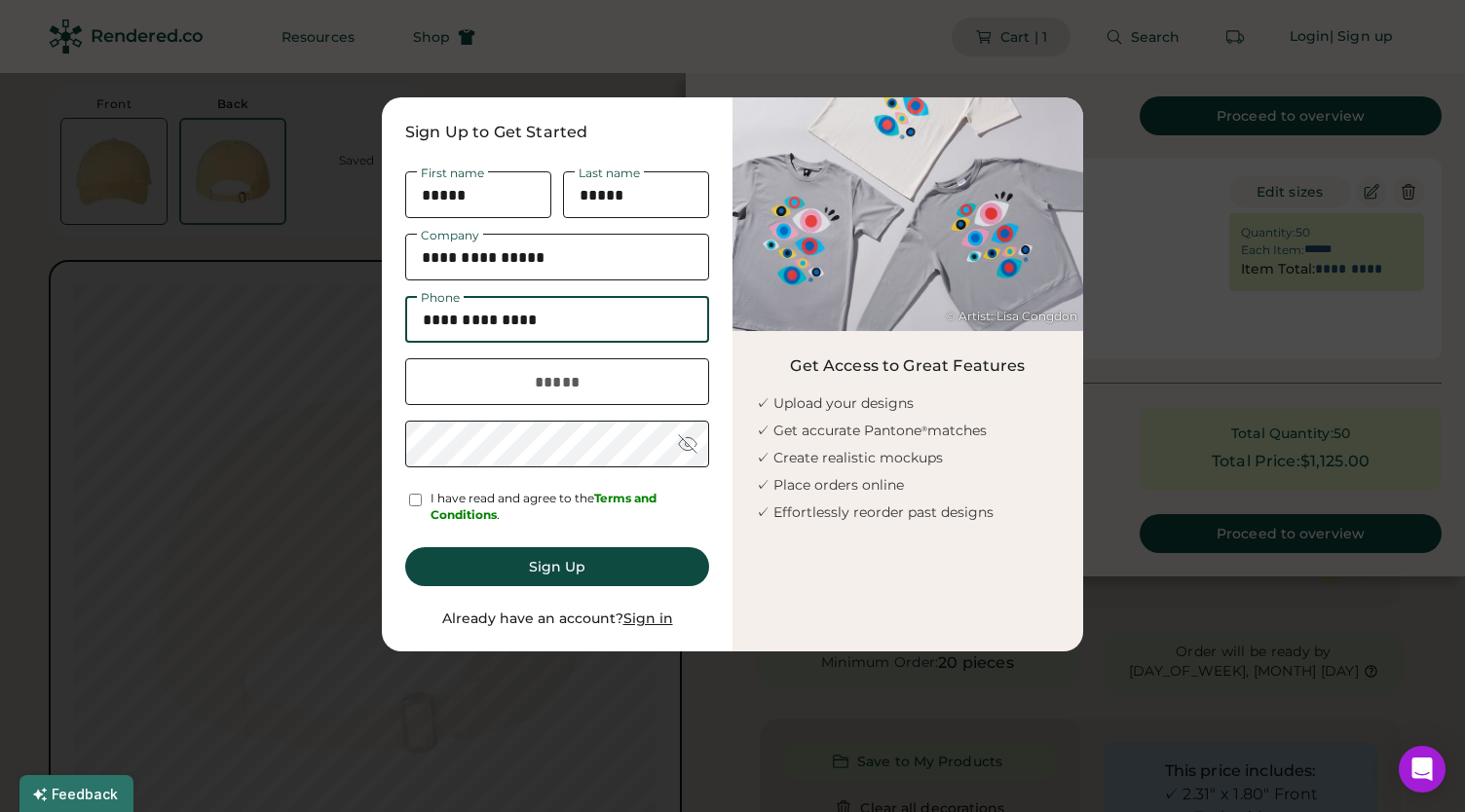 type on "**********" 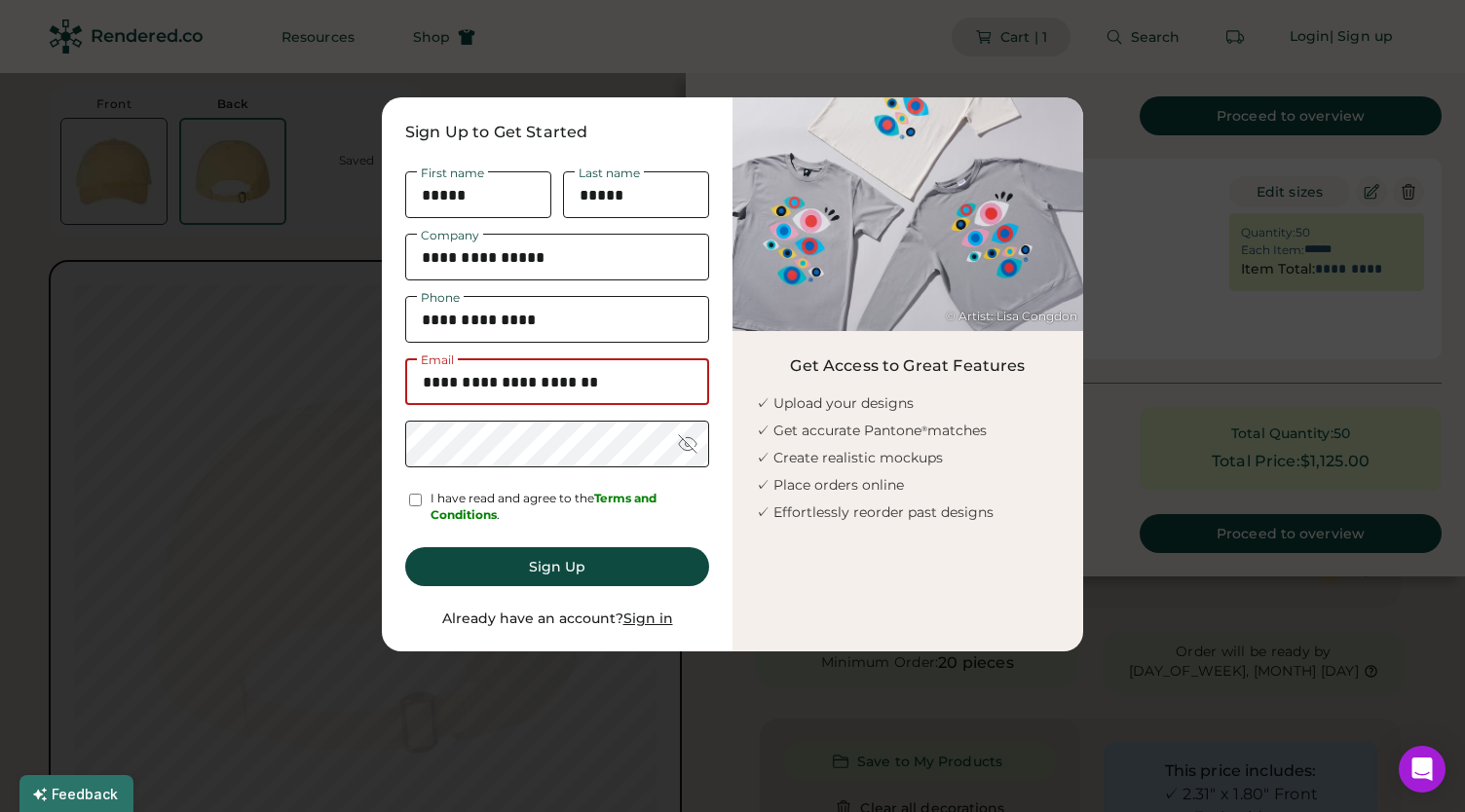 type on "**********" 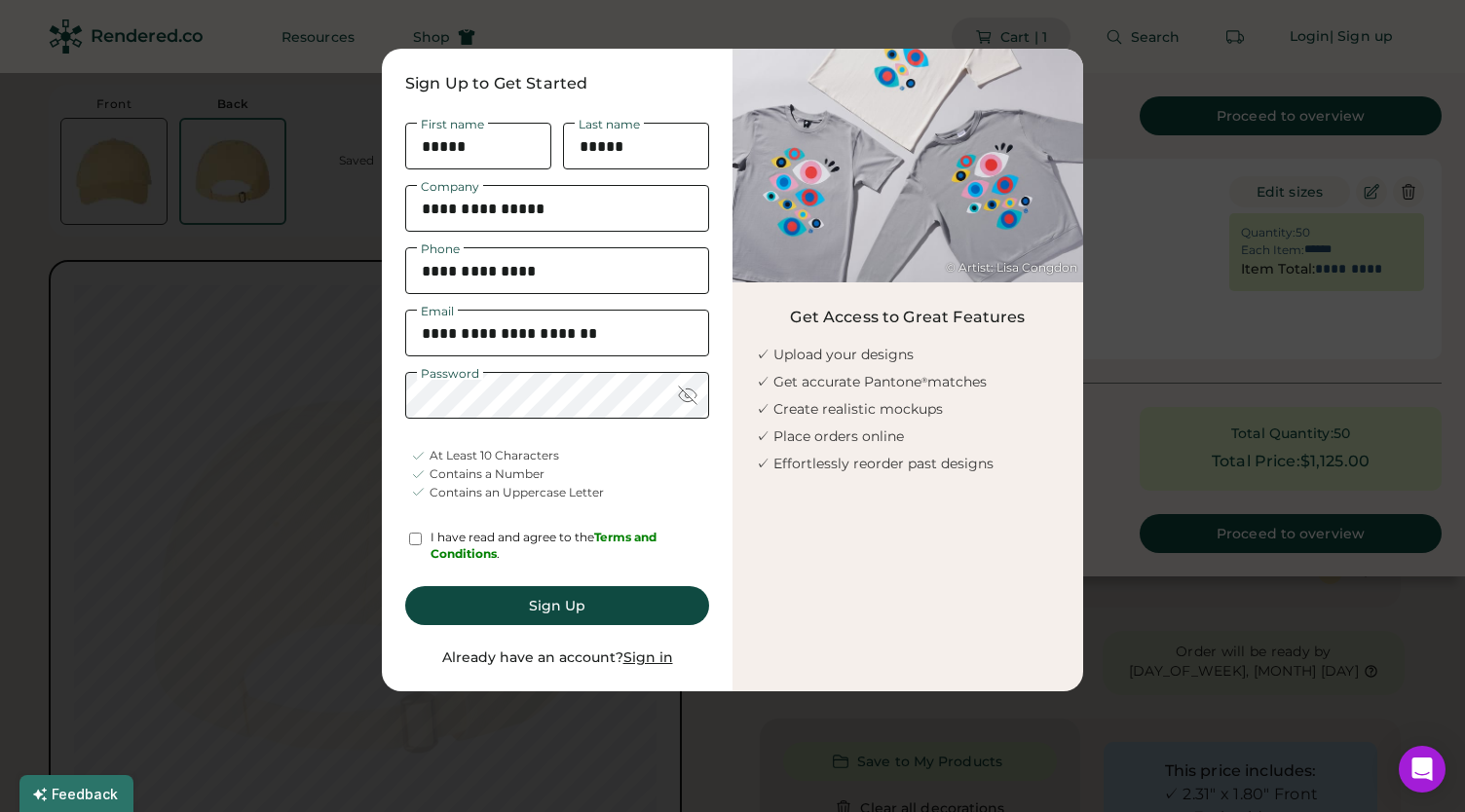 click at bounding box center [688, 395] 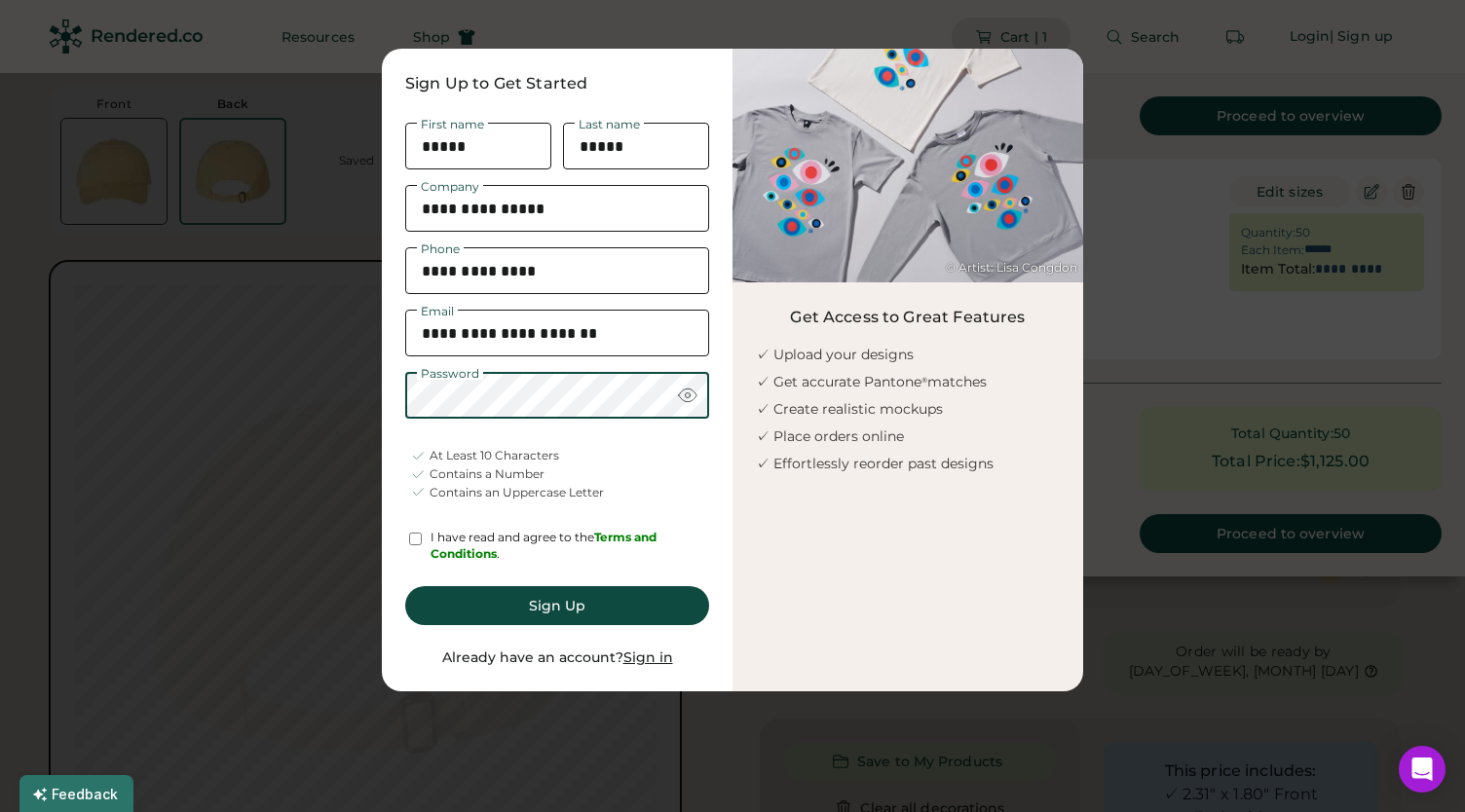 click on "Front Back Saved    0% 0%    Valucap VC300A Adult Bio-Washed Classic Dad’s Cap    Get a Quick Quote Current Price    $22.50 Each |  50-79    You are editing an item in your cart.  Cancel changes Save Changes Customize This Product    Add A
Design
Embroidery Front
Embroidery Back +$7.50        Add A
Design    Add A
Design Pick a Product Color + Butter    Minimum Order:  20 pieces Order will be ready by Monday, Aug. 4        Save to My Products    Clear all decorations Enter Your Quantity OSFM In Stock
500 Enter Quantities to Finalize Your Order Minimum Order Quantity is 20 Pieces Quantity Price Each Item Total $1,124.98 Special instructions Save Changes This price includes: ✓ 2.31" x 1.80" Front Embroidery
✓ 3.09" x 0.58" Back Embroidery    How does pricing work? Quantity Price each 20-29 $25.95 30-49 $24.35 50-79 80-99" at bounding box center [732, 406] 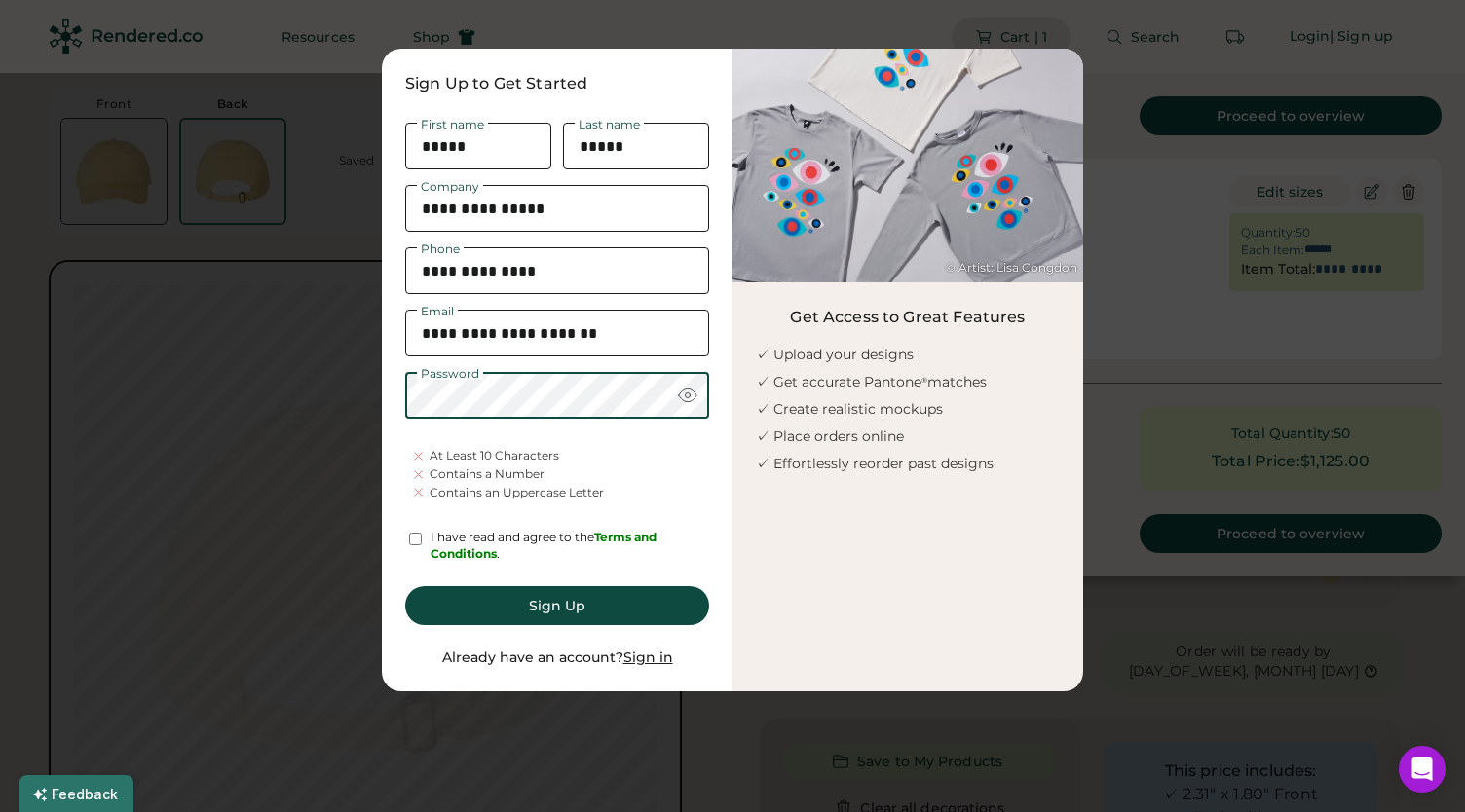 click on "**********" at bounding box center (557, 370) 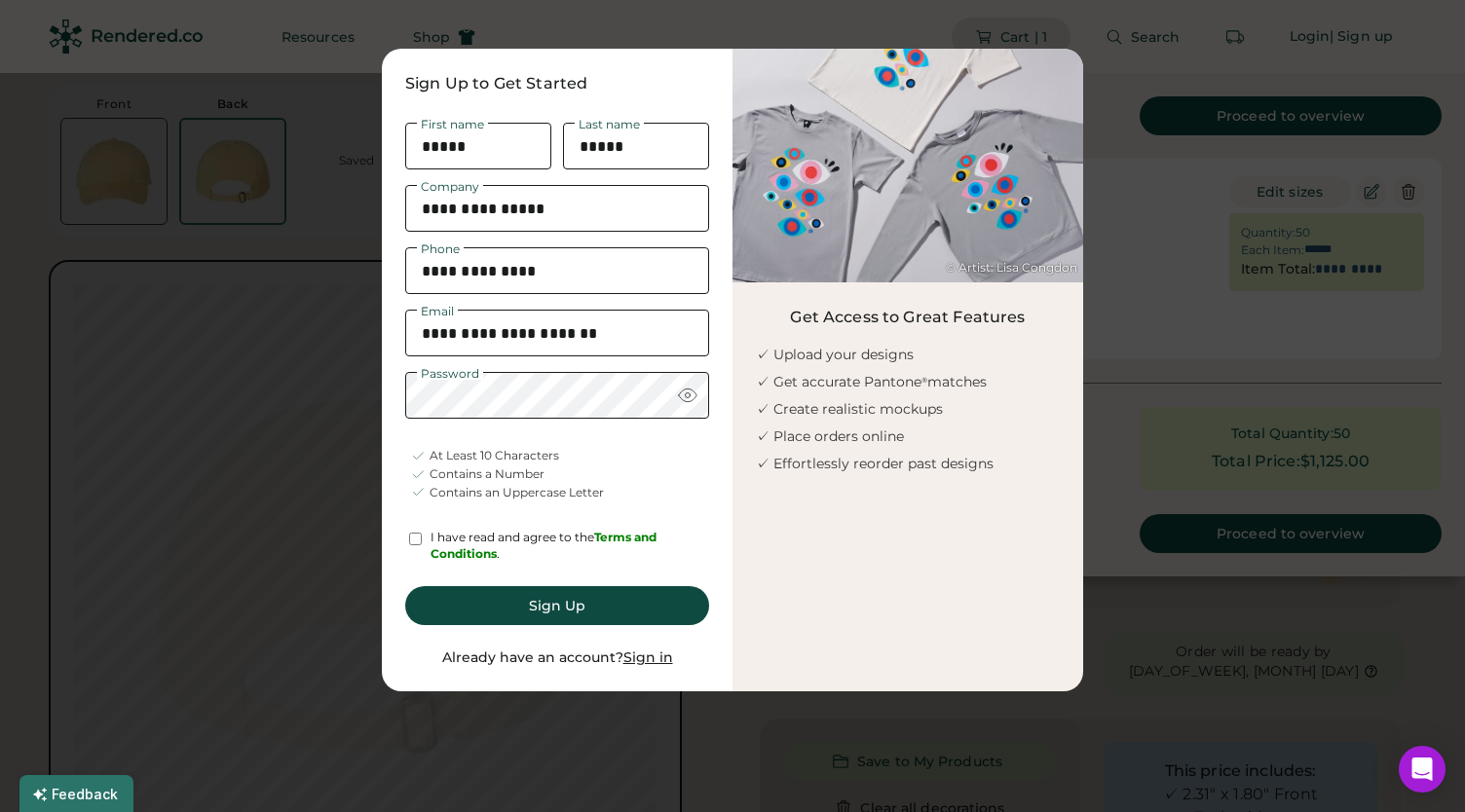 click on "At Least 10 Characters Contains a Number Contains an Uppercase Letter" at bounding box center [557, 474] 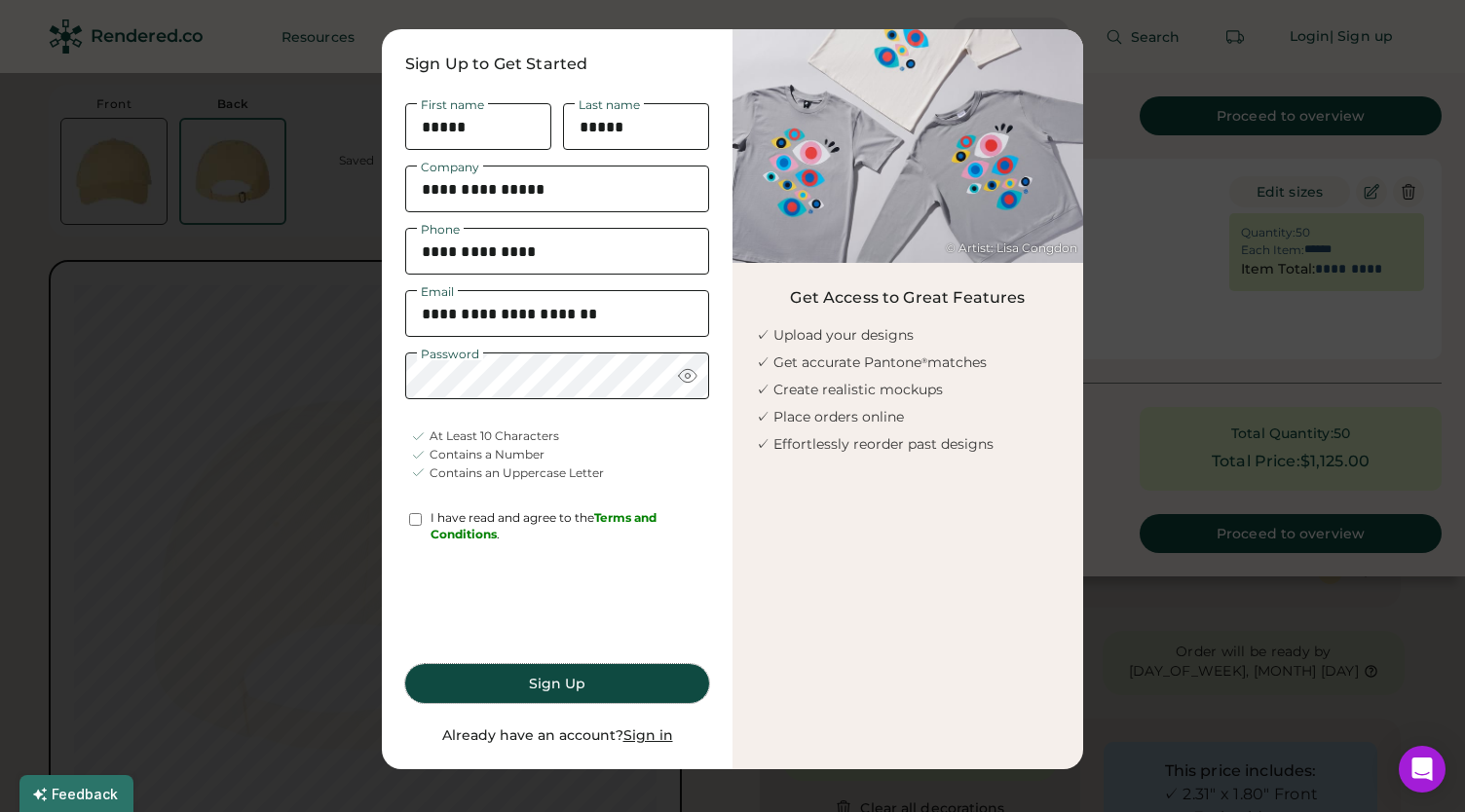 click on "Sign Up" at bounding box center [557, 683] 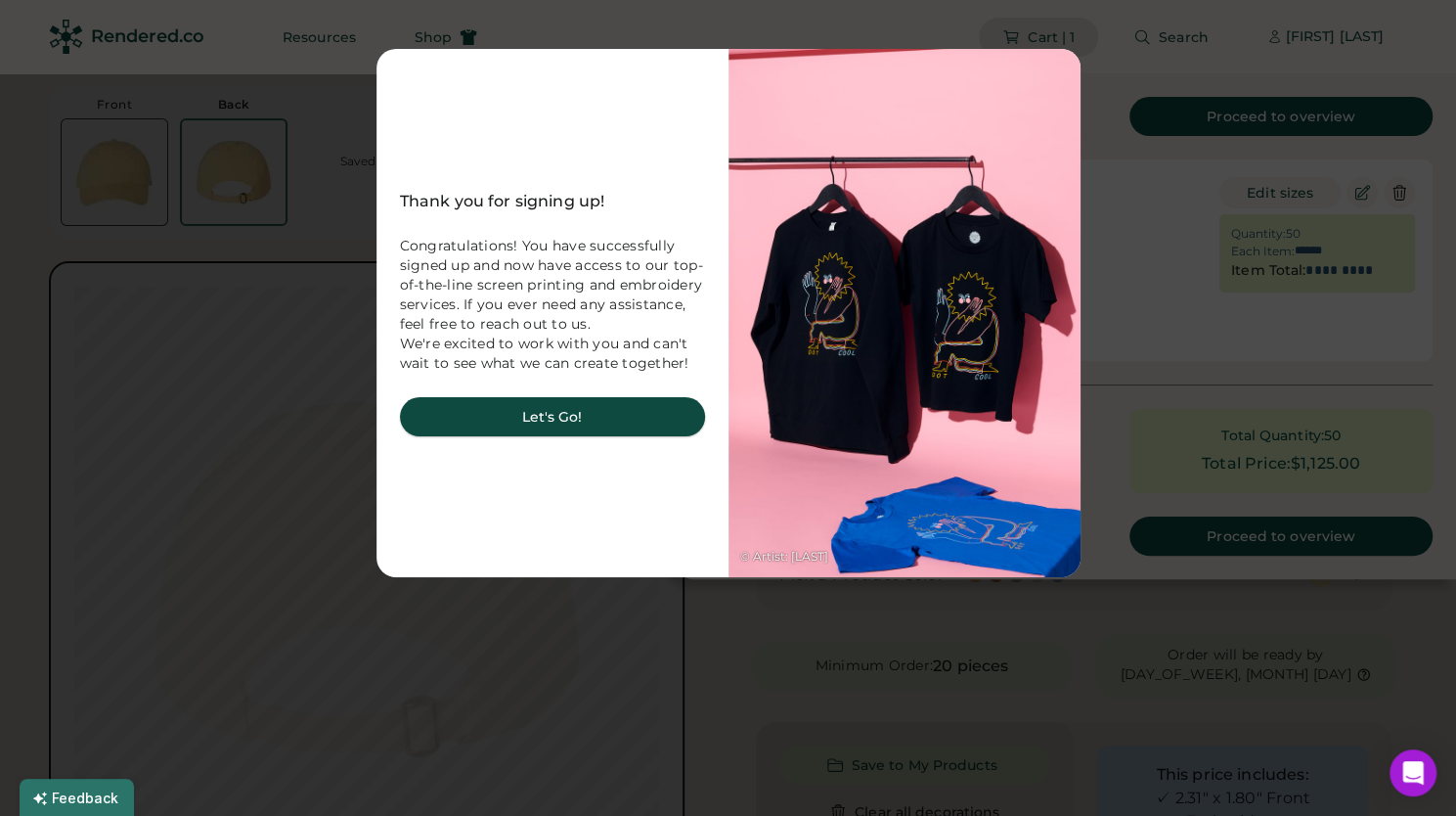 click on "Let's Go!" at bounding box center [552, 417] 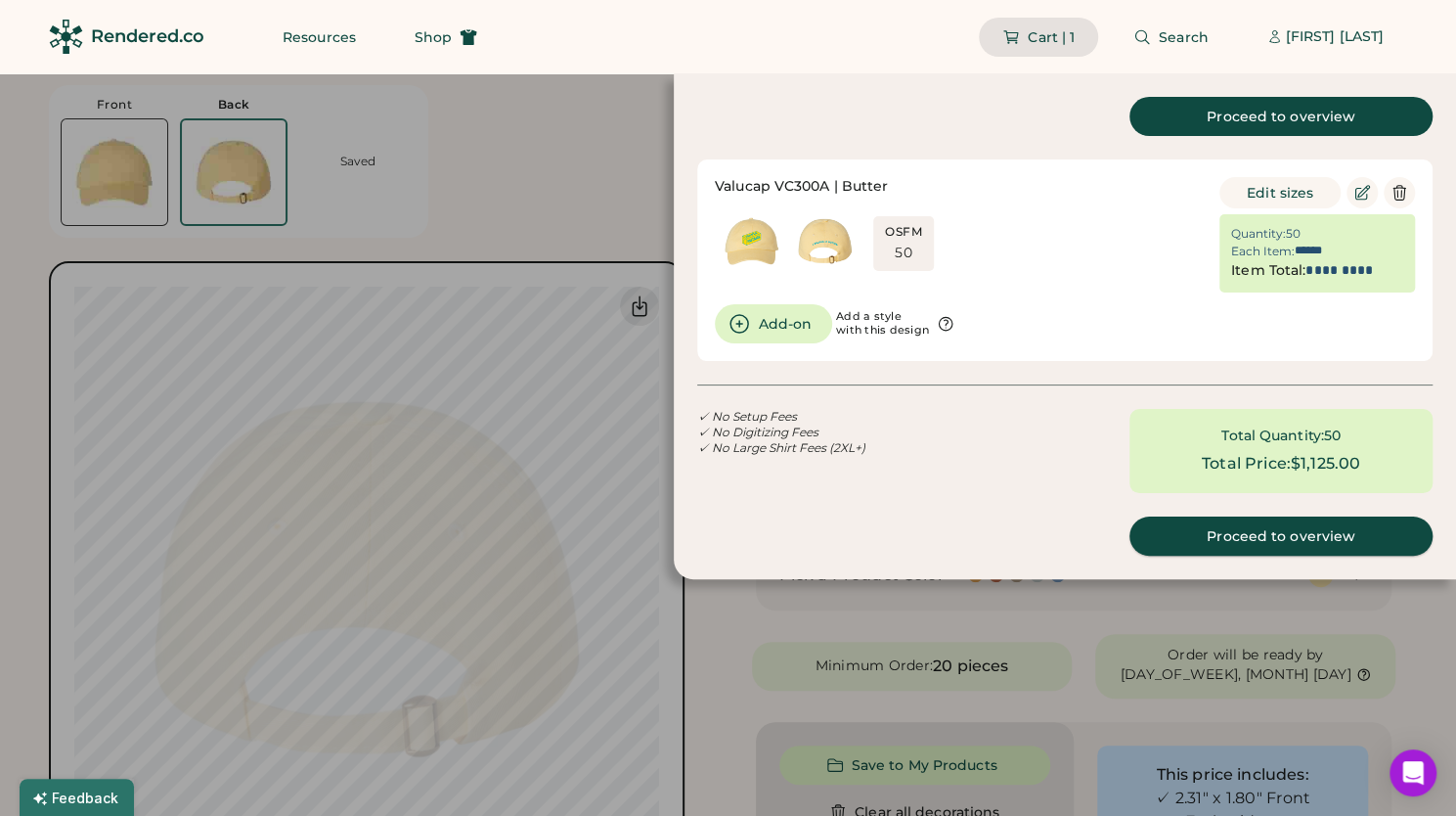 click on "Proceed to overview" at bounding box center (1281, 536) 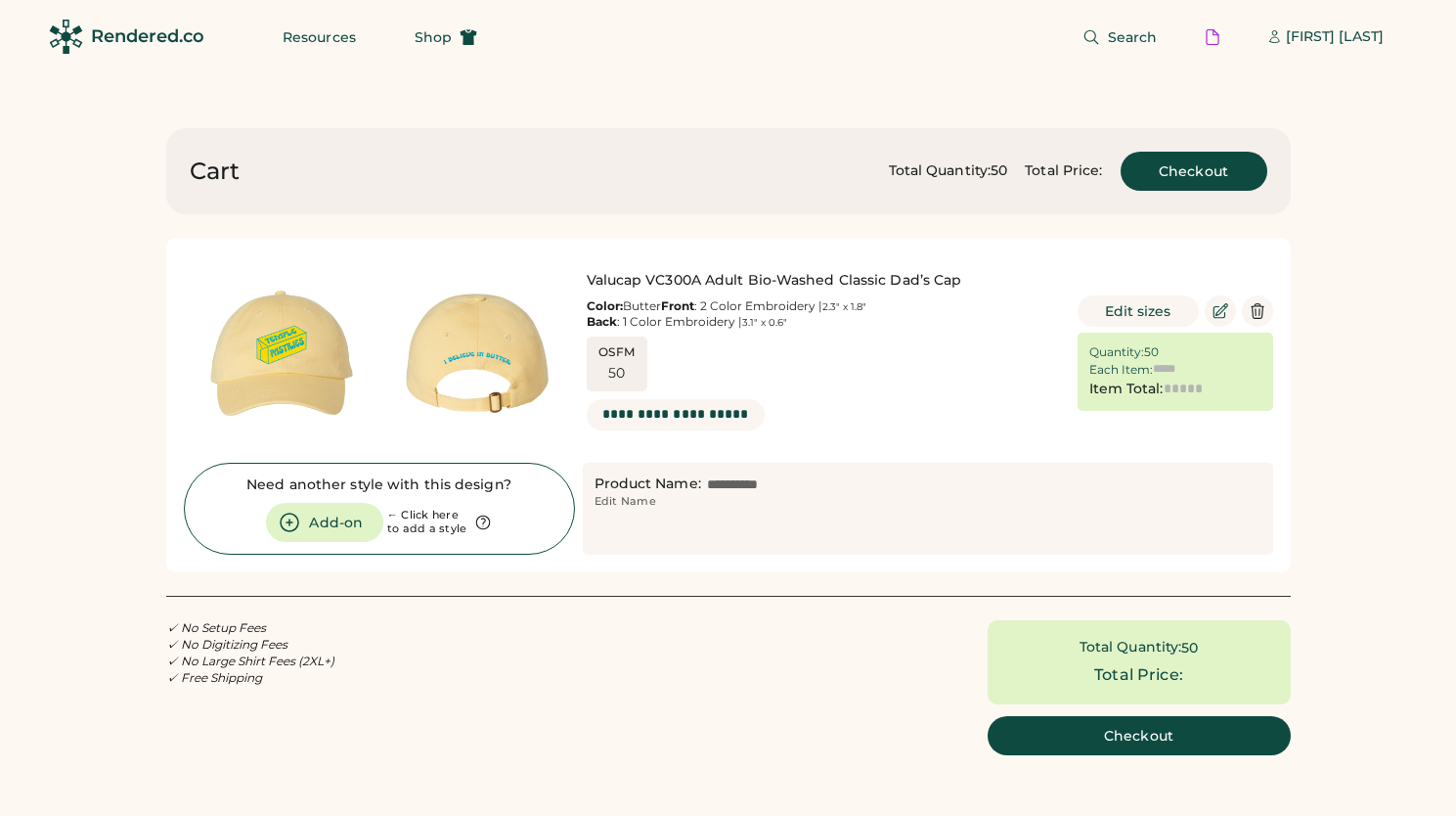 scroll, scrollTop: 0, scrollLeft: 0, axis: both 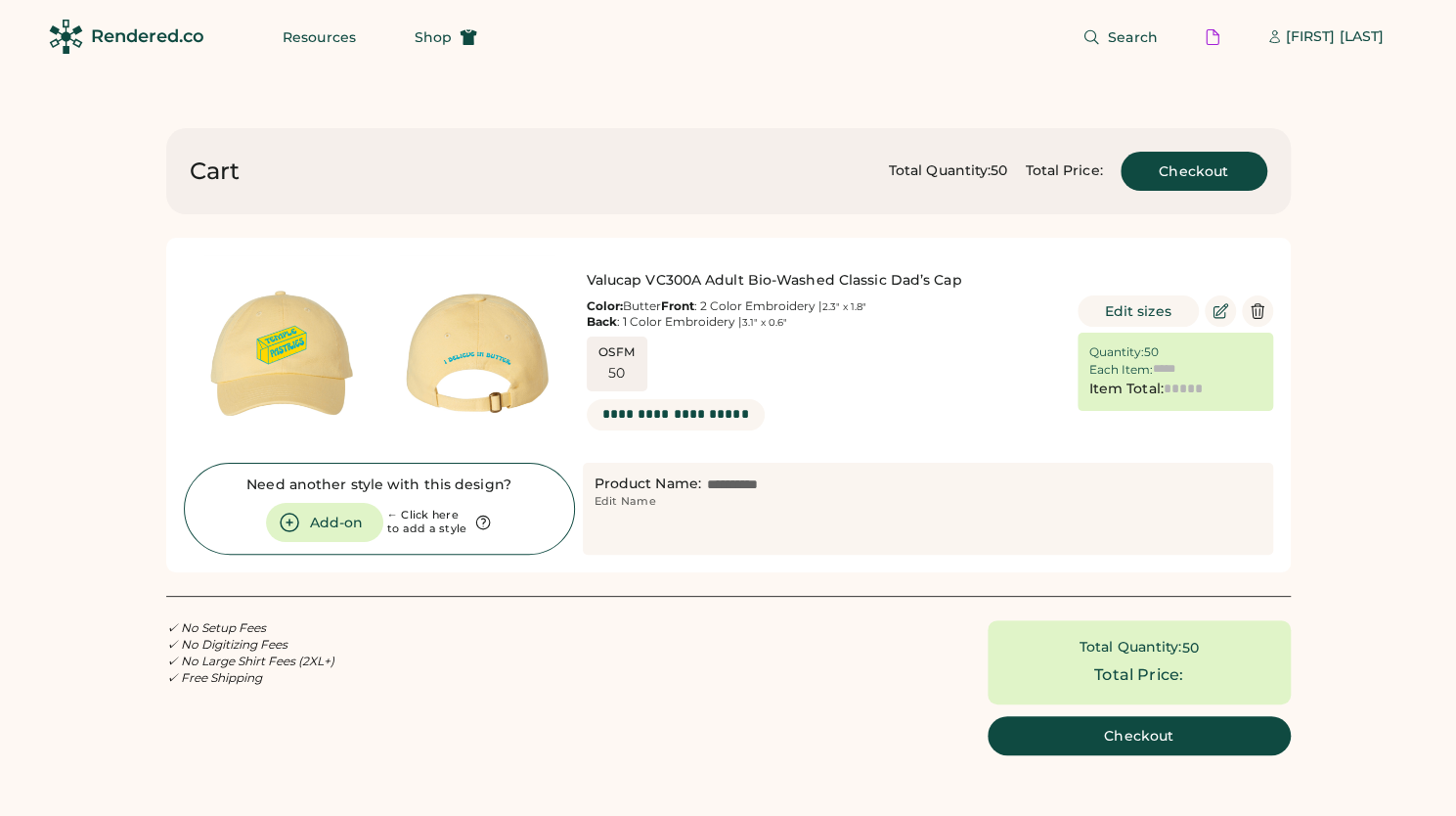 type on "******" 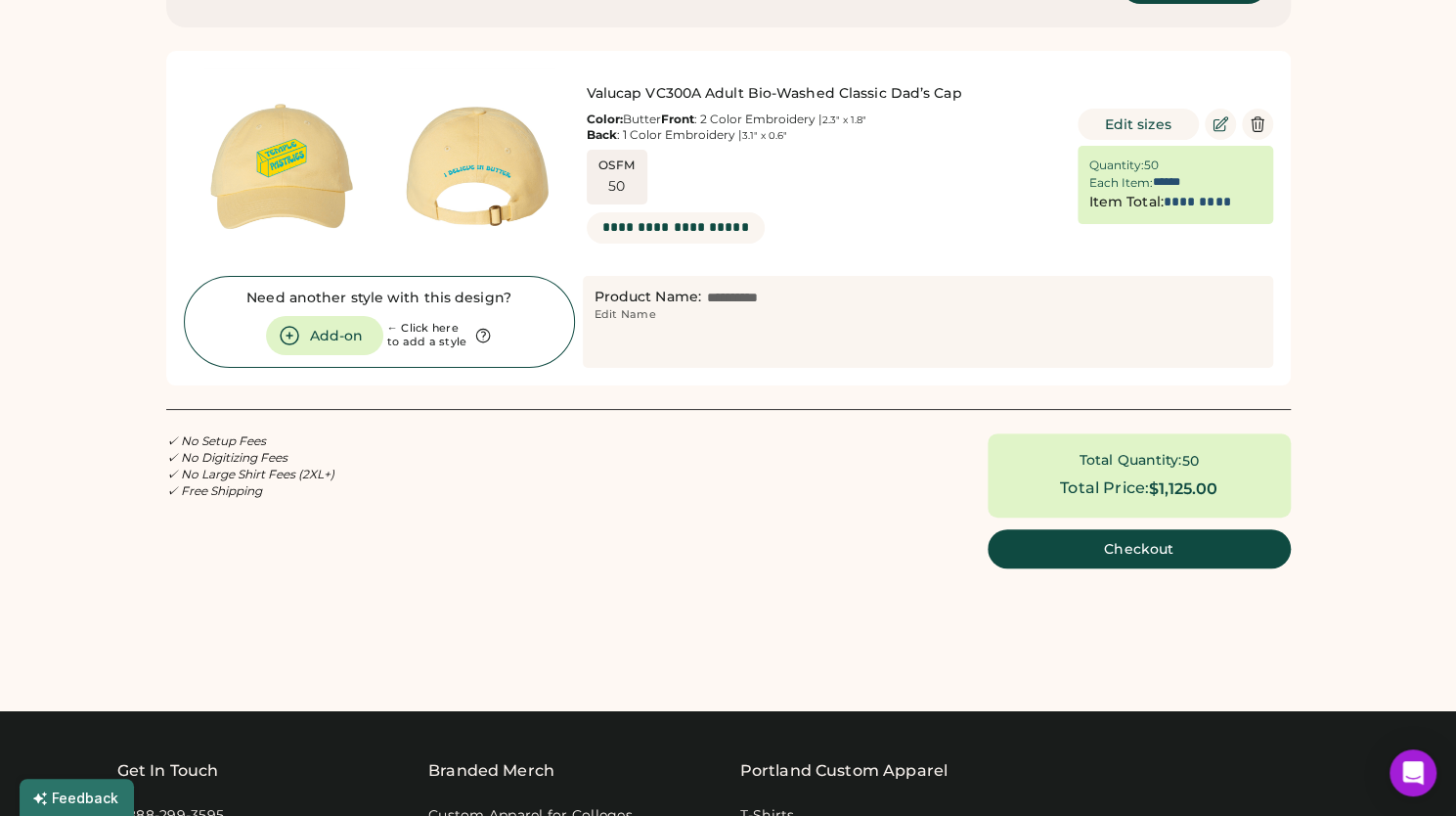 scroll, scrollTop: 188, scrollLeft: 0, axis: vertical 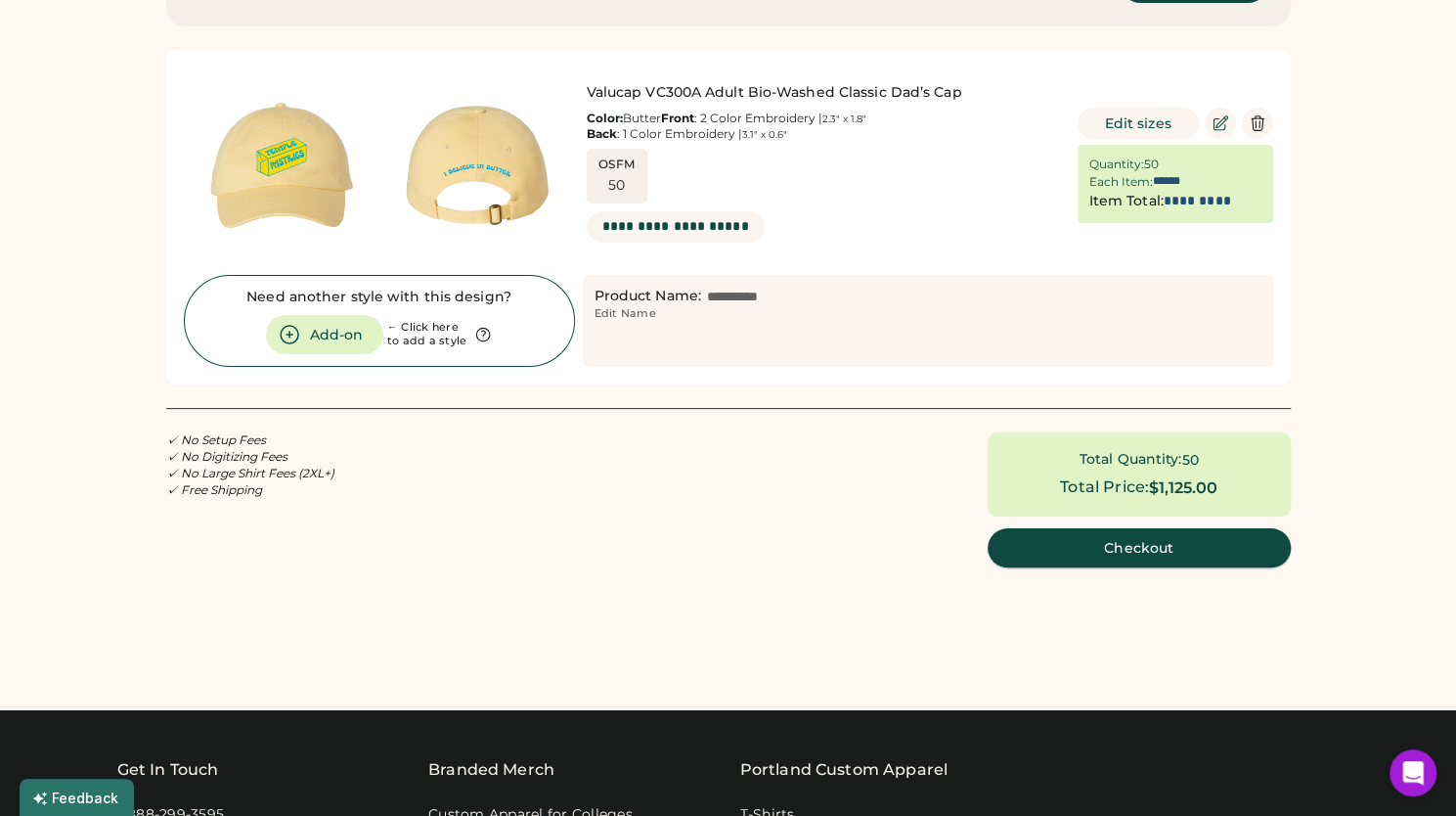 click on "Checkout" at bounding box center [1139, 548] 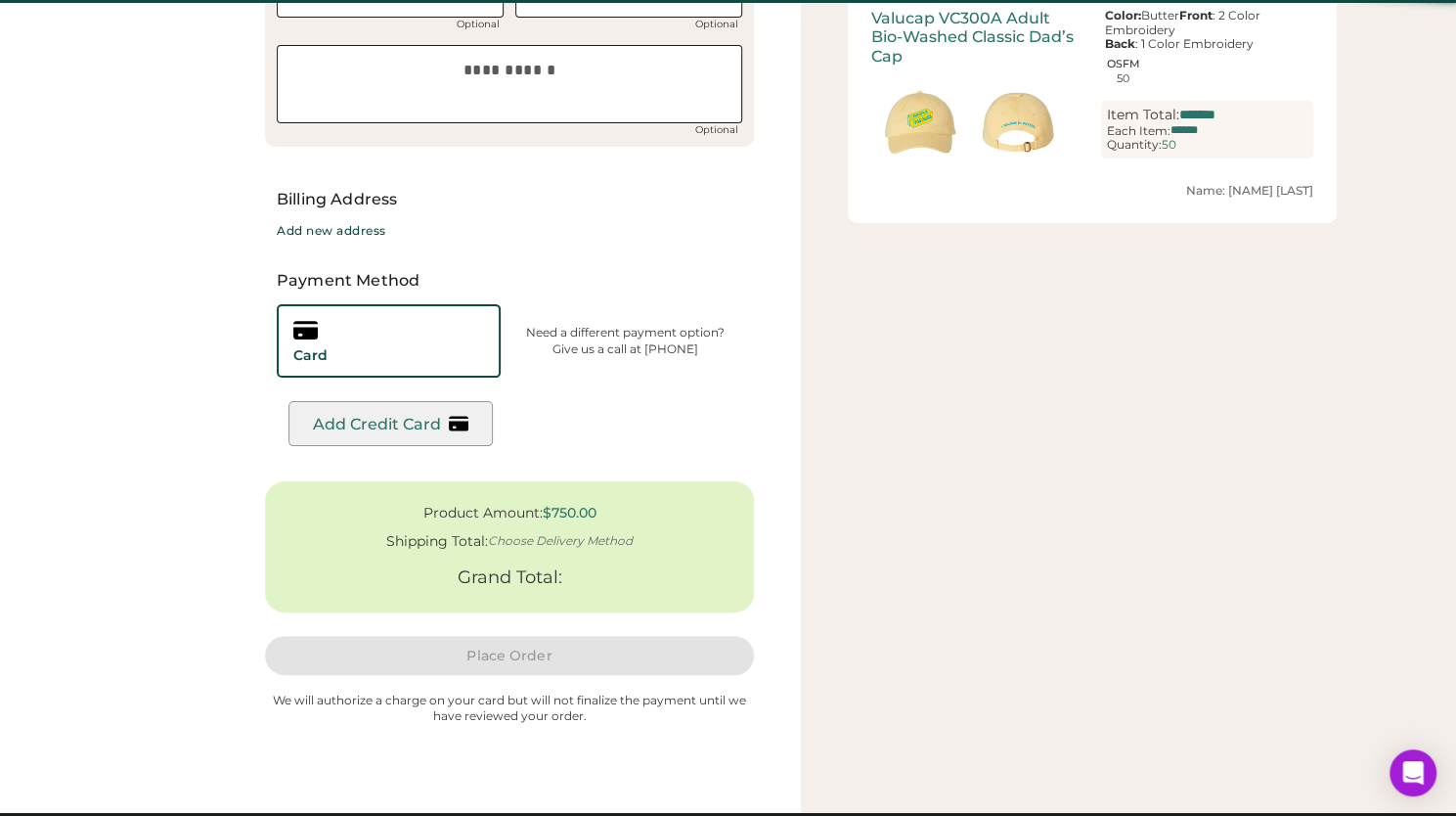 scroll, scrollTop: 12, scrollLeft: 0, axis: vertical 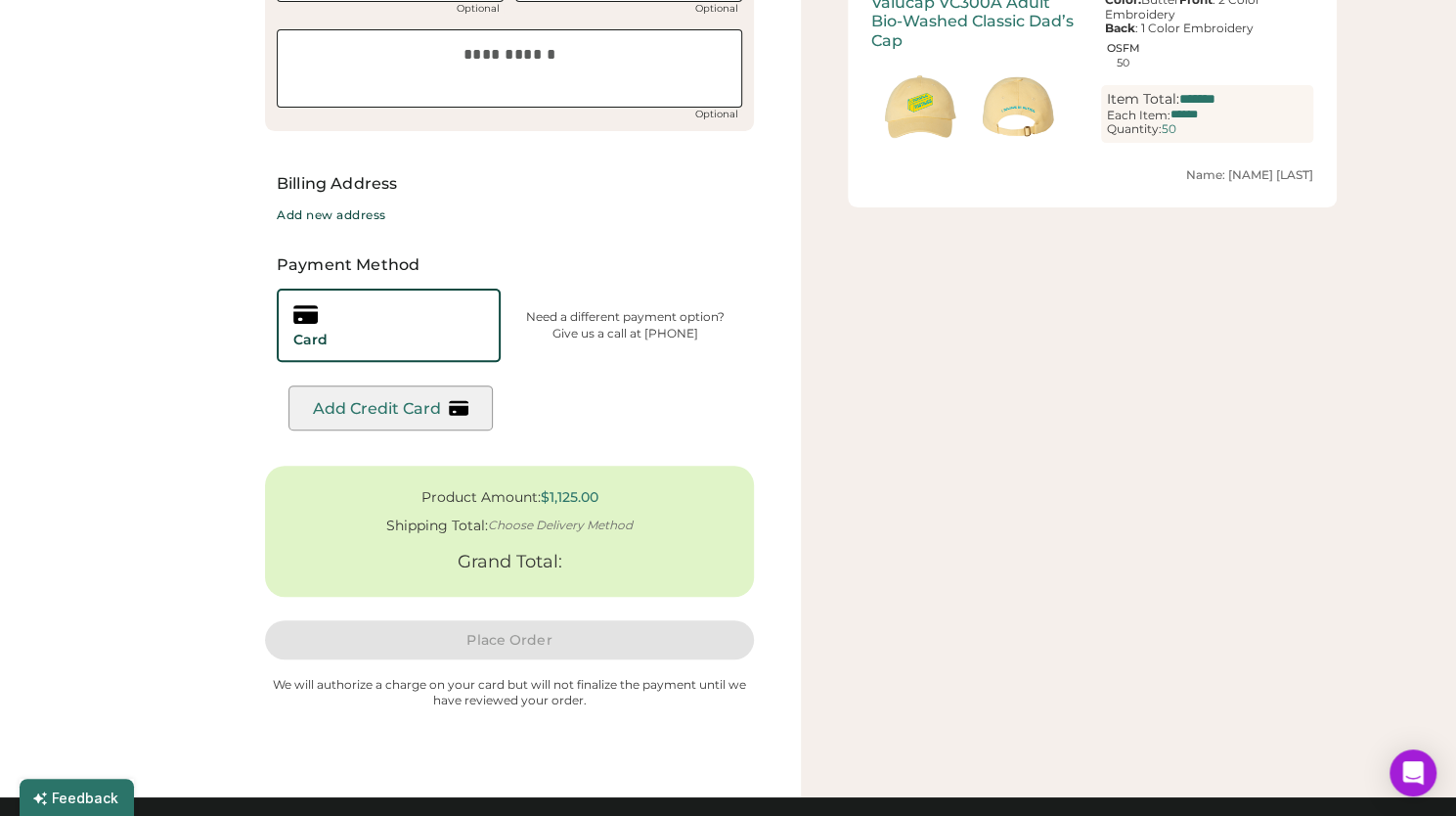 click on "Add Credit Card" at bounding box center (376, 408) 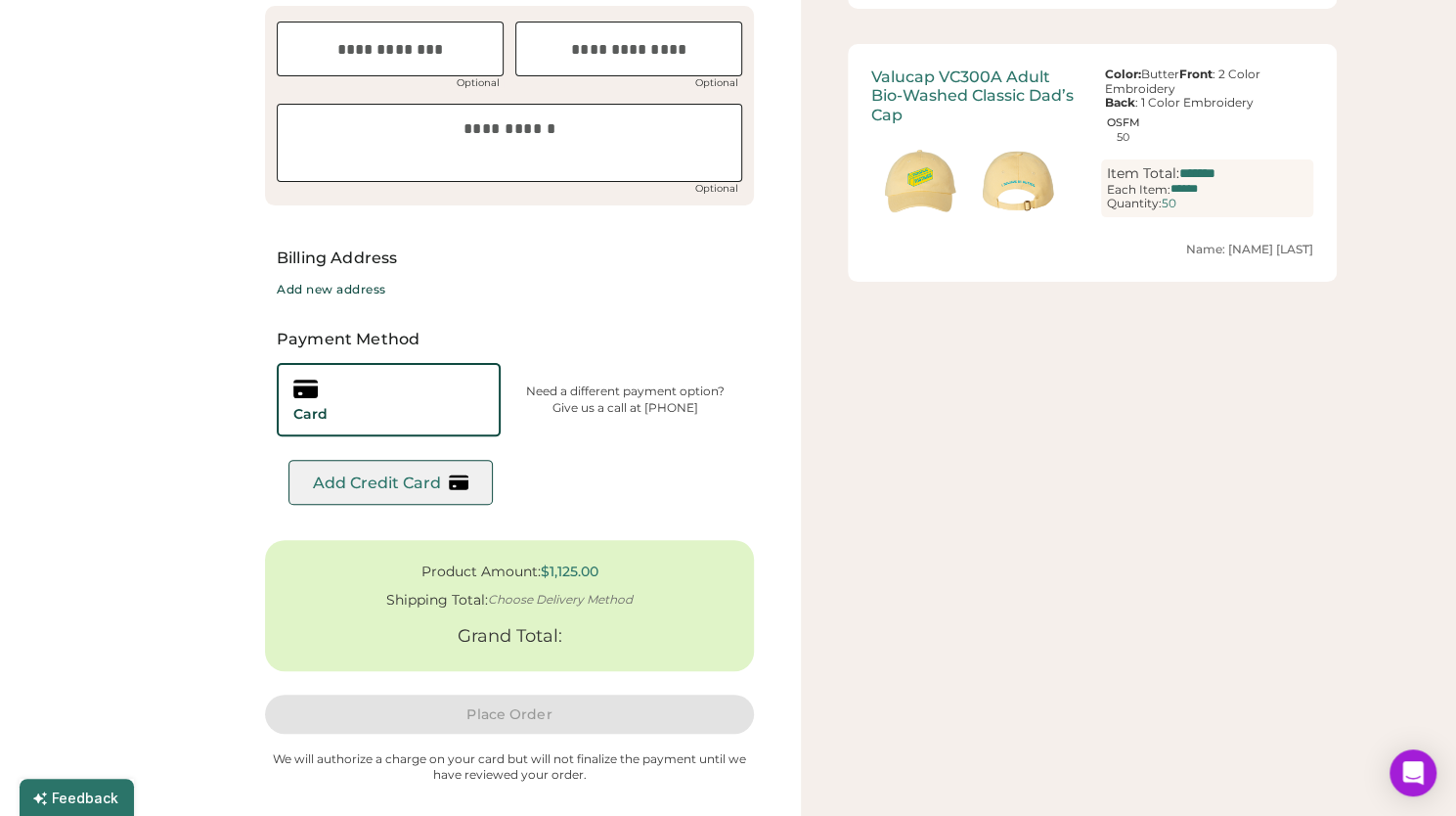 click on "Add Credit Card" at bounding box center [376, 482] 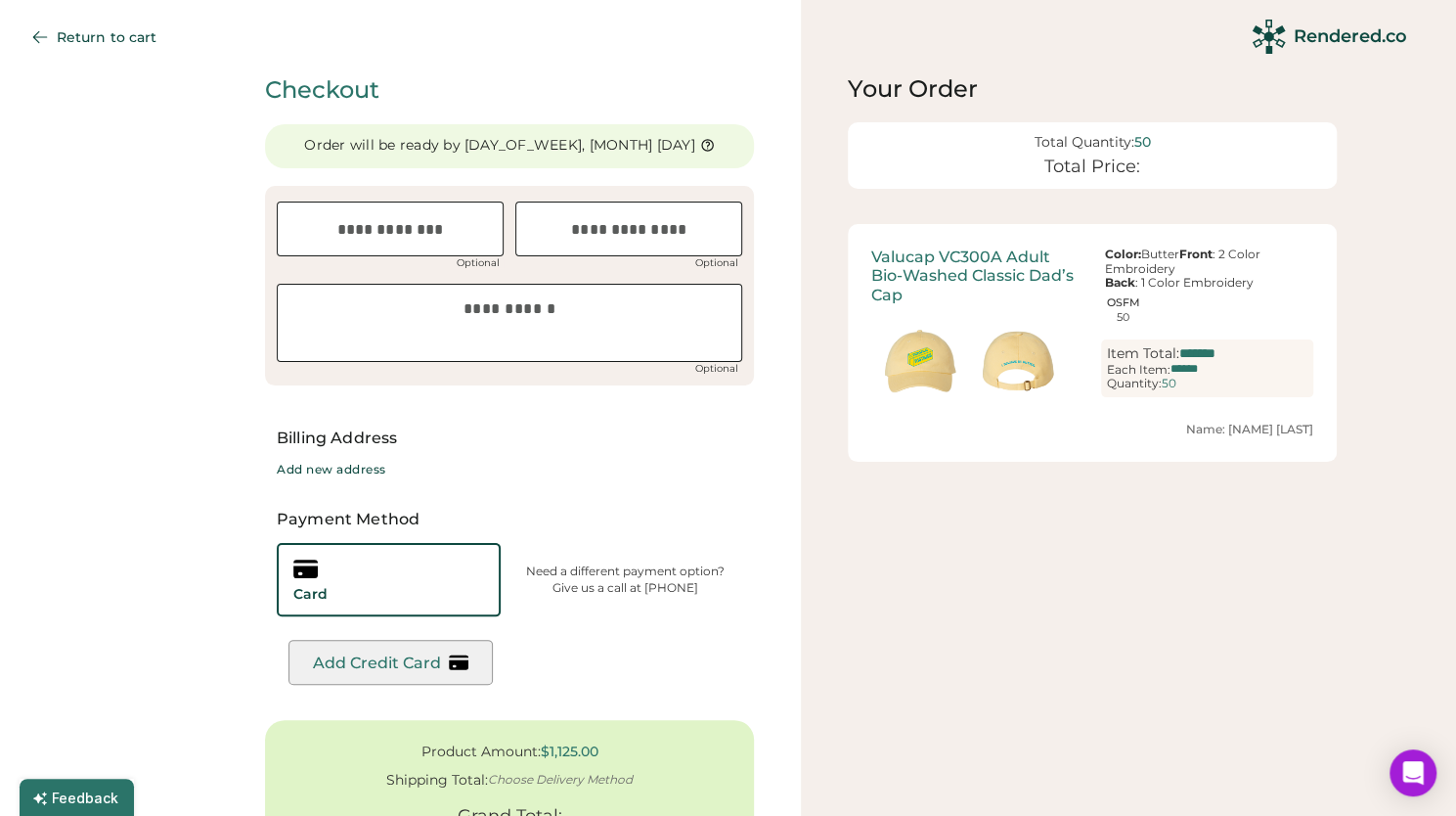 scroll, scrollTop: 20, scrollLeft: 0, axis: vertical 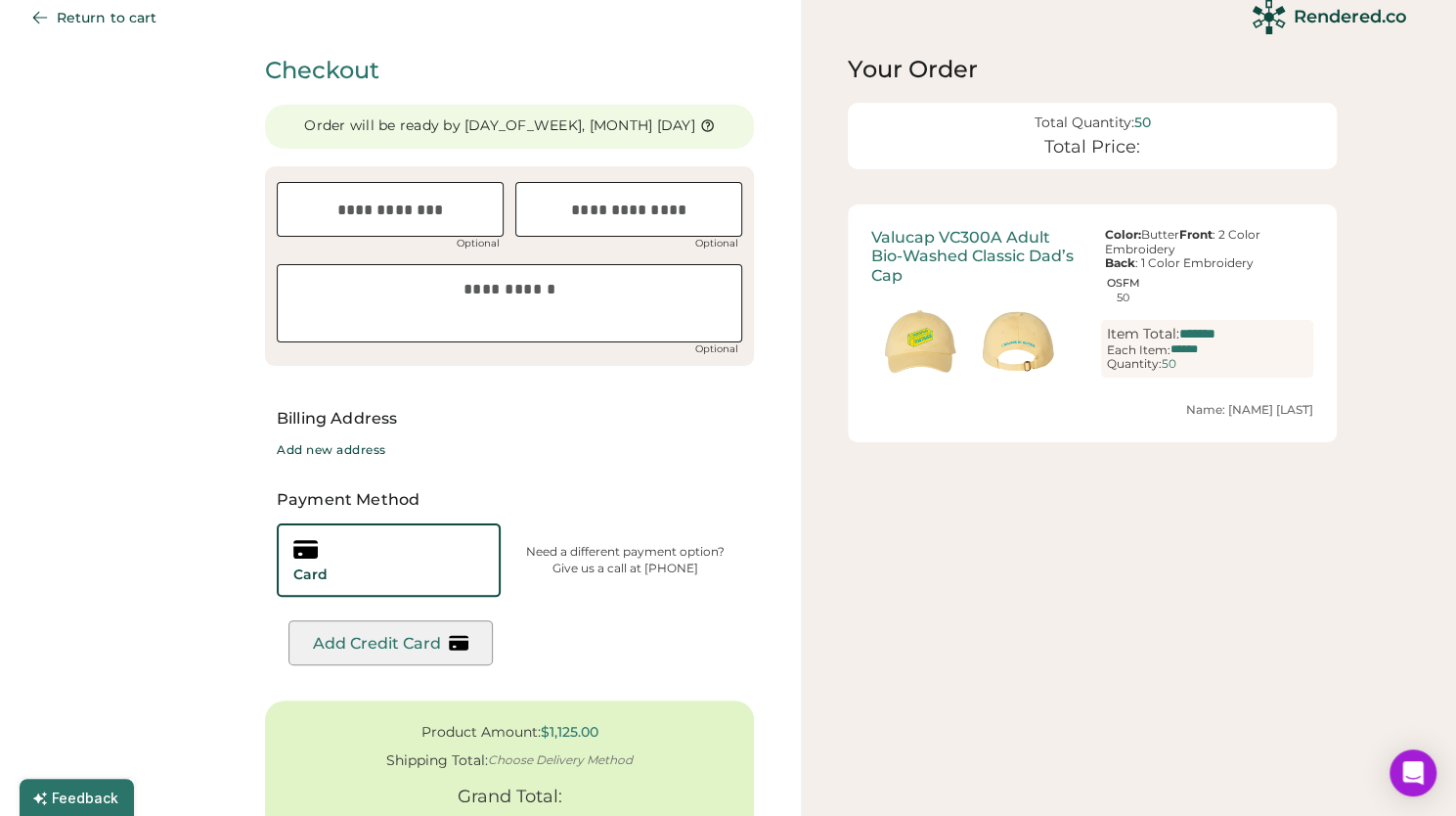 click on "Original Favorites" at bounding box center [492, 1461] 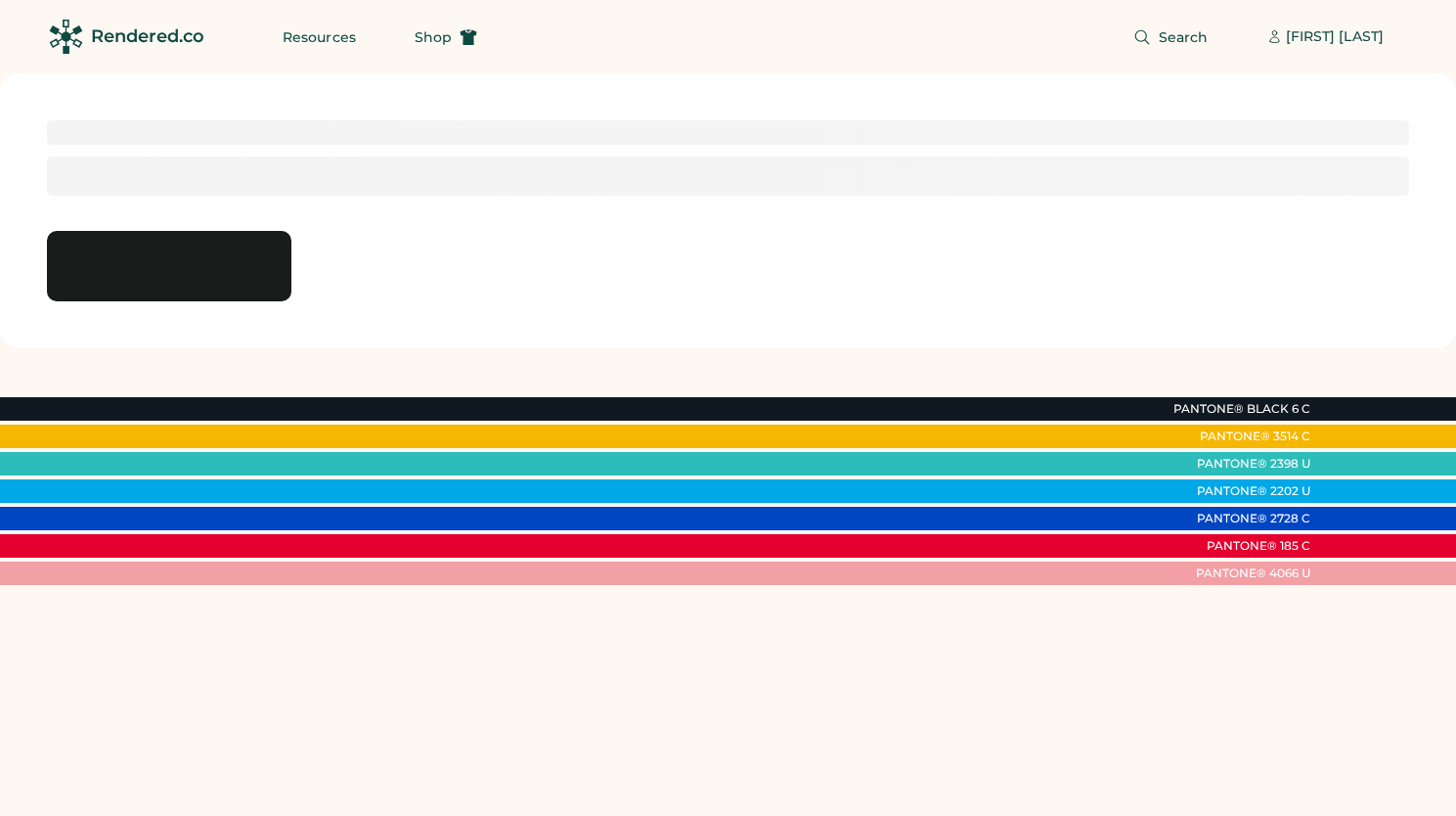 scroll, scrollTop: 0, scrollLeft: 0, axis: both 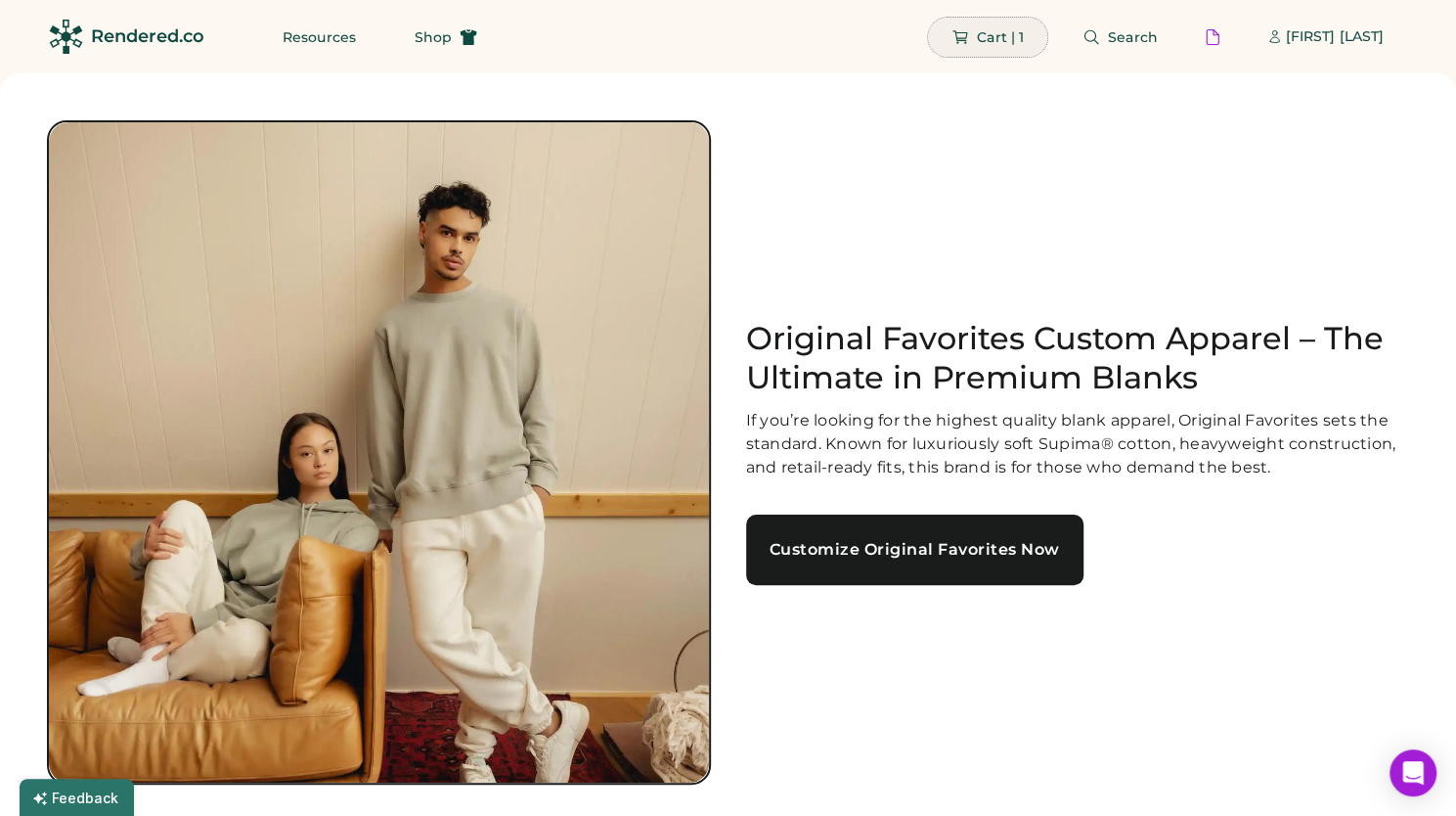 click on "Cart | 1" at bounding box center (1000, 37) 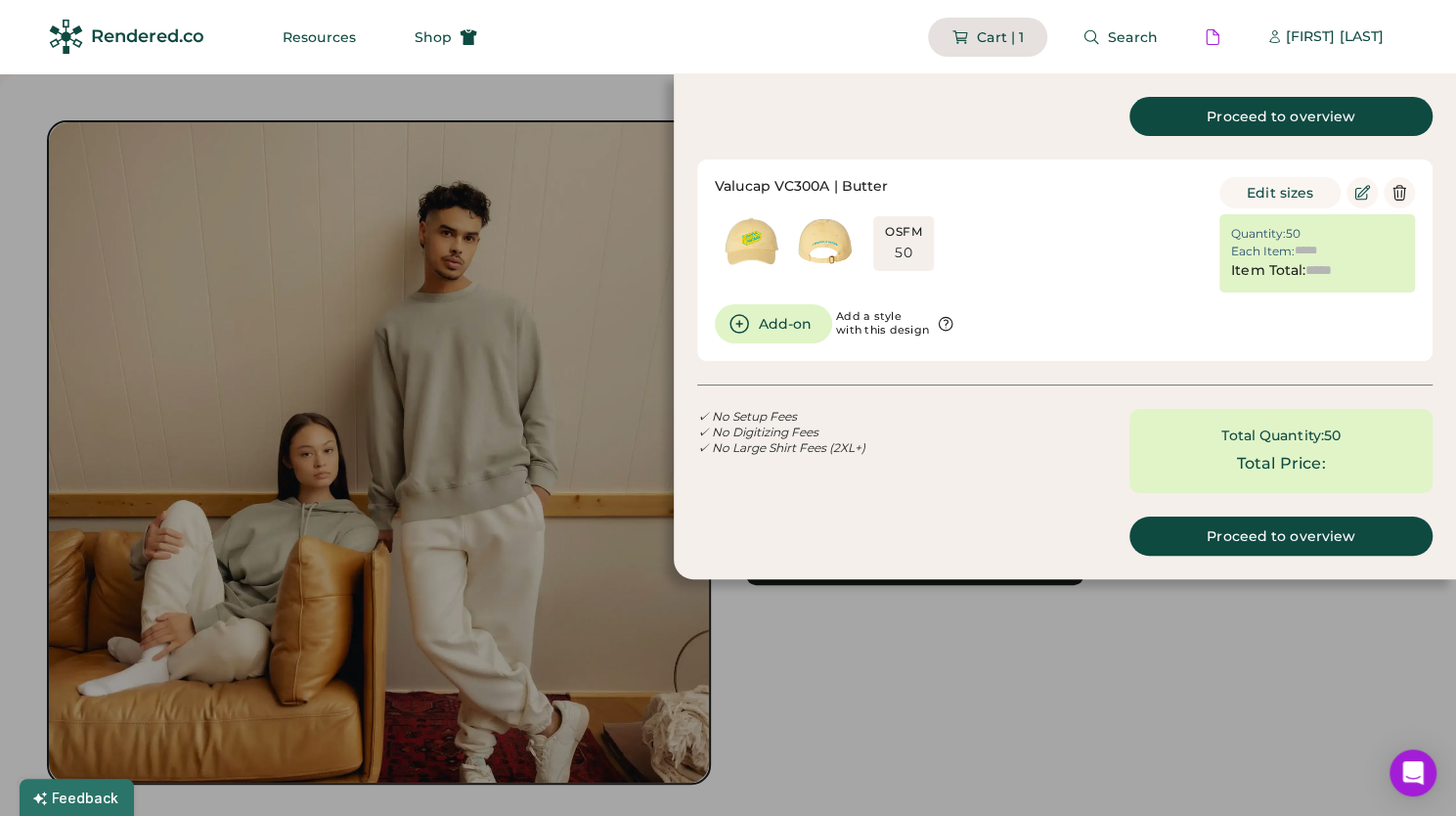 type on "******" 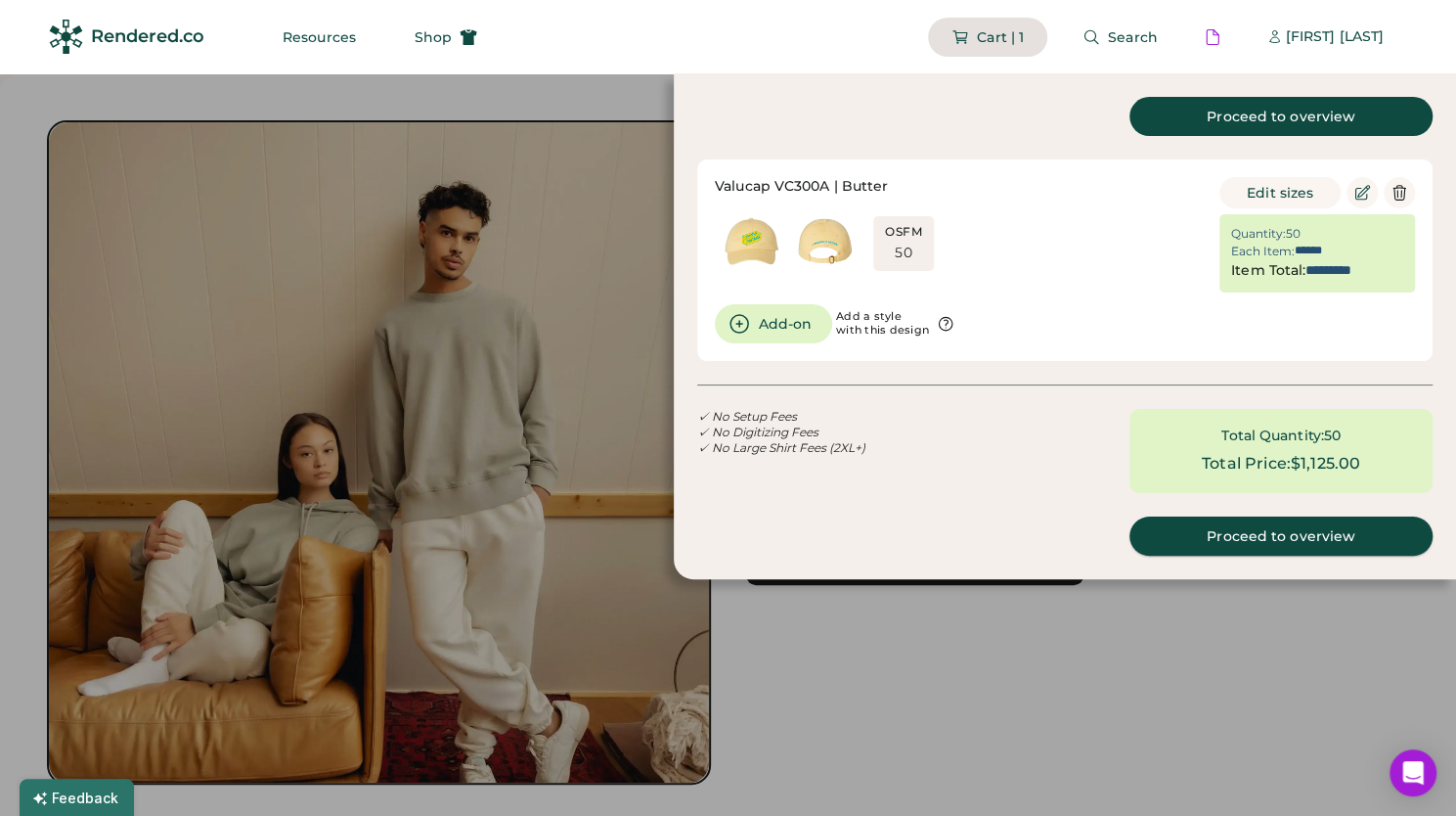 click on "Proceed to overview" at bounding box center [1281, 536] 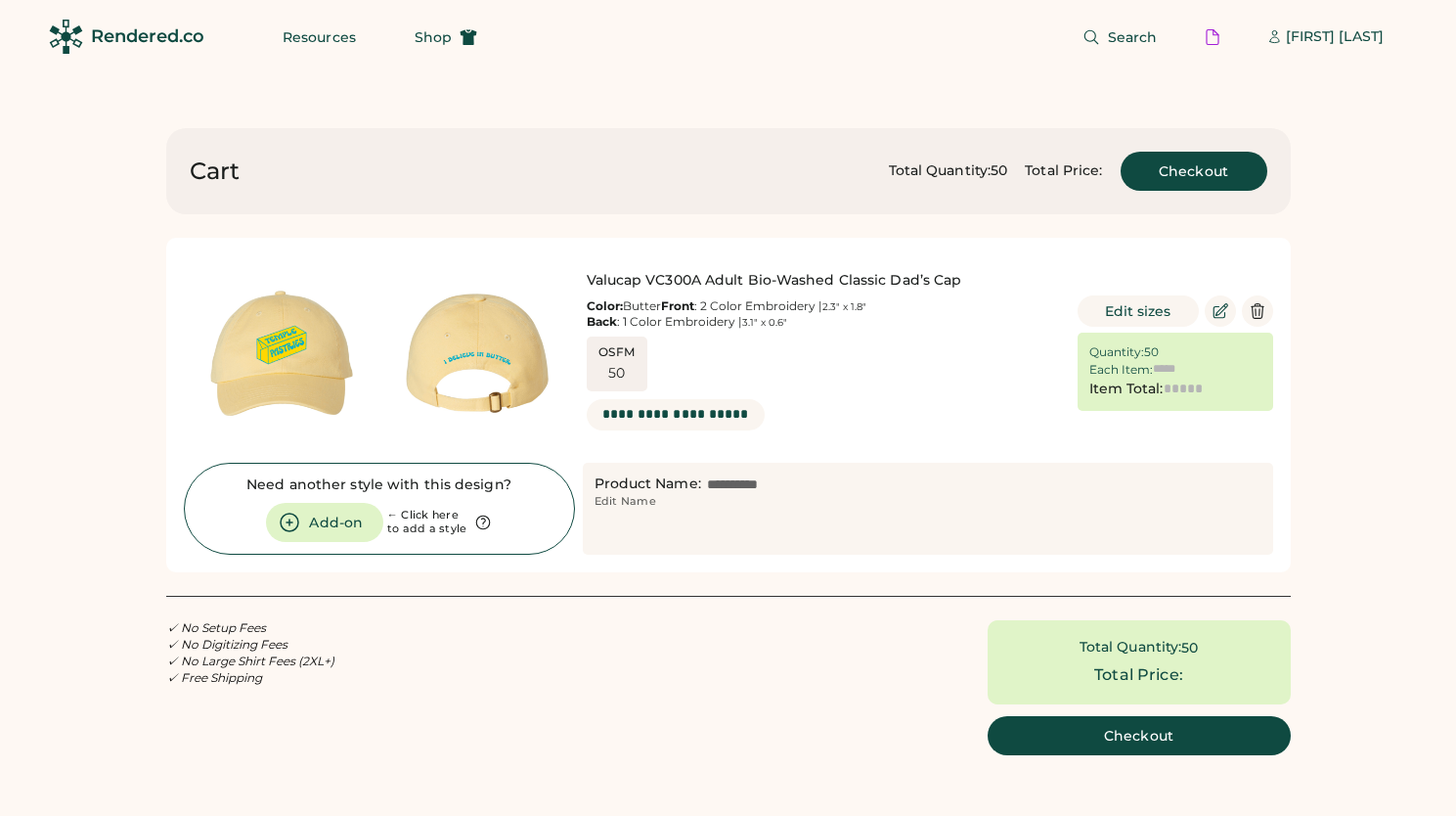 scroll, scrollTop: 0, scrollLeft: 0, axis: both 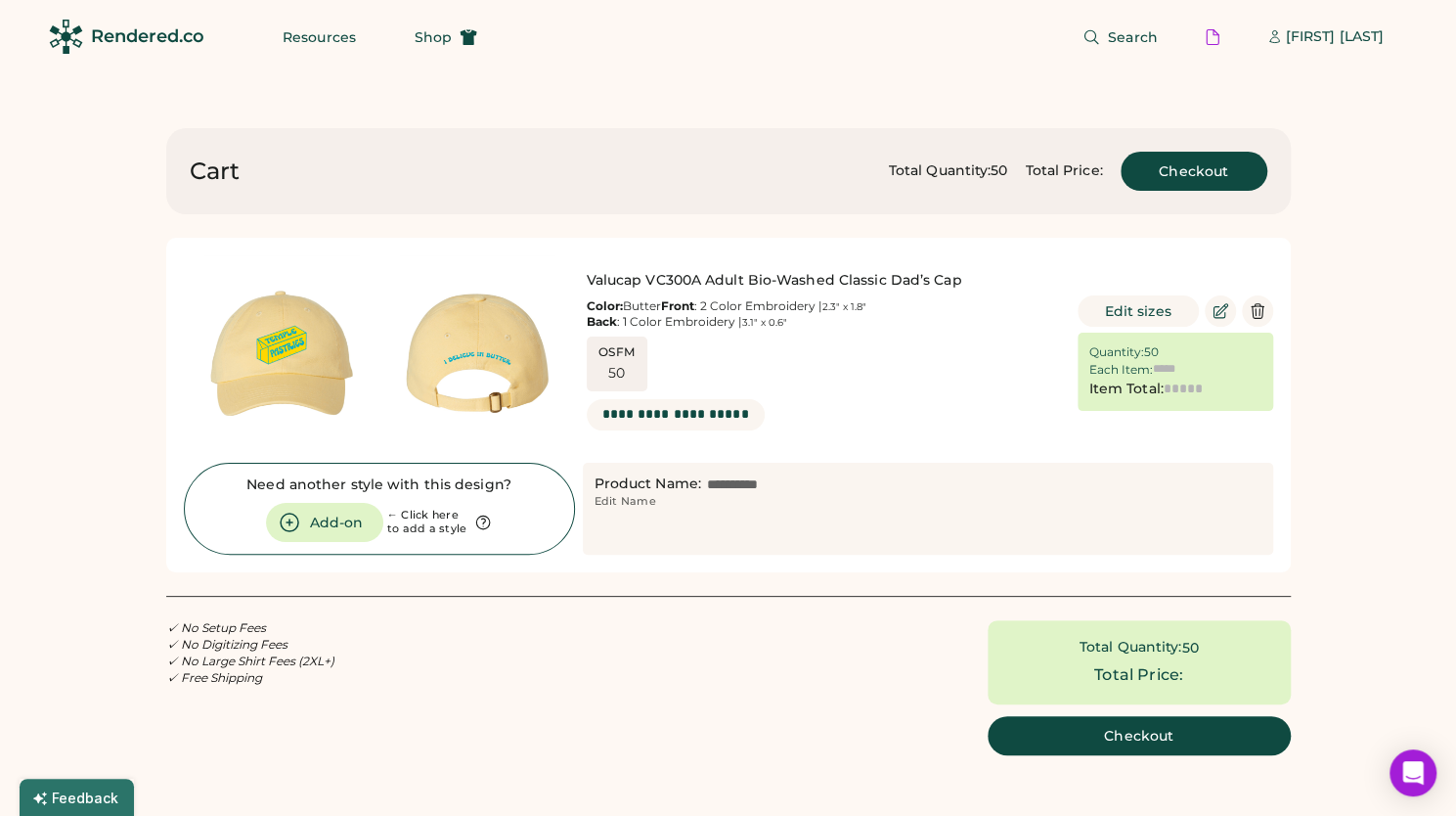 type on "******" 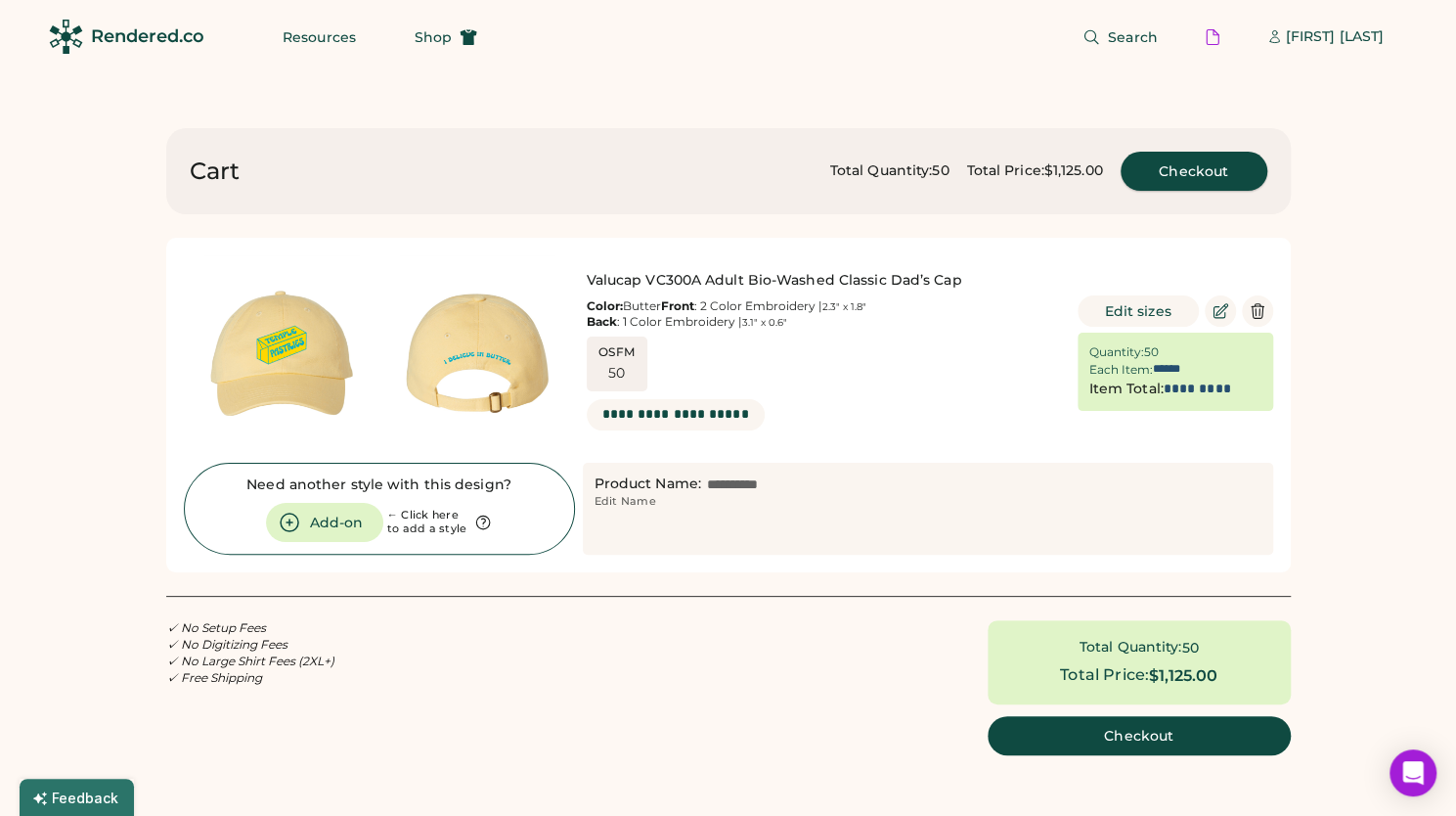 click on "Checkout" at bounding box center [1194, 171] 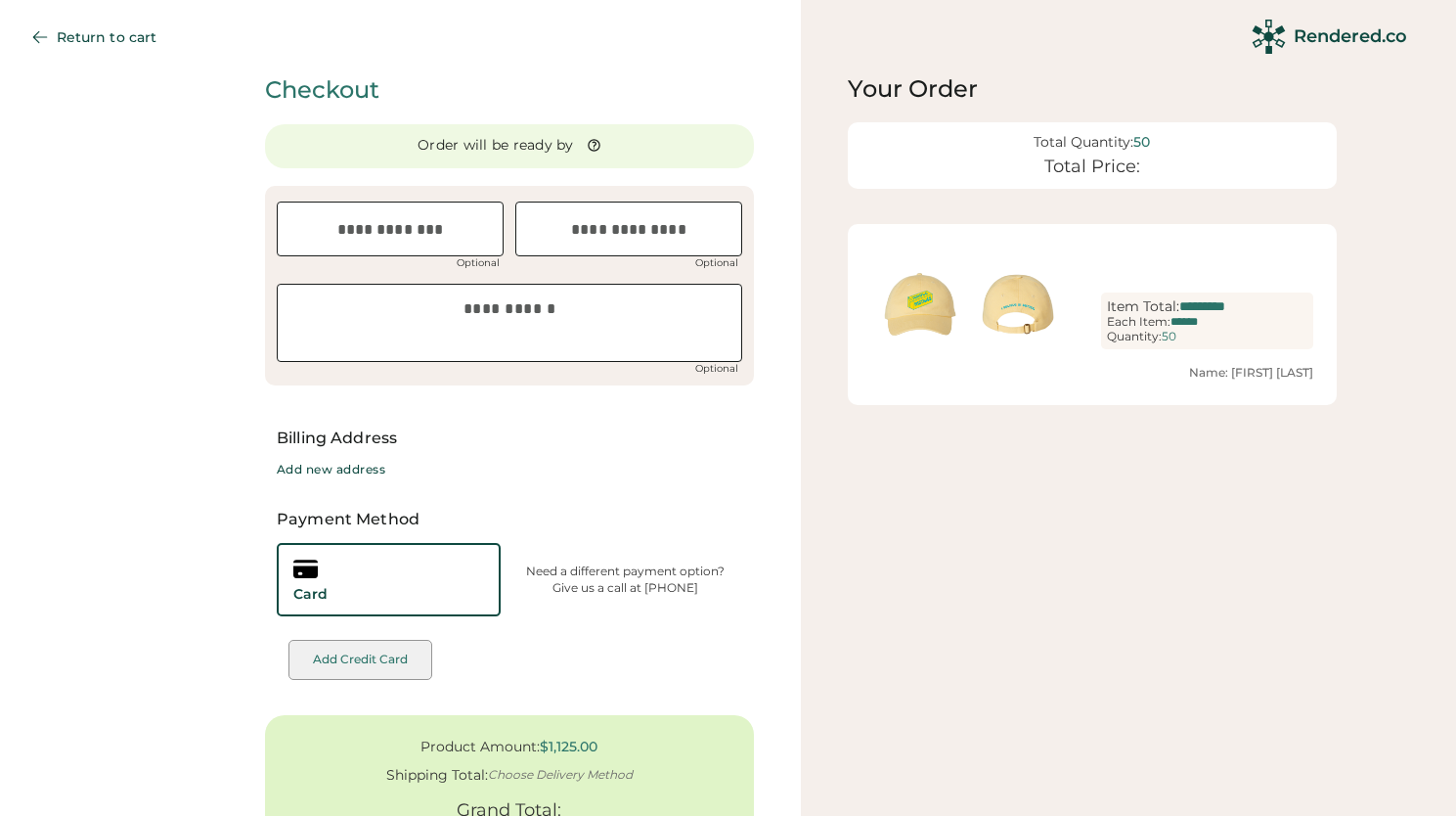 scroll, scrollTop: 0, scrollLeft: 0, axis: both 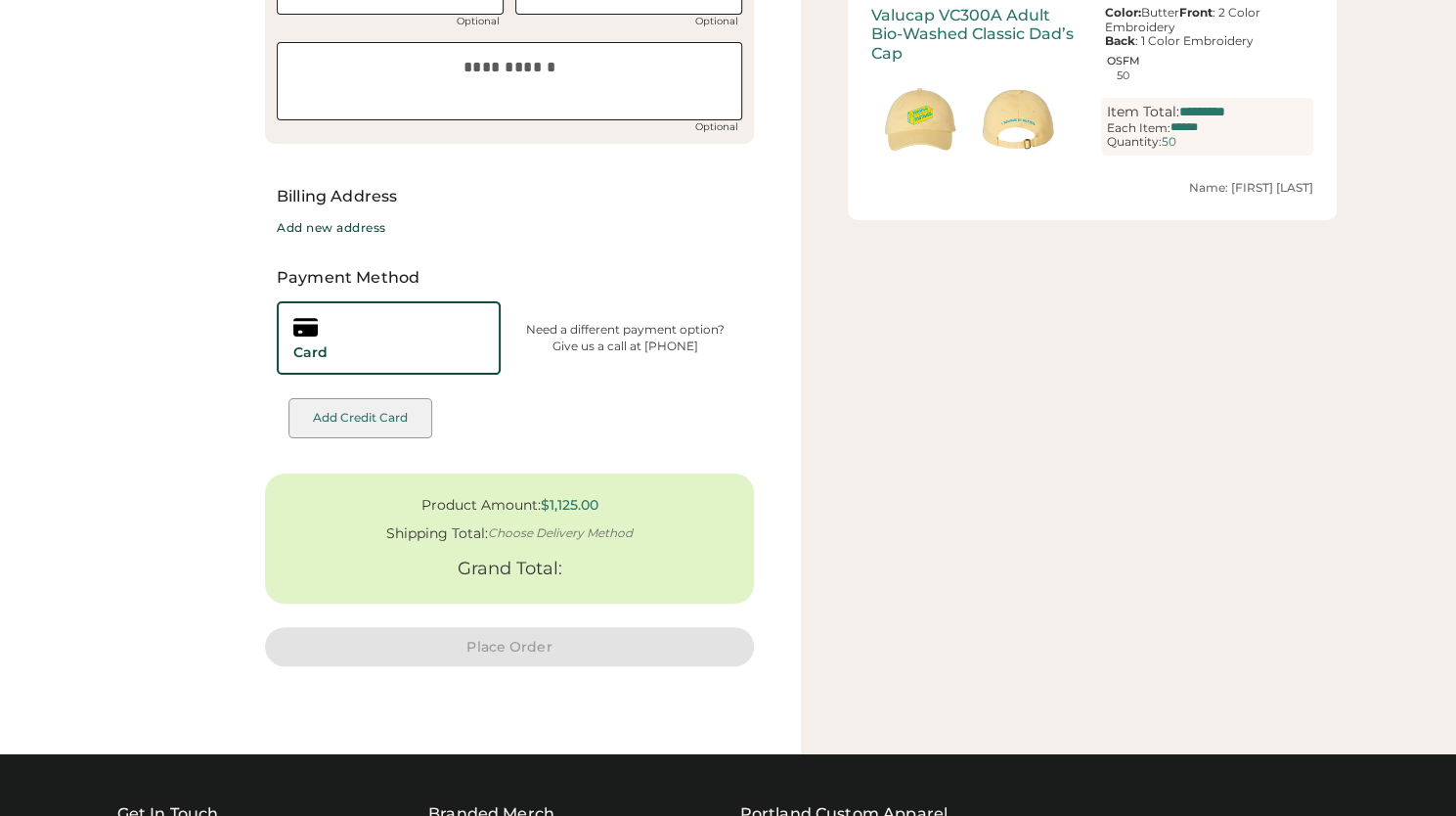 click on "Add Credit Card" at bounding box center (360, 418) 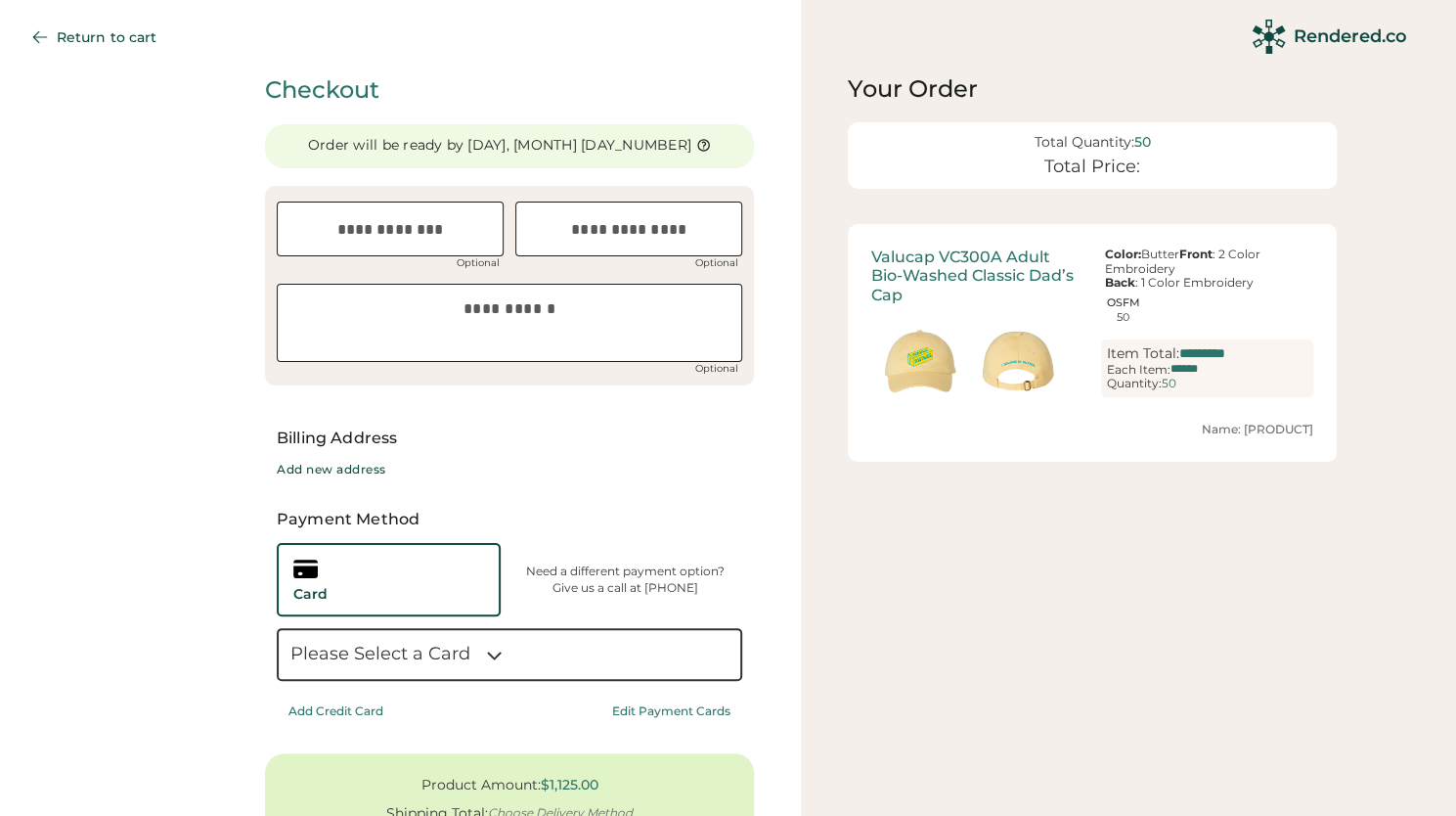 scroll, scrollTop: 247, scrollLeft: 0, axis: vertical 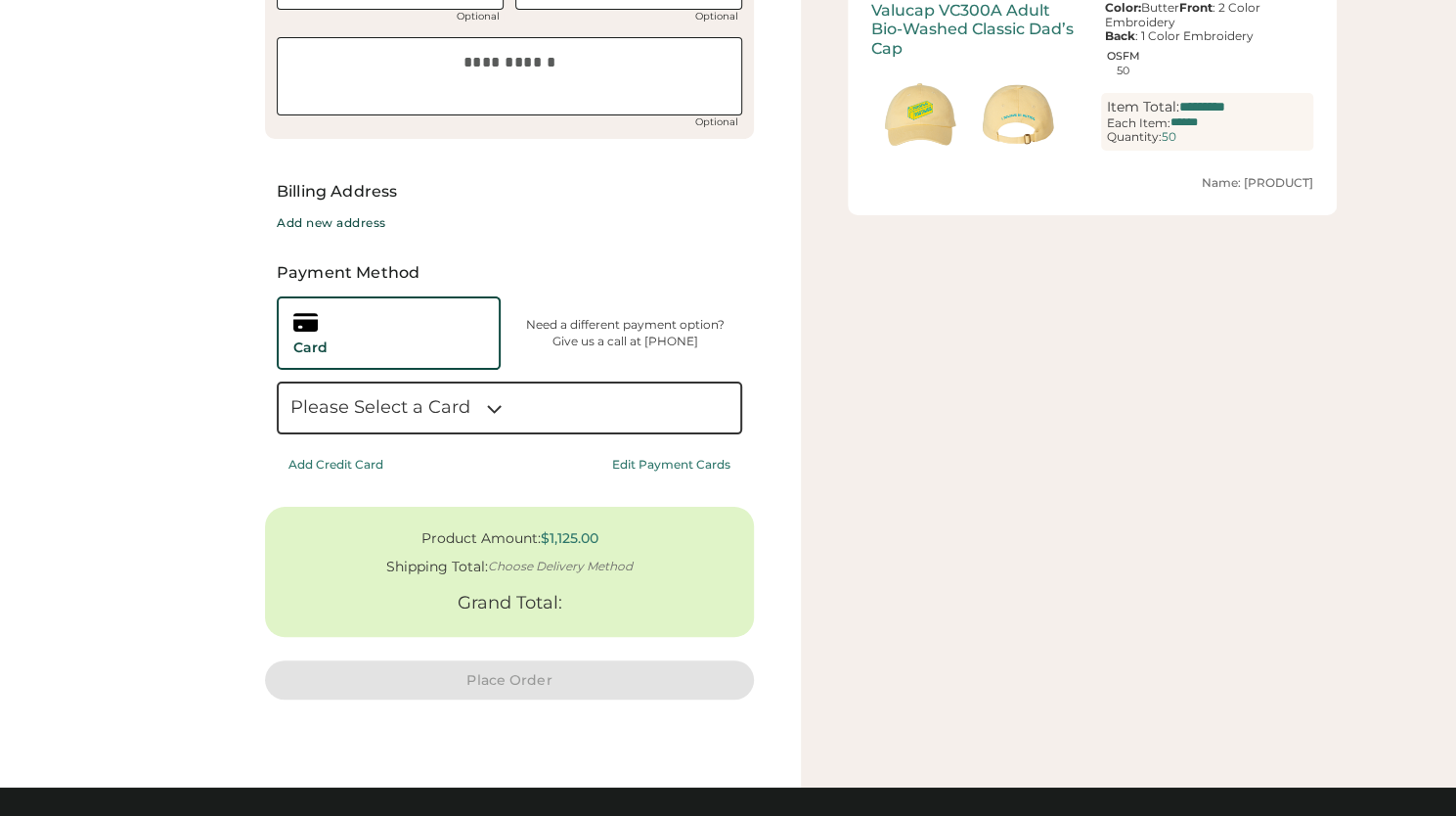 click on "Please Select a Card" at bounding box center (509, 407) 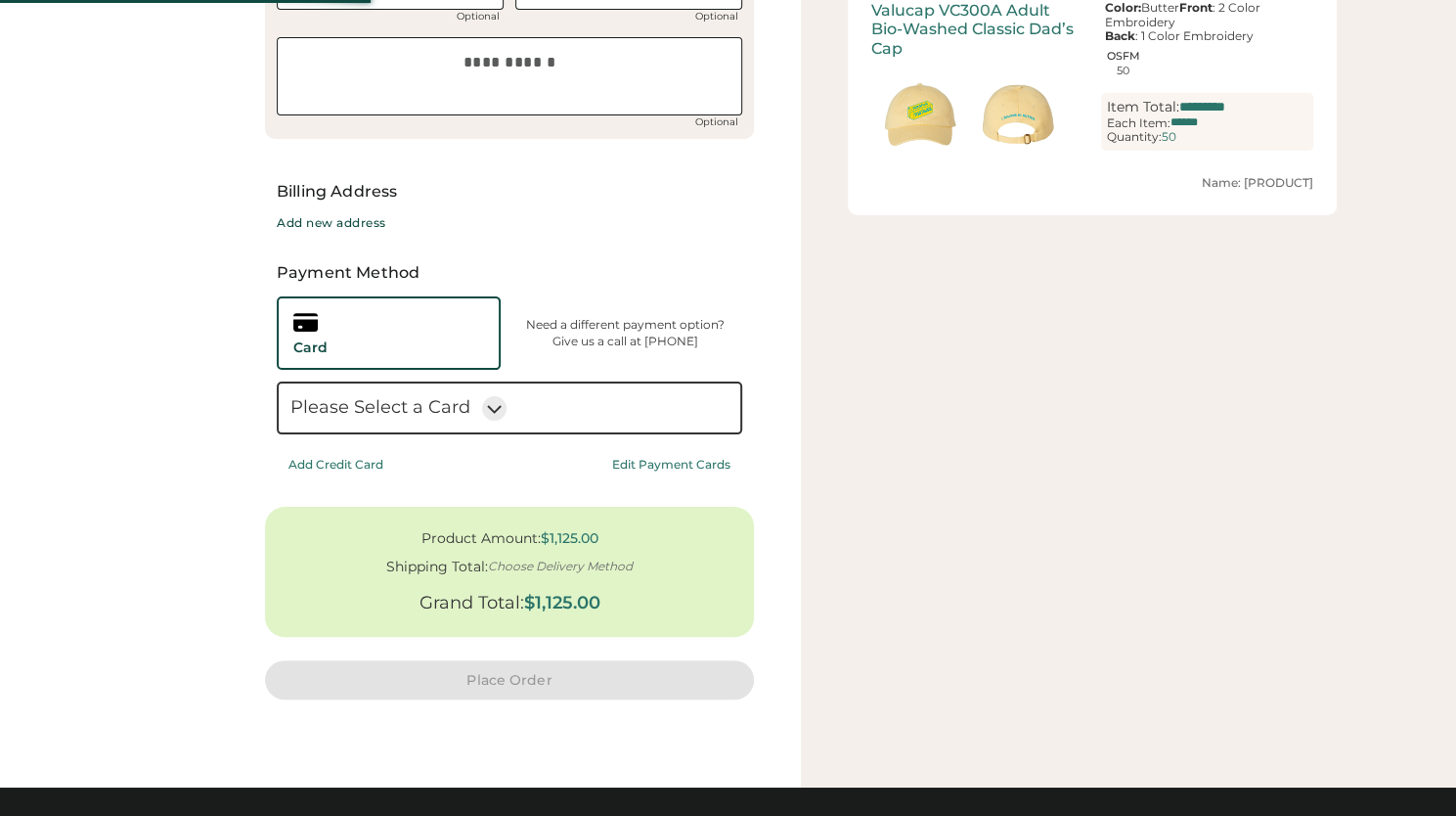 click 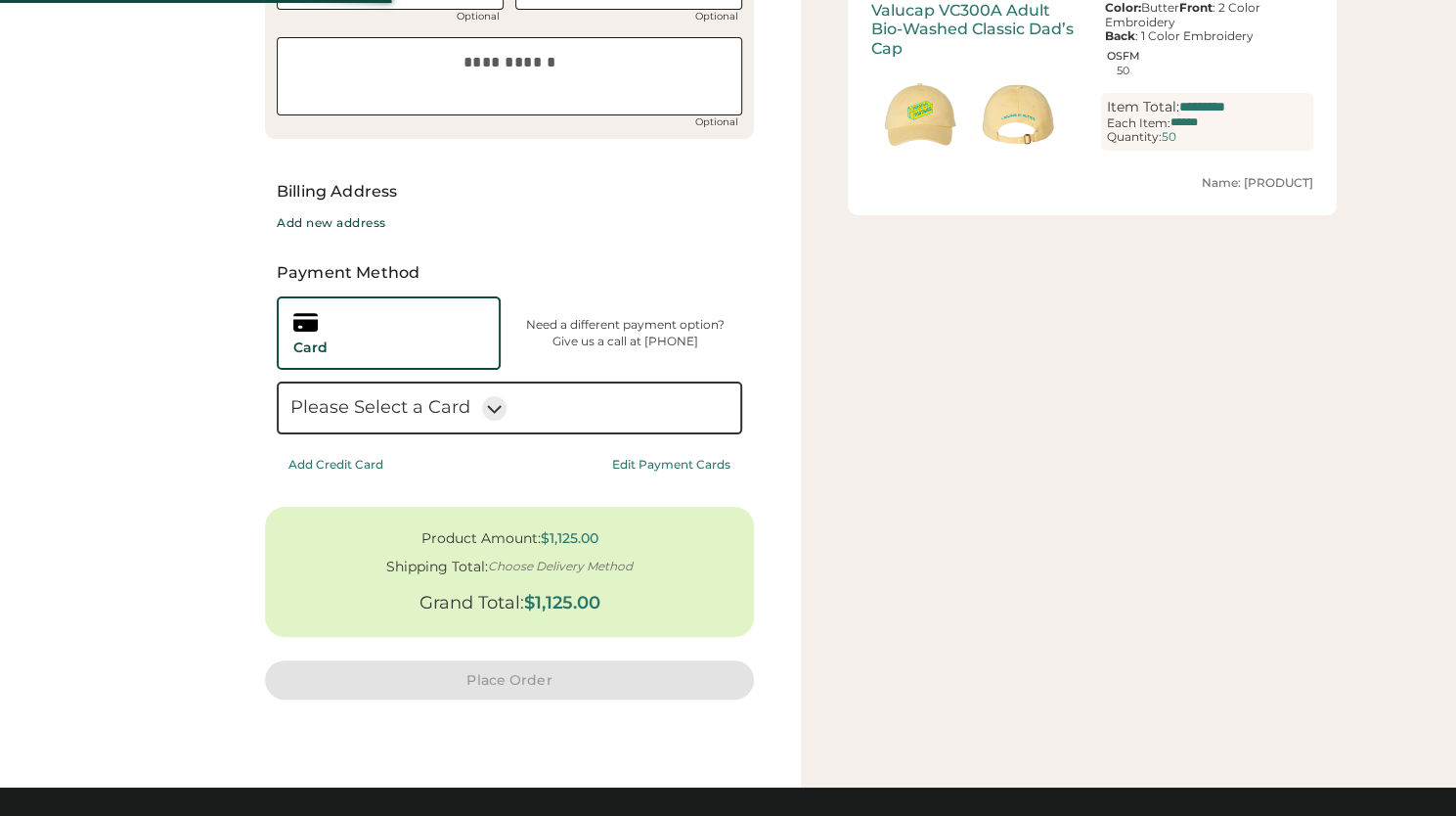 scroll, scrollTop: 383, scrollLeft: 0, axis: vertical 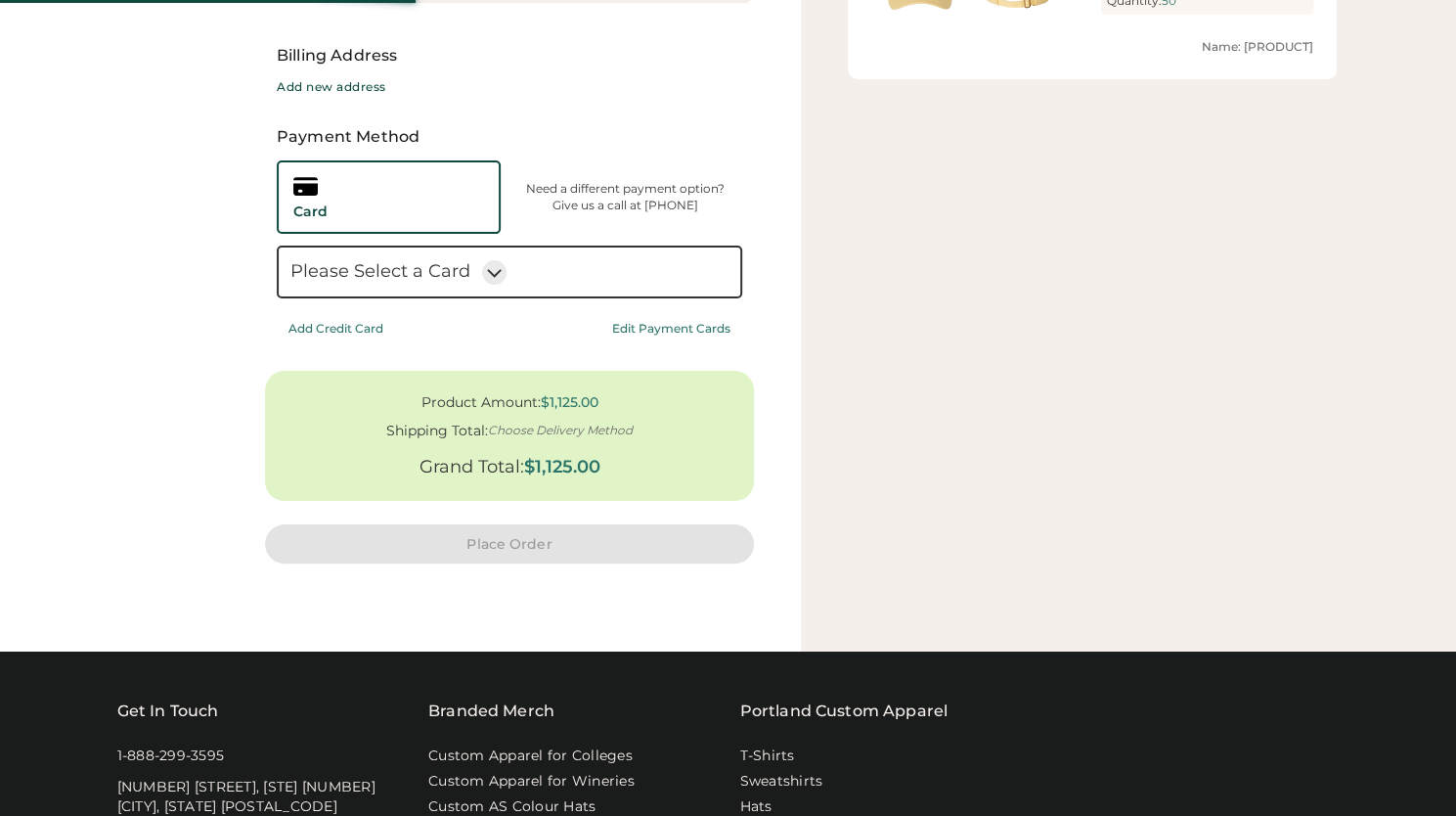 click on "Card" at bounding box center (388, 197) 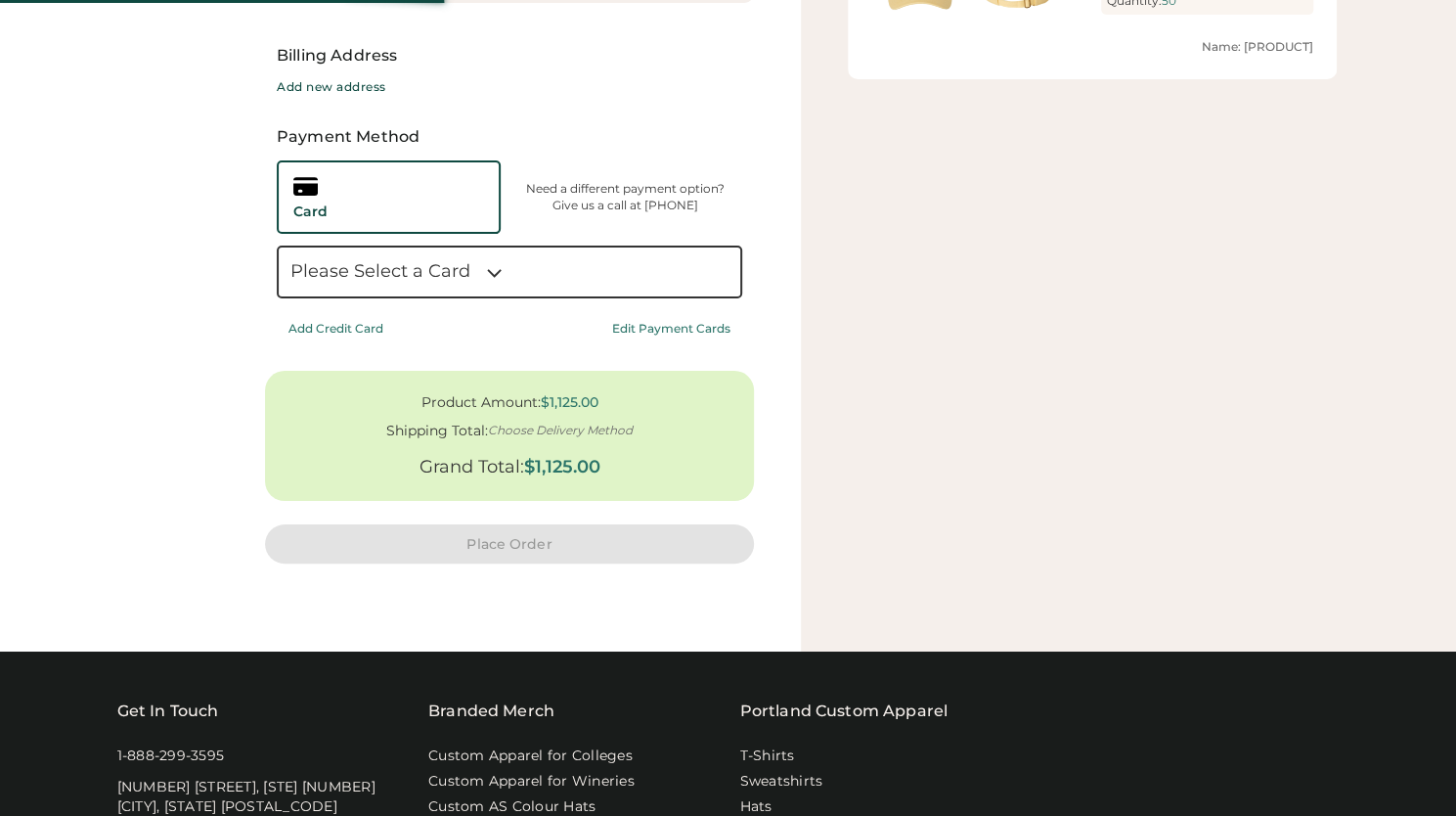 scroll, scrollTop: 342, scrollLeft: 0, axis: vertical 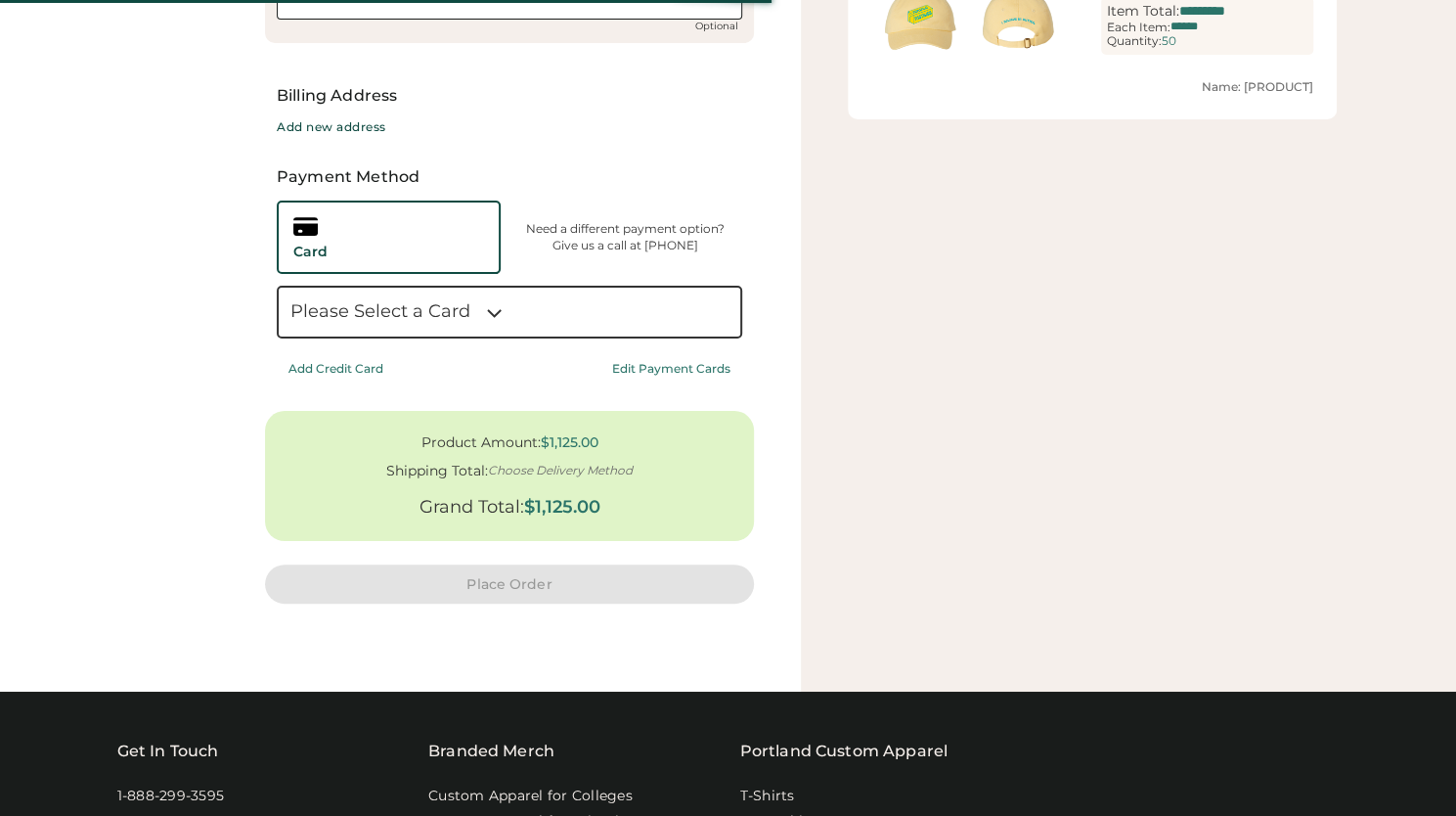 click 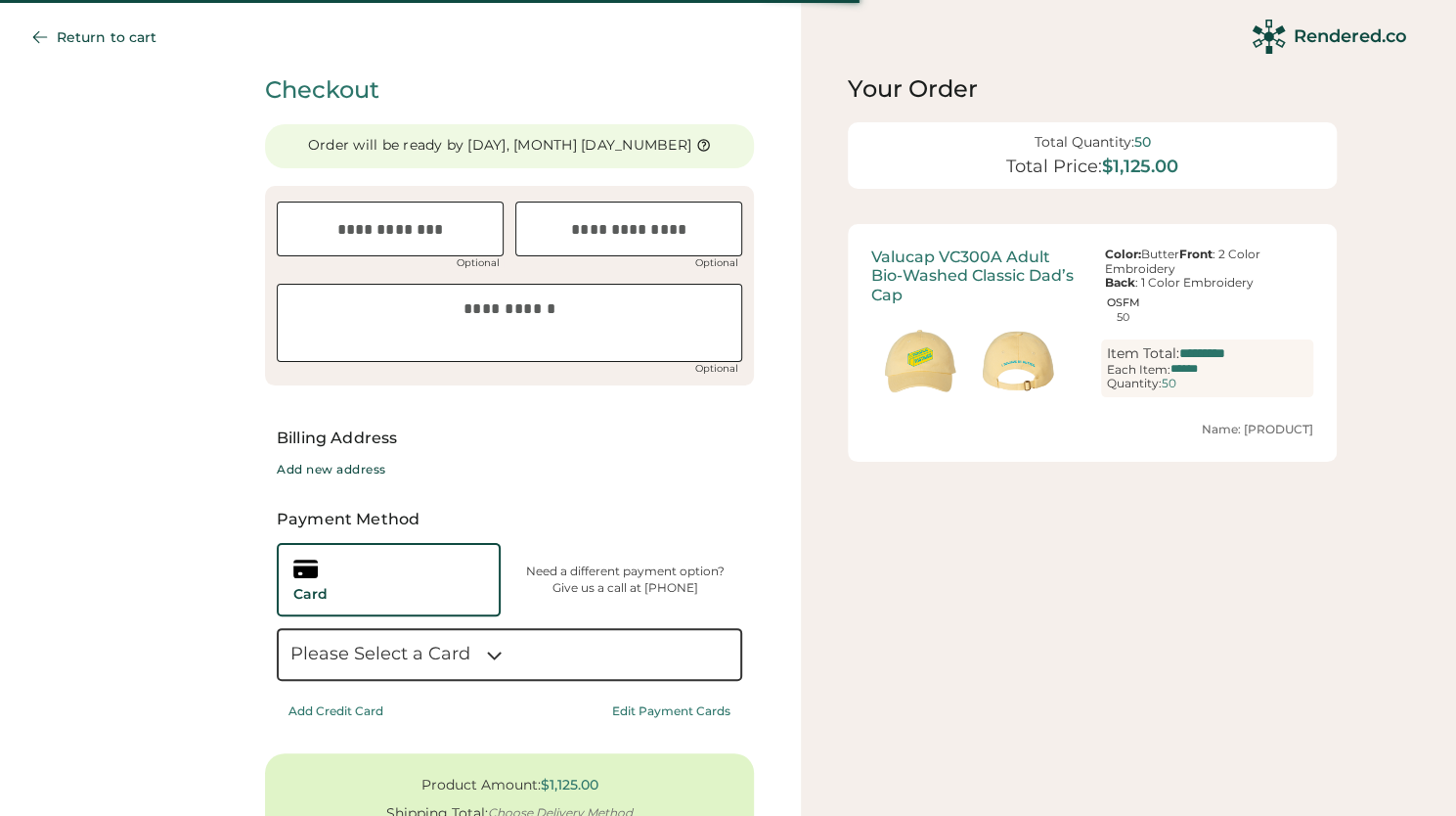 scroll, scrollTop: 157, scrollLeft: 0, axis: vertical 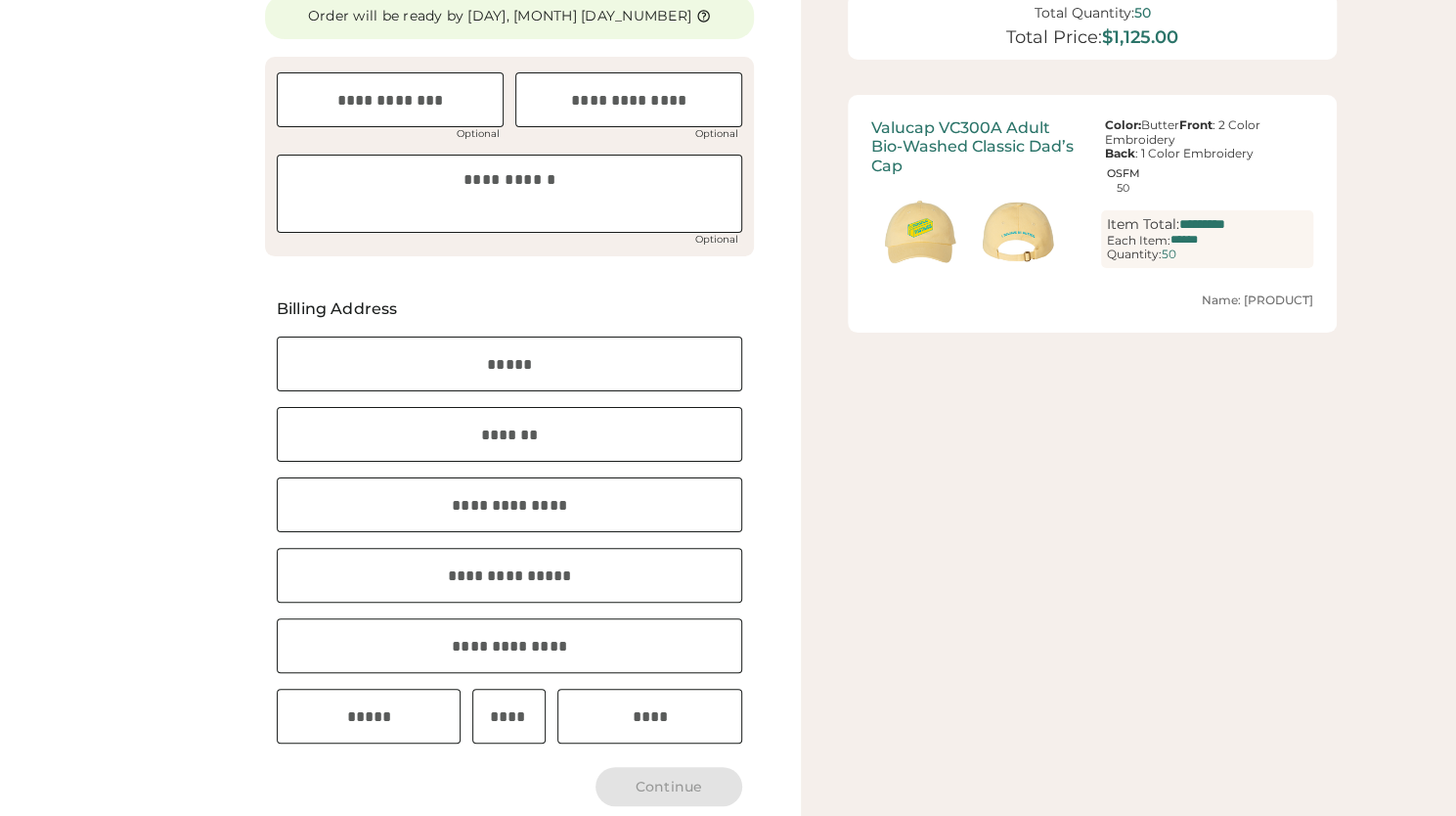 click at bounding box center (509, 364) 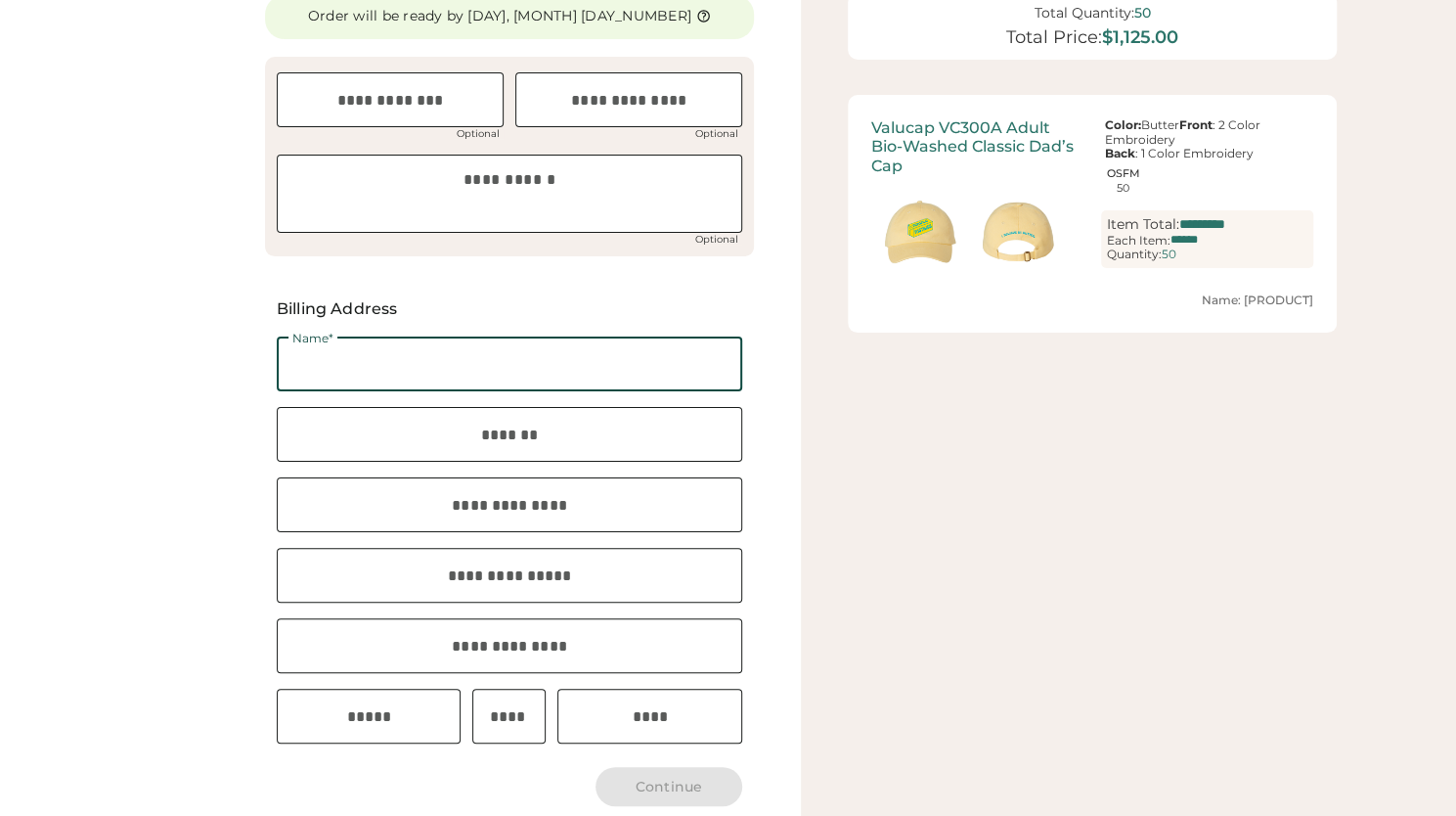 scroll, scrollTop: 214, scrollLeft: 0, axis: vertical 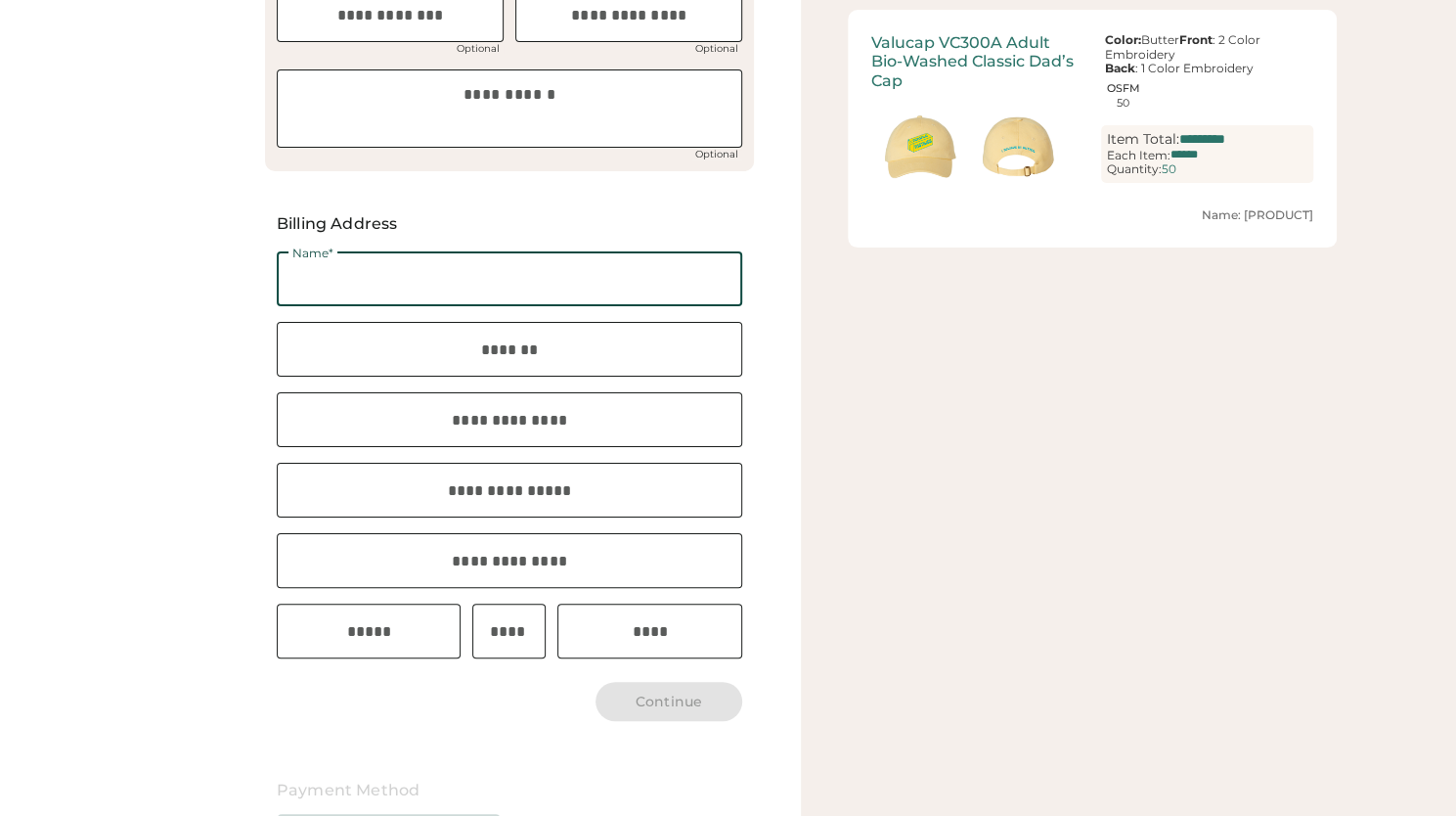 click at bounding box center (509, 279) 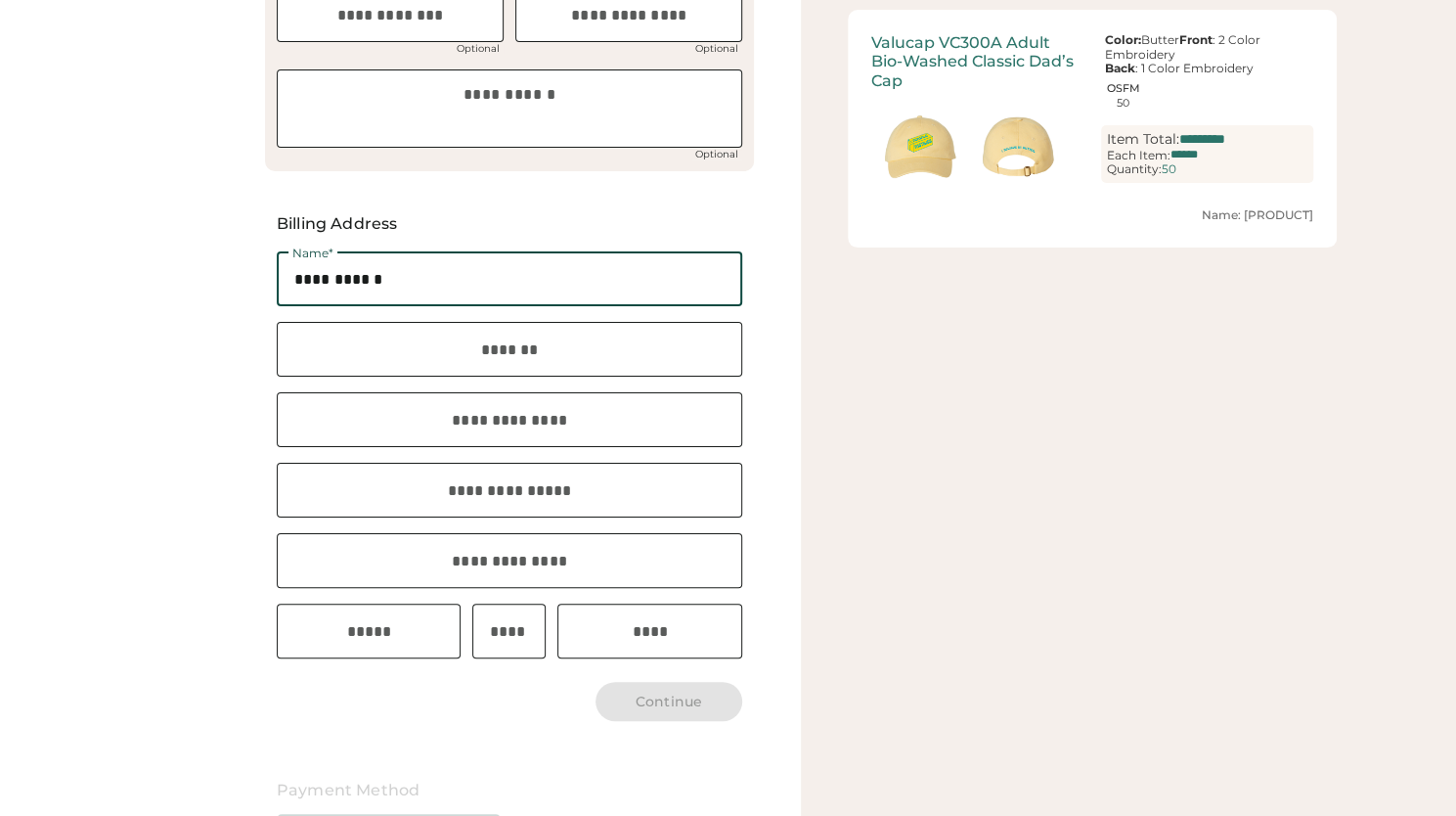 type on "**********" 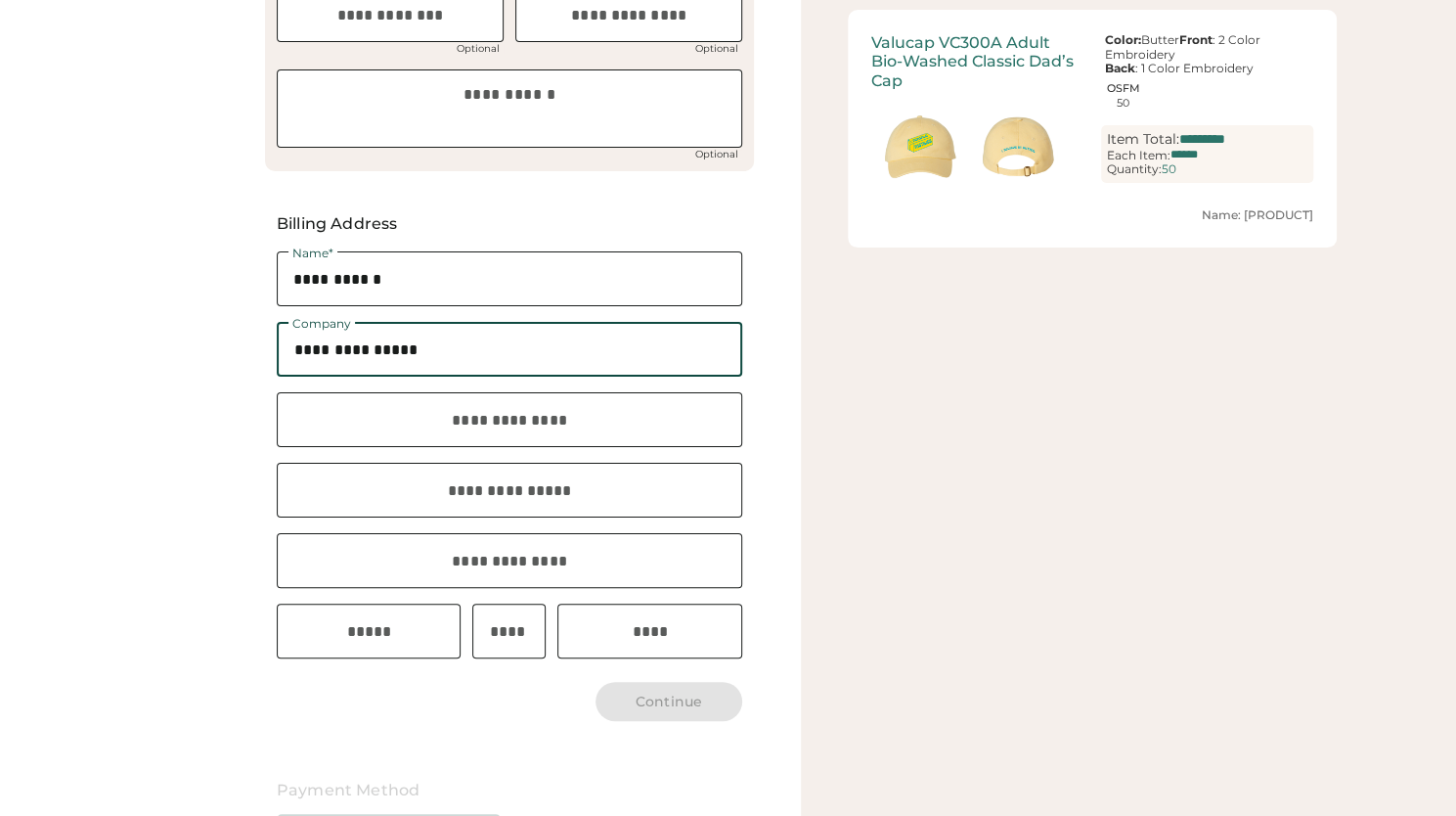 type on "**********" 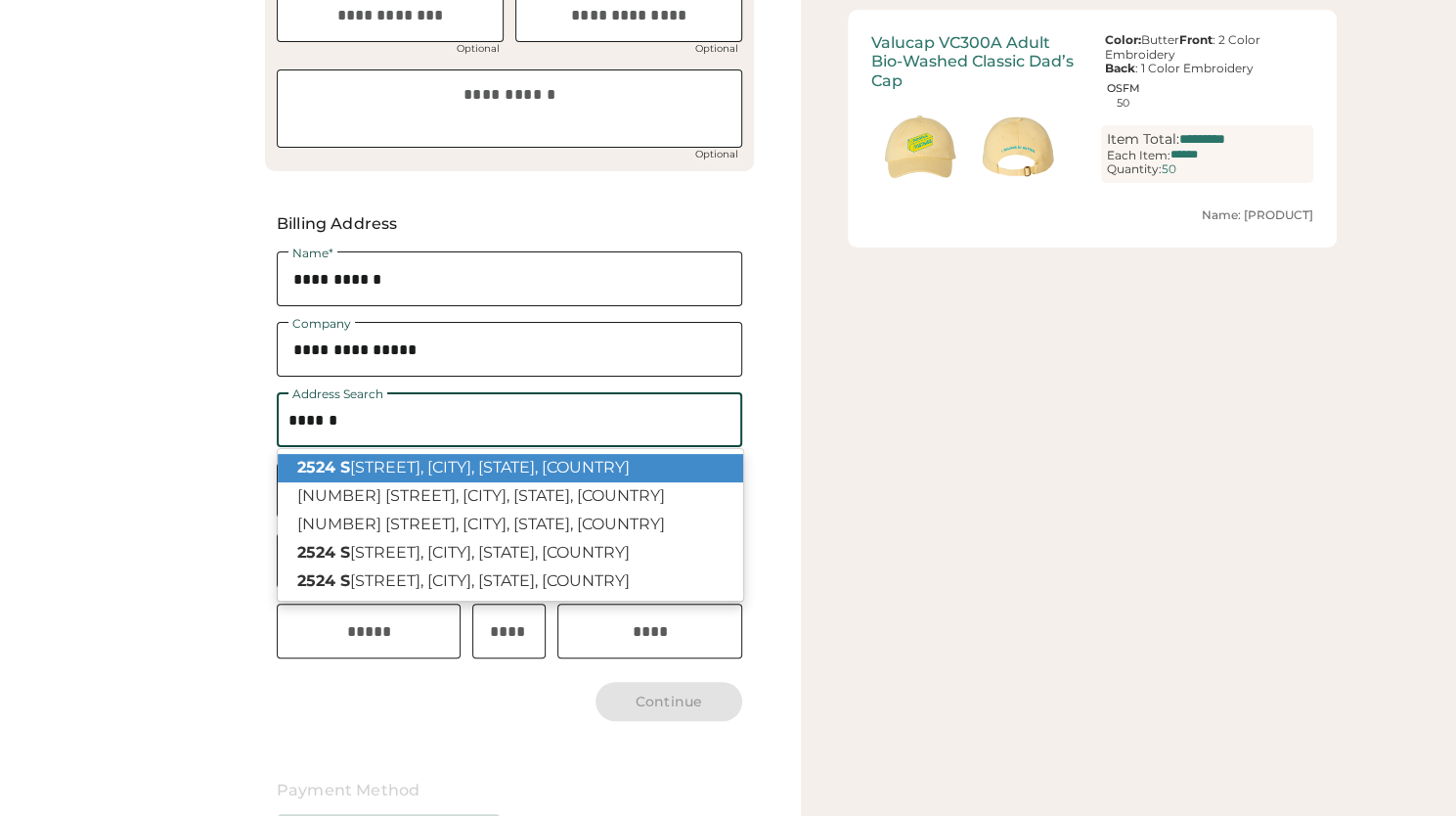 click on "2524 S outh Jackson Street, Seattle, WA, USA" at bounding box center (510, 468) 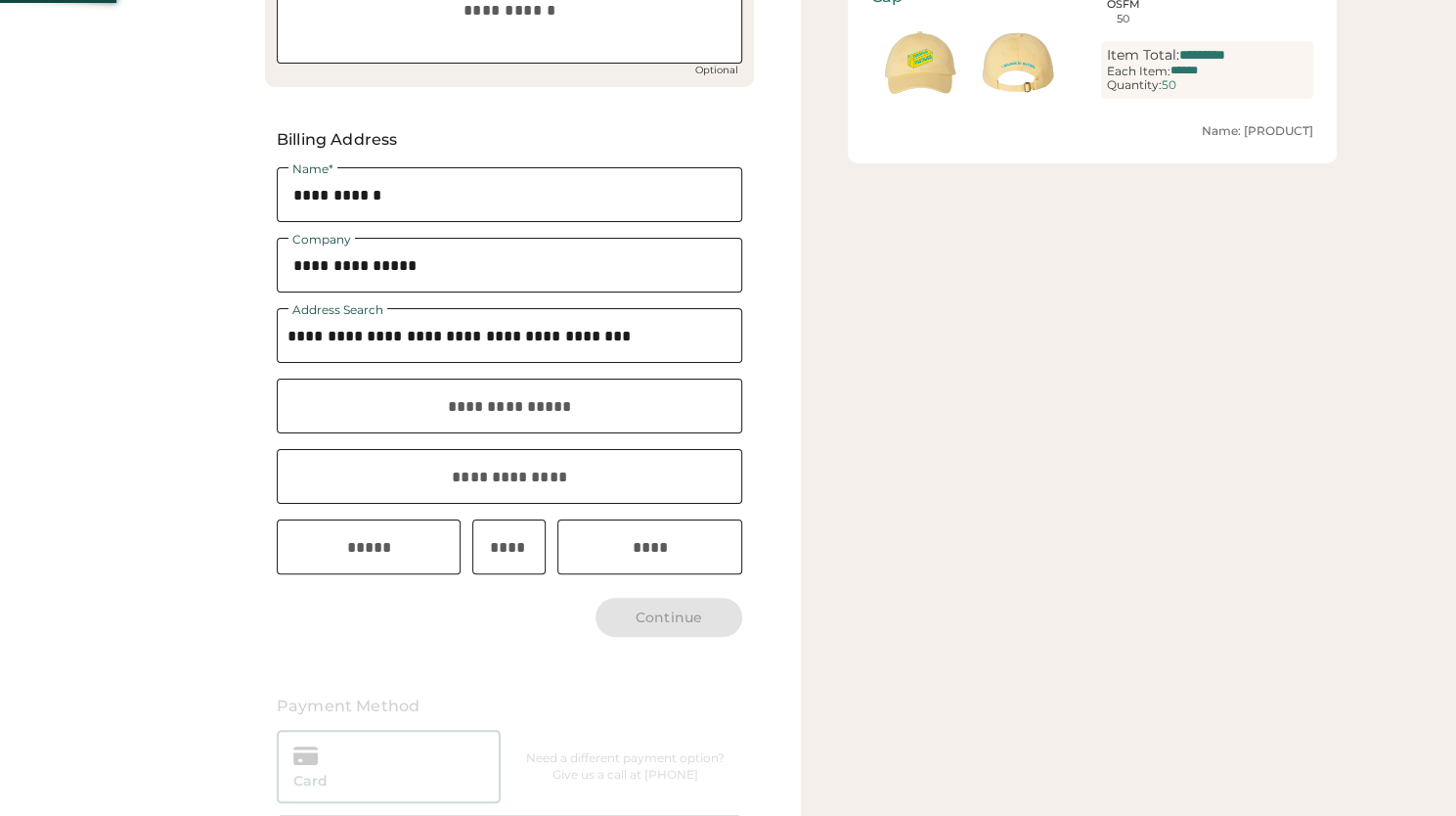 scroll, scrollTop: 453, scrollLeft: 0, axis: vertical 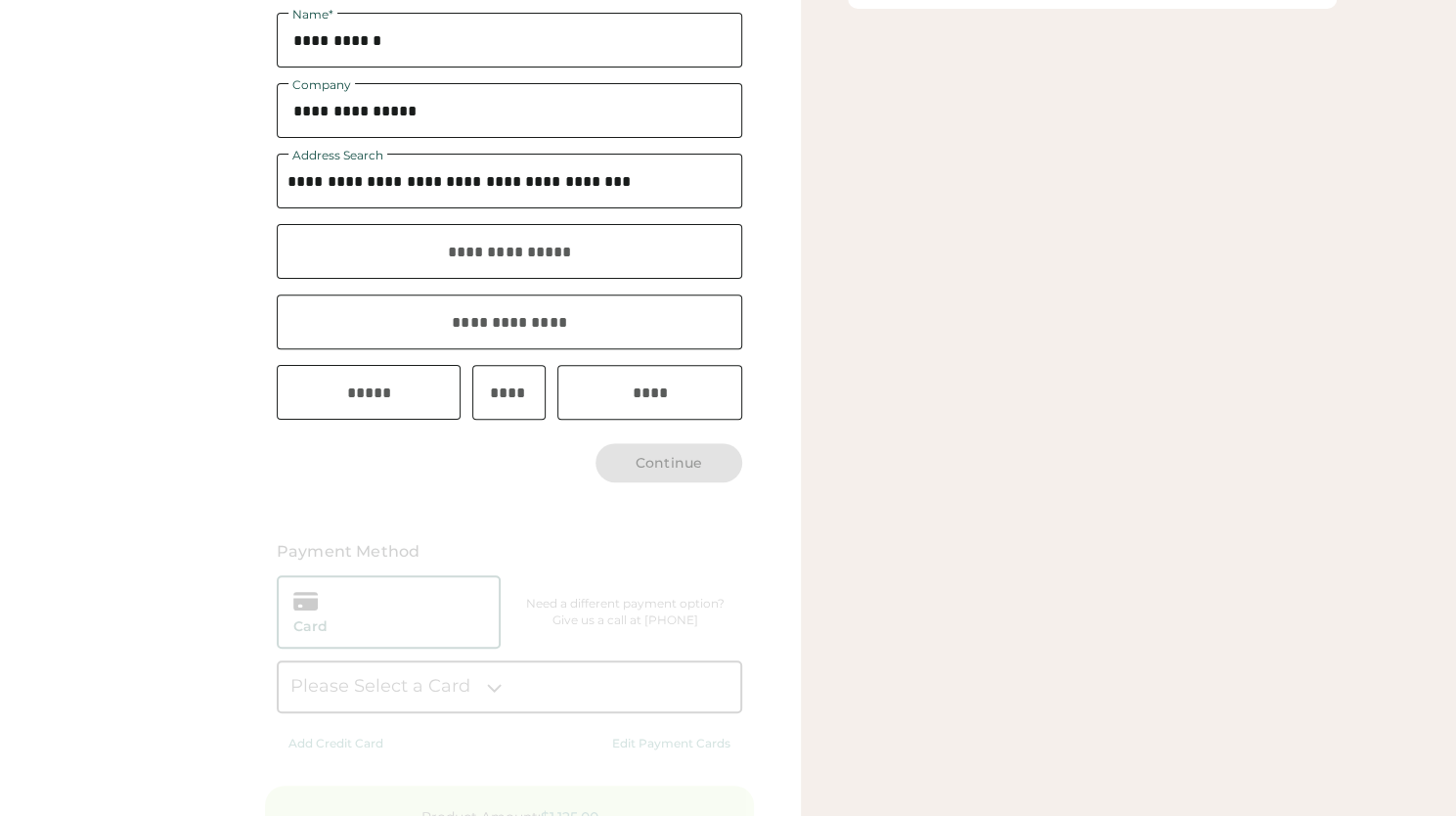 type on "**********" 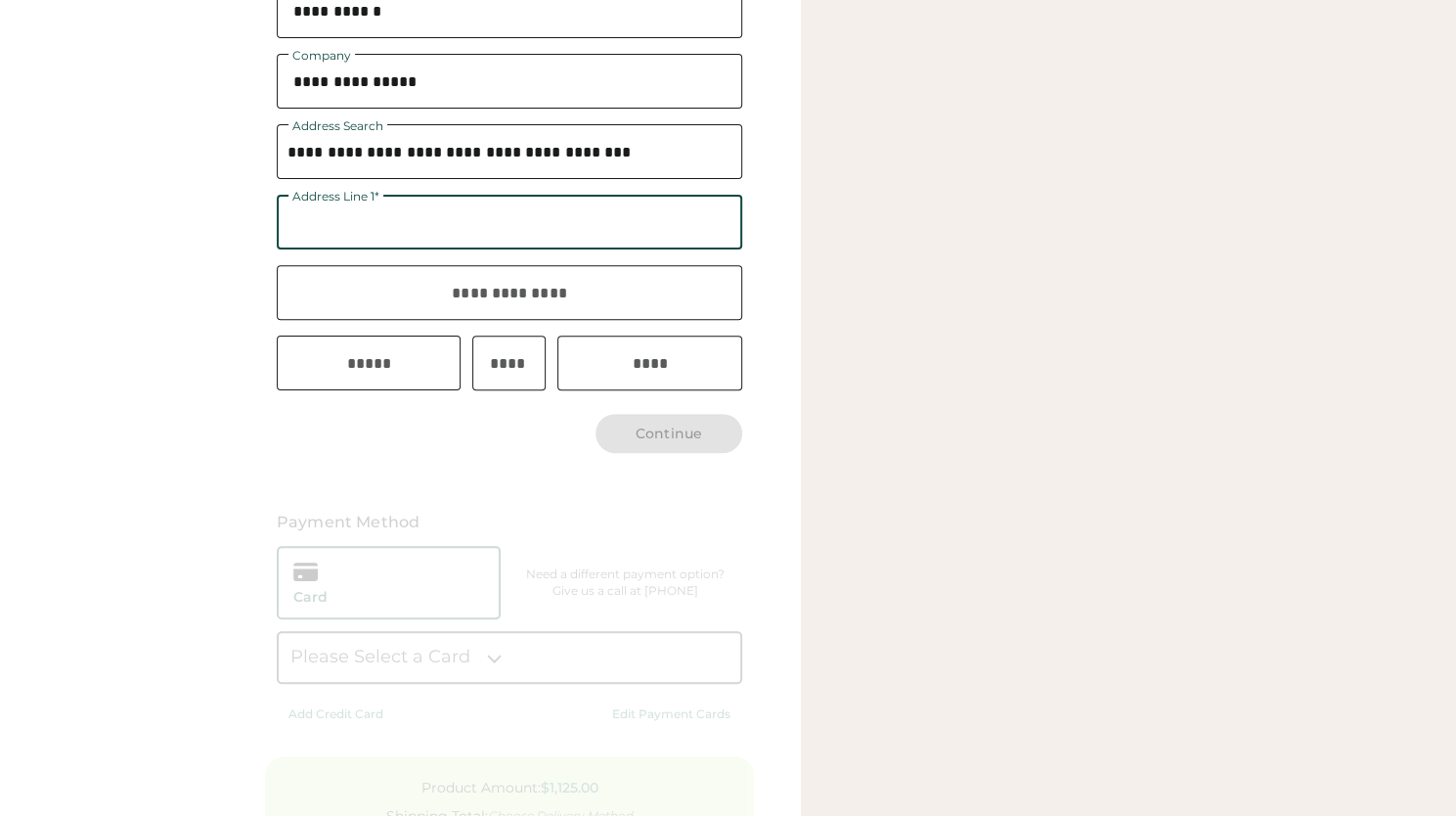 scroll, scrollTop: 480, scrollLeft: 0, axis: vertical 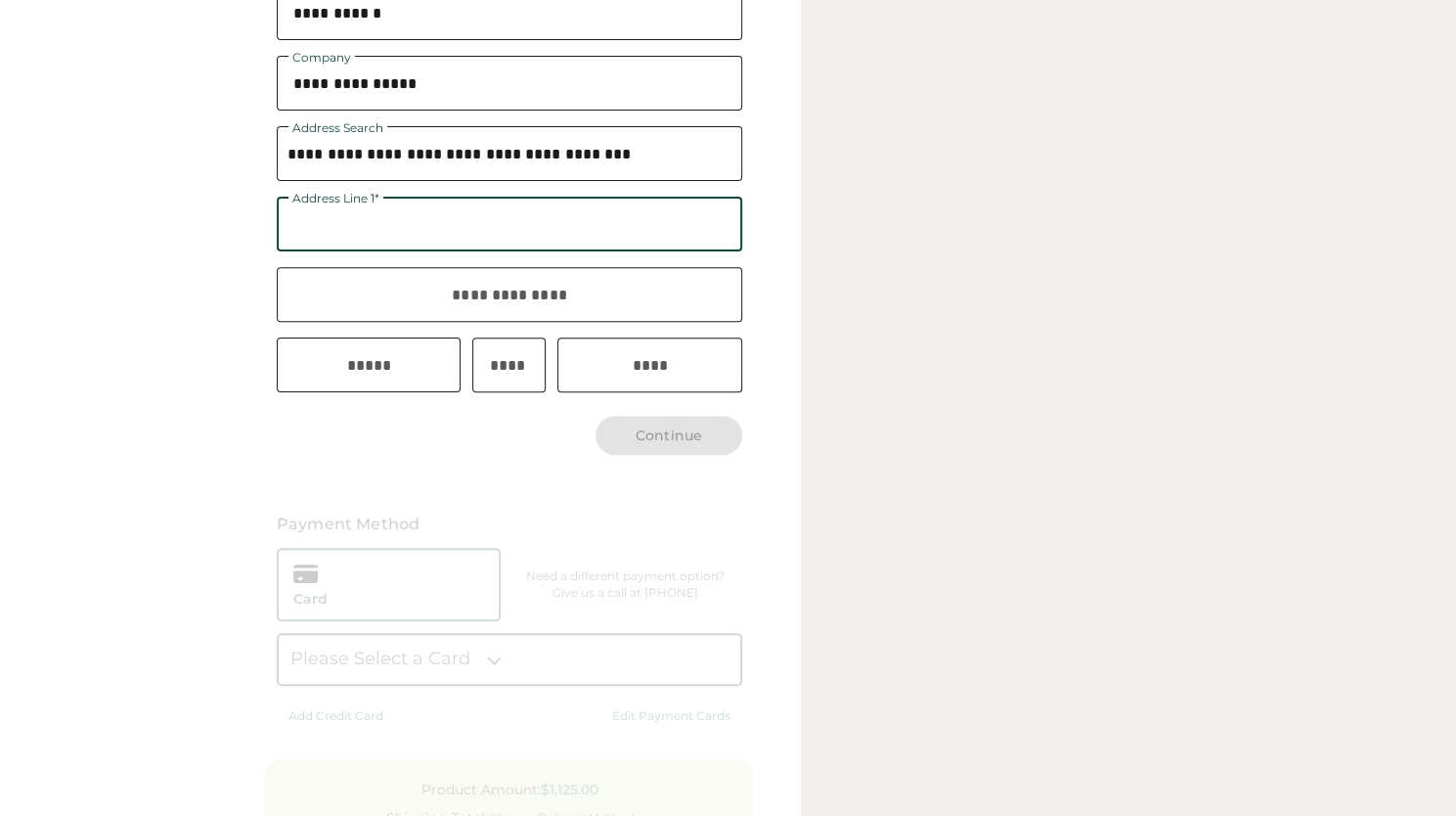 click on "**********" at bounding box center (509, 154) 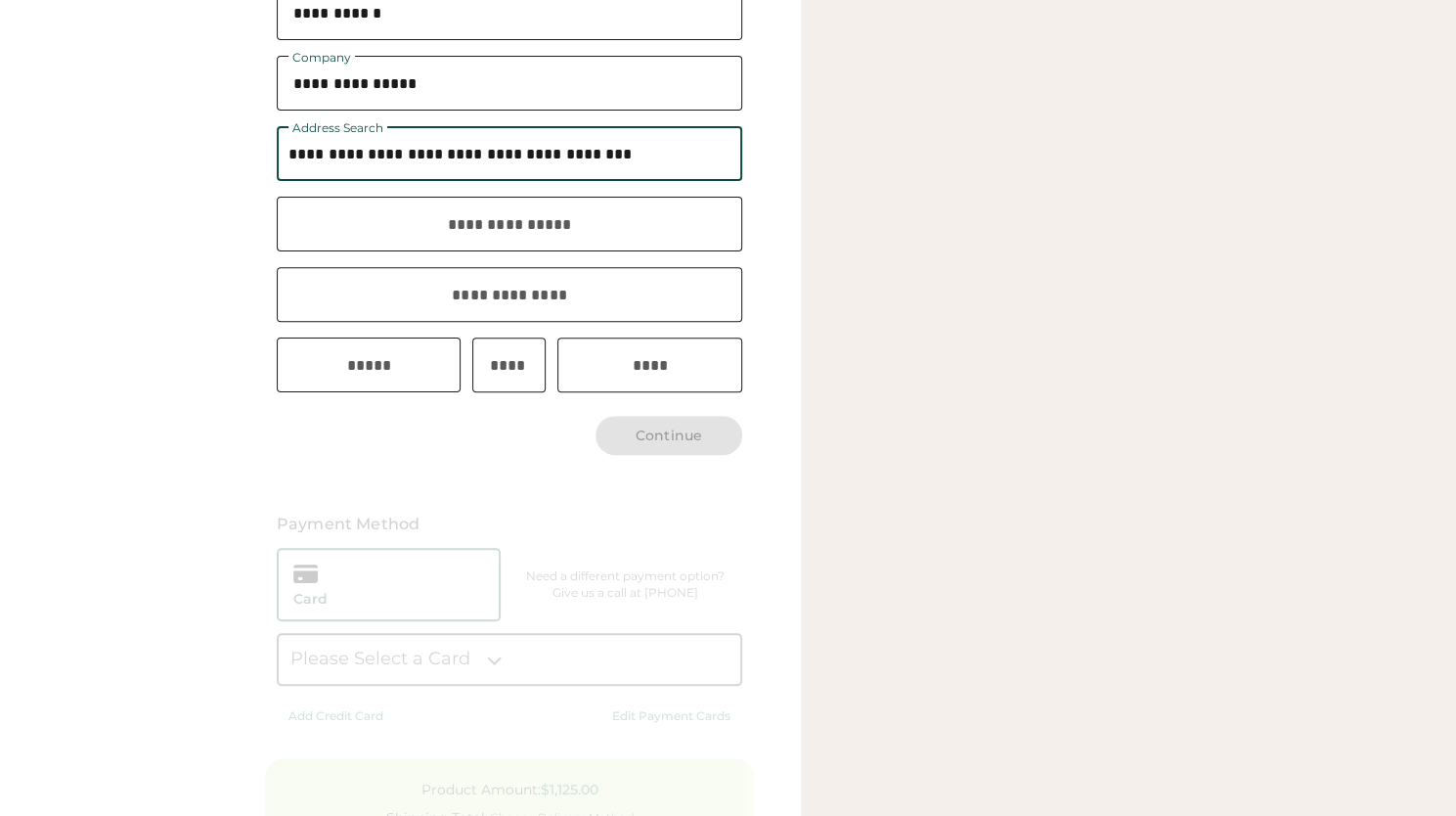 scroll, scrollTop: 523, scrollLeft: 0, axis: vertical 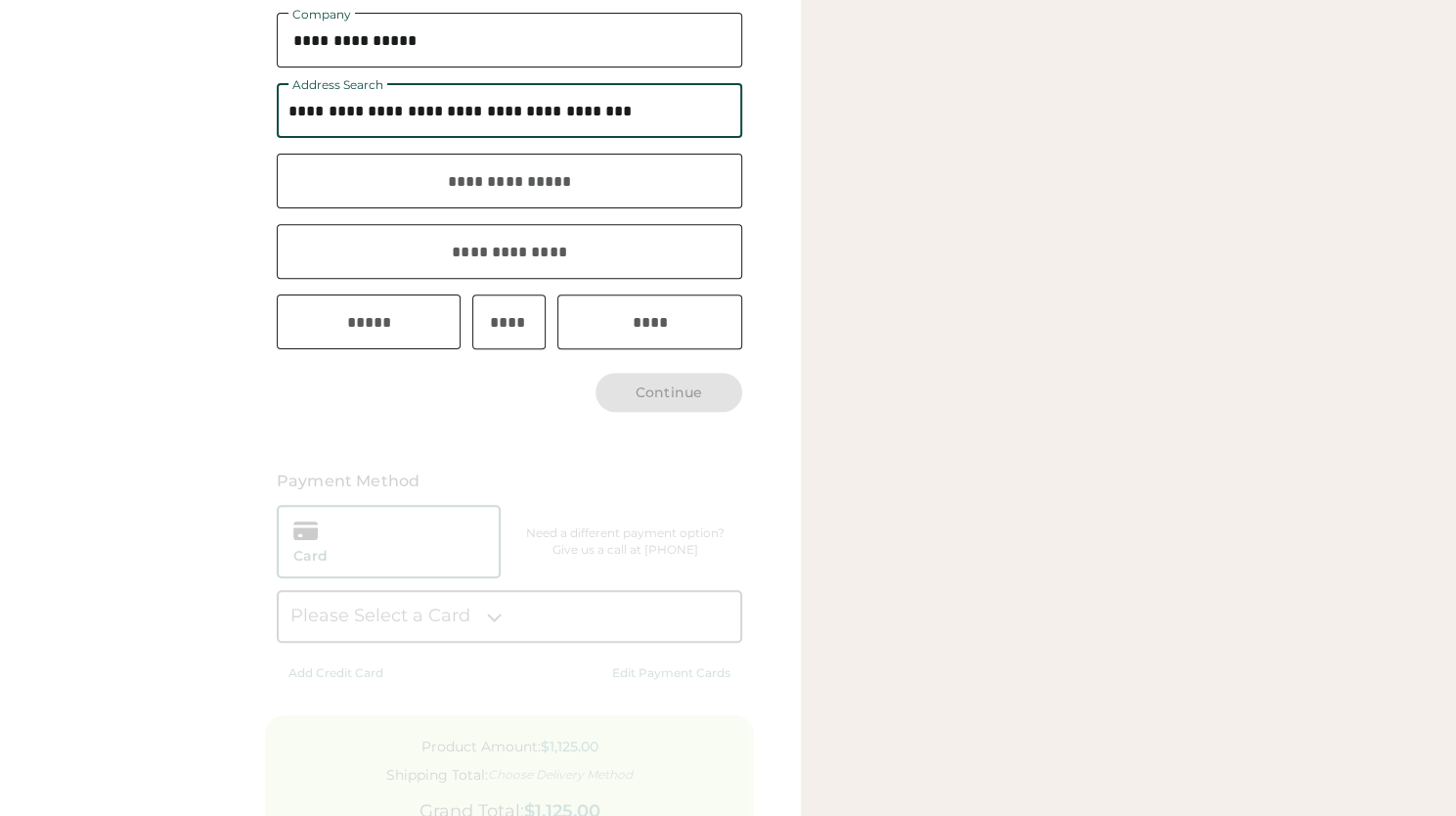click on "**********" at bounding box center [509, 111] 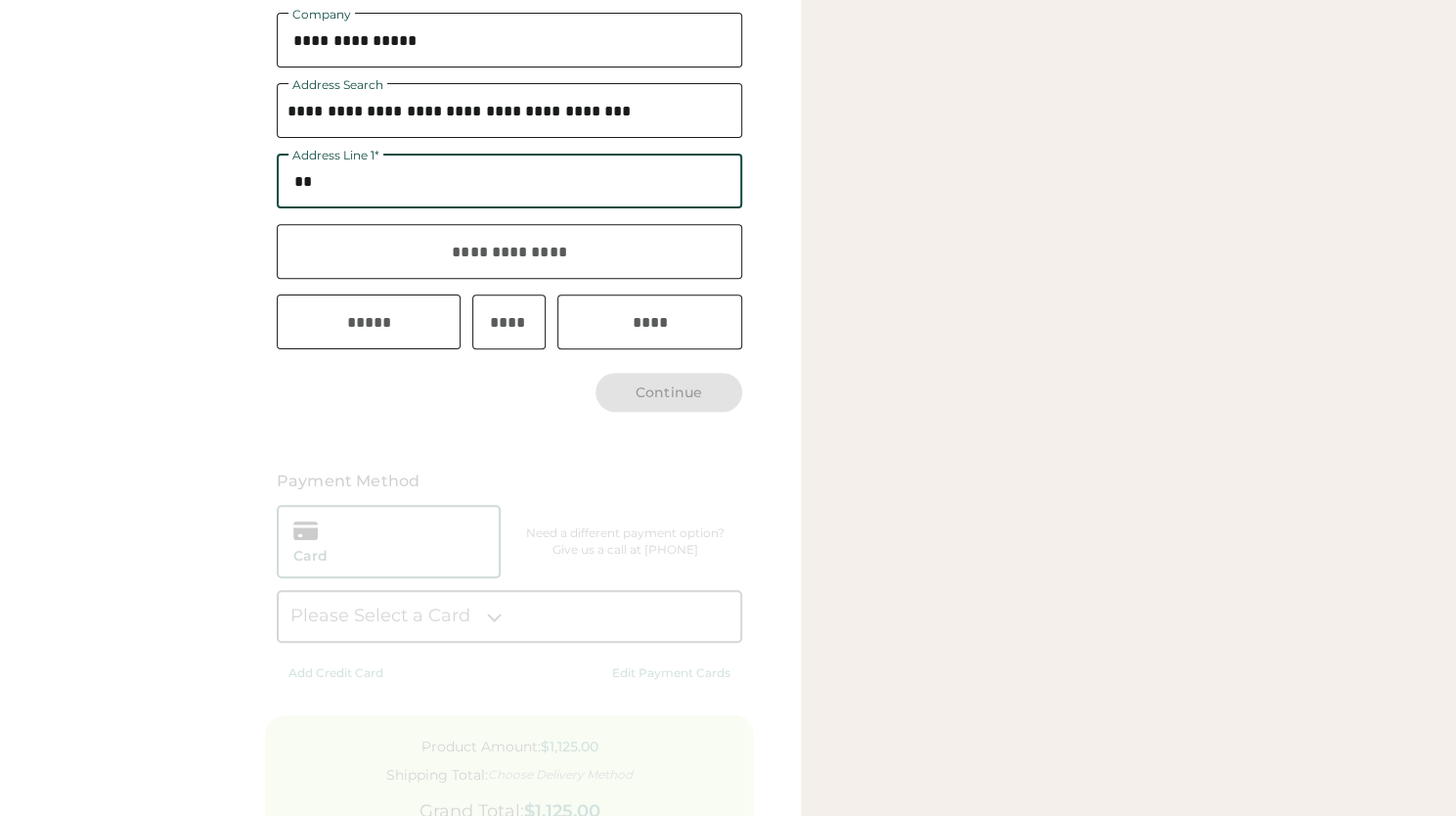 type on "*" 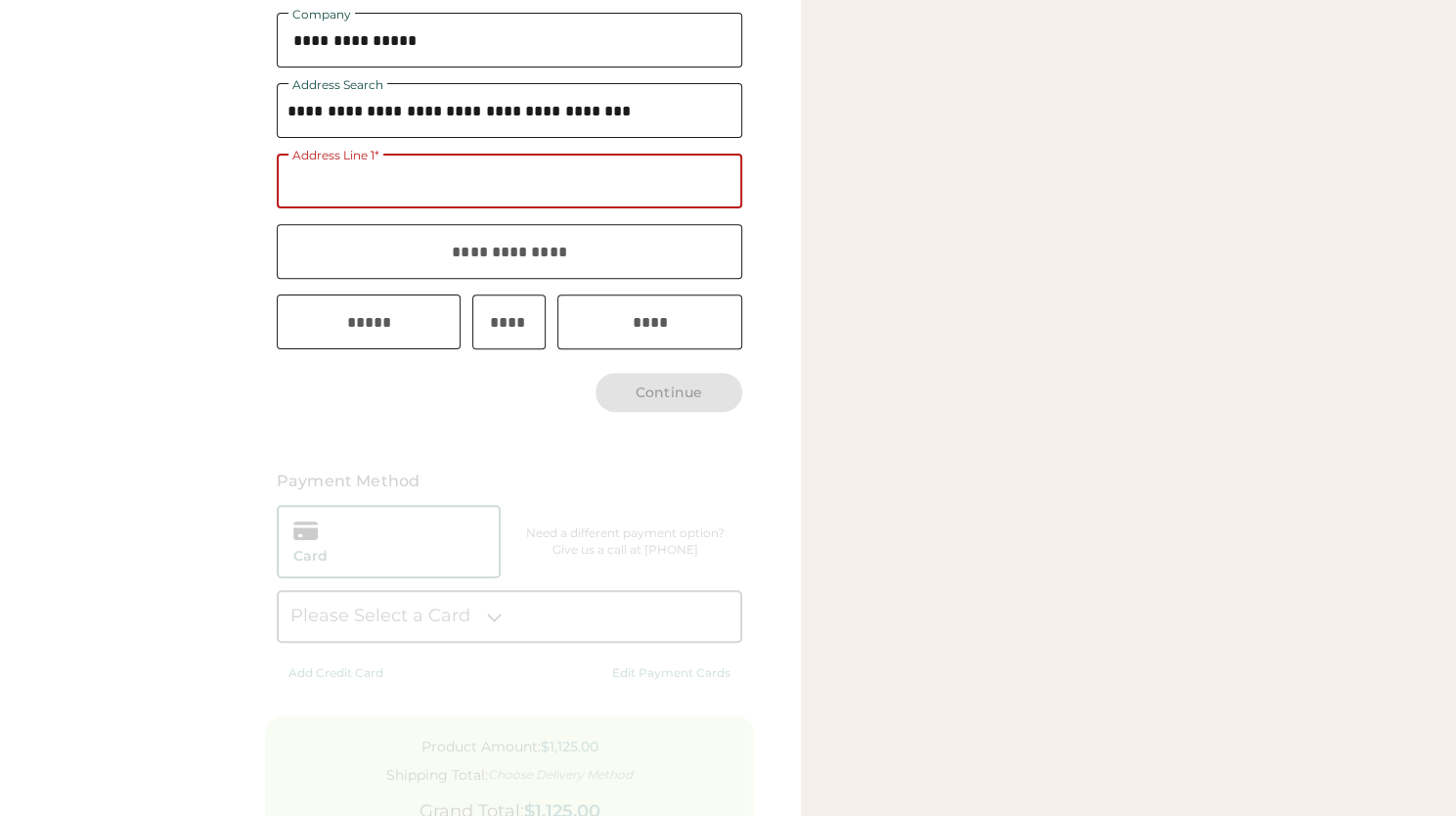 click at bounding box center (509, 181) 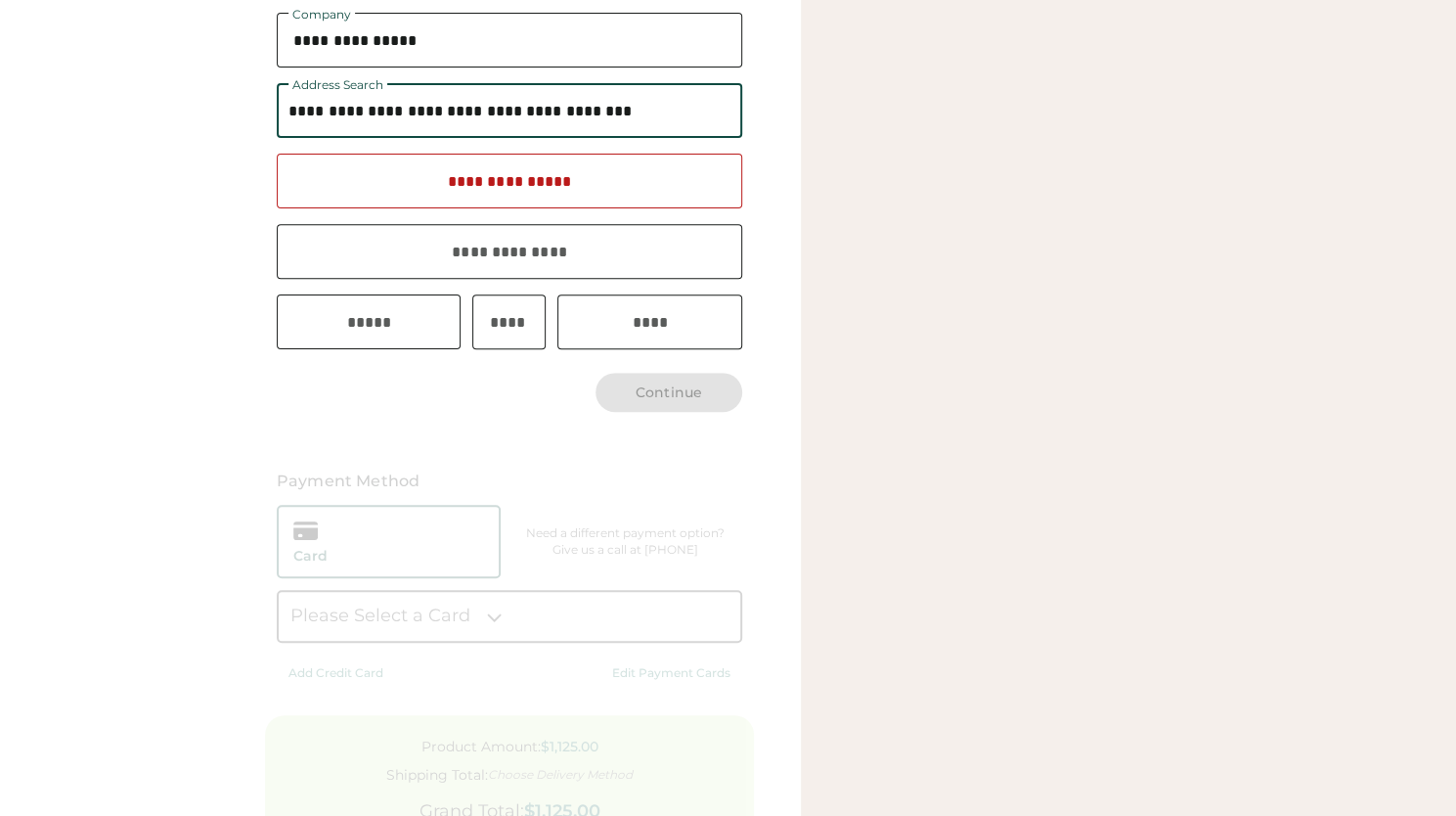 click at bounding box center [509, 181] 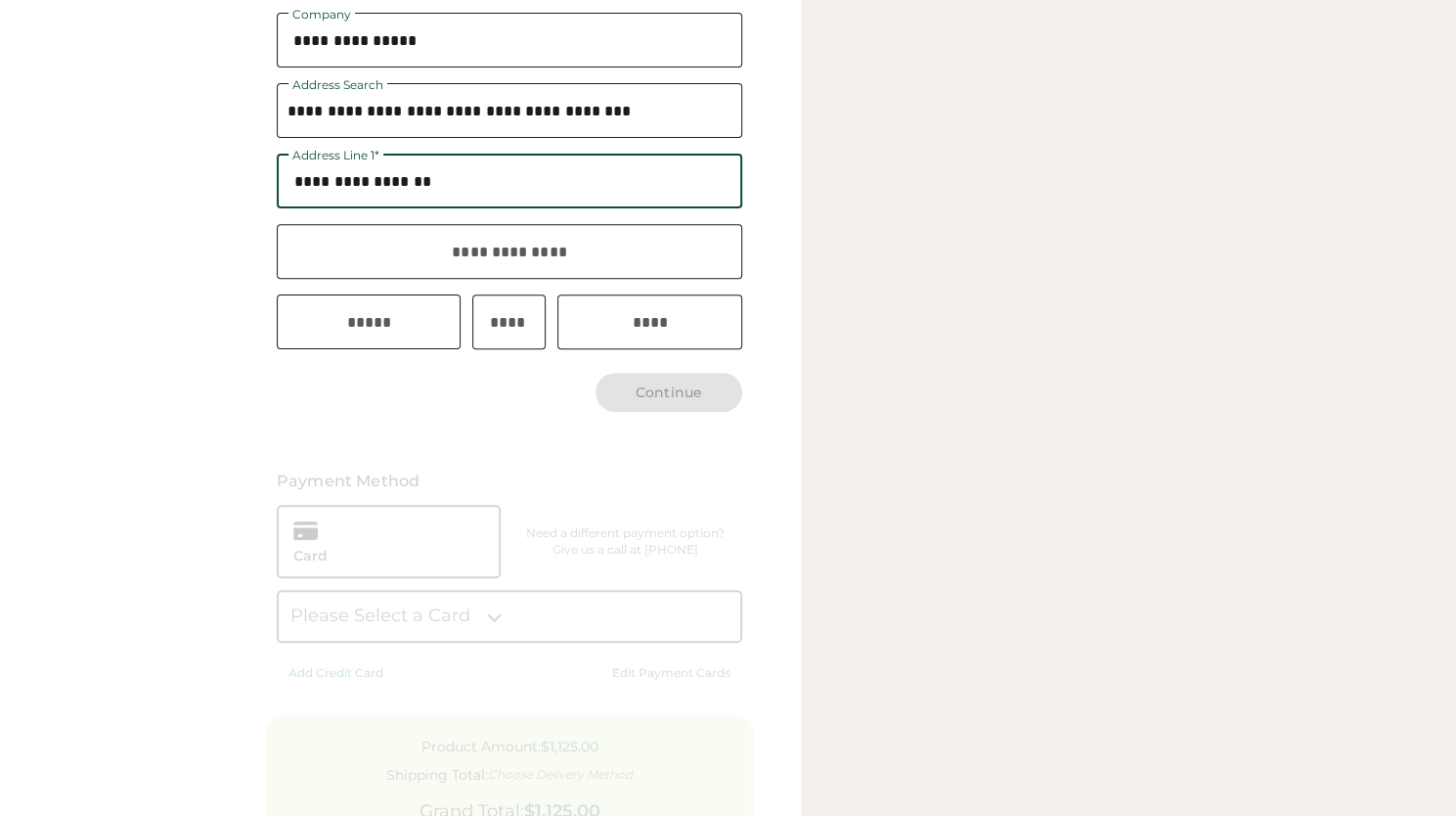 type on "**********" 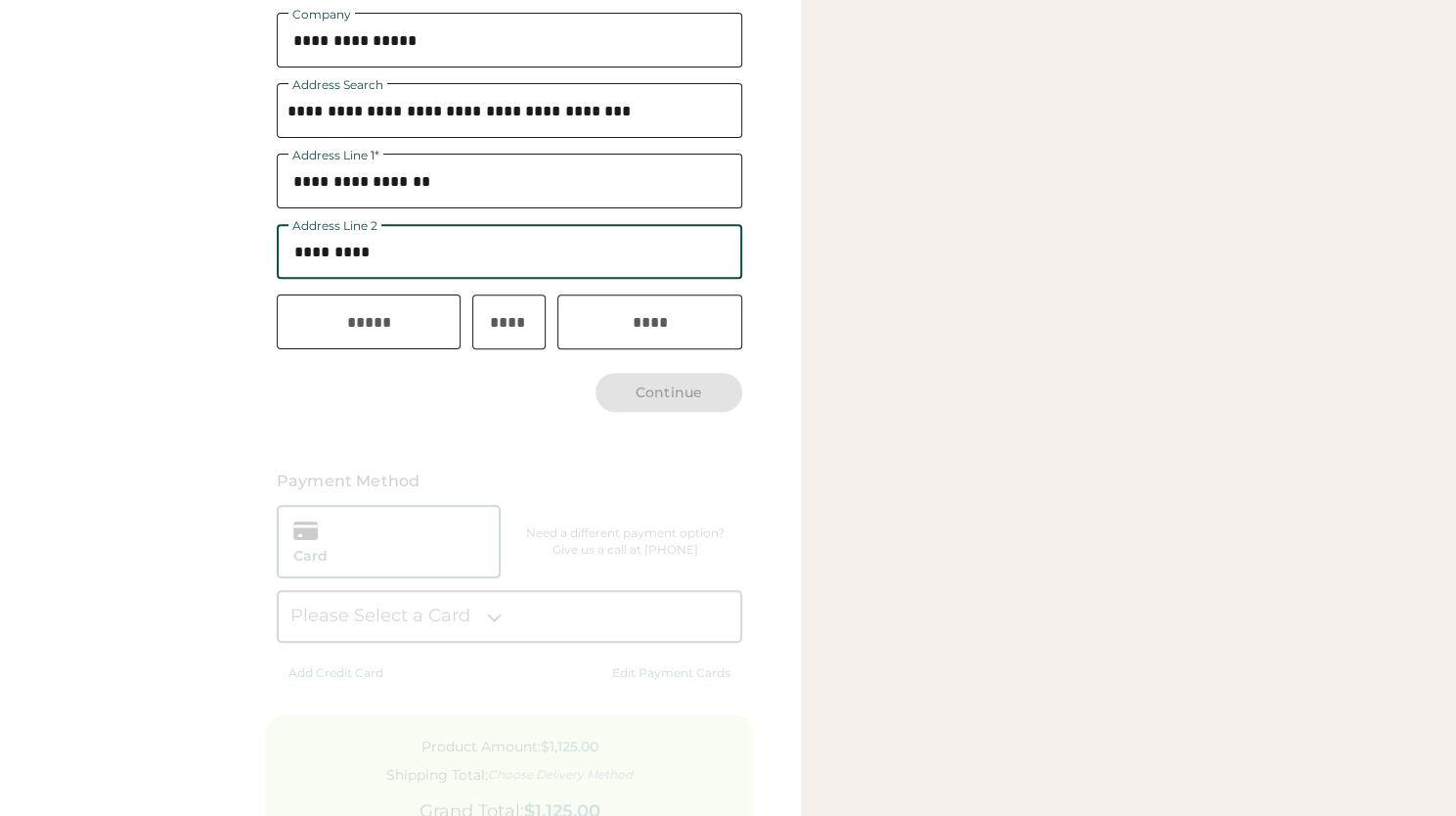 type on "*********" 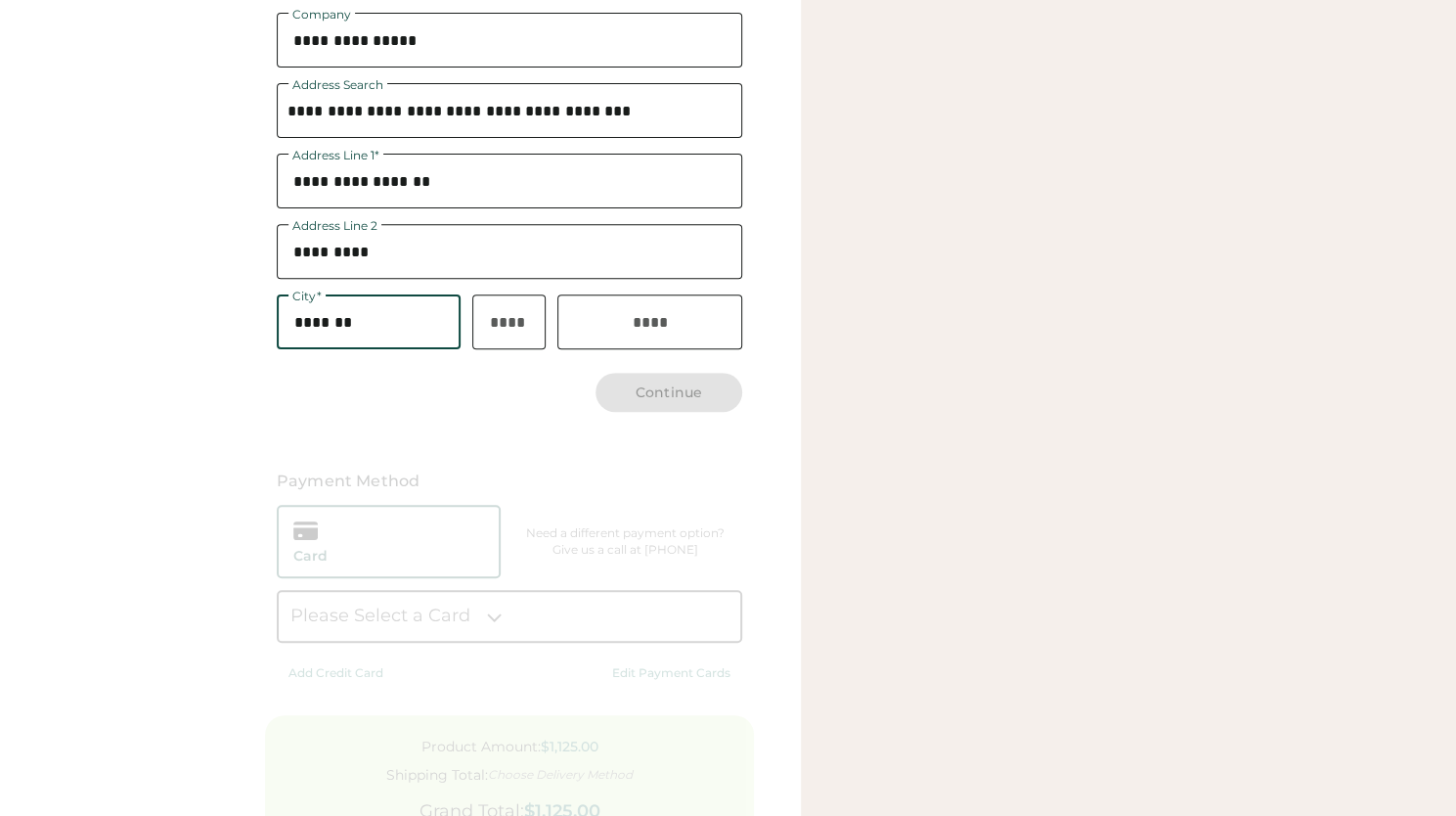 type on "*******" 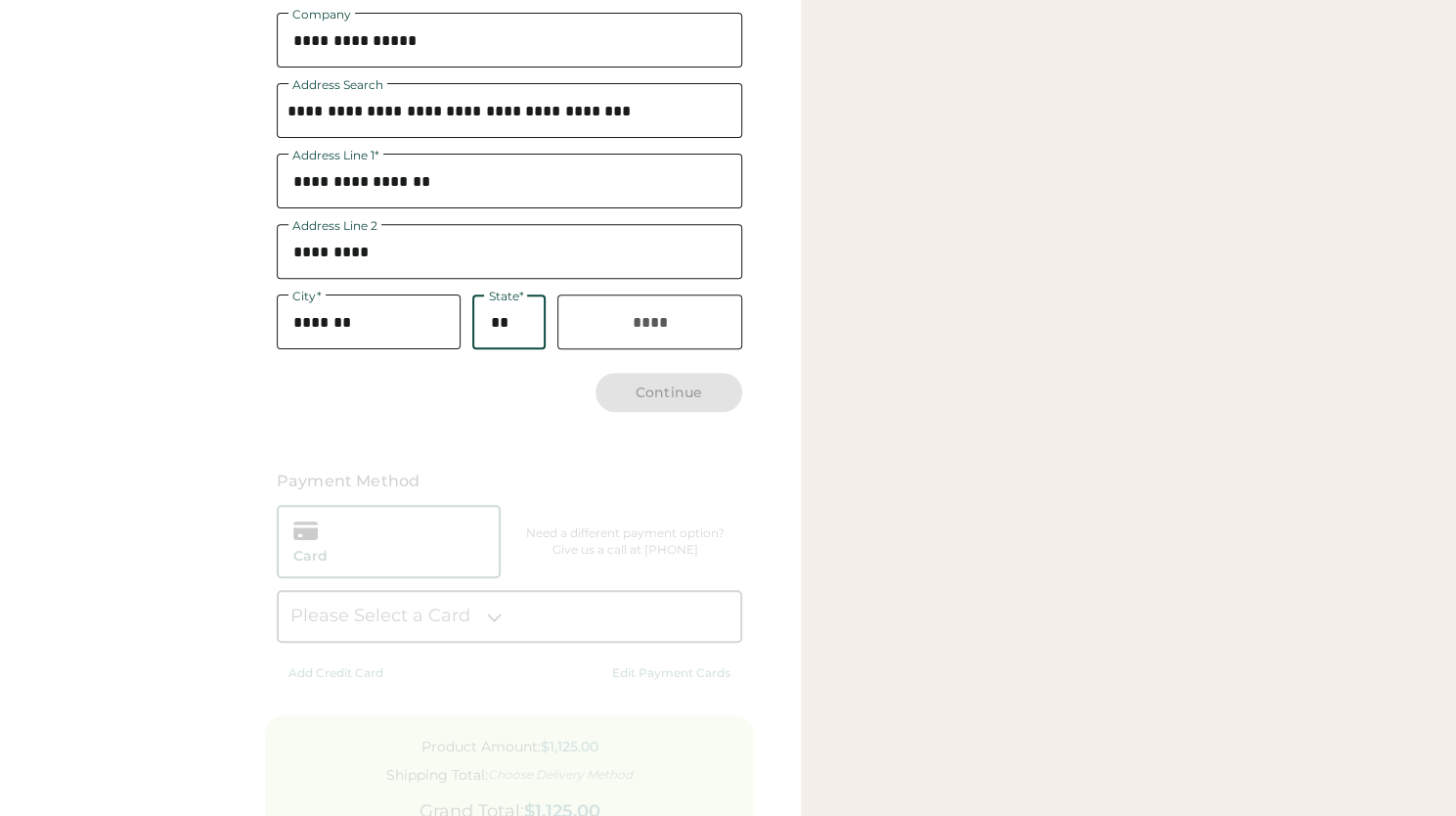 type on "*" 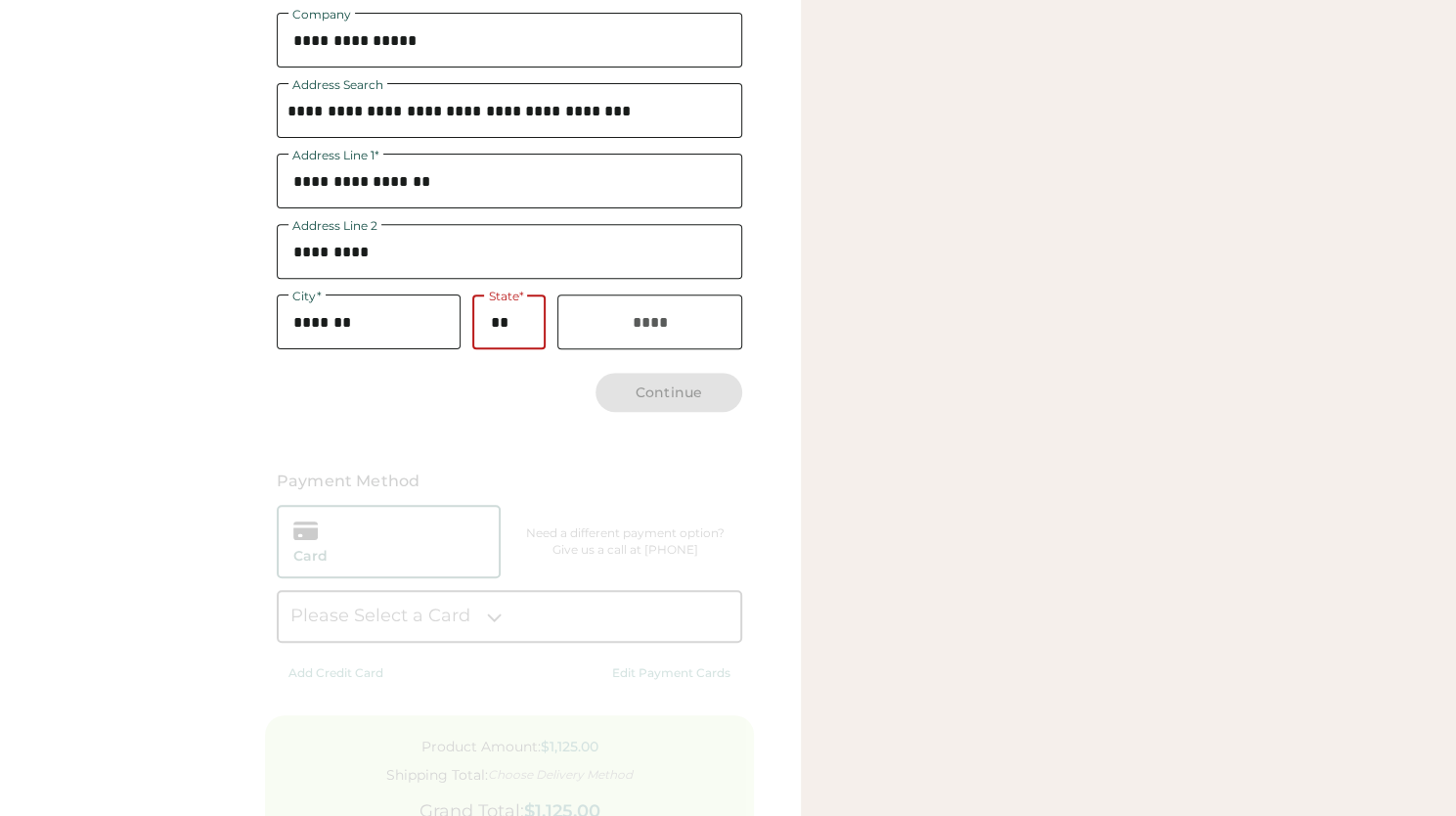 type on "**" 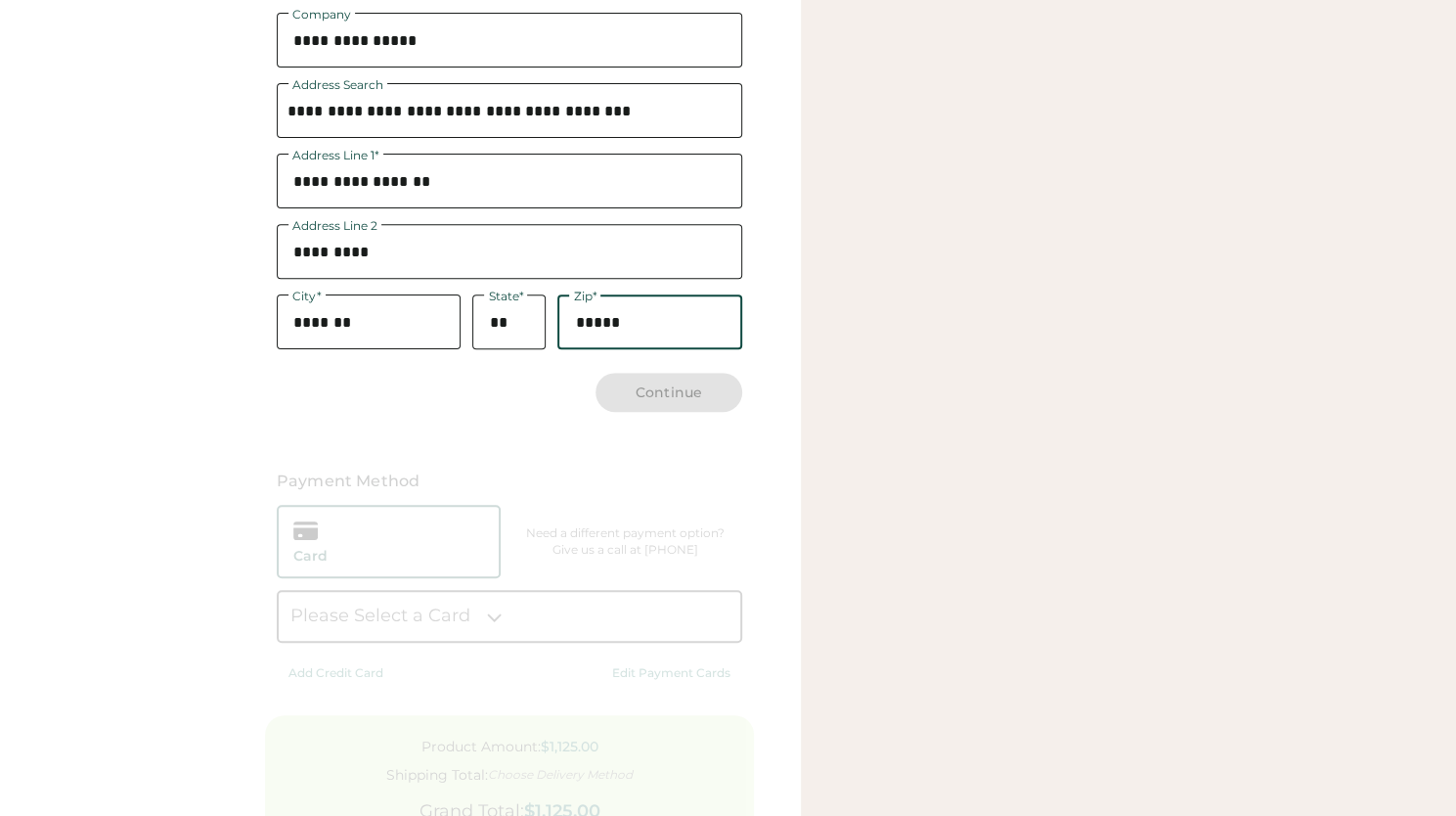 type on "*****" 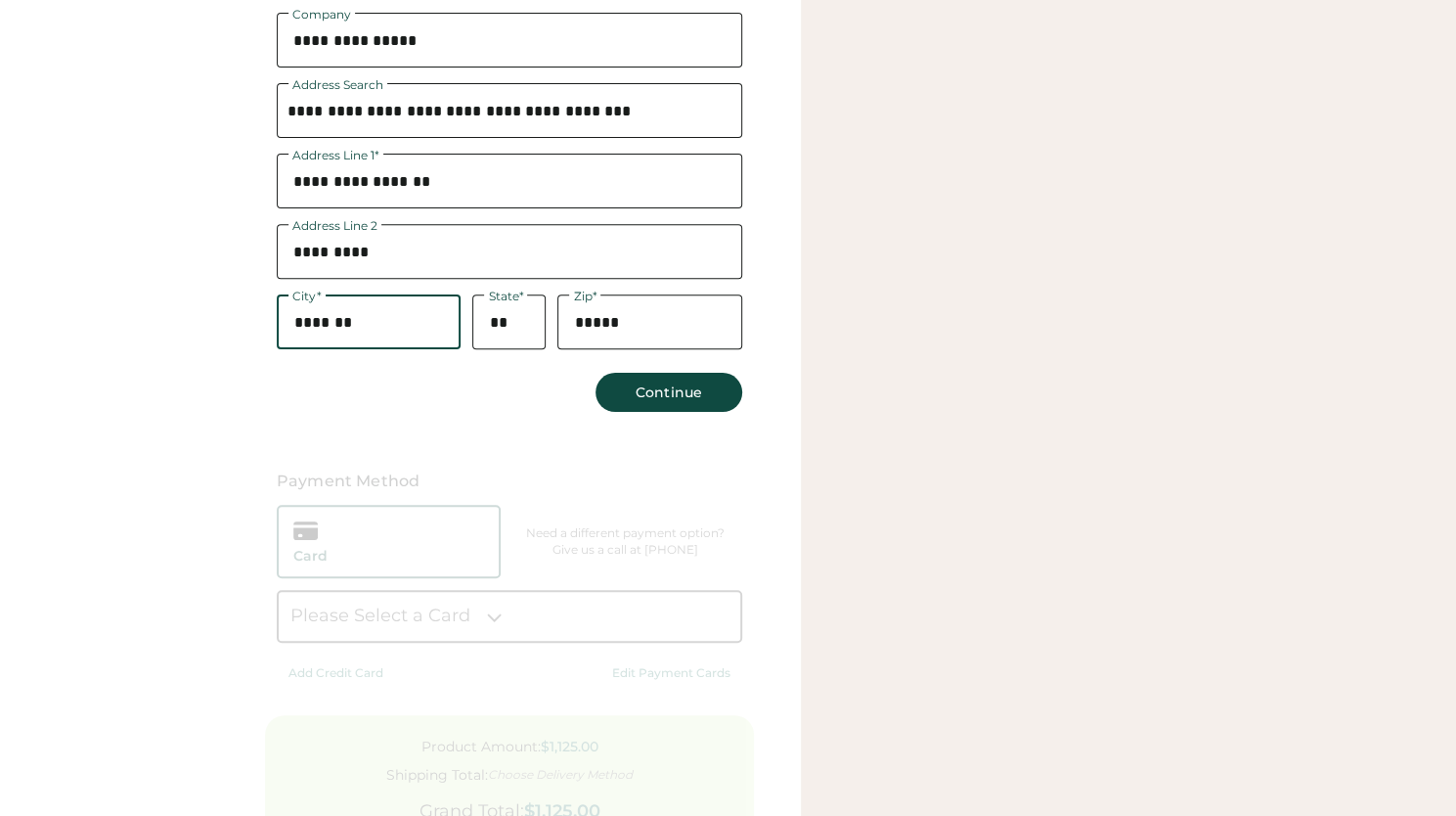 type on "*******" 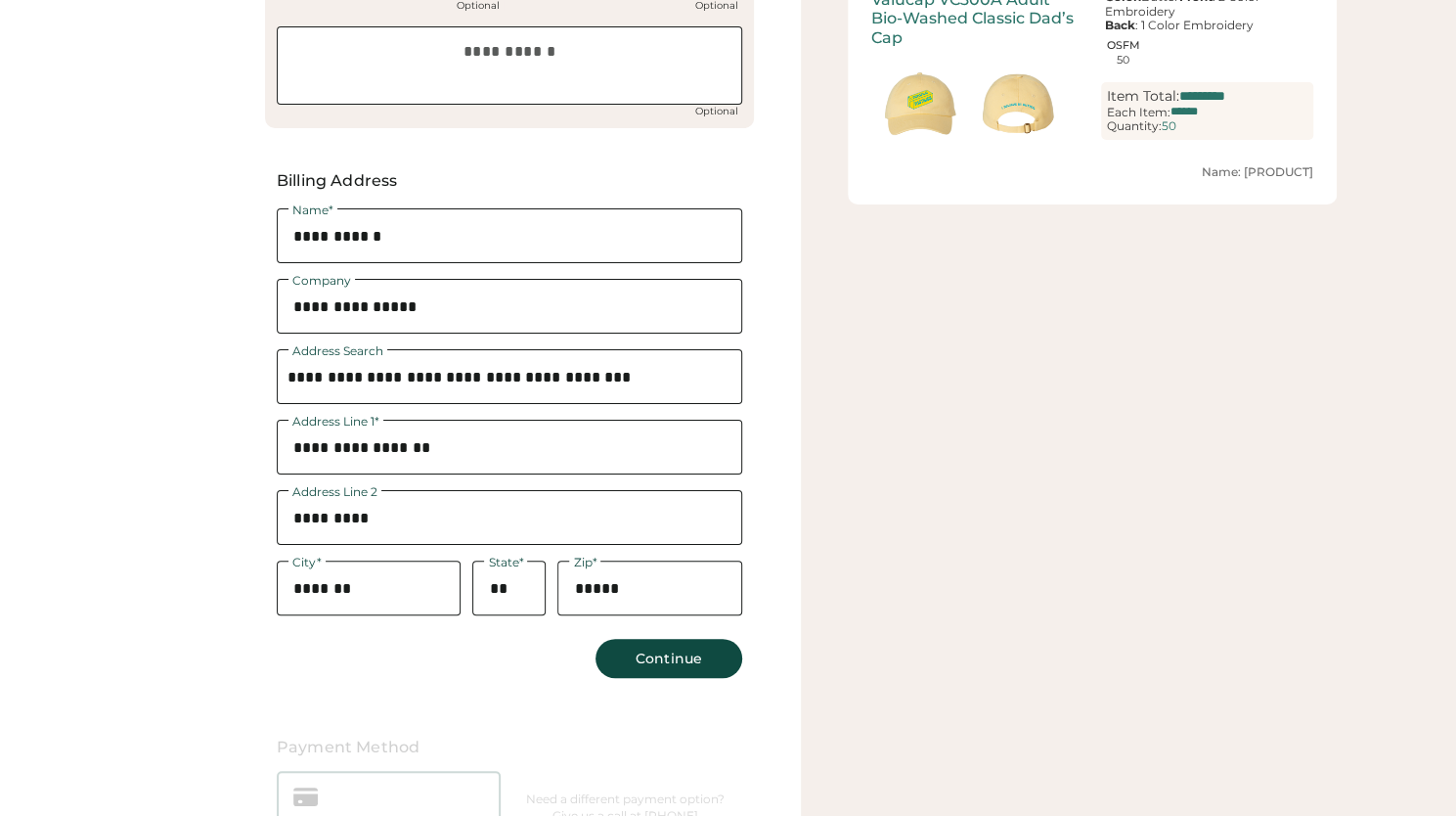 scroll, scrollTop: 728, scrollLeft: 0, axis: vertical 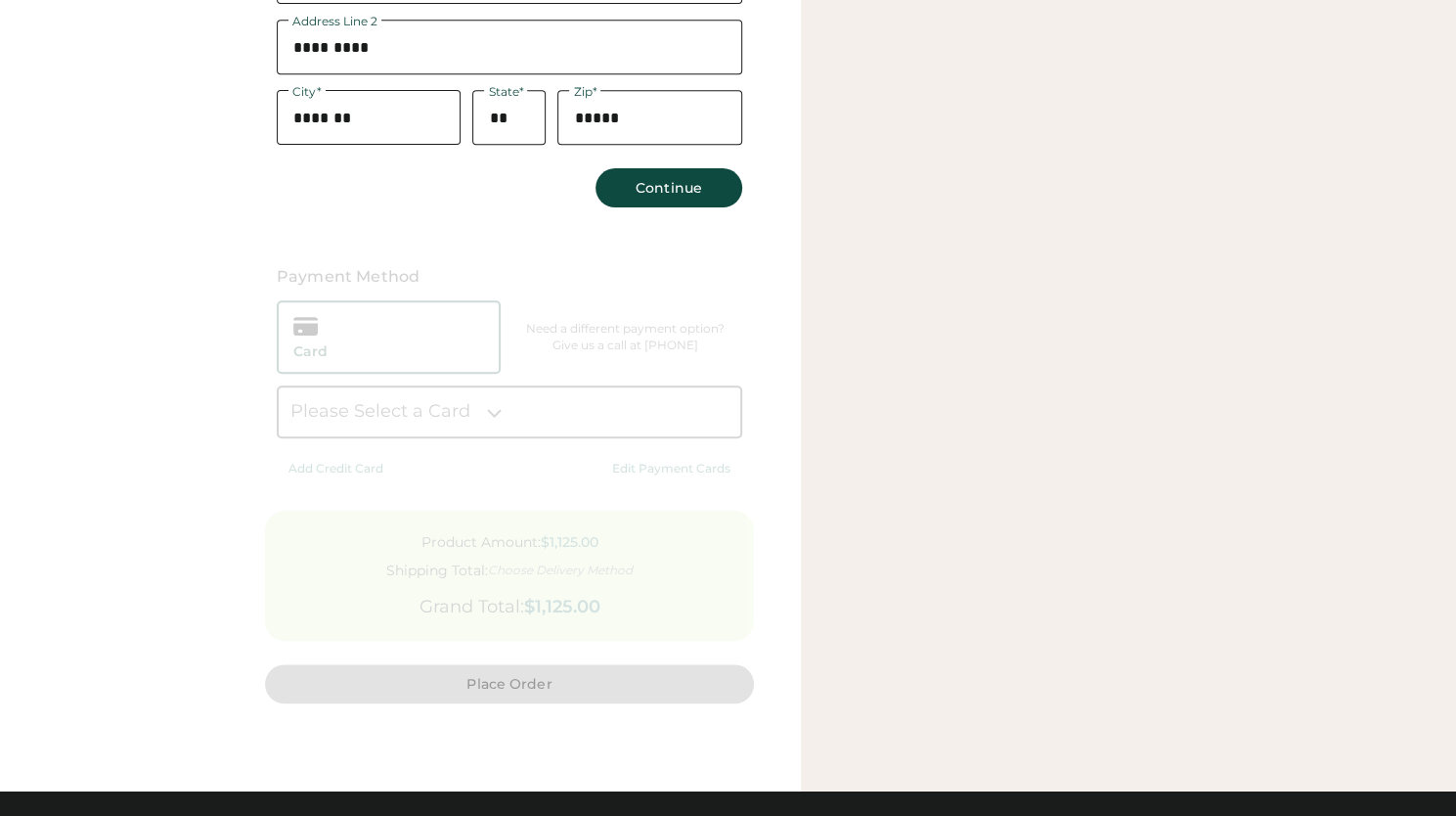 click on "Continue" at bounding box center (669, 188) 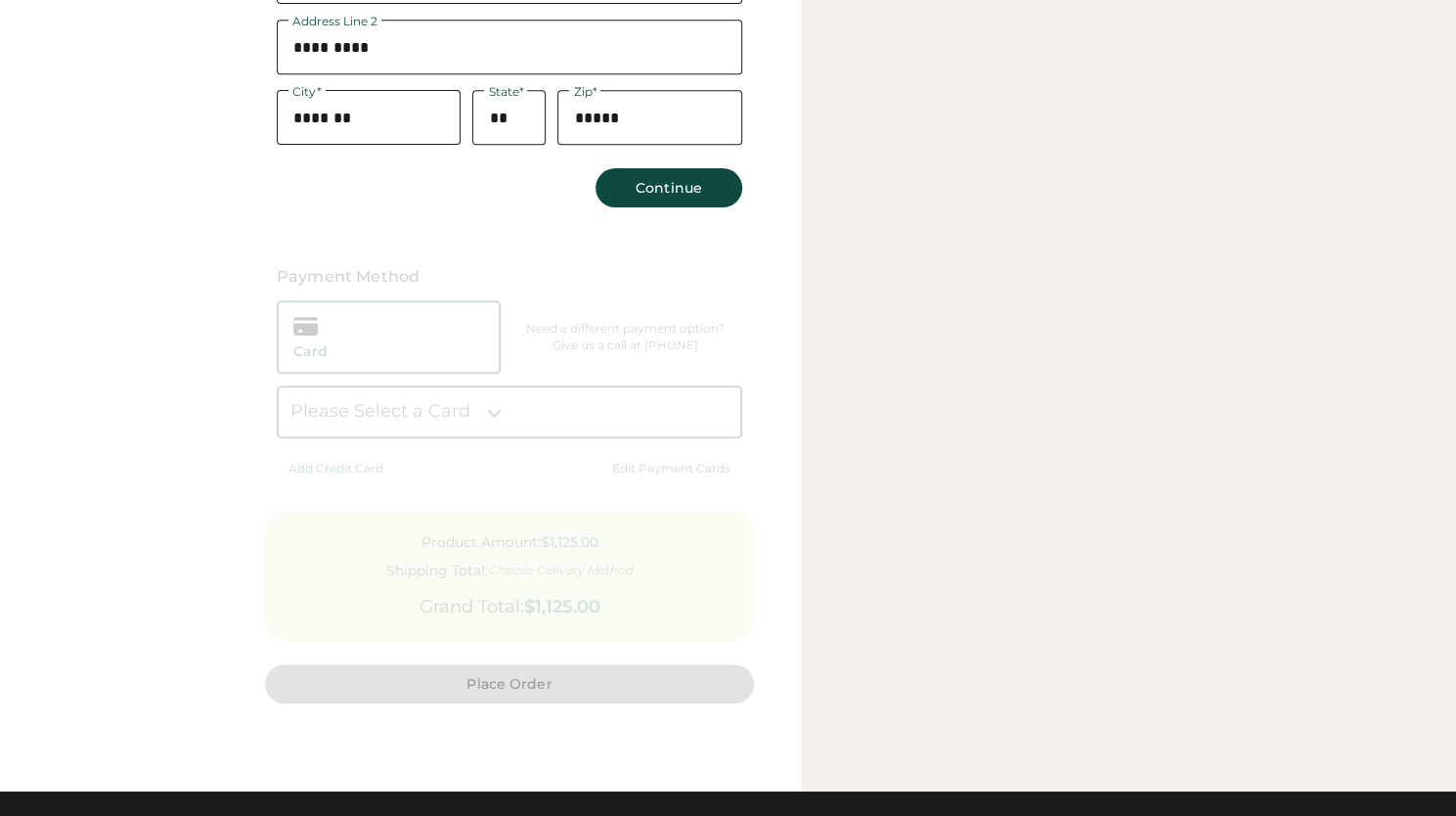 click on "Continue" at bounding box center [669, 188] 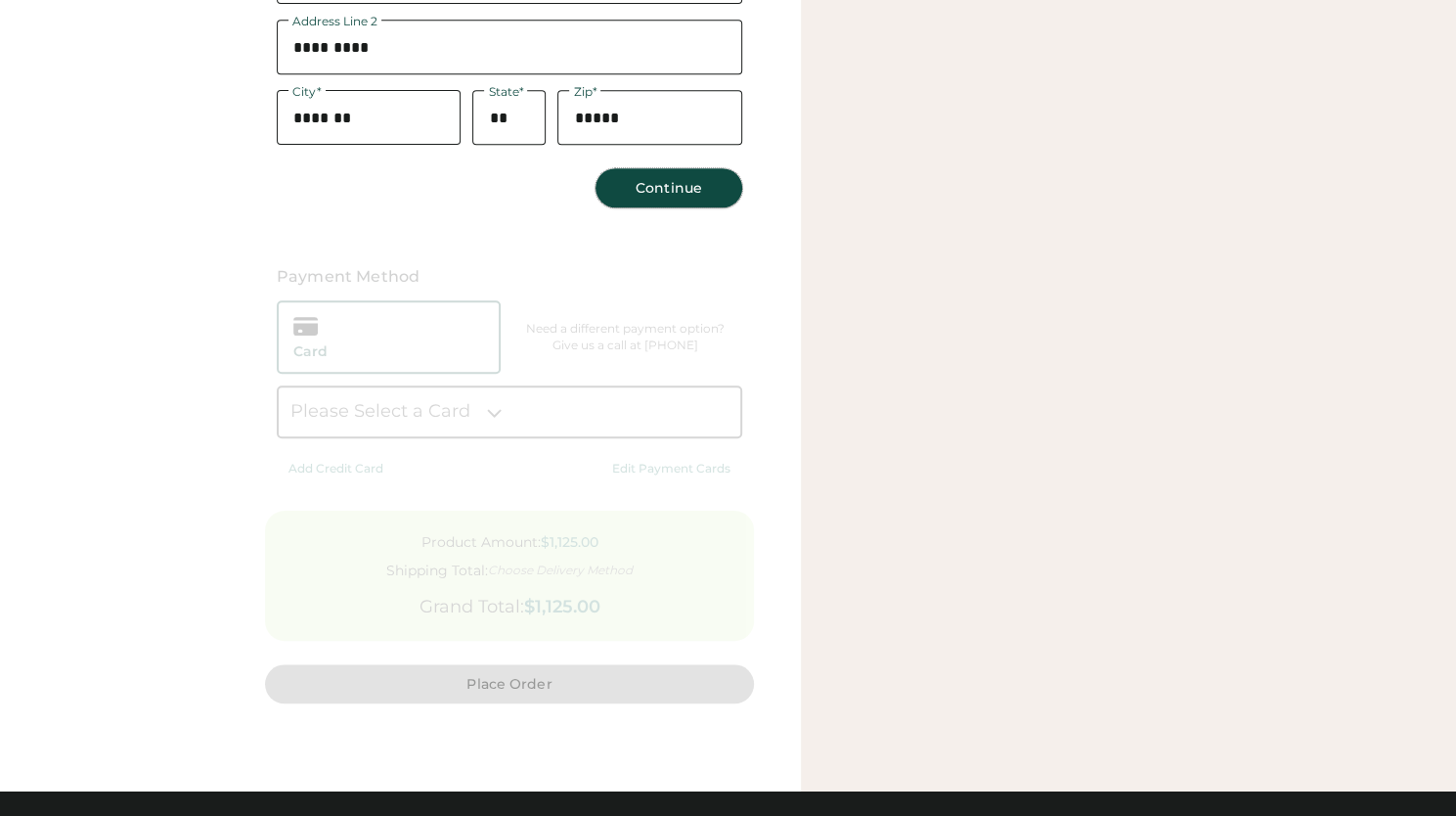click on "Continue" at bounding box center (669, 188) 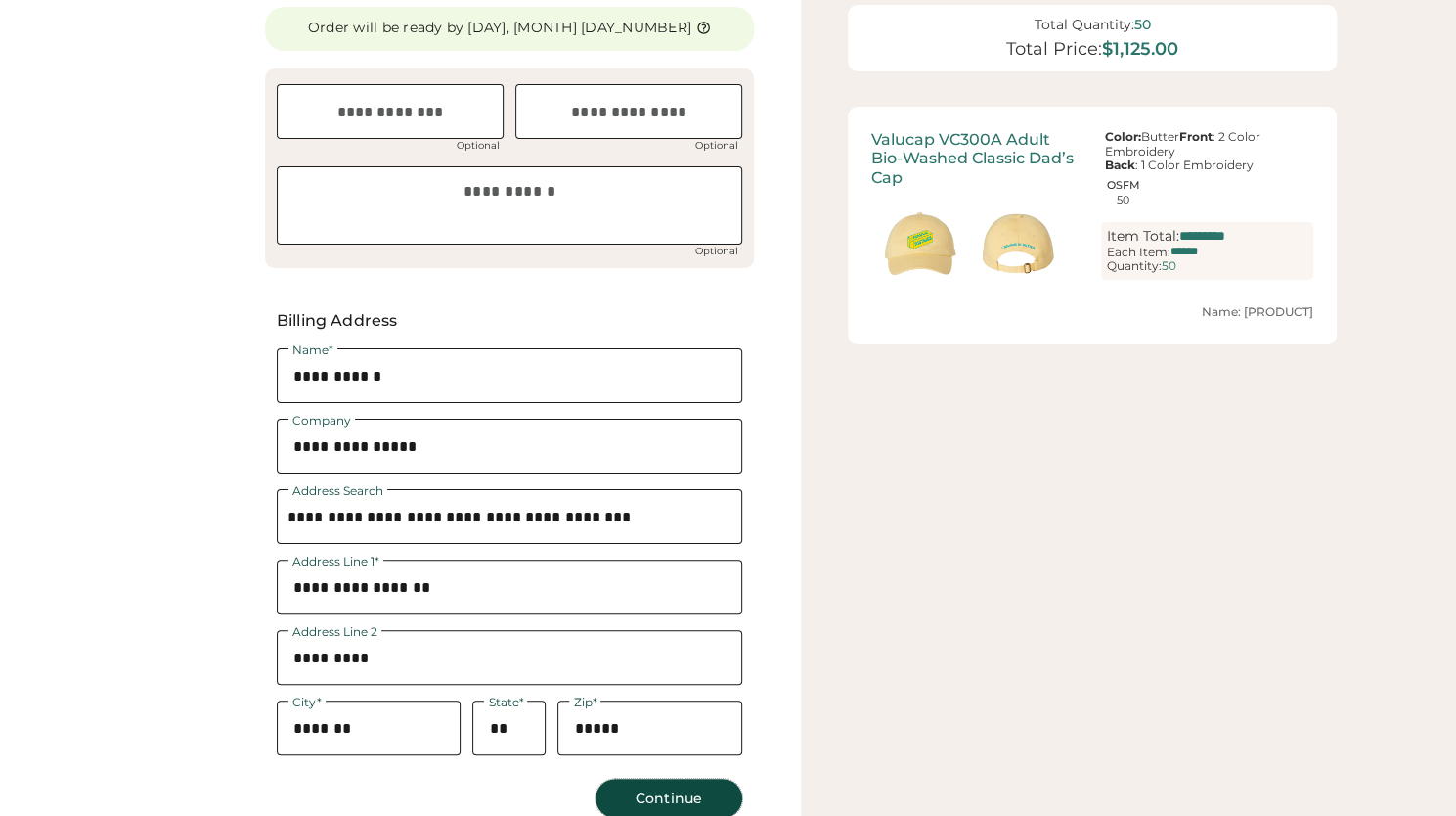 scroll, scrollTop: 121, scrollLeft: 0, axis: vertical 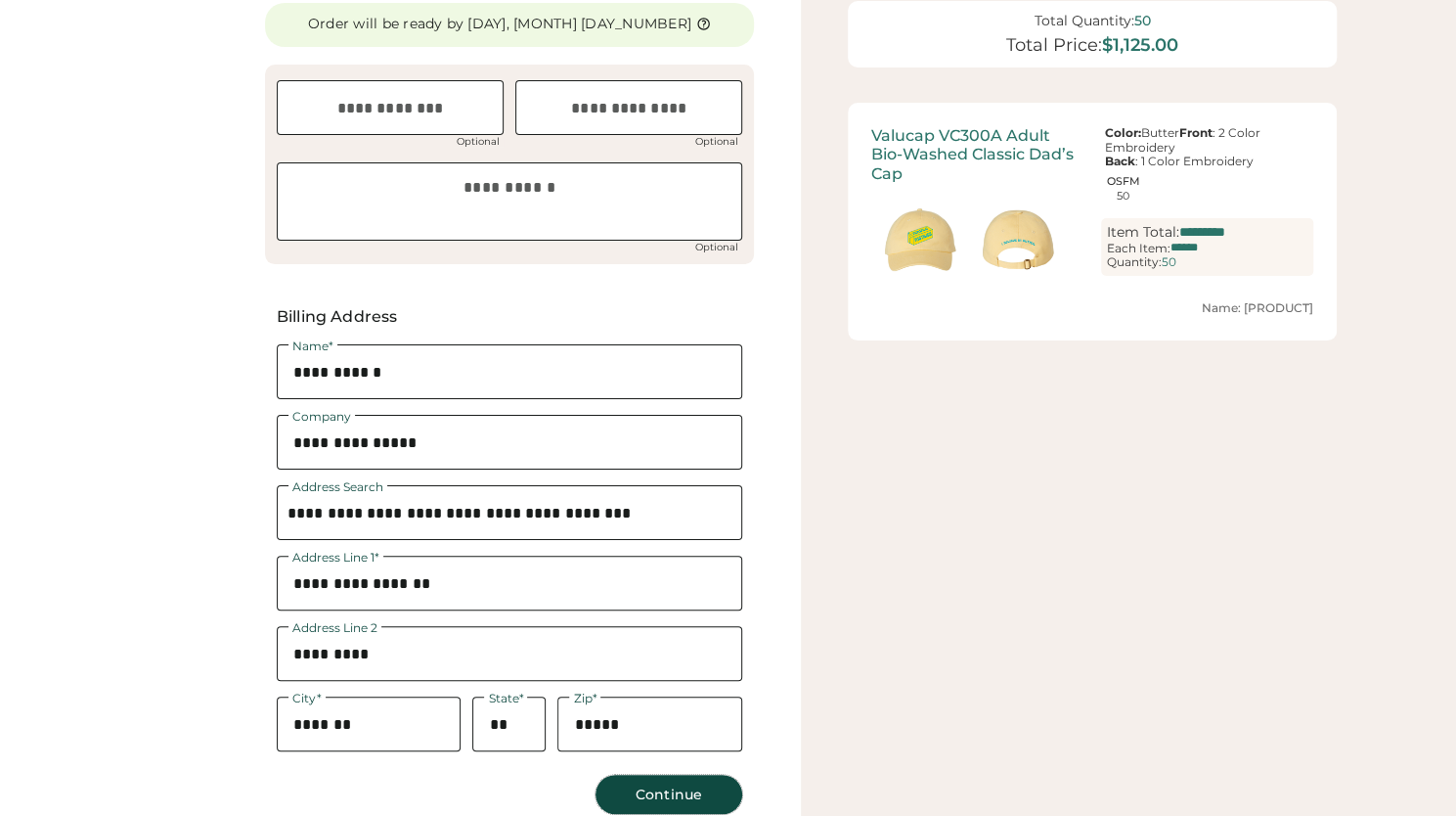 click at bounding box center (509, 583) 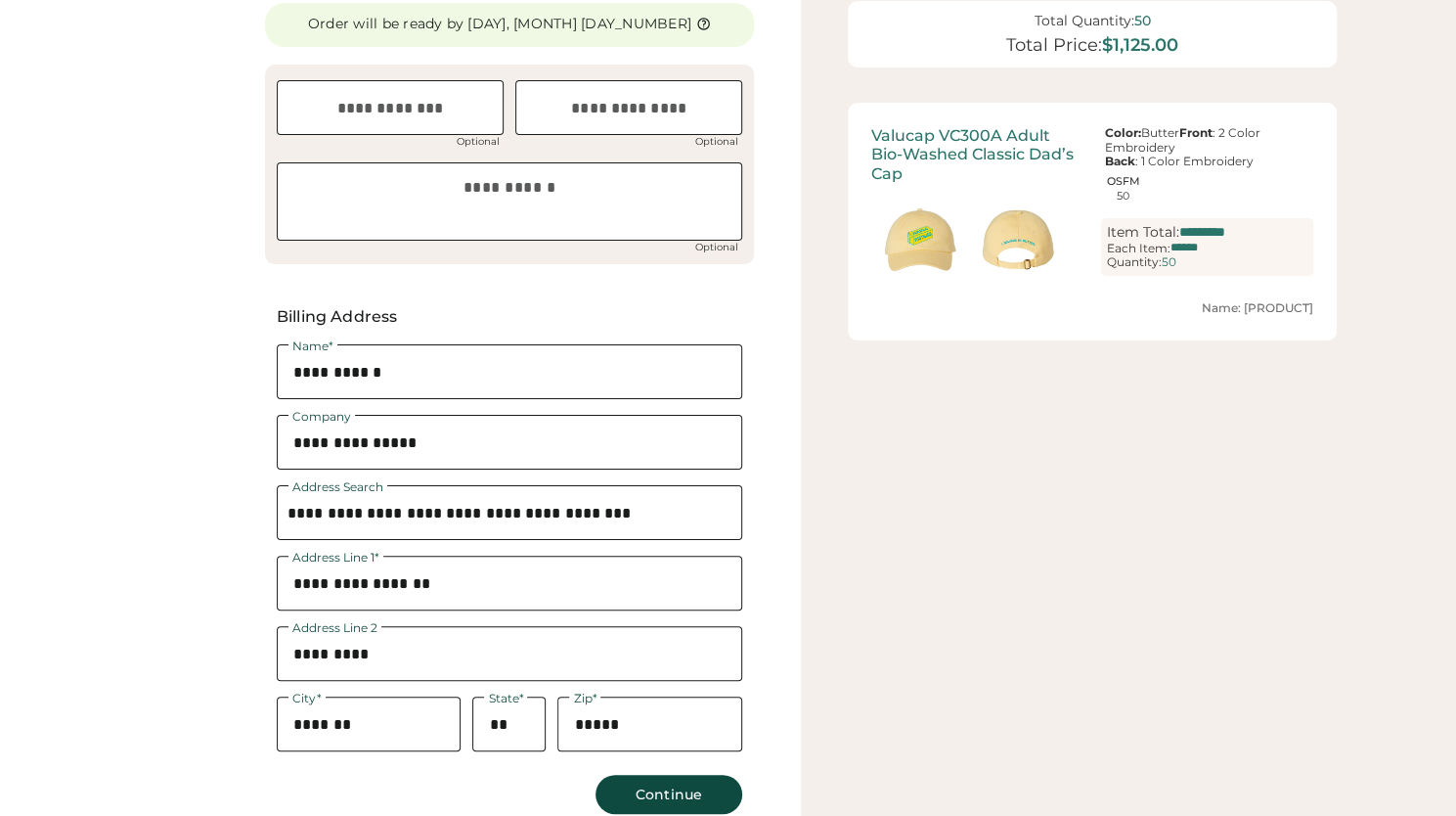 scroll, scrollTop: 320, scrollLeft: 0, axis: vertical 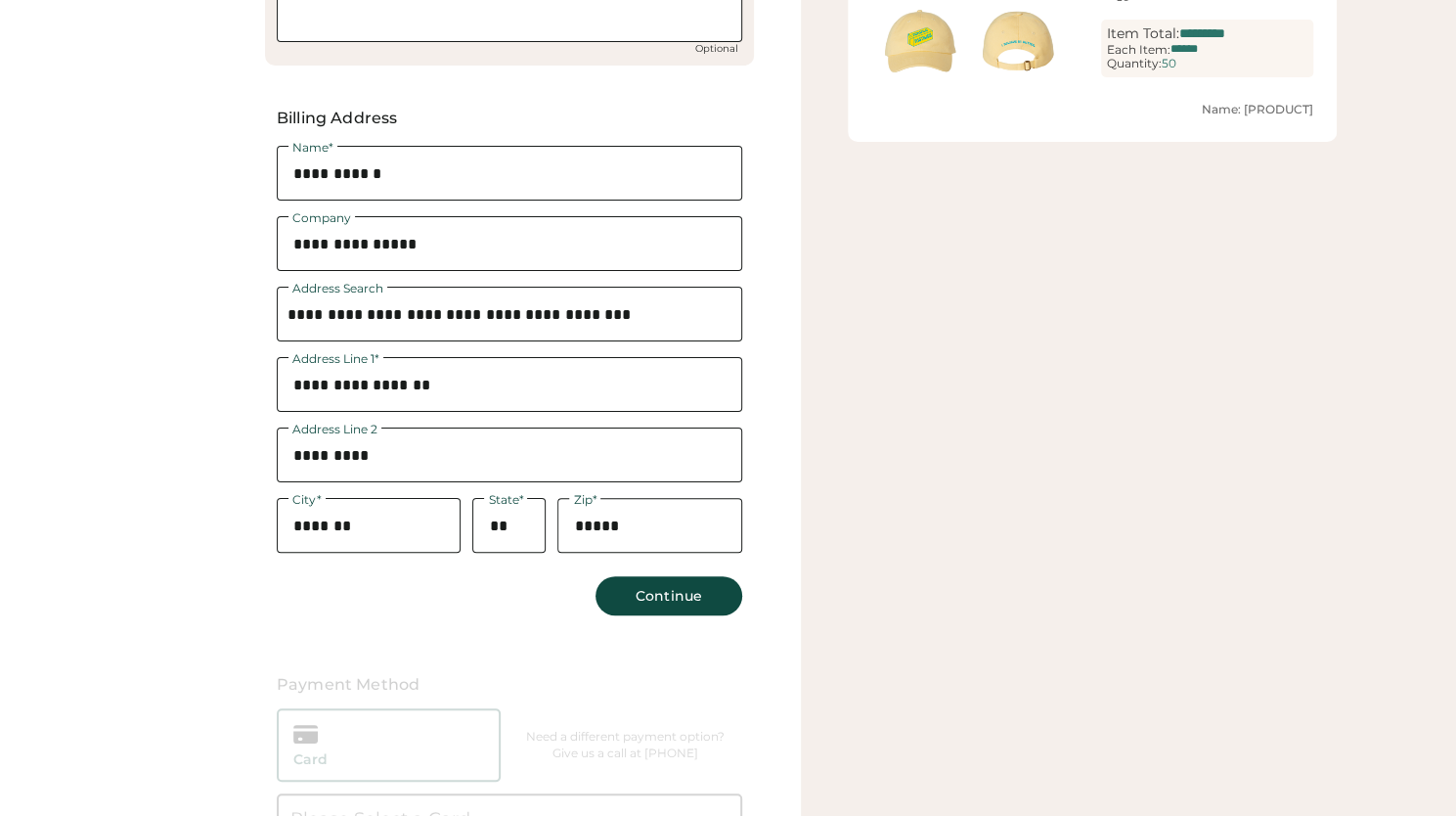 click on "Continue" at bounding box center (669, 596) 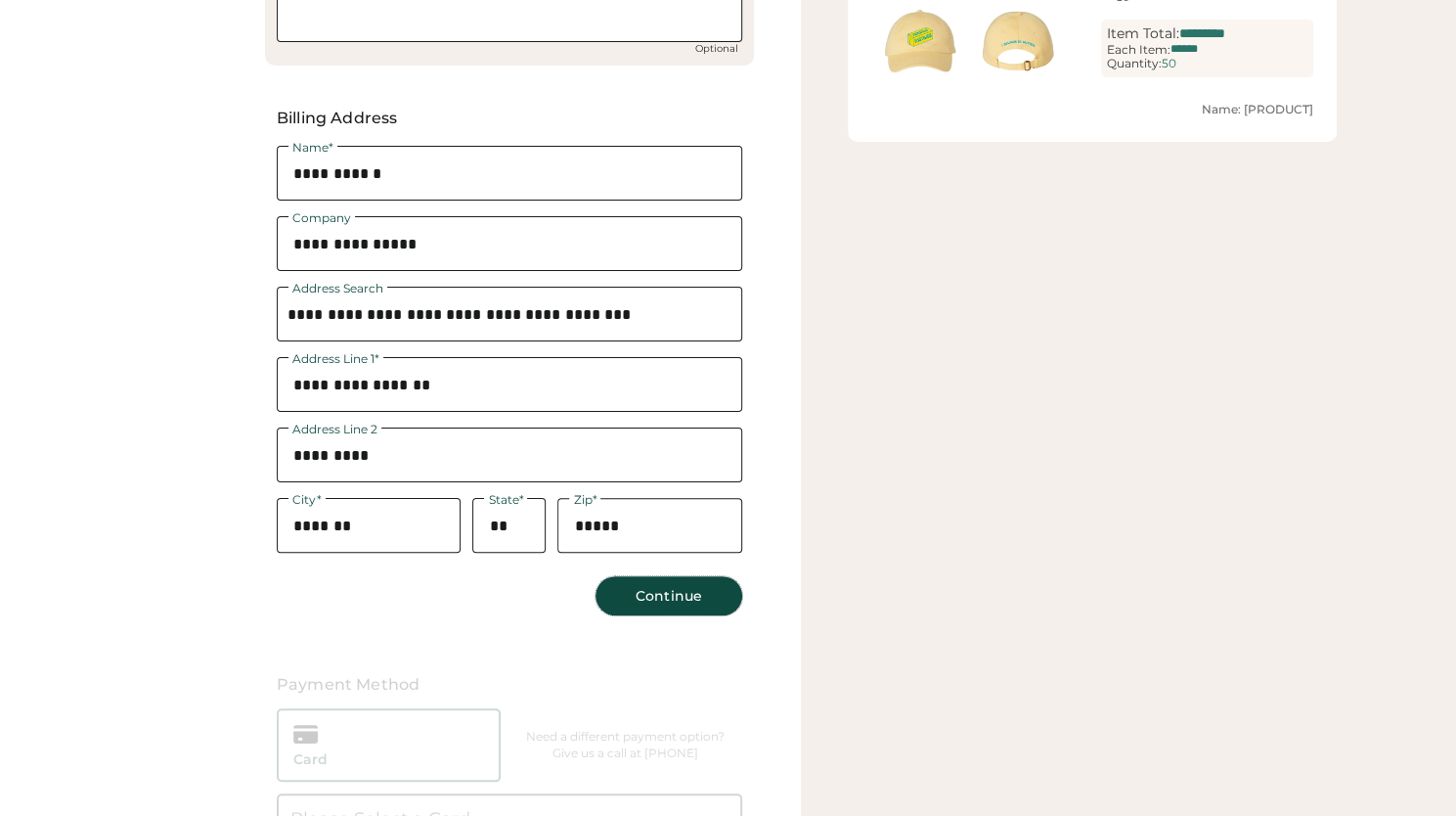 click on "Continue" at bounding box center [669, 596] 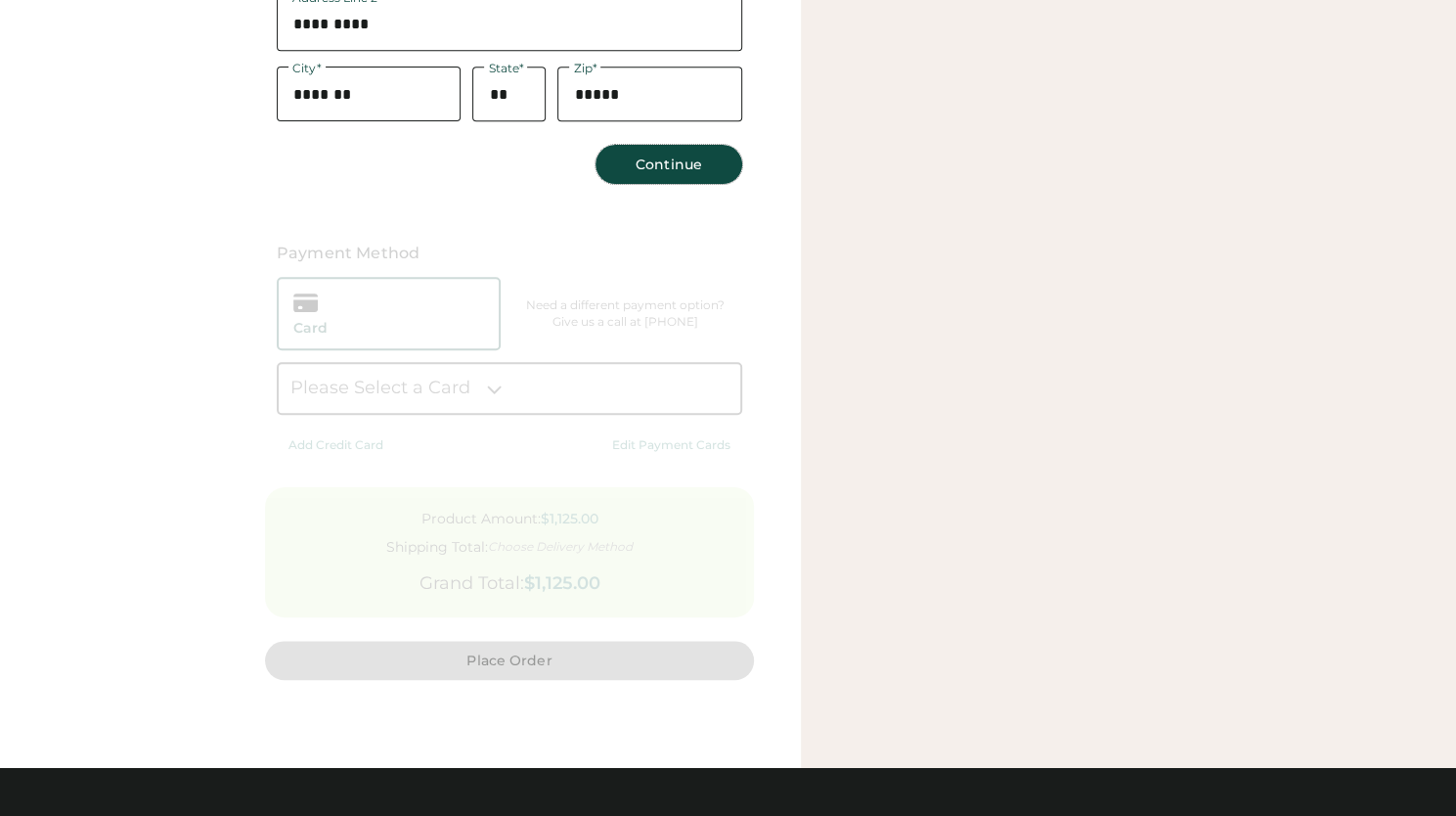 scroll, scrollTop: 869, scrollLeft: 0, axis: vertical 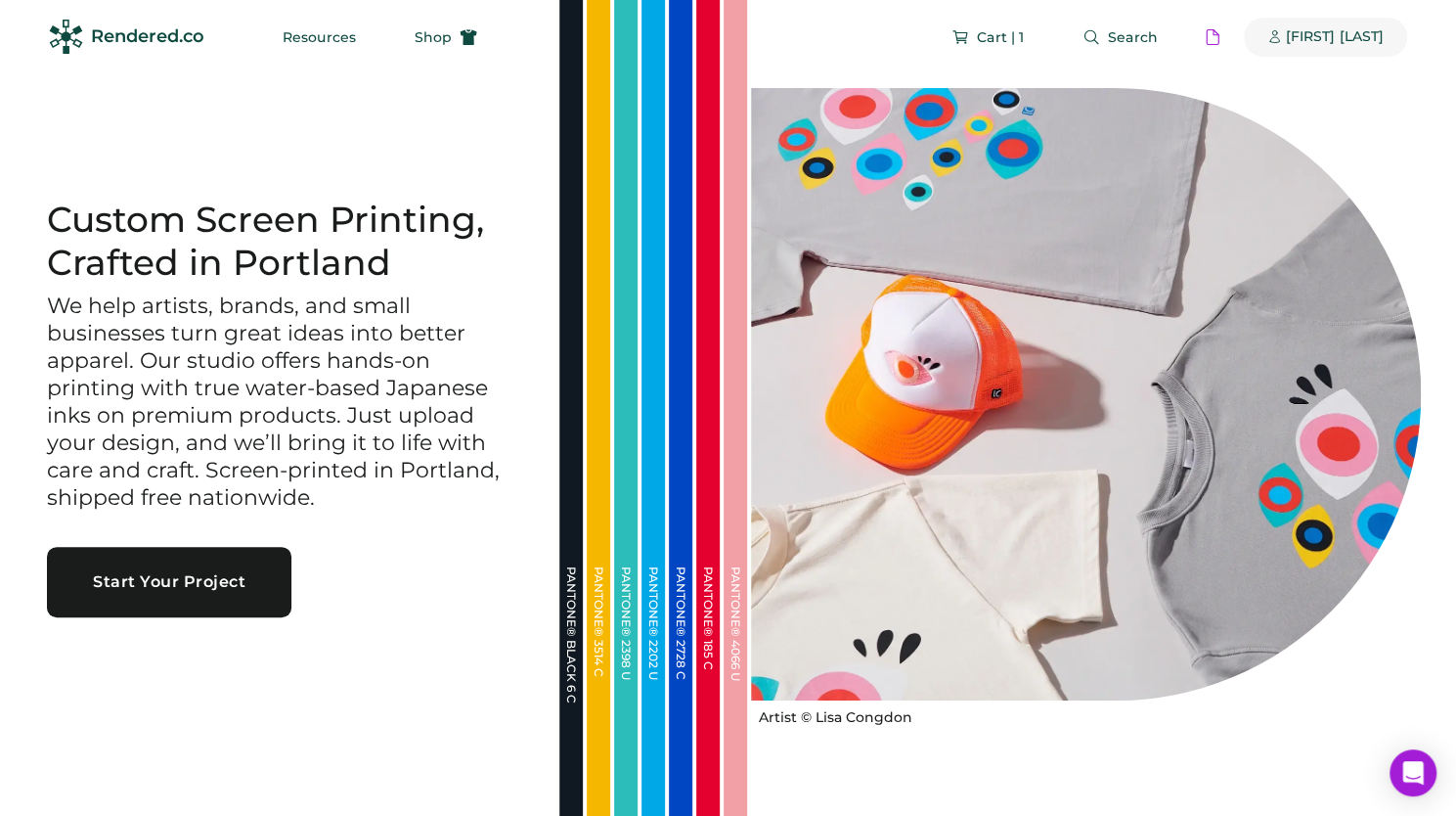 click on "[FIRST] [LAST]" at bounding box center [1335, 37] 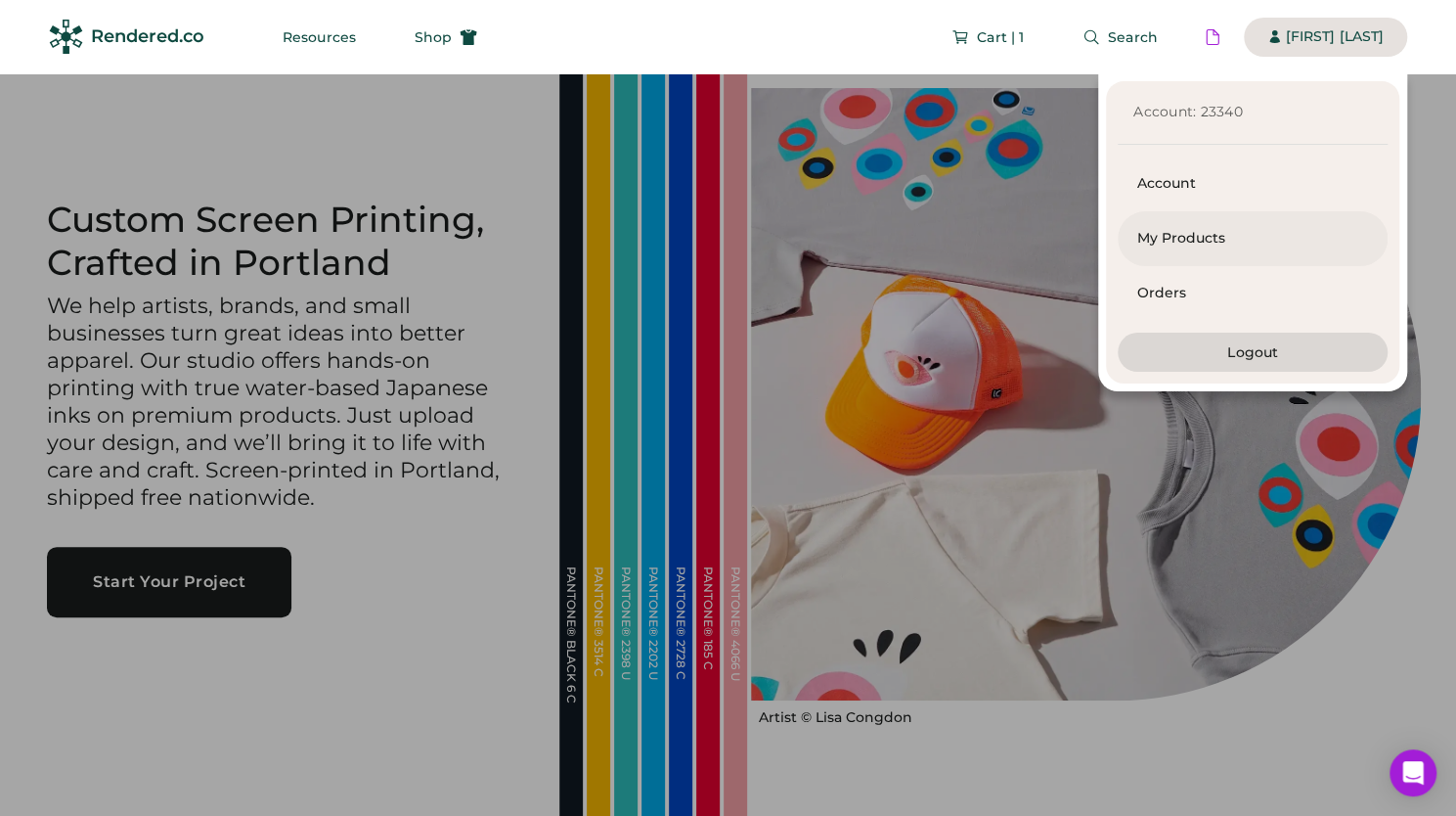 click on "My Products" at bounding box center [1253, 239] 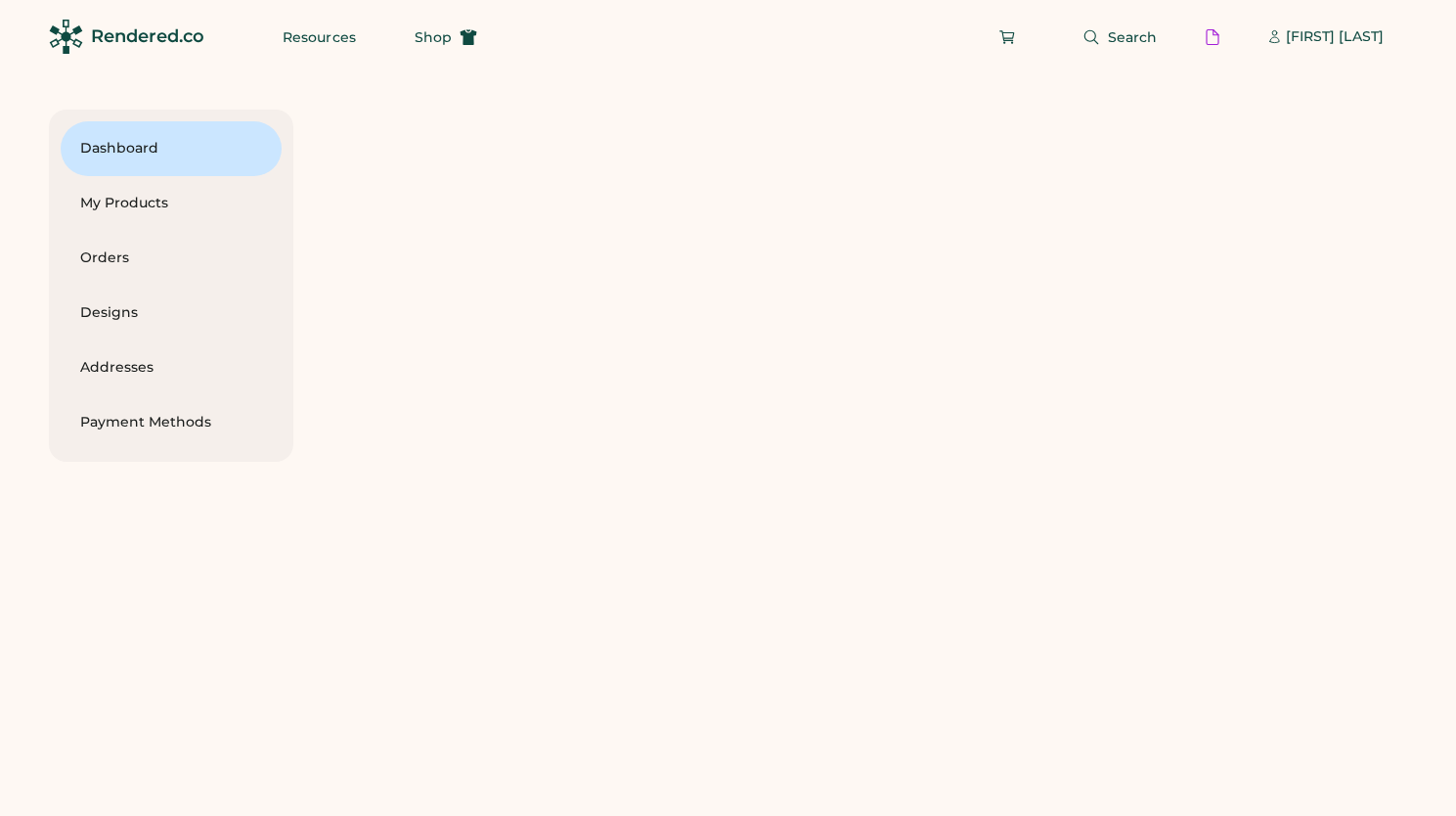 scroll, scrollTop: 0, scrollLeft: 0, axis: both 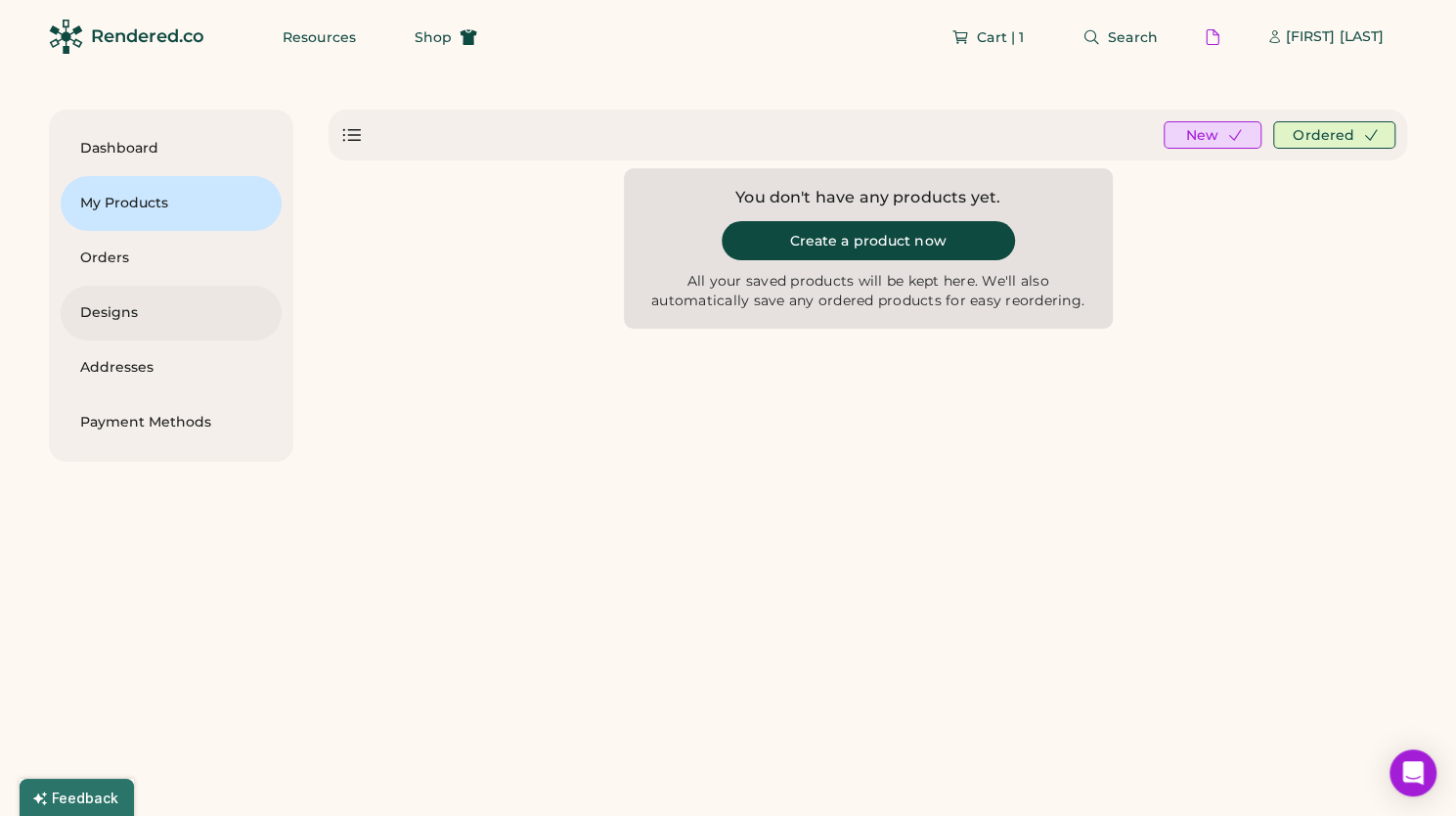 click on "Designs" at bounding box center [171, 313] 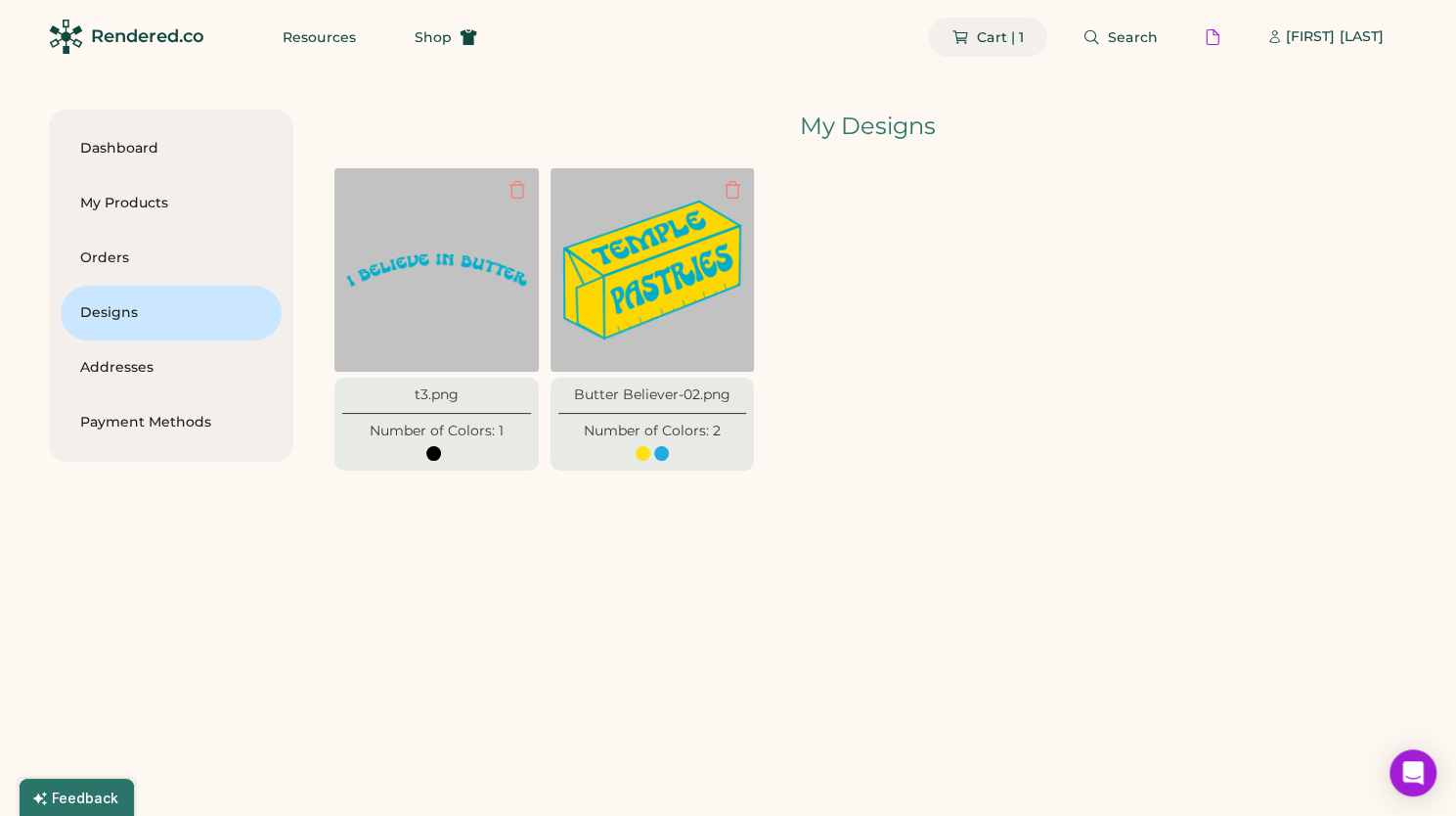 click on "Cart | 1" at bounding box center (1000, 37) 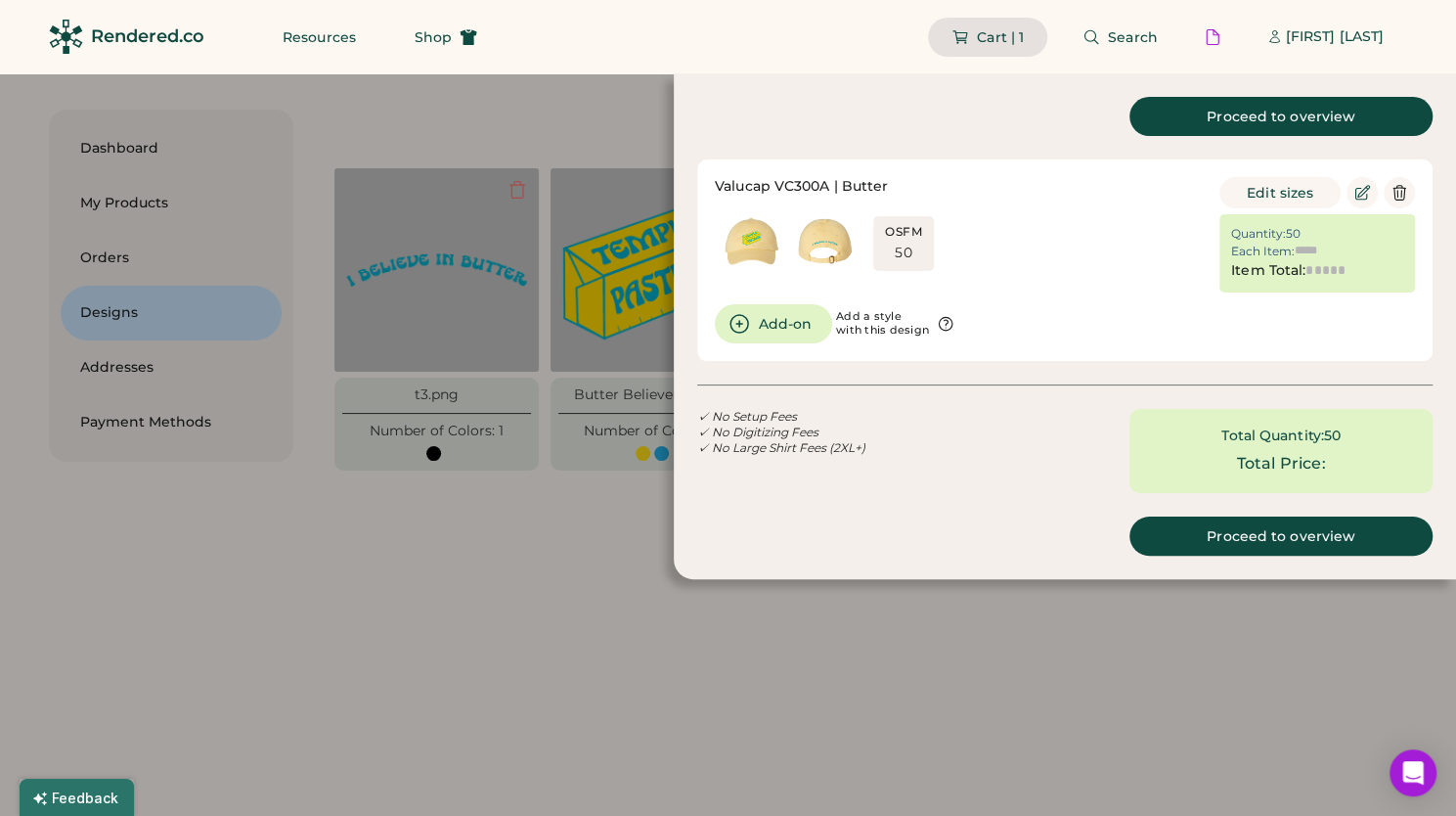 type on "******" 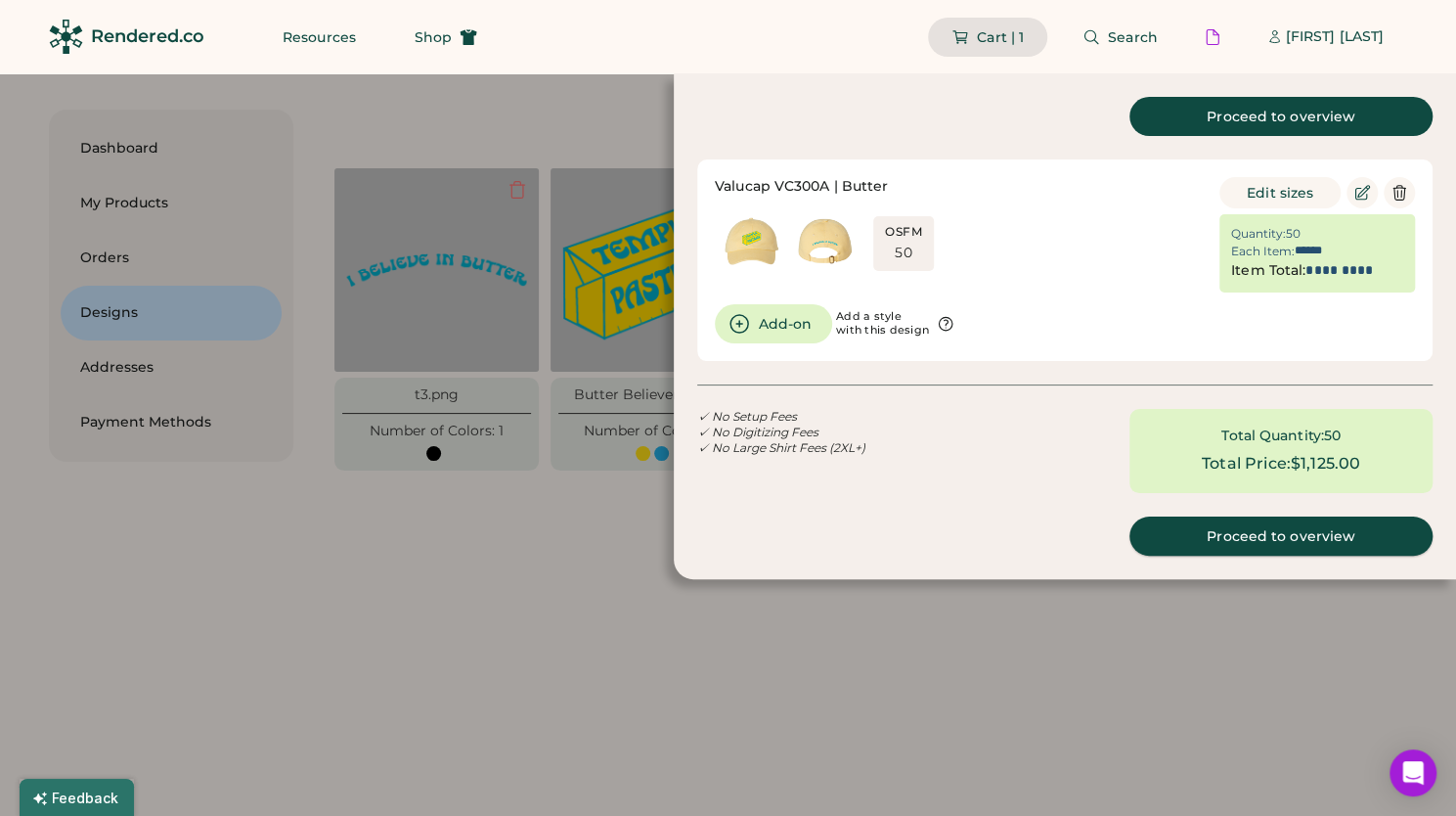 click on "Proceed to overview" at bounding box center (1281, 536) 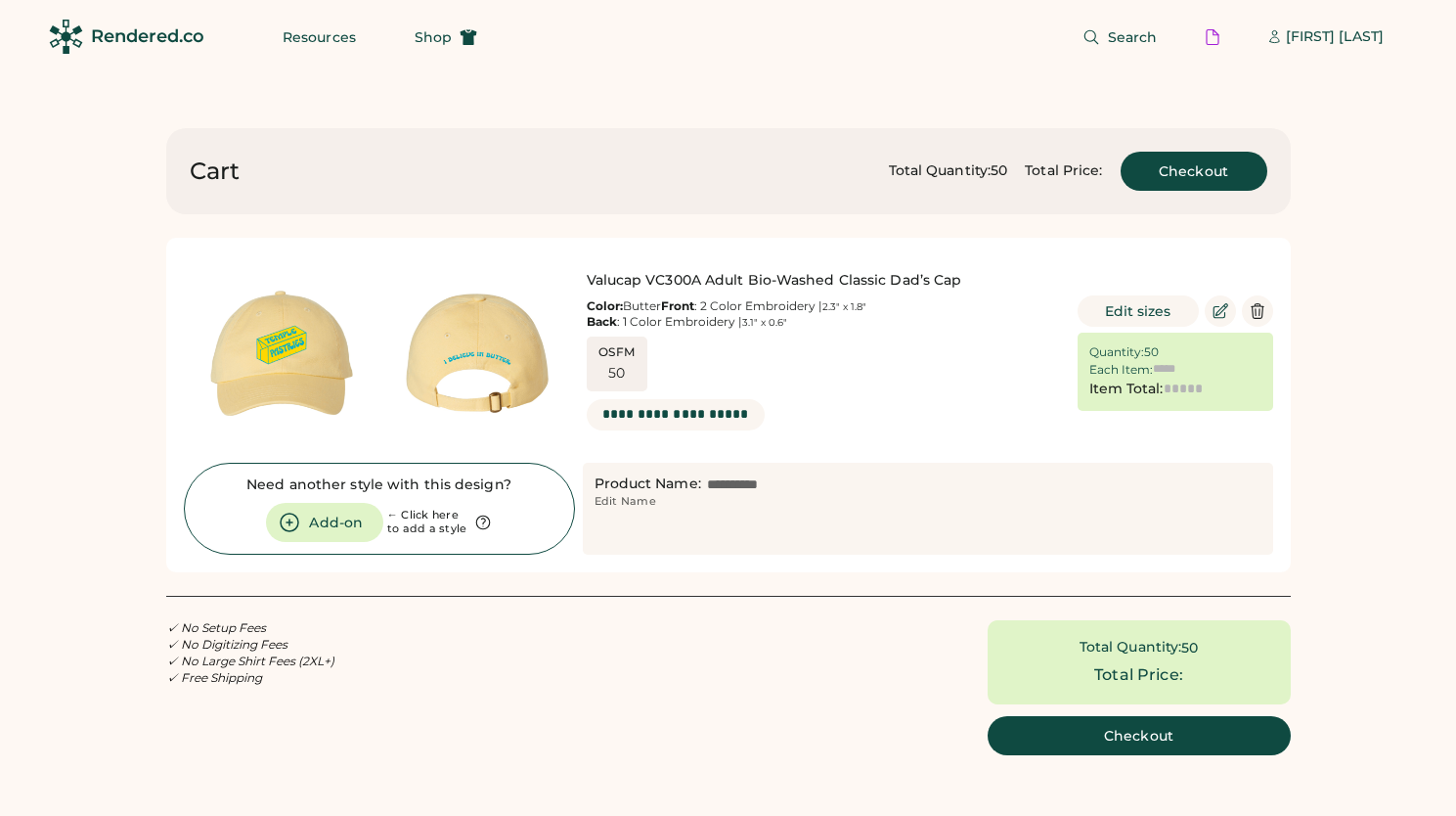 scroll, scrollTop: 0, scrollLeft: 0, axis: both 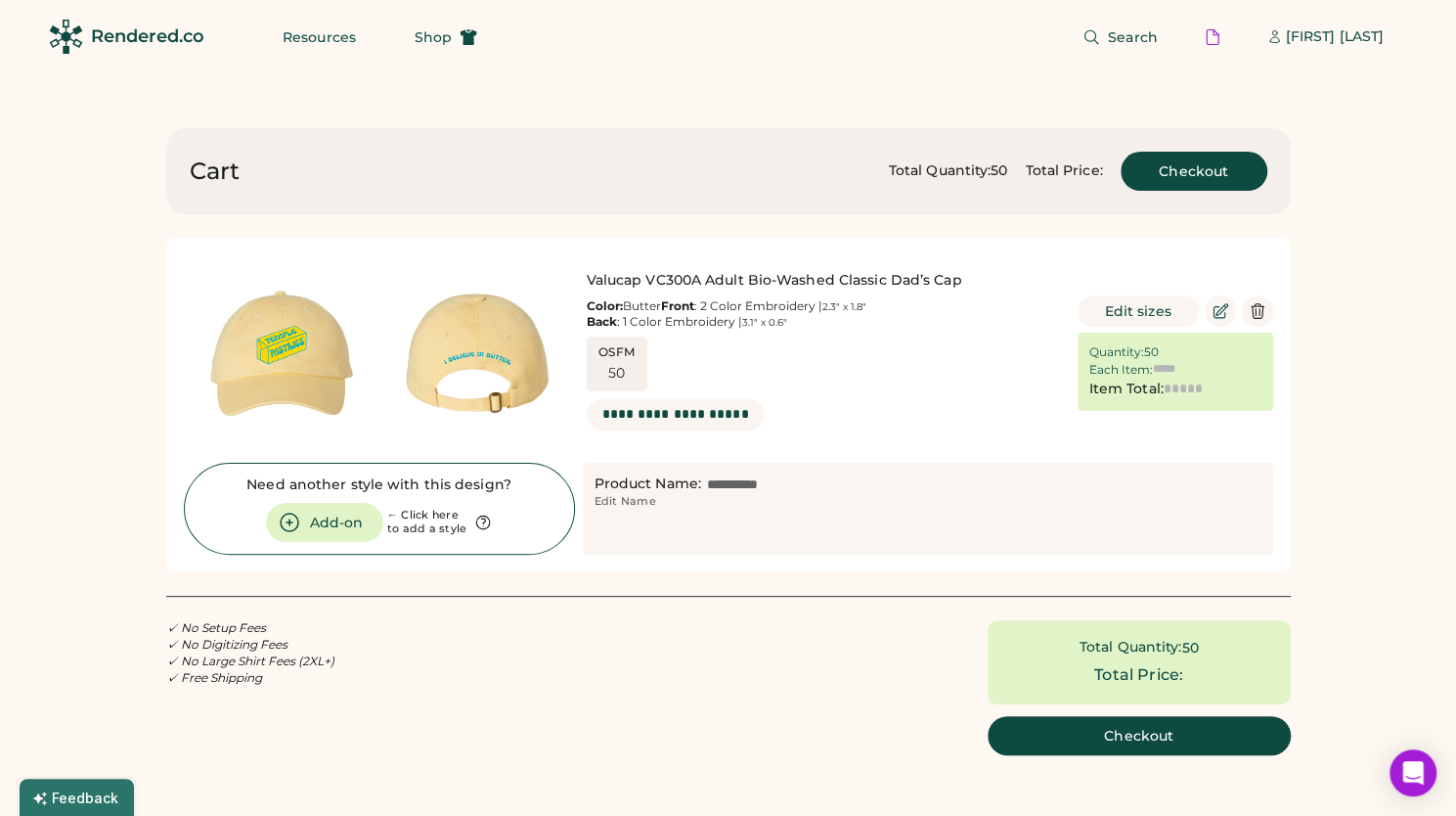 type on "******" 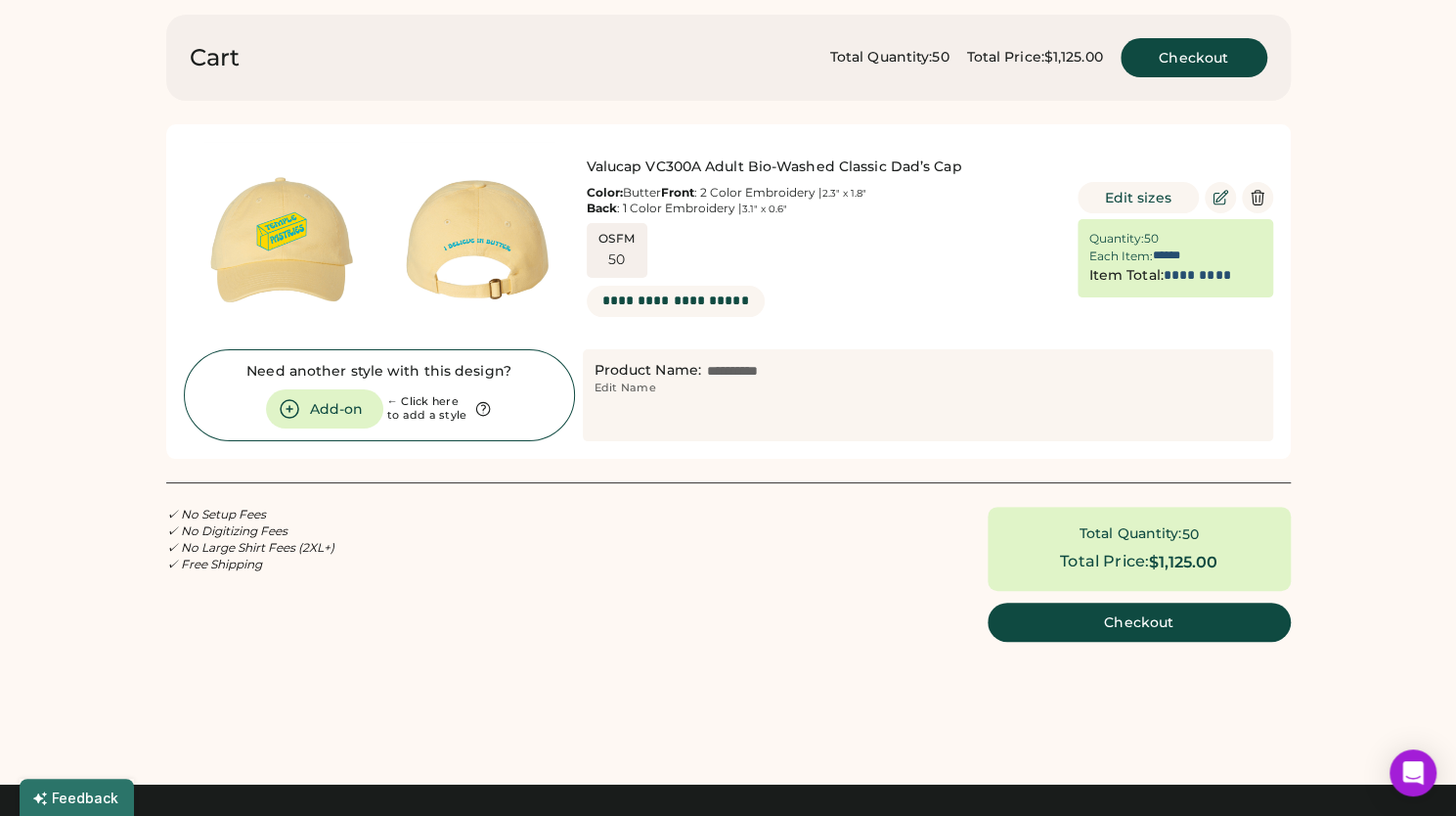 scroll, scrollTop: 115, scrollLeft: 0, axis: vertical 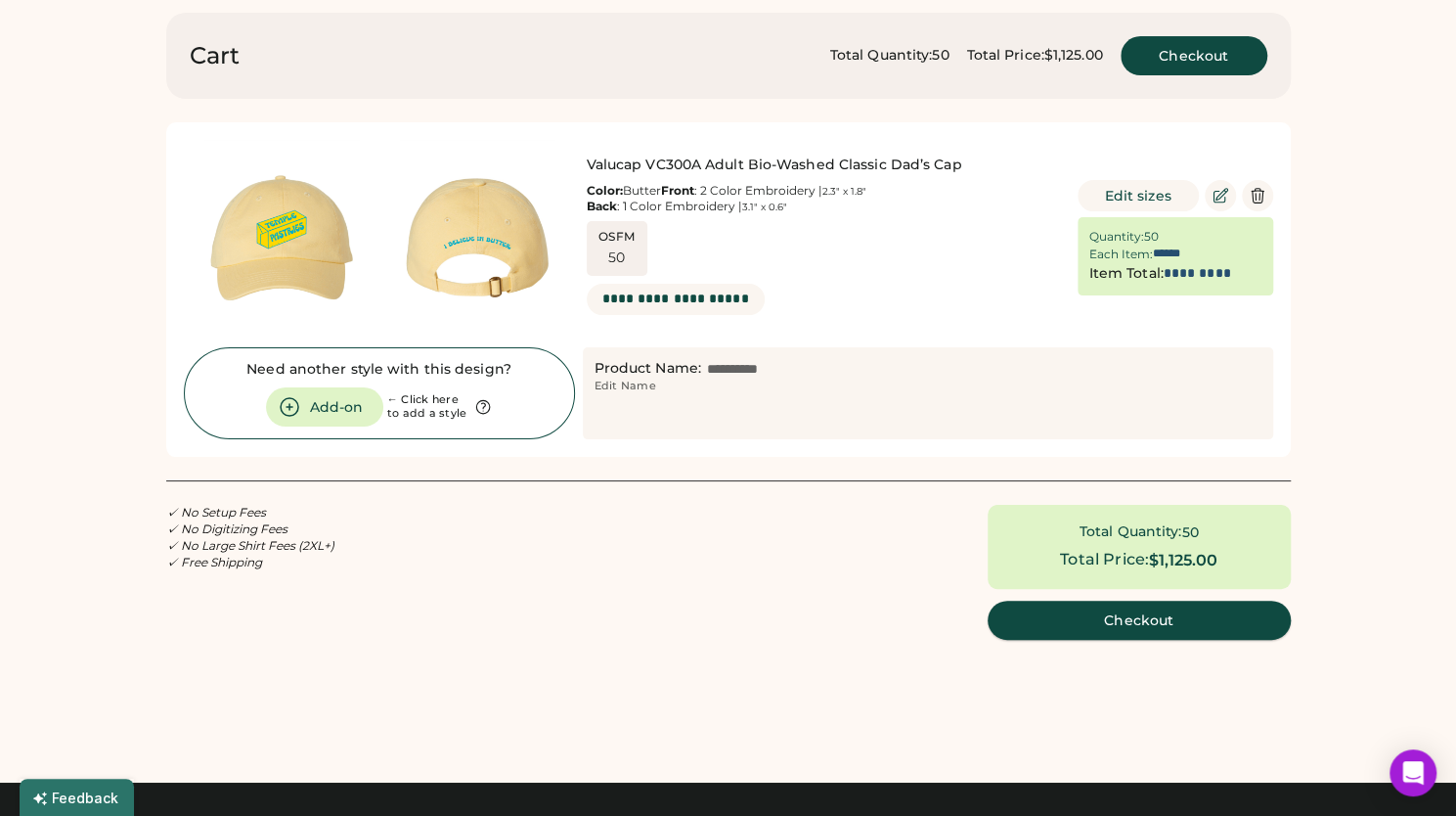 click on "Checkout" at bounding box center (1139, 620) 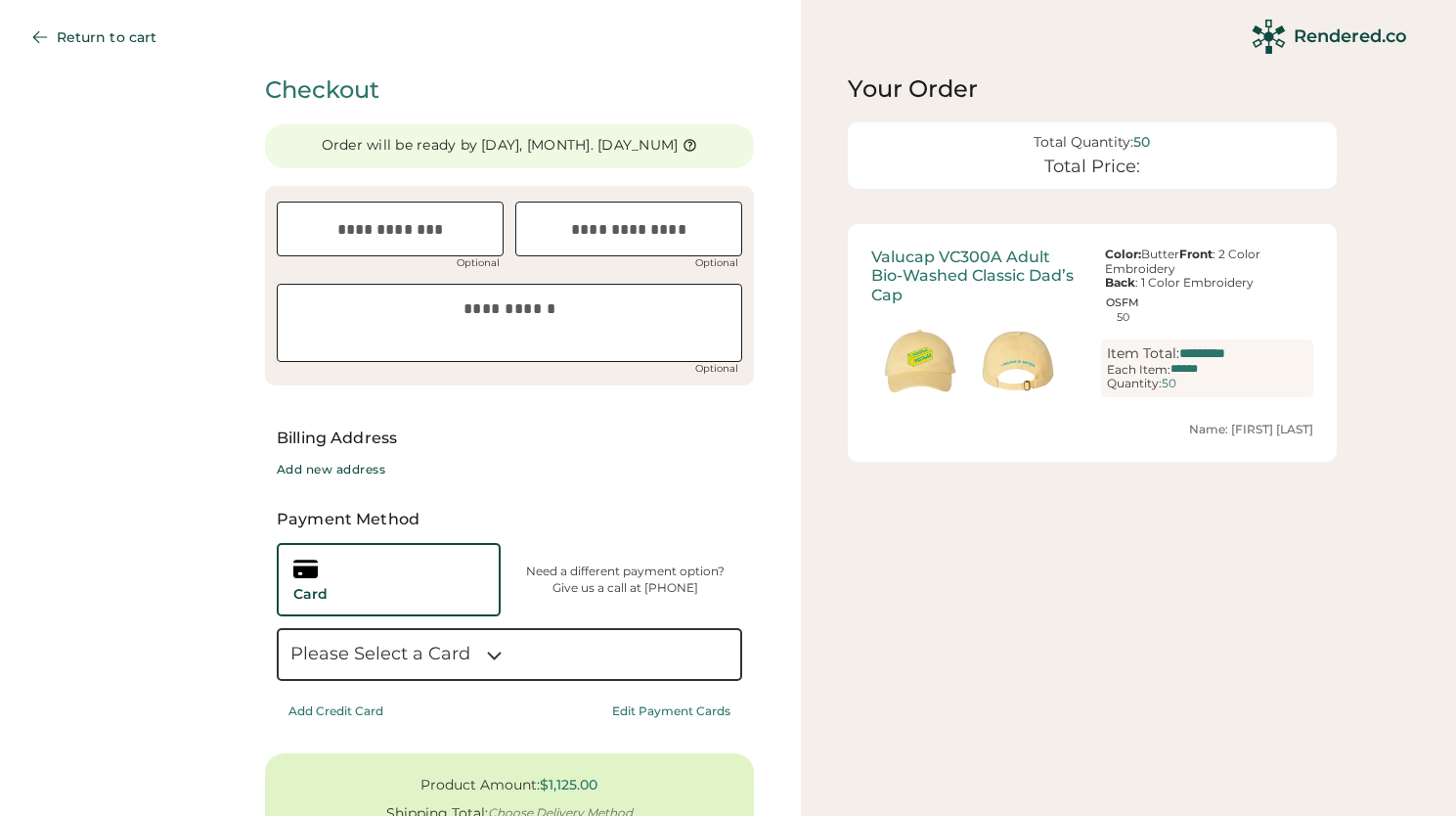 scroll, scrollTop: 0, scrollLeft: 0, axis: both 